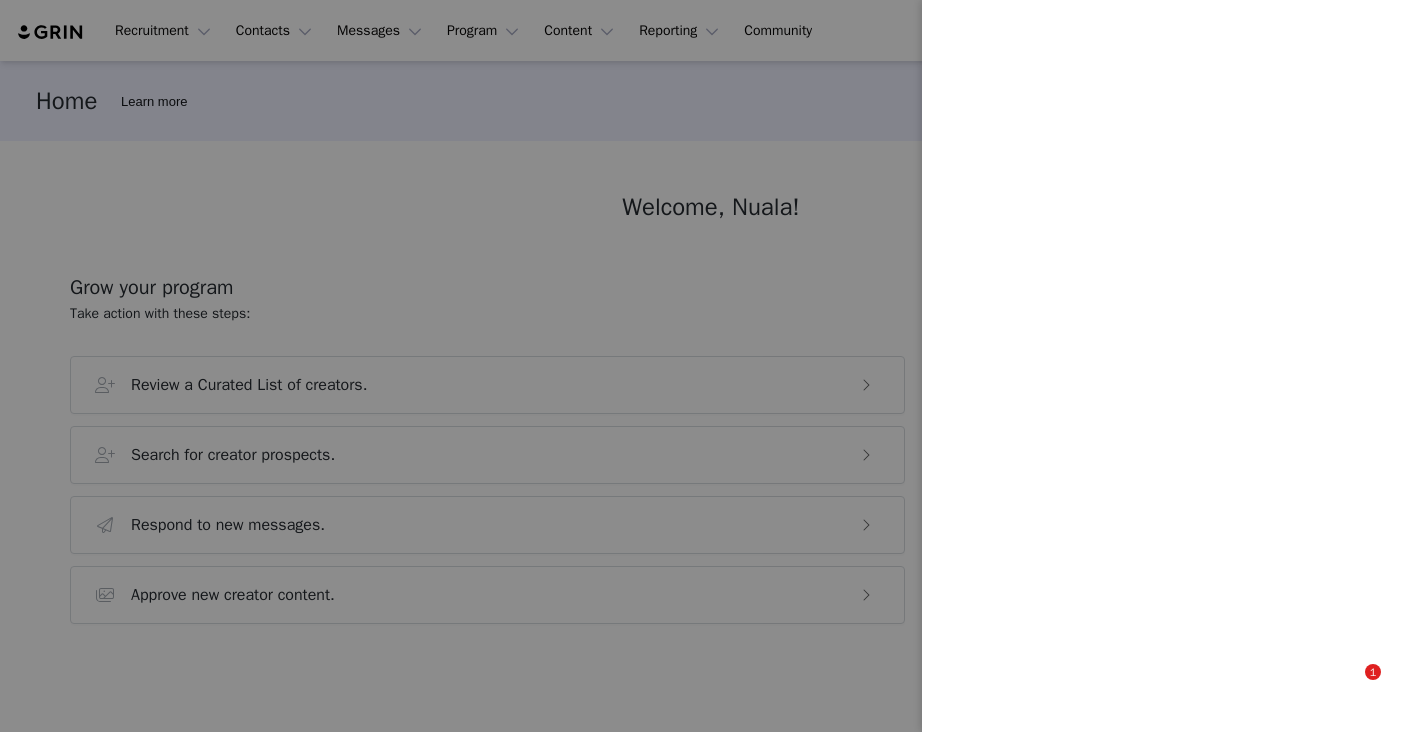 scroll, scrollTop: 0, scrollLeft: 0, axis: both 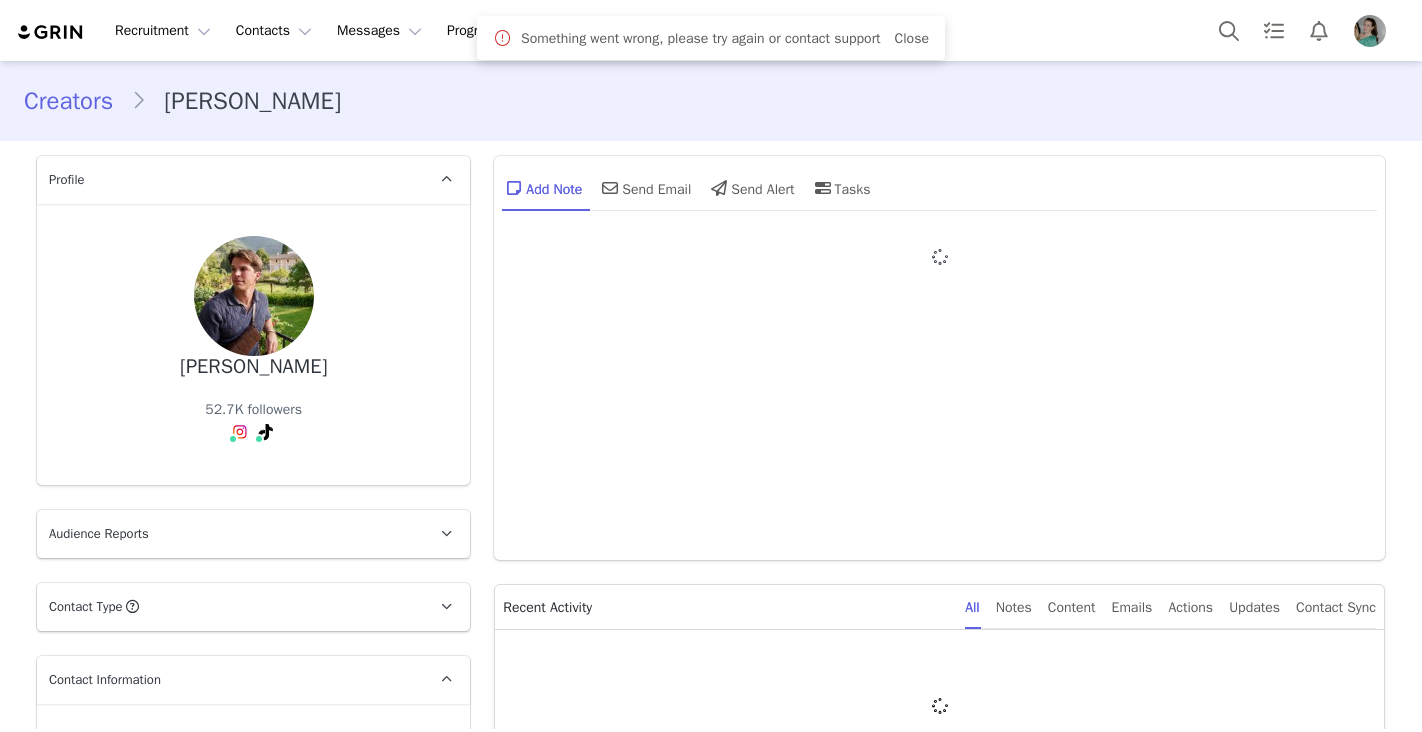 type on "+1 ([GEOGRAPHIC_DATA])" 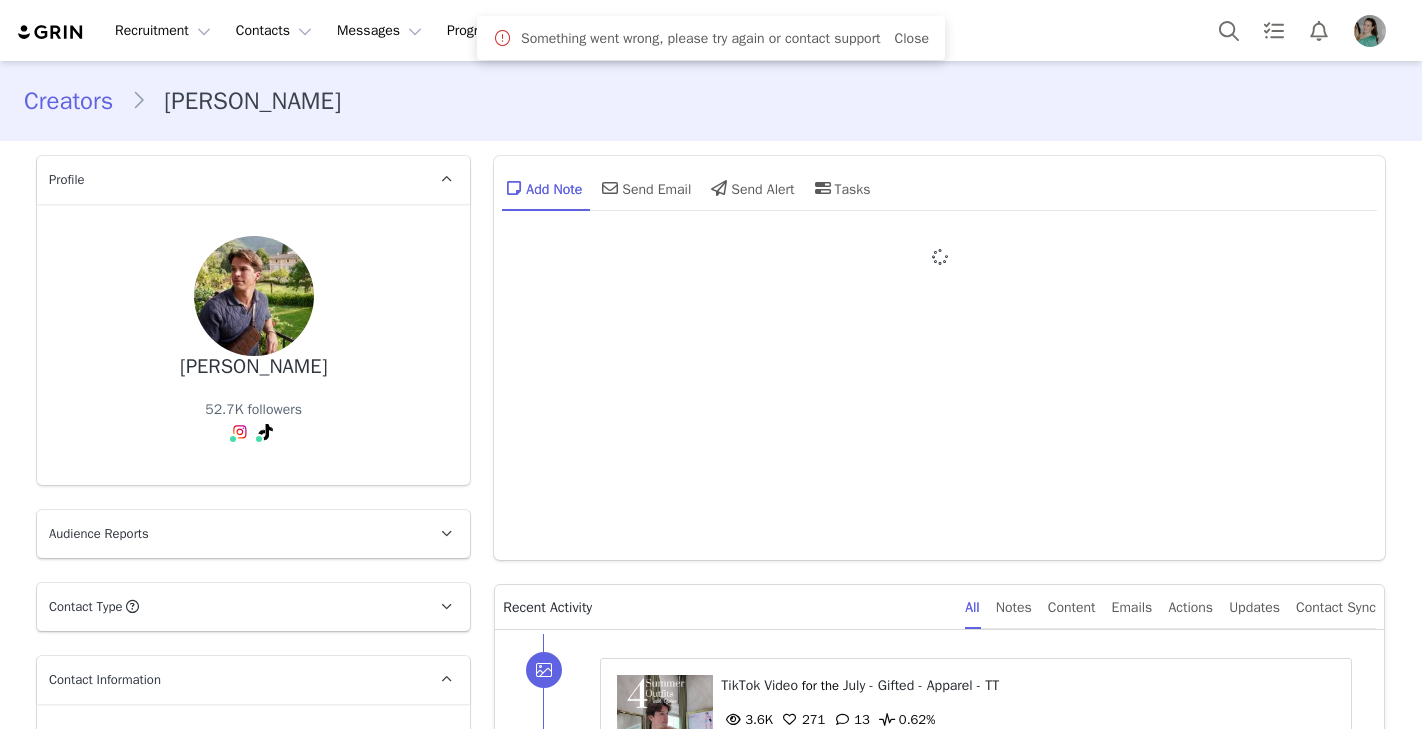 scroll, scrollTop: 0, scrollLeft: 0, axis: both 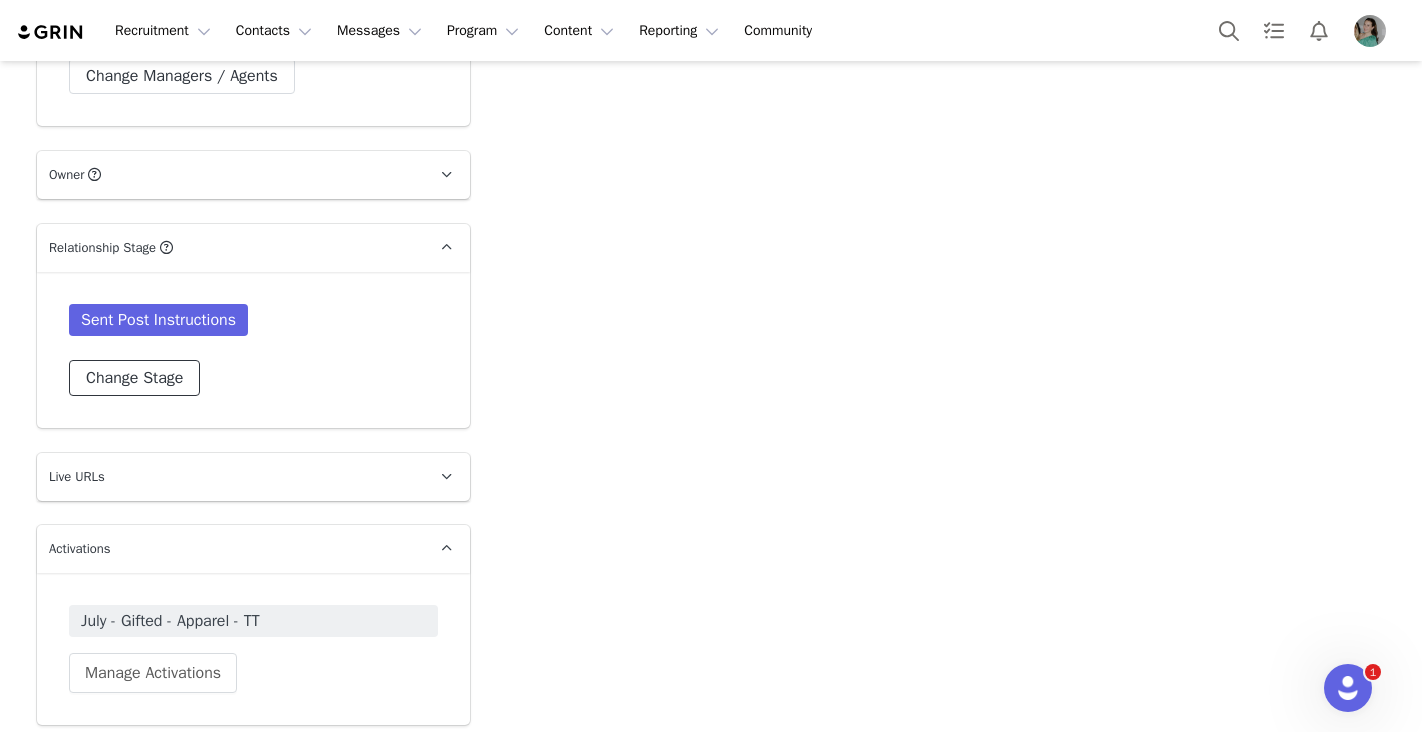 click on "Change Stage" at bounding box center [134, 378] 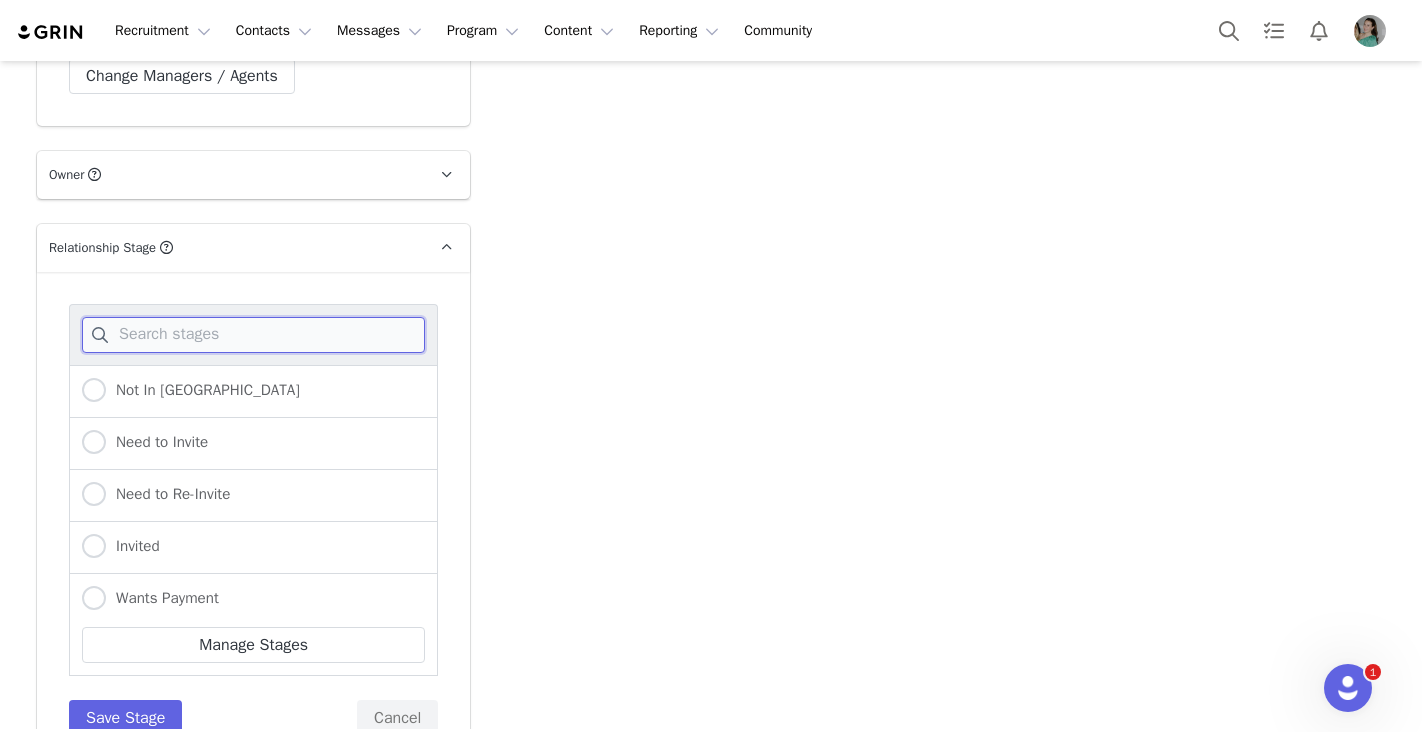 click at bounding box center (253, 335) 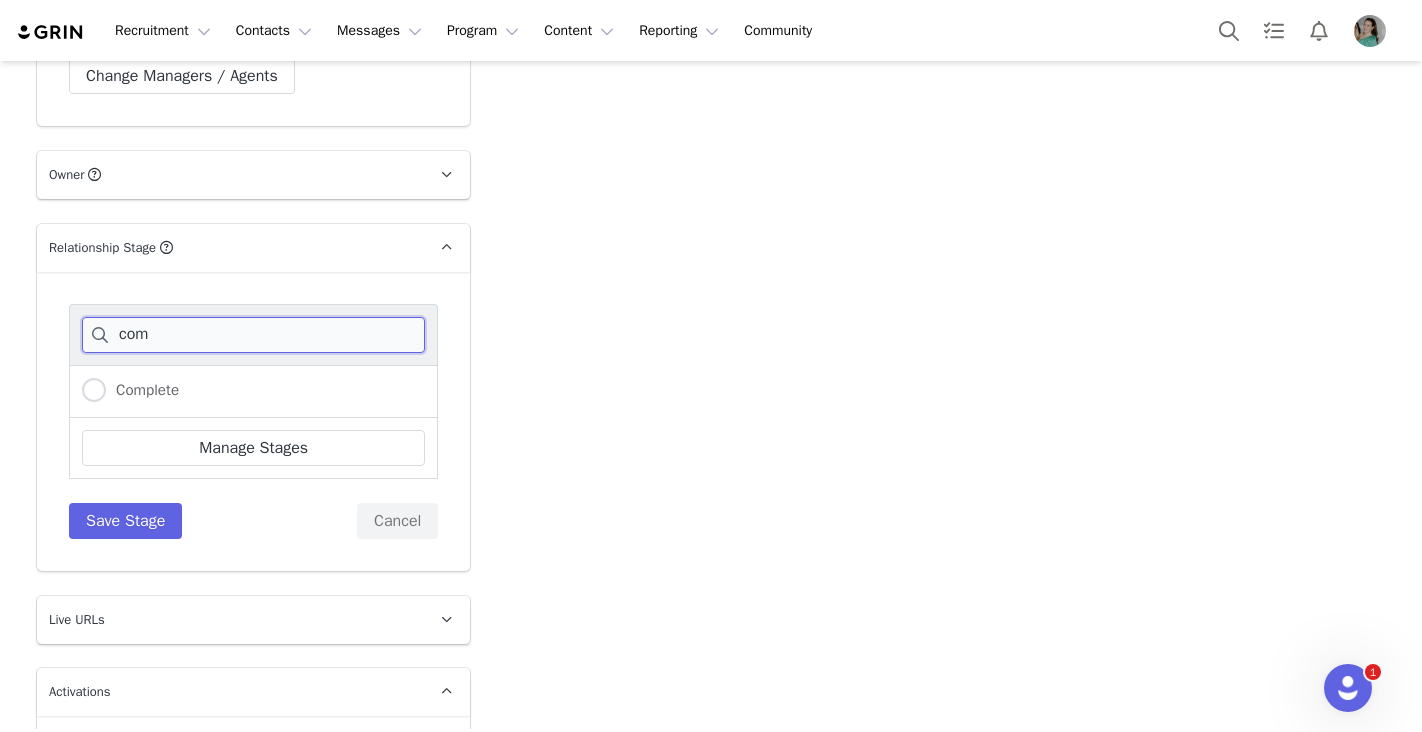 type on "com" 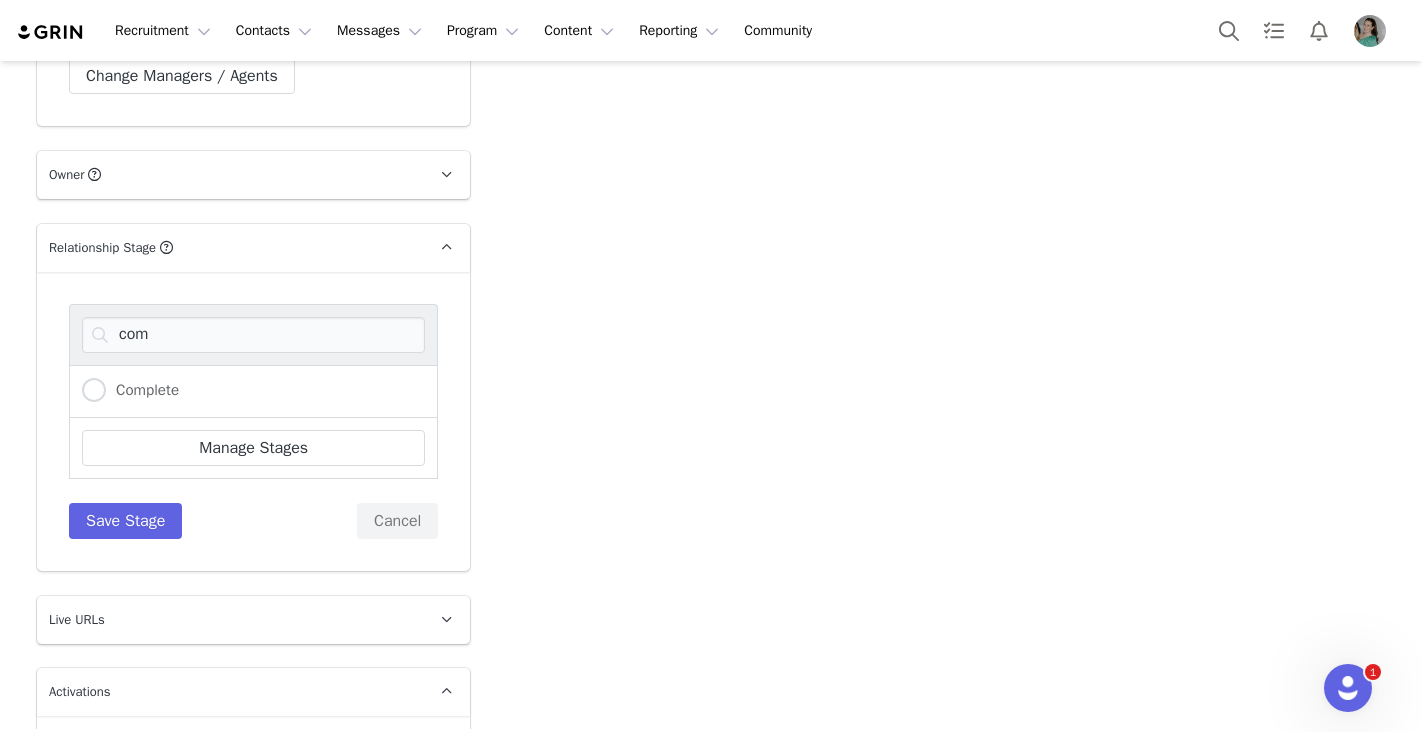 click on "Complete" at bounding box center (253, 391) 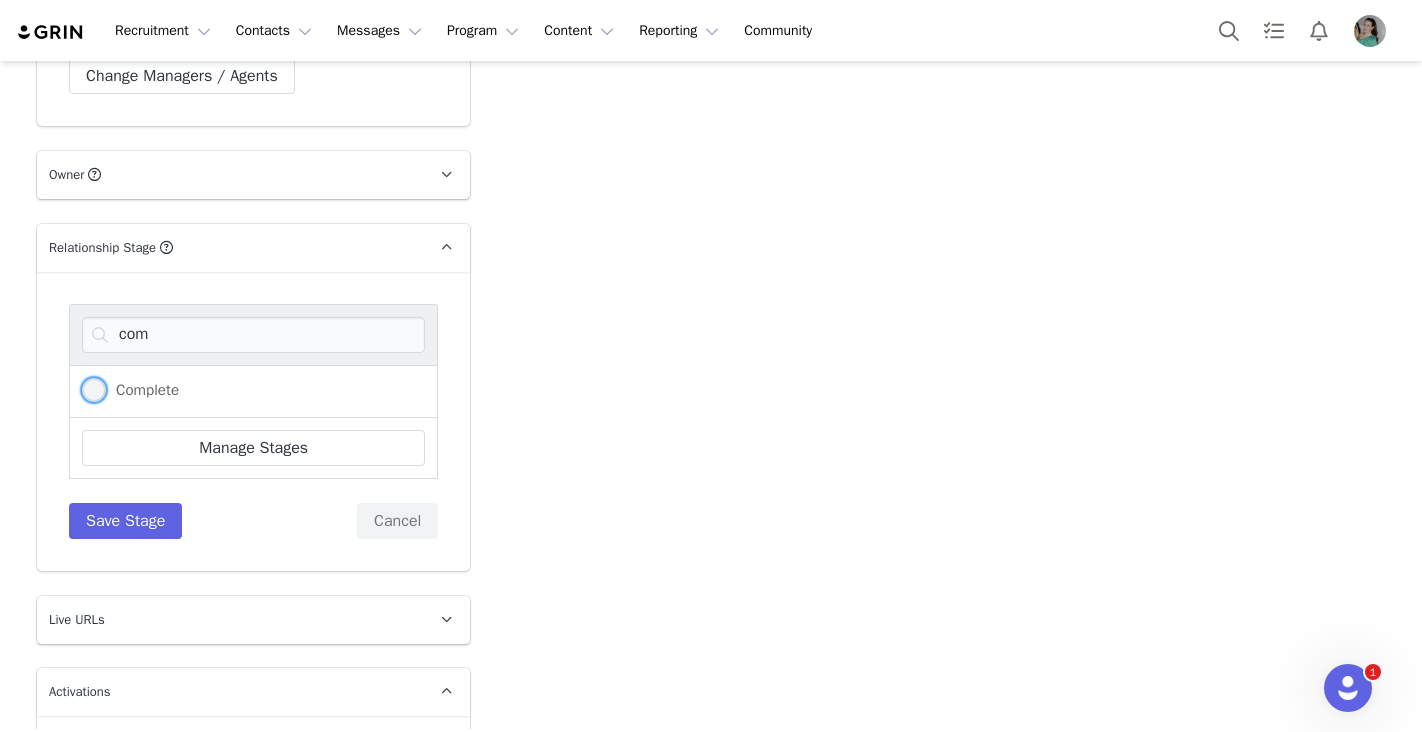 click at bounding box center [94, 390] 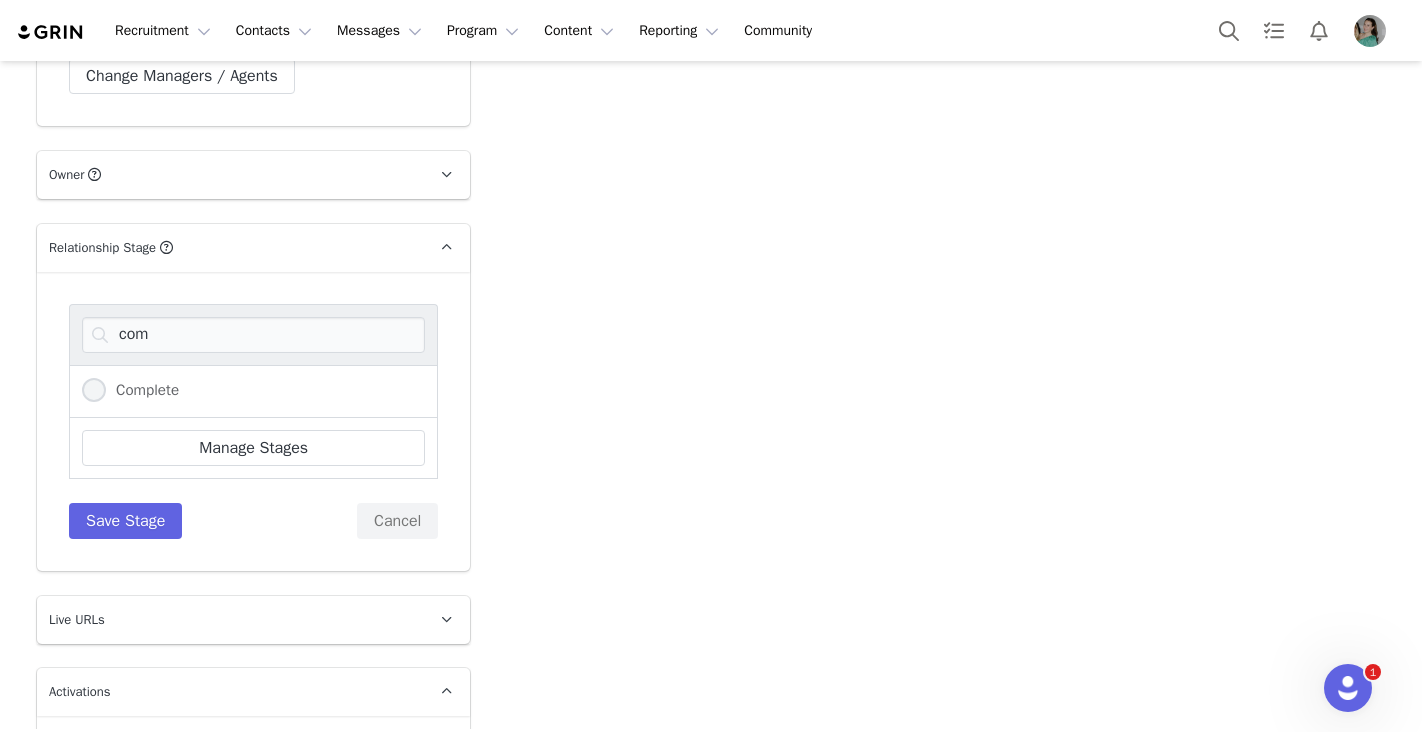 click on "Complete" at bounding box center (94, 391) 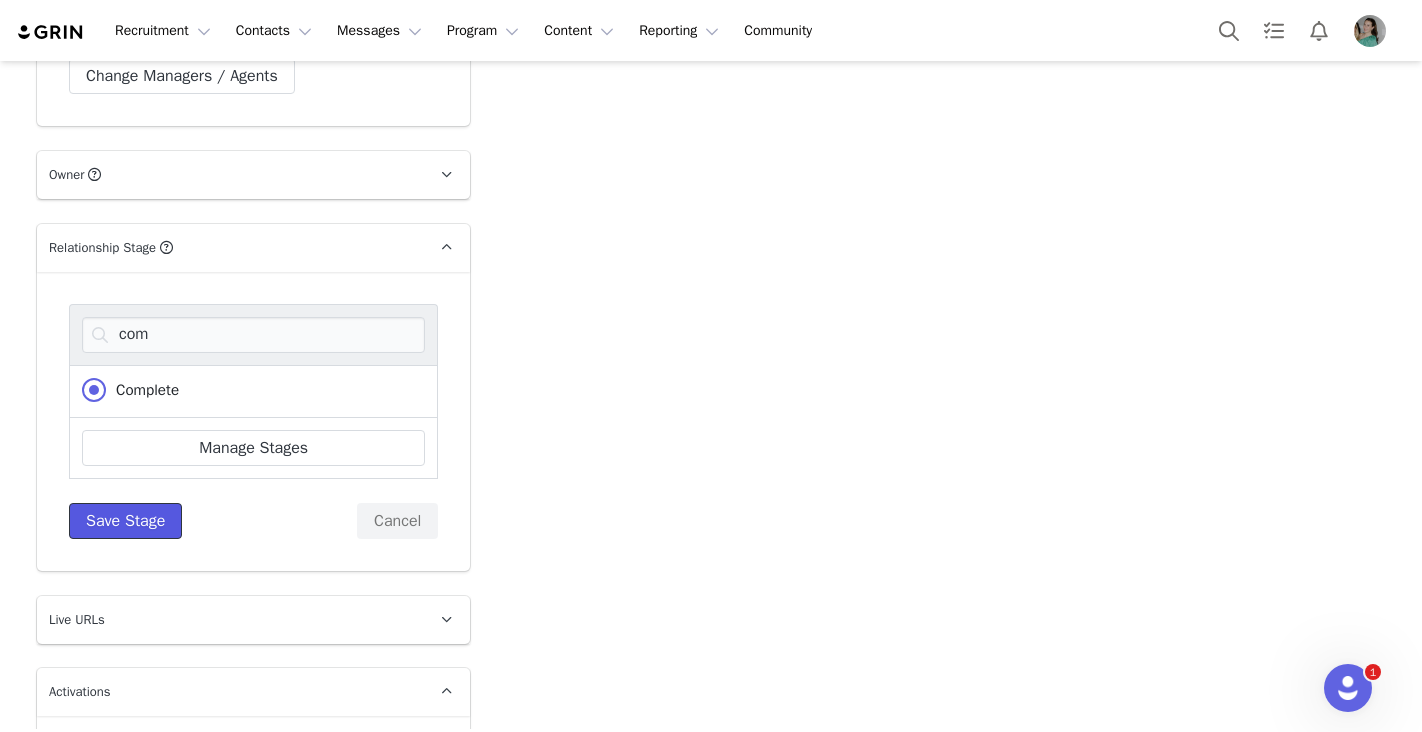 click on "Save Stage" at bounding box center [125, 521] 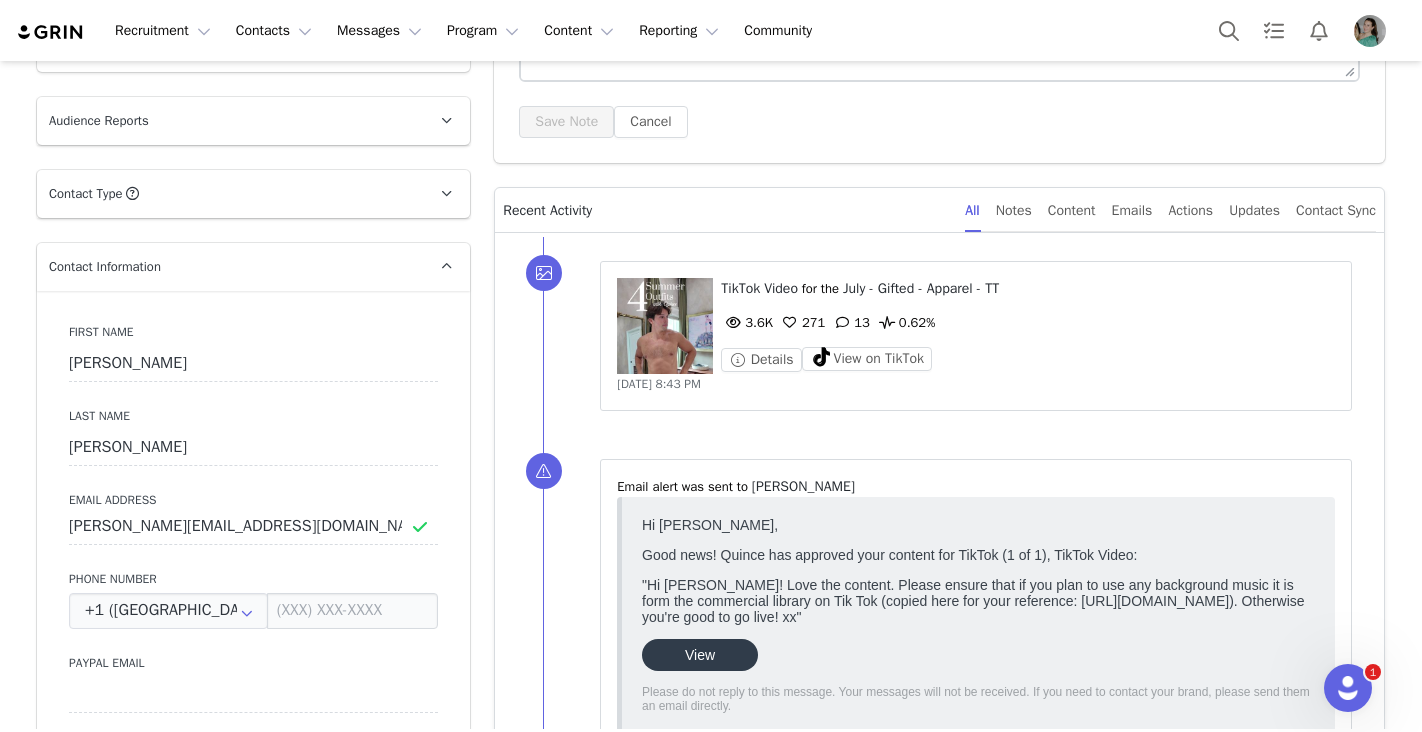 scroll, scrollTop: 402, scrollLeft: 0, axis: vertical 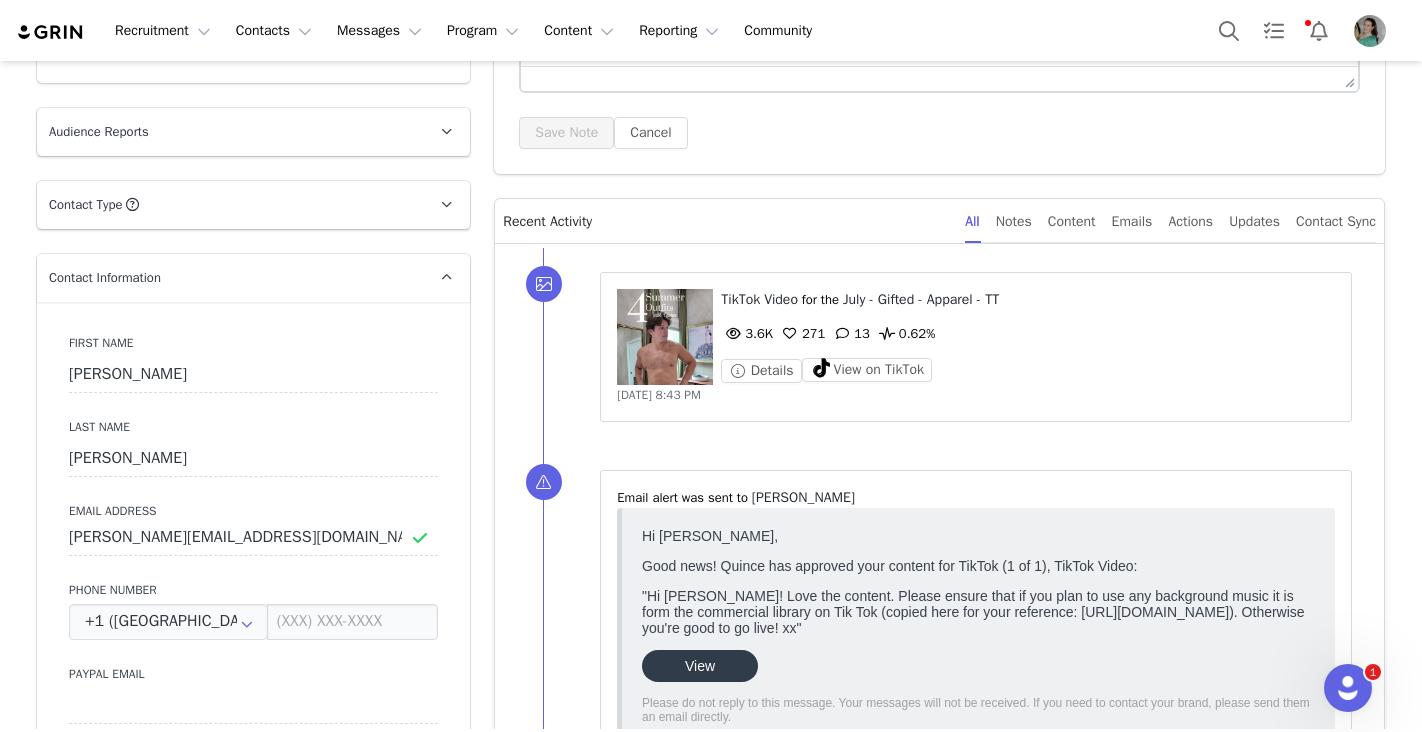 click at bounding box center [665, 337] 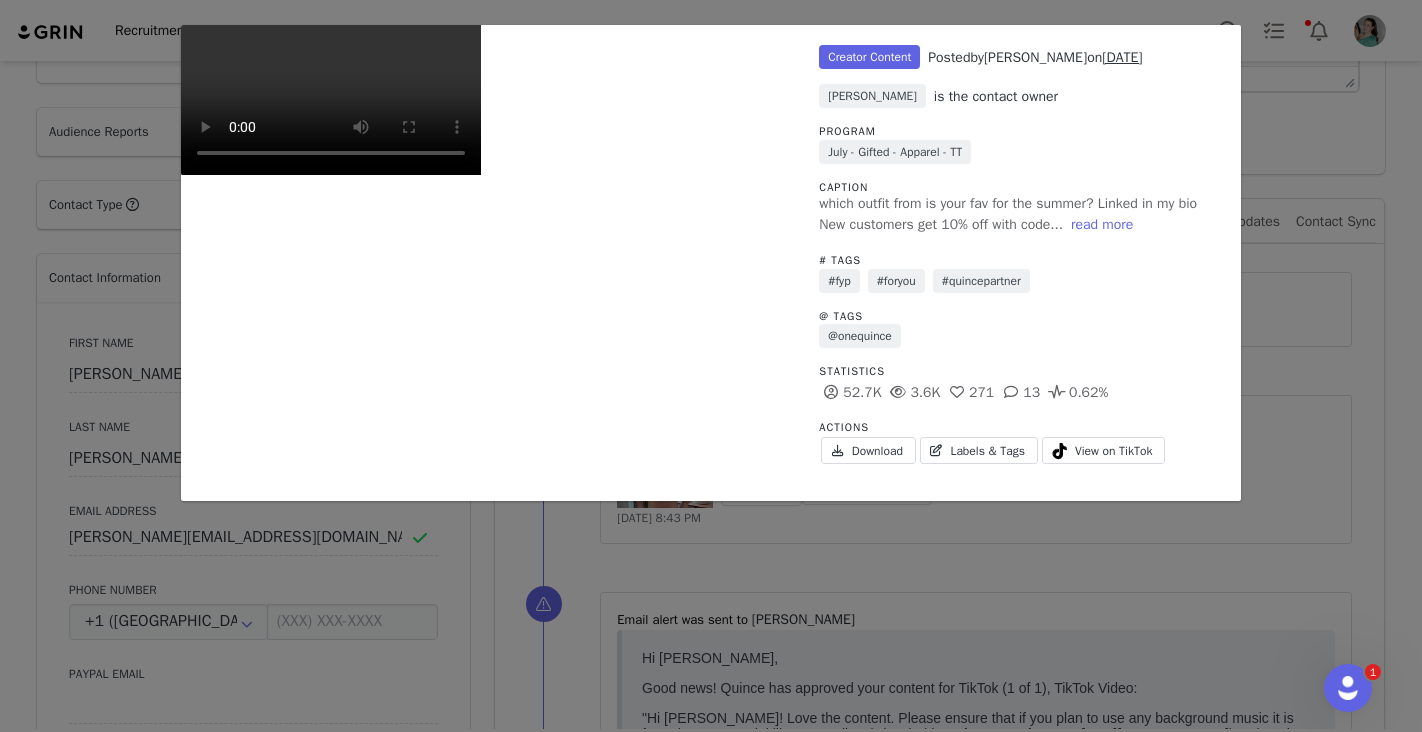 click on "Parker Taylor" at bounding box center (1035, 57) 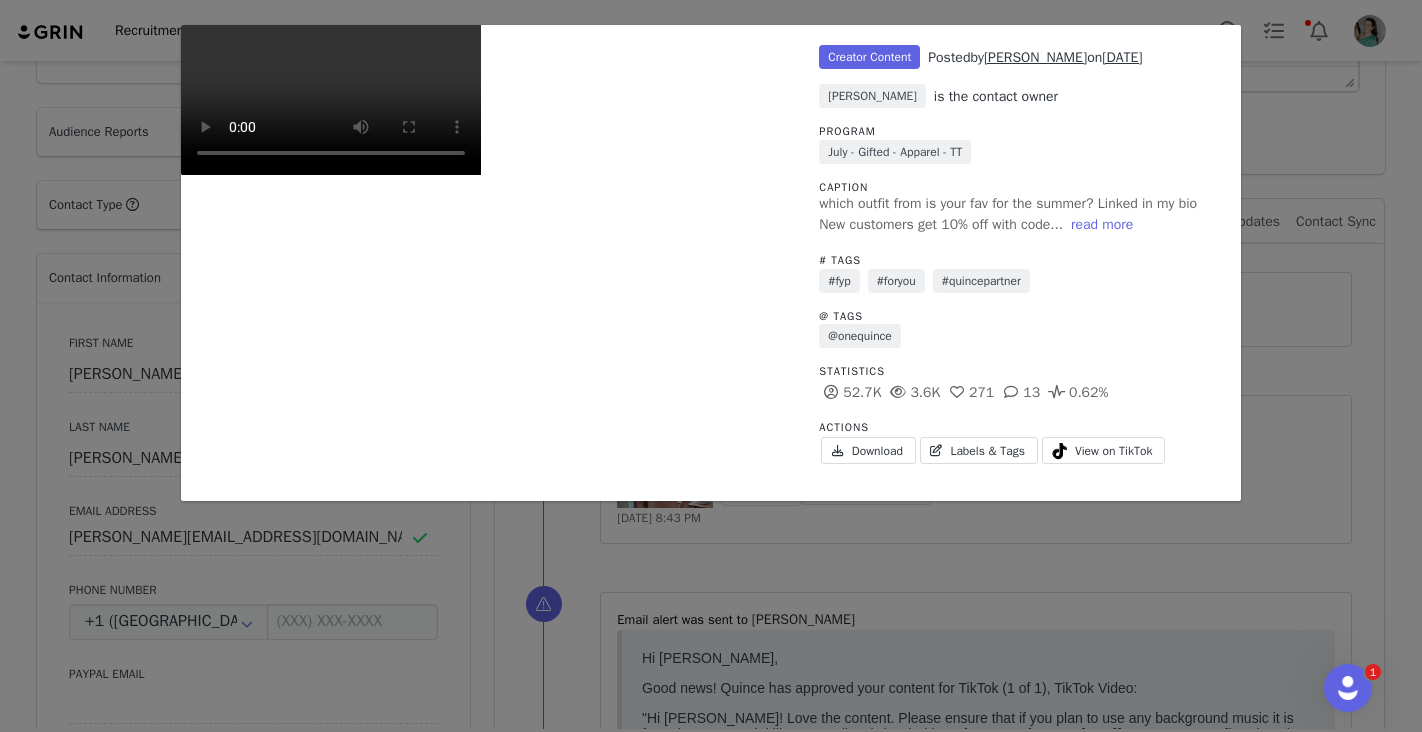 click on "Unlabeled  Creator Content   Posted   by   Parker Taylor   on   Jul 1, 2025   Nuala Sullivan  is the contact owner Program  July - Gifted - Apparel - TT  Caption which outfit from  is your fav for the summer? Linked in my bio  New customers get 10% off with code... read more # Tags  #fyp   #foryou   #quincepartner  @ Tags  @onequince  Statistics 52.7K  3.6K  271  13  0.62%  Actions  Download   Labels & Tags  View on TikTok" at bounding box center [711, 366] 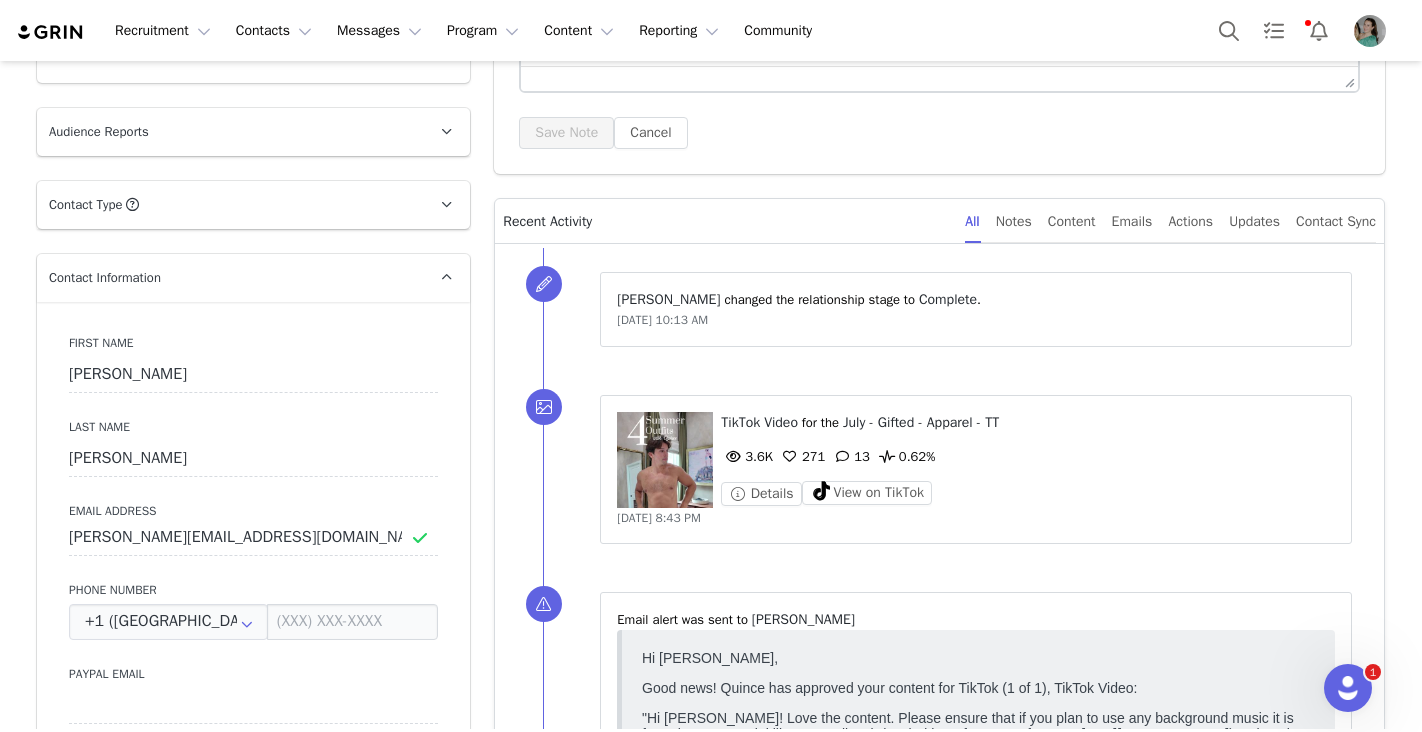scroll, scrollTop: 0, scrollLeft: 0, axis: both 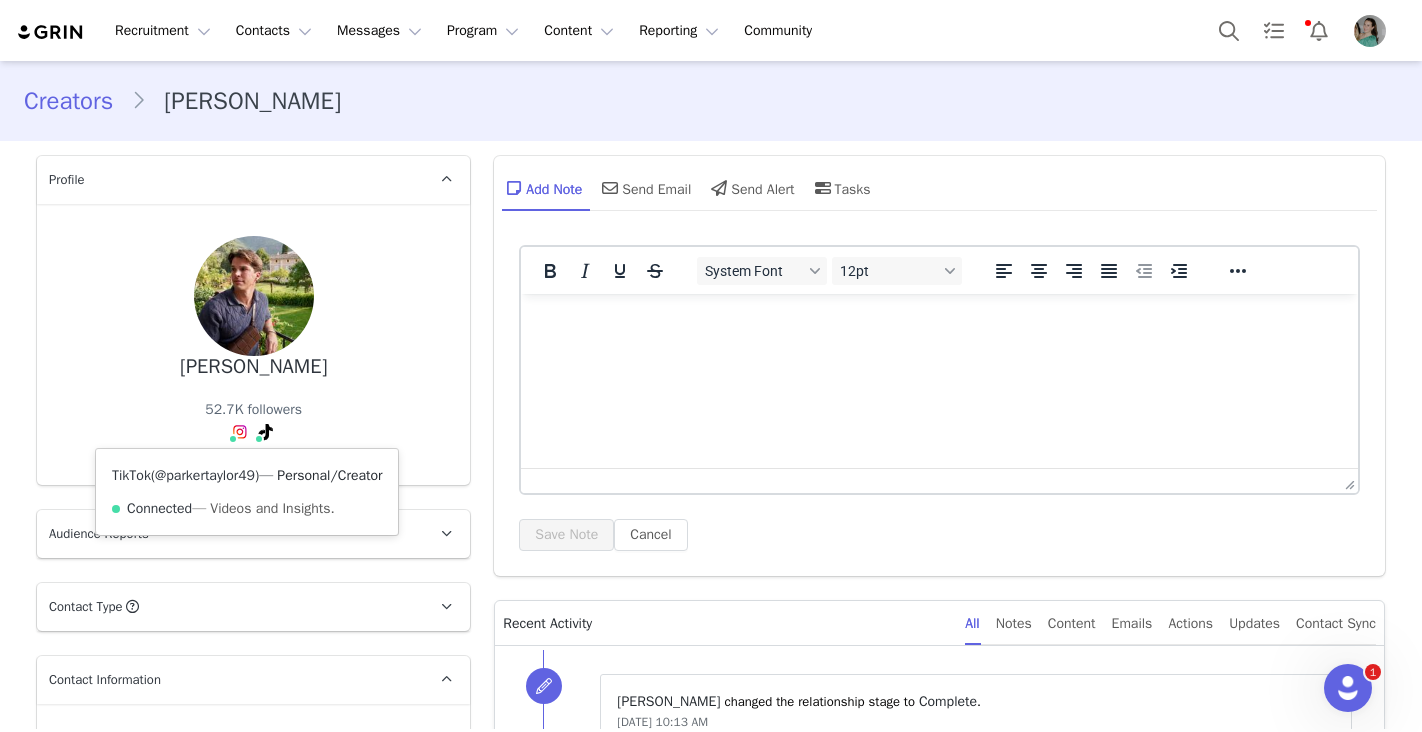 click on "@parkertaylor49" at bounding box center (205, 475) 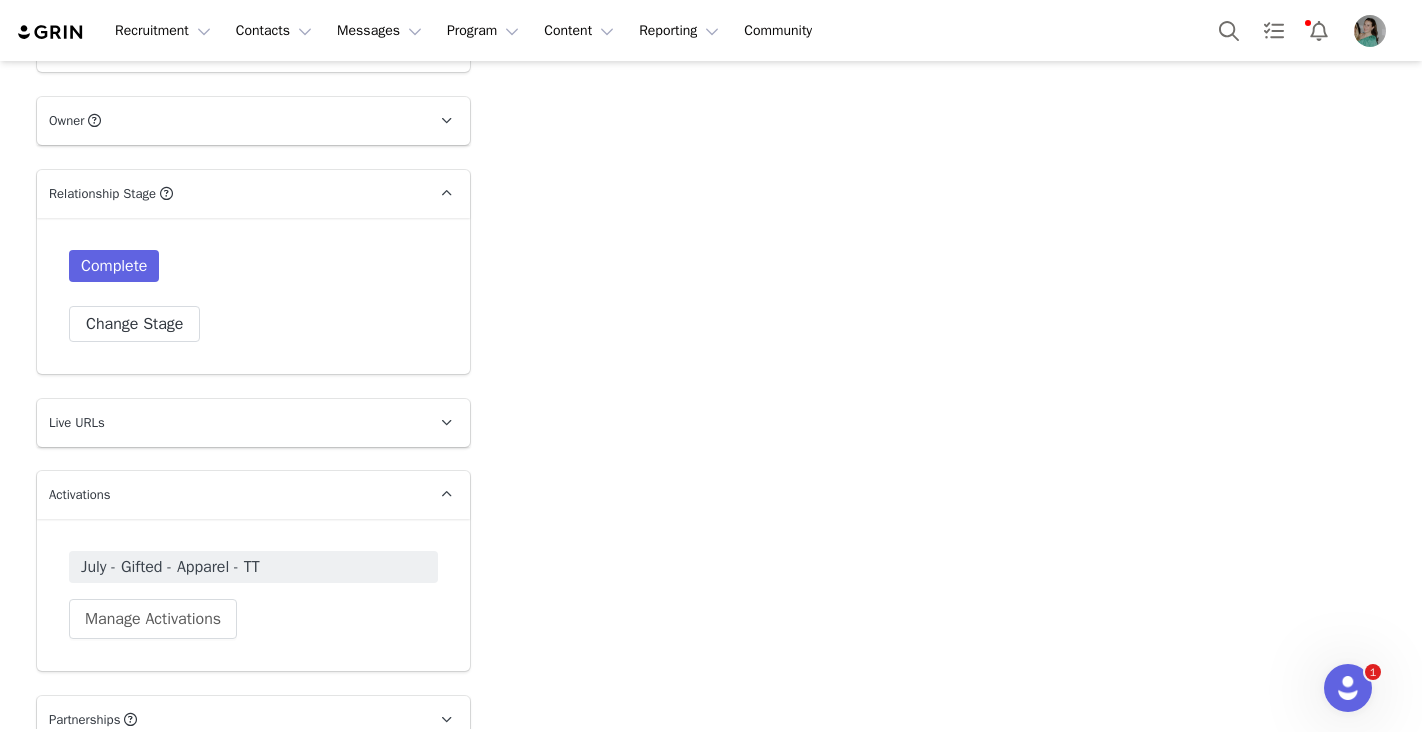 scroll, scrollTop: 3161, scrollLeft: 0, axis: vertical 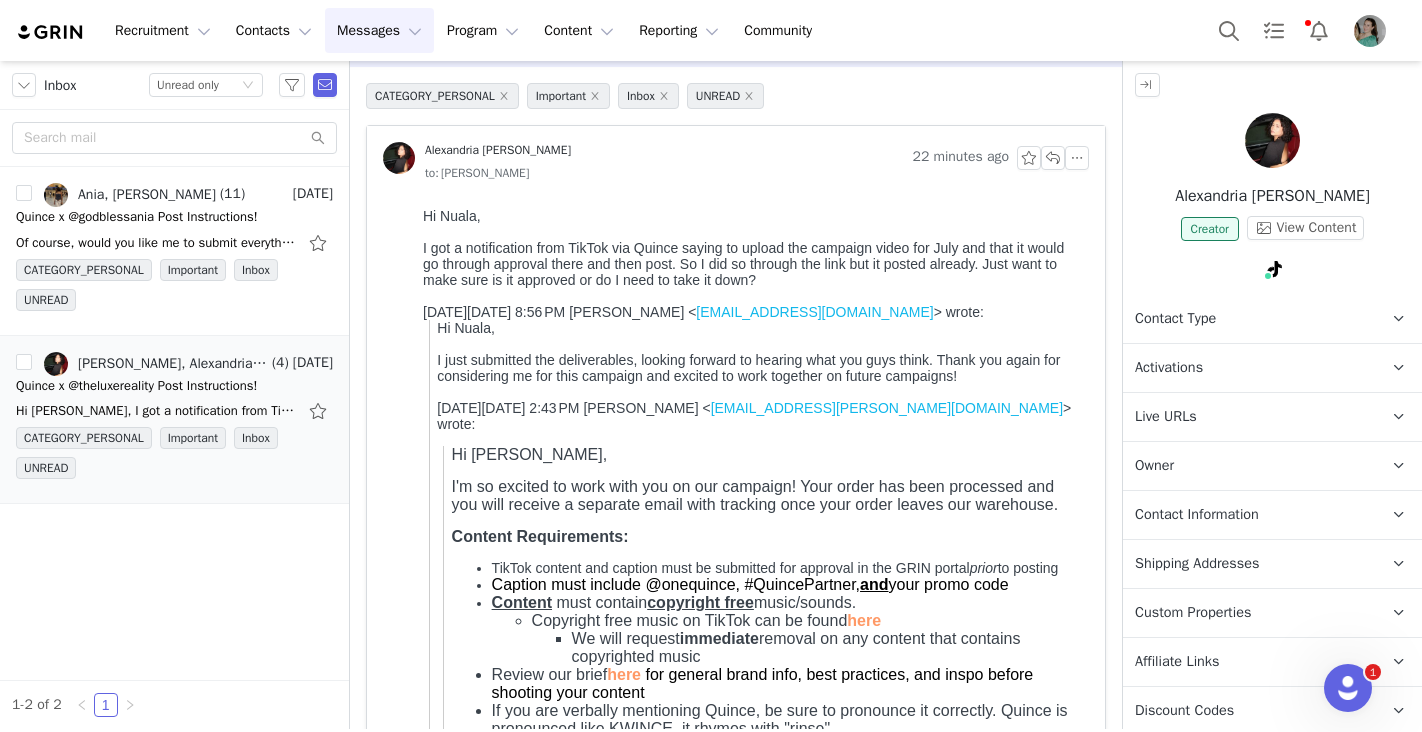 click on "Contact Information" at bounding box center (1197, 515) 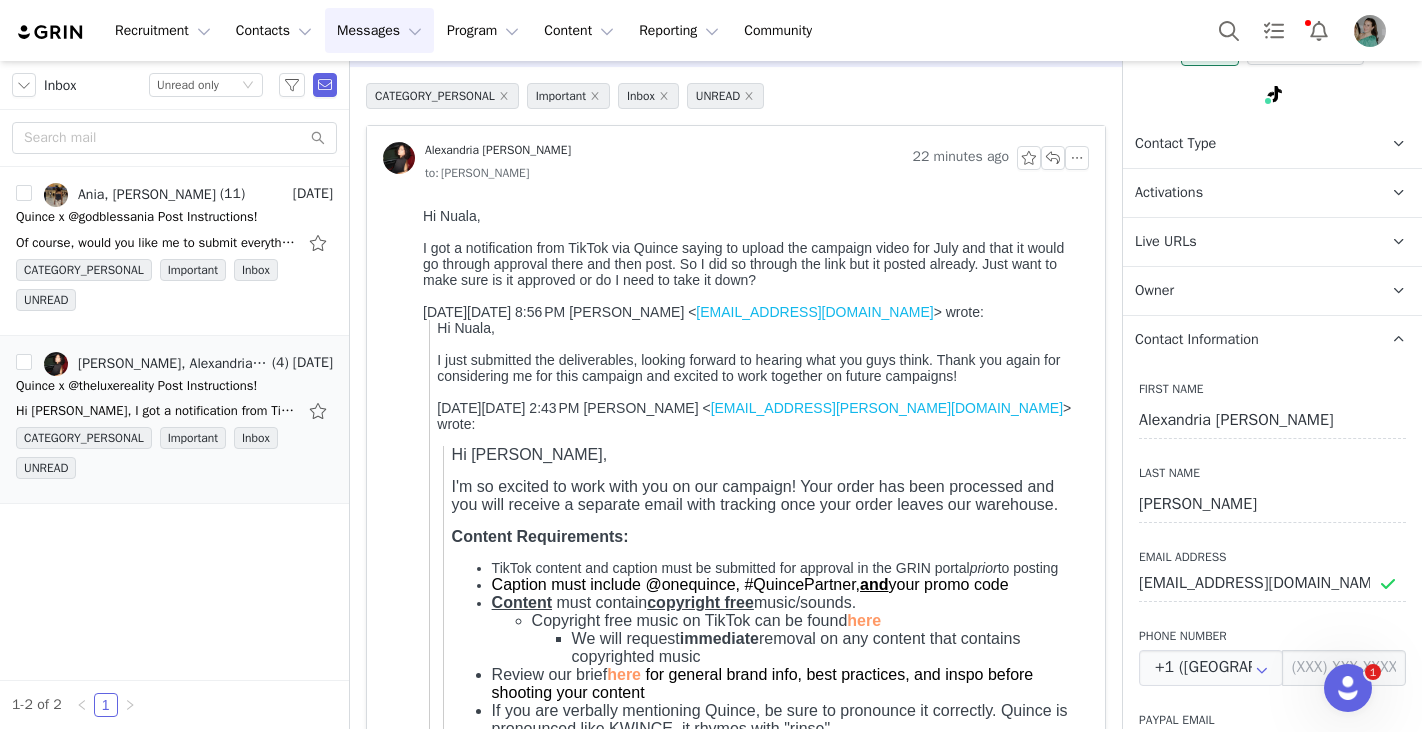 scroll, scrollTop: 191, scrollLeft: 0, axis: vertical 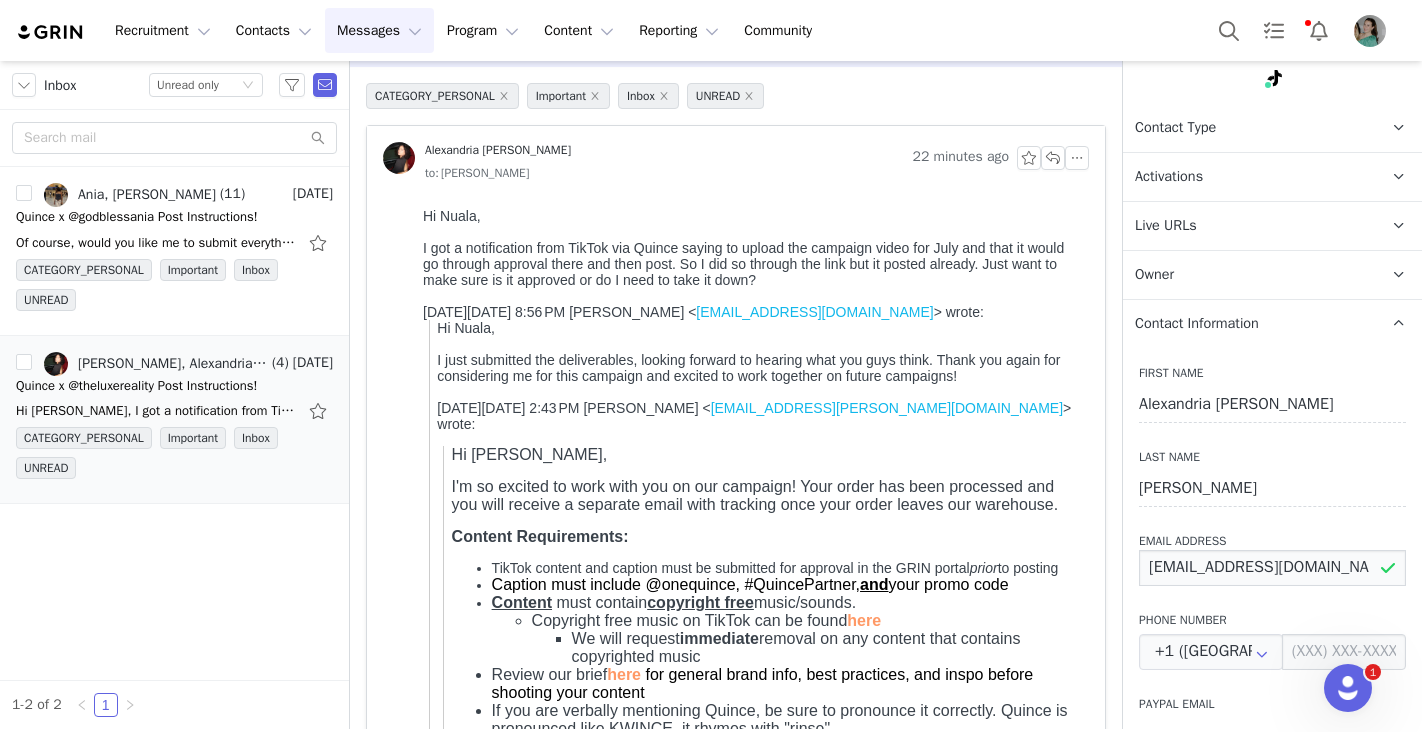 click on "support@theluxereality.net" at bounding box center (1272, 568) 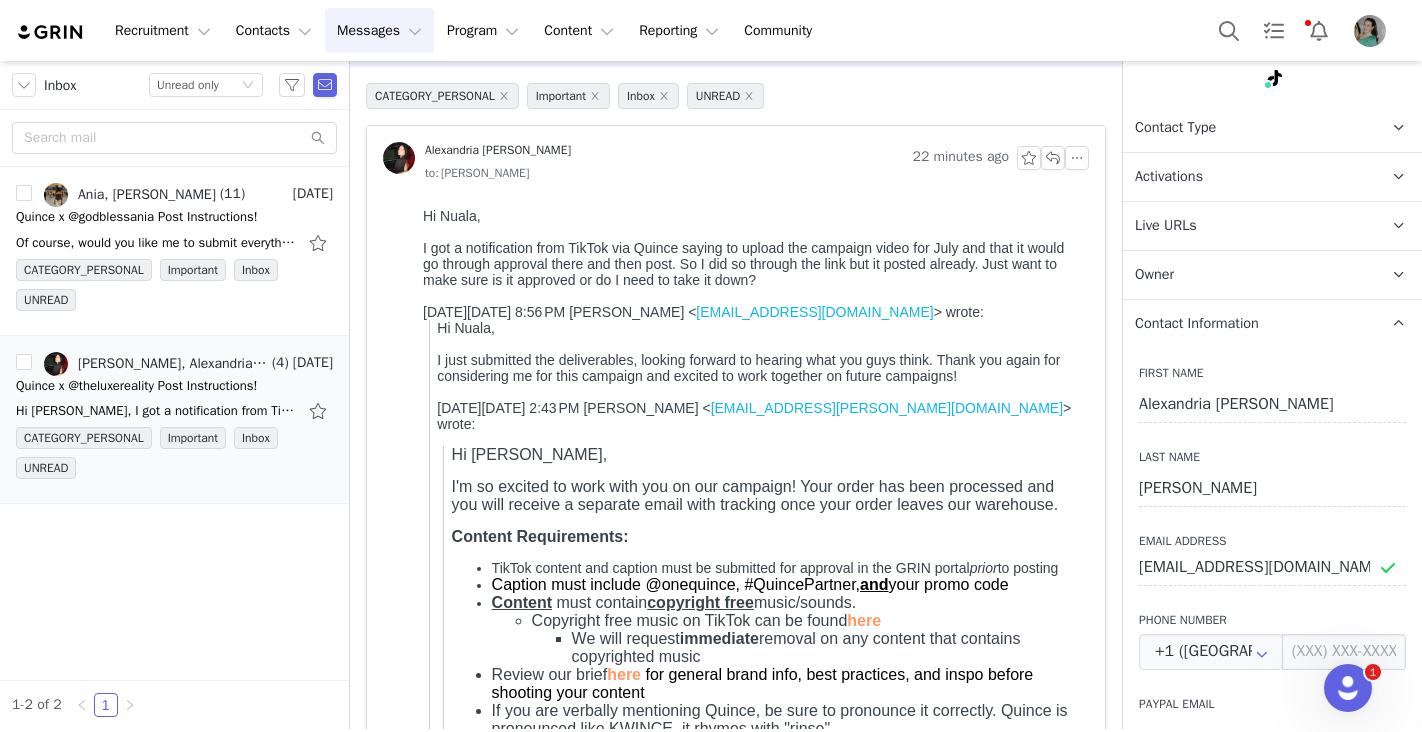click on "Inbox     Status Unread only          Ania, Nuala Sullivan  (11)      Jul 9   Quince x @godblessania Post Instructions!       Of course, would you like me to submit everything through influencers? On Wed, Jul 9, 2025 at 12:15 PM Nuala Sullivan <nuala.sullivan@onequince.com> wrote: Looks great, Ania! Thanks again. It was       CATEGORY_PERSONAL   Important   Inbox   UNREAD   Nuala Sullivan, Alexandria Elizabeth Herde  (4)      Jun 30   Quince x @theluxereality Post Instructions!       Hi Nuala, I got a notification from TikTok via Quince saying to upload the campaign video for July and that it would go through approval there and then post. So I did so through the link but it posted       CATEGORY_PERSONAL   Important   Inbox   UNREAD  1-2 of 2 1" at bounding box center (174, 395) 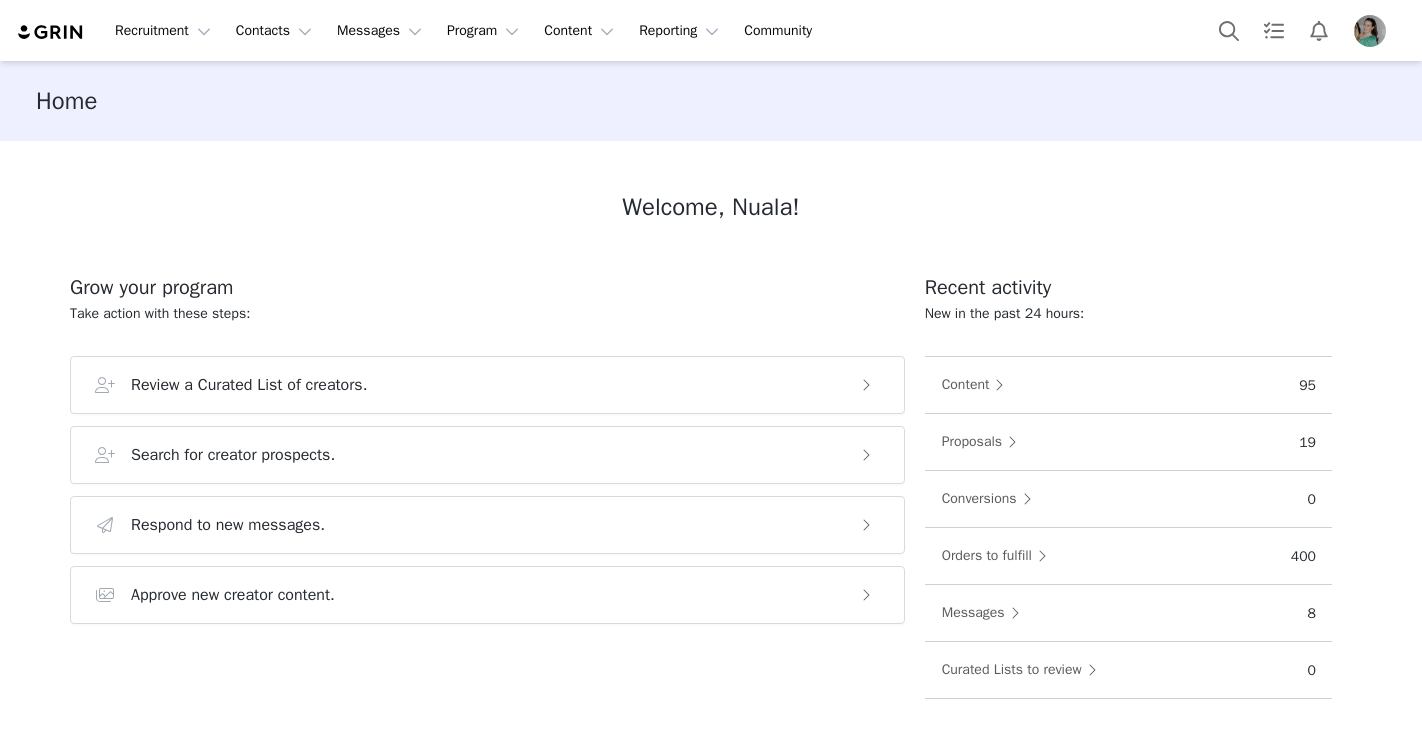 scroll, scrollTop: 0, scrollLeft: 0, axis: both 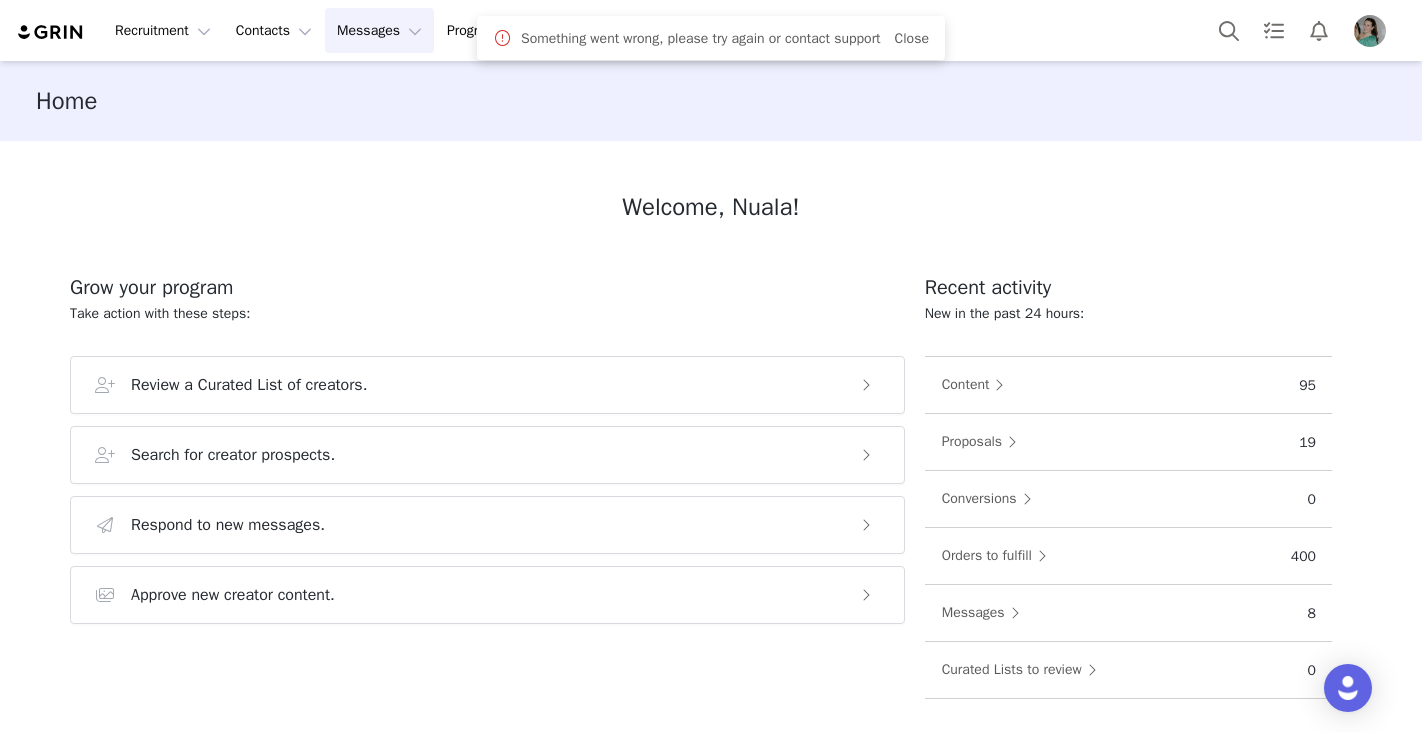 click on "Messages Messages" at bounding box center [379, 30] 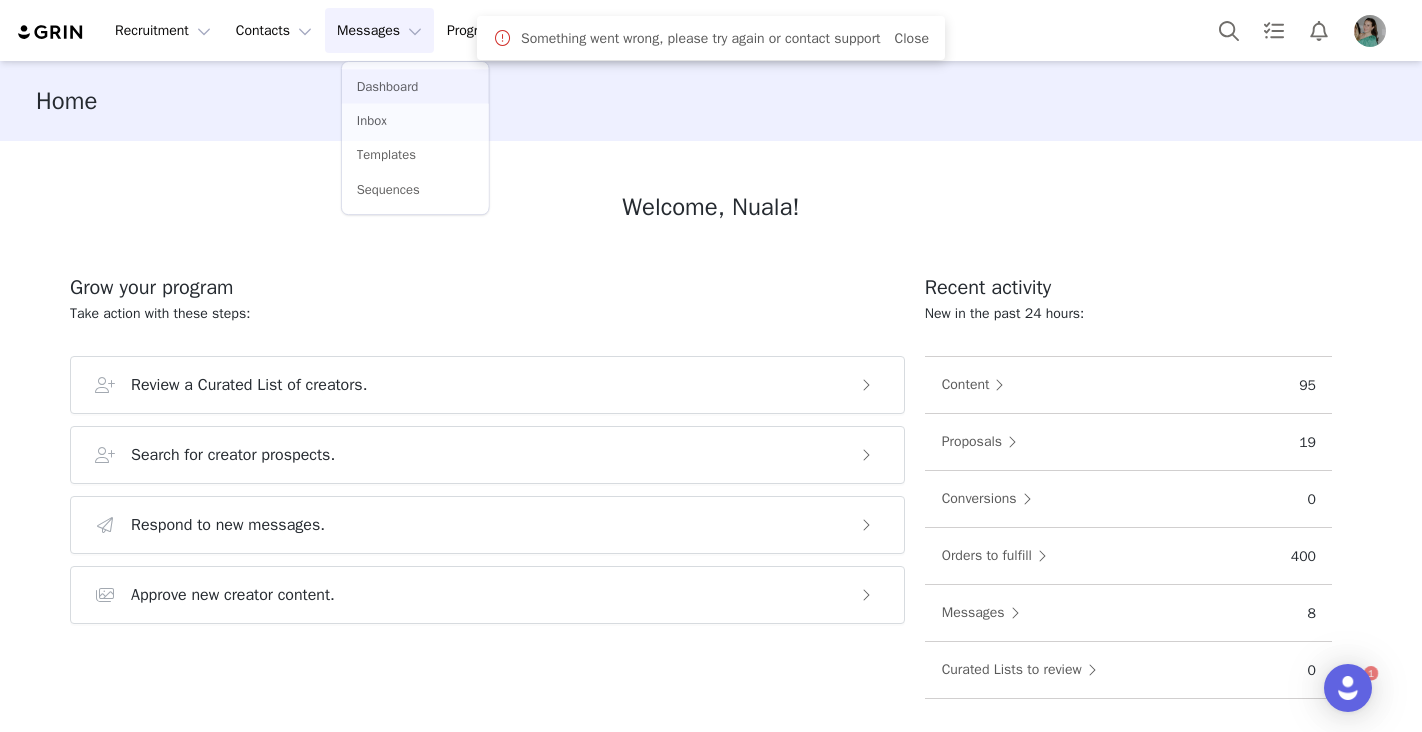 scroll, scrollTop: 0, scrollLeft: 0, axis: both 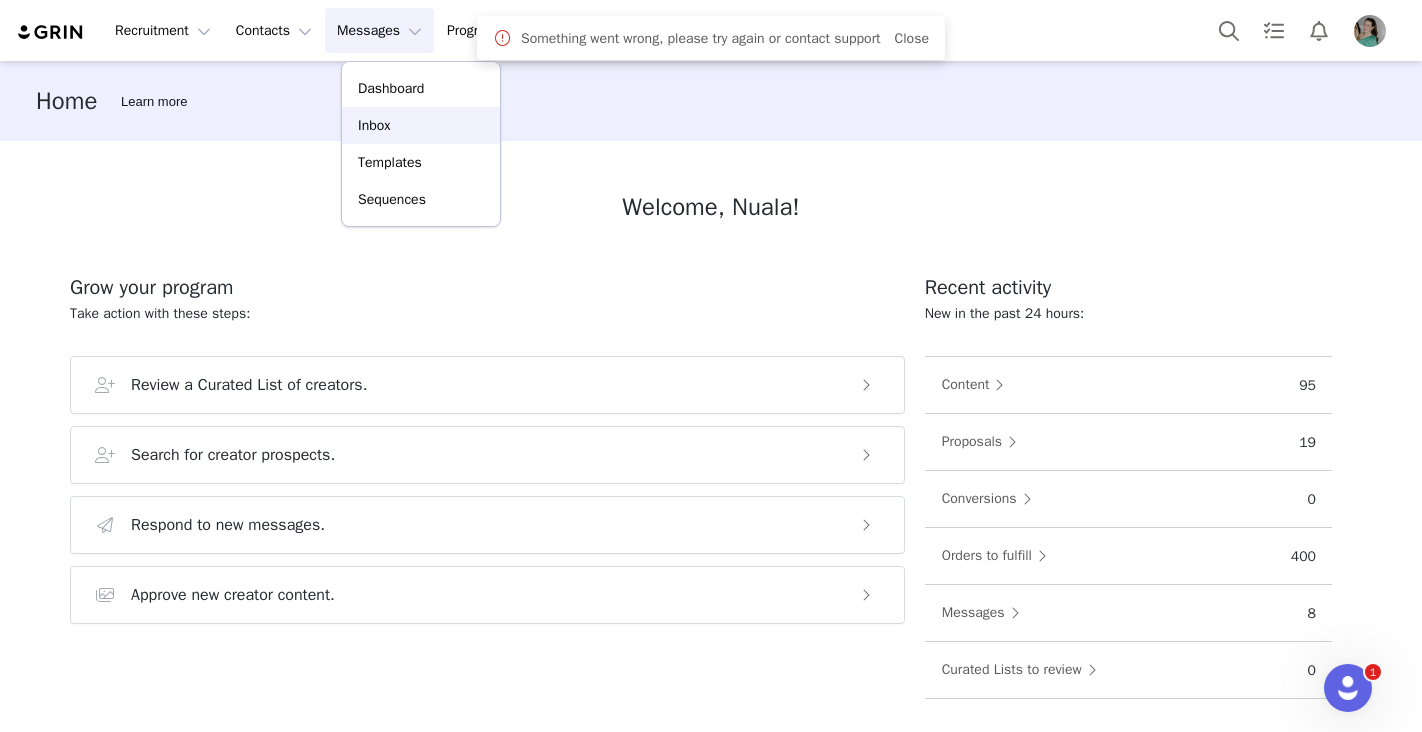 click on "Inbox" at bounding box center [421, 125] 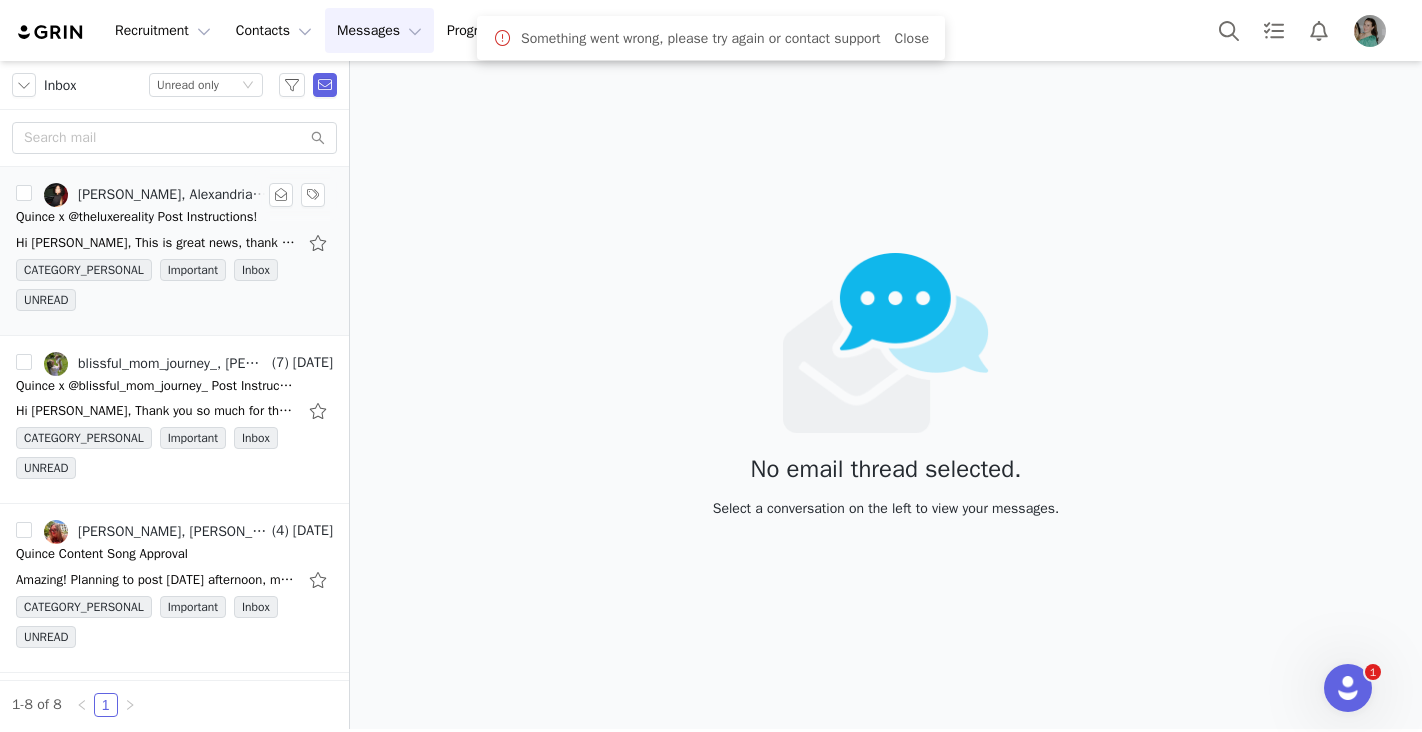 click on "Quince x @theluxereality Post Instructions!" at bounding box center [136, 217] 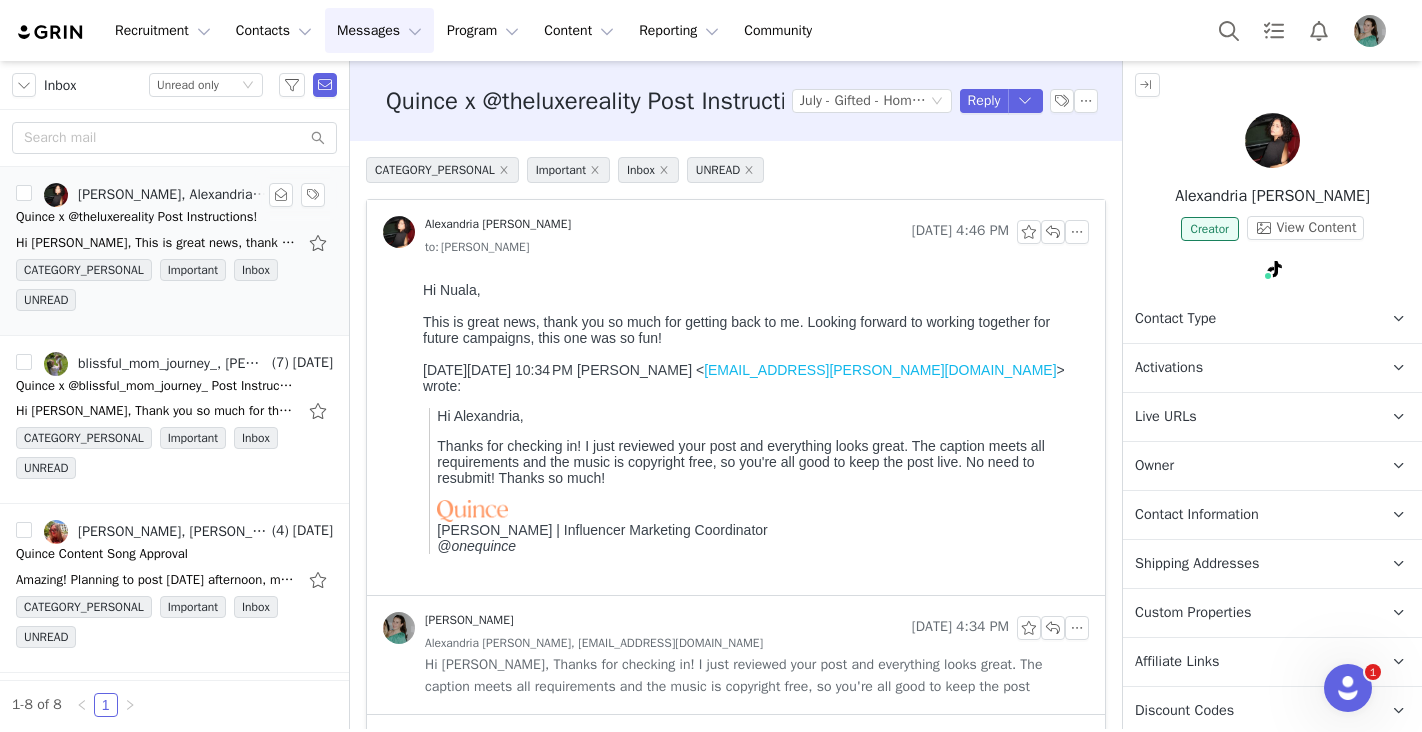 scroll, scrollTop: 0, scrollLeft: 0, axis: both 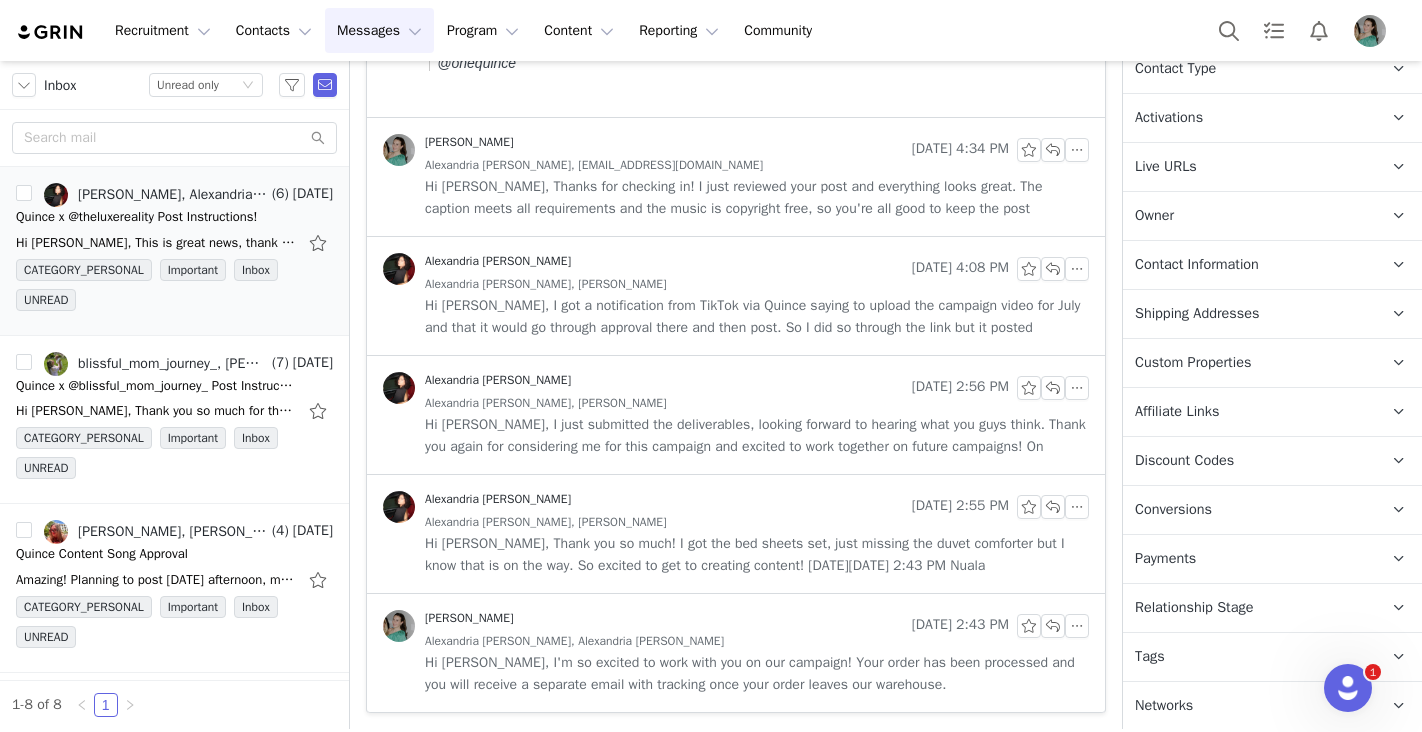 click on "Custom Properties" at bounding box center (1193, 363) 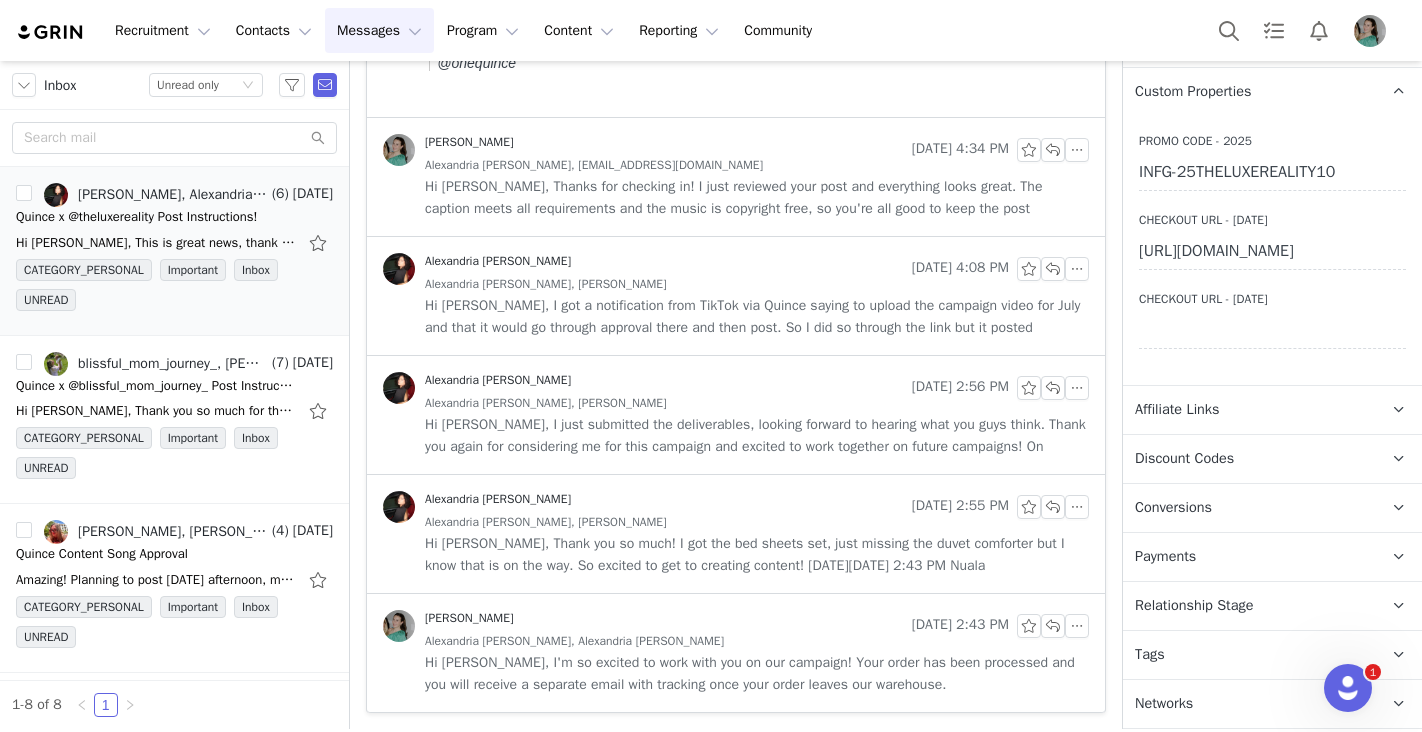 scroll, scrollTop: 638, scrollLeft: 0, axis: vertical 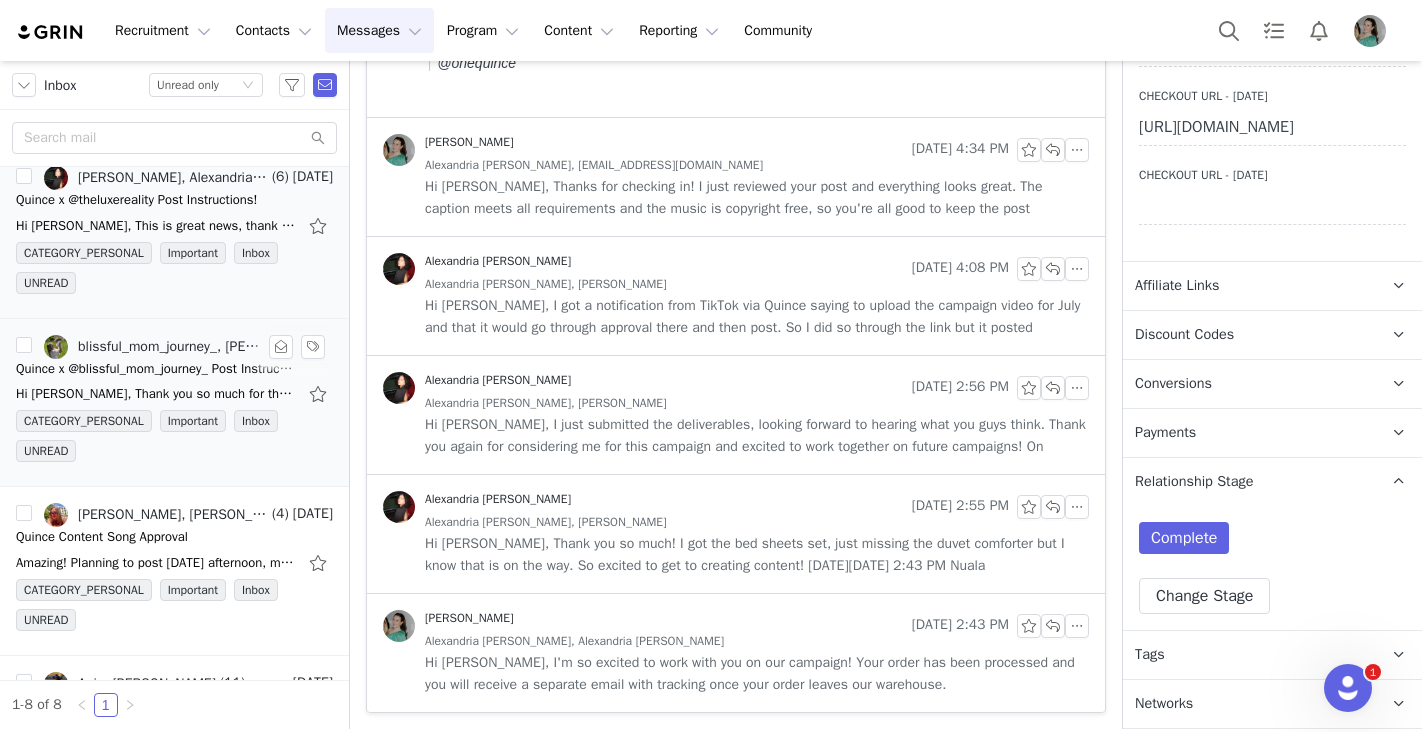 click on "Hi Nuala, Thank you so much for the quick response and for sending the replacement. I really appreciate it! I'll keep an eye out for the delivery and will let you know once it arrives. Best," at bounding box center (174, 394) 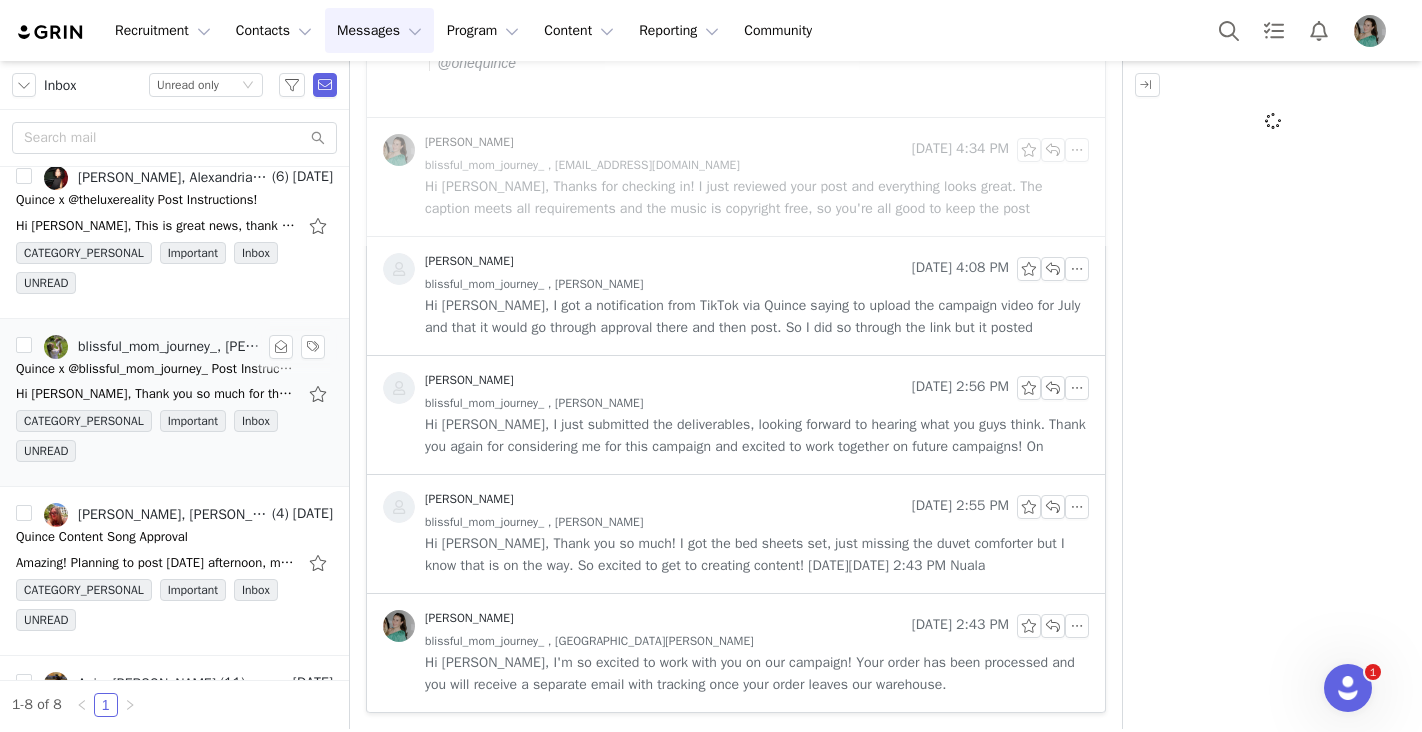 scroll, scrollTop: 0, scrollLeft: 0, axis: both 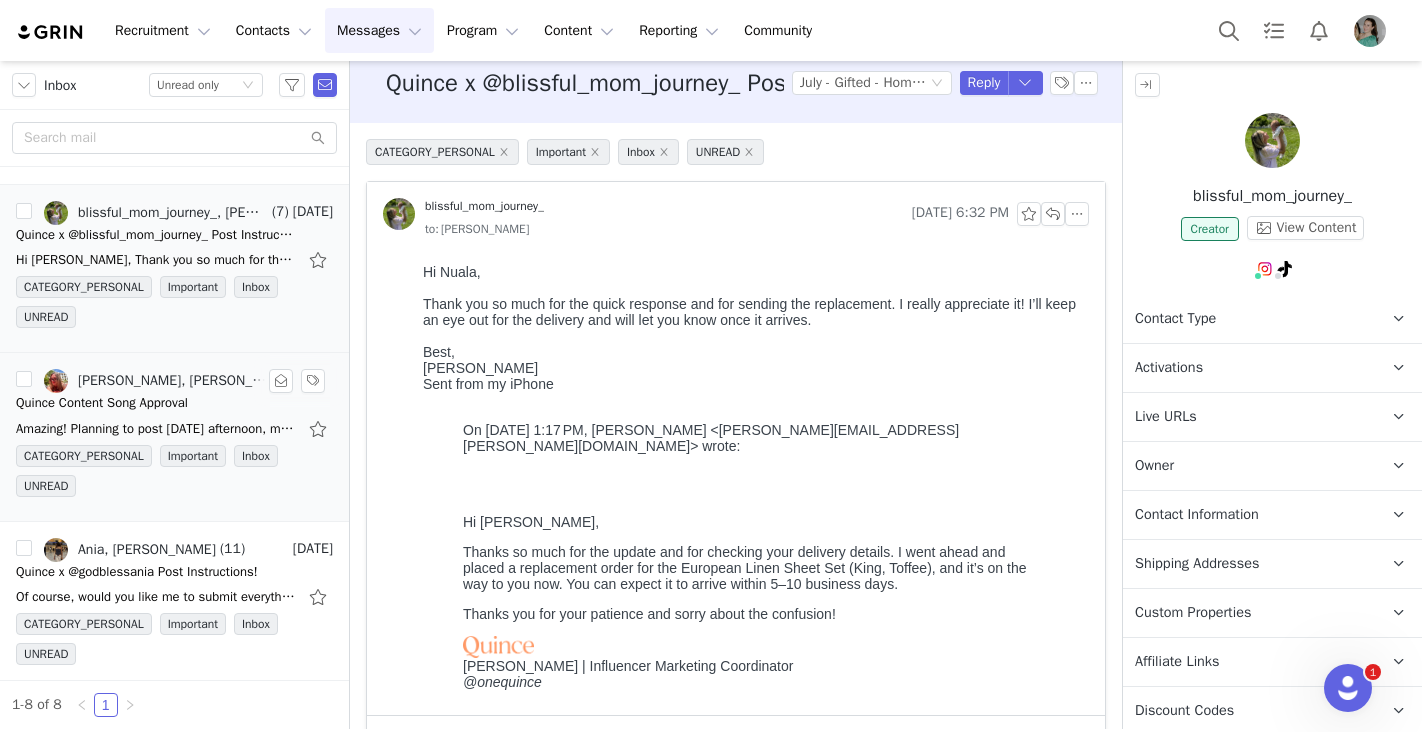 click on "Quince Content Song Approval" at bounding box center [102, 403] 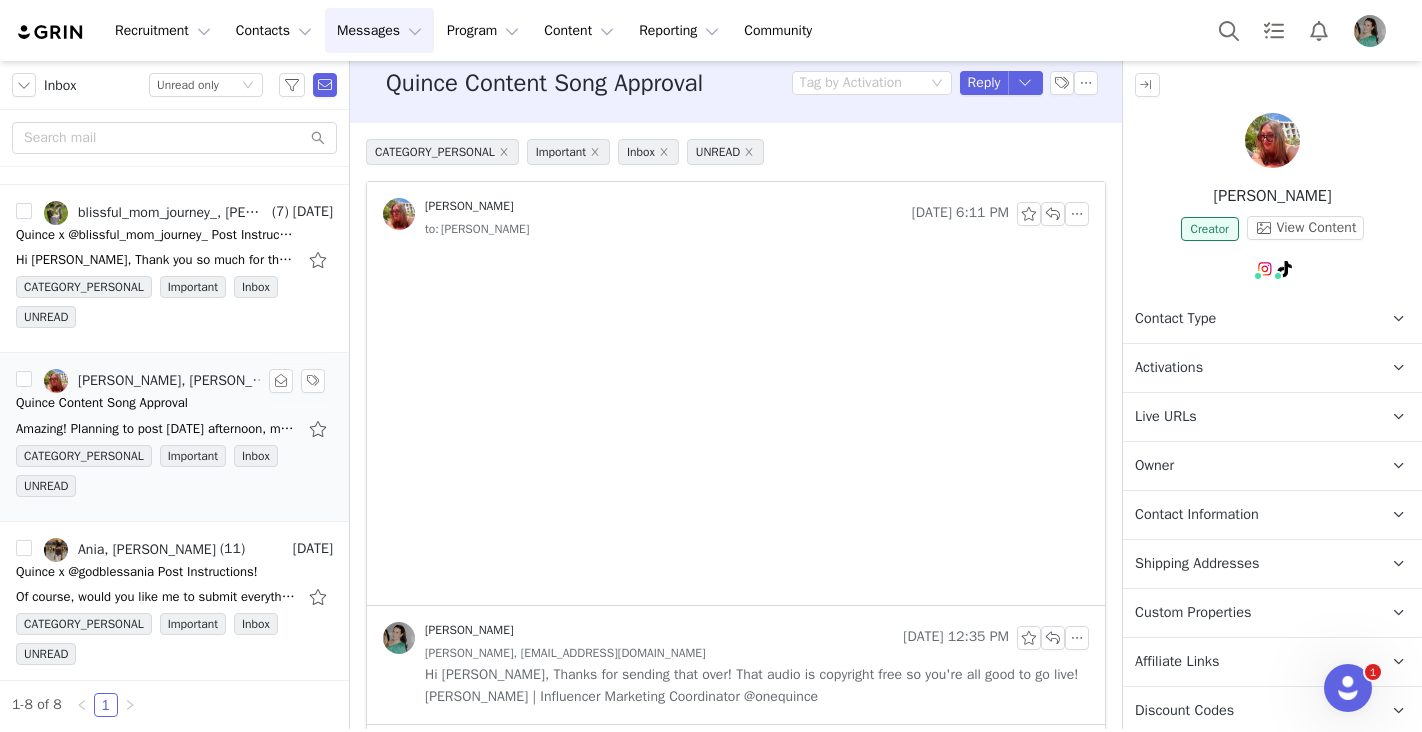 scroll, scrollTop: 0, scrollLeft: 0, axis: both 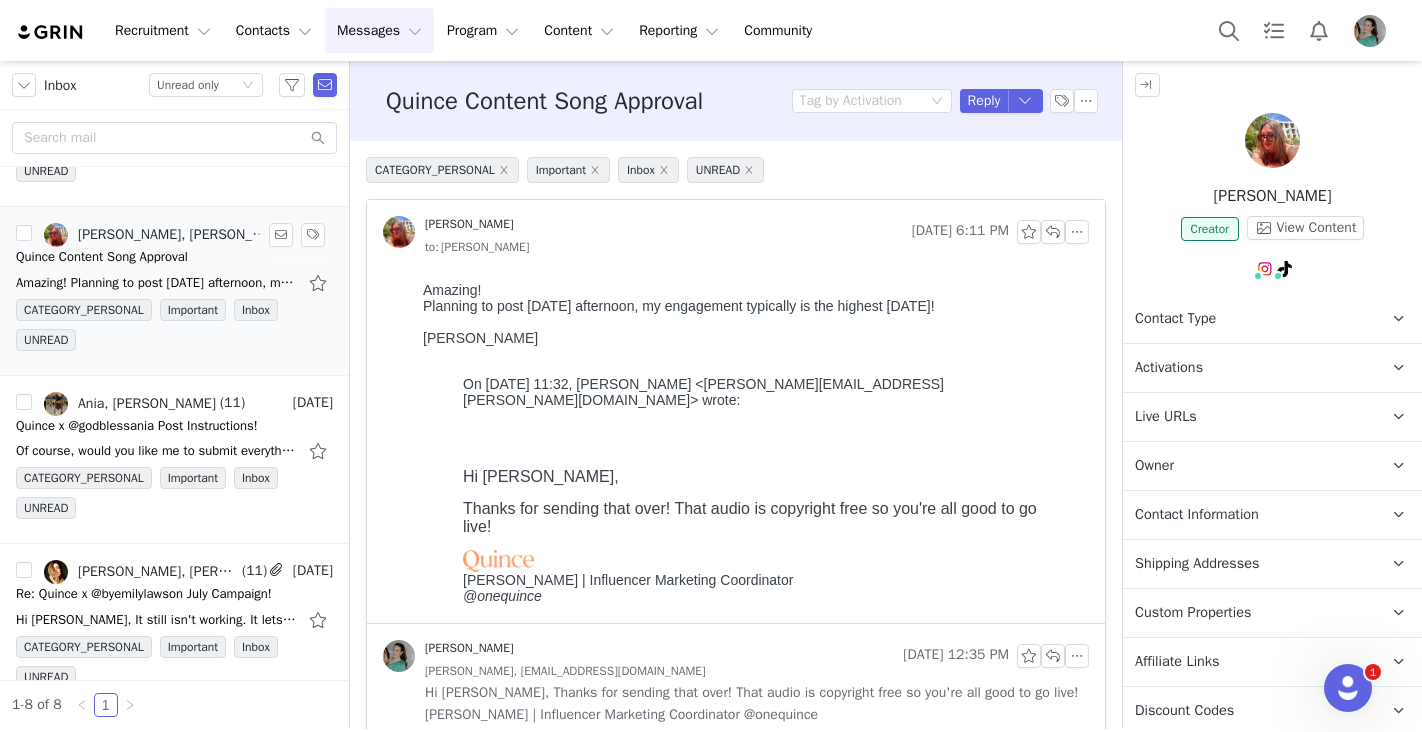 click on "Ania, Nuala Sullivan" at bounding box center (130, 404) 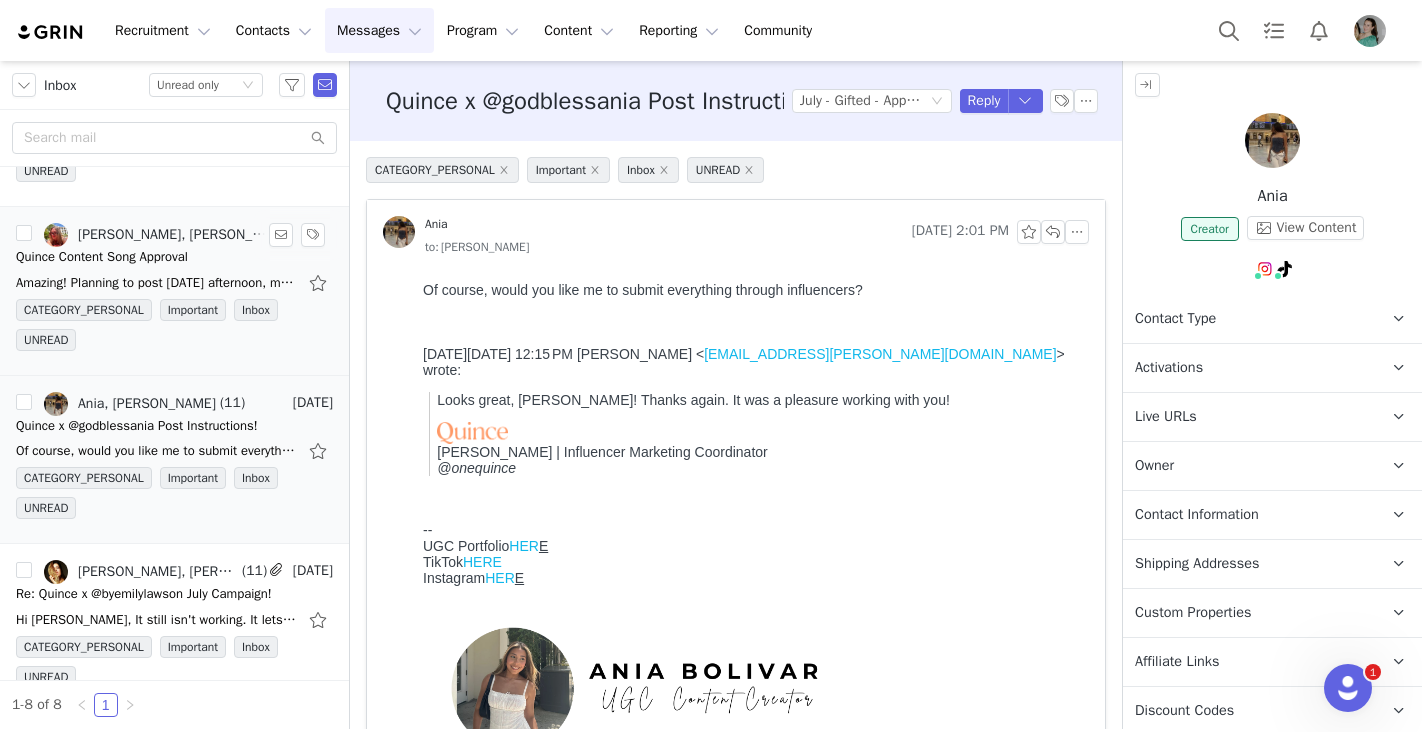 scroll, scrollTop: 0, scrollLeft: 0, axis: both 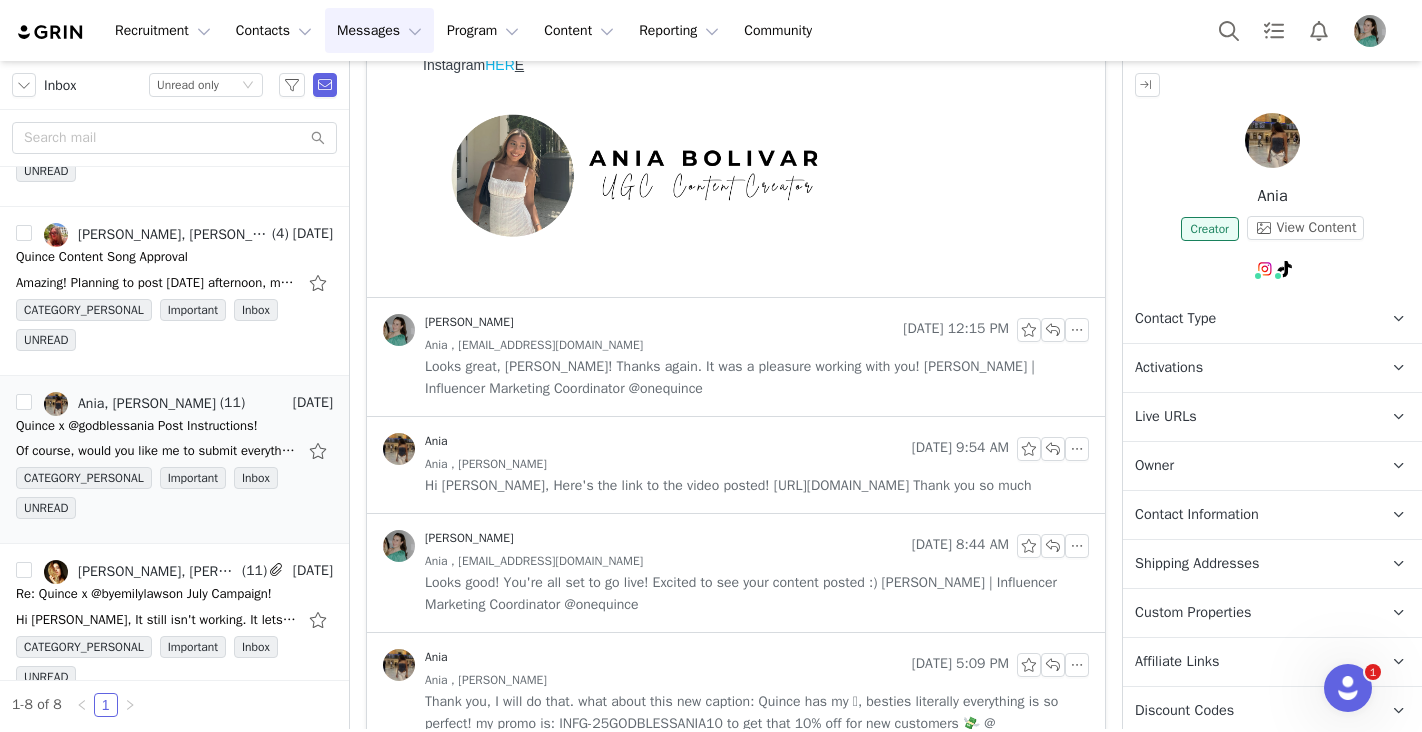 click on "Hi Nuala, Here's the link to the video posted! https://www.tiktok.com/@godblessania/video/7524848115959008543?is_from_webapp=1&sender_device=pc&web_id=7516949796091889183 Thank you so much" at bounding box center (728, 486) 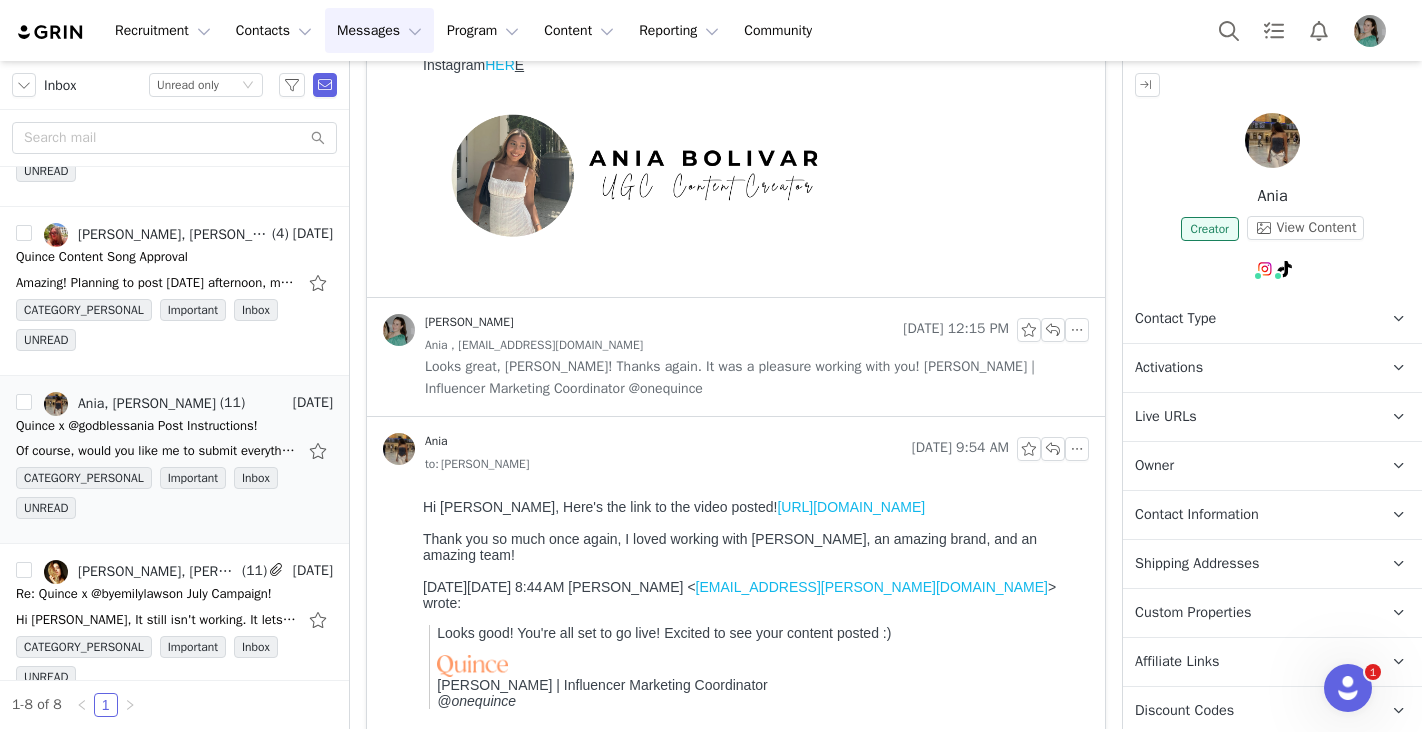 scroll, scrollTop: 0, scrollLeft: 0, axis: both 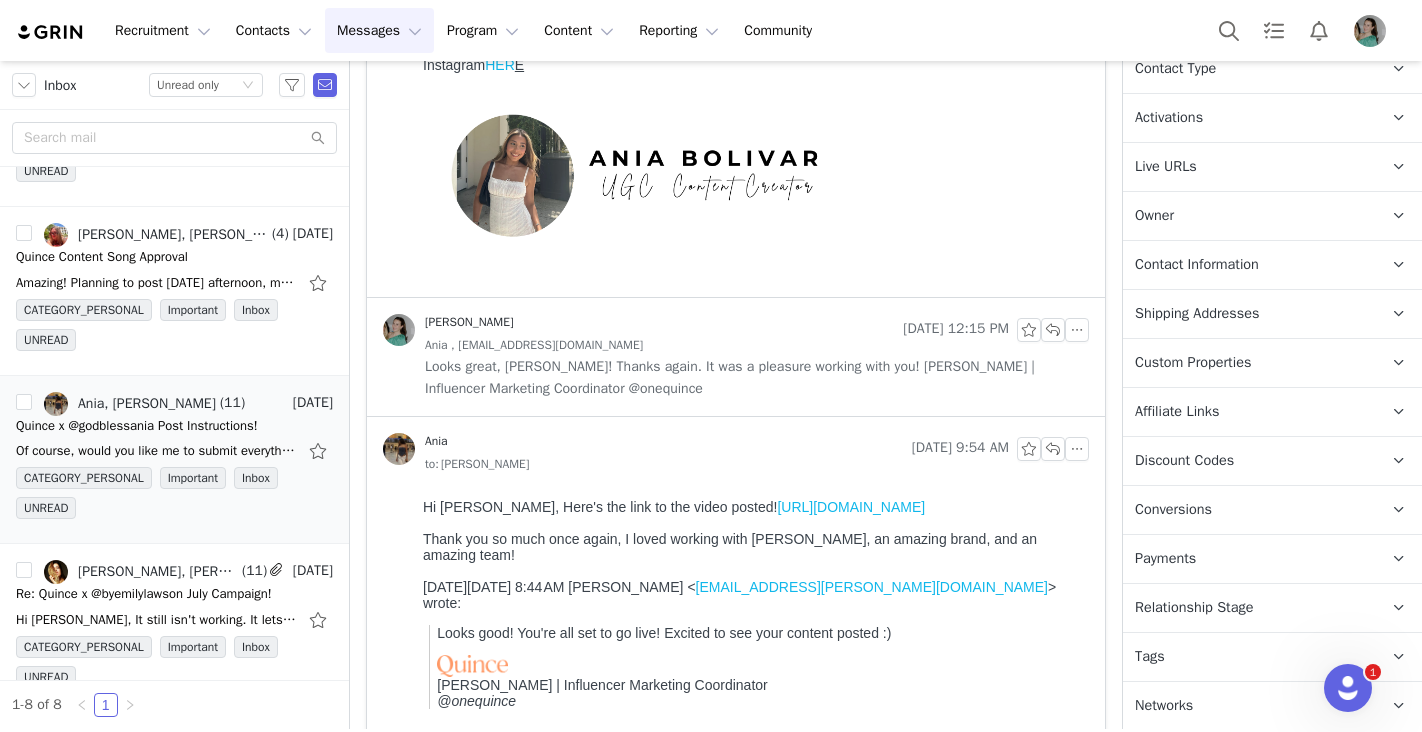 click on "Relationship Stage" at bounding box center [1194, 608] 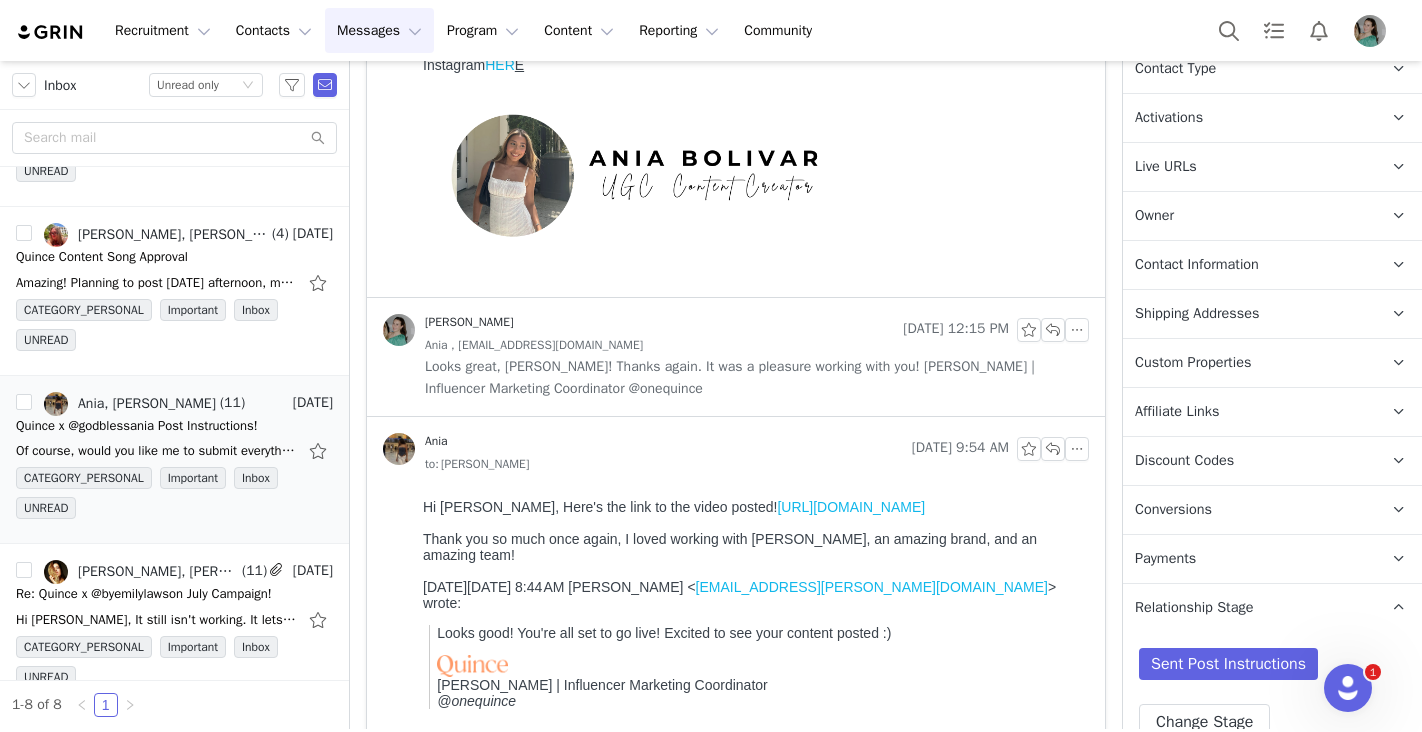 scroll, scrollTop: 374, scrollLeft: 0, axis: vertical 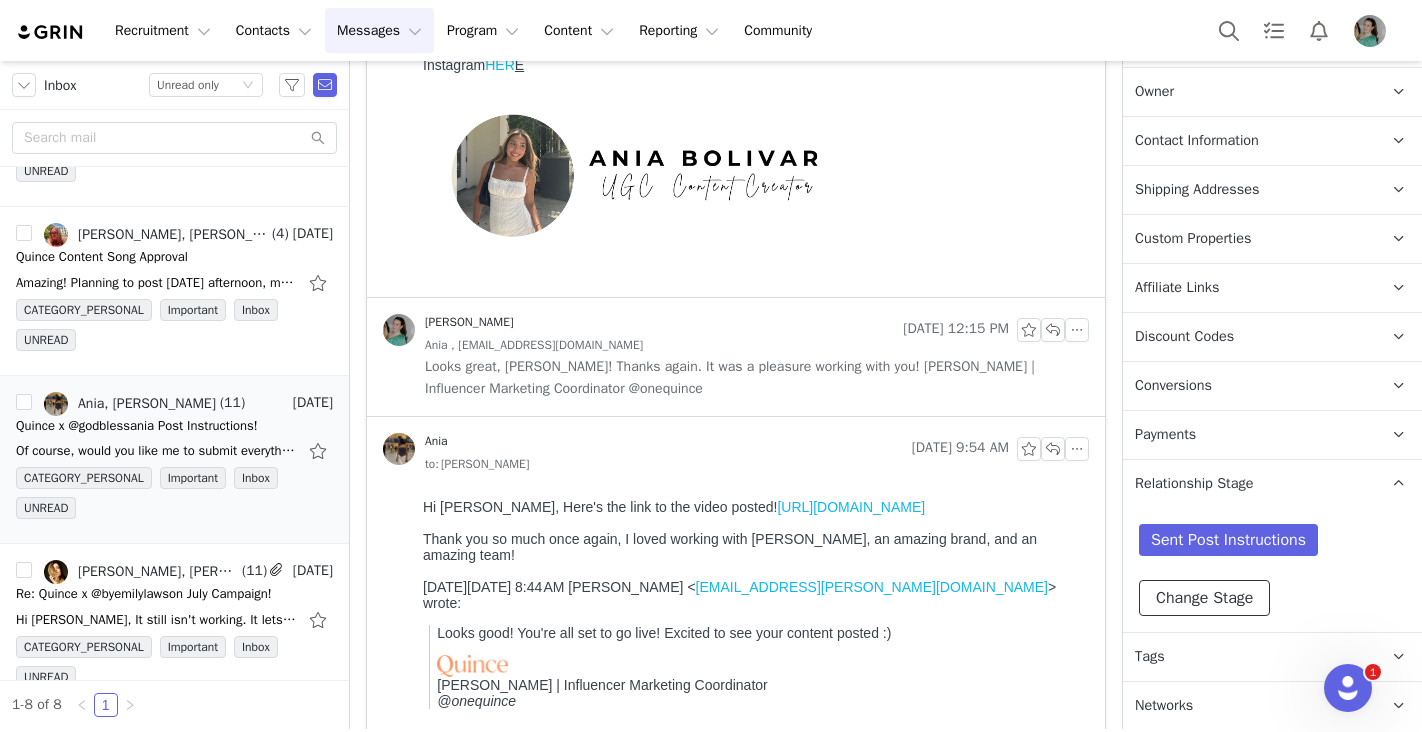click on "Change Stage" at bounding box center [1204, 598] 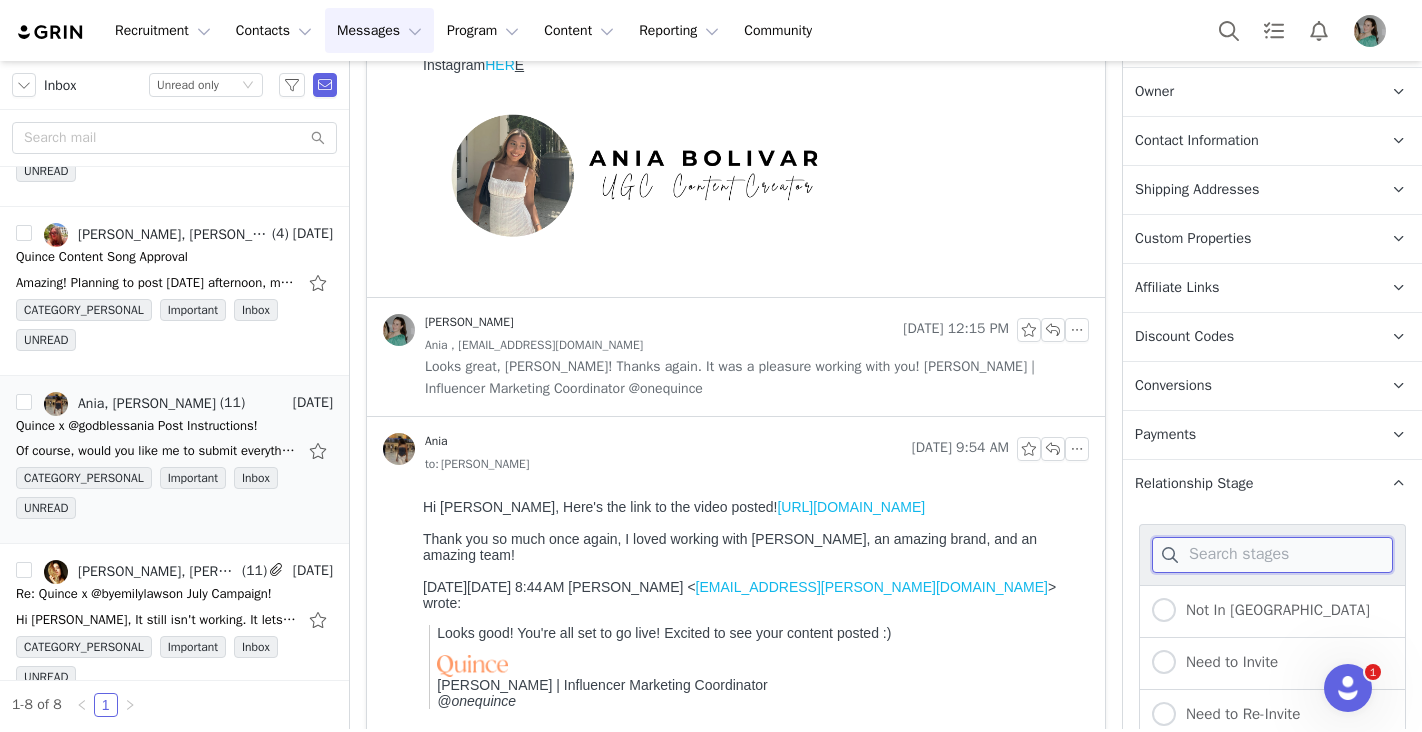 click at bounding box center [1272, 555] 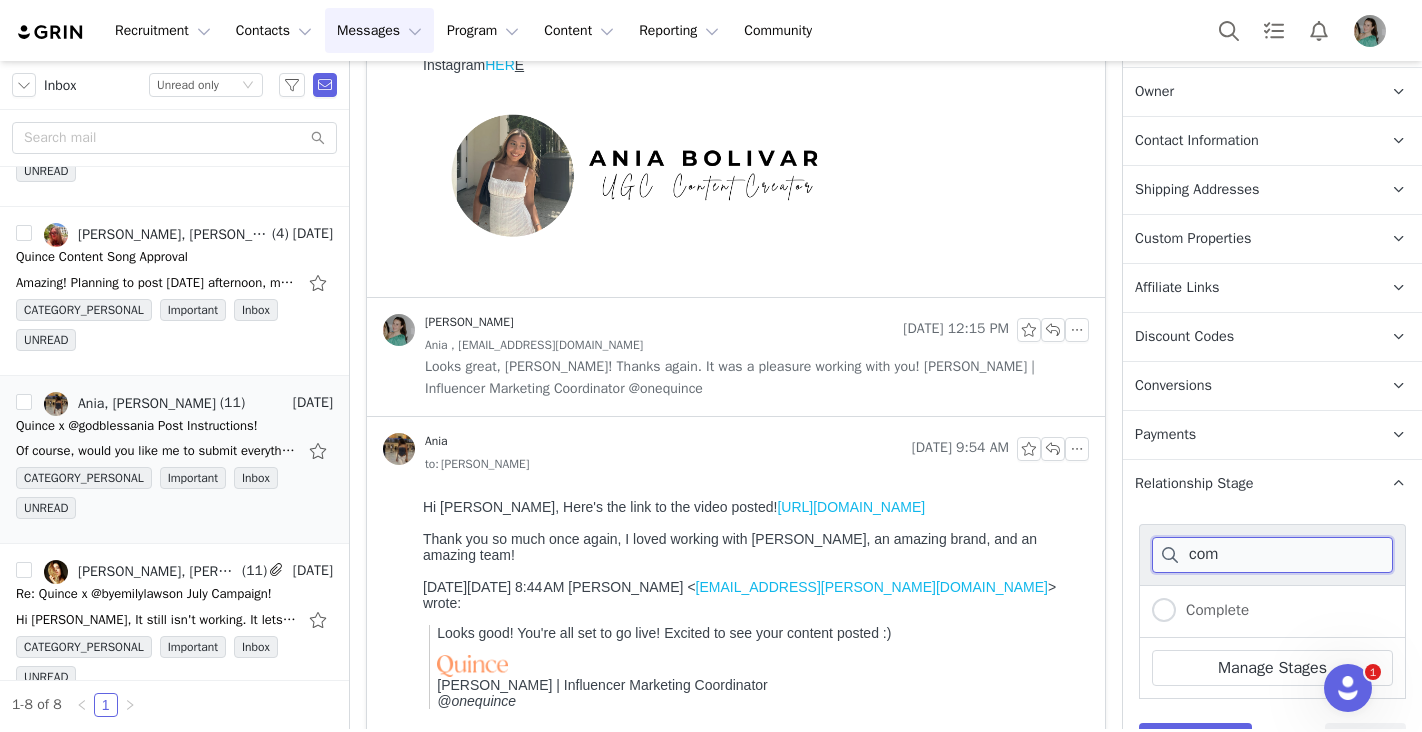 type on "com" 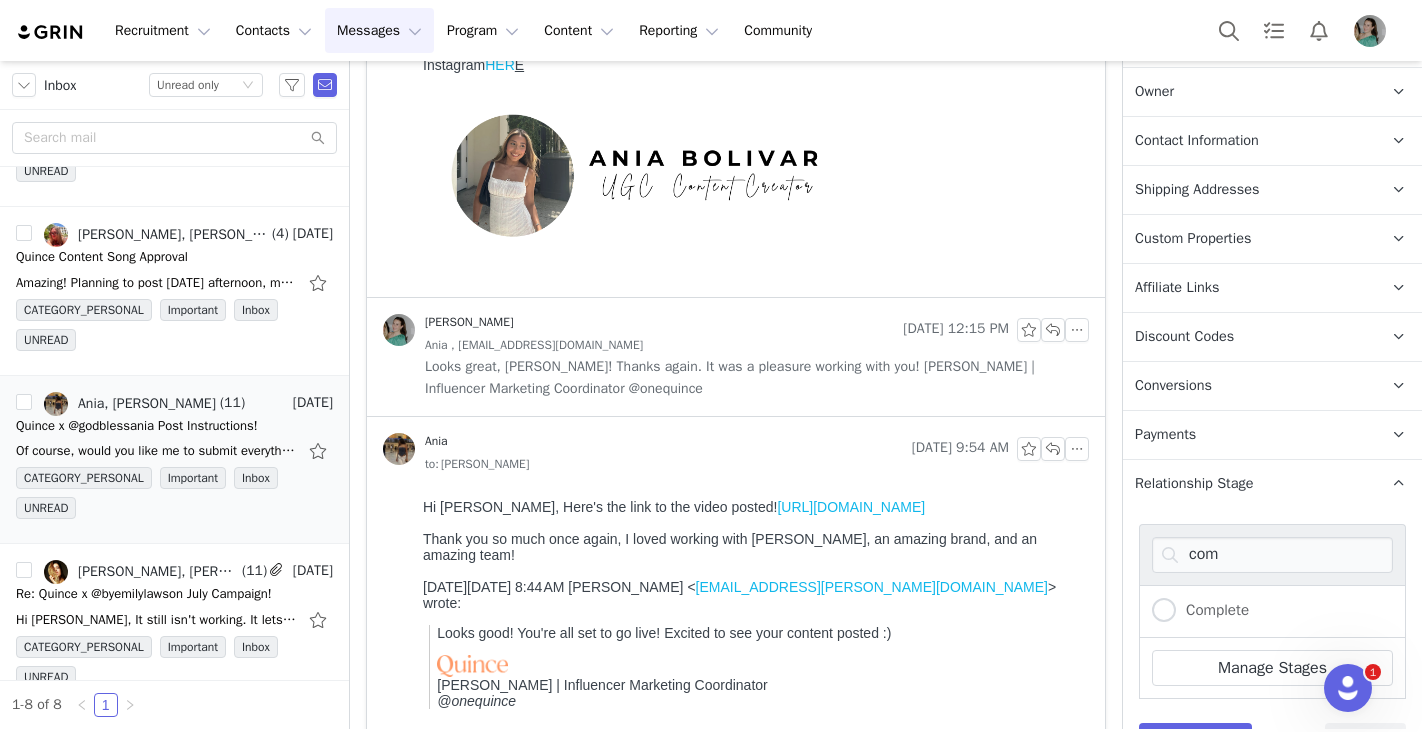 click on "Complete" at bounding box center [1272, 611] 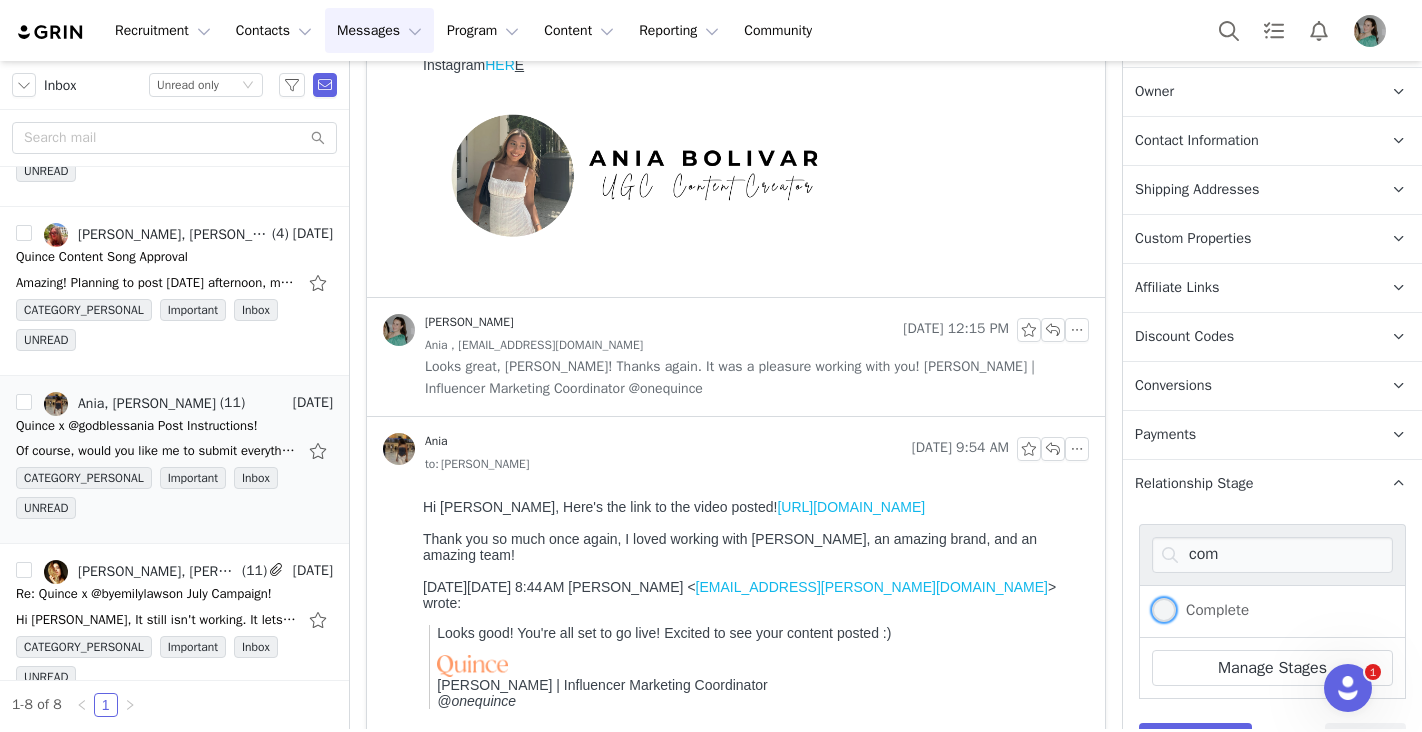 click on "Complete" at bounding box center [1212, 610] 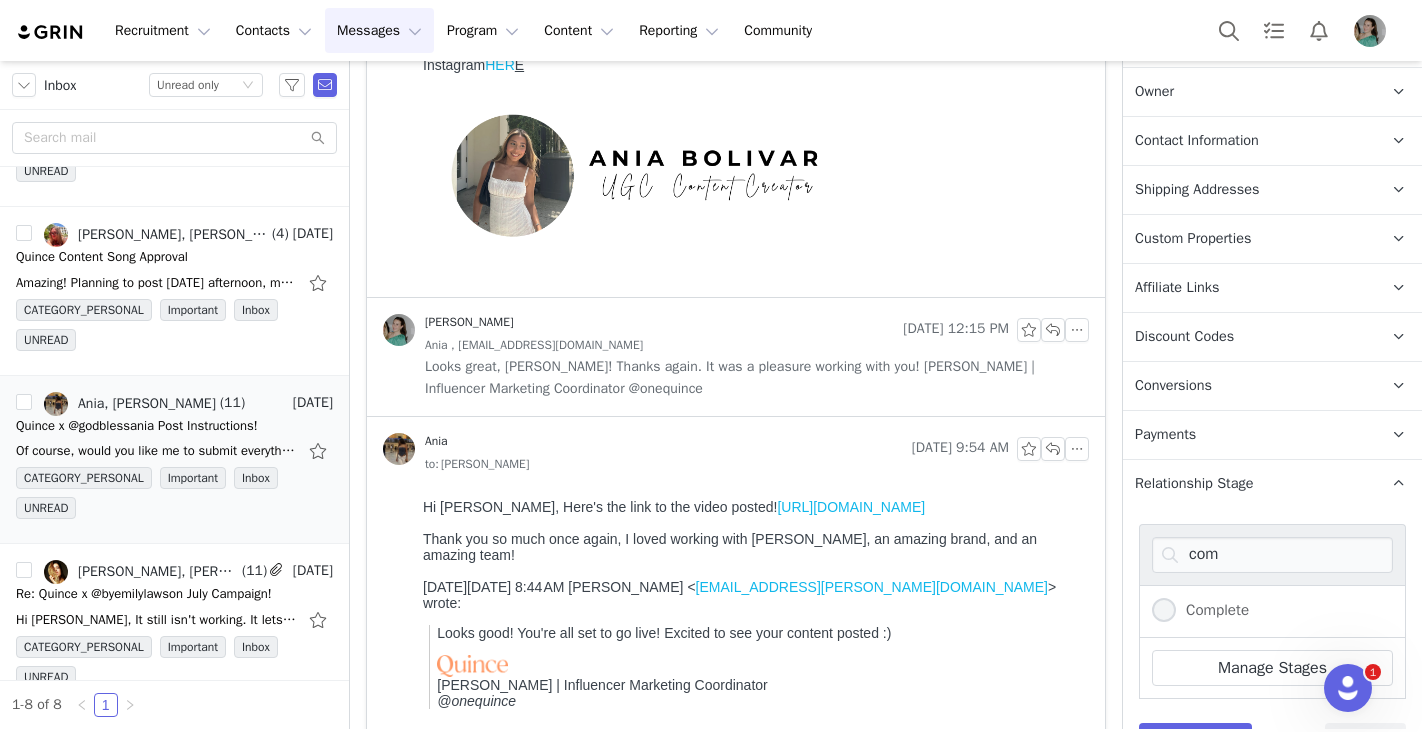 click on "Complete" at bounding box center [1164, 611] 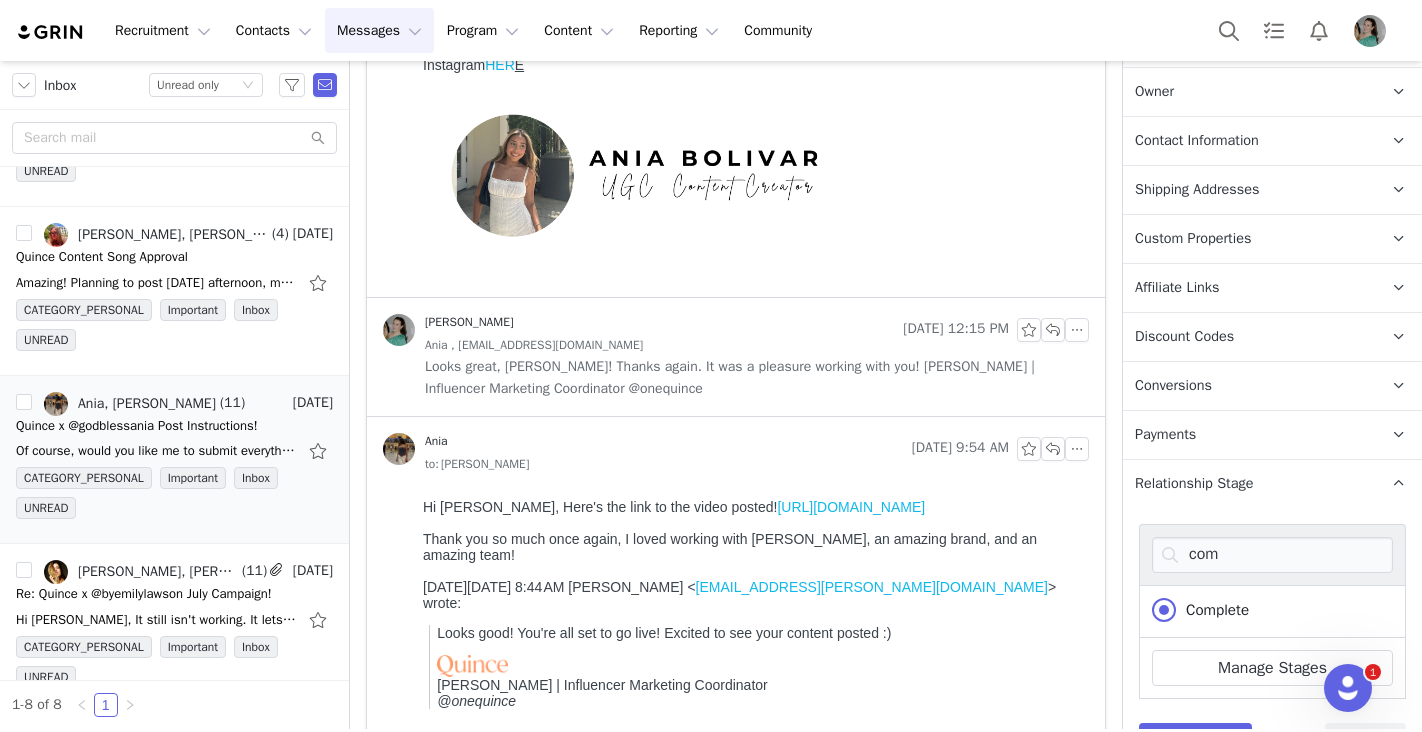 scroll, scrollTop: 516, scrollLeft: 0, axis: vertical 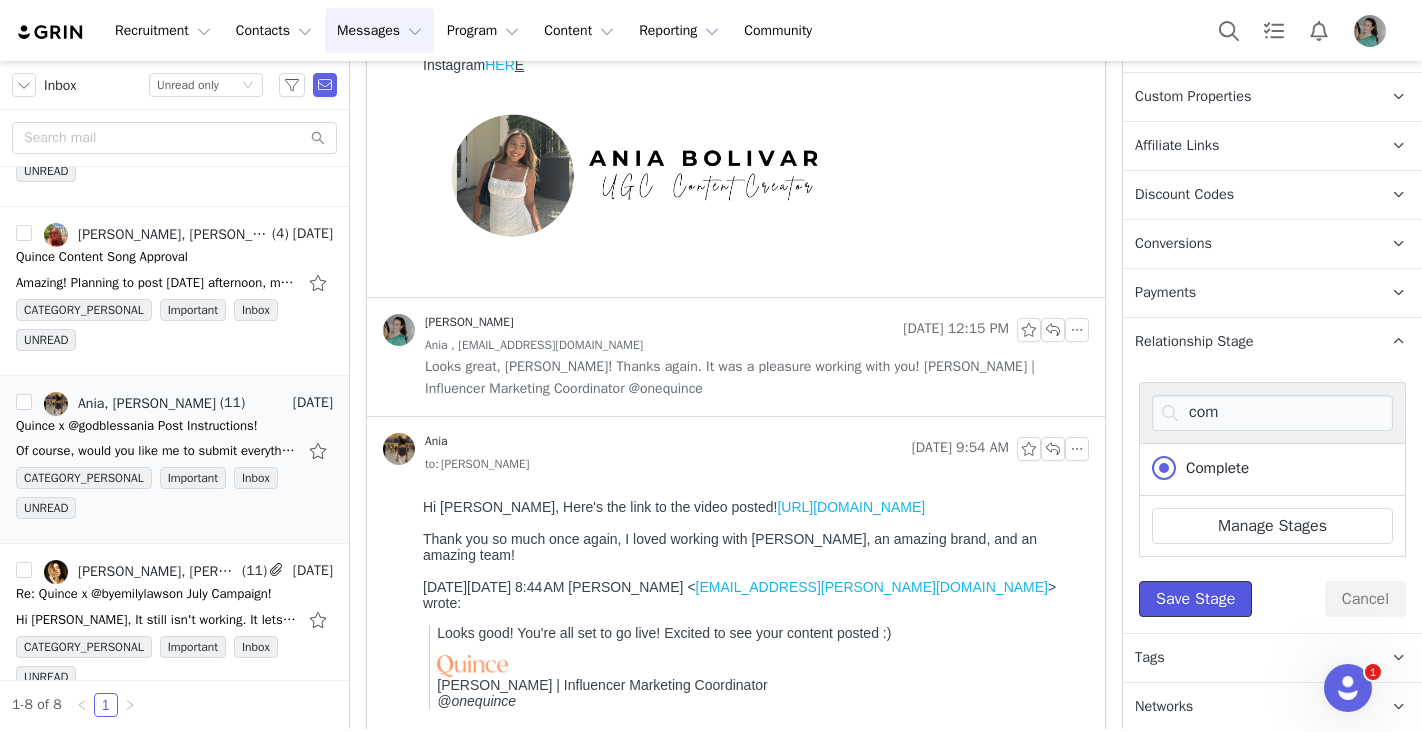 click on "Save Stage" at bounding box center (1195, 599) 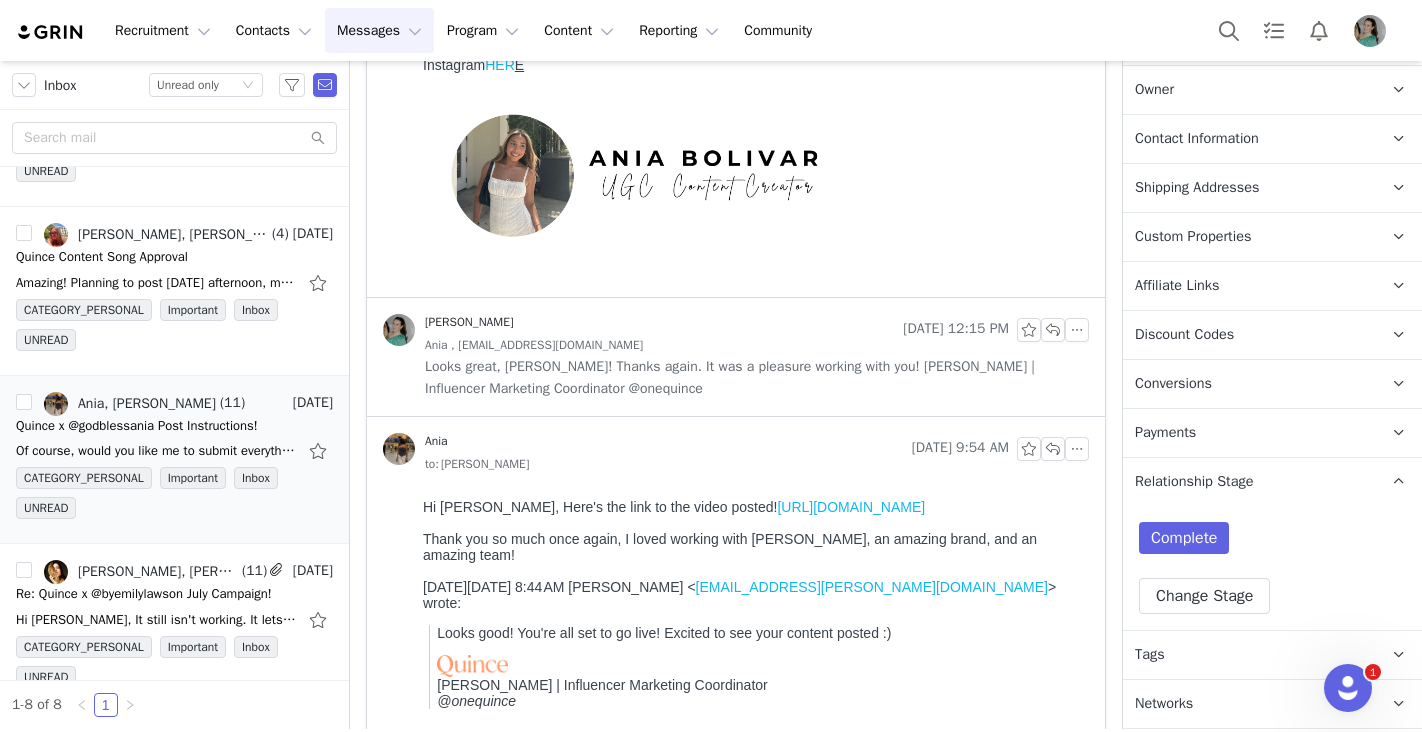 scroll, scrollTop: 374, scrollLeft: 0, axis: vertical 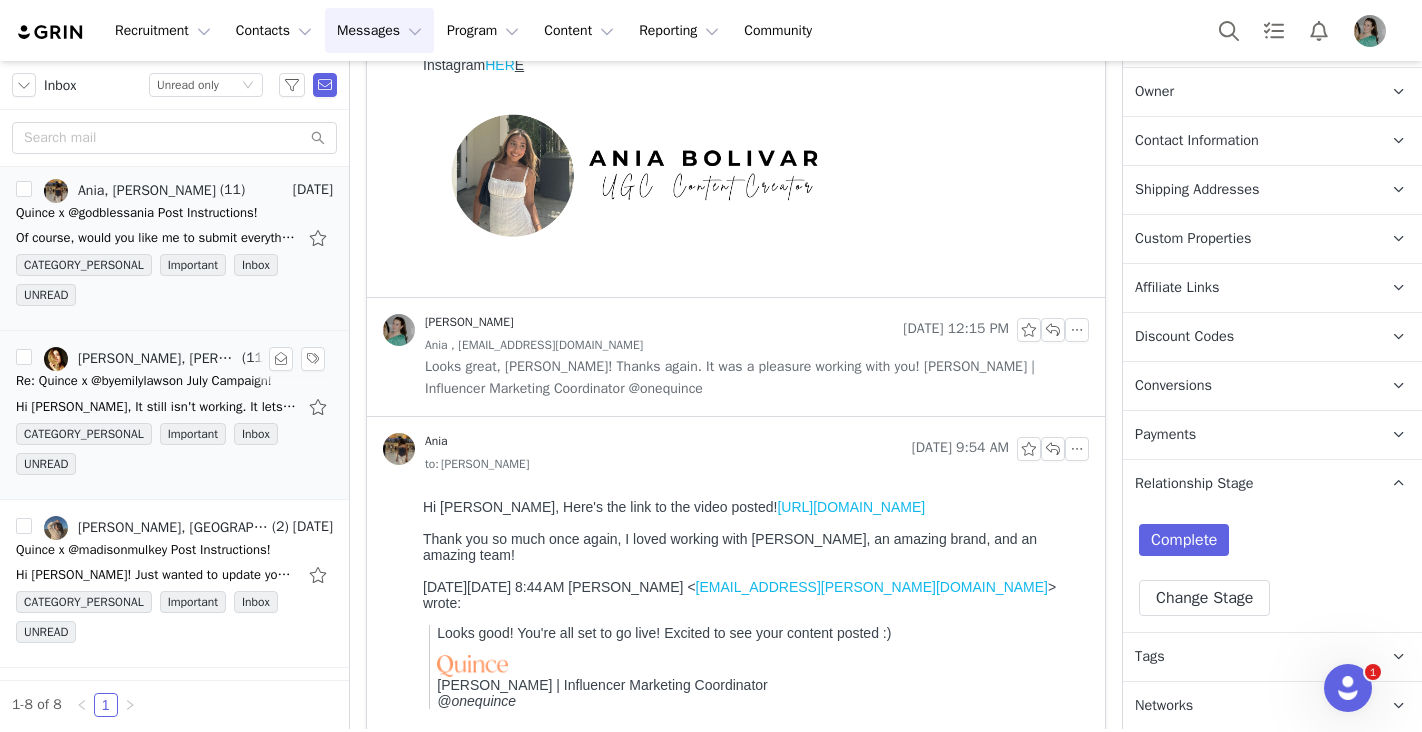 click on "Hi [PERSON_NAME], It still isn't working. It lets me log in and recognizes my password and then gives me the "oh no" message again. To confirm the GRIN live URL is the link you originally sent me" at bounding box center (156, 407) 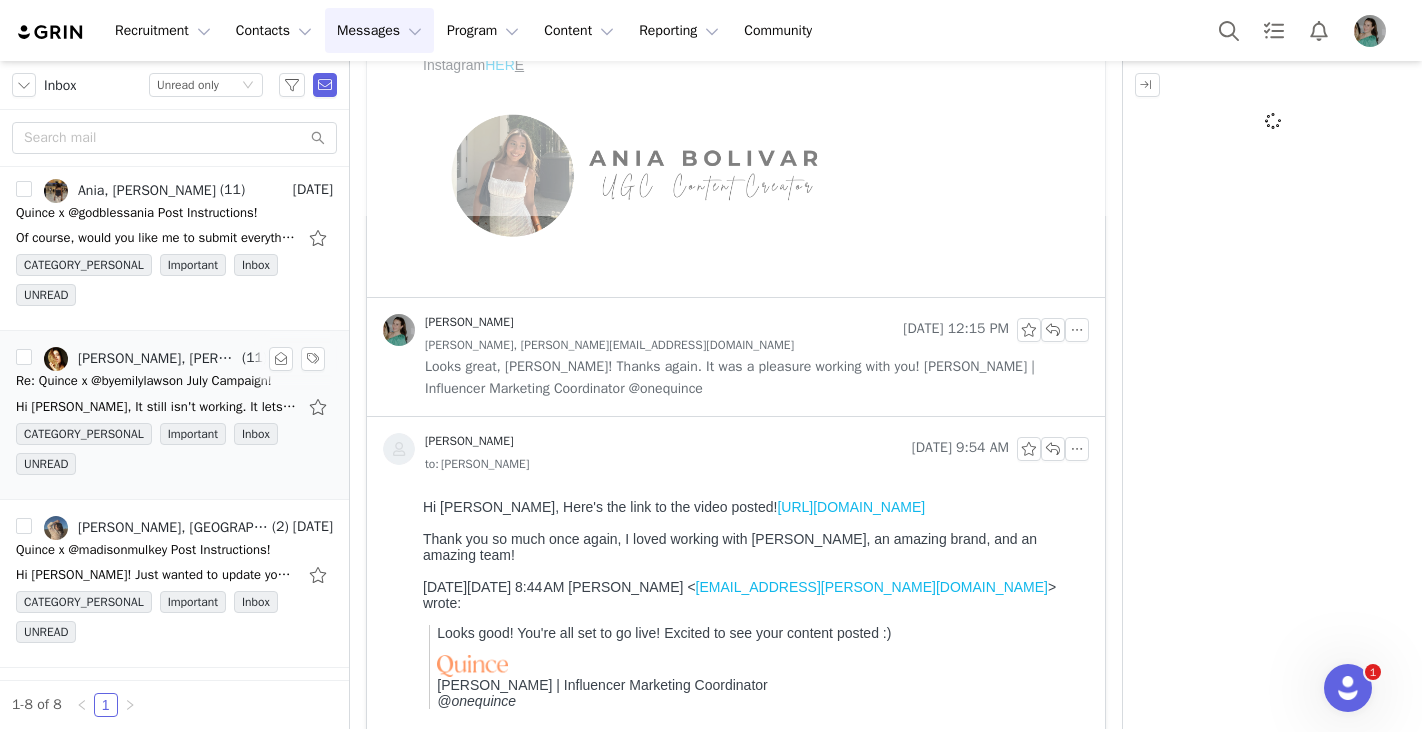 scroll, scrollTop: 0, scrollLeft: 0, axis: both 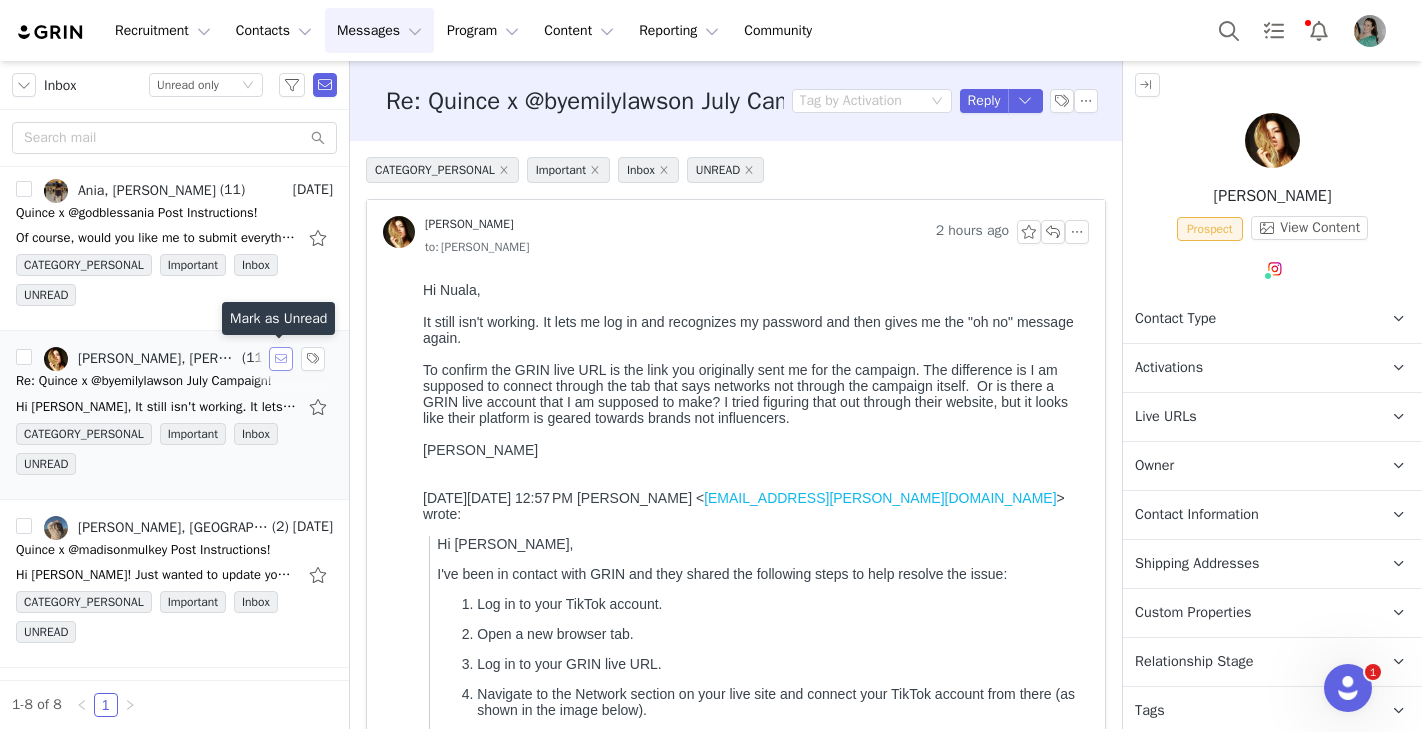 click at bounding box center (281, 359) 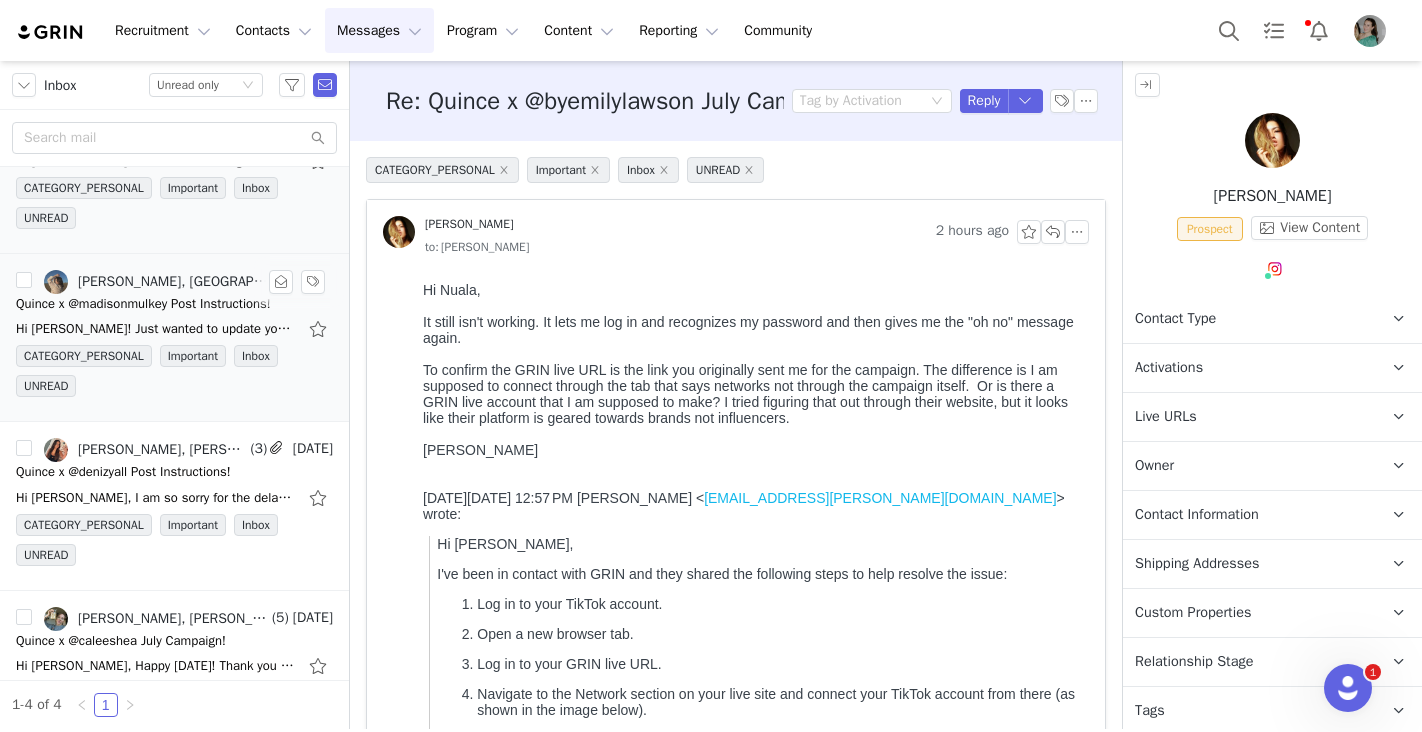 scroll, scrollTop: 84, scrollLeft: 0, axis: vertical 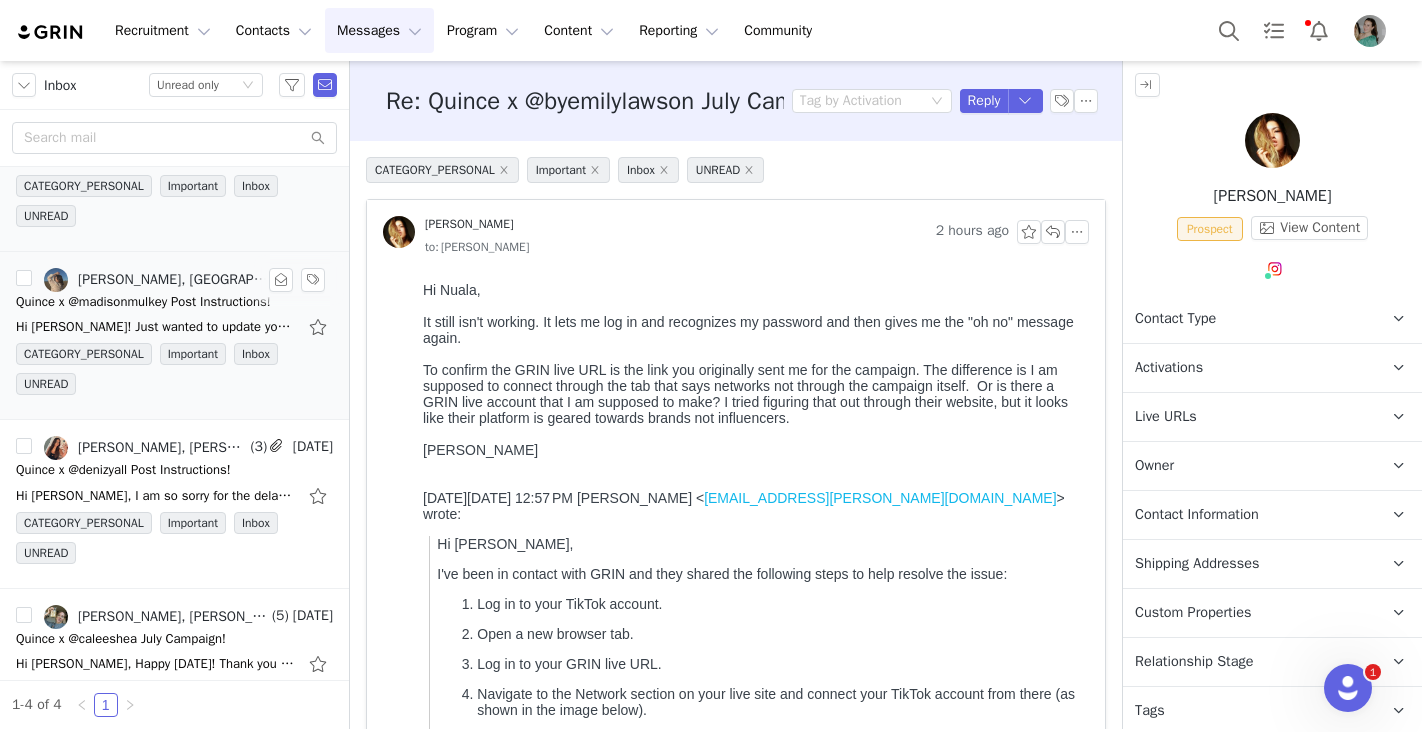 click on "Hi Nuala! Just wanted to update you and let you know that I should have the video submitted tomorrow for approval. Thanks so much! Madison Madison Mulkey @MadisonMulkey @MadisonCrowleyMulkey On Wed," at bounding box center (174, 327) 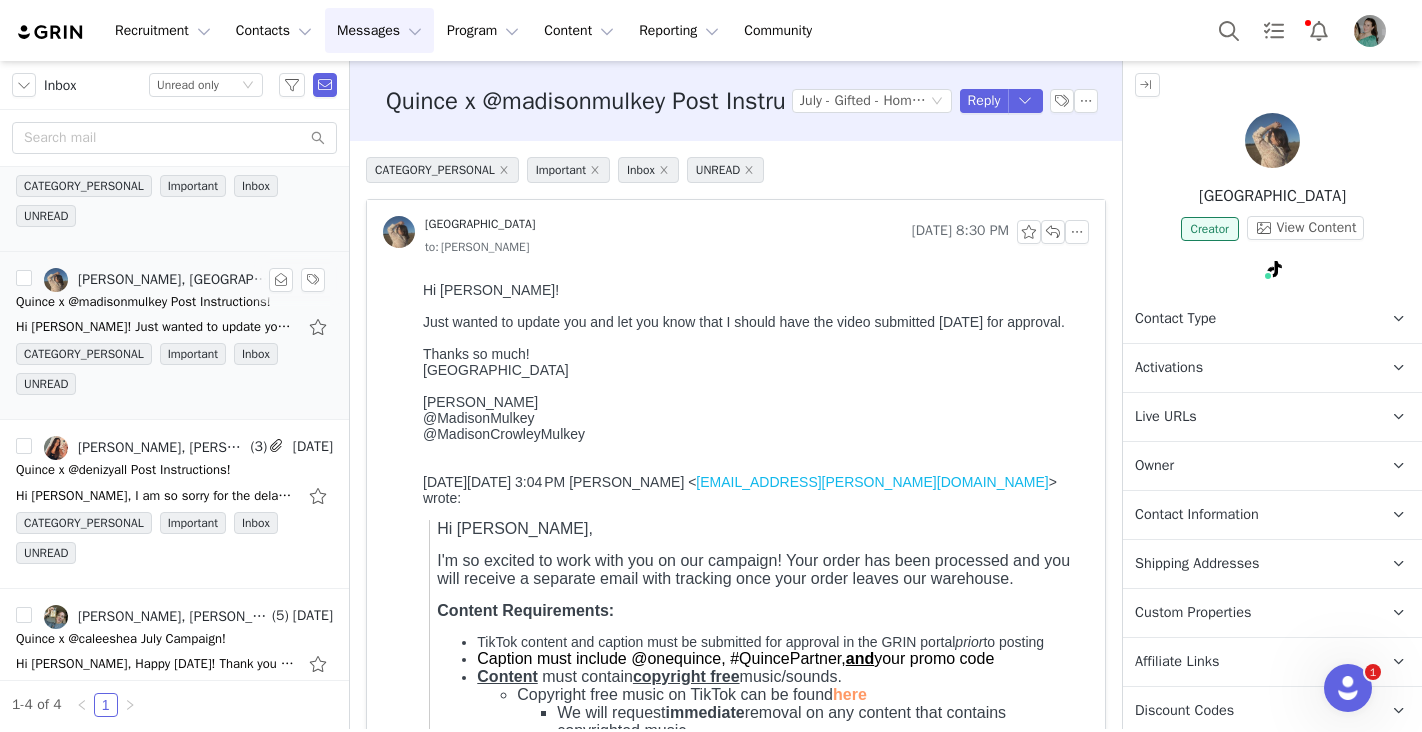 scroll, scrollTop: 0, scrollLeft: 0, axis: both 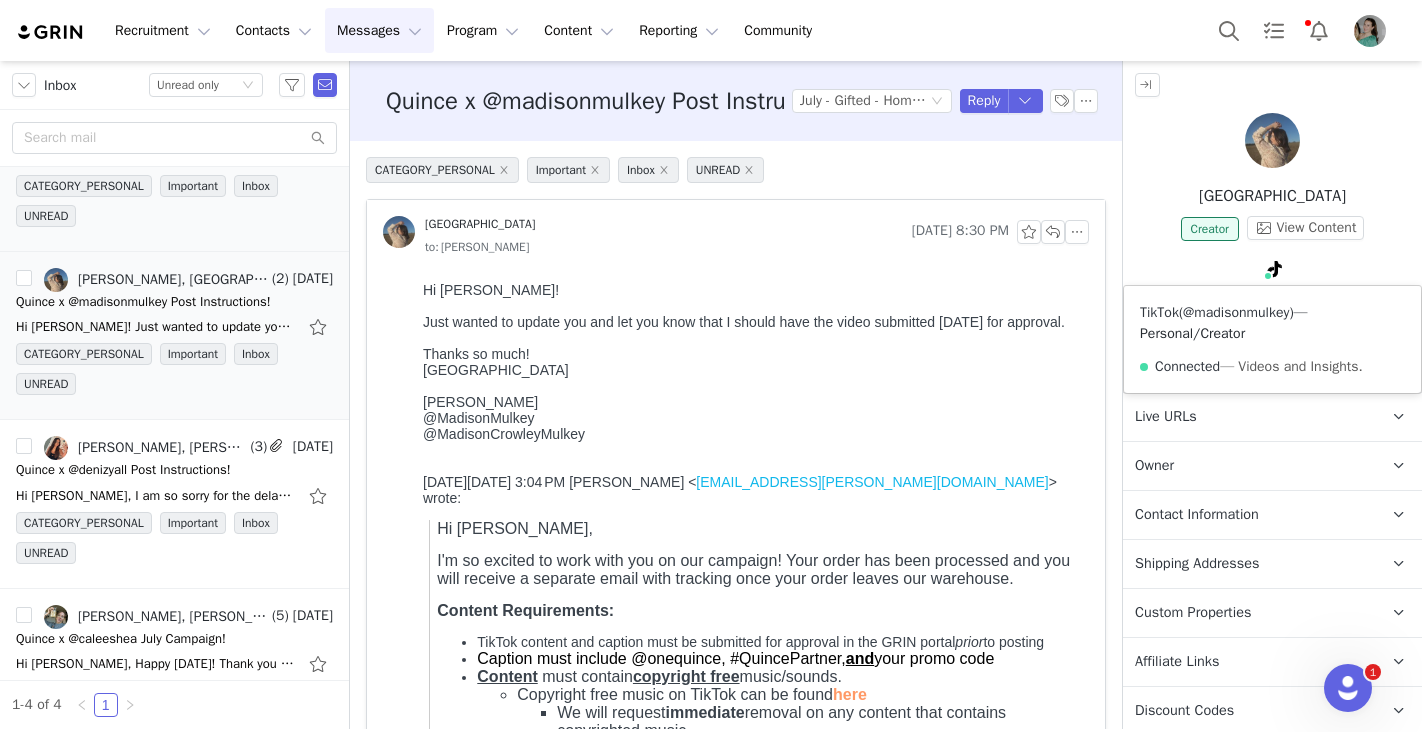 click on "@madisonmulkey" at bounding box center (1236, 312) 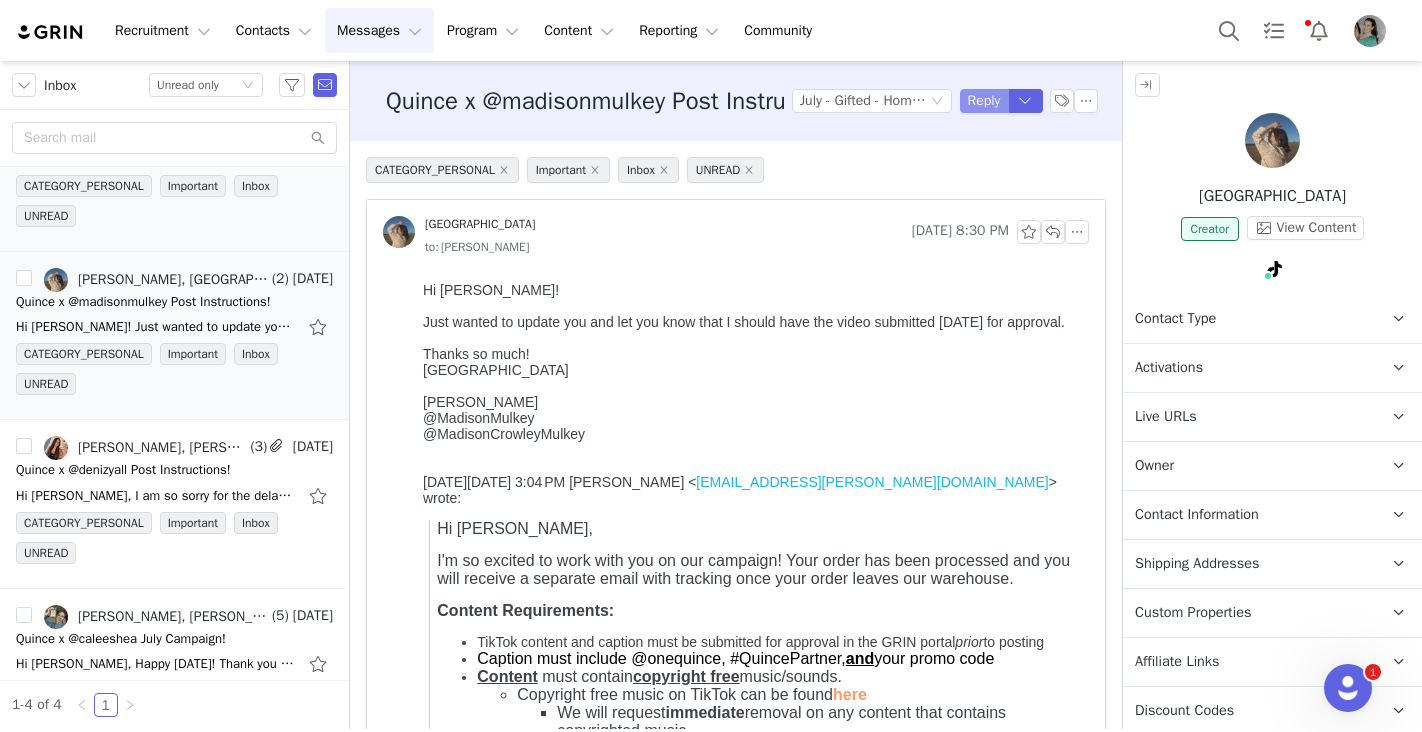 click on "Reply" at bounding box center (984, 101) 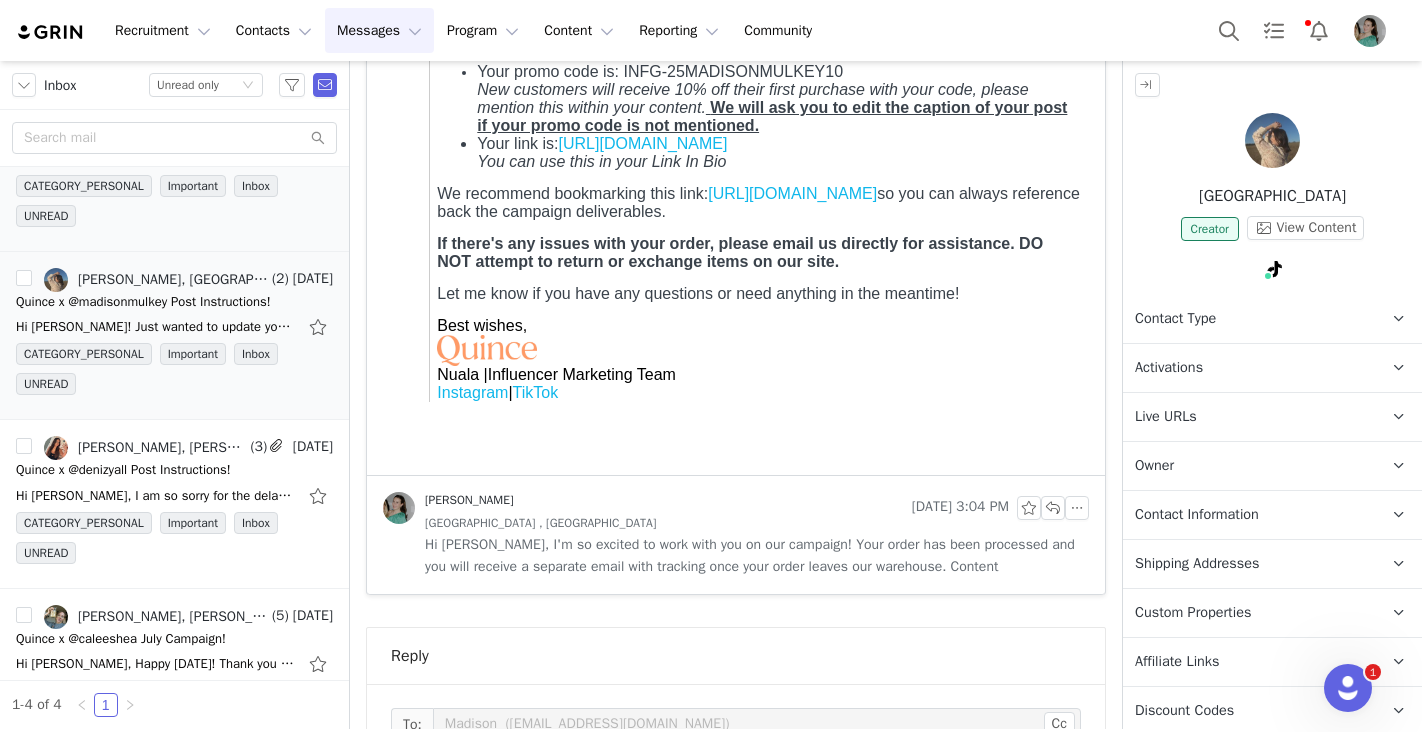 scroll, scrollTop: 1158, scrollLeft: 0, axis: vertical 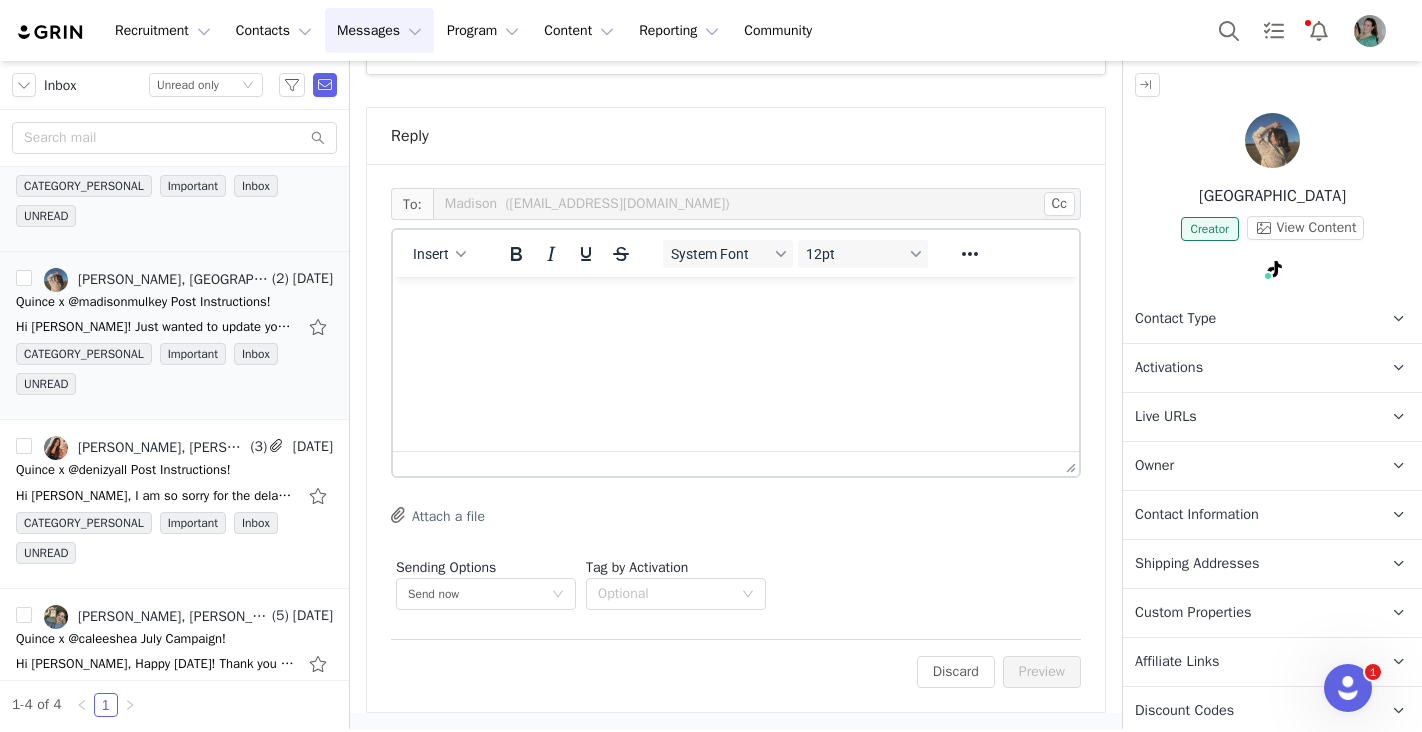 click at bounding box center [736, 304] 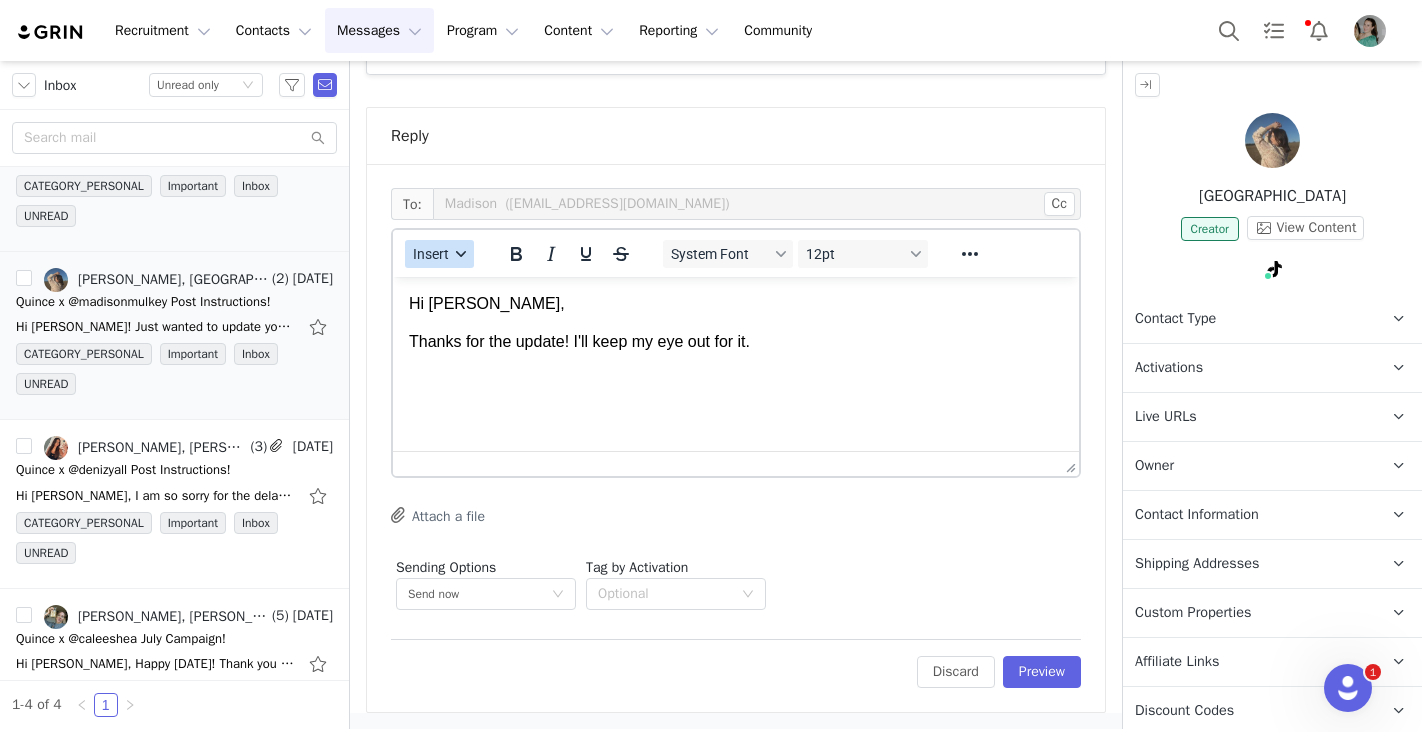 click on "Insert" at bounding box center [439, 254] 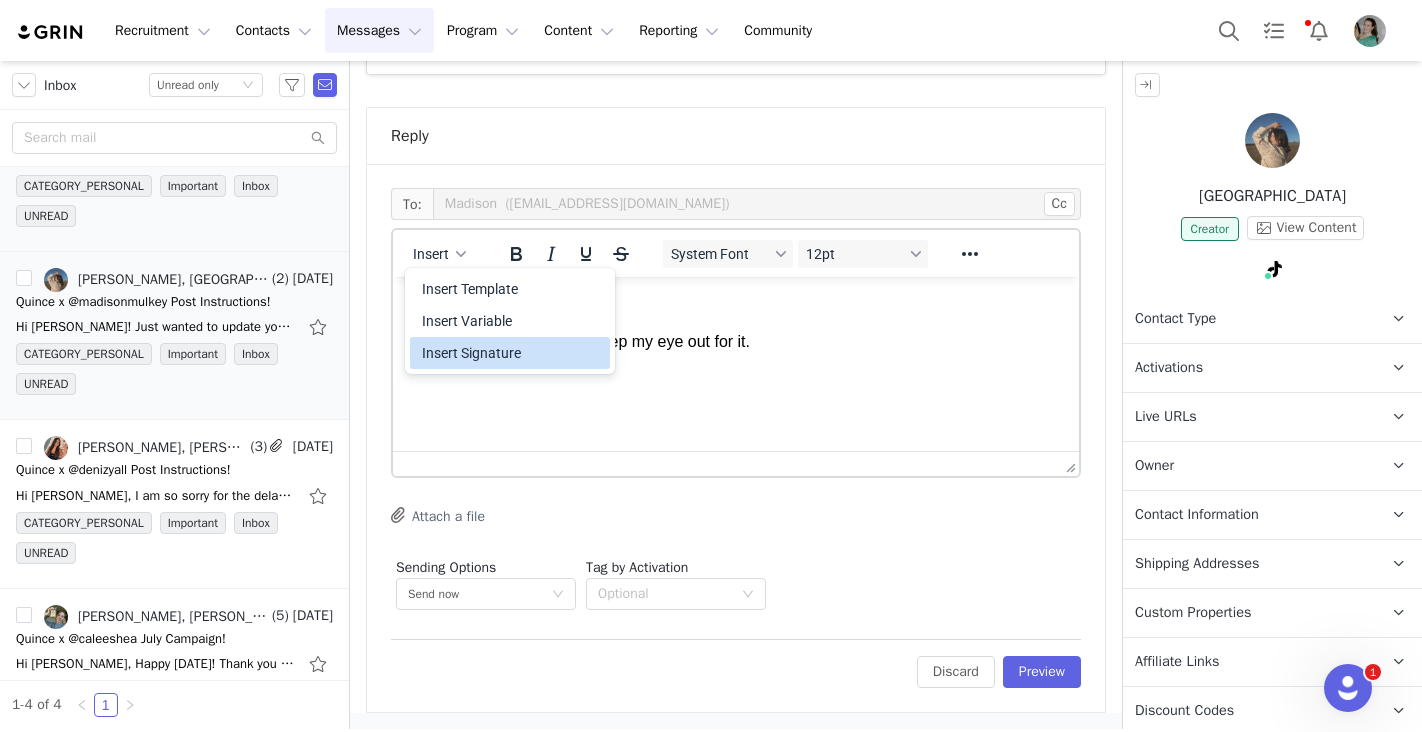 click on "Insert Signature" at bounding box center [512, 353] 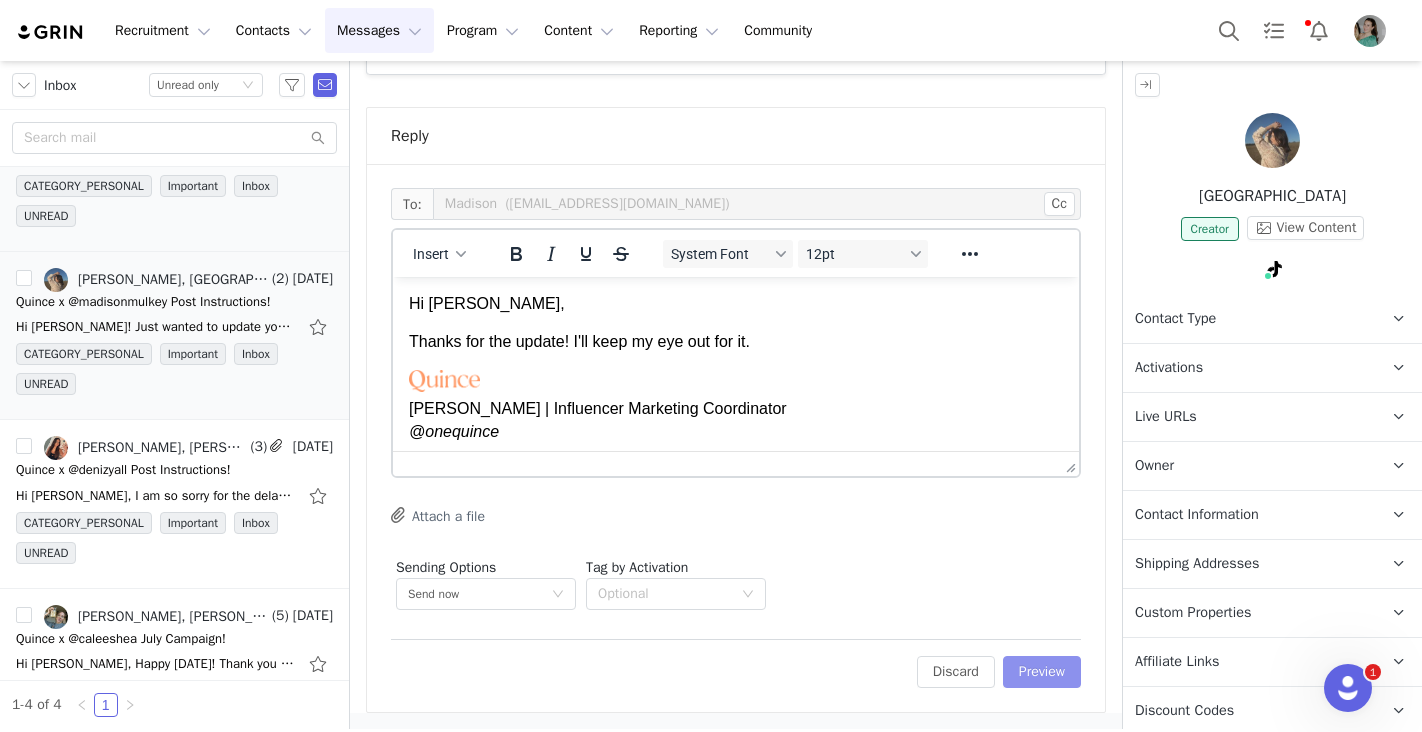 click on "Preview" at bounding box center (1042, 672) 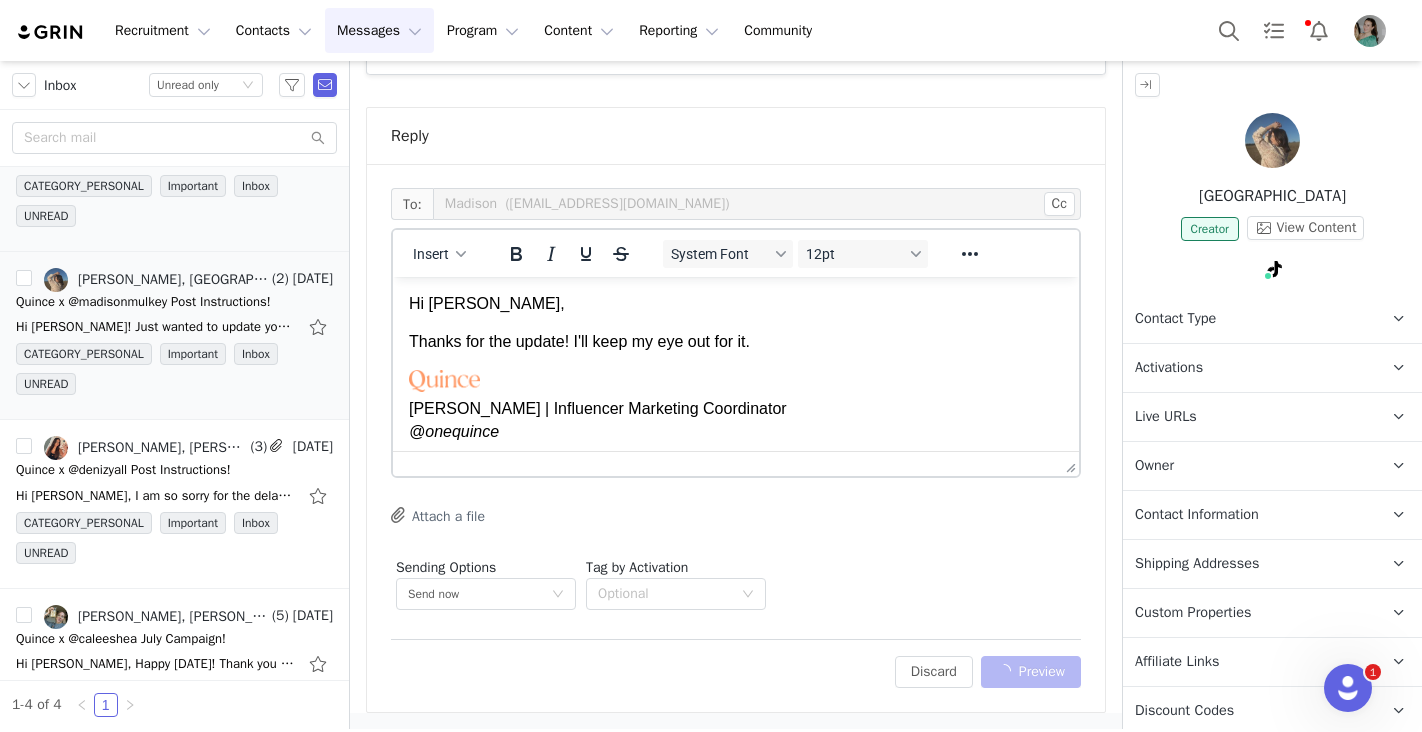 scroll, scrollTop: 1311, scrollLeft: 0, axis: vertical 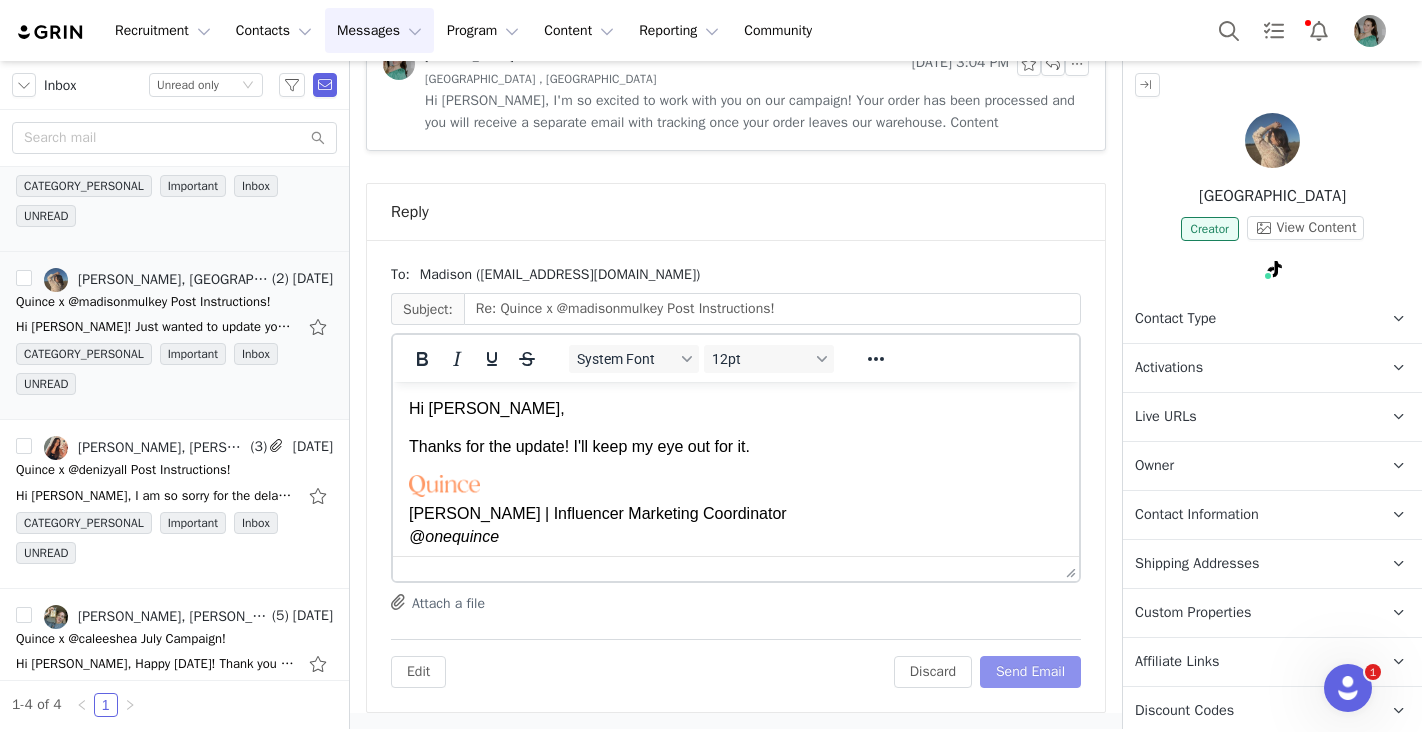 click on "Send Email" at bounding box center [1030, 672] 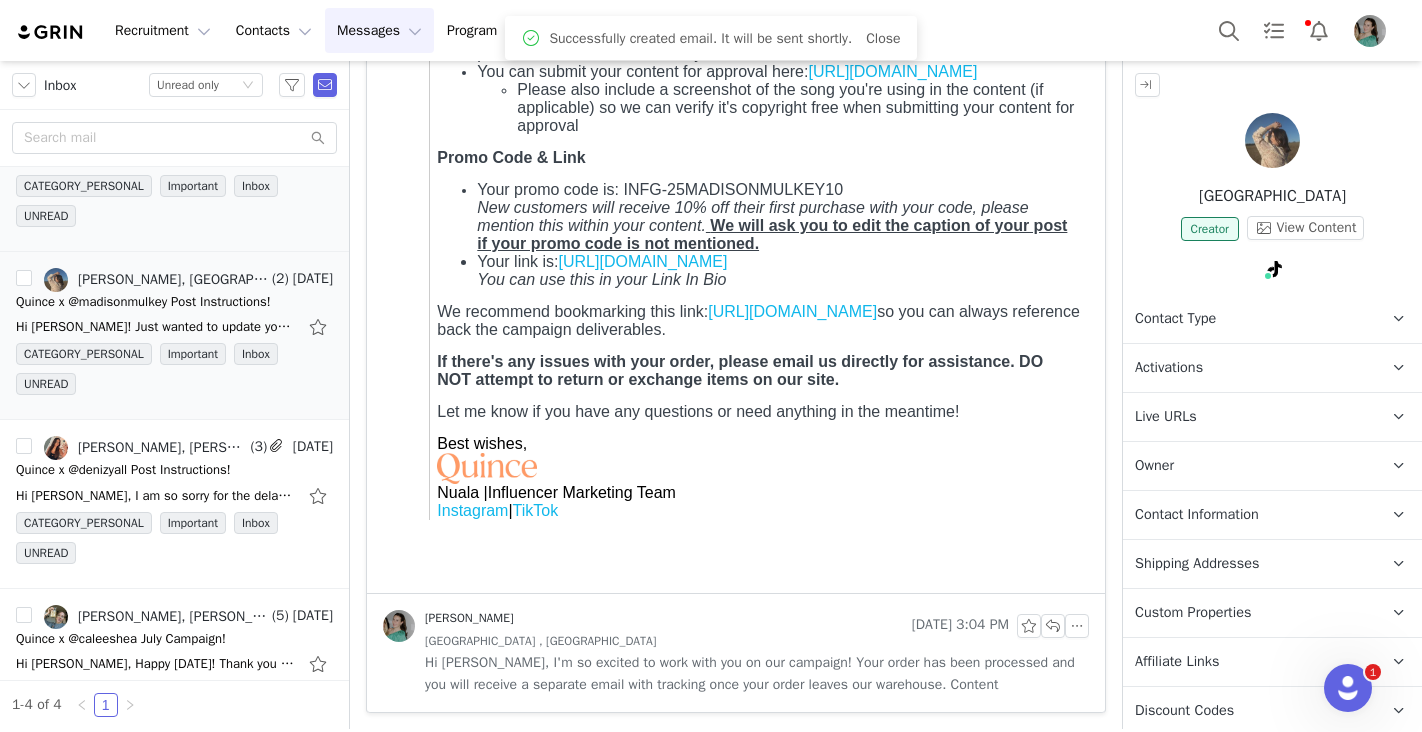 scroll, scrollTop: 749, scrollLeft: 0, axis: vertical 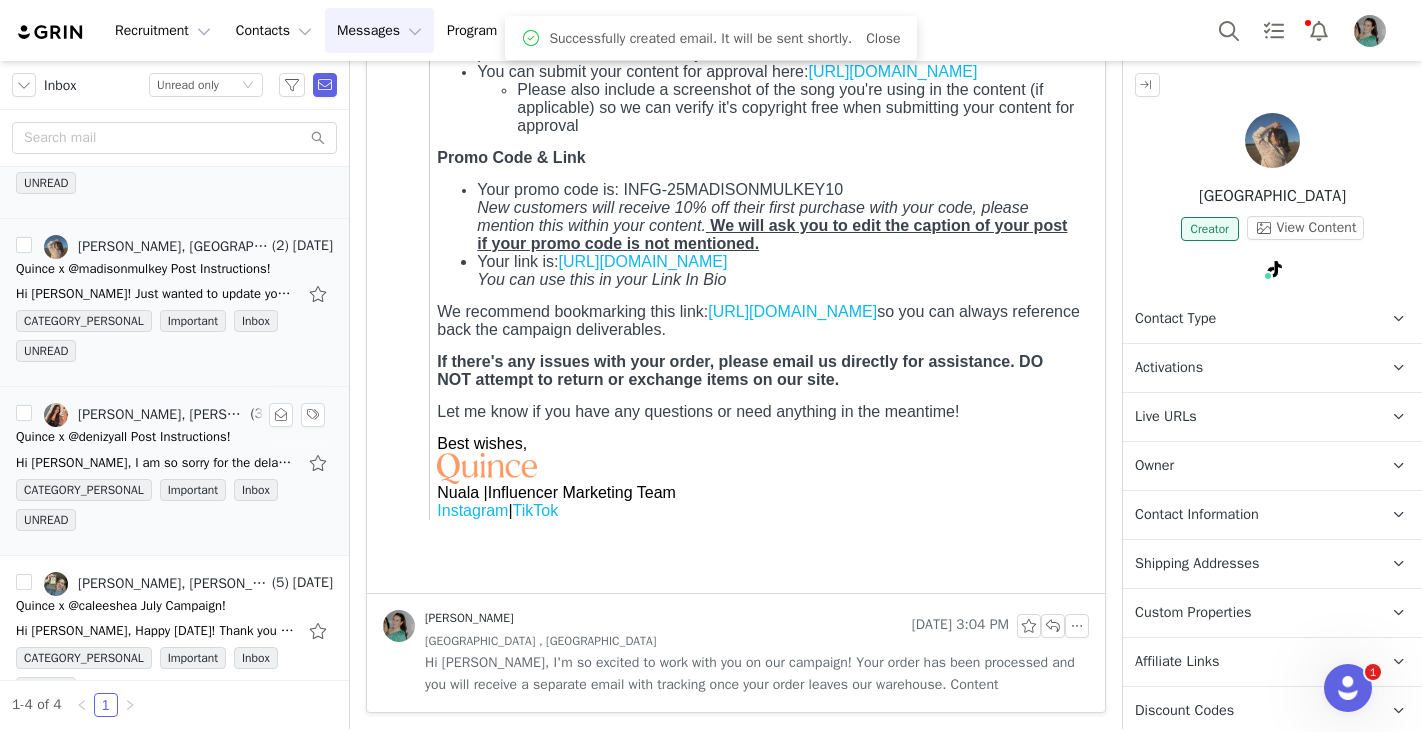 click on "Quince x @denizyall Post Instructions!" at bounding box center [123, 437] 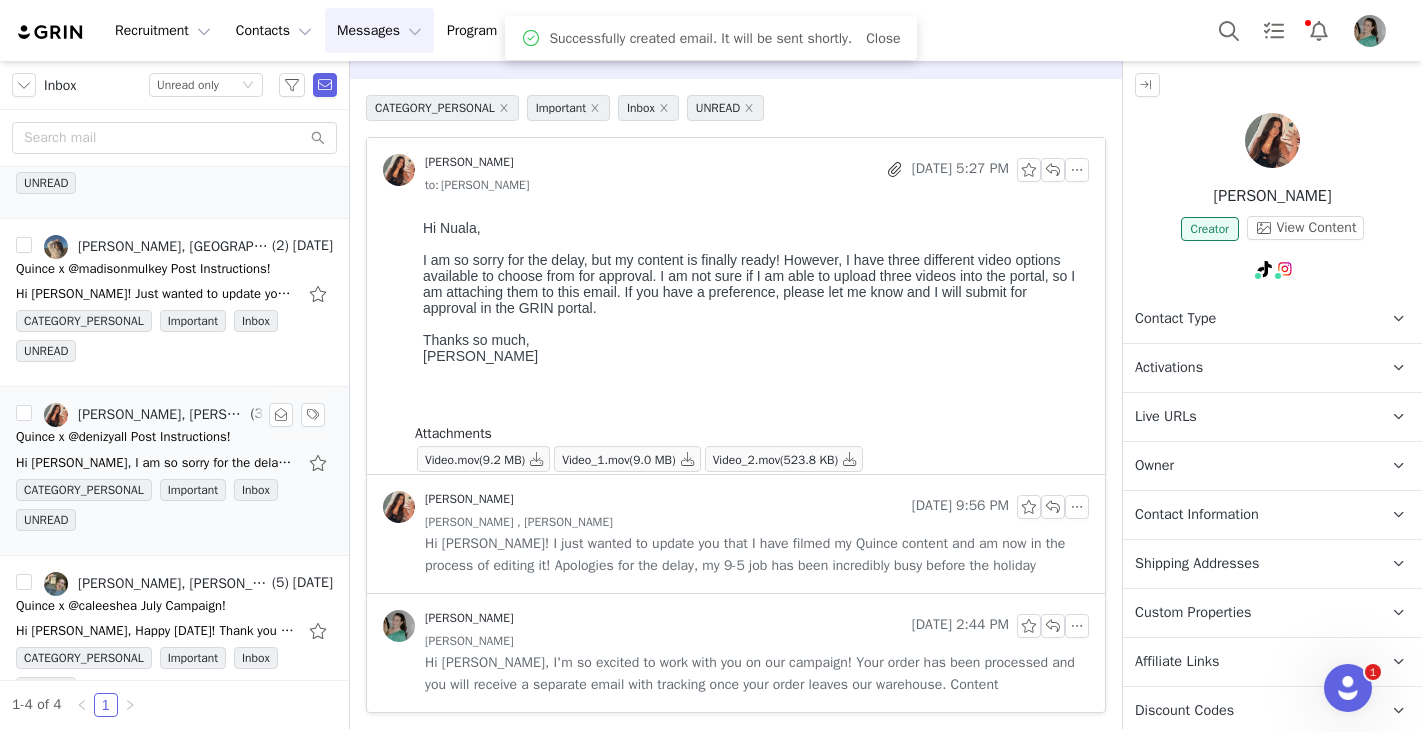 scroll, scrollTop: 0, scrollLeft: 0, axis: both 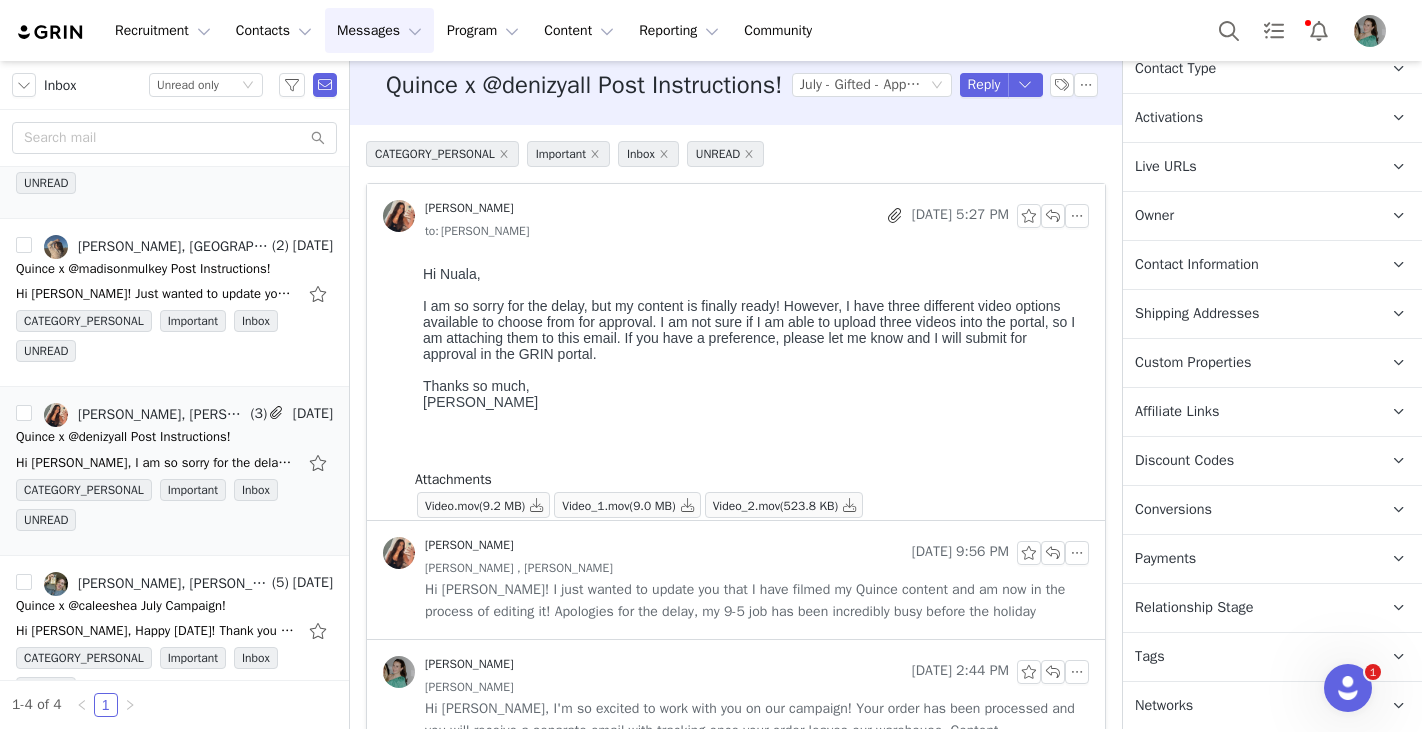 click on "Tags  Keep track of your contacts by assigning them tags. You can then filter your contacts by tag." at bounding box center (1248, 657) 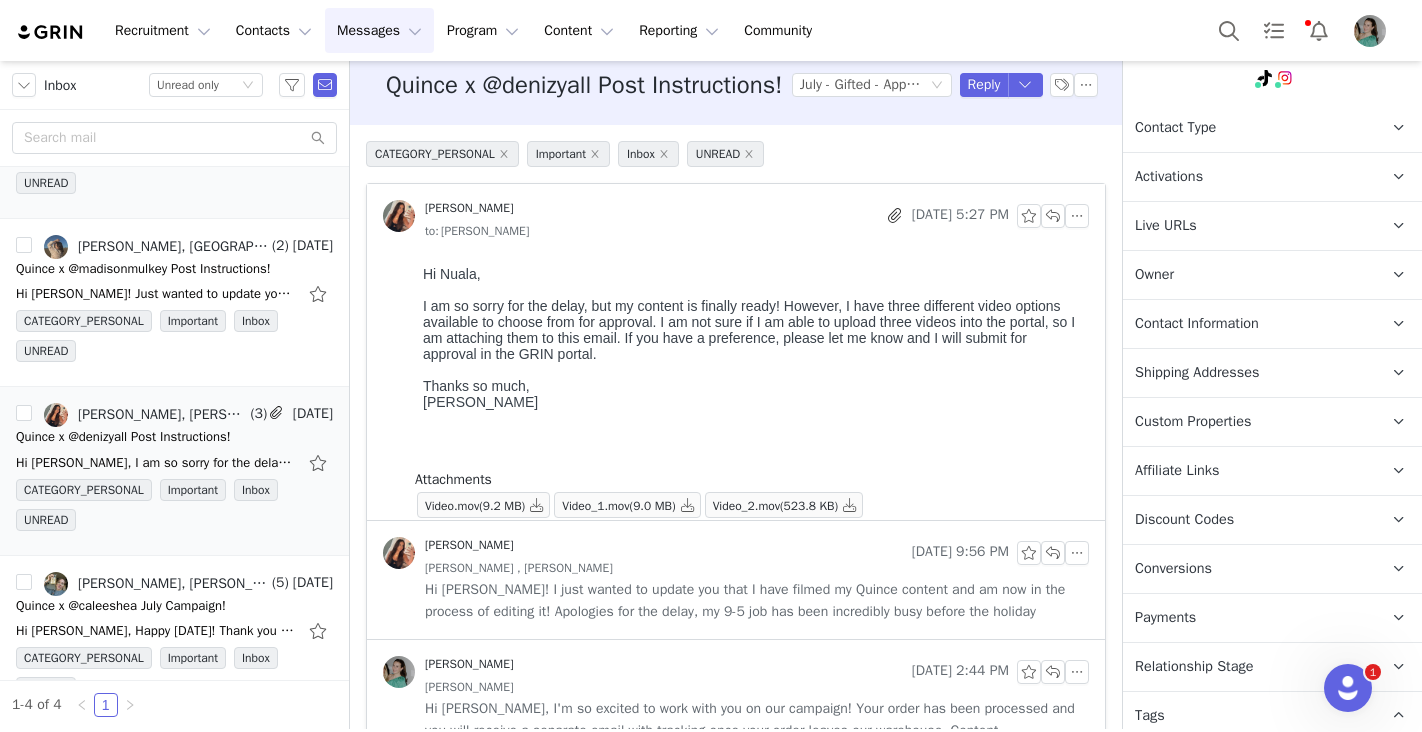 scroll, scrollTop: 0, scrollLeft: 0, axis: both 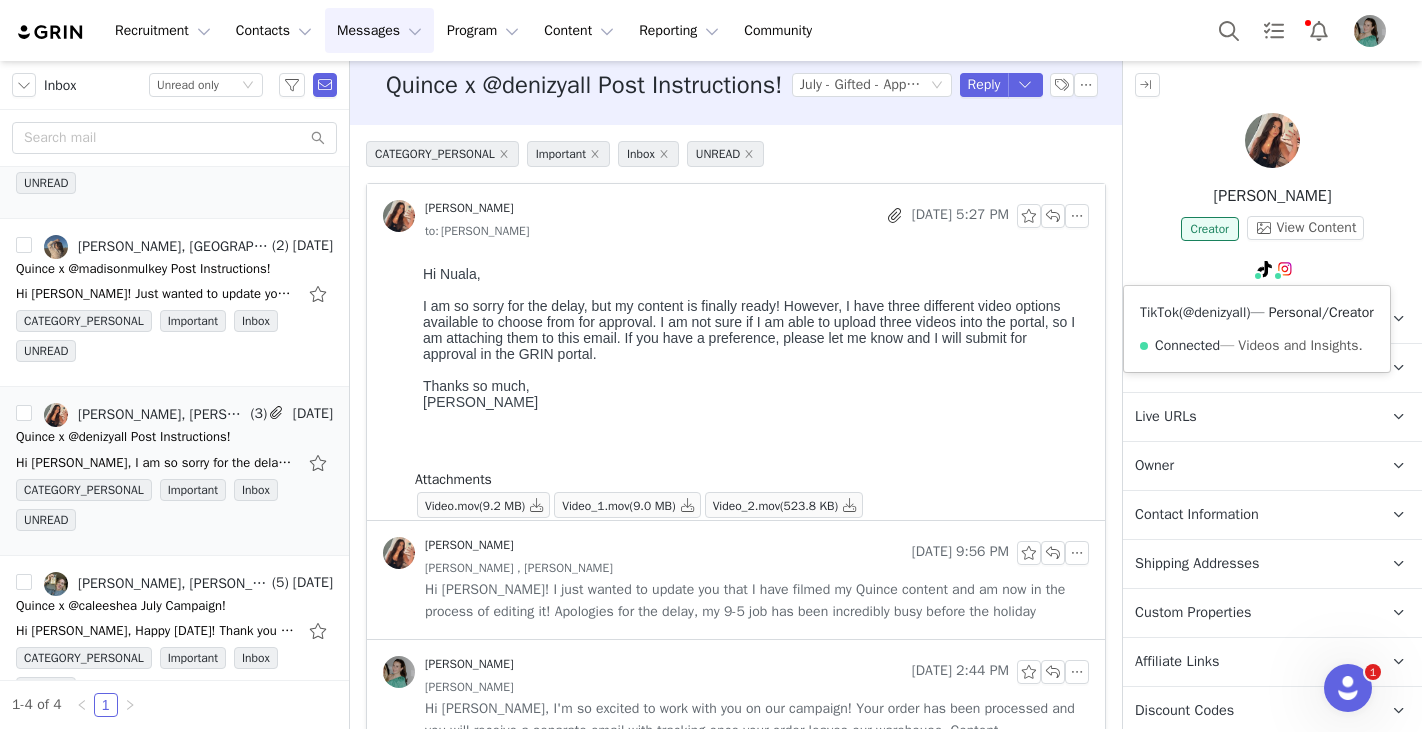 click on "@denizyall" at bounding box center [1214, 312] 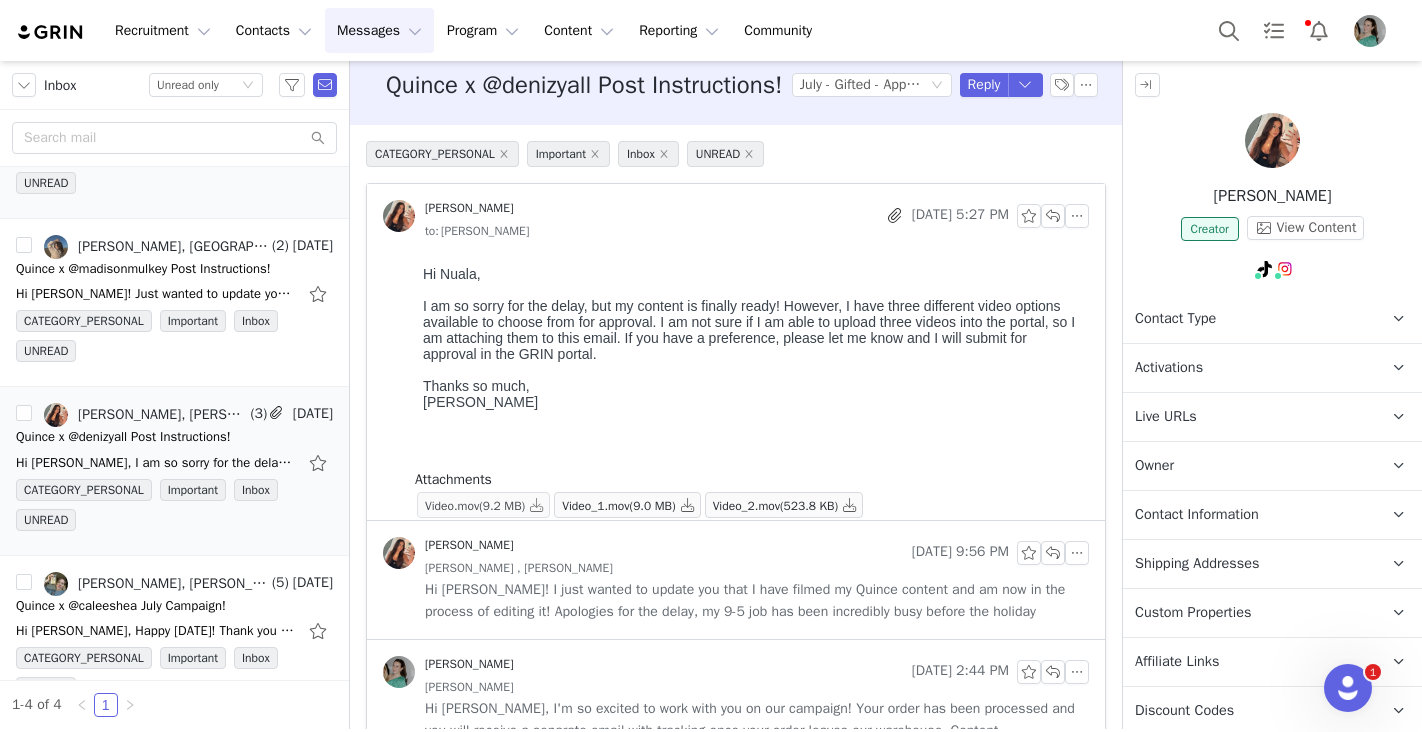 click on "(9.2 MB)" at bounding box center [502, 506] 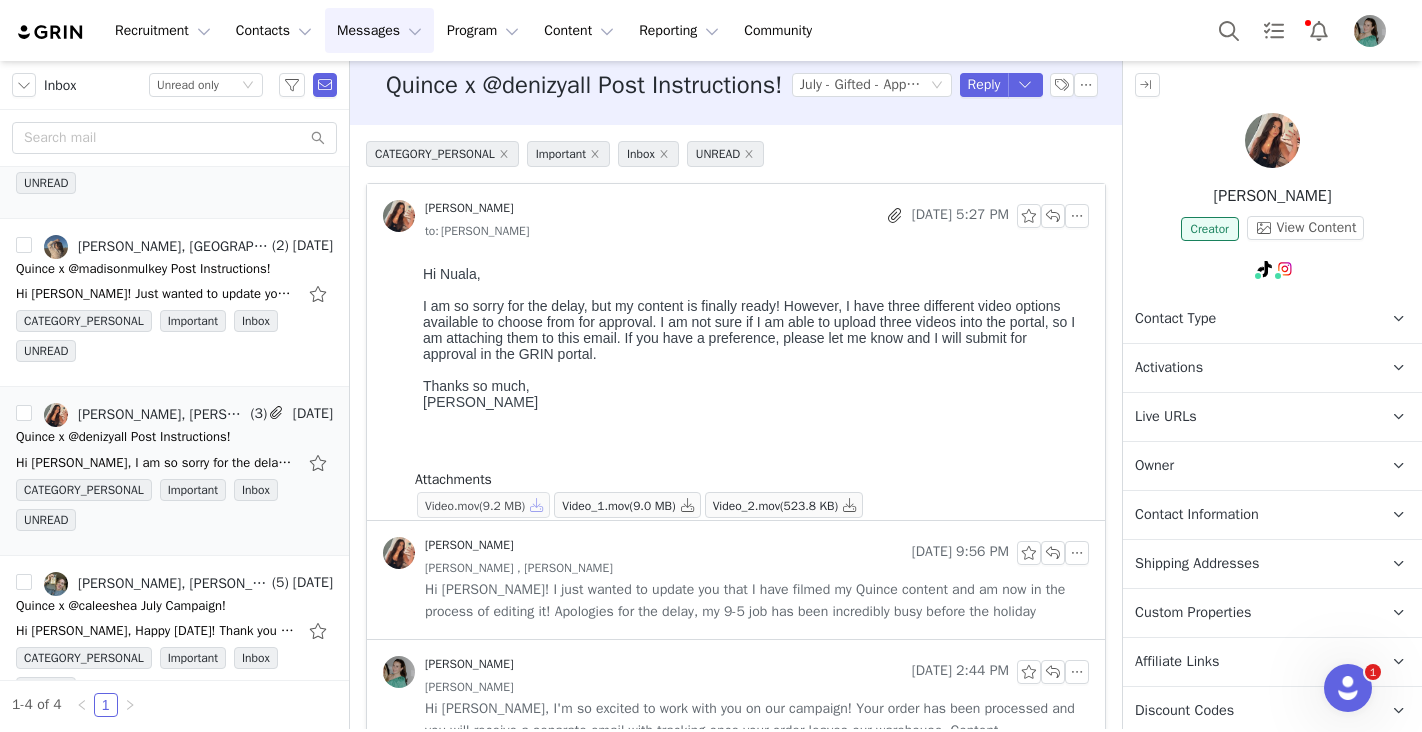 click at bounding box center [537, 505] 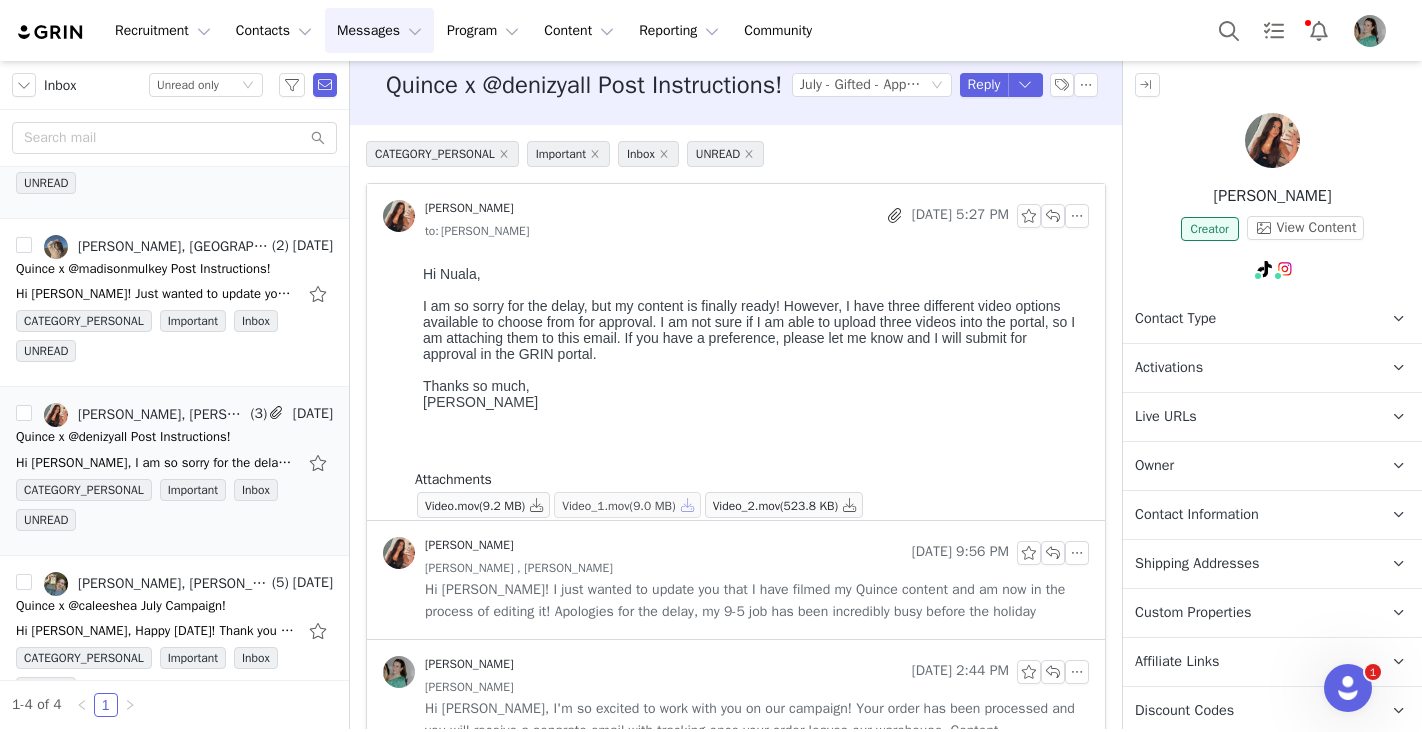 click at bounding box center [688, 505] 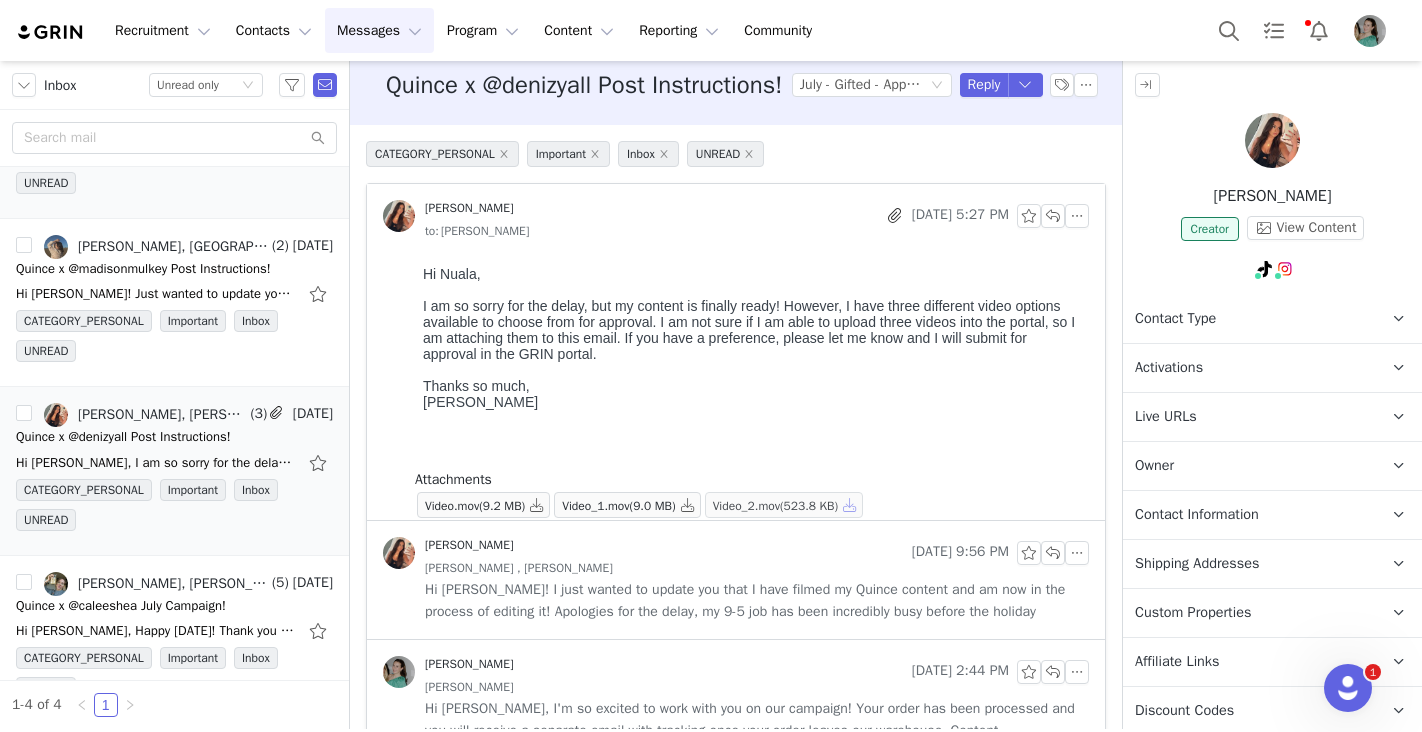 click at bounding box center [850, 505] 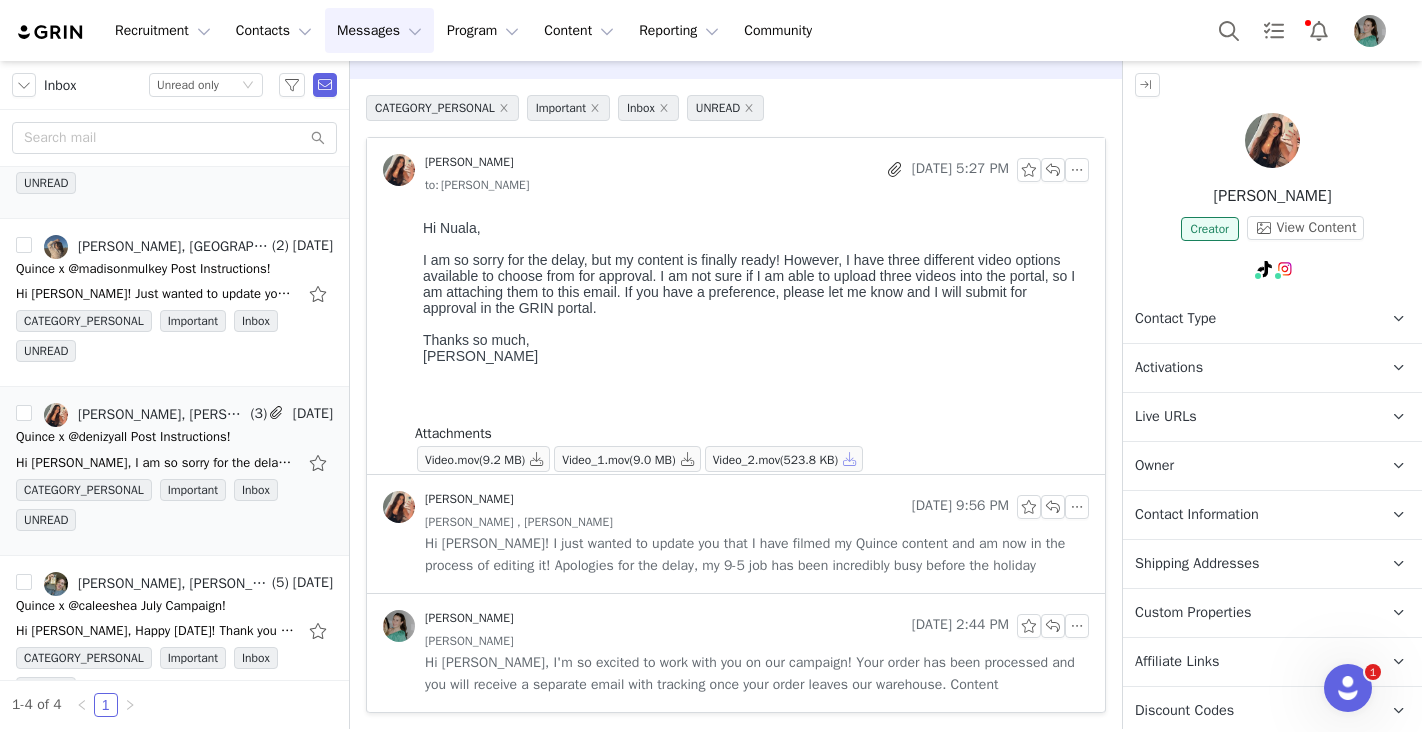 scroll, scrollTop: 0, scrollLeft: 0, axis: both 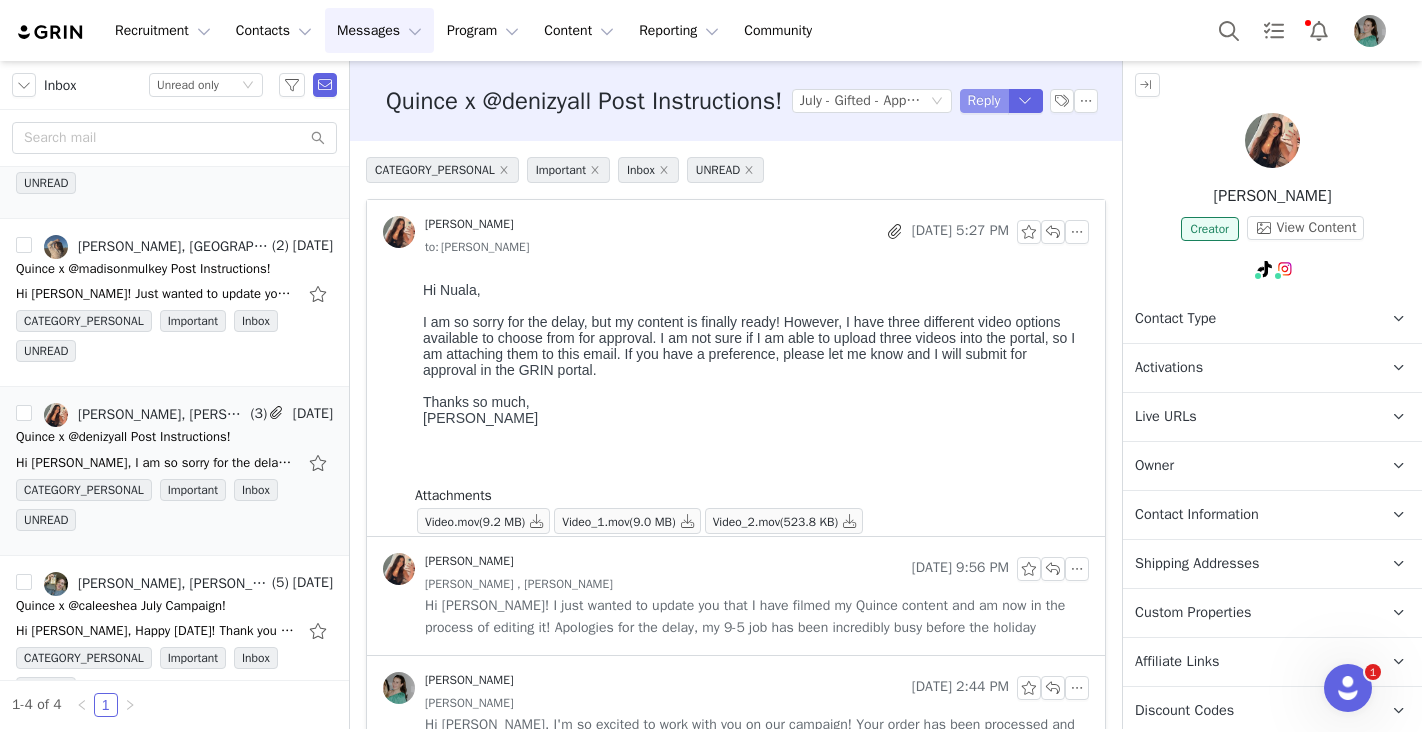click on "Reply" at bounding box center [984, 101] 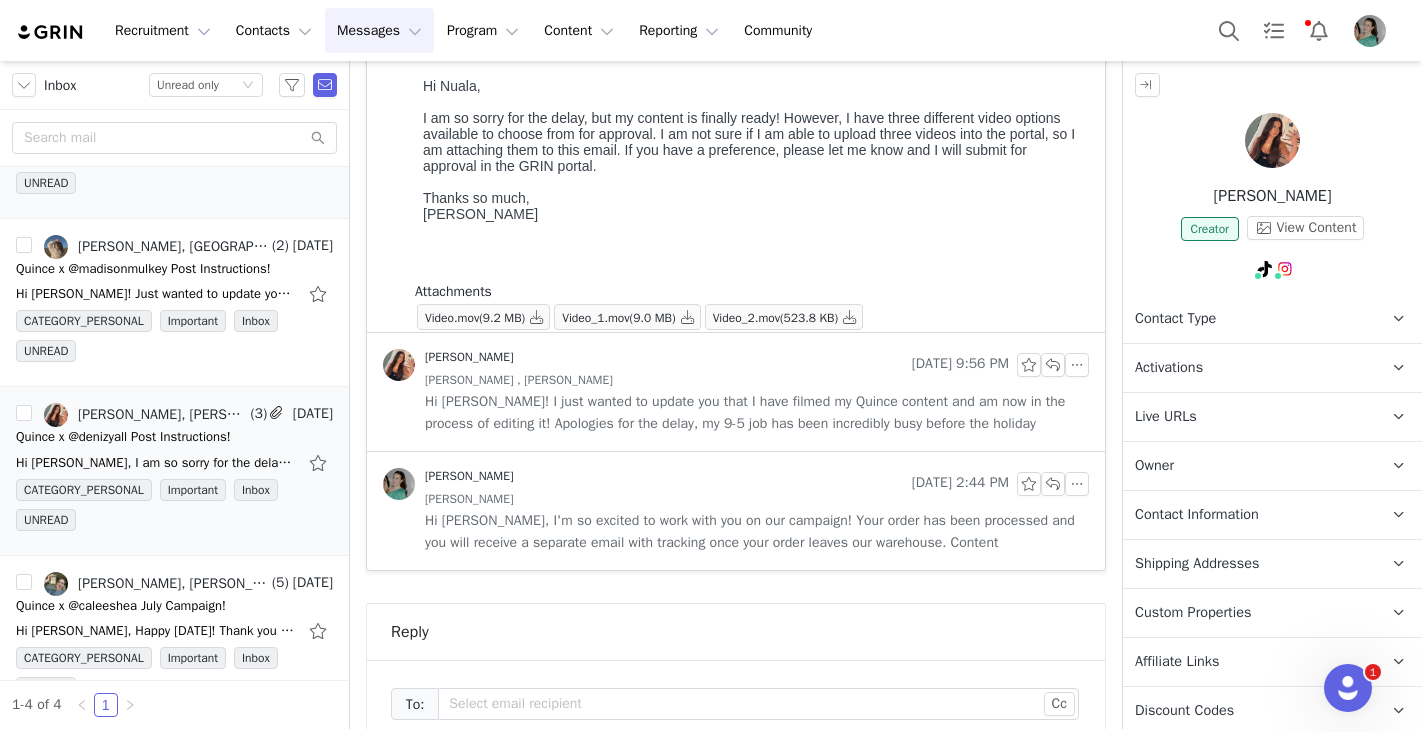 scroll, scrollTop: 0, scrollLeft: 0, axis: both 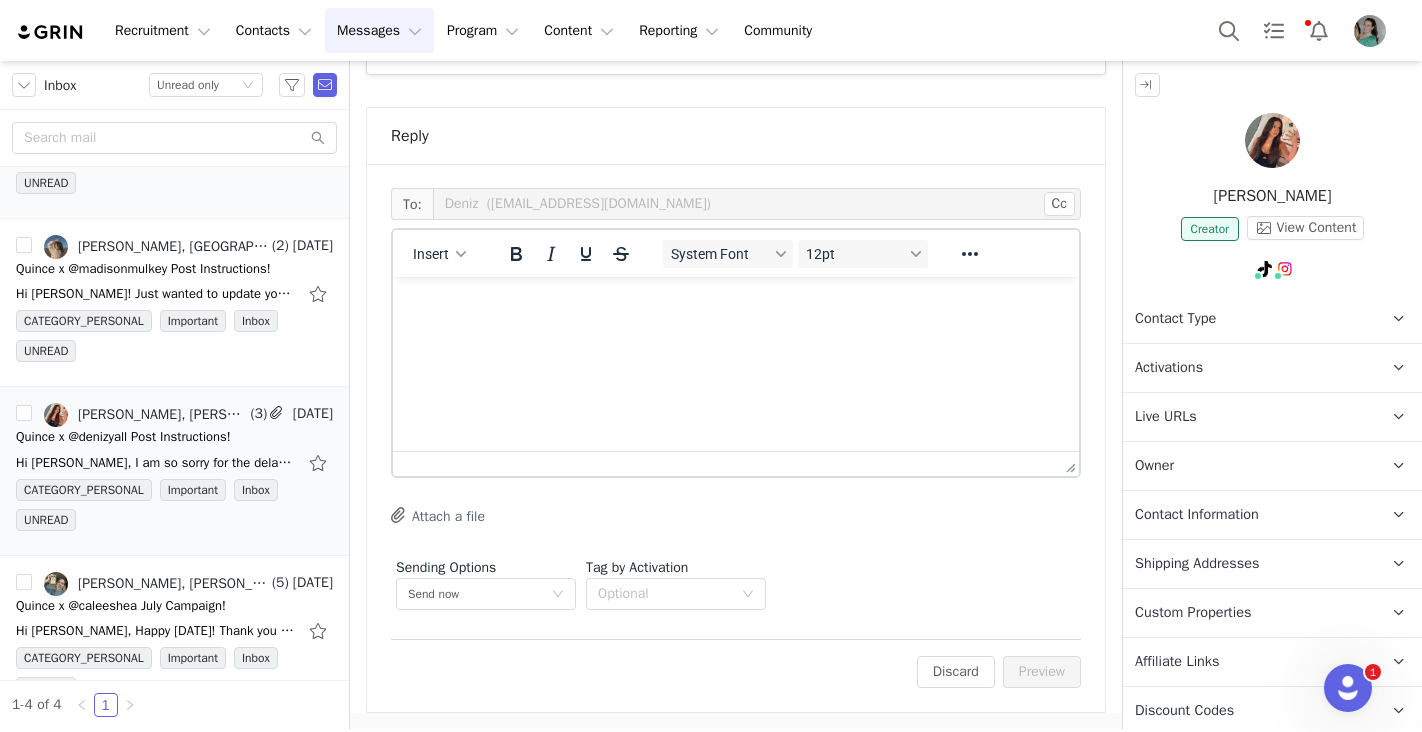 click at bounding box center [736, 304] 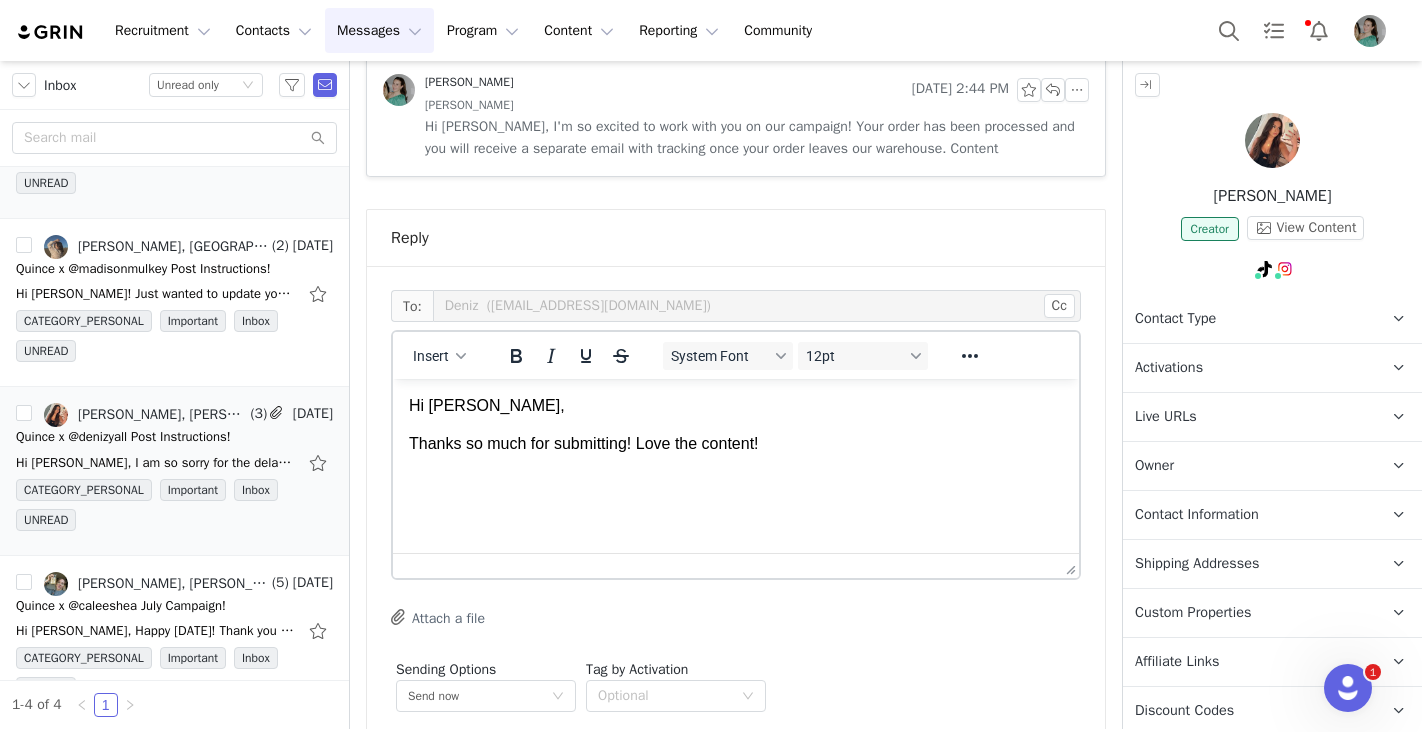 scroll, scrollTop: 700, scrollLeft: 0, axis: vertical 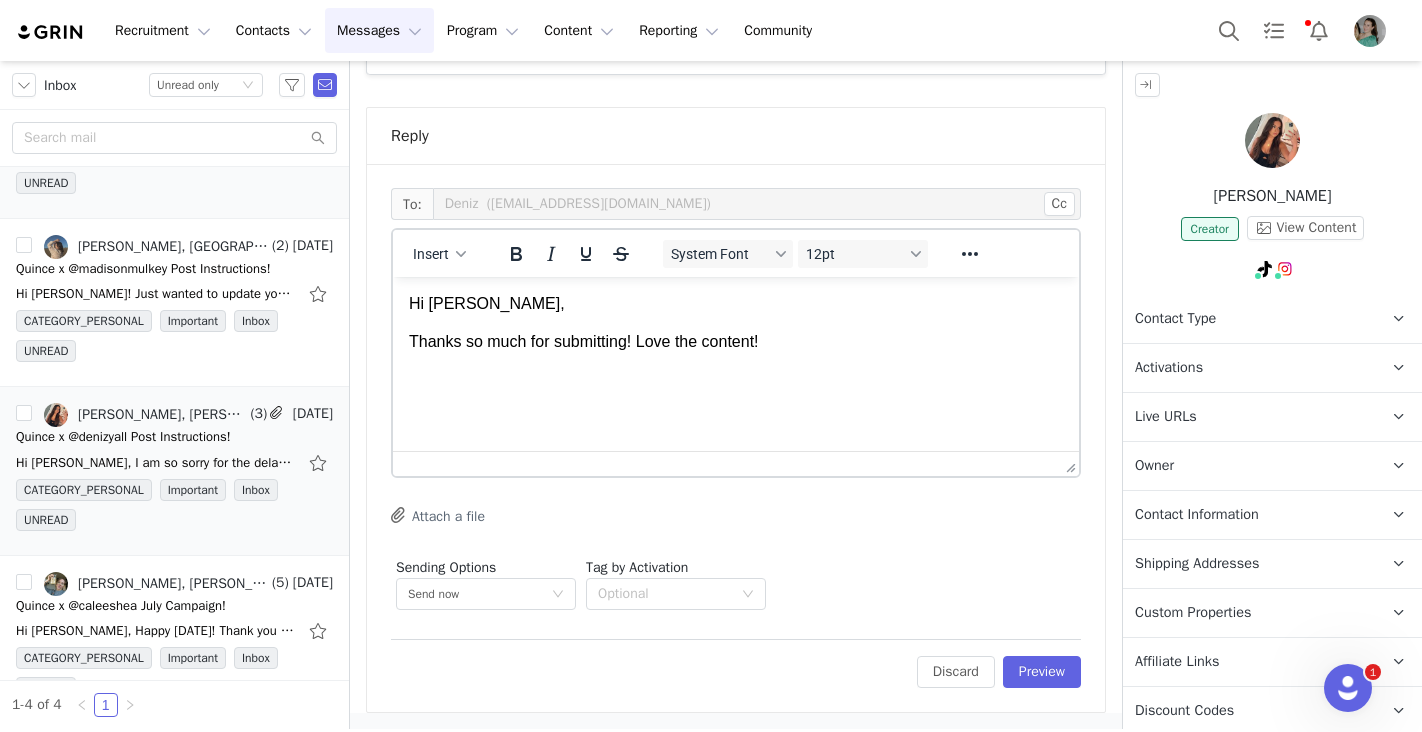click on "Thanks so much for submitting! Love the content!" at bounding box center (736, 342) 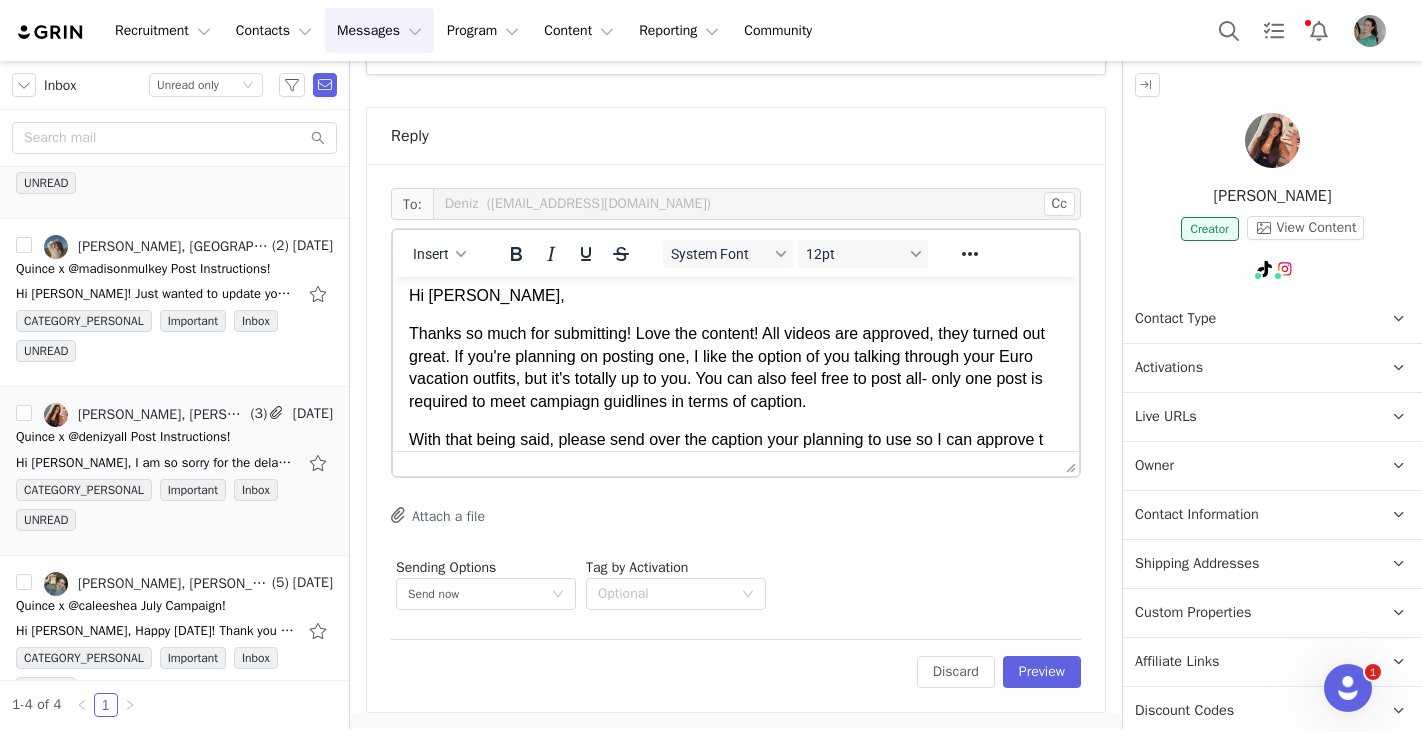 scroll, scrollTop: 29, scrollLeft: 0, axis: vertical 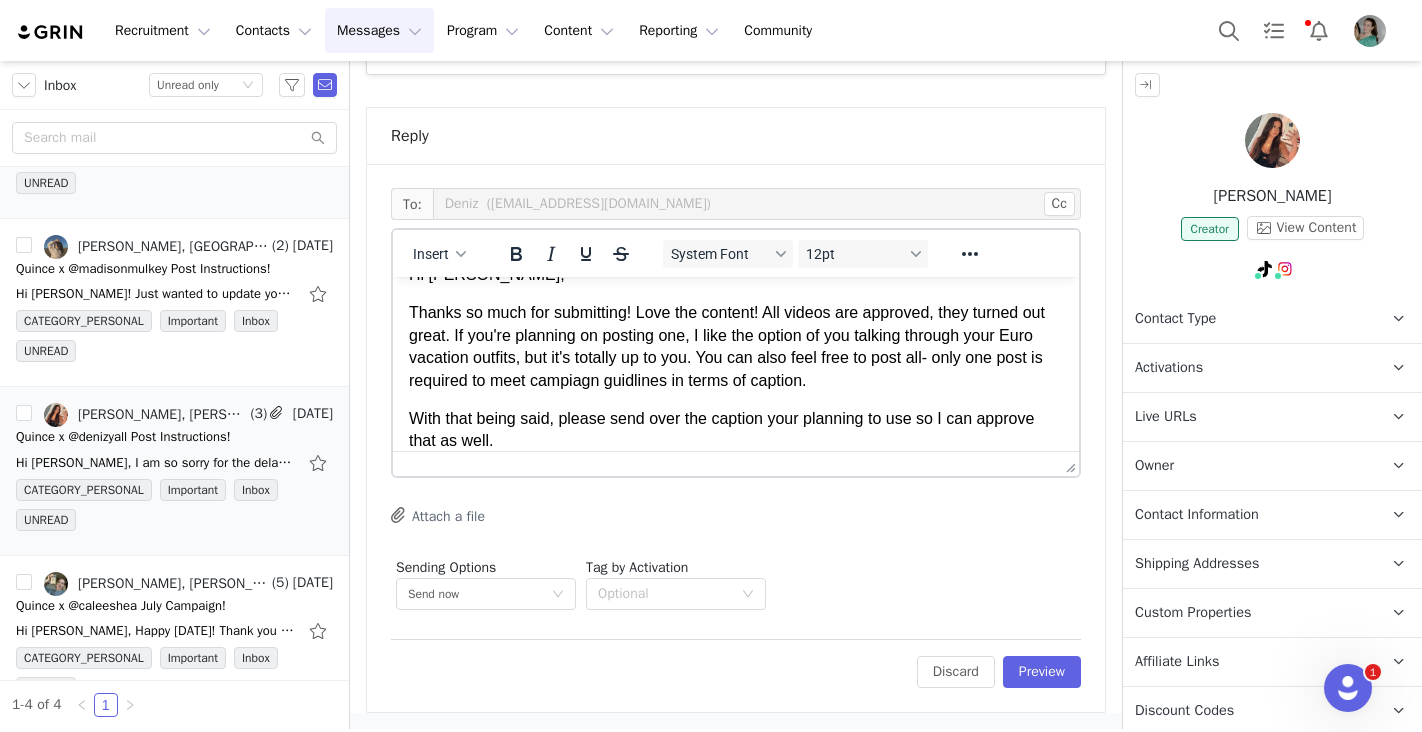 click on "With that being said, please send over the caption your planning to use so I can approve that as well." at bounding box center [736, 430] 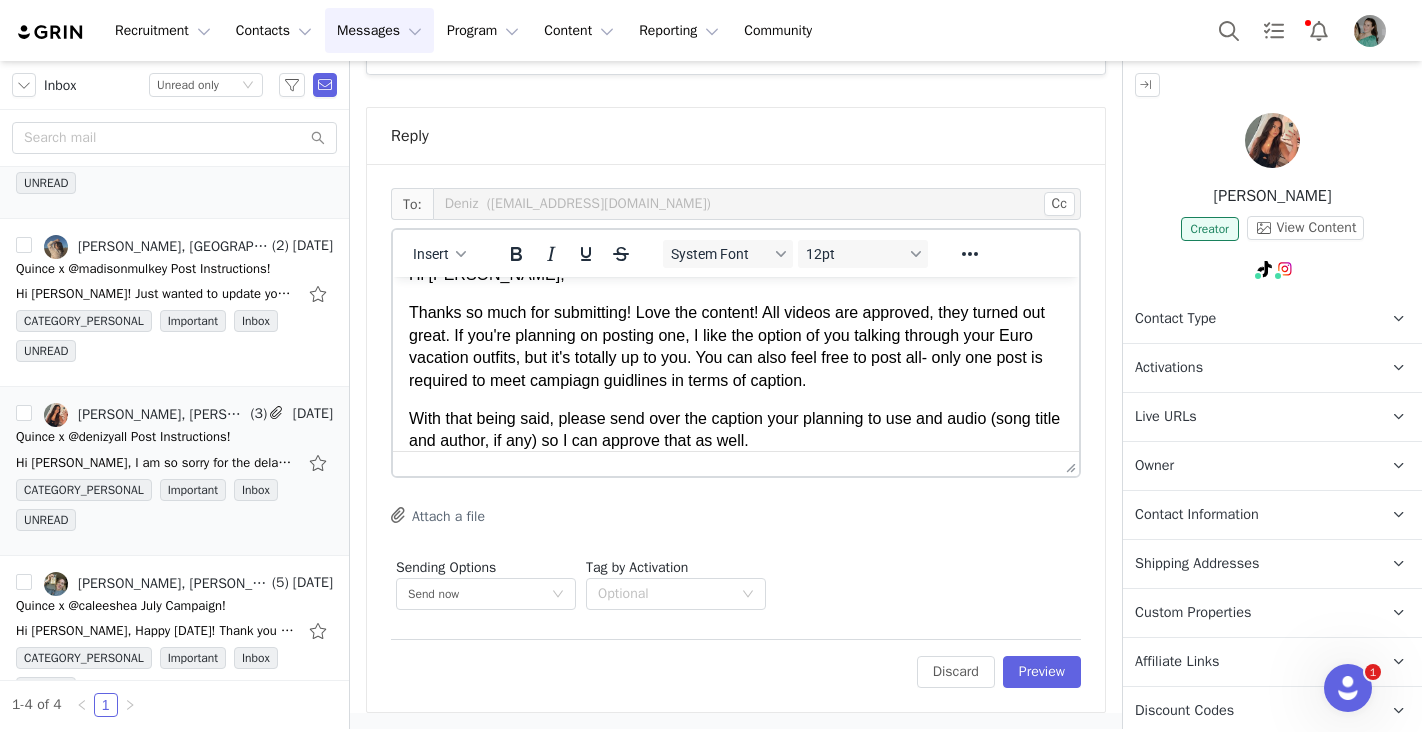 click on "With that being said, please send over the caption your planning to use and audio (song title and author, if any) so I can approve that as well." at bounding box center [736, 430] 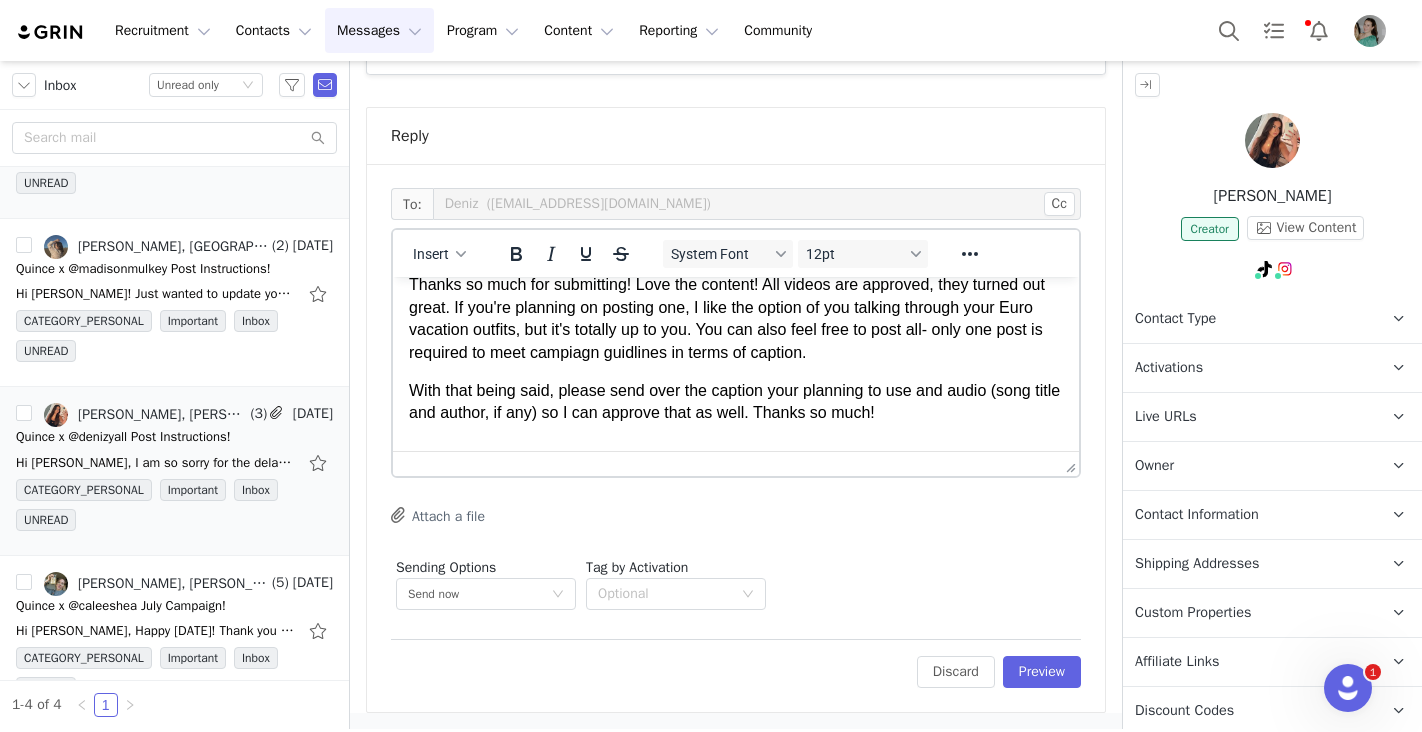 scroll, scrollTop: 63, scrollLeft: 0, axis: vertical 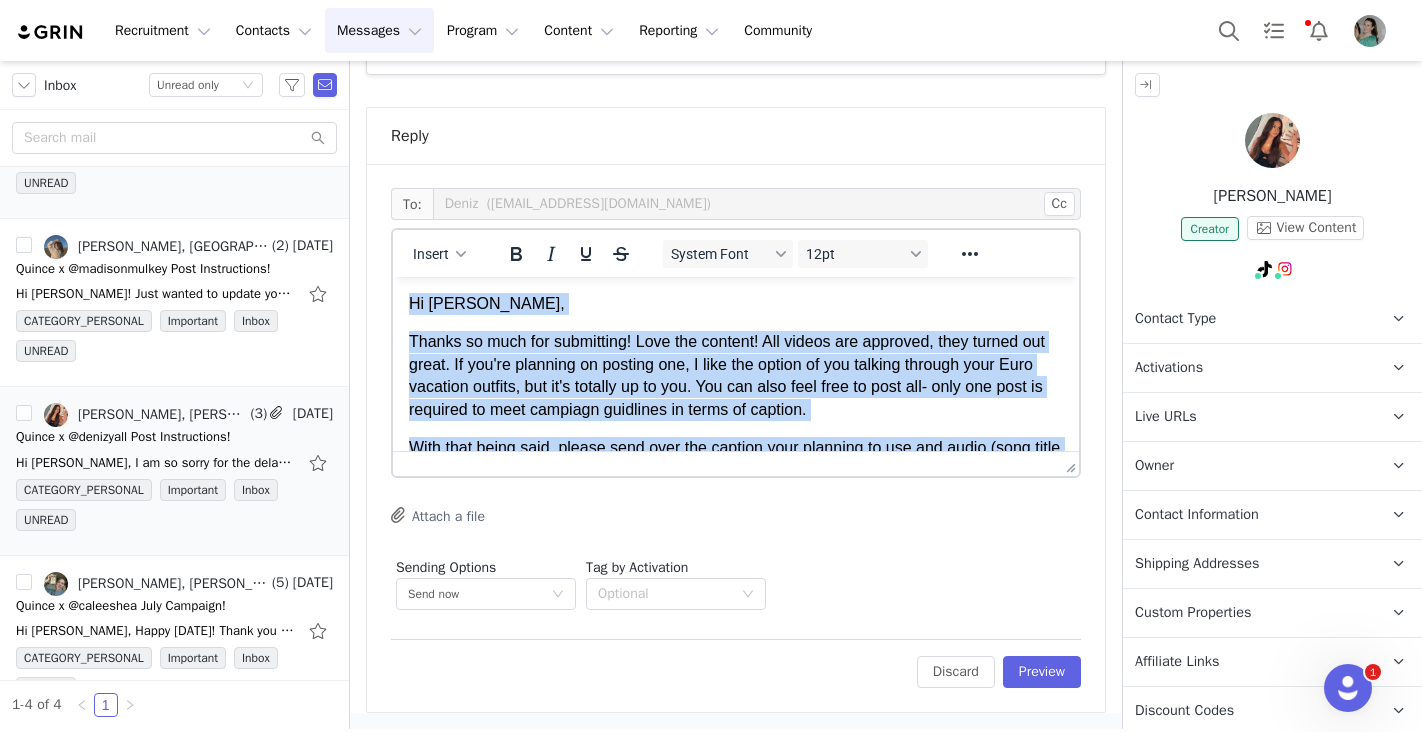 drag, startPoint x: 525, startPoint y: 433, endPoint x: 384, endPoint y: 269, distance: 216.2799 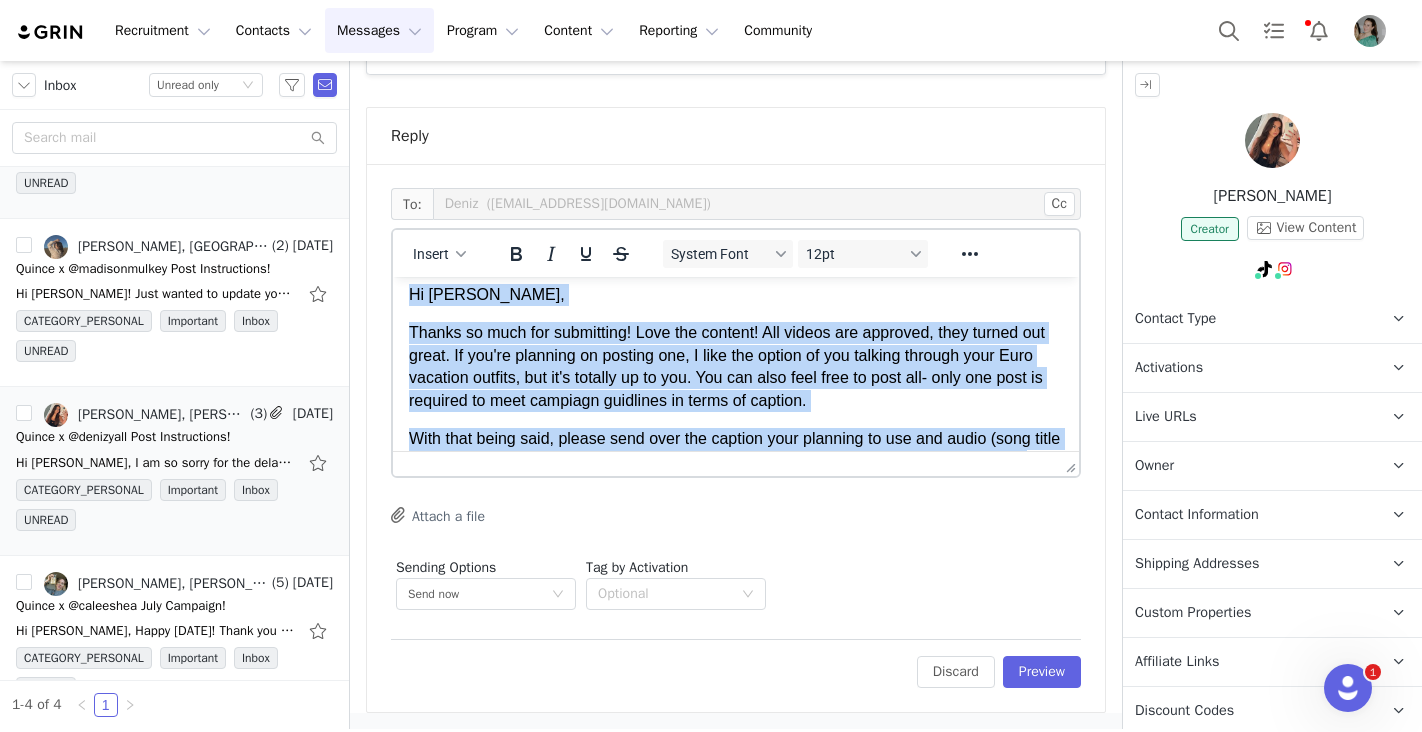 click on "Thanks so much for submitting! Love the content! All videos are approved, they turned out great. If you're planning on posting one, I like the option of you talking through your Euro vacation outfits, but it's totally up to you. You can also feel free to post all- only one post is required to meet campiagn guidlines in terms of caption." at bounding box center (736, 367) 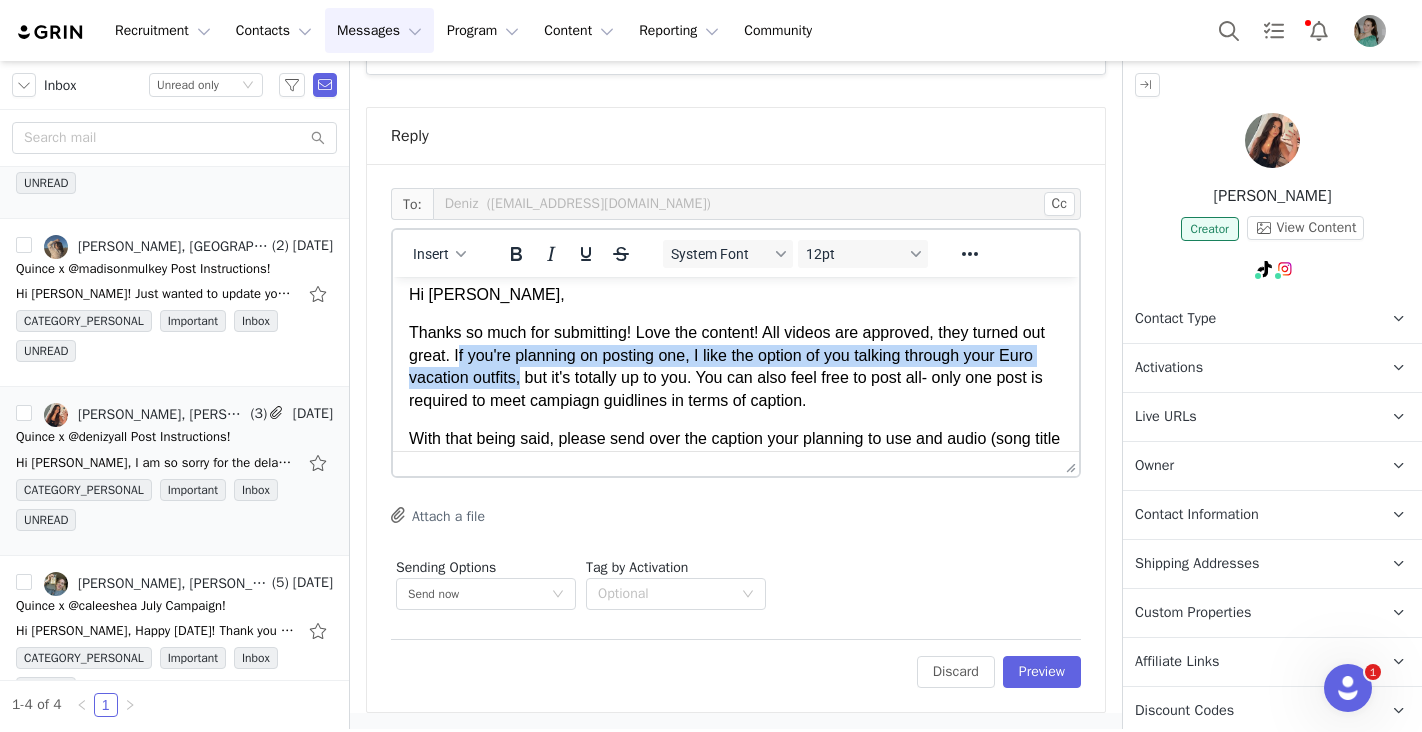 drag, startPoint x: 457, startPoint y: 356, endPoint x: 524, endPoint y: 384, distance: 72.615425 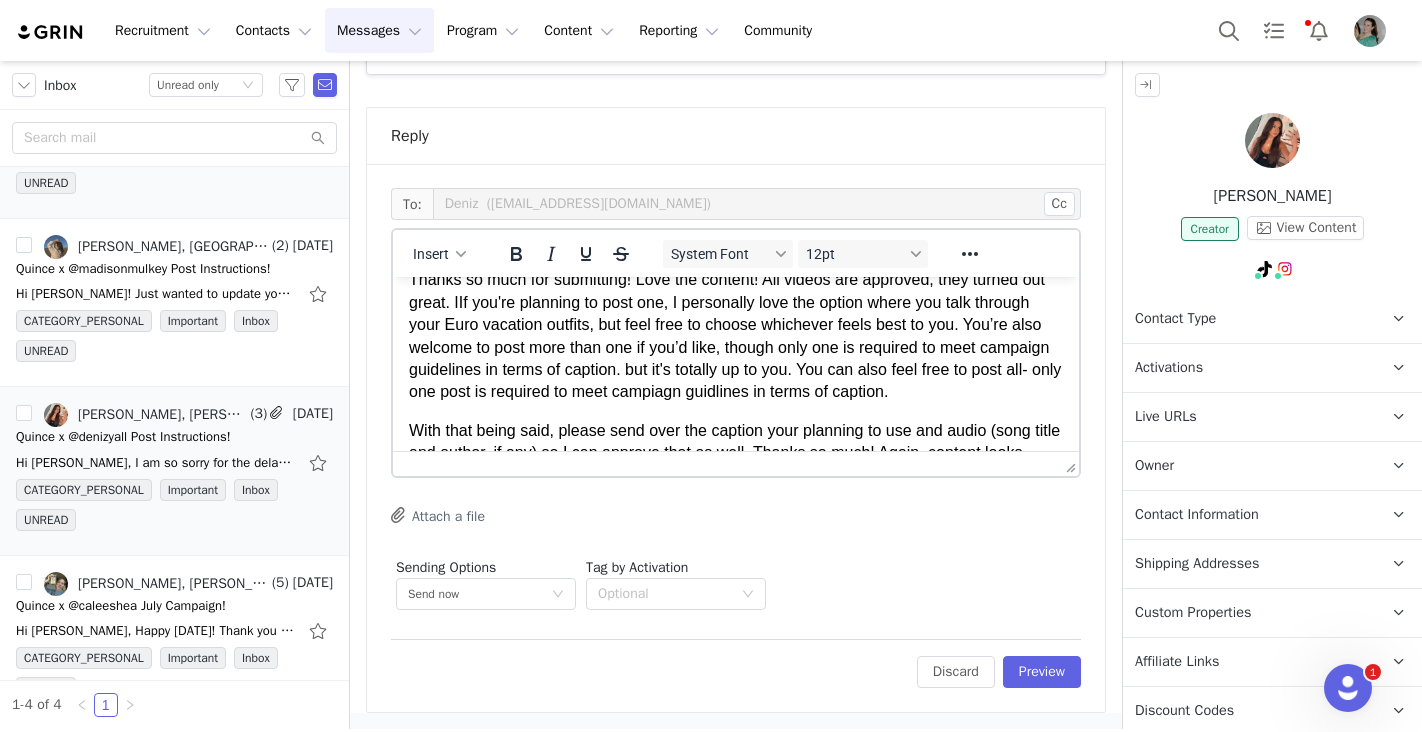 scroll, scrollTop: 64, scrollLeft: 0, axis: vertical 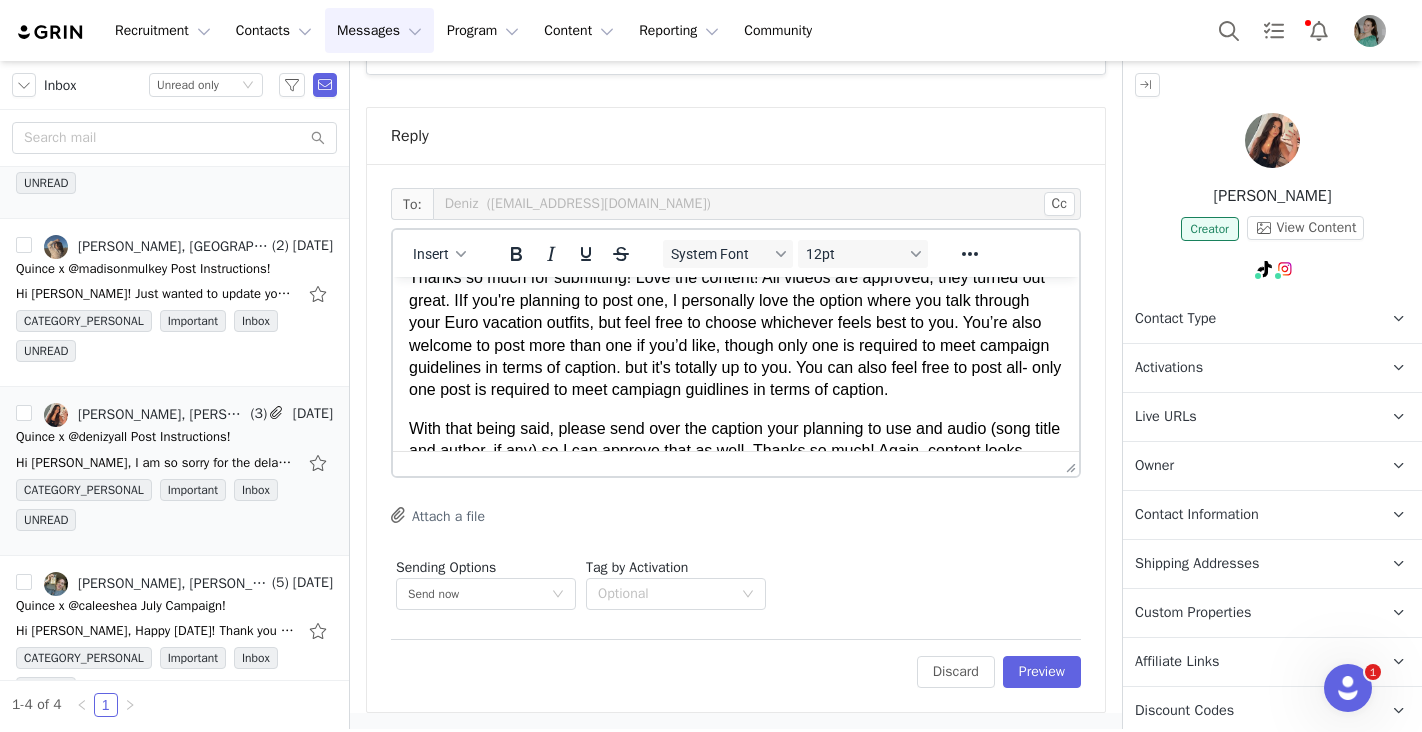 click on "Thanks so much for submitting! Love the content! All videos are approved, they turned out great. IIf you're planning to post one, I personally love the option where you talk through your Euro vacation outfits, but feel free to choose whichever feels best to you. You’re also welcome to post more than one if you’d like, though only one is required to meet campaign guidelines in terms of caption. but it's totally up to you. You can also feel free to post all- only one post is required to meet campiagn guidlines in terms of caption." at bounding box center [736, 334] 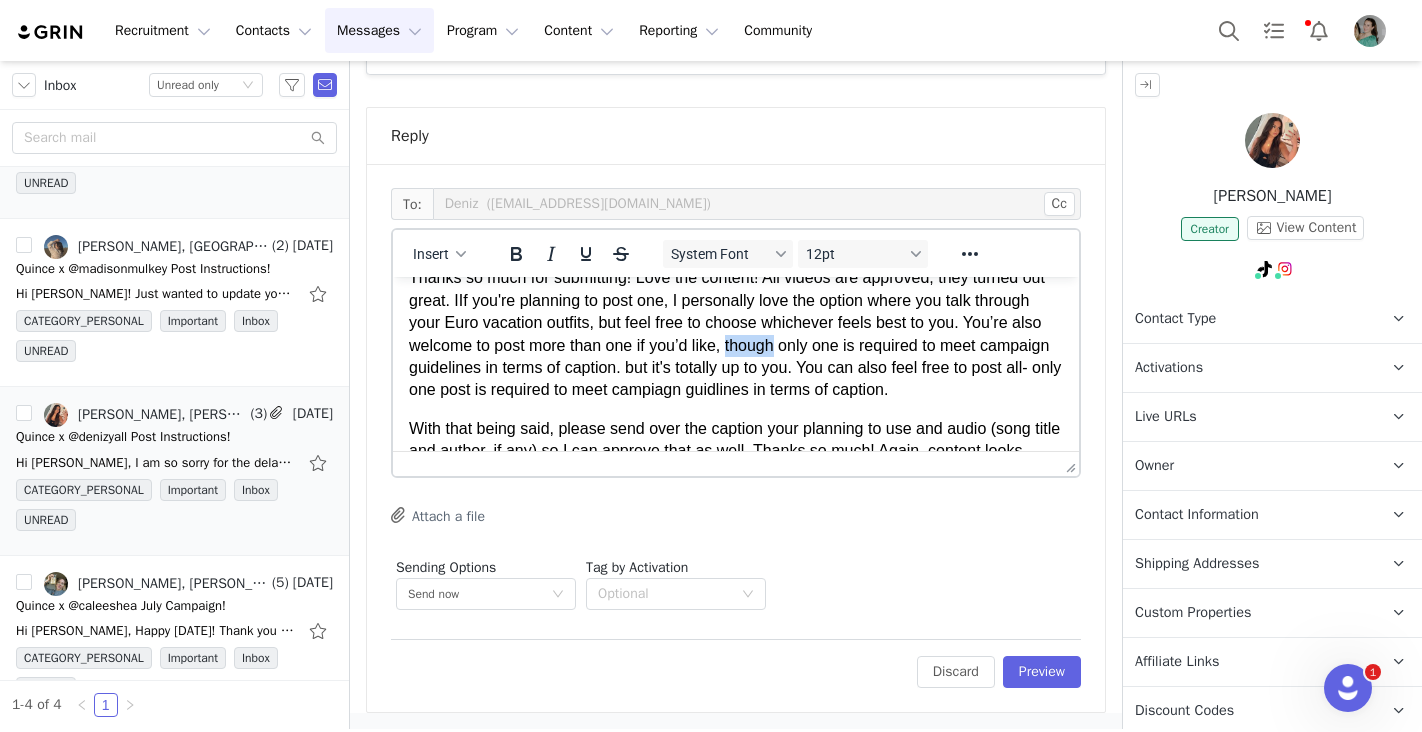 click on "Thanks so much for submitting! Love the content! All videos are approved, they turned out great. IIf you're planning to post one, I personally love the option where you talk through your Euro vacation outfits, but feel free to choose whichever feels best to you. You’re also welcome to post more than one if you’d like, though only one is required to meet campaign guidelines in terms of caption. but it's totally up to you. You can also feel free to post all- only one post is required to meet campiagn guidlines in terms of caption." at bounding box center [736, 334] 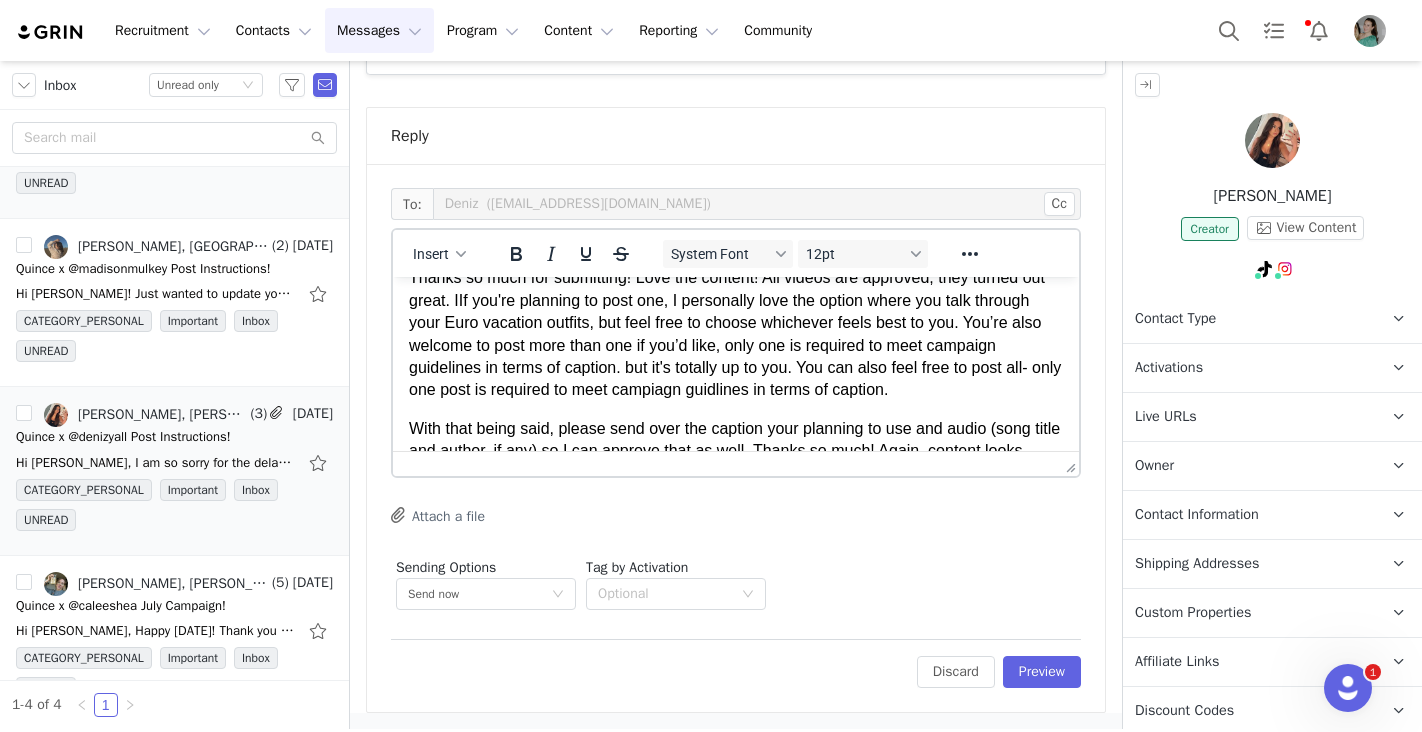 click on "Thanks so much for submitting! Love the content! All videos are approved, they turned out great. IIf you're planning to post one, I personally love the option where you talk through your Euro vacation outfits, but feel free to choose whichever feels best to you. You’re also welcome to post more than one if you’d like, only one is required to meet campaign guidelines in terms of caption. but it's totally up to you. You can also feel free to post all- only one post is required to meet campiagn guidlines in terms of caption." at bounding box center [736, 334] 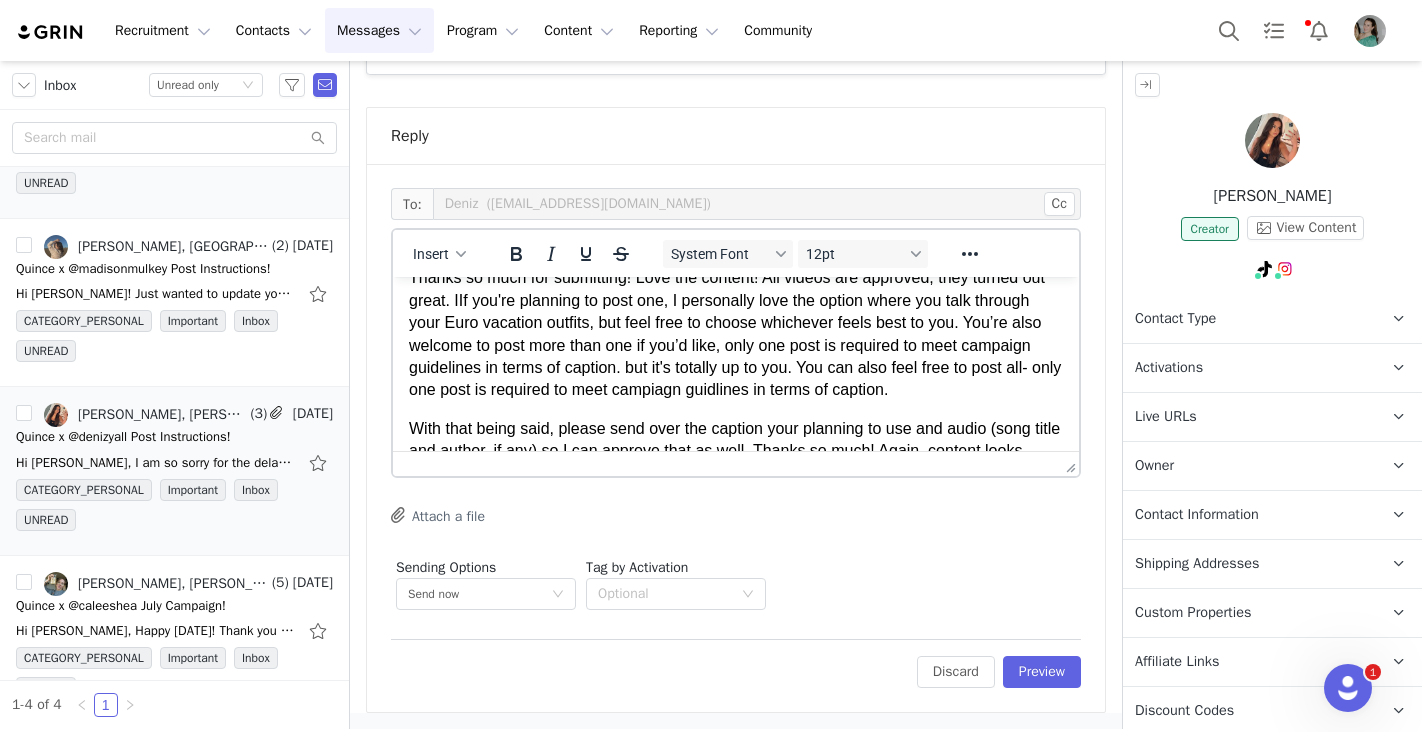 click on "Thanks so much for submitting! Love the content! All videos are approved, they turned out great. IIf you're planning to post one, I personally love the option where you talk through your Euro vacation outfits, but feel free to choose whichever feels best to you. You’re also welcome to post more than one if you’d like, only one post is required to meet campaign guidelines in terms of caption. but it's totally up to you. You can also feel free to post all- only one post is required to meet campiagn guidlines in terms of caption." at bounding box center [736, 334] 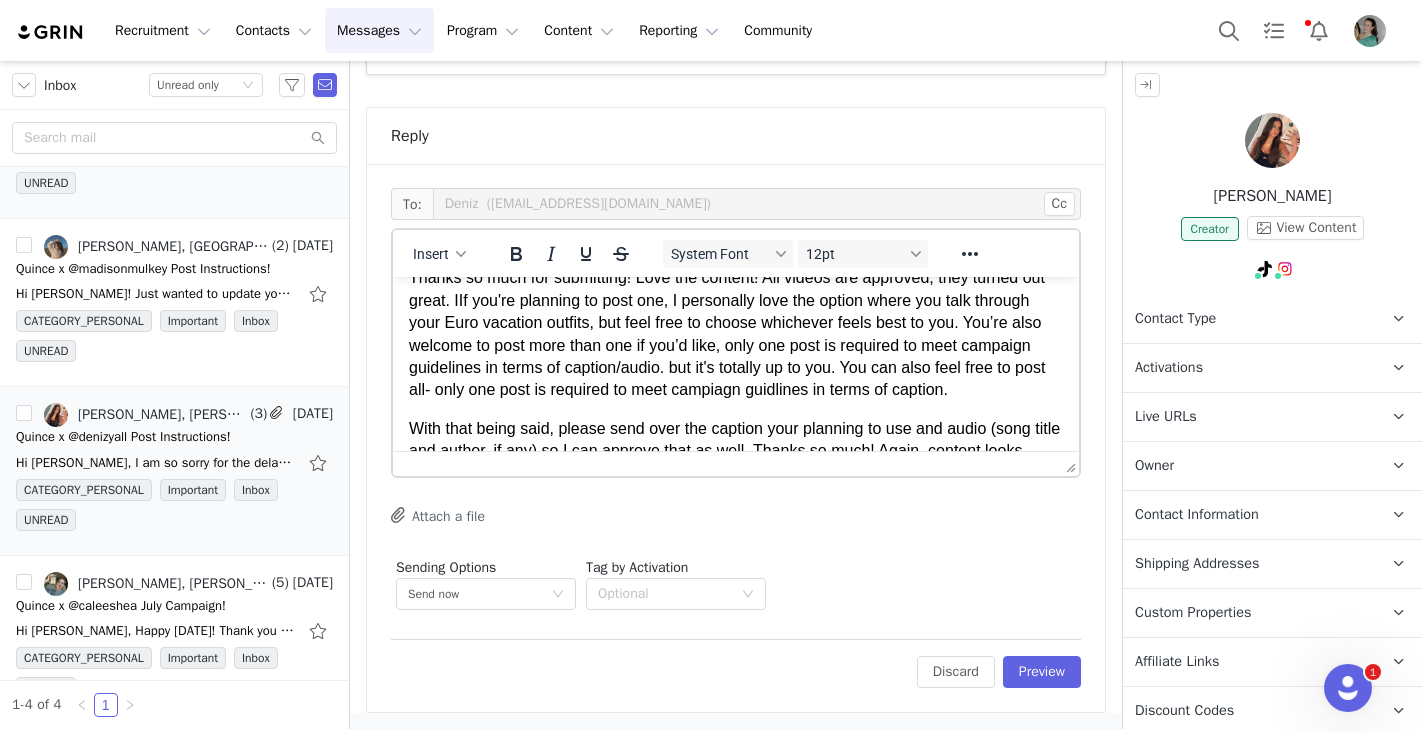 drag, startPoint x: 674, startPoint y: 365, endPoint x: 1006, endPoint y: 390, distance: 332.93994 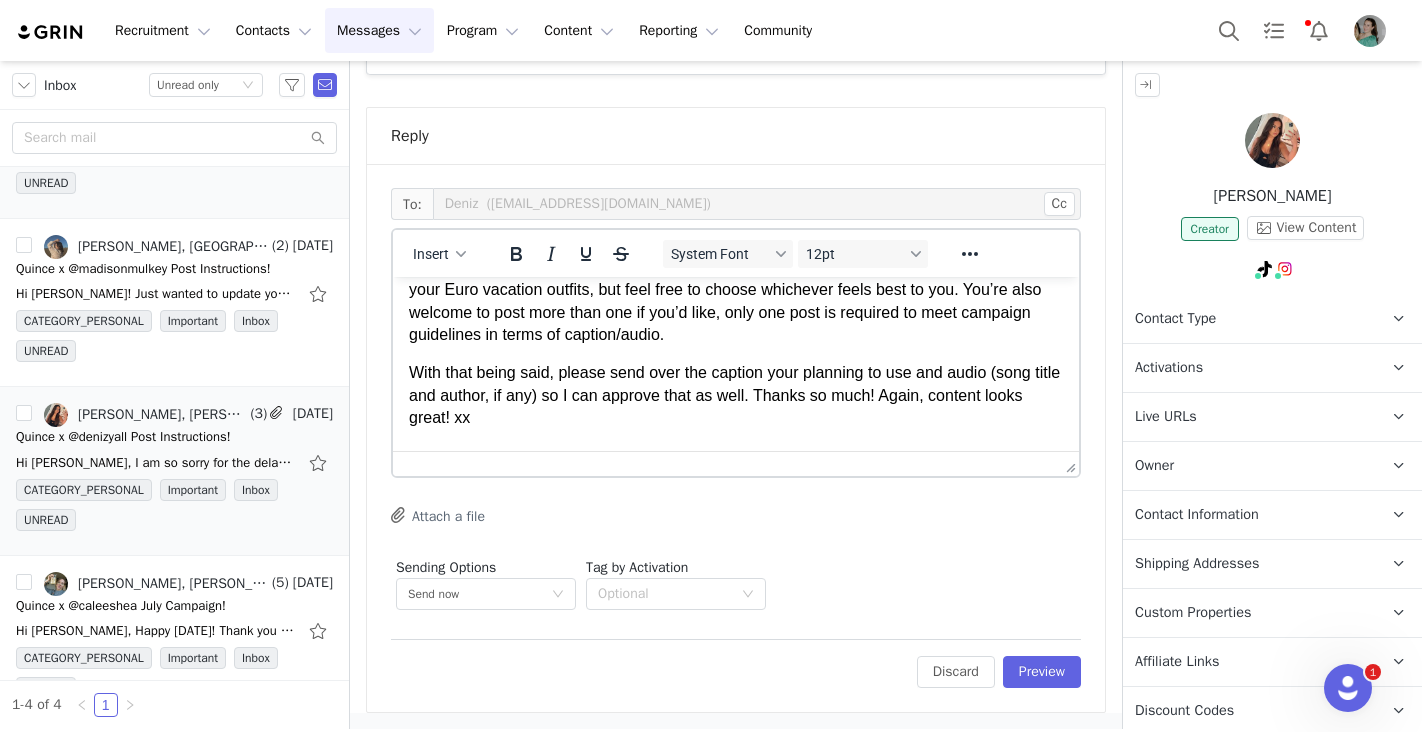 scroll, scrollTop: 99, scrollLeft: 0, axis: vertical 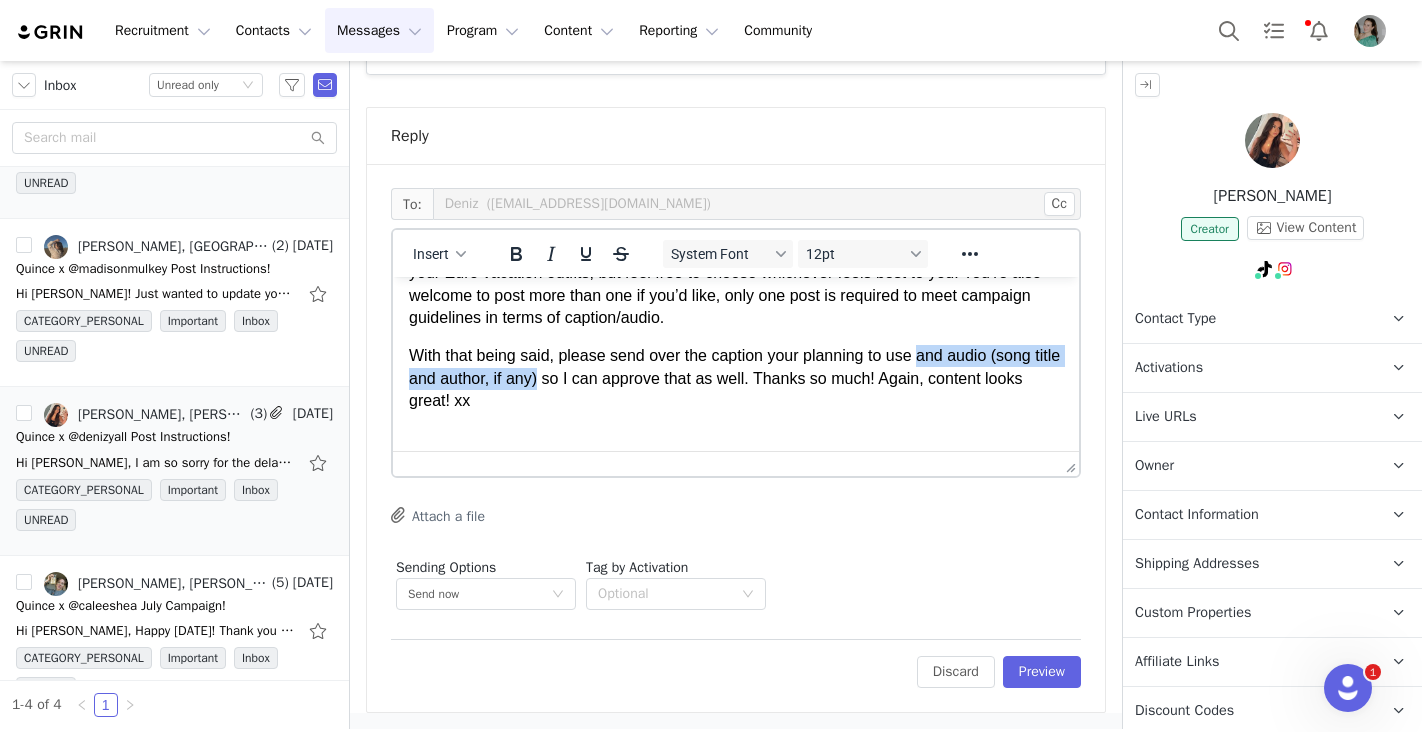 drag, startPoint x: 926, startPoint y: 361, endPoint x: 571, endPoint y: 385, distance: 355.81033 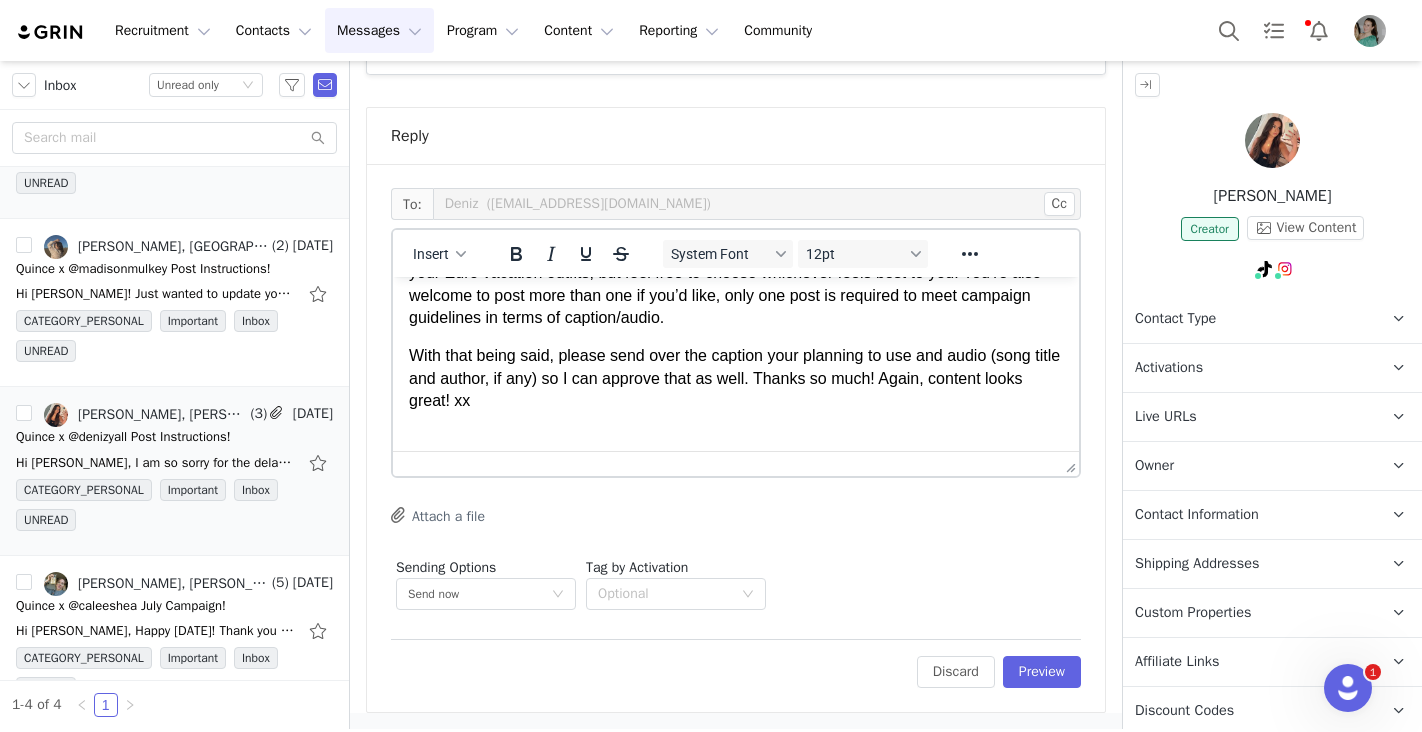 scroll, scrollTop: 107, scrollLeft: 0, axis: vertical 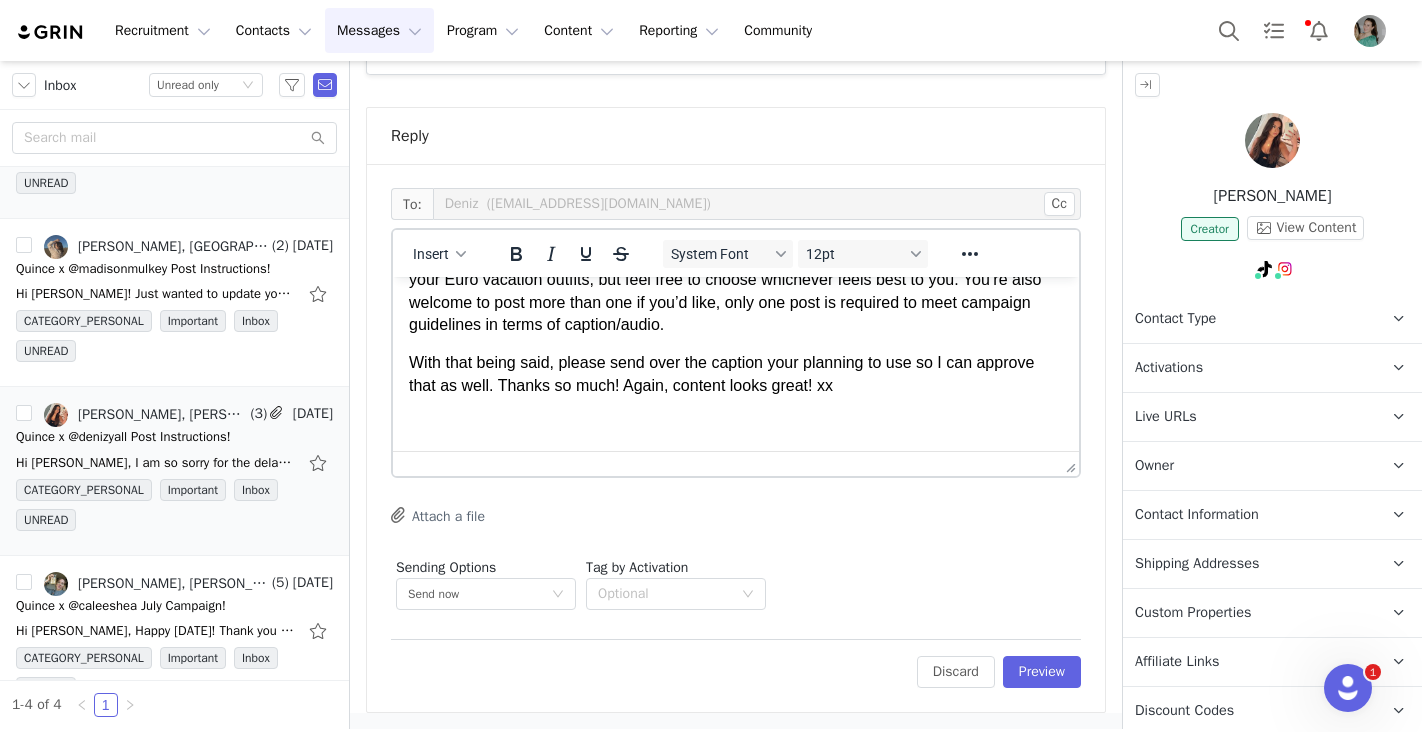 click on "With that being said, please send over the caption your planning to use so I can approve that as well. Thanks so much! Again, content looks great! xx" at bounding box center [736, 374] 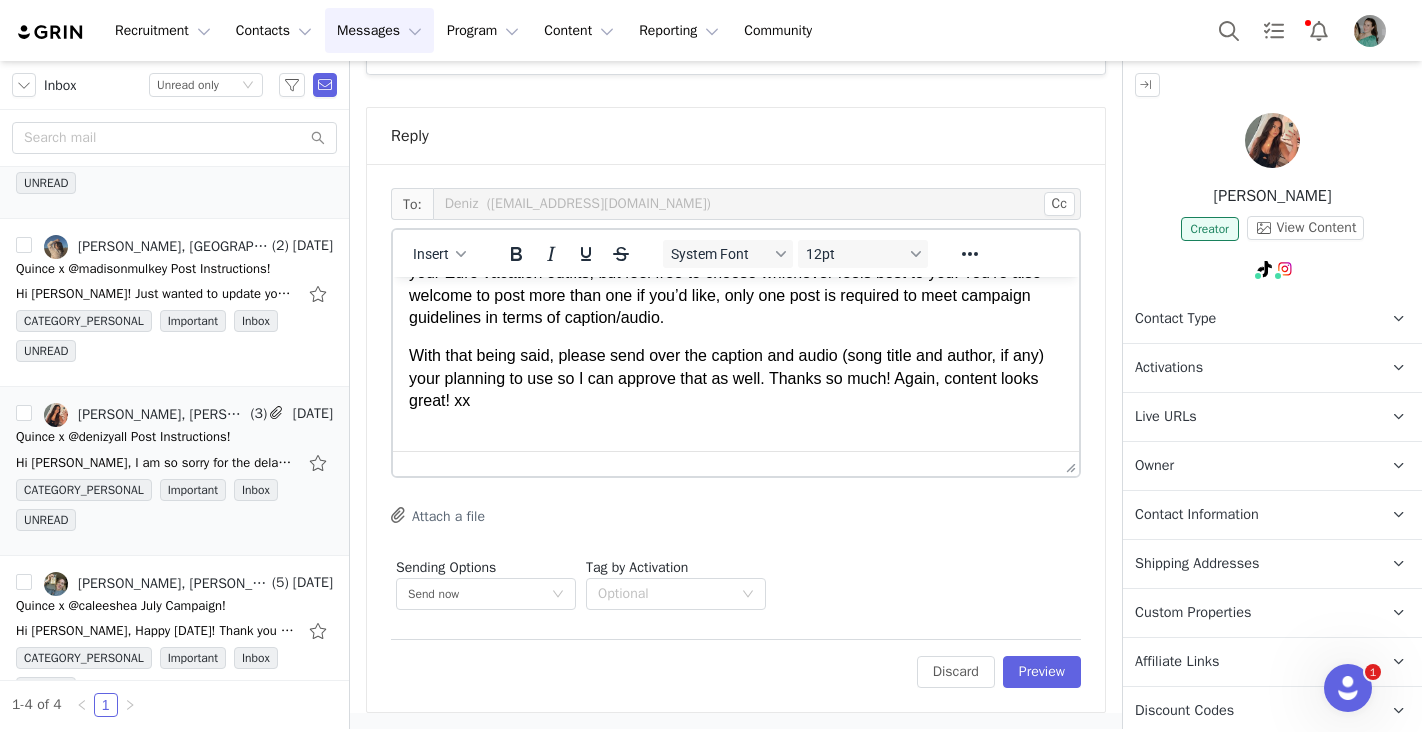 click on "With that being said, please send over the caption and audio (song title and author, if any) your planning to use so I can approve that as well. Thanks so much! Again, content looks great! xx" at bounding box center (736, 378) 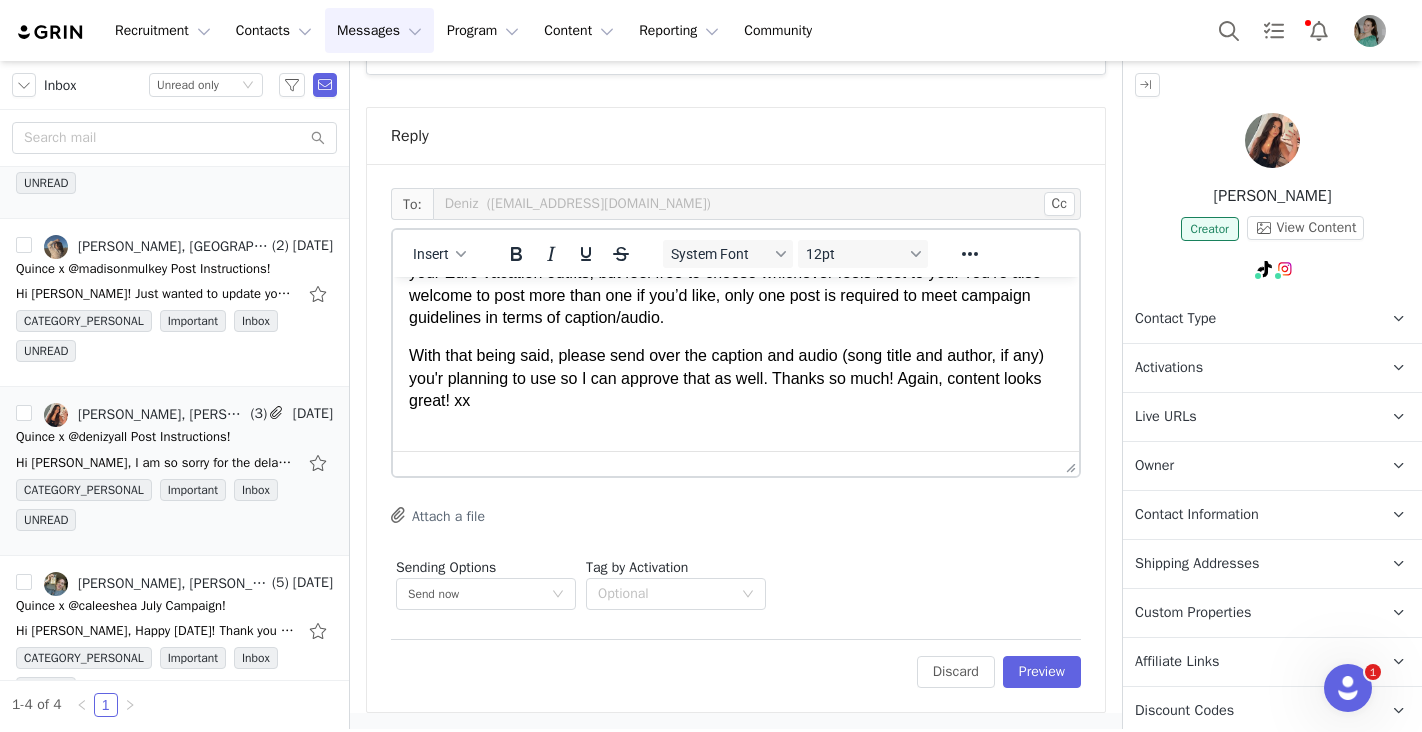click on "With that being said, please send over the caption and audio (song title and author, if any) you'r planning to use so I can approve that as well. Thanks so much! Again, content looks great! xx" at bounding box center (736, 378) 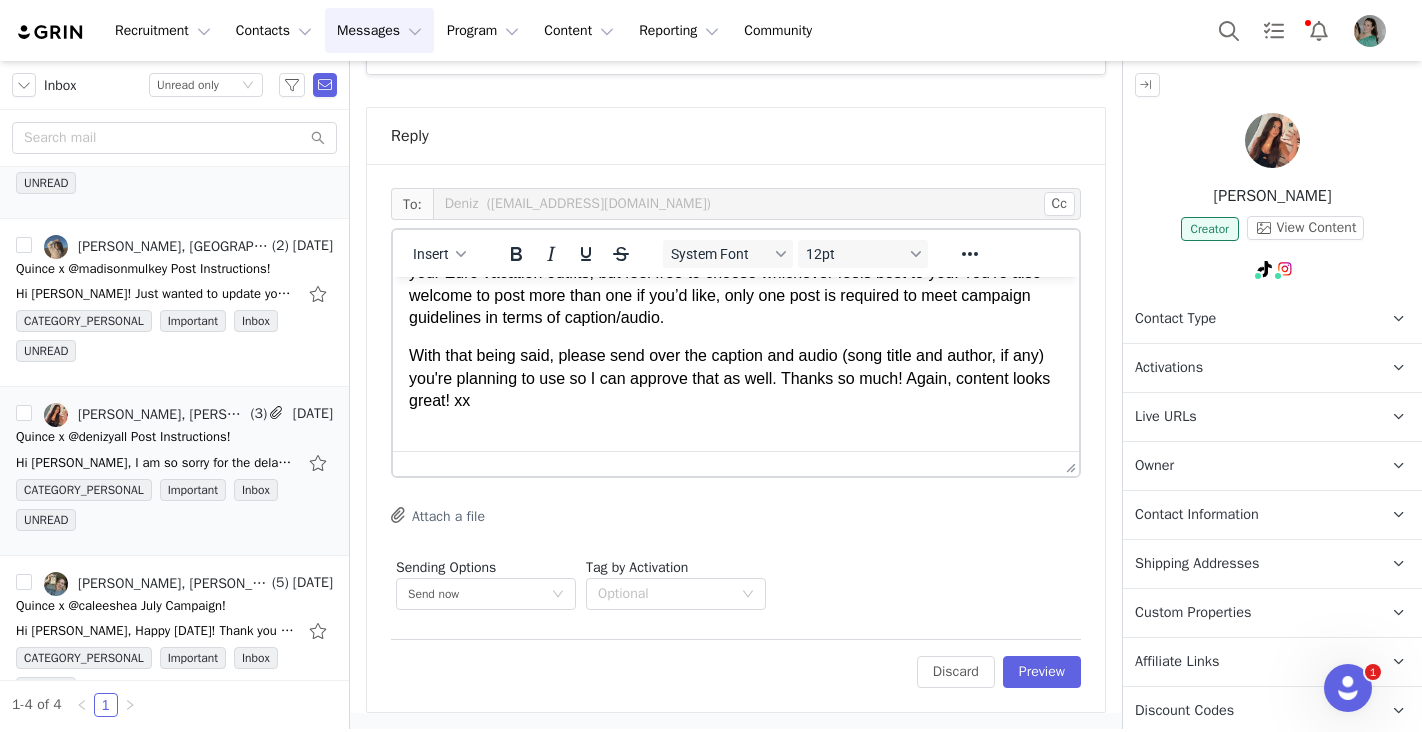 click on "With that being said, please send over the caption and audio (song title and author, if any) you're planning to use so I can approve that as well. Thanks so much! Again, content looks great! xx" at bounding box center (736, 378) 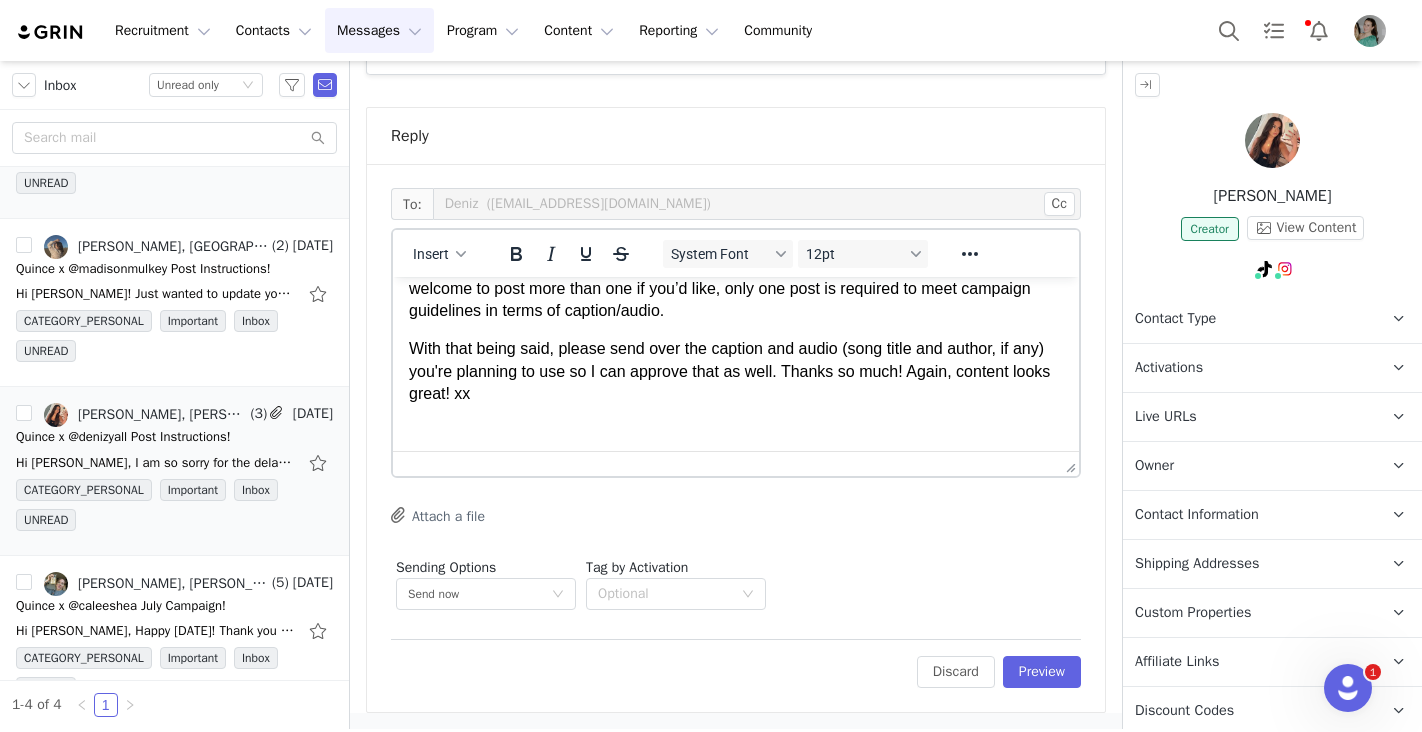 scroll, scrollTop: 128, scrollLeft: 0, axis: vertical 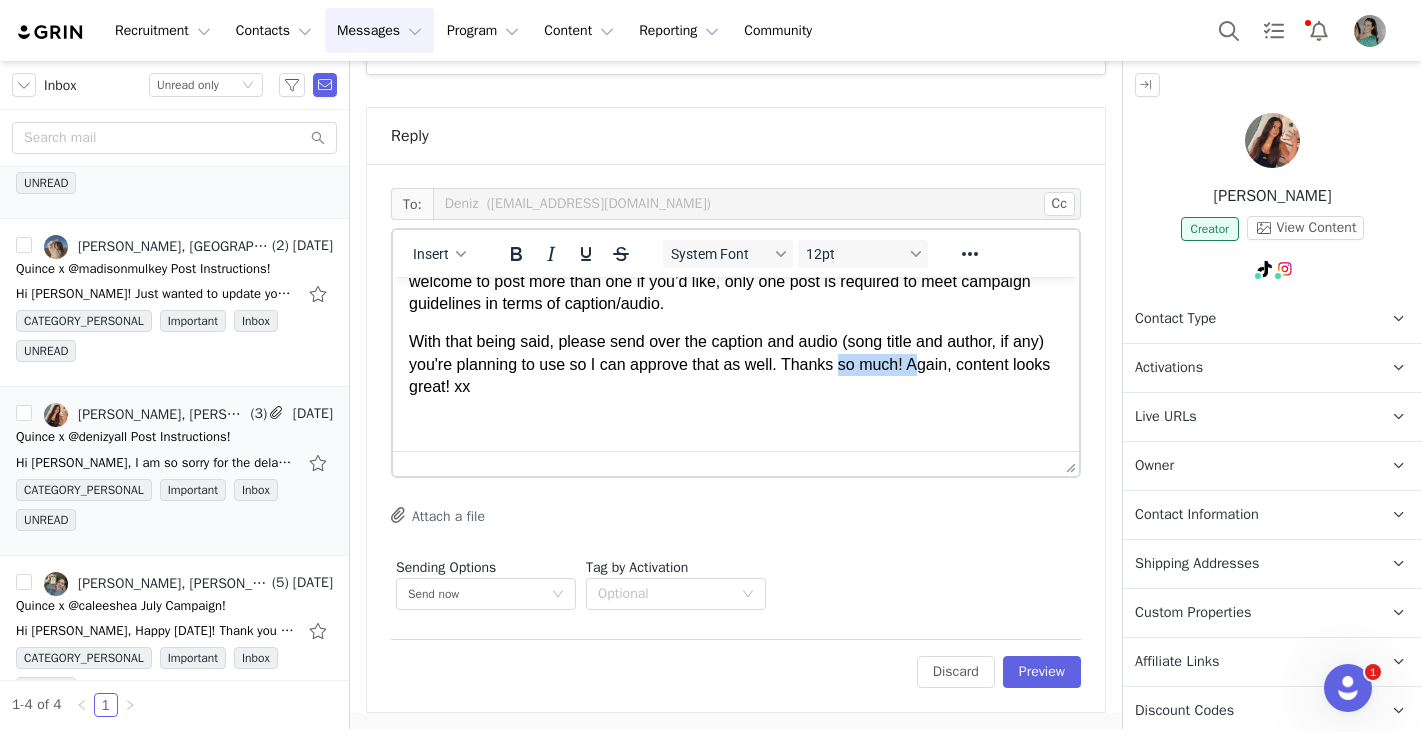 drag, startPoint x: 845, startPoint y: 370, endPoint x: 925, endPoint y: 368, distance: 80.024994 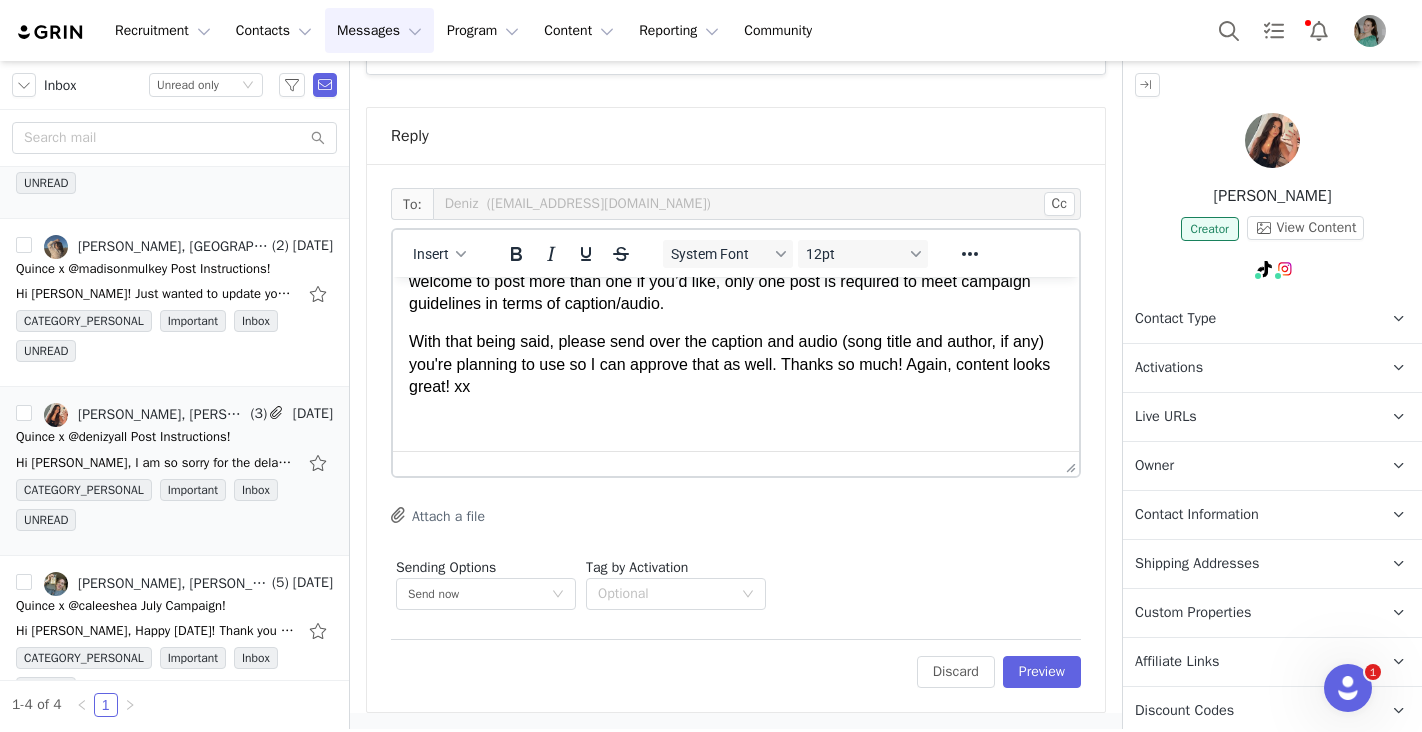 scroll, scrollTop: 107, scrollLeft: 0, axis: vertical 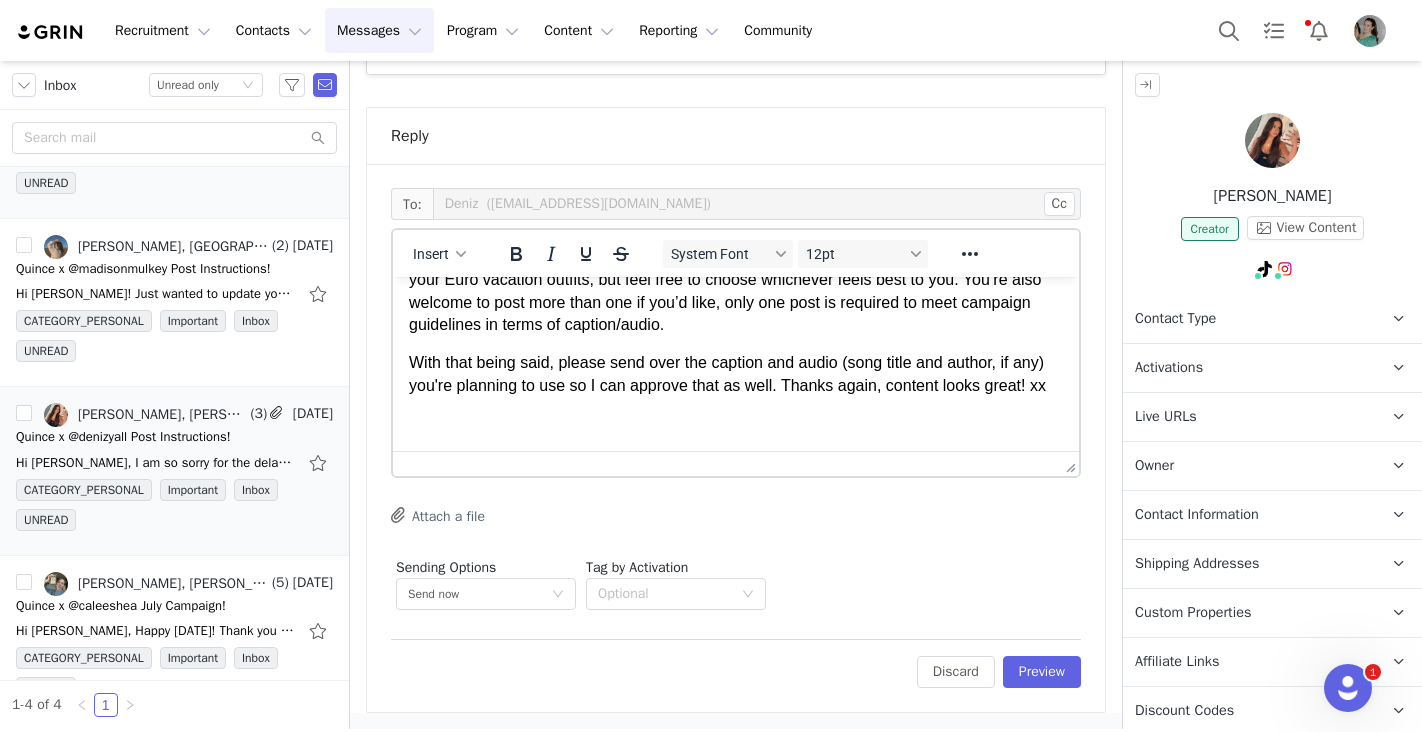 click on "With that being said, please send over the caption and audio (song title and author, if any) you're planning to use so I can approve that as well. Thanks again, content looks great! xx" at bounding box center [736, 374] 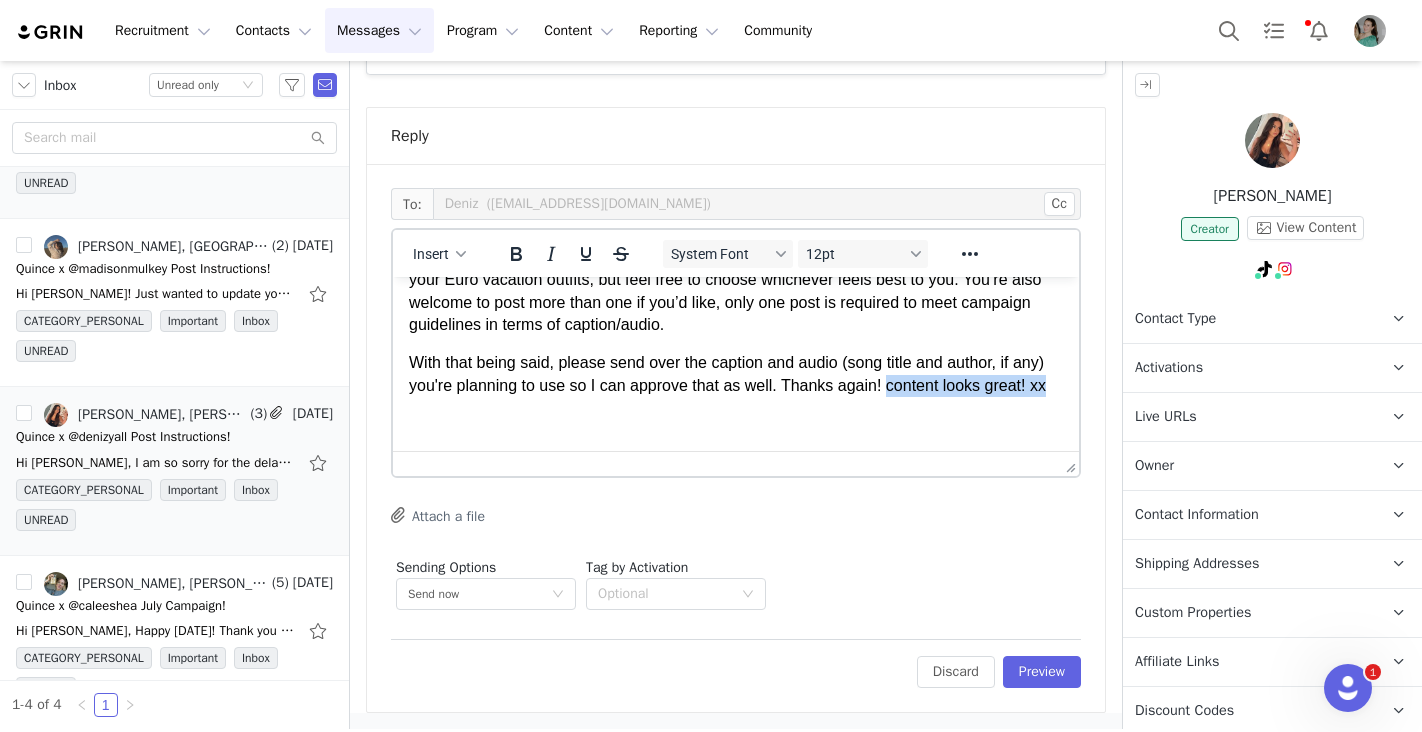 drag, startPoint x: 893, startPoint y: 387, endPoint x: 1149, endPoint y: 393, distance: 256.0703 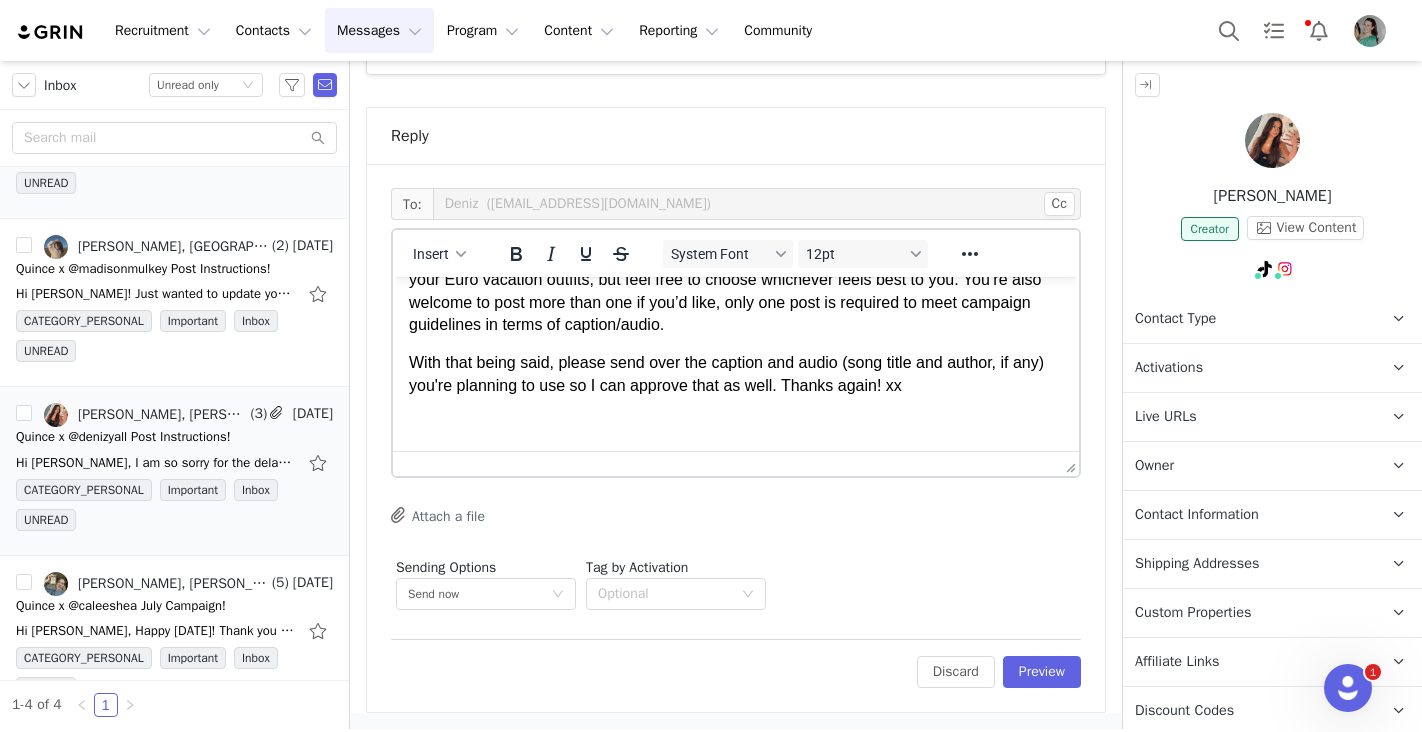 scroll, scrollTop: 128, scrollLeft: 0, axis: vertical 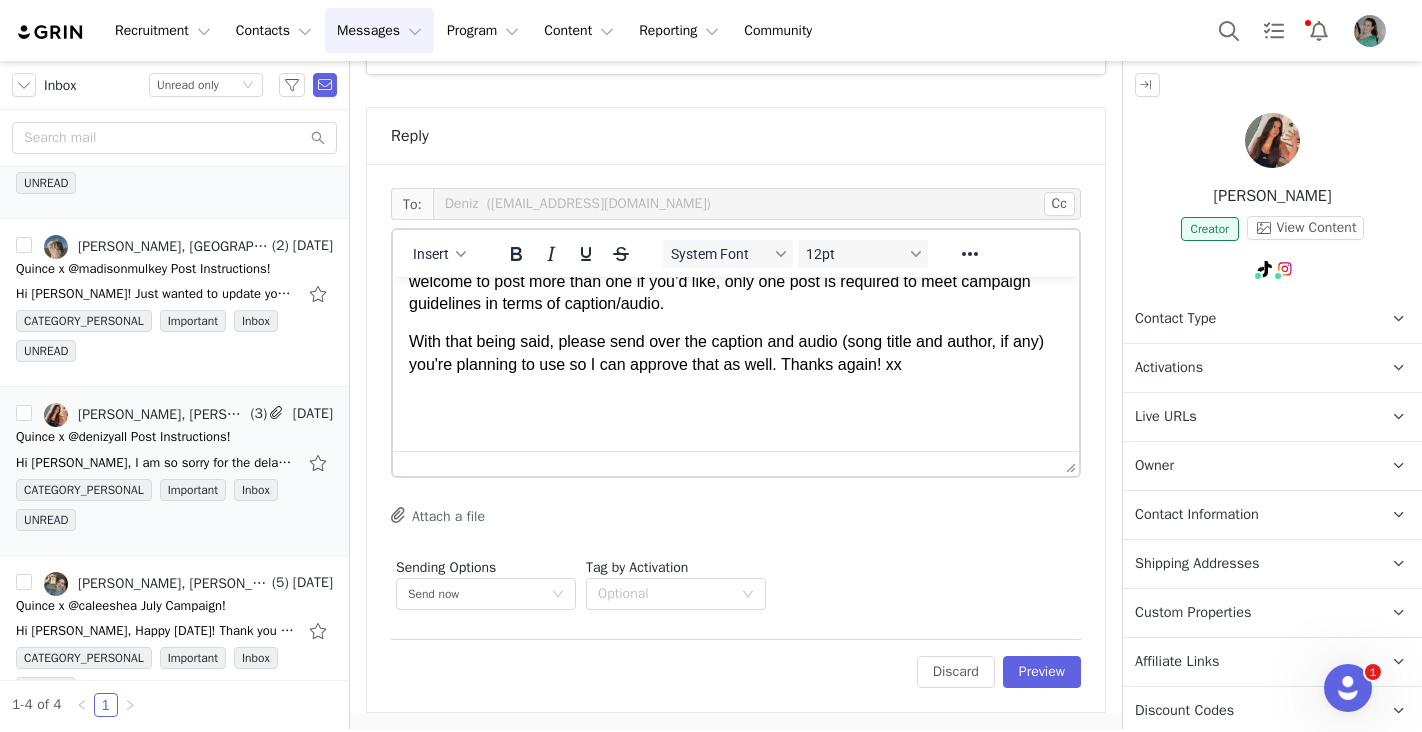 click on "With that being said, please send over the caption and audio (song title and author, if any) you're planning to use so I can approve that as well. Thanks again! xx" at bounding box center (736, 353) 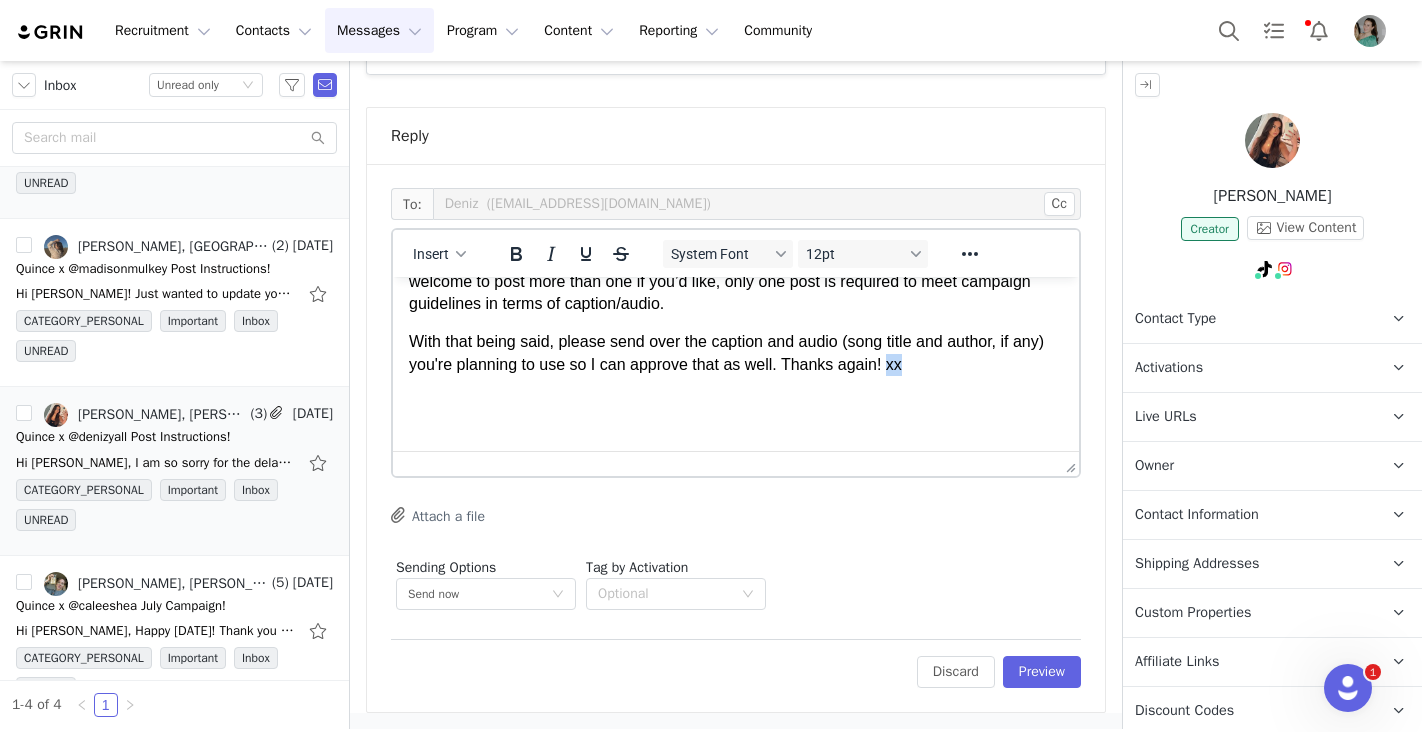 click on "With that being said, please send over the caption and audio (song title and author, if any) you're planning to use so I can approve that as well. Thanks again! xx" at bounding box center [736, 353] 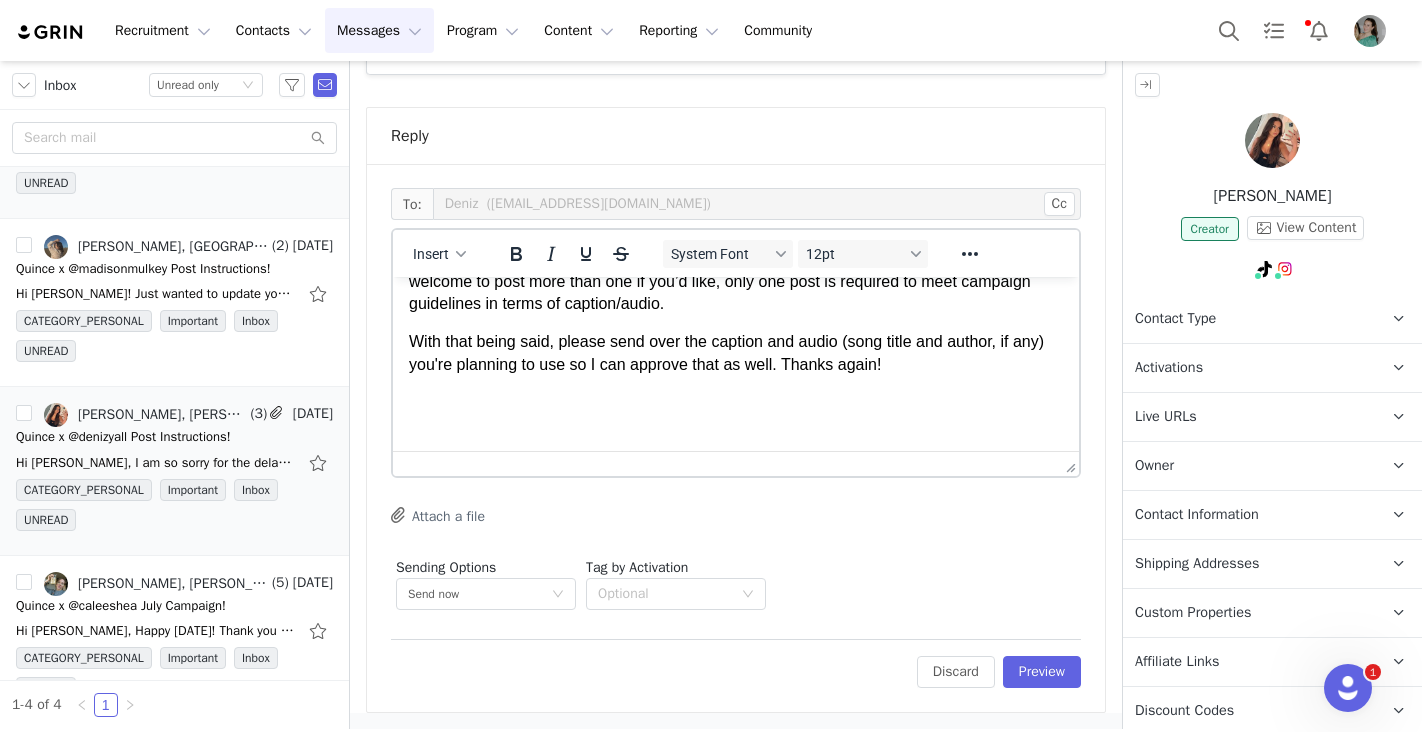 click at bounding box center [736, 403] 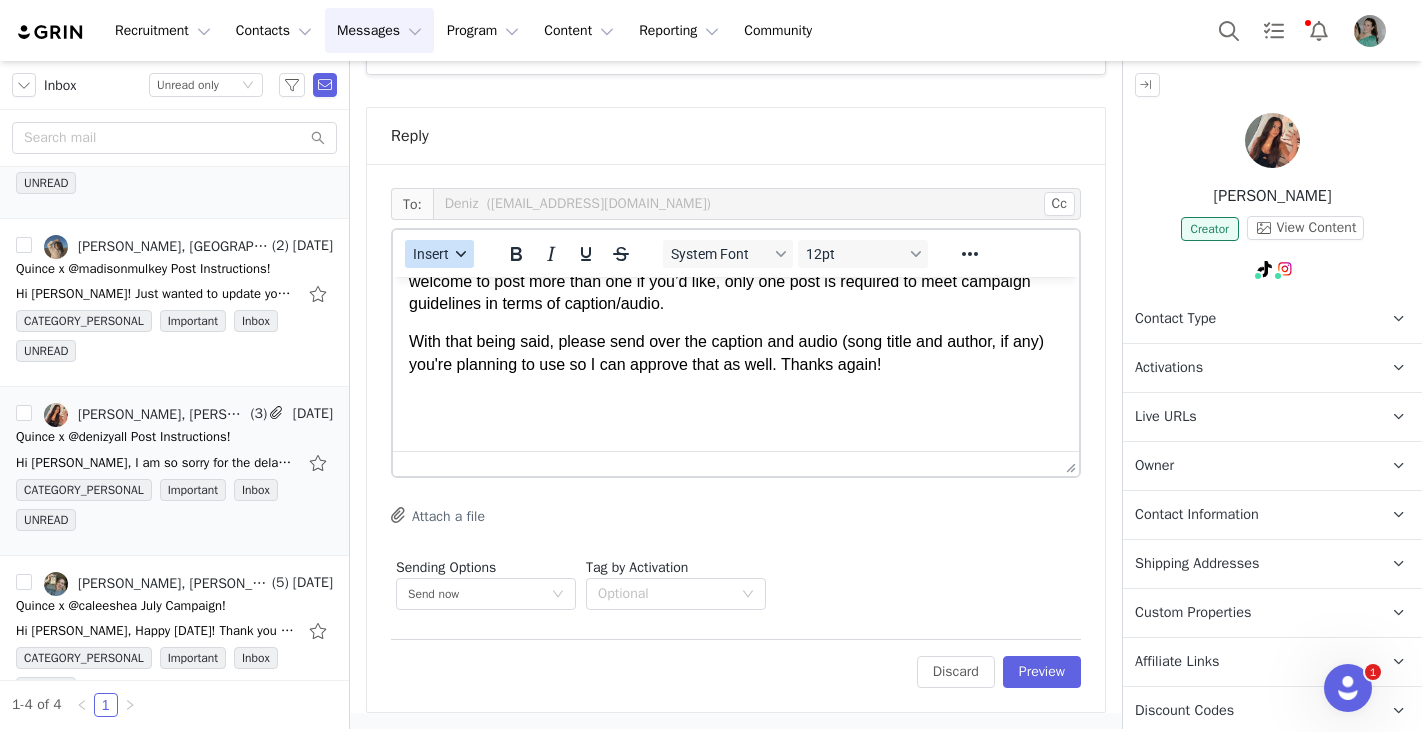 click on "Insert" at bounding box center (439, 254) 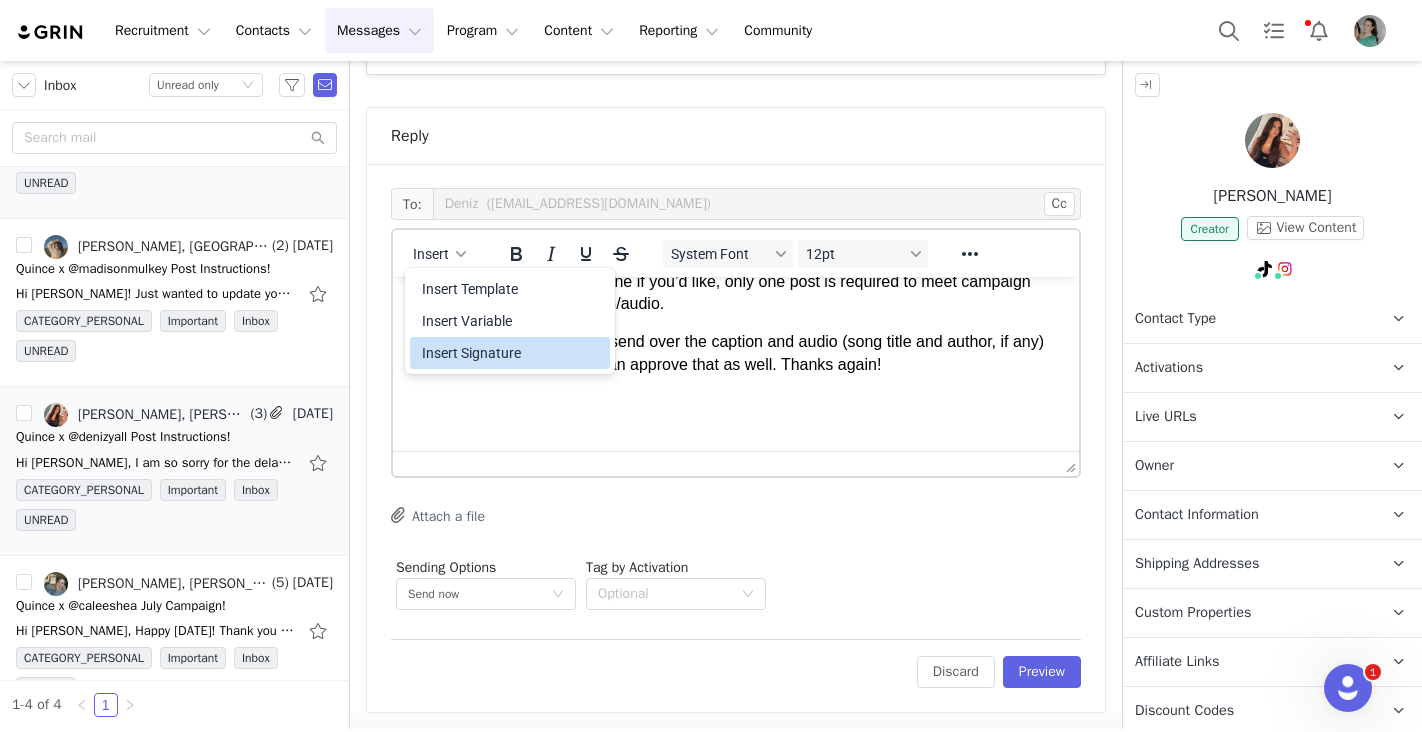click on "Insert Signature" at bounding box center [512, 353] 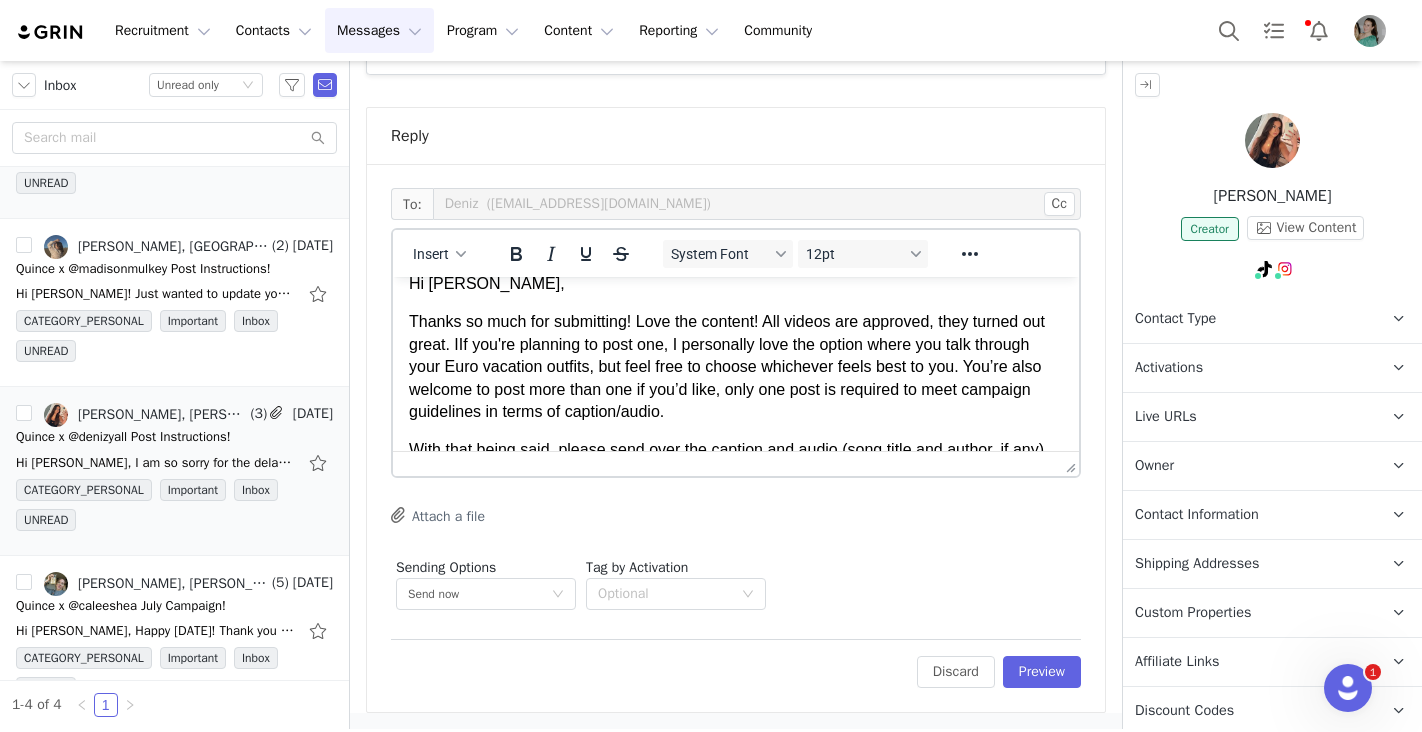 scroll, scrollTop: 0, scrollLeft: 0, axis: both 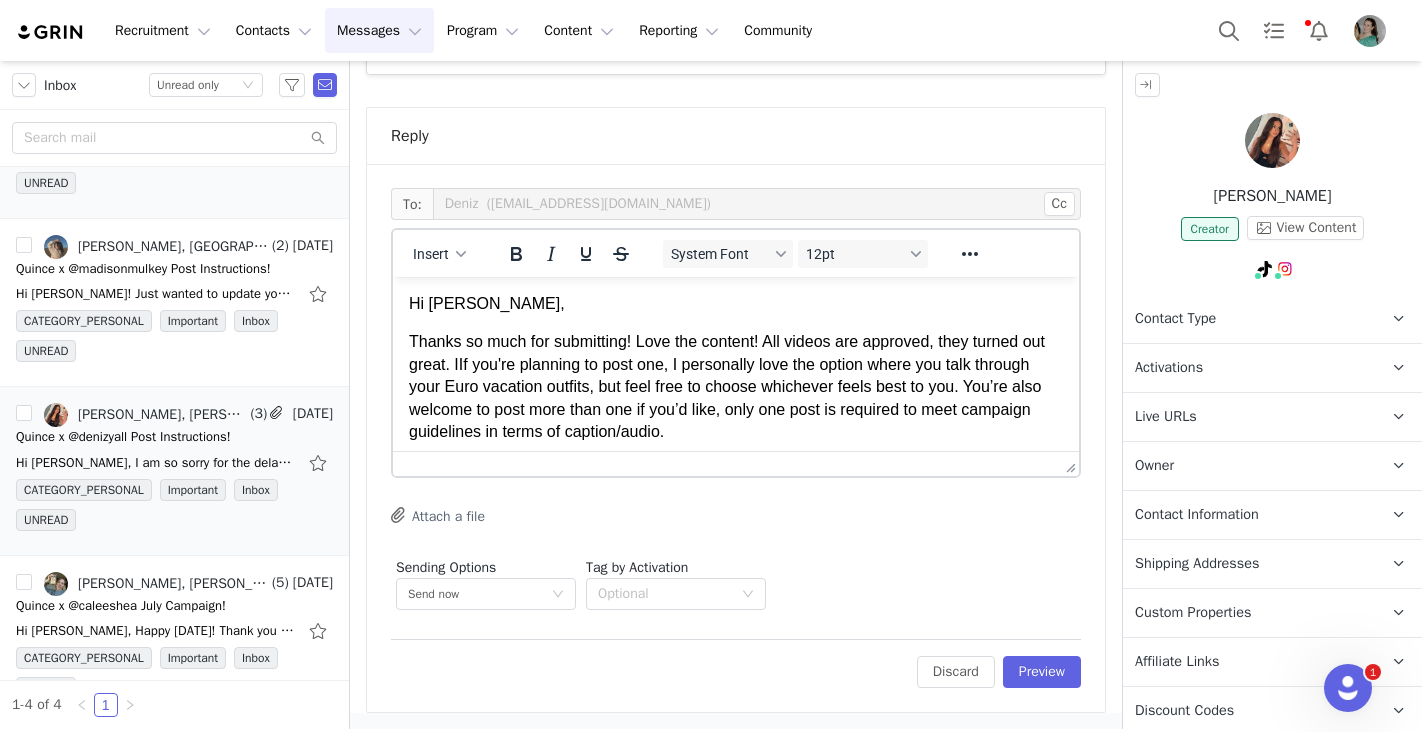 click on "Thanks so much for submitting! Love the content! All videos are approved, they turned out great. IIf you're planning to post one, I personally love the option where you talk through your Euro vacation outfits, but feel free to choose whichever feels best to you. You’re also welcome to post more than one if you’d like, only one post is required to meet campaign guidelines in terms of caption/audio." at bounding box center (736, 387) 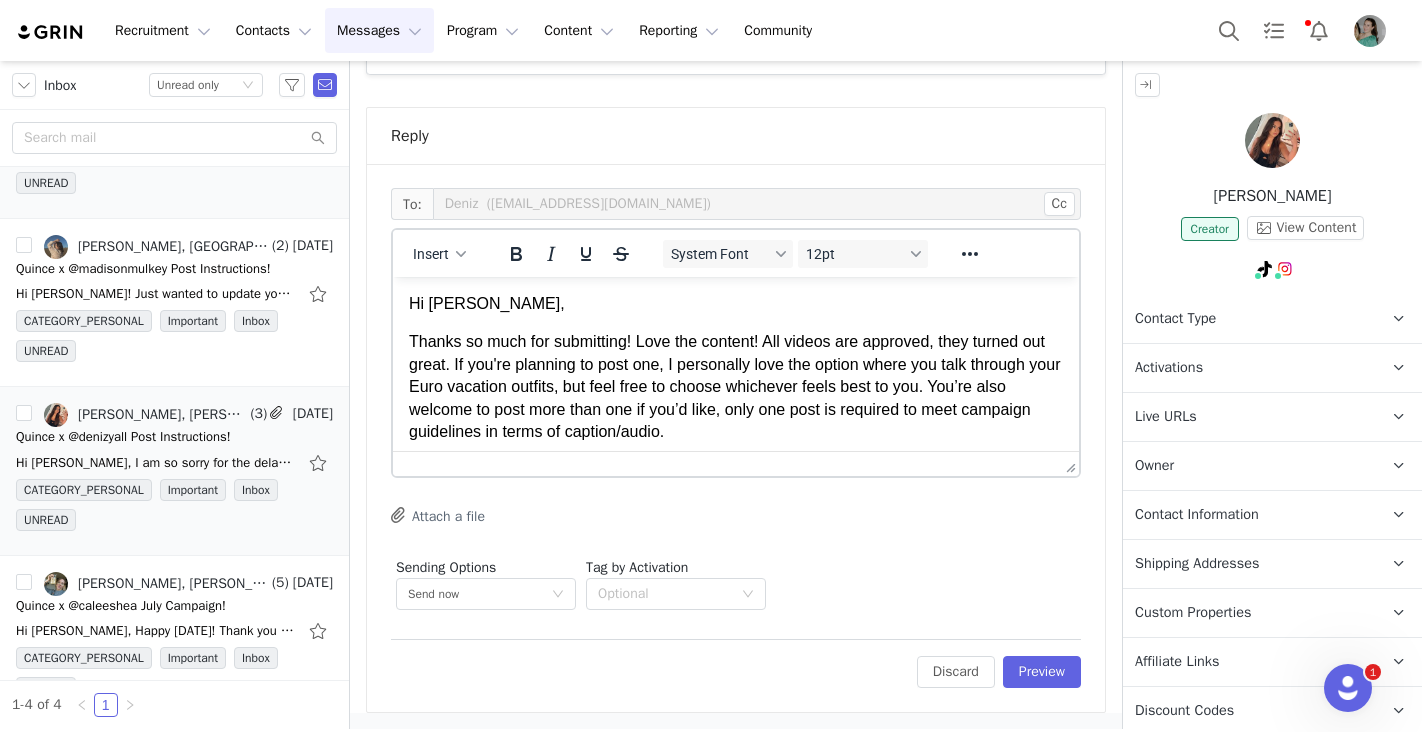 click on "Thanks so much for submitting! Love the content! All videos are approved, they turned out great. If you're planning to post one, I personally love the option where you talk through your Euro vacation outfits, but feel free to choose whichever feels best to you. You’re also welcome to post more than one if you’d like, only one post is required to meet campaign guidelines in terms of caption/audio." at bounding box center [736, 387] 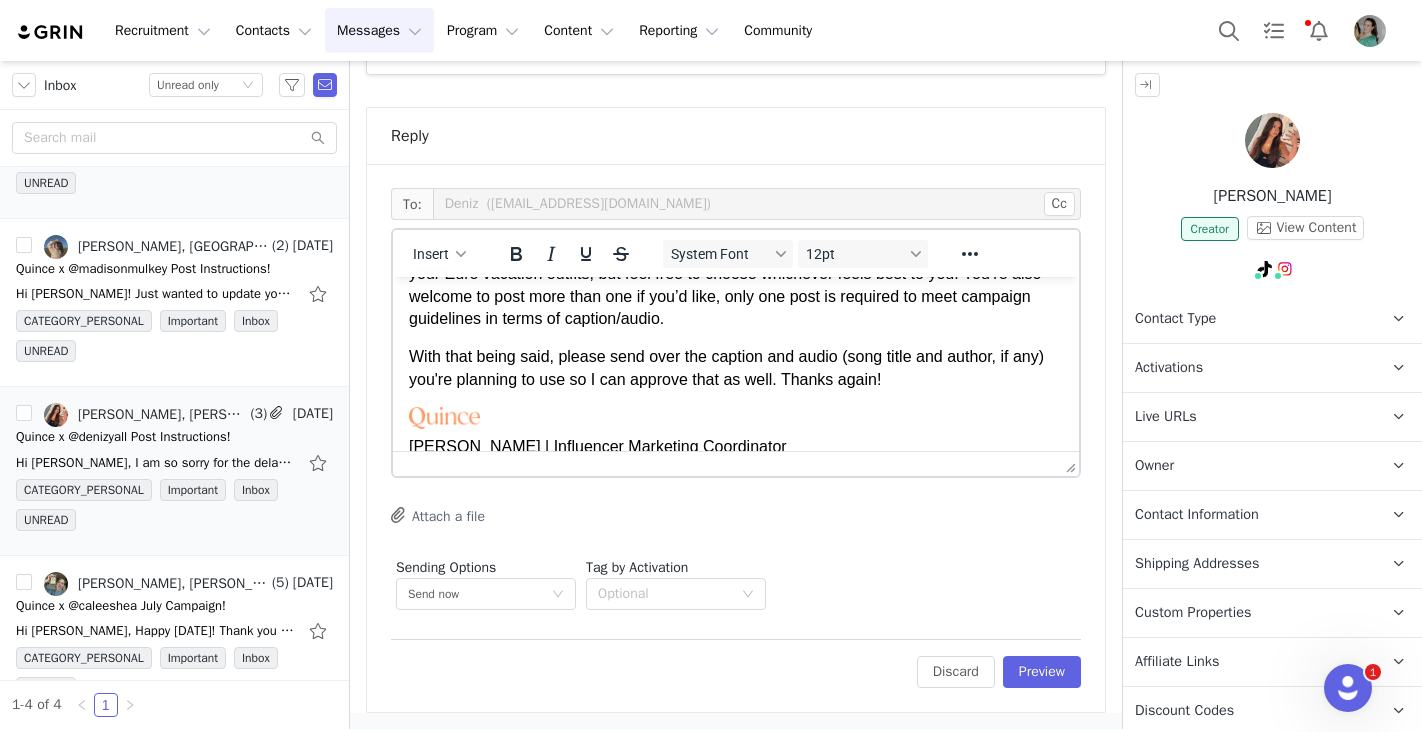 scroll, scrollTop: 114, scrollLeft: 0, axis: vertical 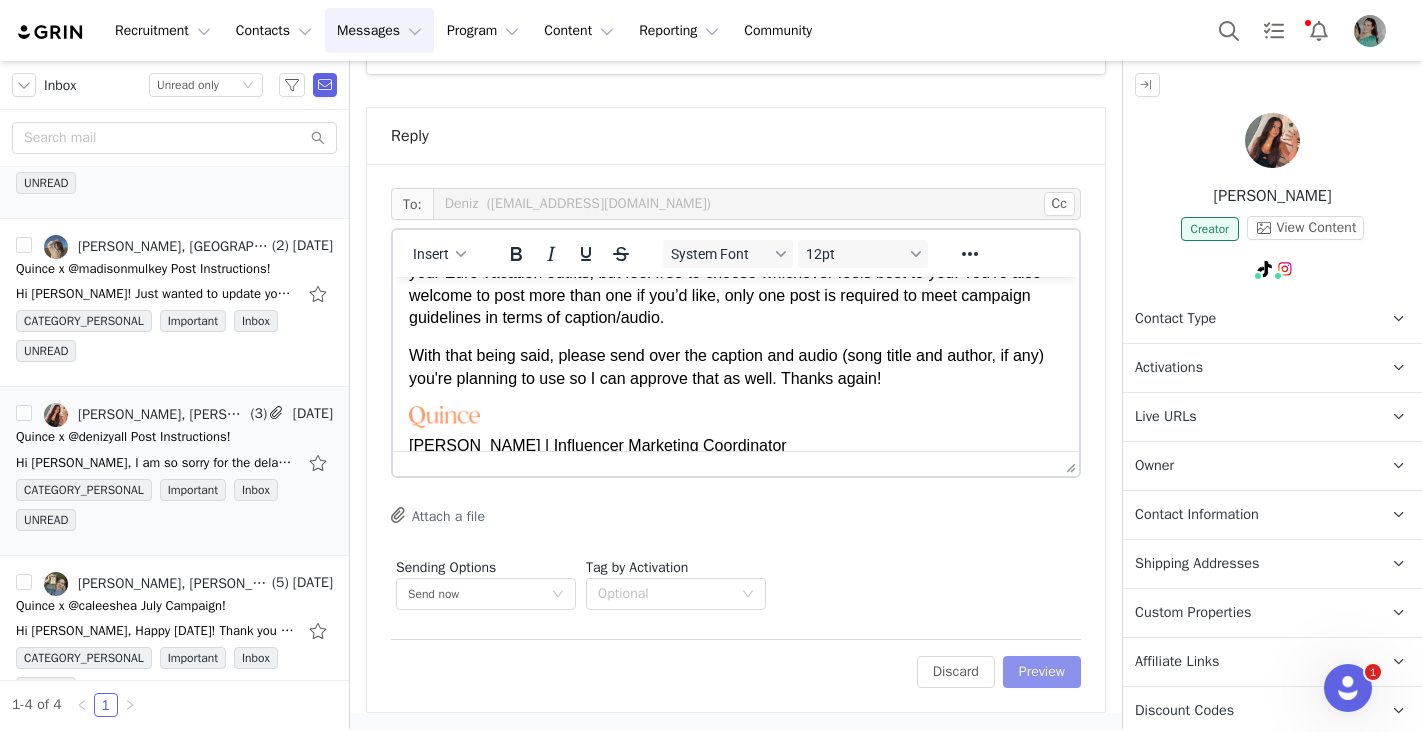 click on "Preview" at bounding box center (1042, 672) 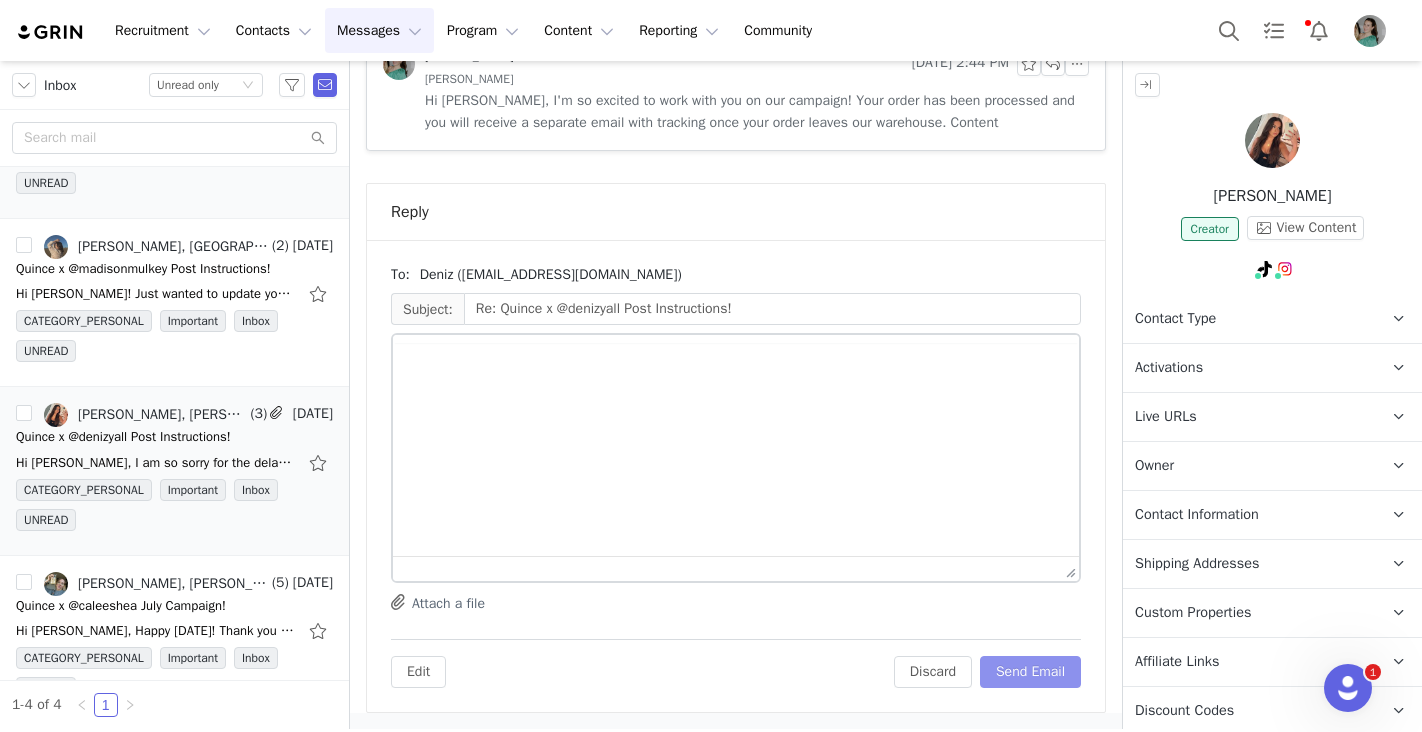 scroll, scrollTop: 624, scrollLeft: 0, axis: vertical 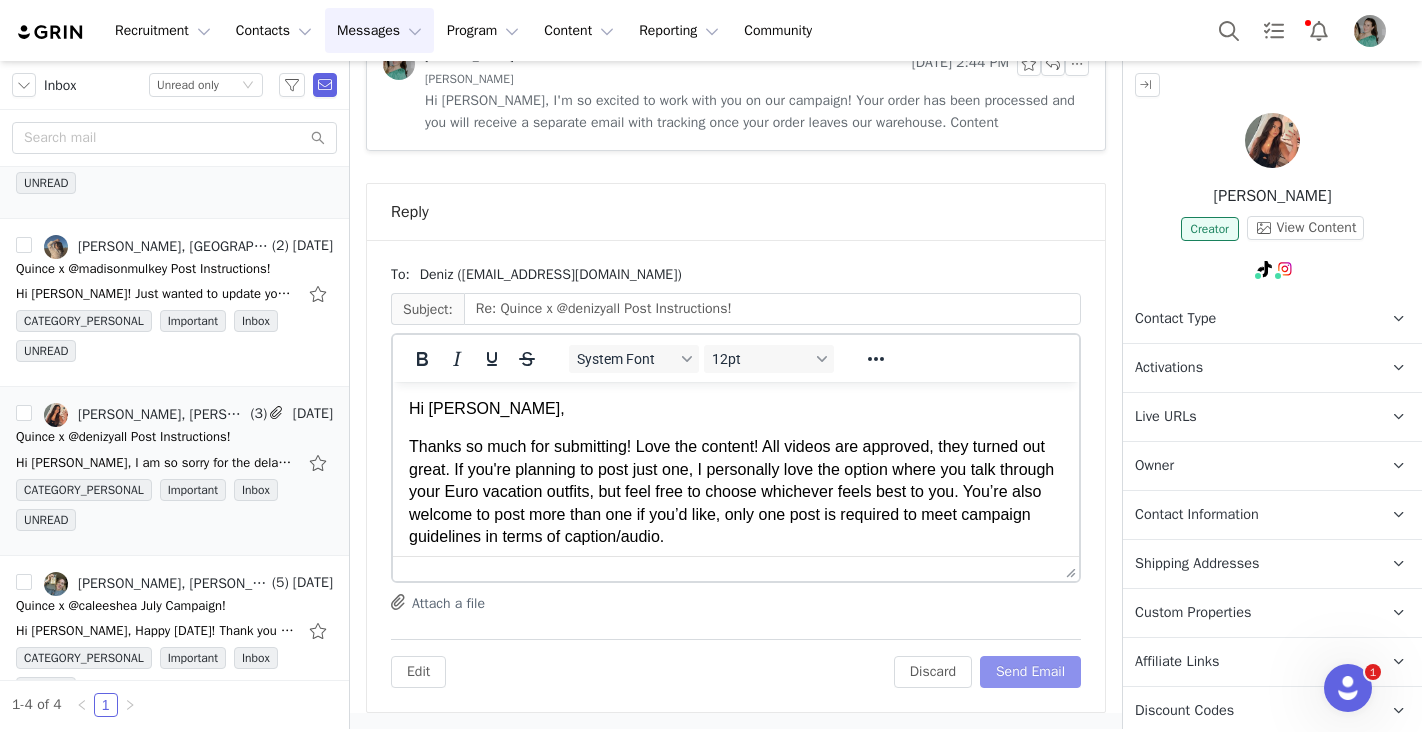 click on "Send Email" at bounding box center [1030, 672] 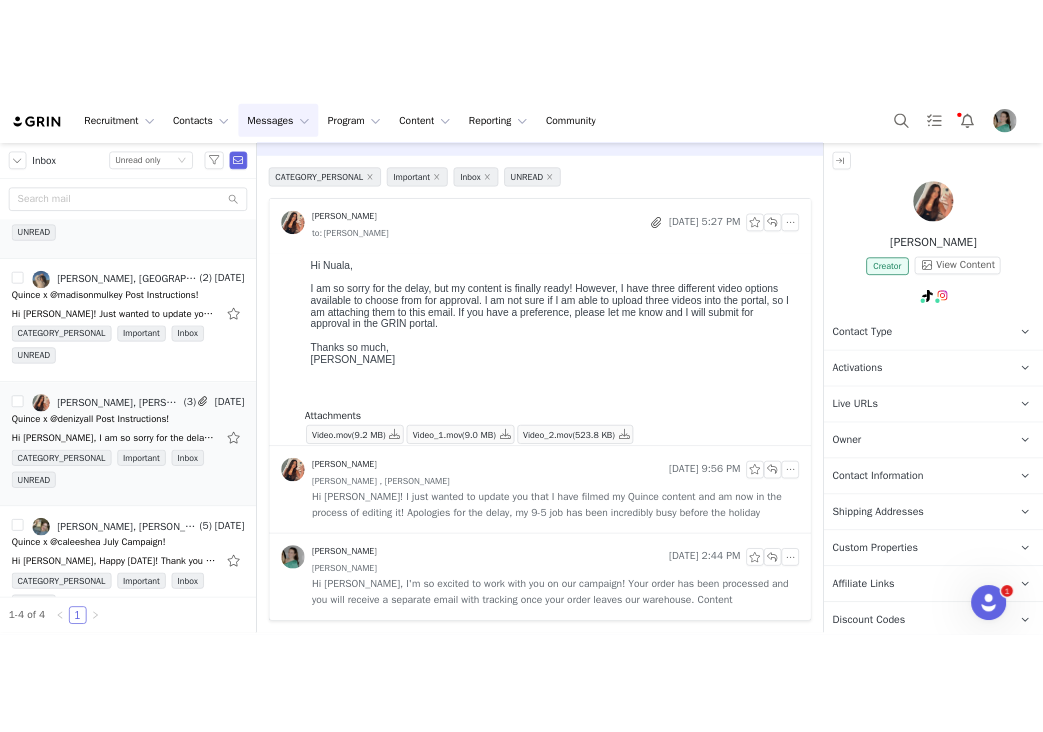 scroll, scrollTop: 62, scrollLeft: 0, axis: vertical 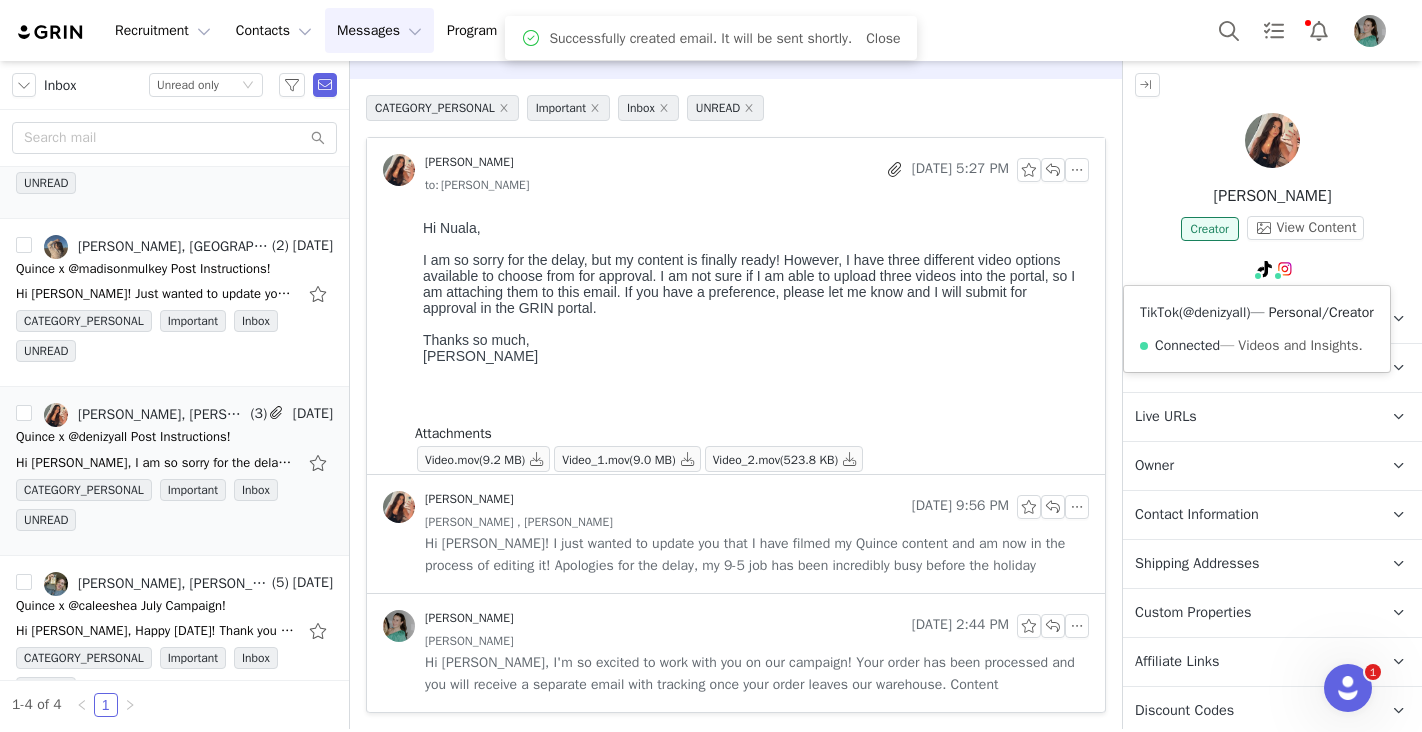 click on "@denizyall" at bounding box center [1214, 312] 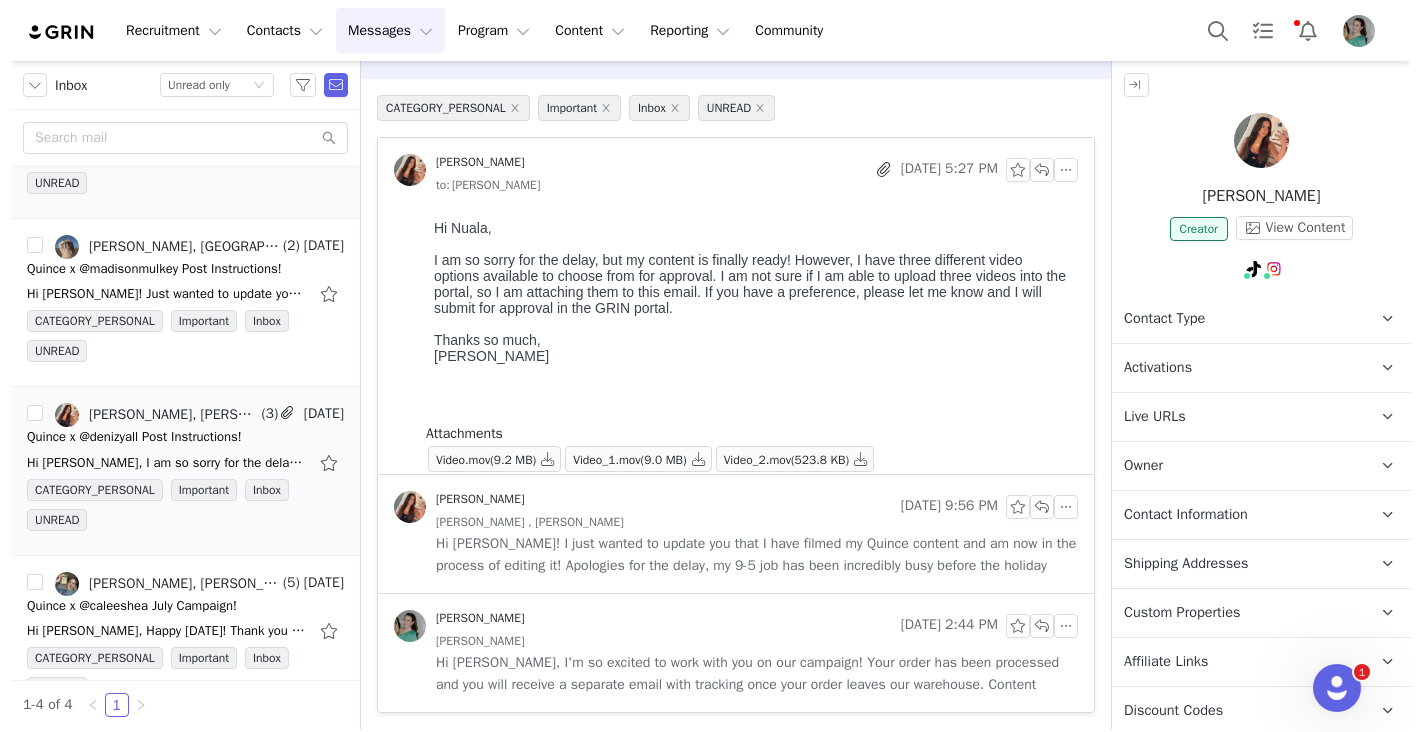 scroll, scrollTop: 62, scrollLeft: 0, axis: vertical 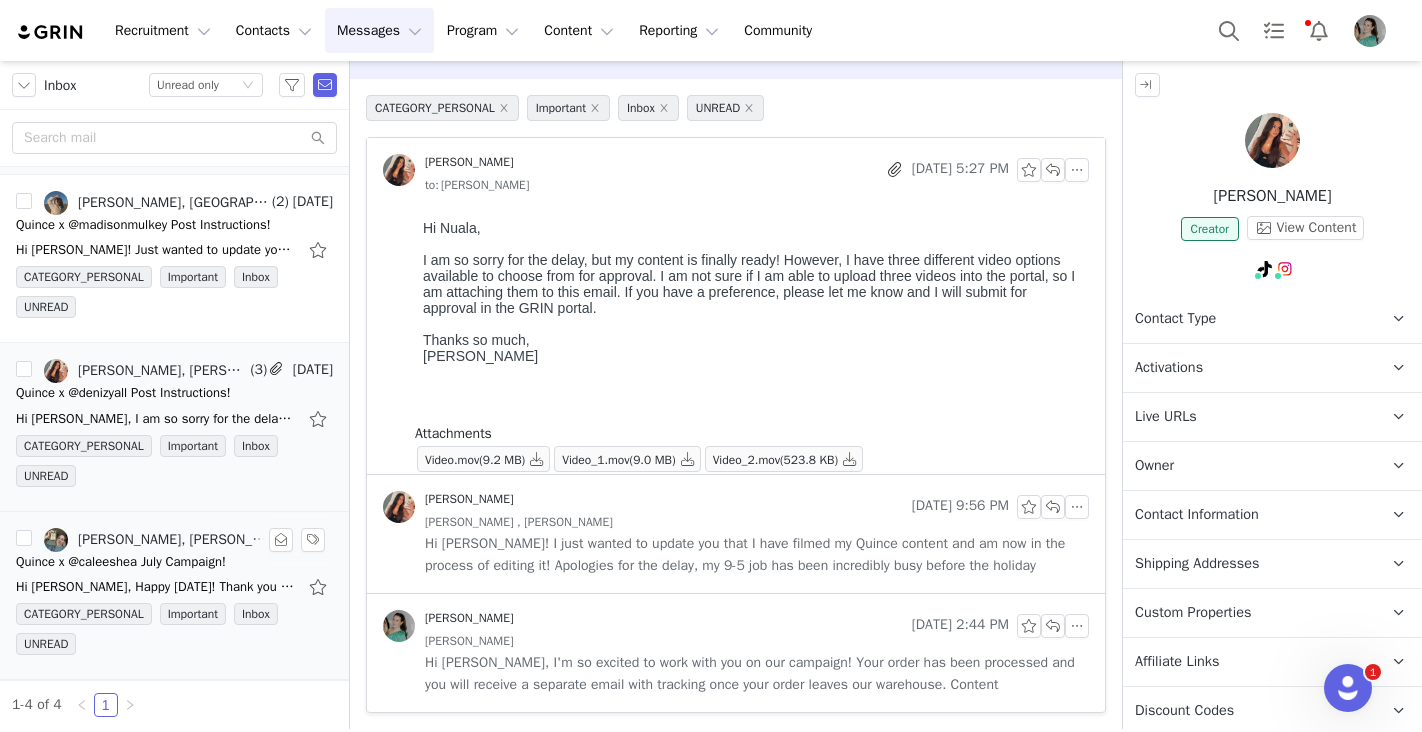 click on "Calee Shea, Calee Shea, Kylie Allison, Nuala Sullivan" at bounding box center [173, 540] 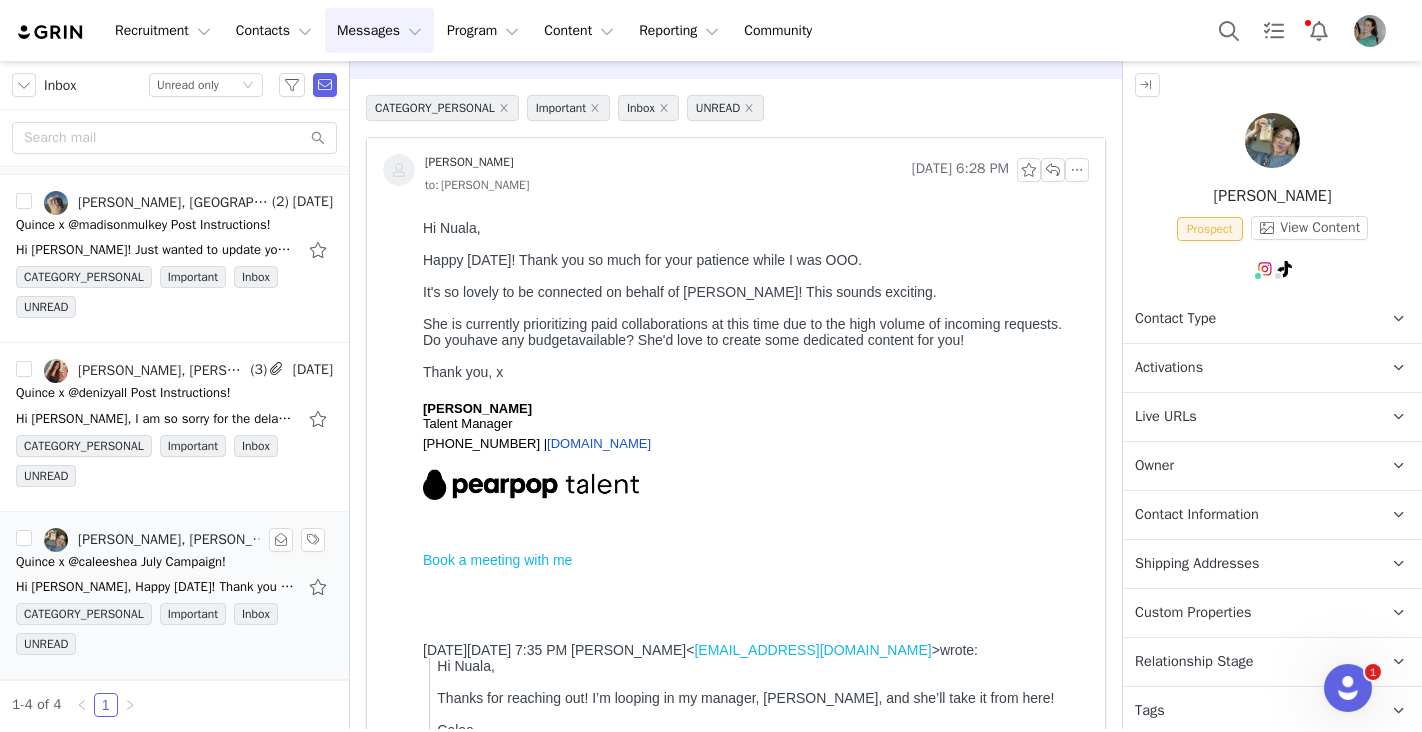 scroll, scrollTop: 0, scrollLeft: 0, axis: both 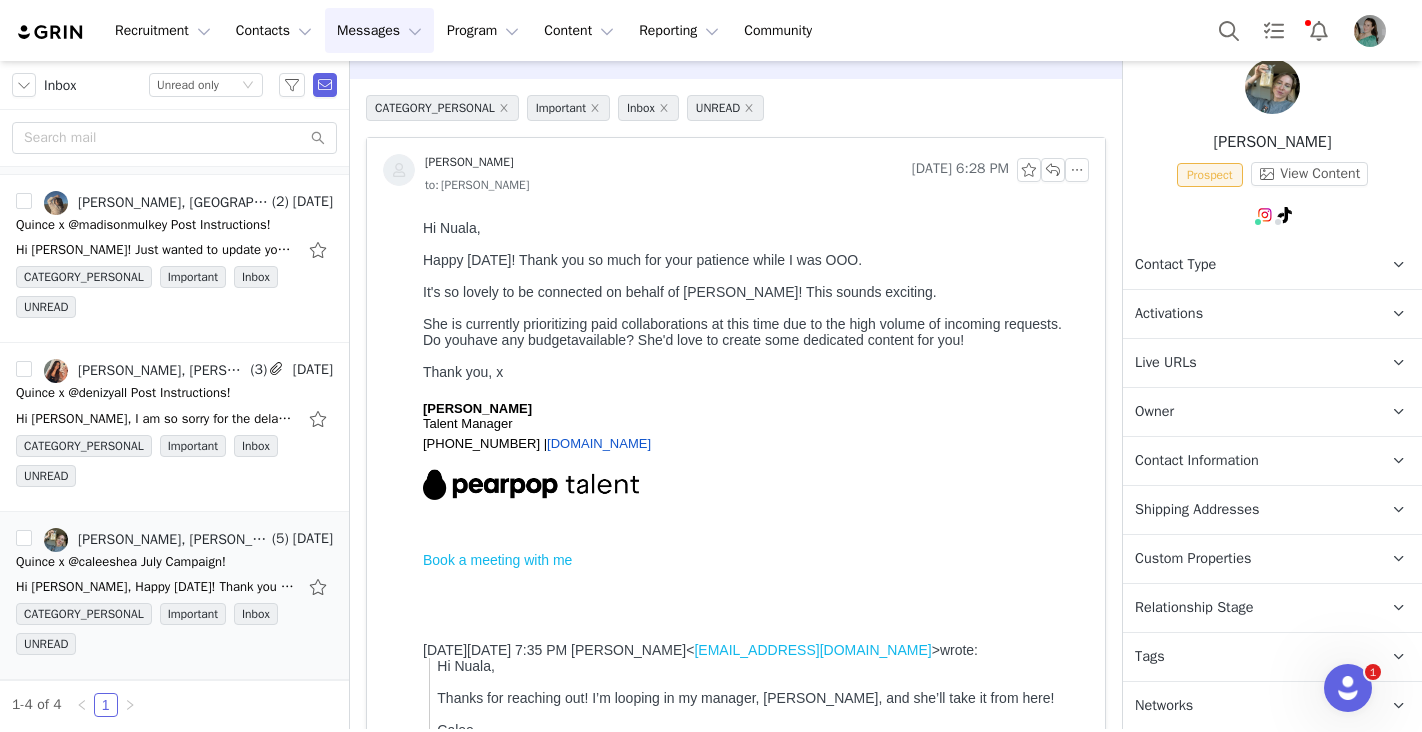 click on "Relationship Stage" at bounding box center (1194, 608) 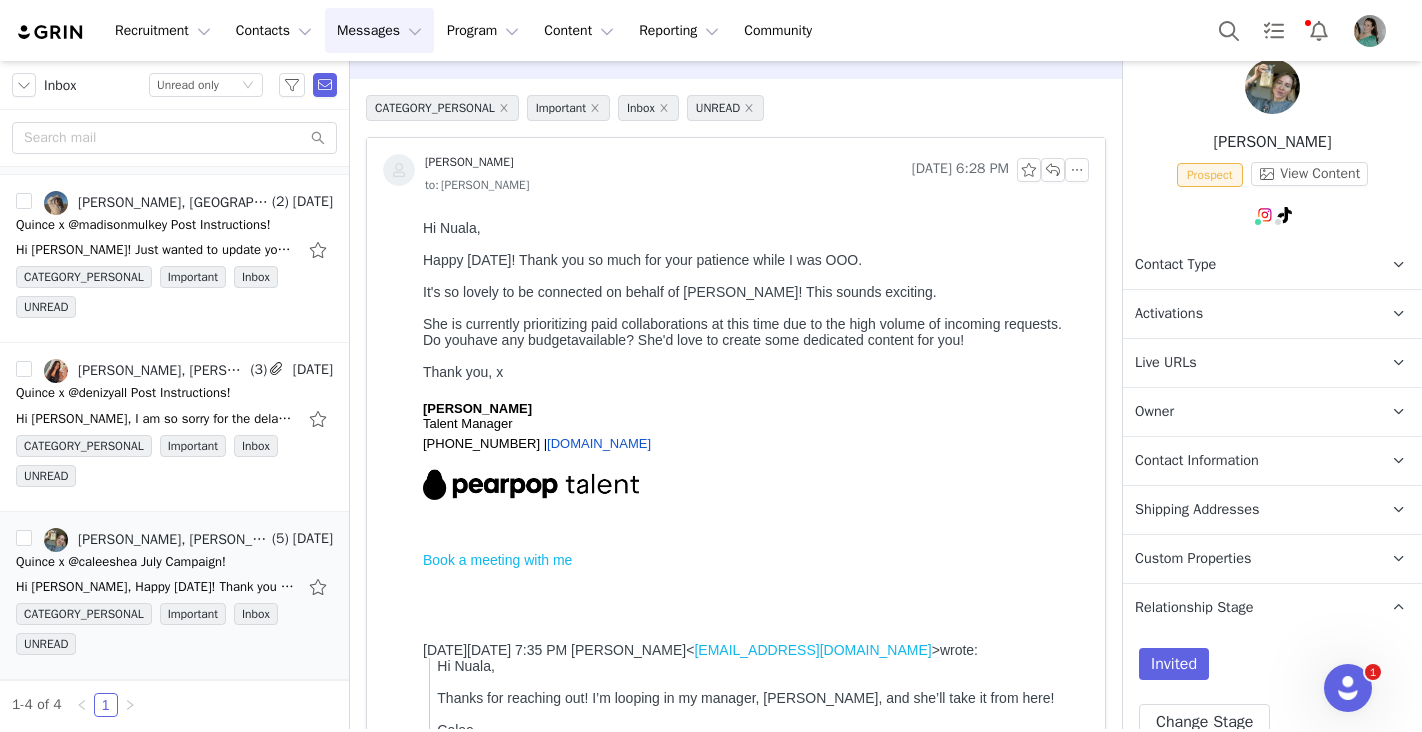 scroll, scrollTop: 178, scrollLeft: 0, axis: vertical 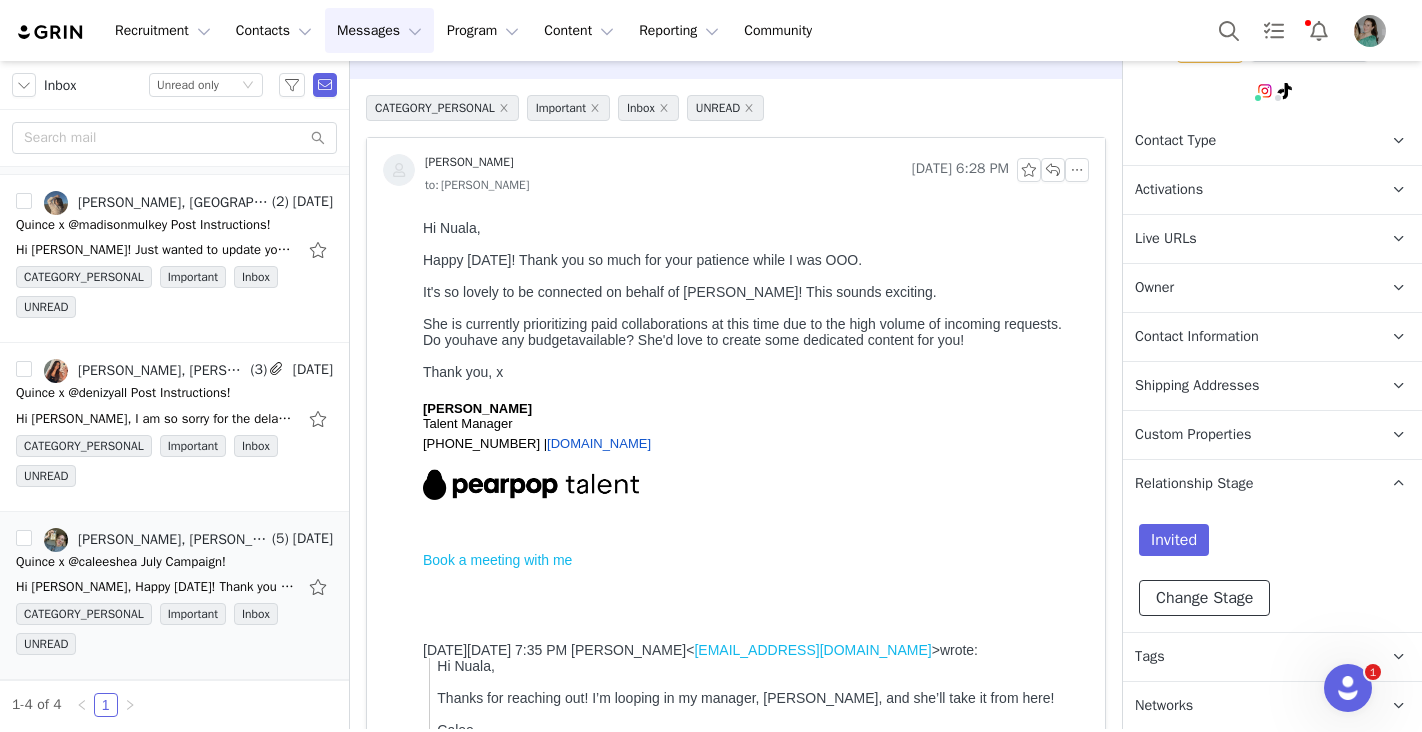 click on "Change Stage" at bounding box center [1204, 598] 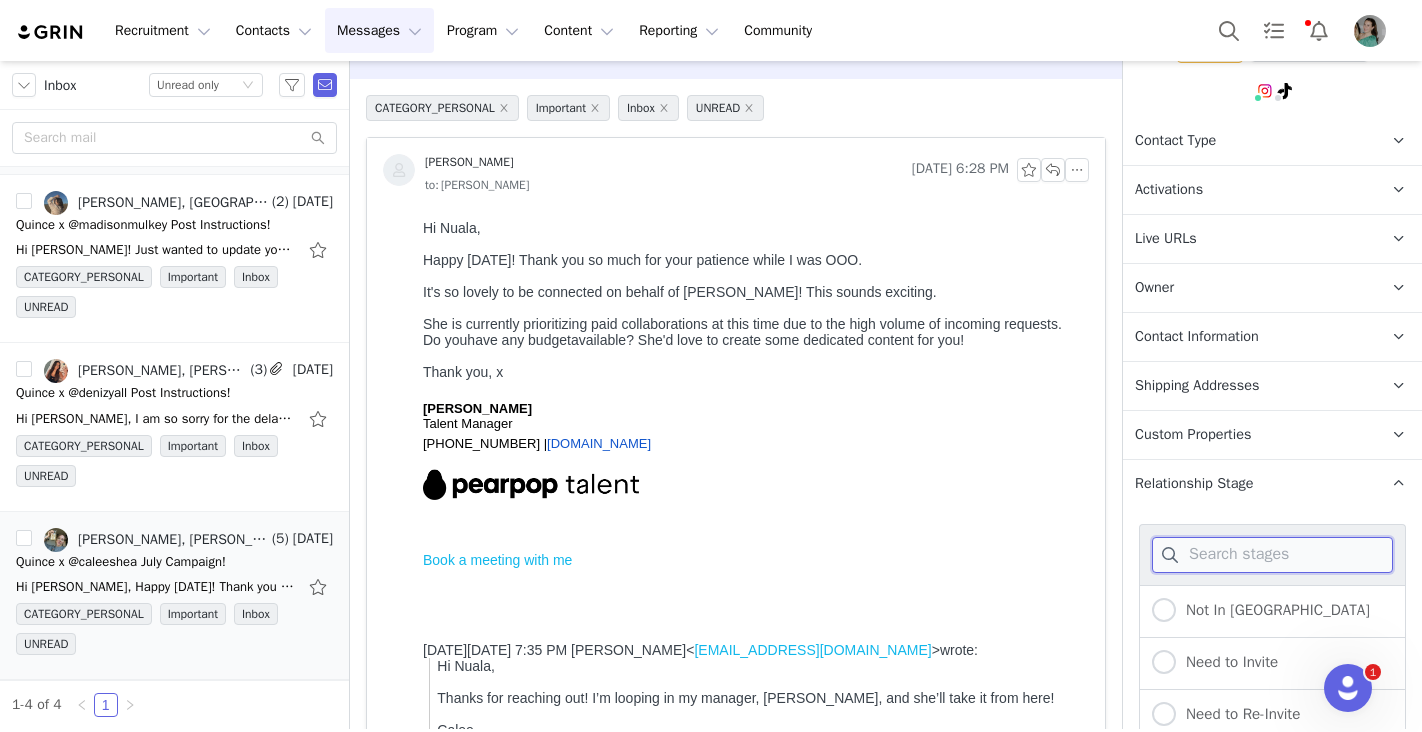 click at bounding box center (1272, 555) 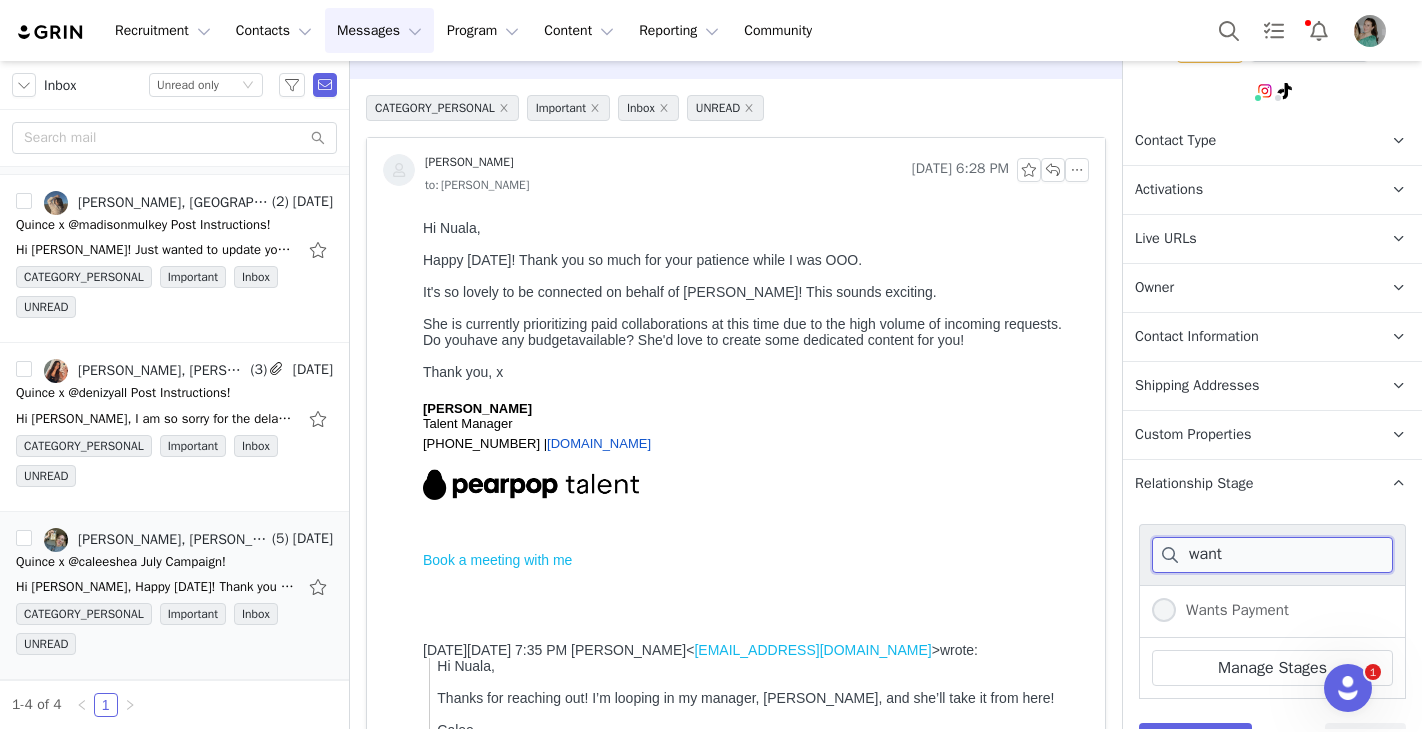 type on "want" 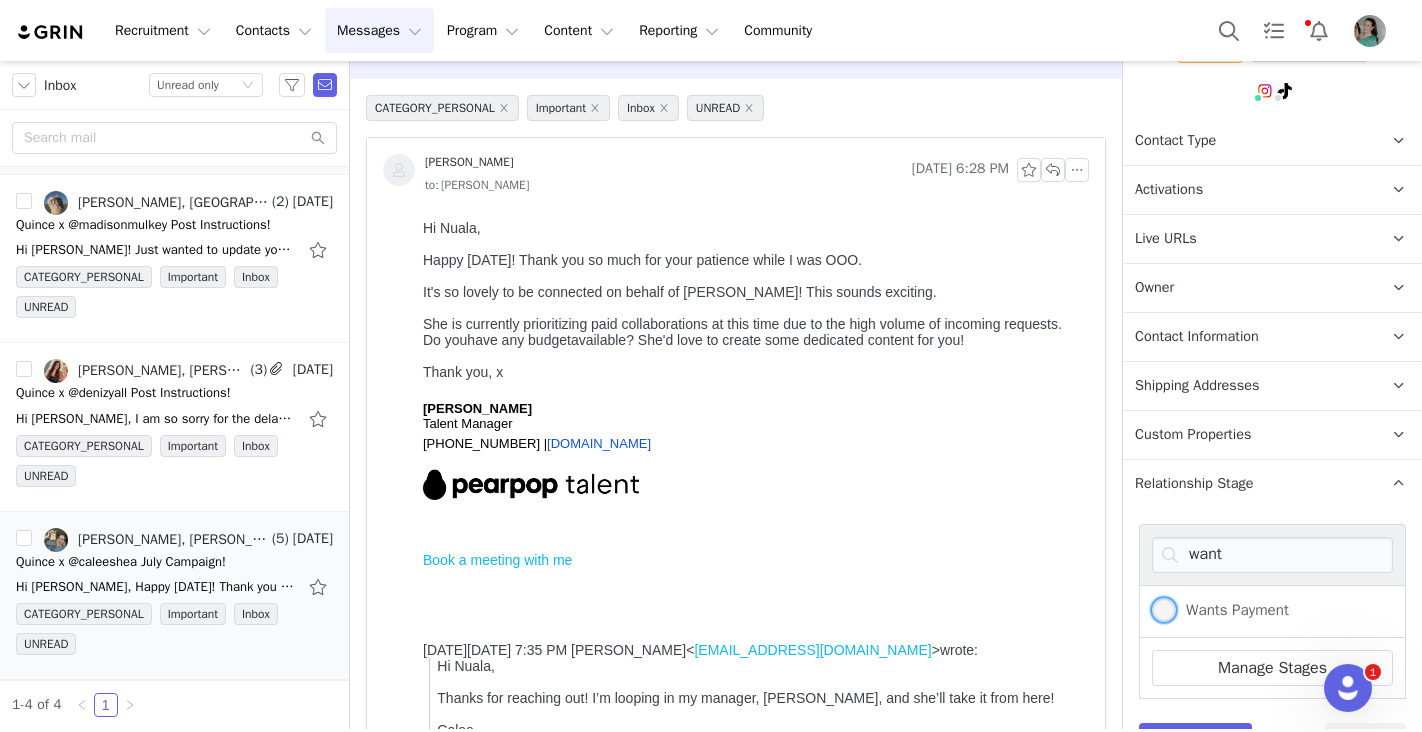 click on "Wants Payment" at bounding box center [1232, 610] 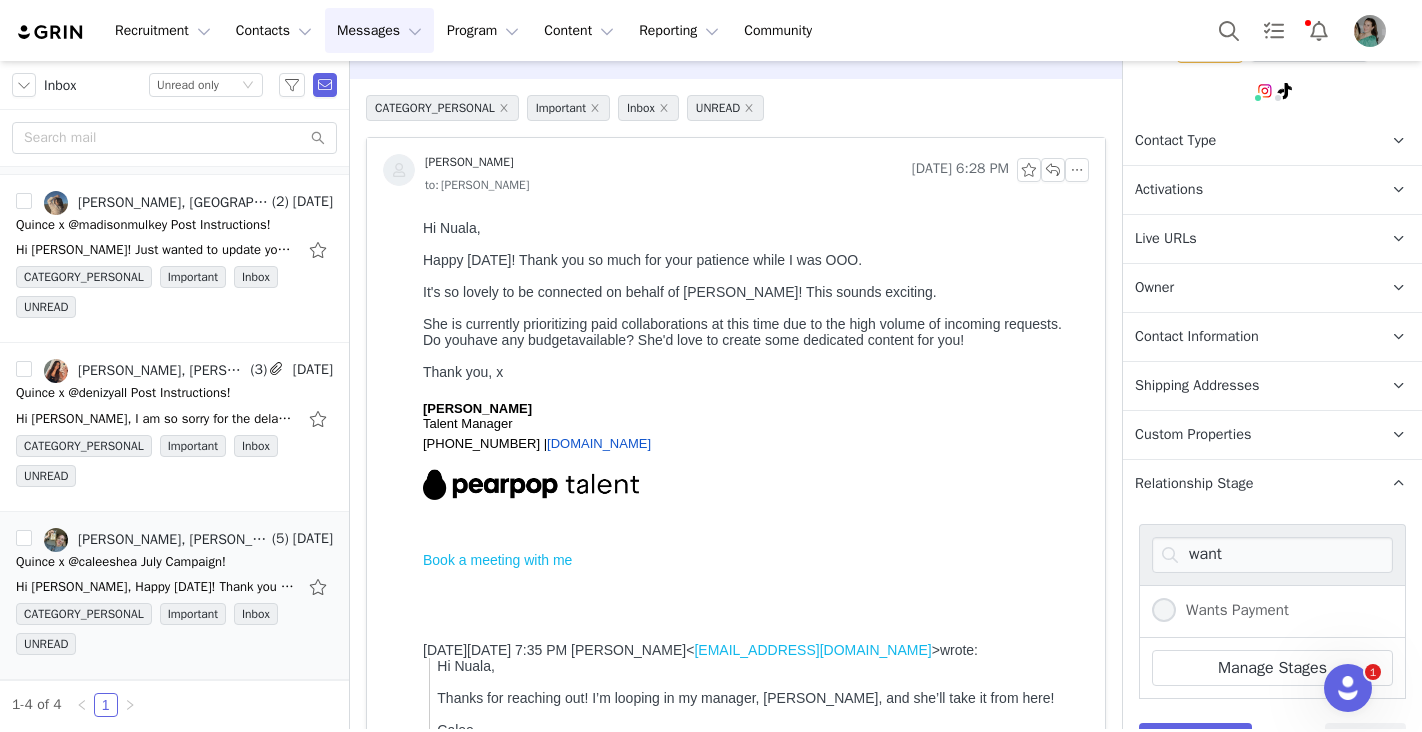 click on "Wants Payment" at bounding box center (1164, 611) 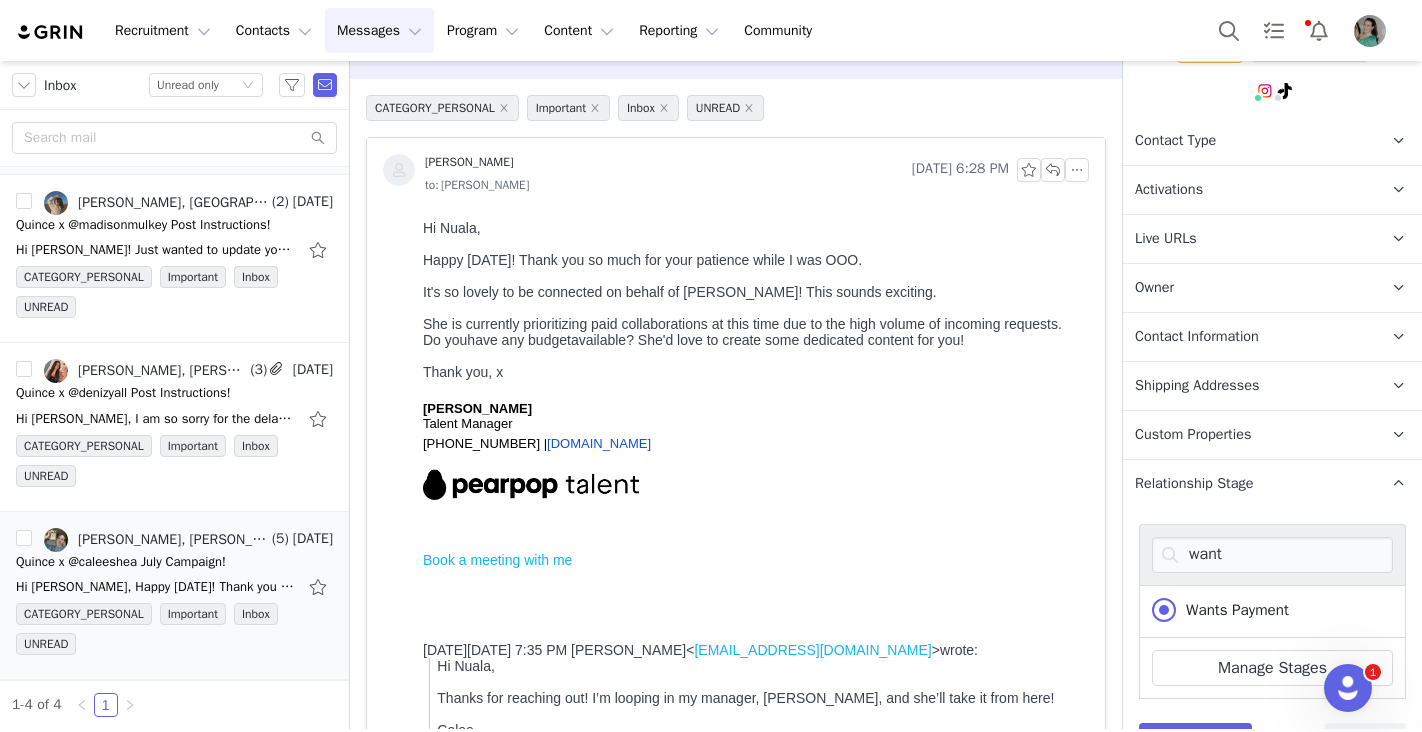 scroll, scrollTop: 320, scrollLeft: 0, axis: vertical 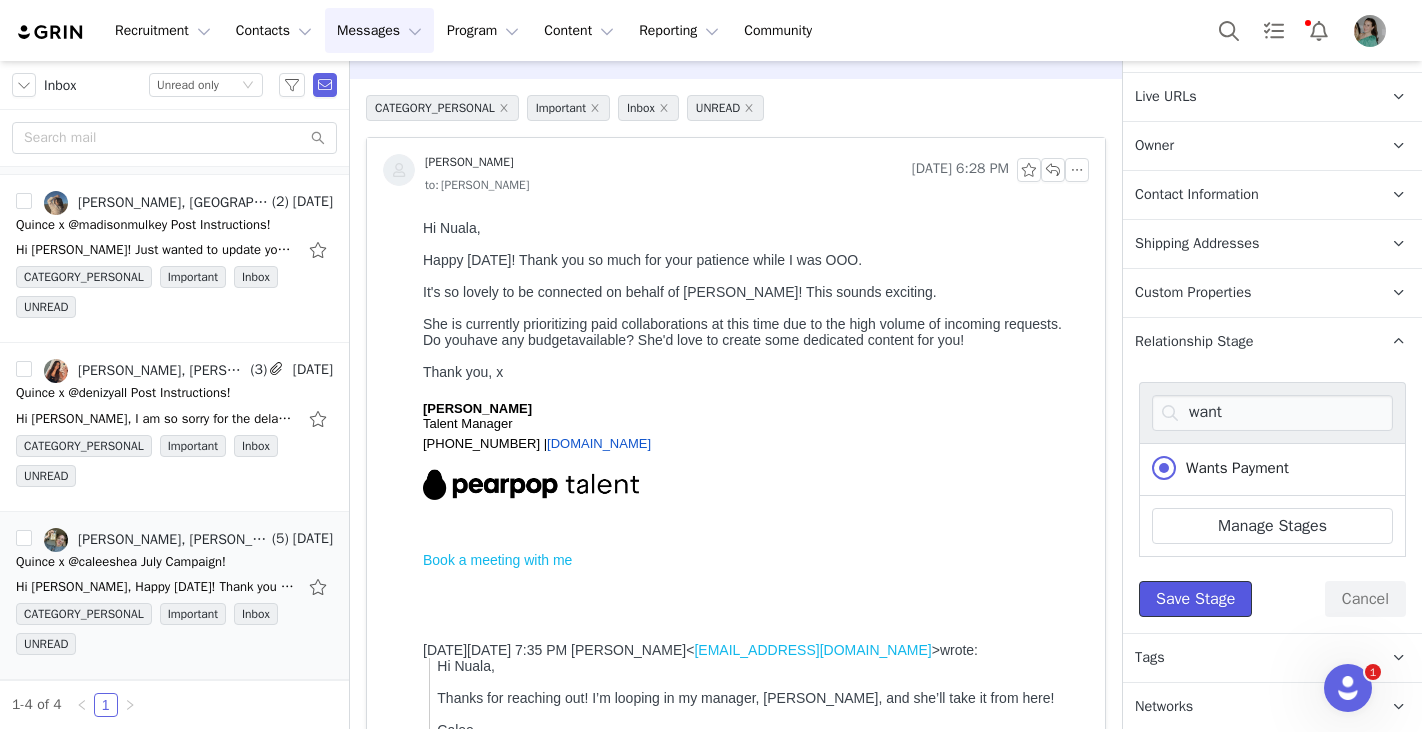 click on "Save Stage" at bounding box center (1195, 599) 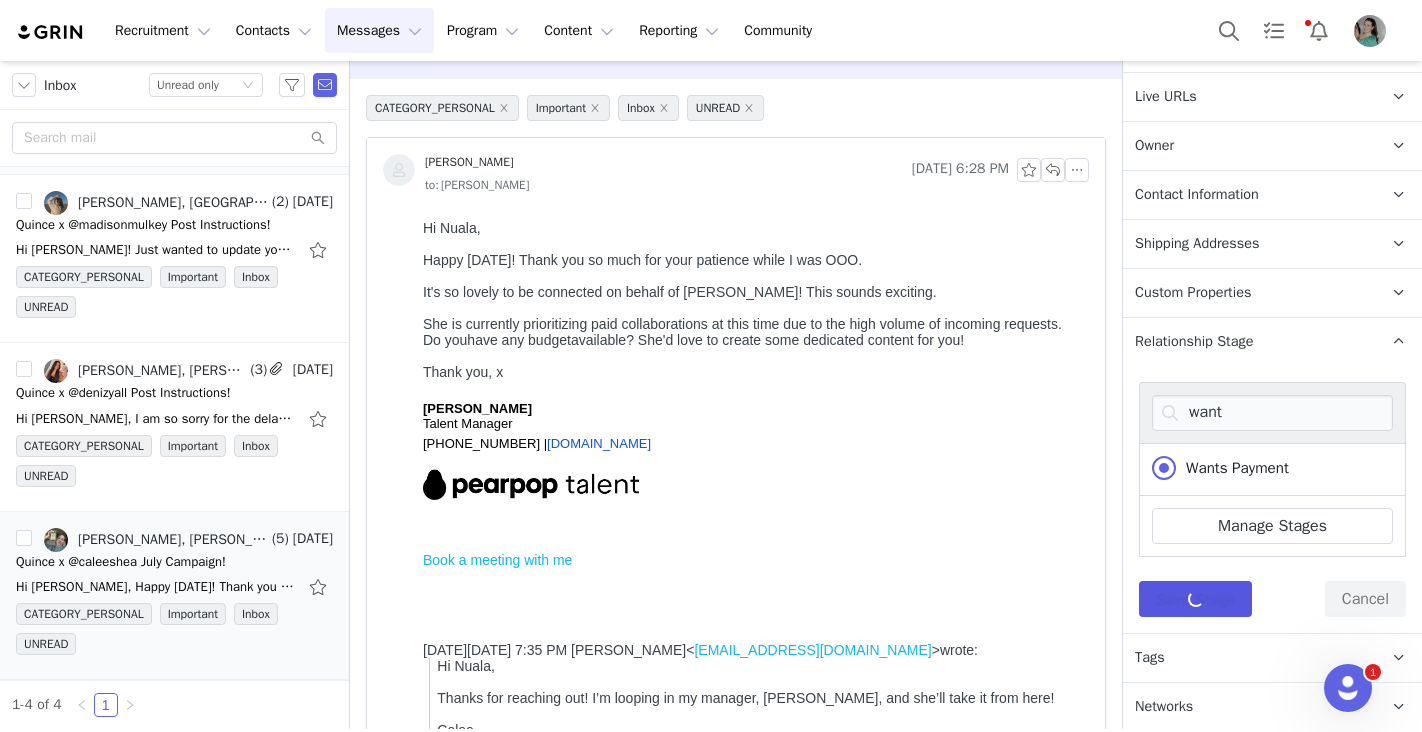 scroll, scrollTop: 178, scrollLeft: 0, axis: vertical 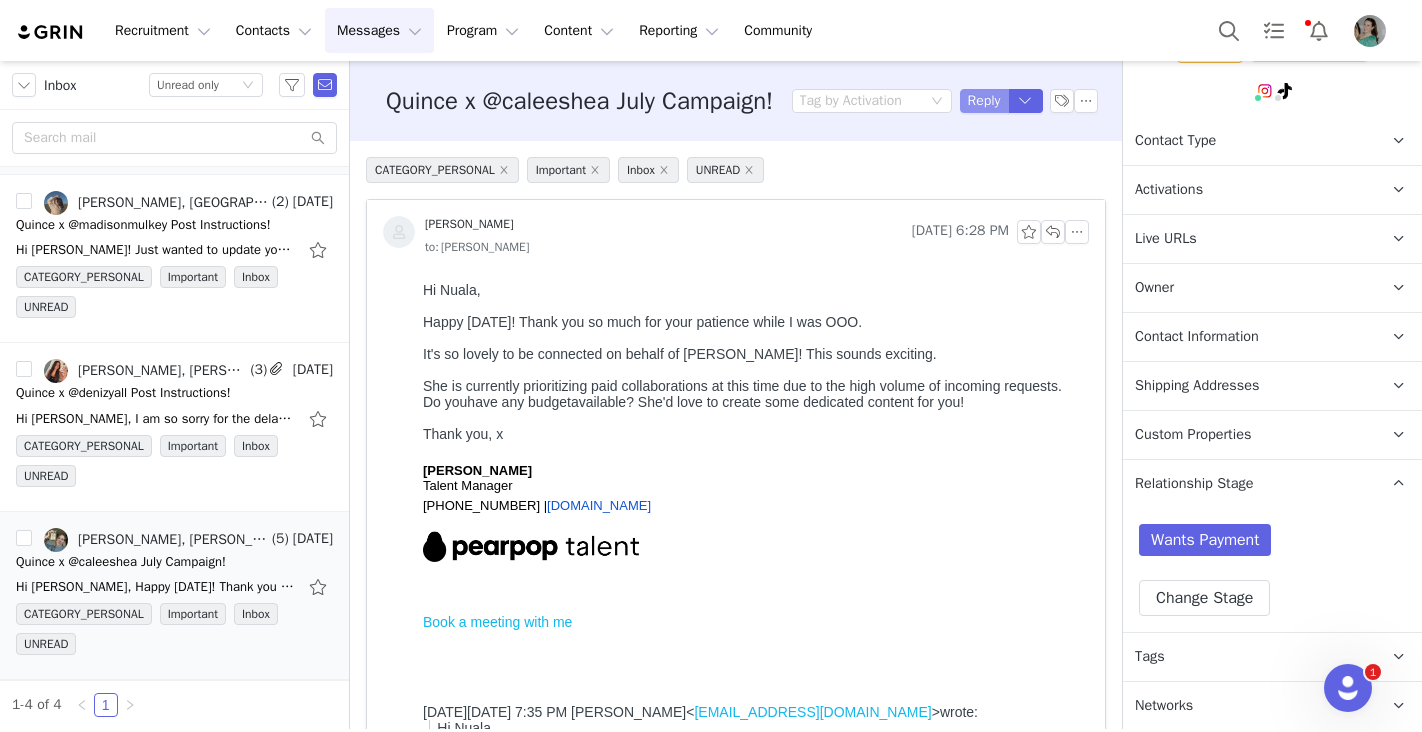 click on "Reply" at bounding box center (984, 101) 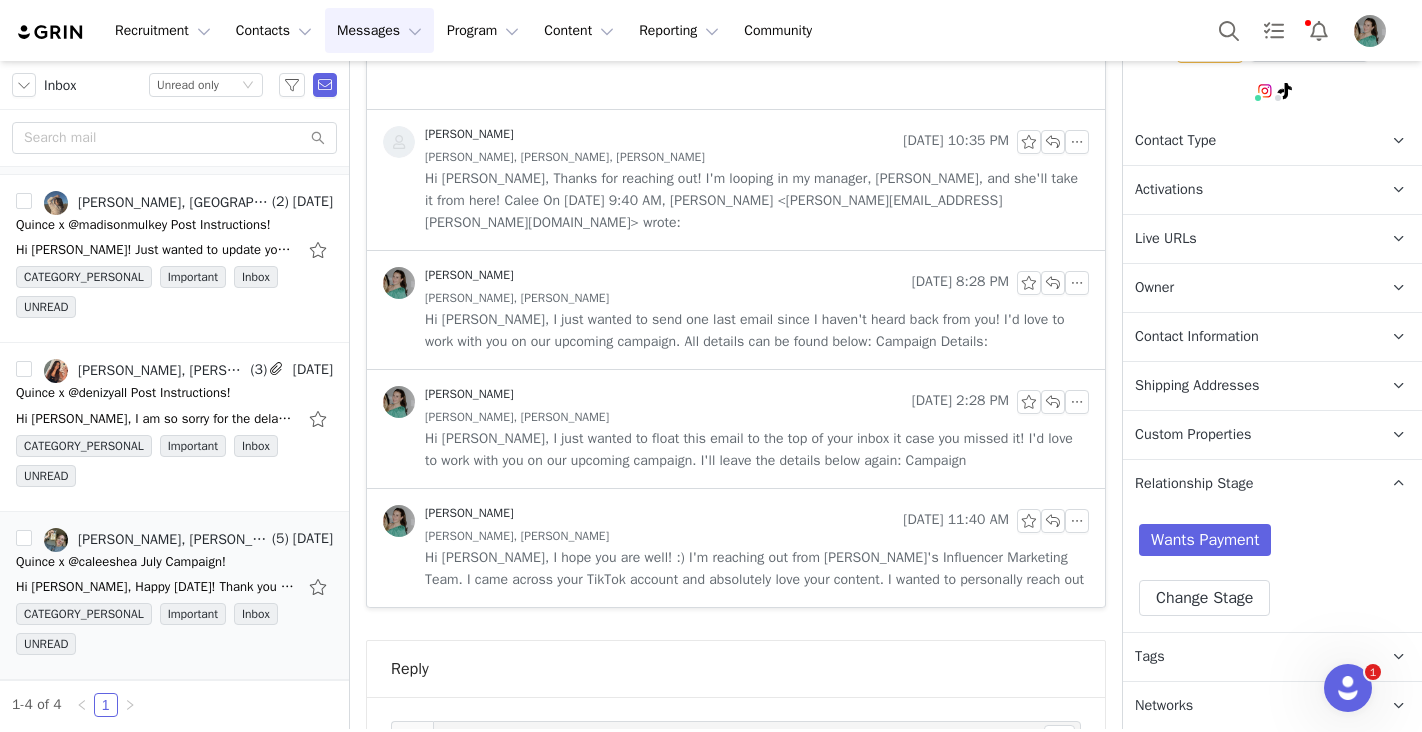 scroll, scrollTop: 0, scrollLeft: 0, axis: both 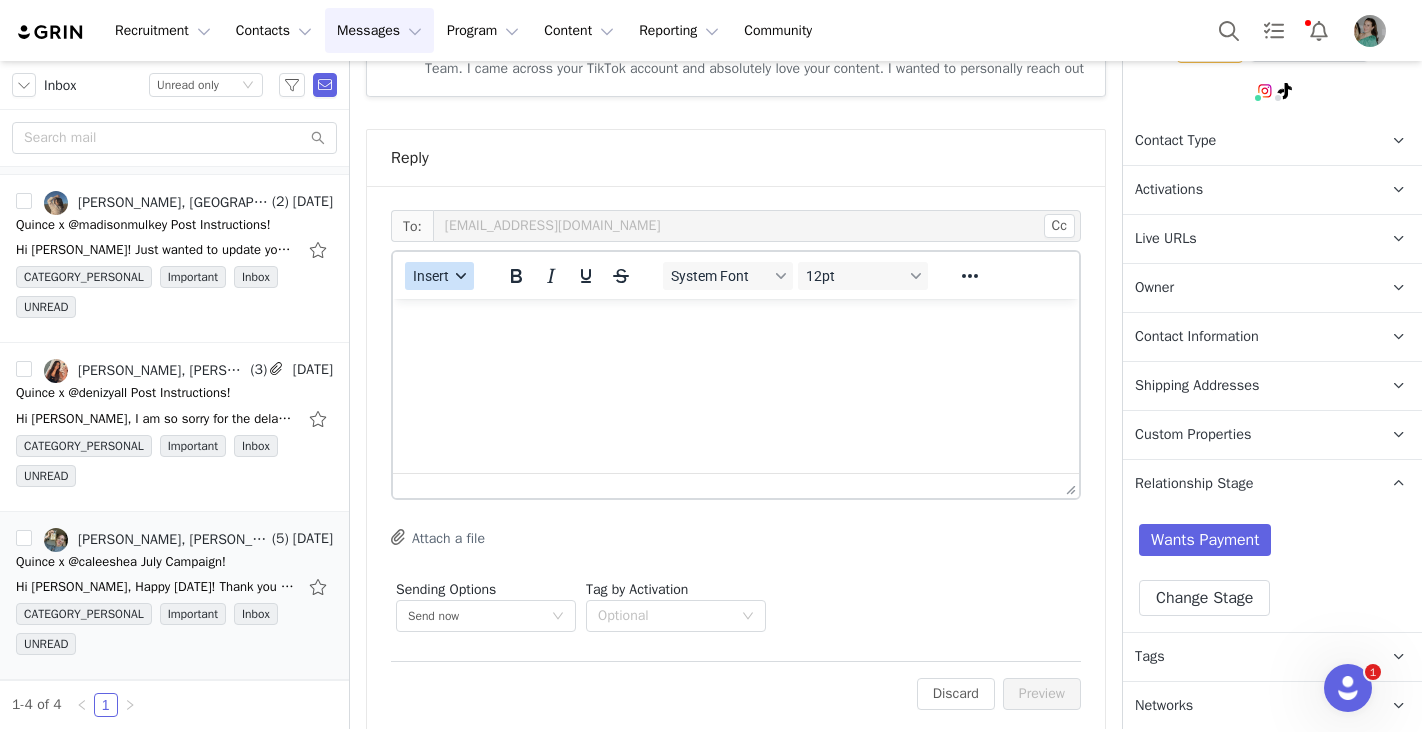 click on "Insert" at bounding box center [439, 276] 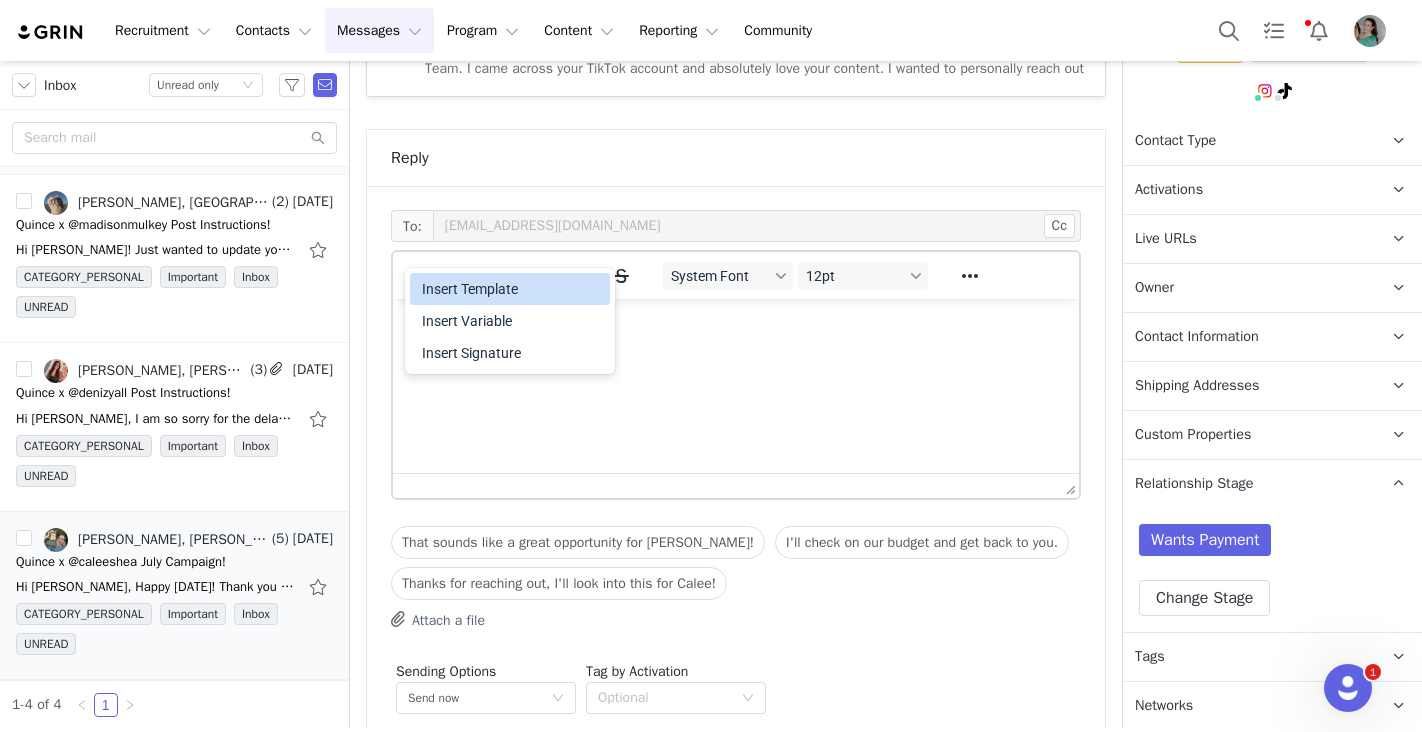 click on "Insert Template" at bounding box center [512, 289] 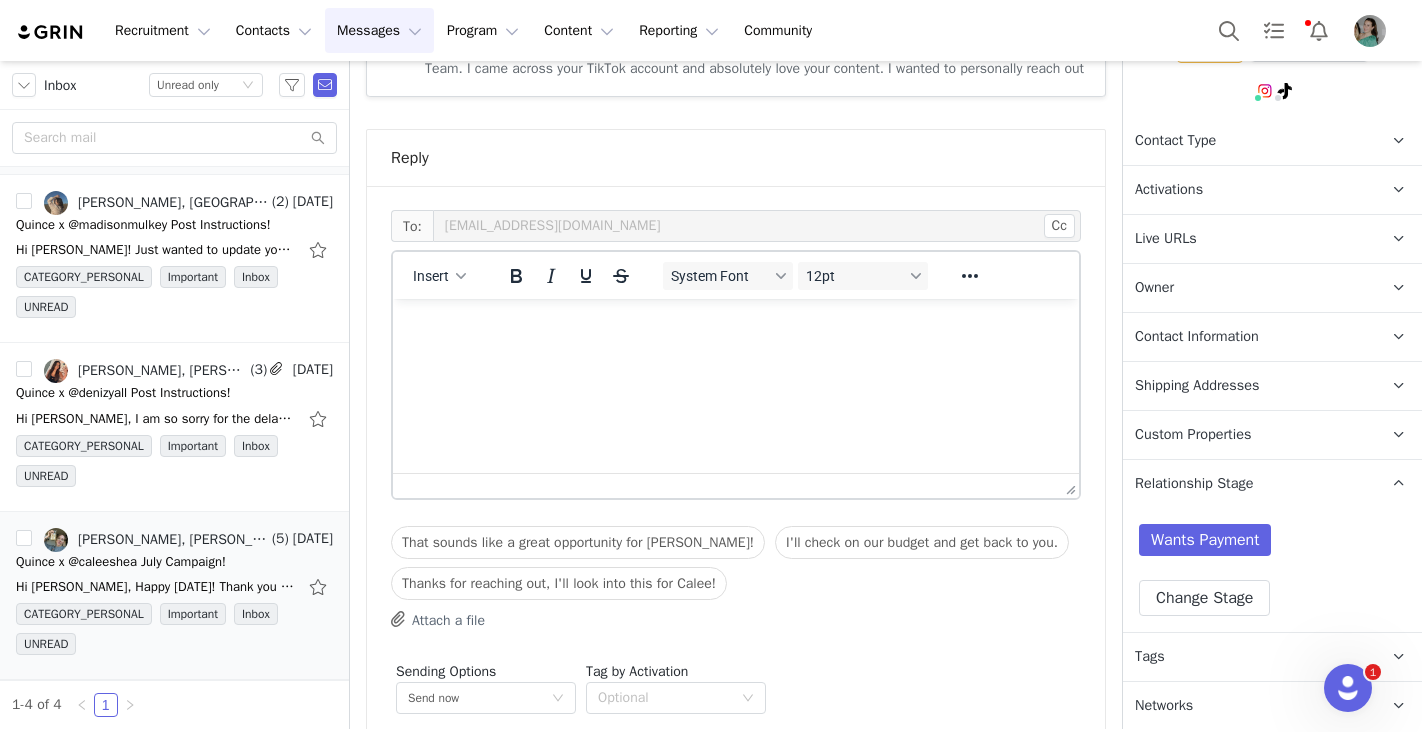 scroll, scrollTop: 0, scrollLeft: 0, axis: both 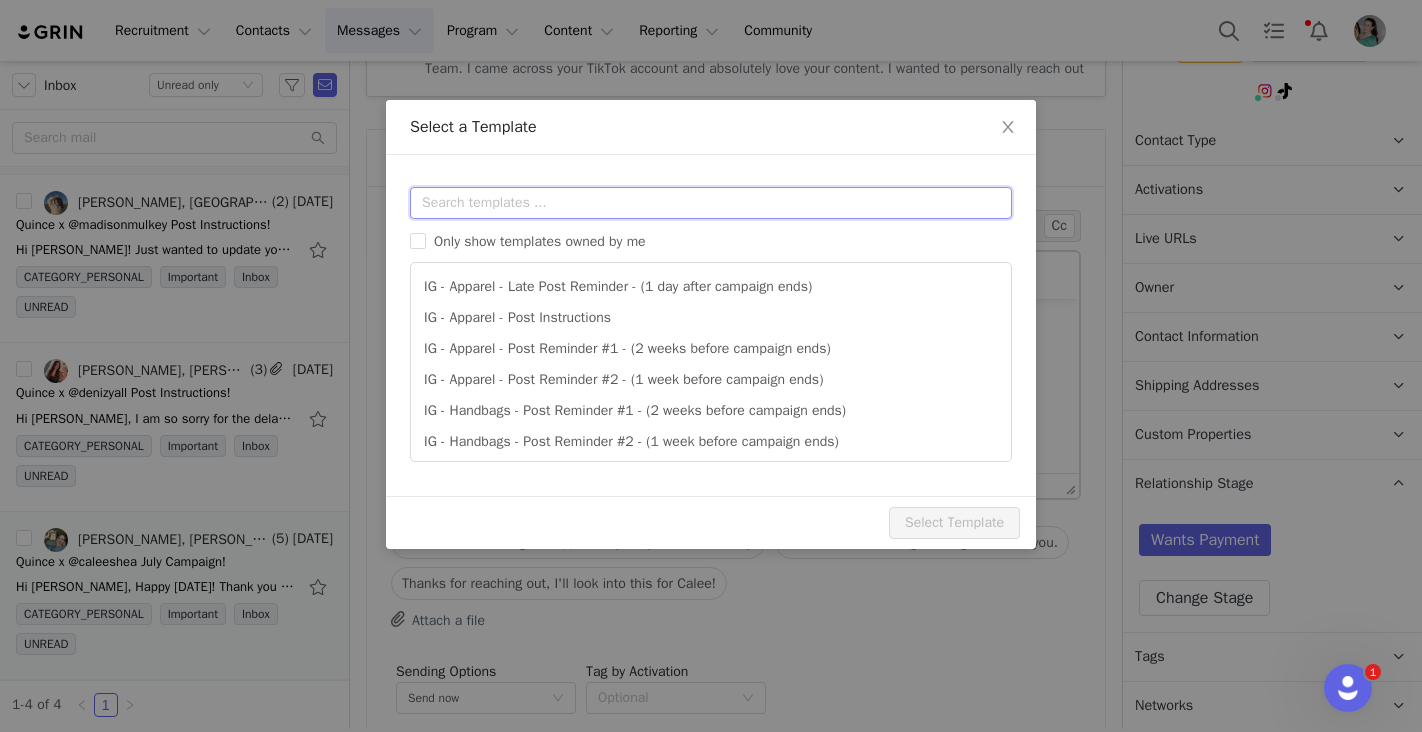 click at bounding box center [711, 203] 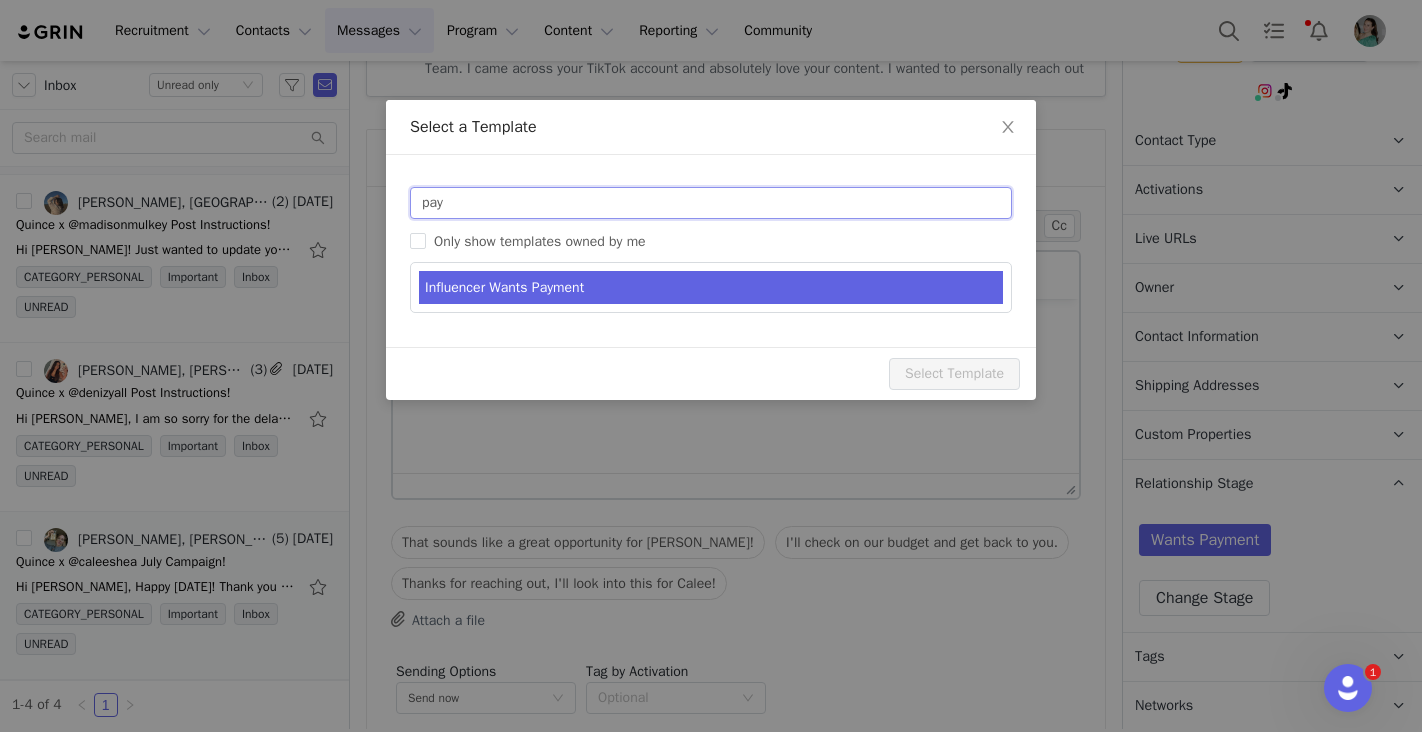 type on "pay" 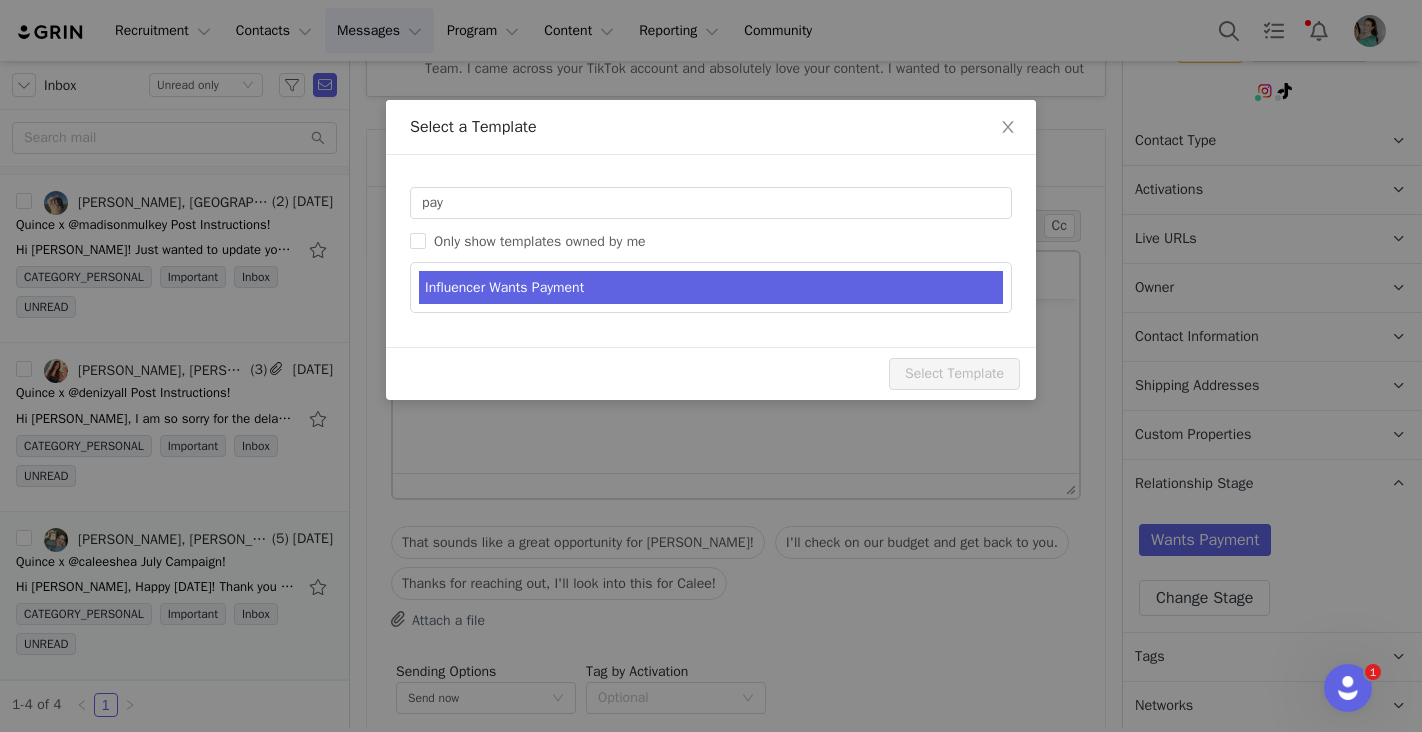 type on "RE: Quince Campaign!" 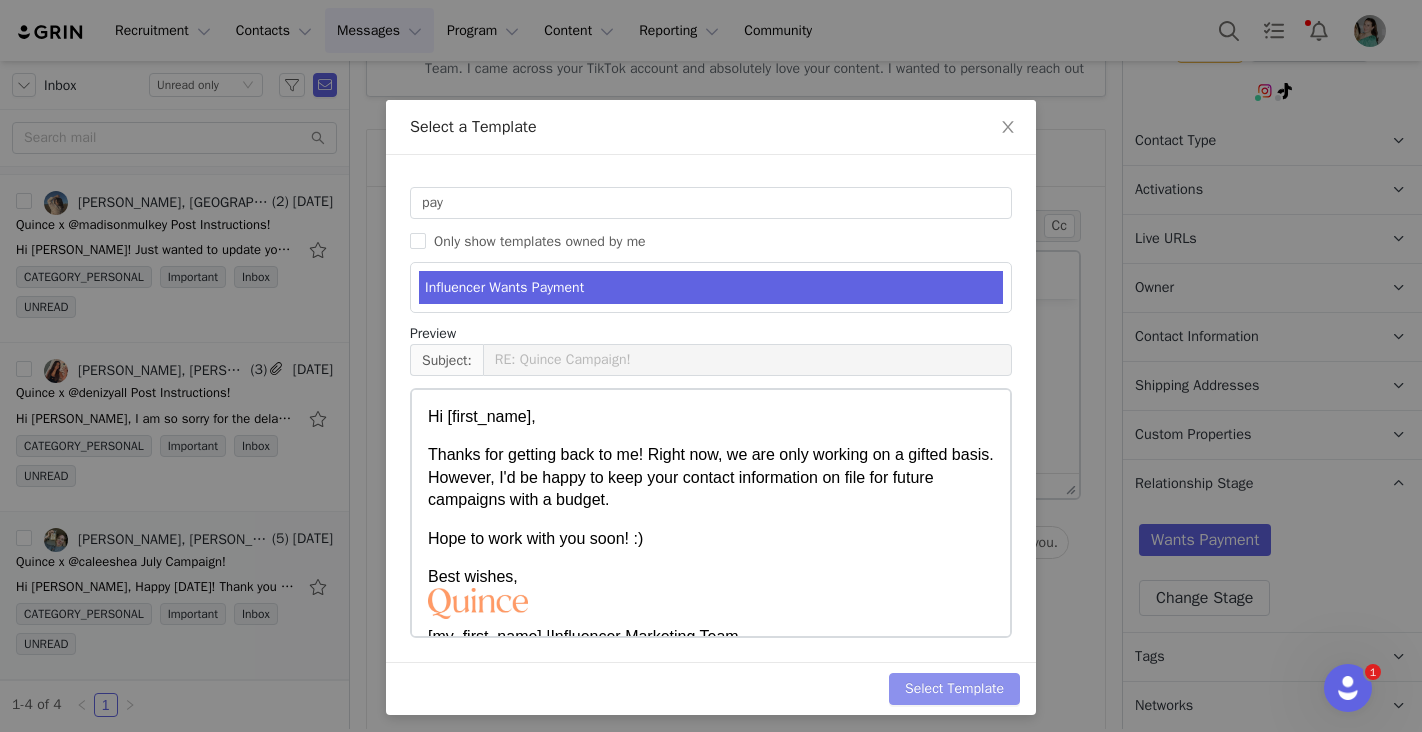 click on "Select Template" at bounding box center (954, 689) 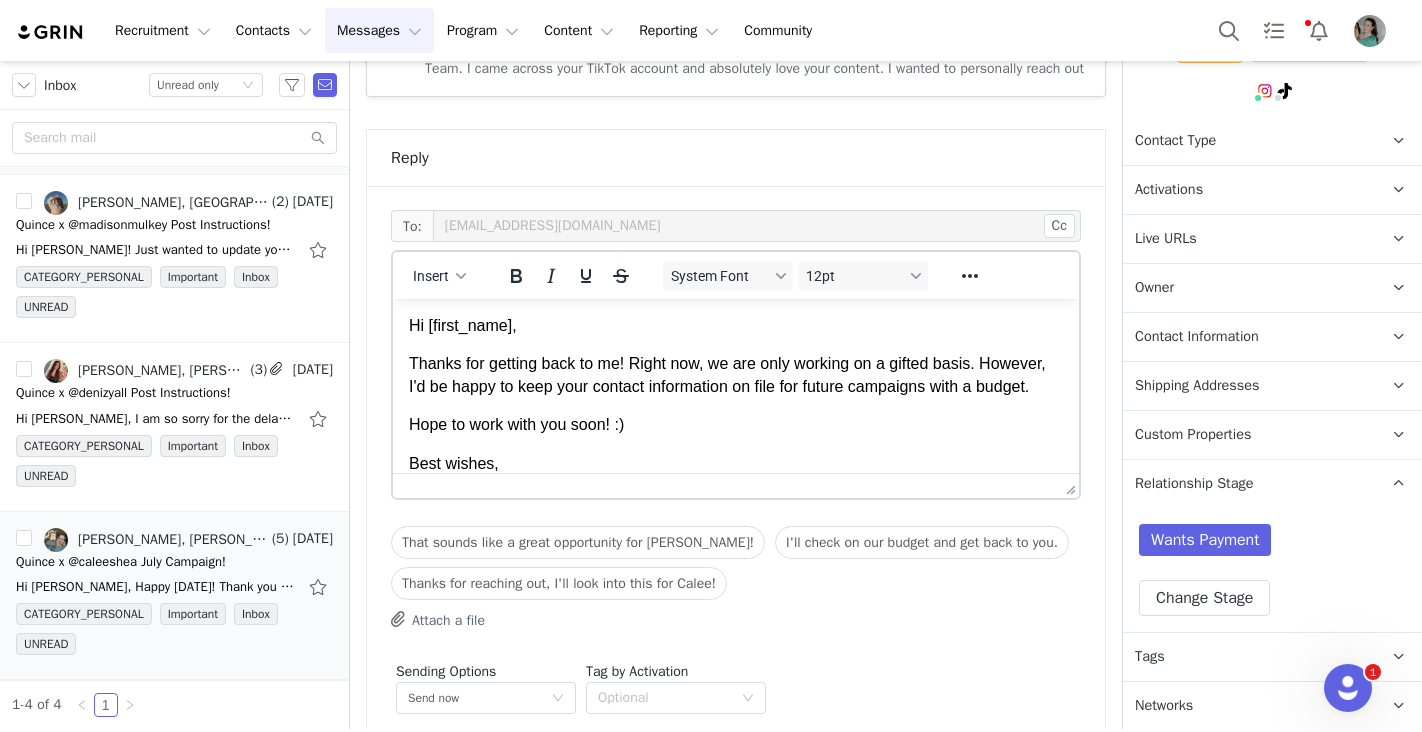 scroll, scrollTop: 2023, scrollLeft: 0, axis: vertical 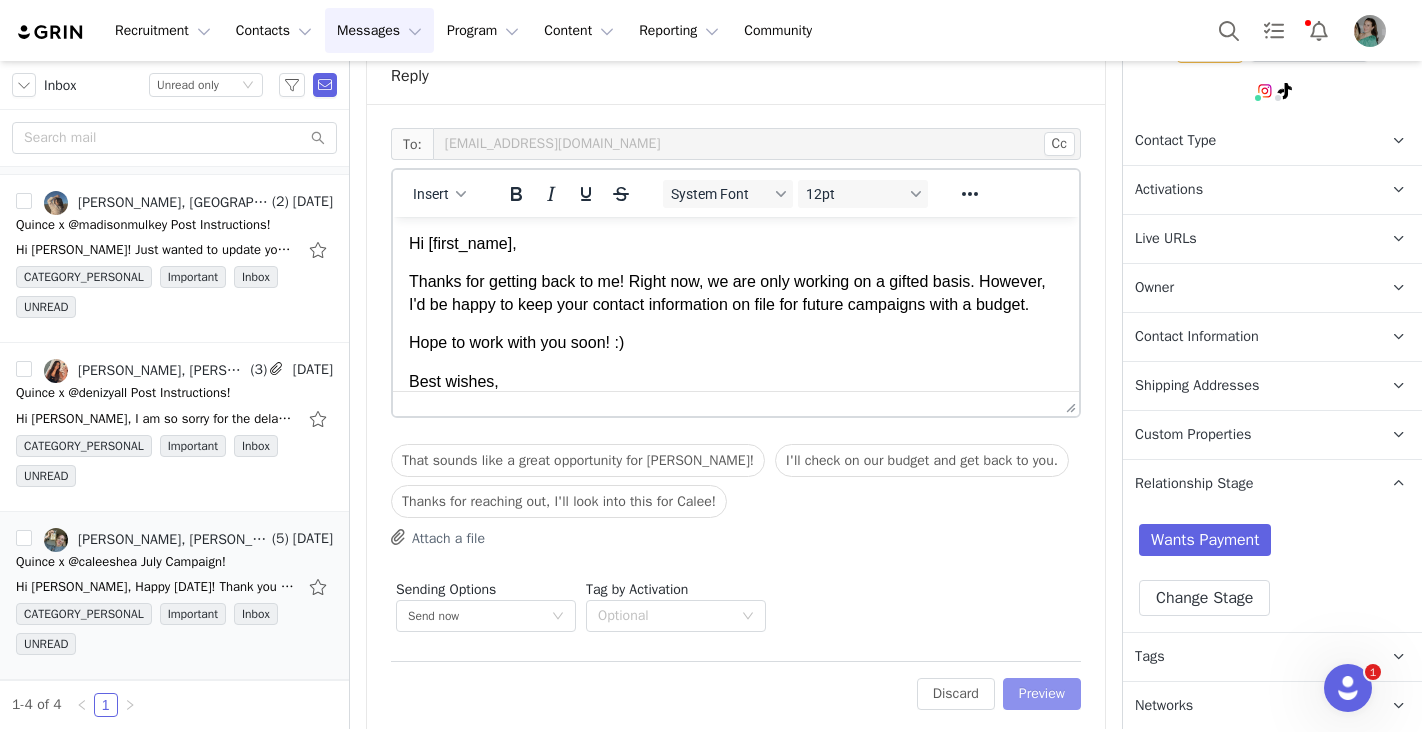 click on "Preview" at bounding box center (1042, 694) 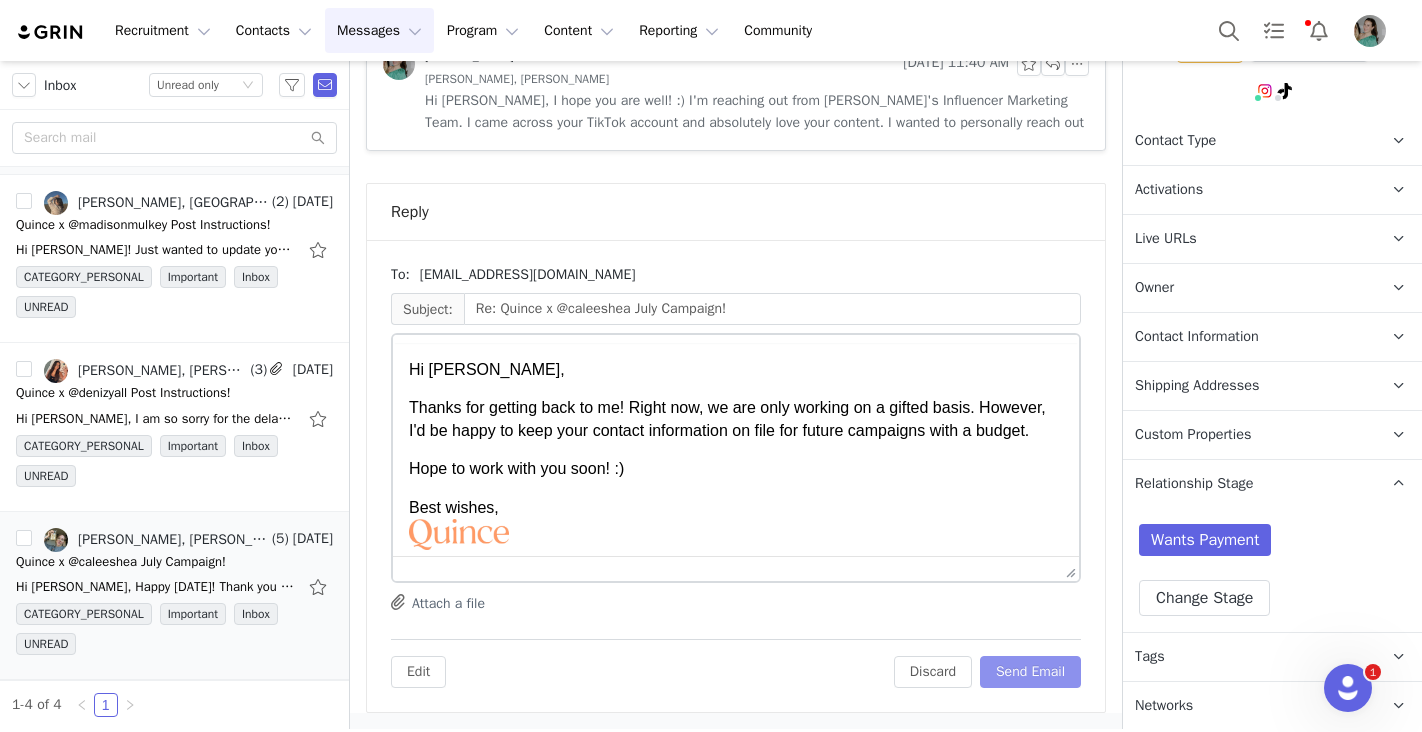 scroll, scrollTop: 1865, scrollLeft: 0, axis: vertical 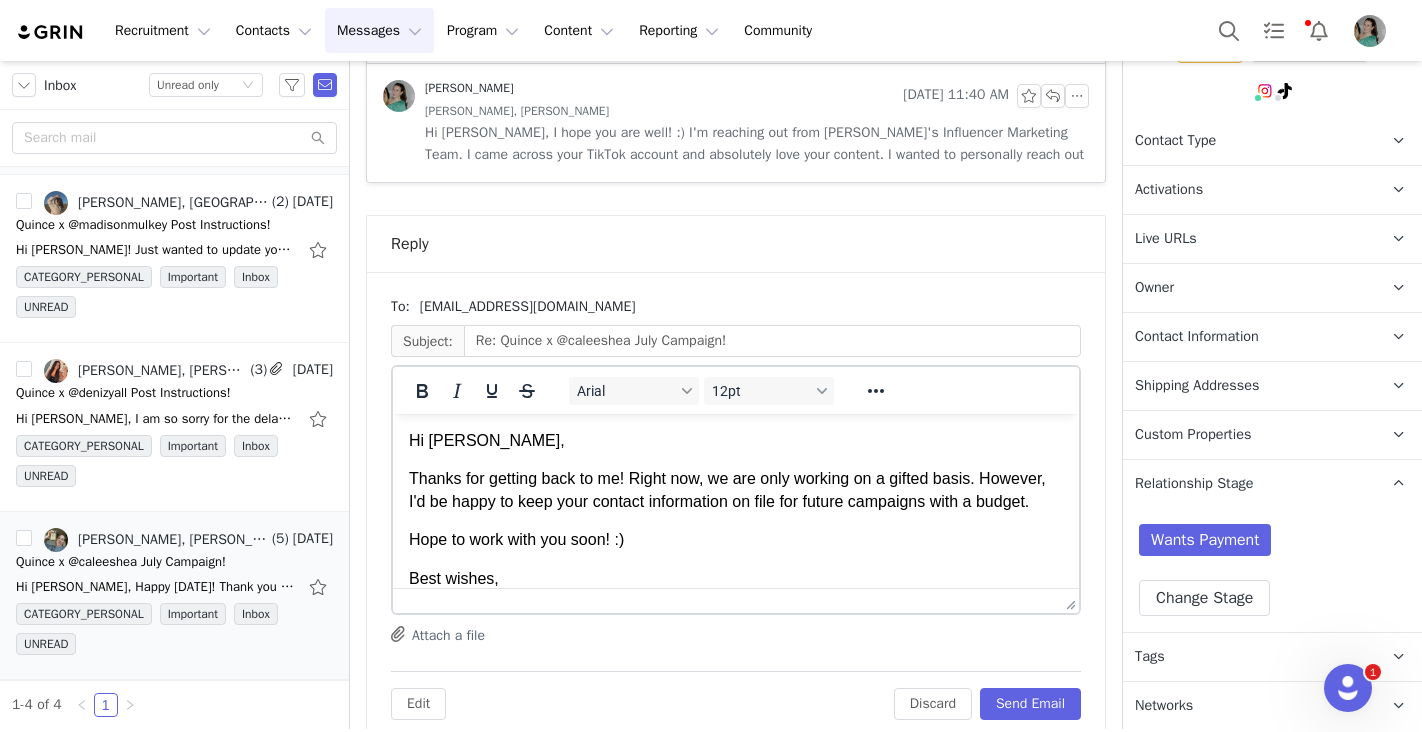 click on "Hi Calee," at bounding box center (487, 440) 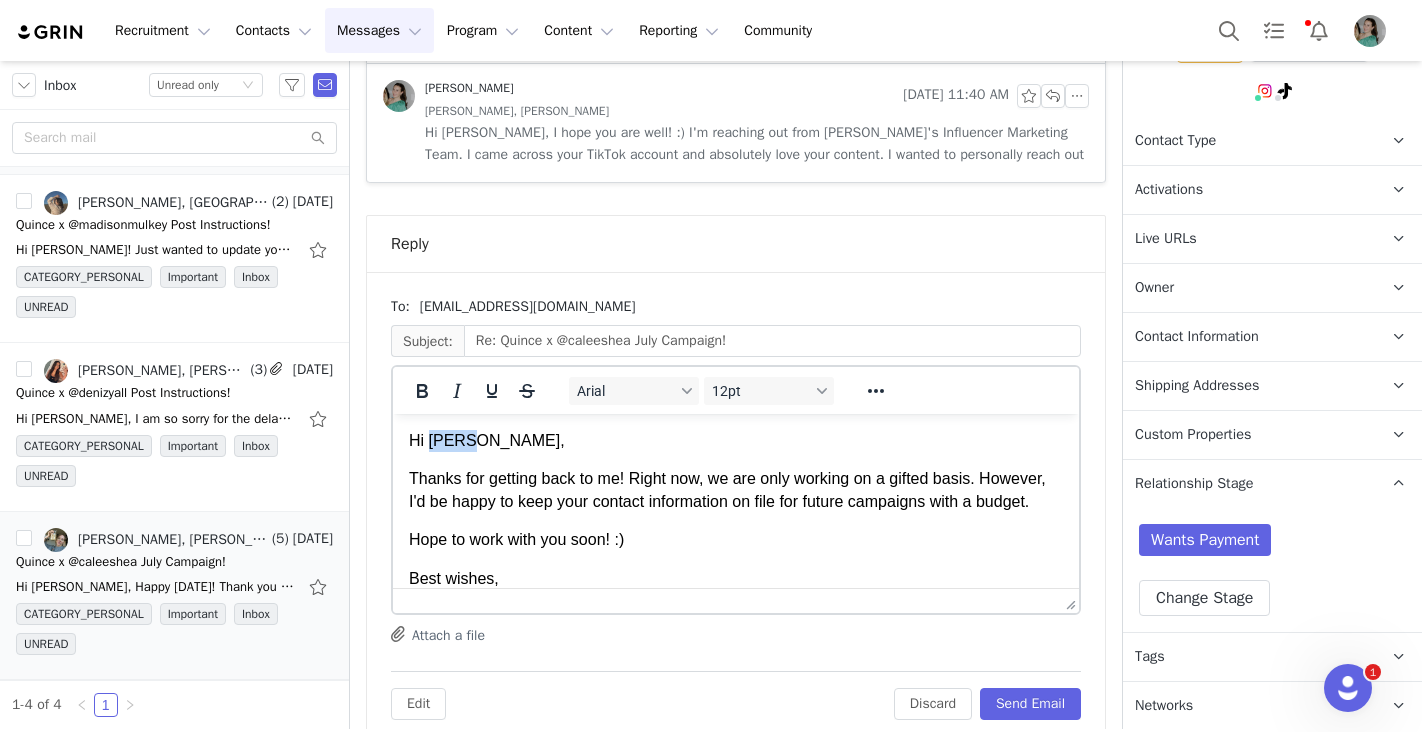 click on "Hi Calee," at bounding box center (487, 440) 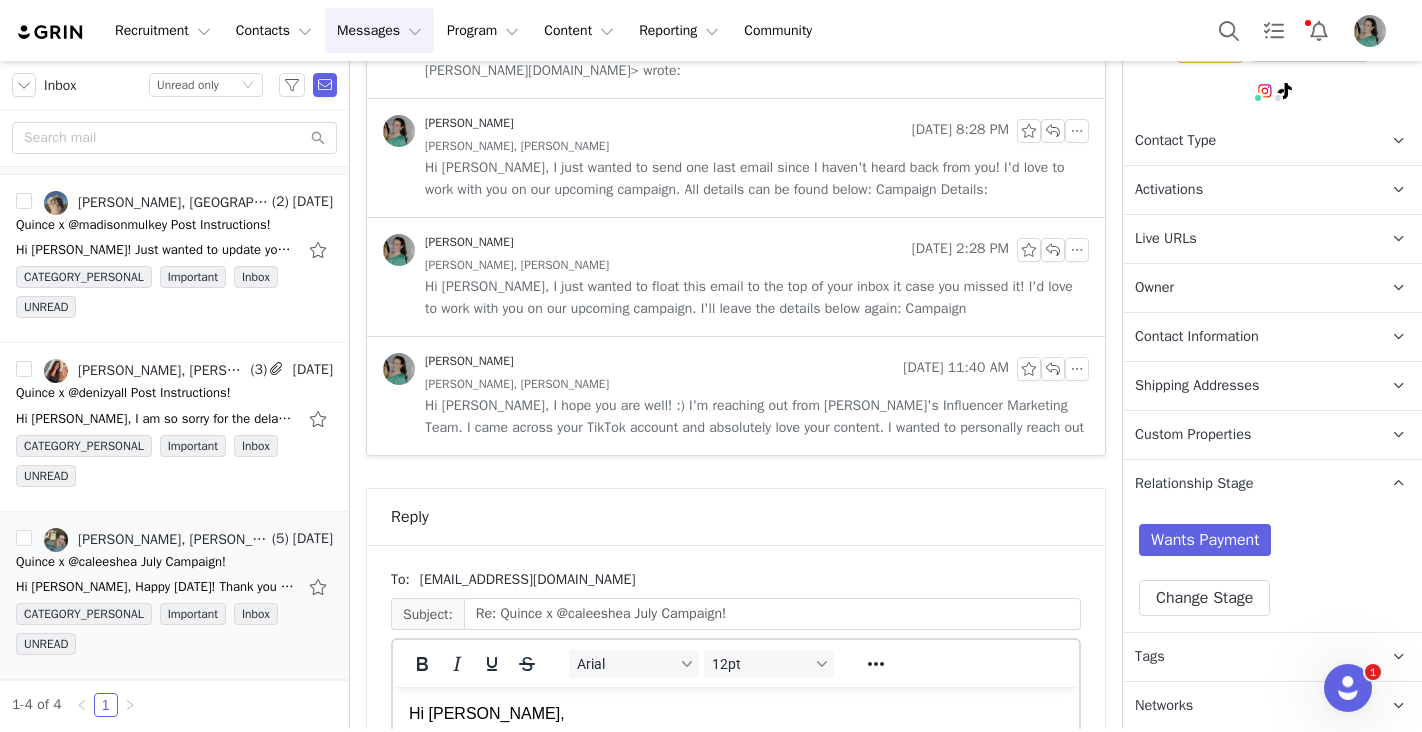 scroll, scrollTop: 1865, scrollLeft: 0, axis: vertical 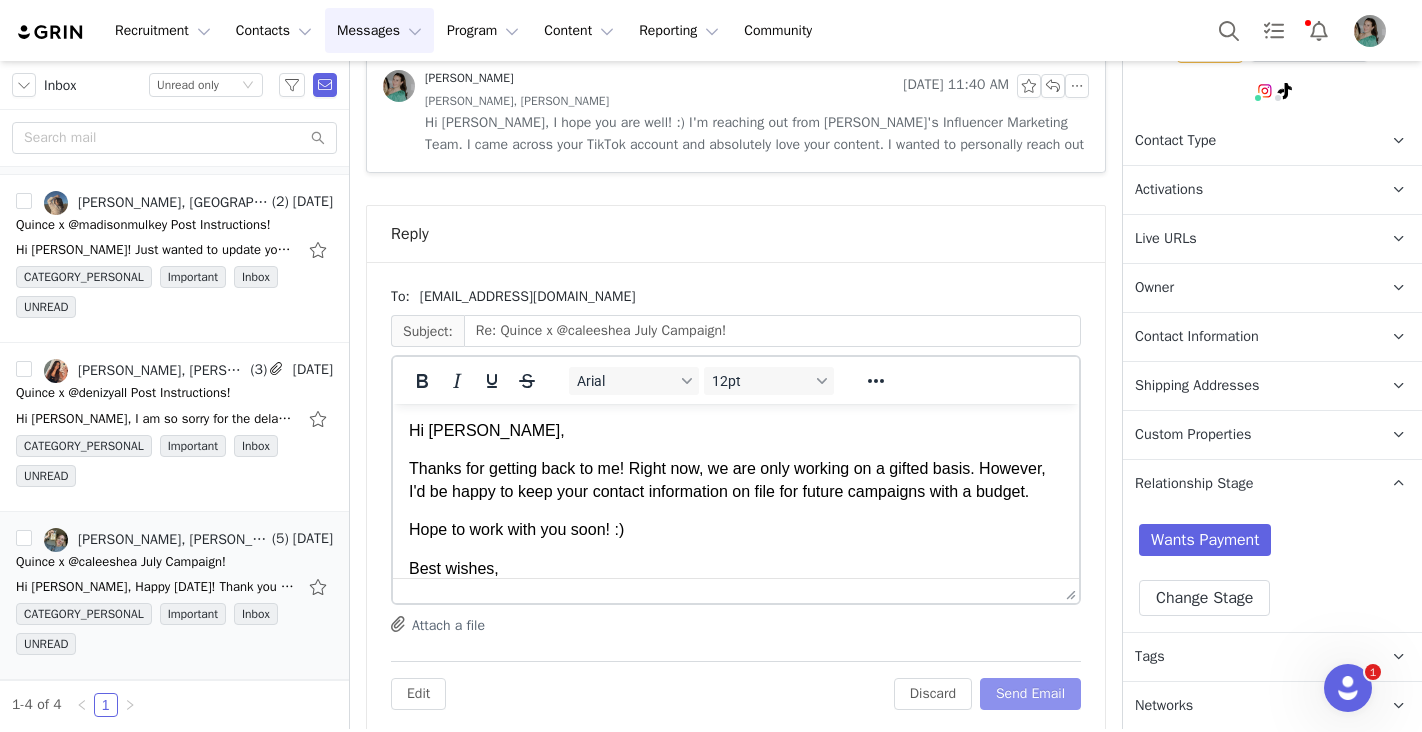 click on "Send Email" at bounding box center [1030, 694] 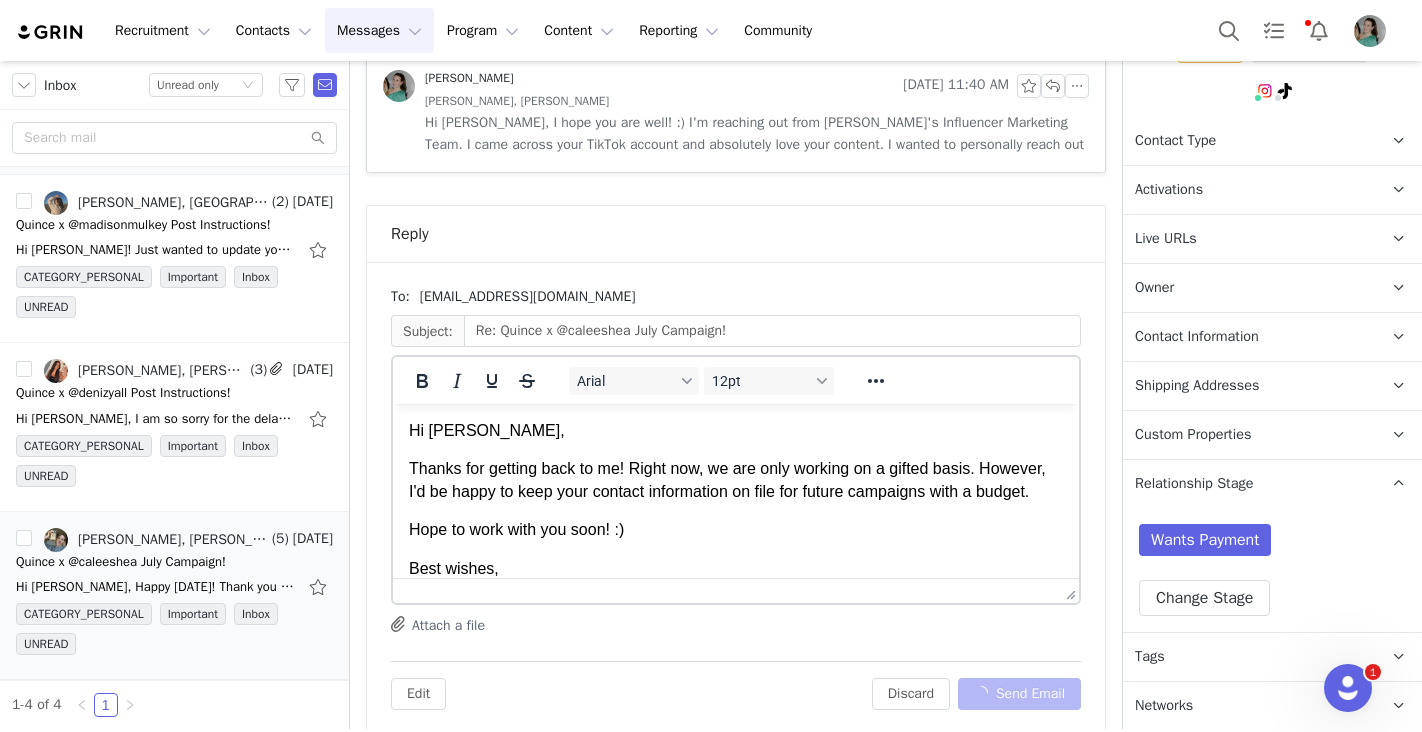 scroll, scrollTop: 1303, scrollLeft: 0, axis: vertical 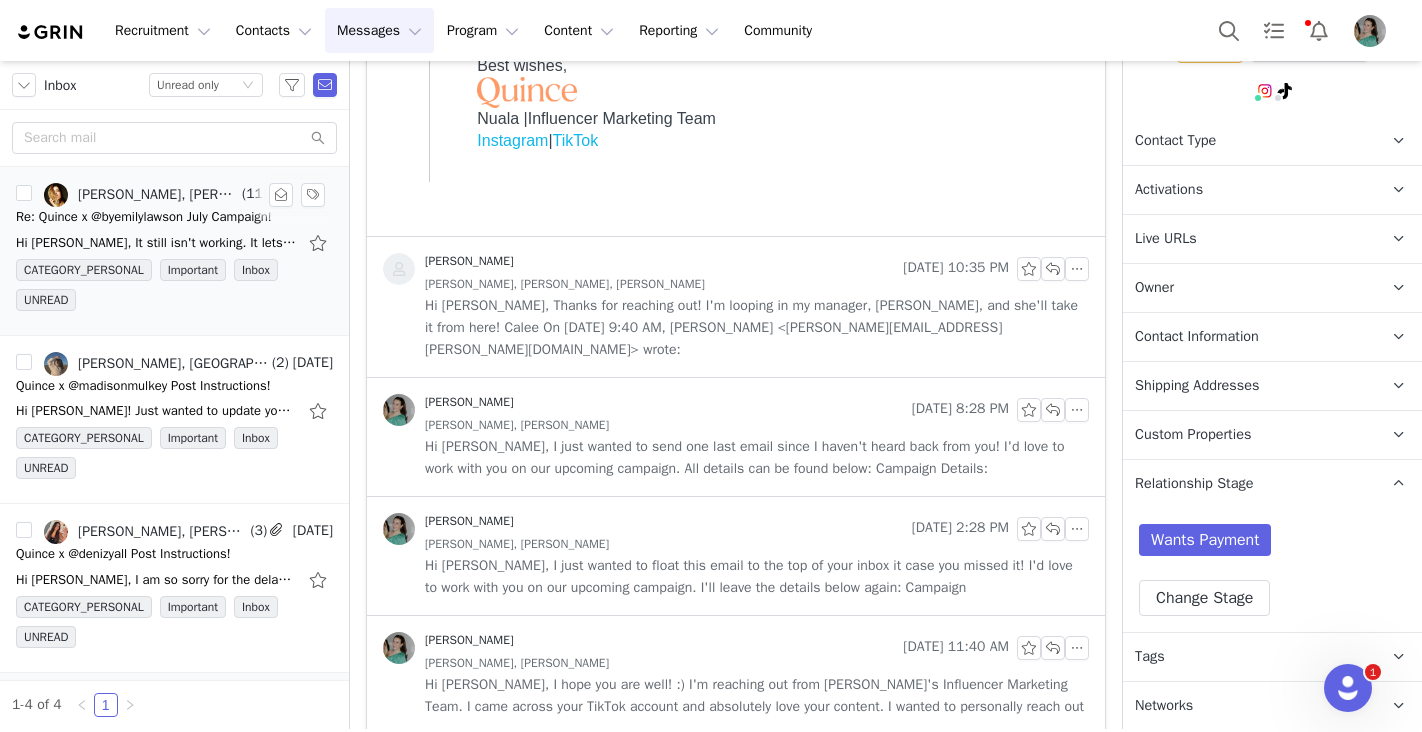 click on "Hi Nuala, It still isn't working. It lets me log in and recognizes my password and then gives me the "oh no" message again. To confirm the GRIN live URL is the link you originally sent me" at bounding box center [156, 243] 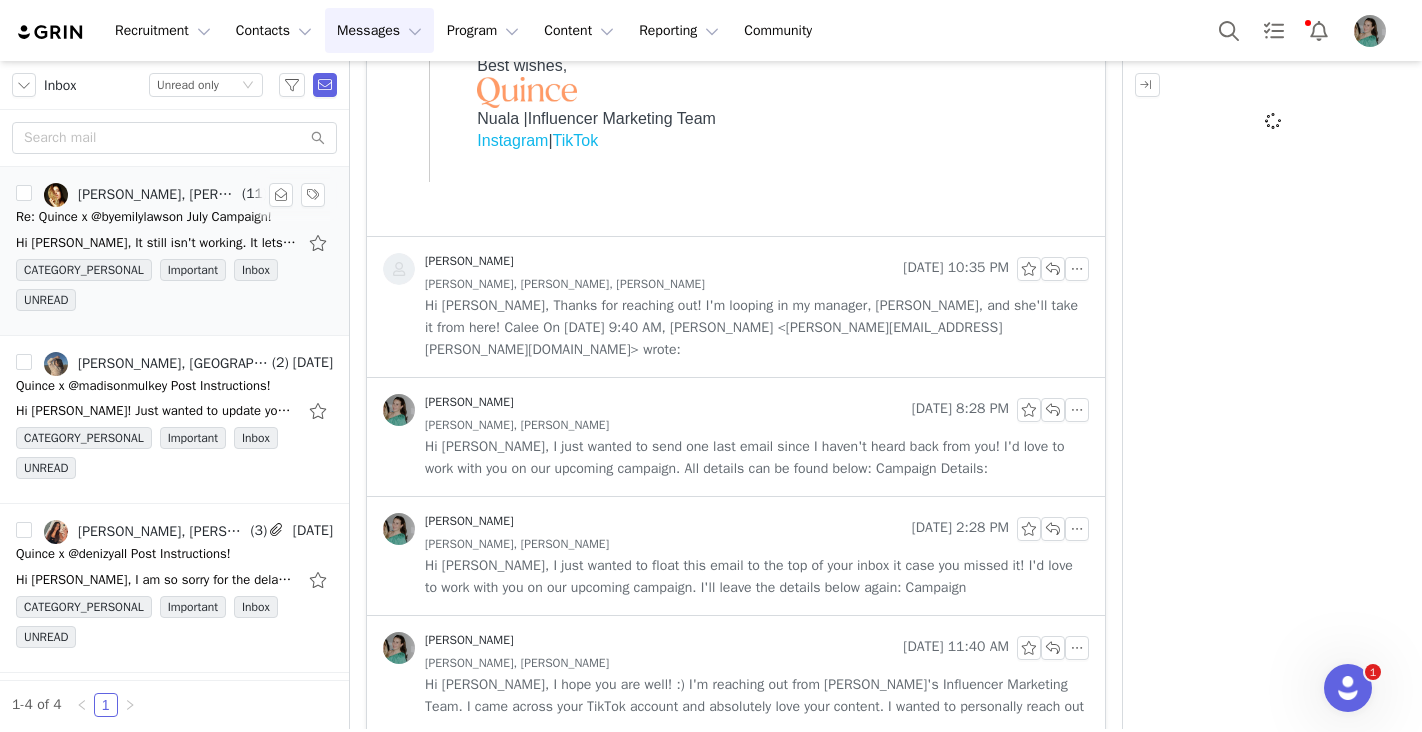 scroll, scrollTop: 0, scrollLeft: 0, axis: both 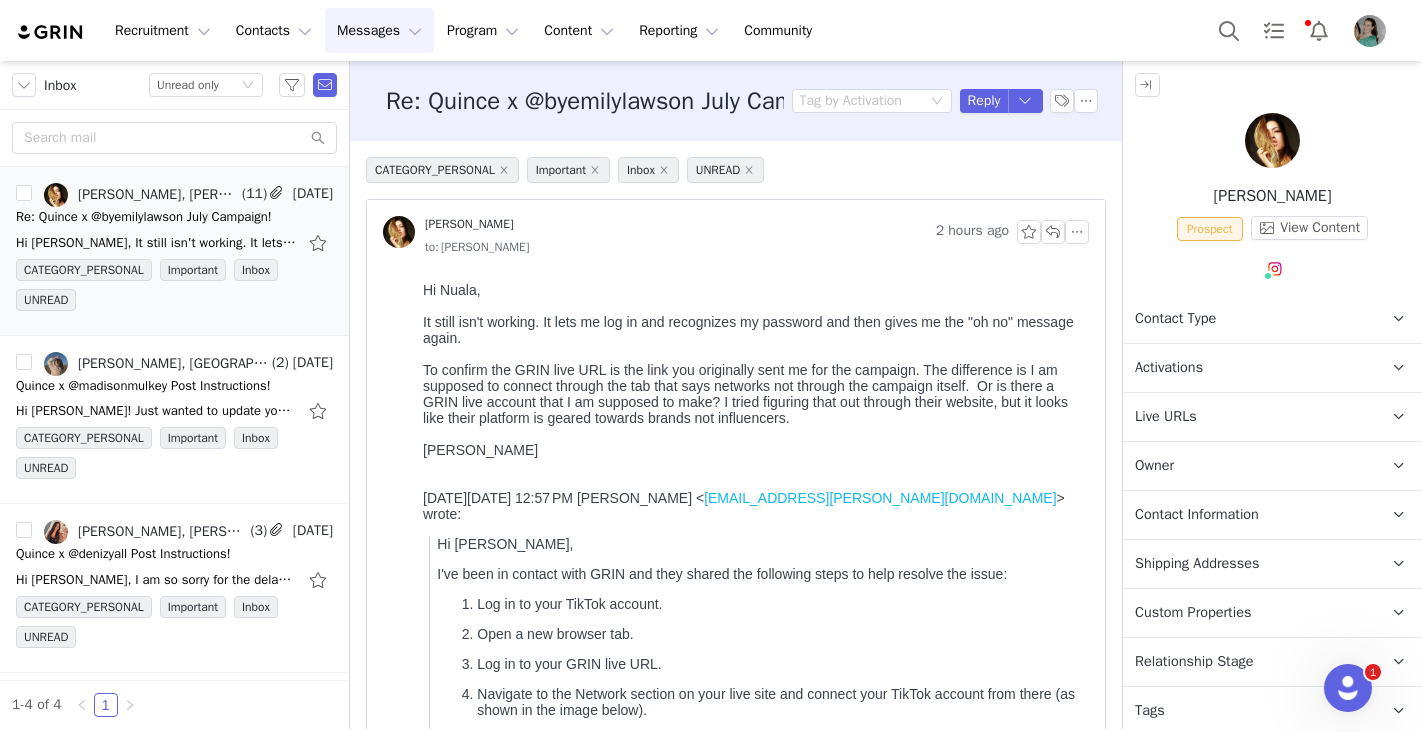 click on "Contact Information" at bounding box center [1197, 515] 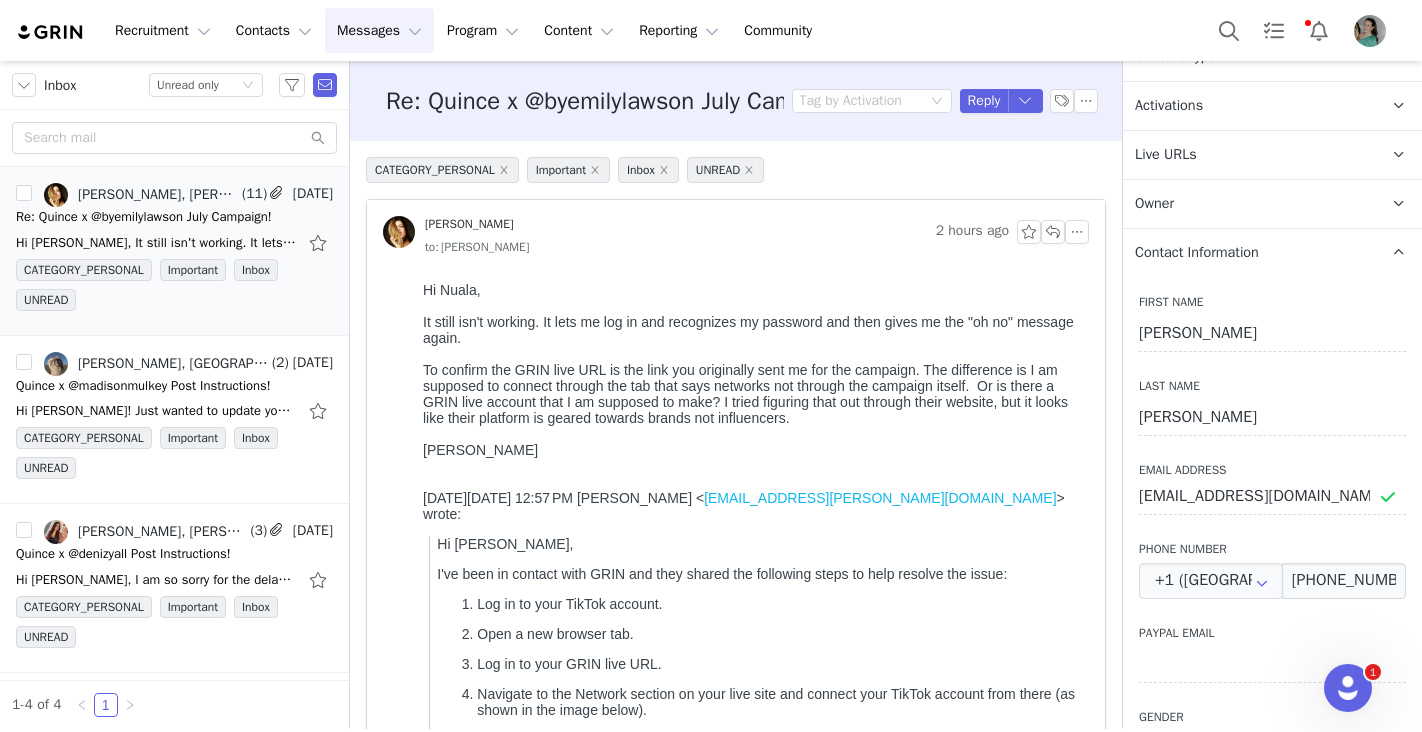 scroll, scrollTop: 290, scrollLeft: 0, axis: vertical 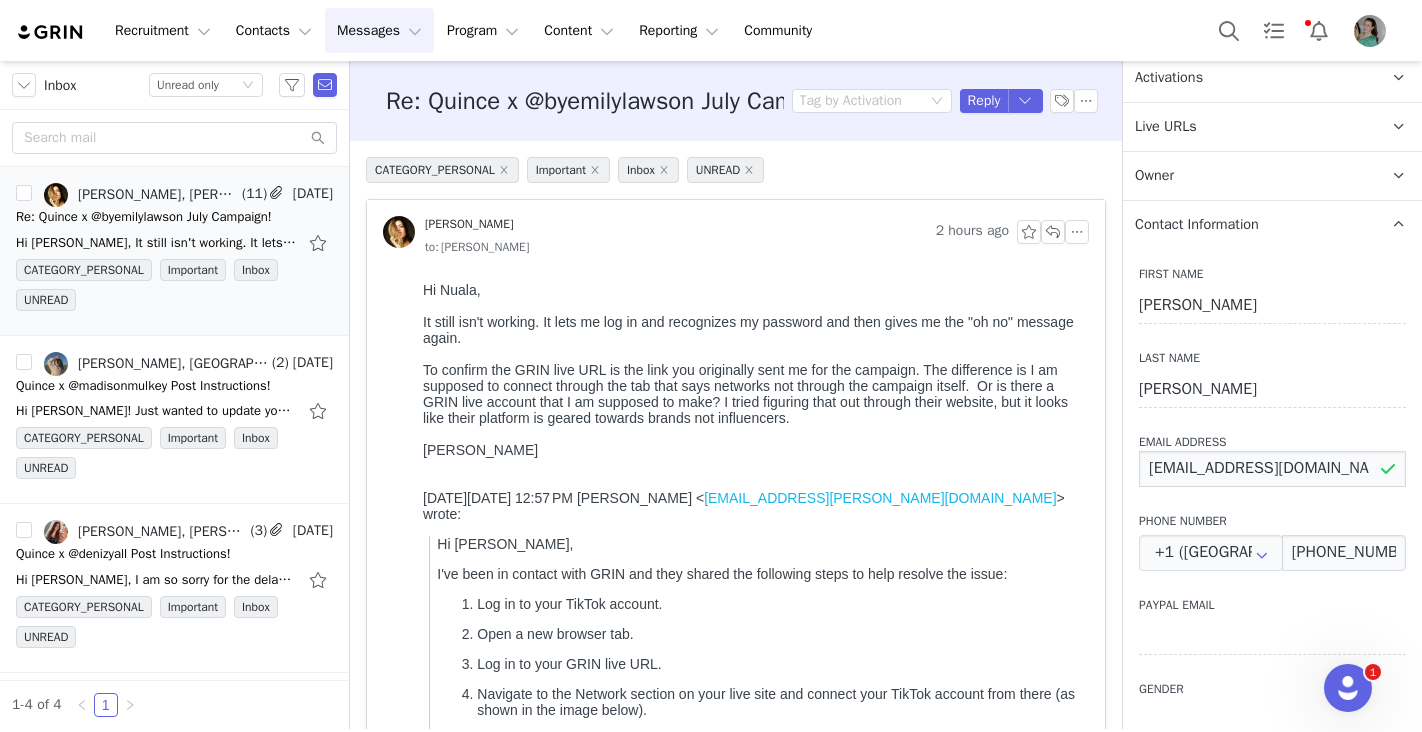 click on "hello@byemilylawson.com" at bounding box center (1272, 469) 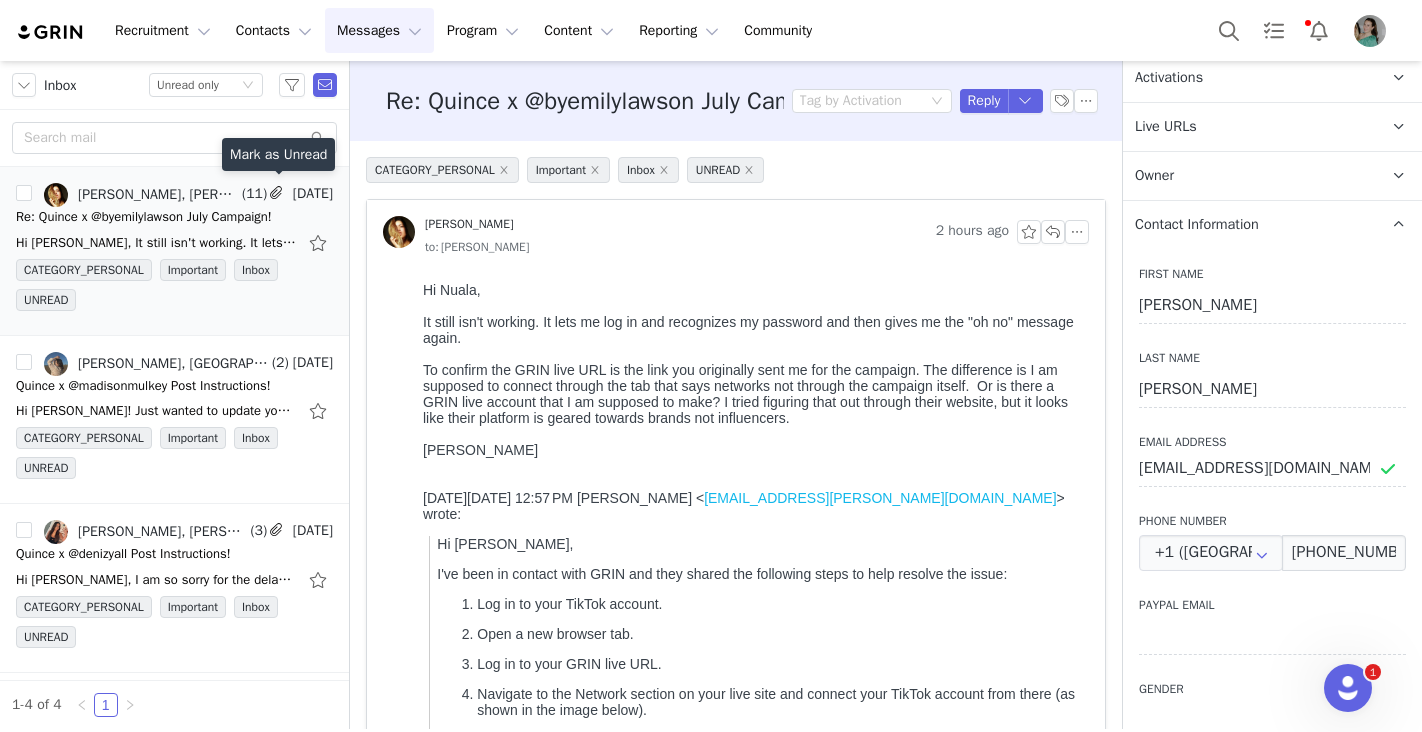 click at bounding box center (281, 195) 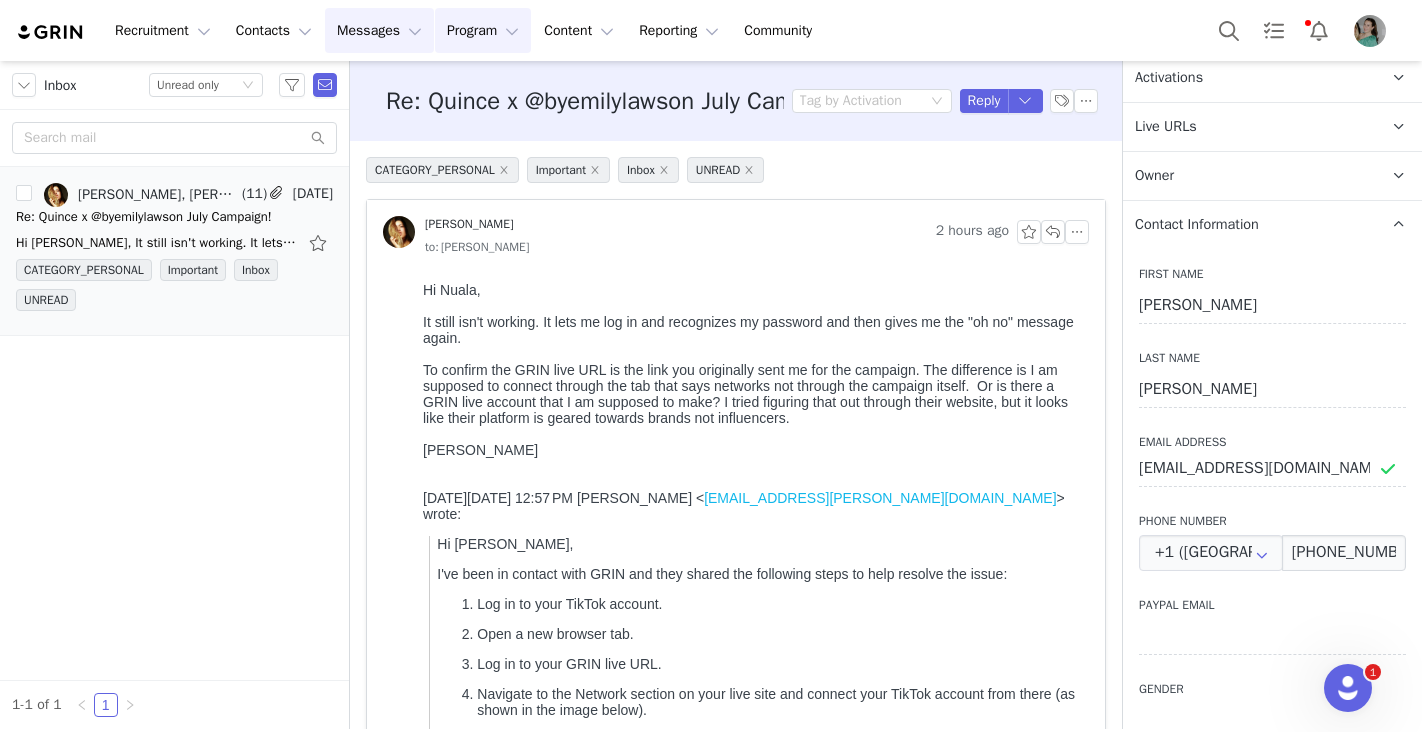 click on "Program Program" at bounding box center [483, 30] 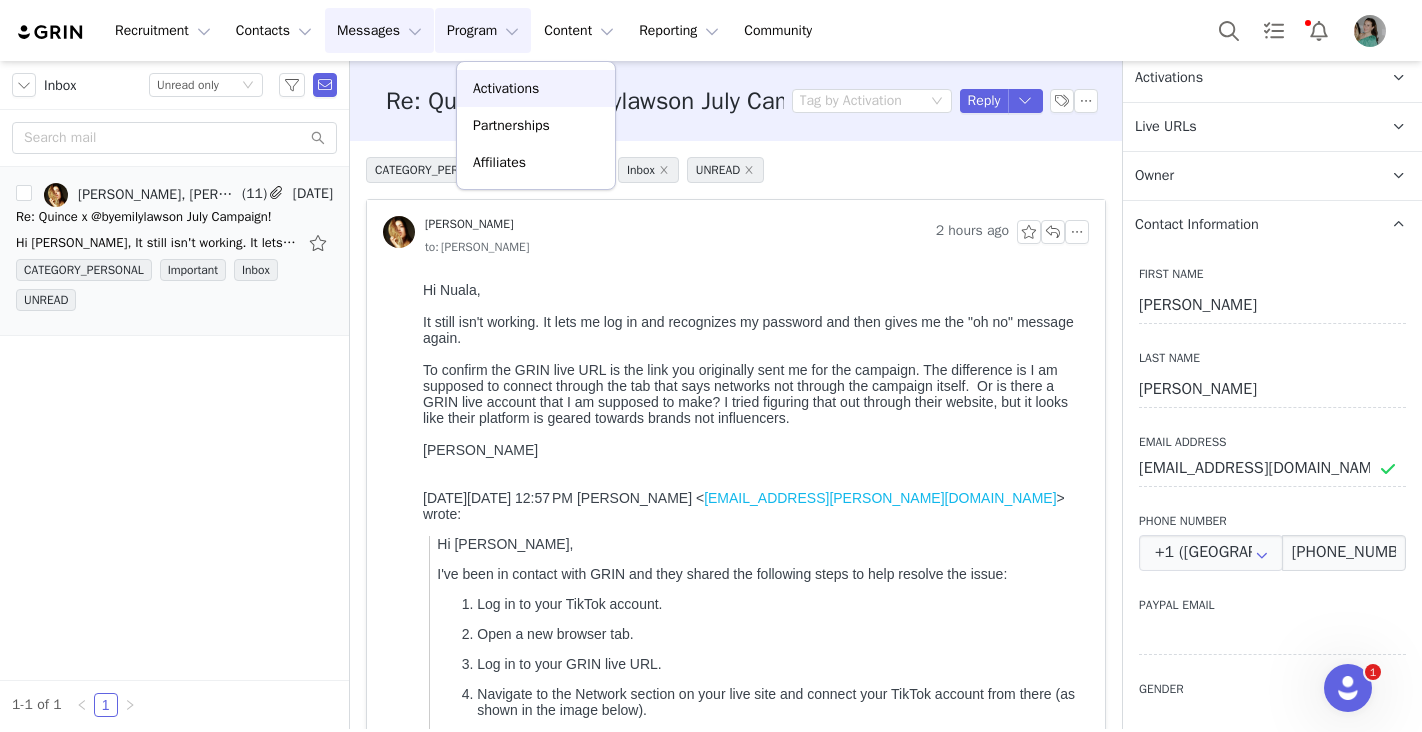 click on "Activations" at bounding box center (506, 88) 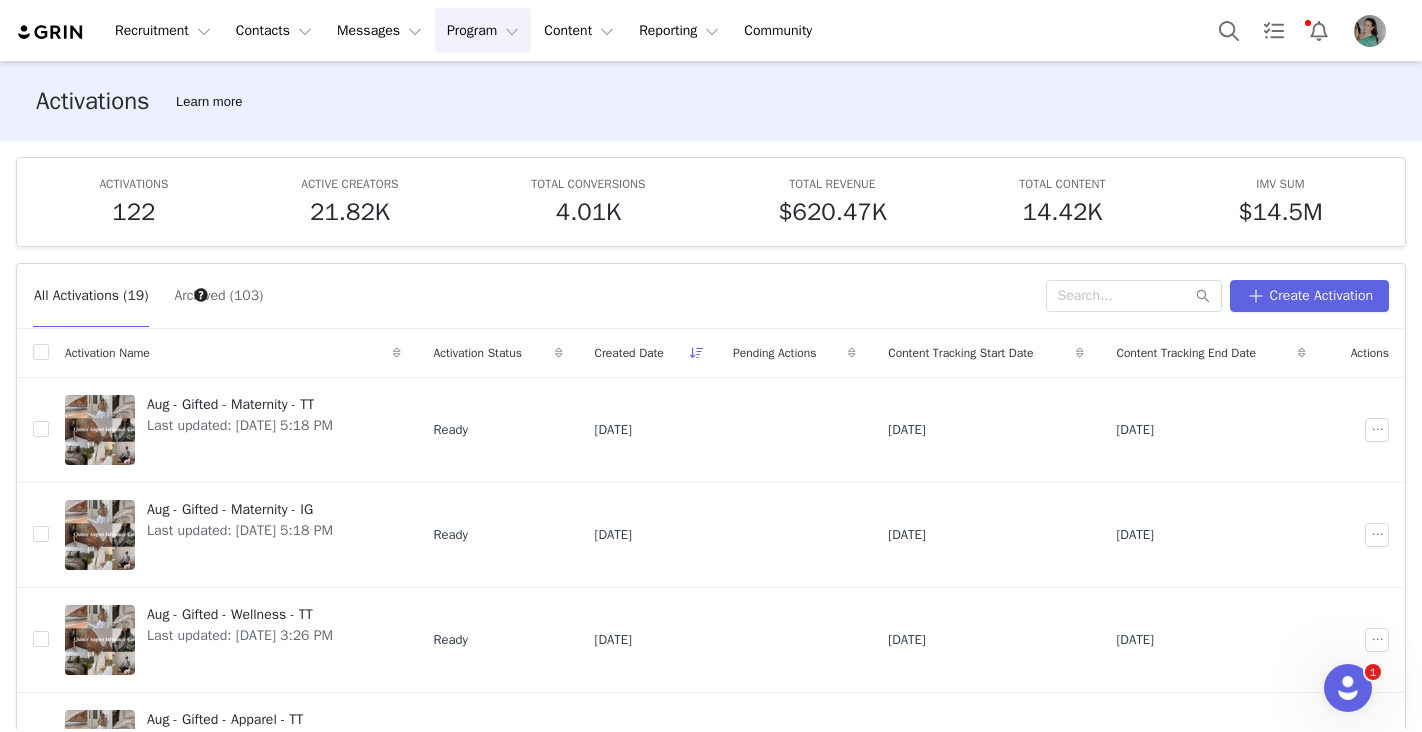 click on "Program Program" at bounding box center (483, 30) 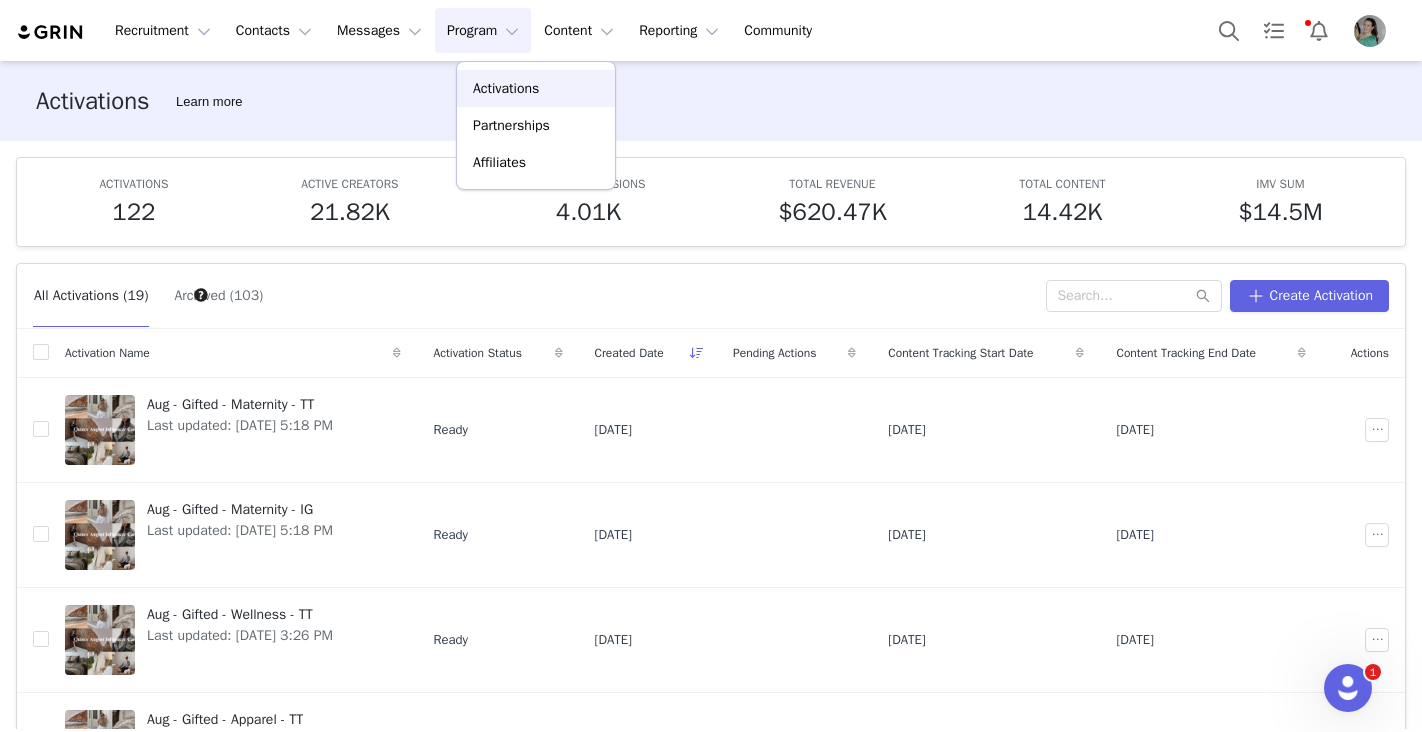 click on "Activations" at bounding box center [506, 88] 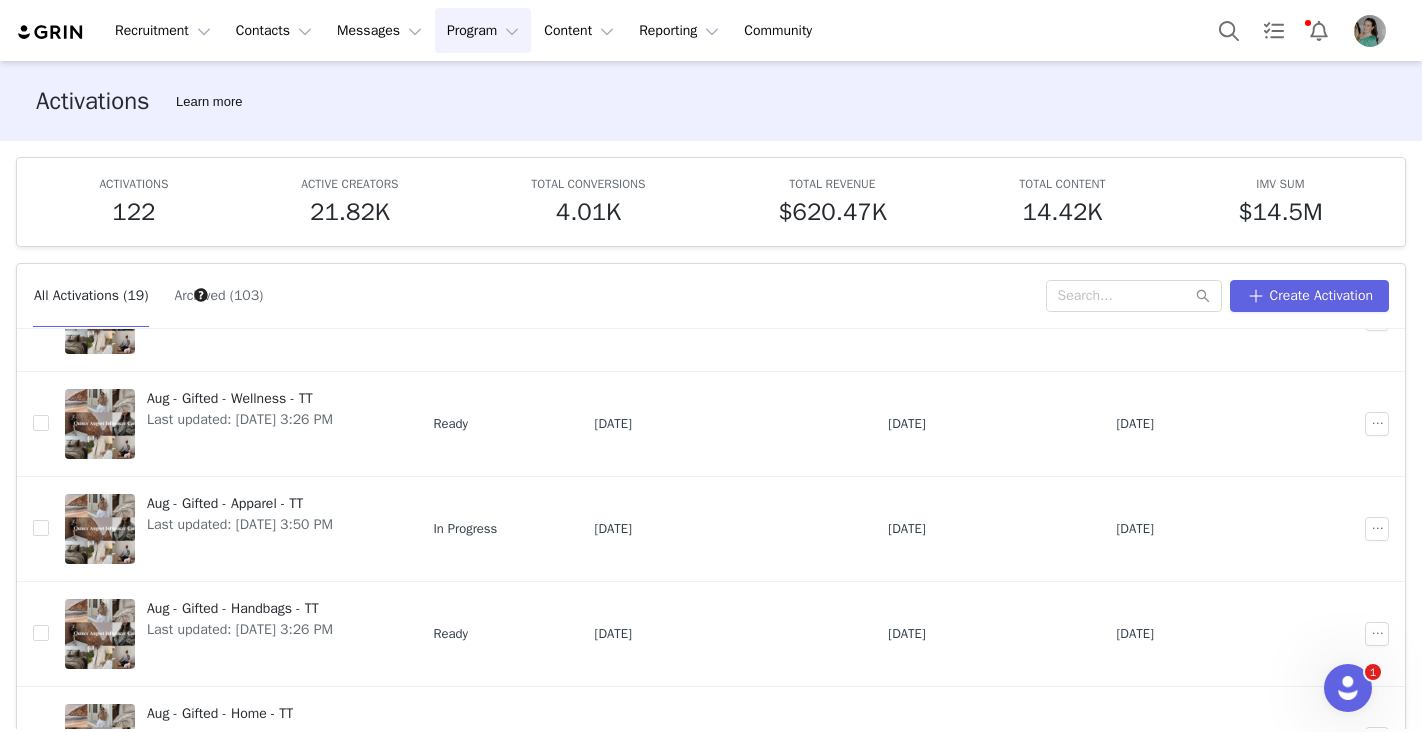 scroll, scrollTop: 666, scrollLeft: 0, axis: vertical 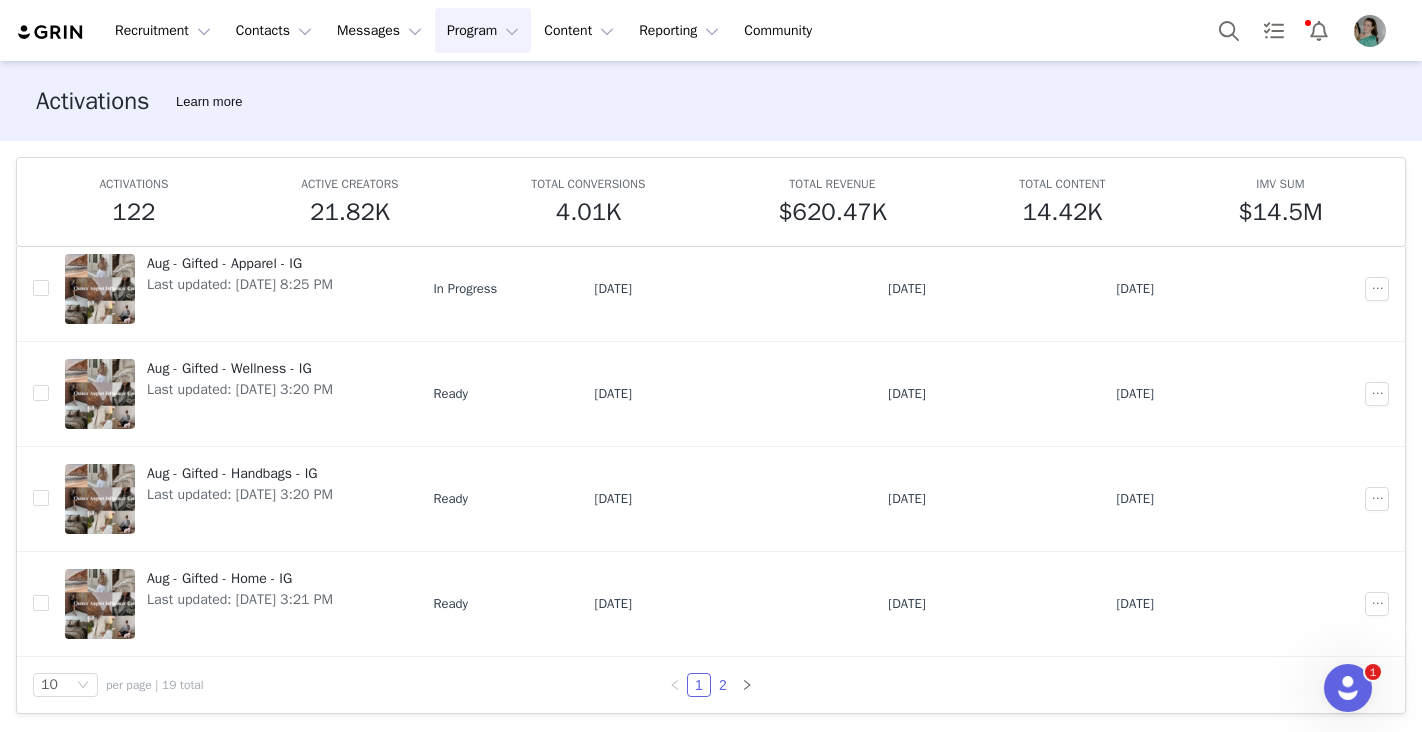 click on "2" at bounding box center (723, 685) 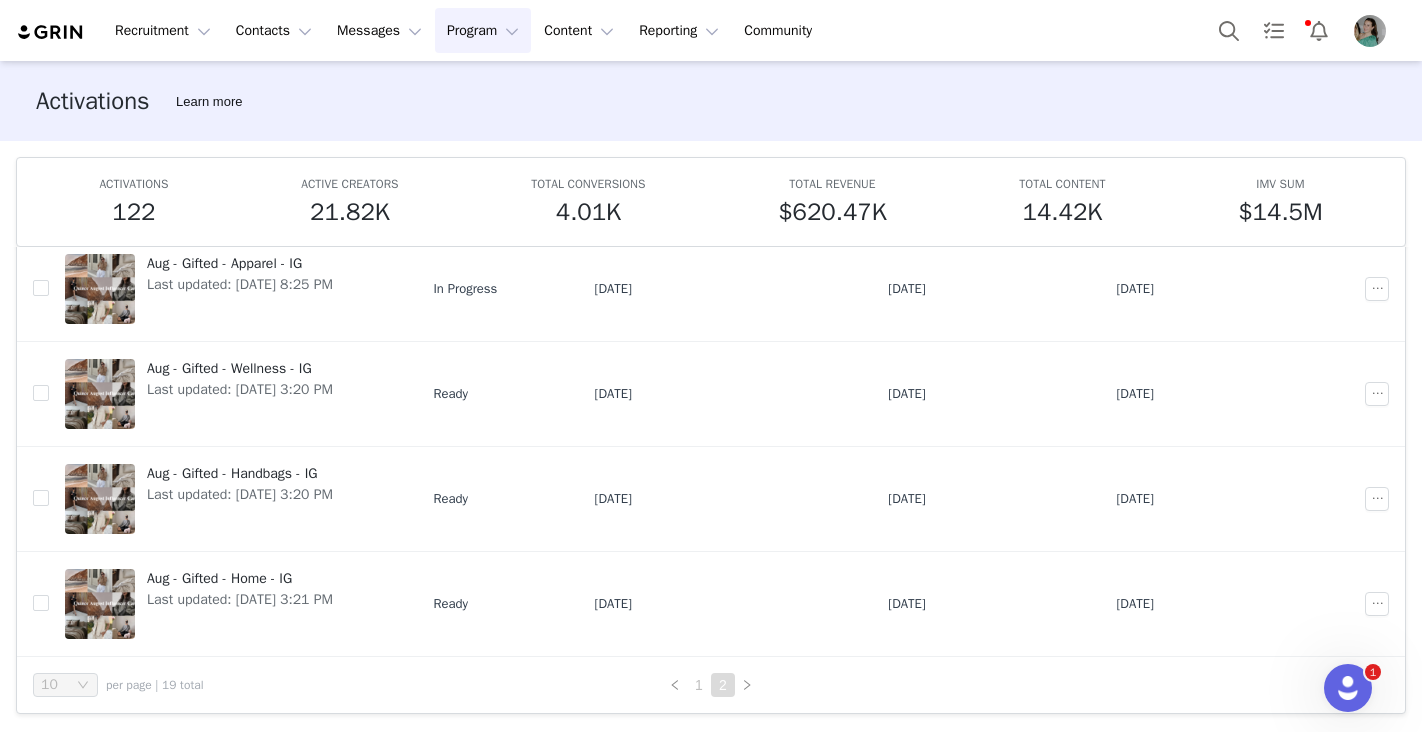 scroll, scrollTop: 0, scrollLeft: 0, axis: both 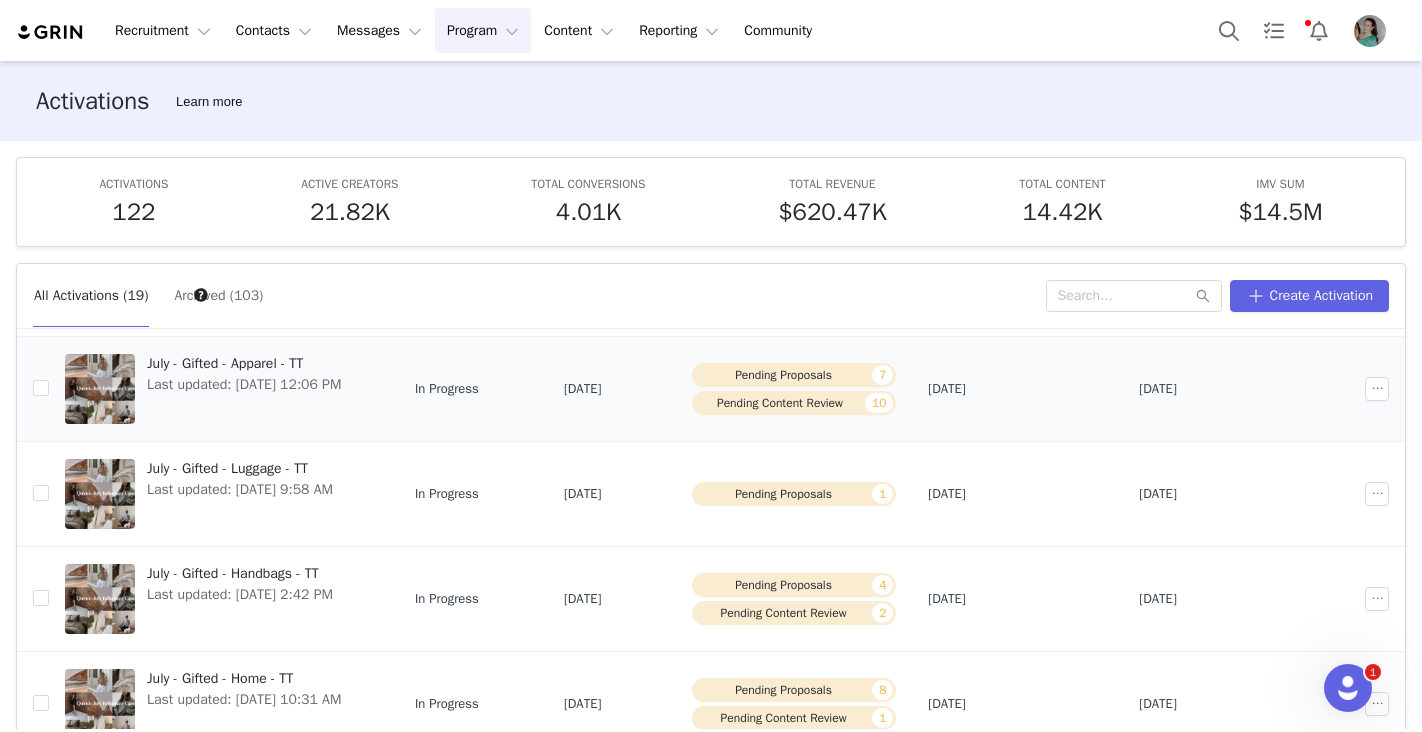 click on "July - Gifted - Apparel - TT" at bounding box center (244, 363) 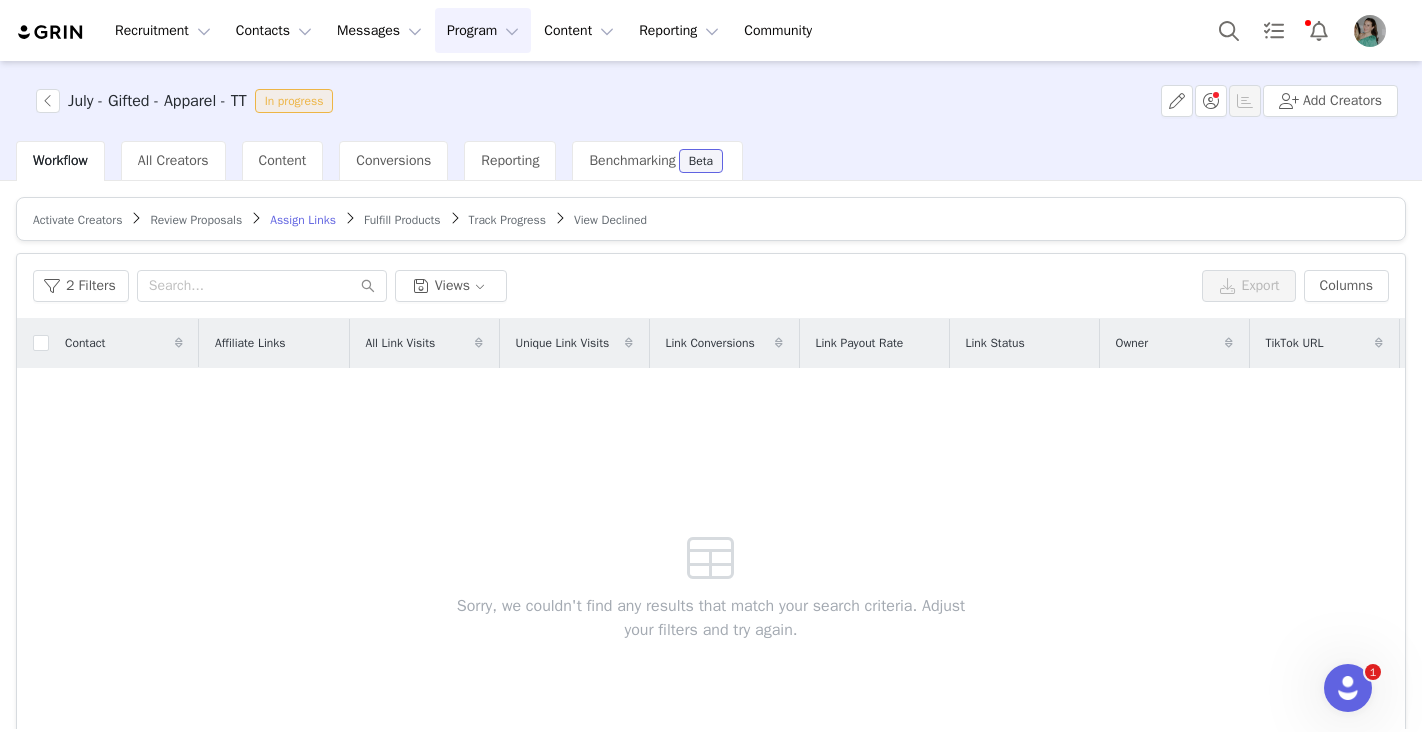 click on "Review Proposals" at bounding box center (196, 220) 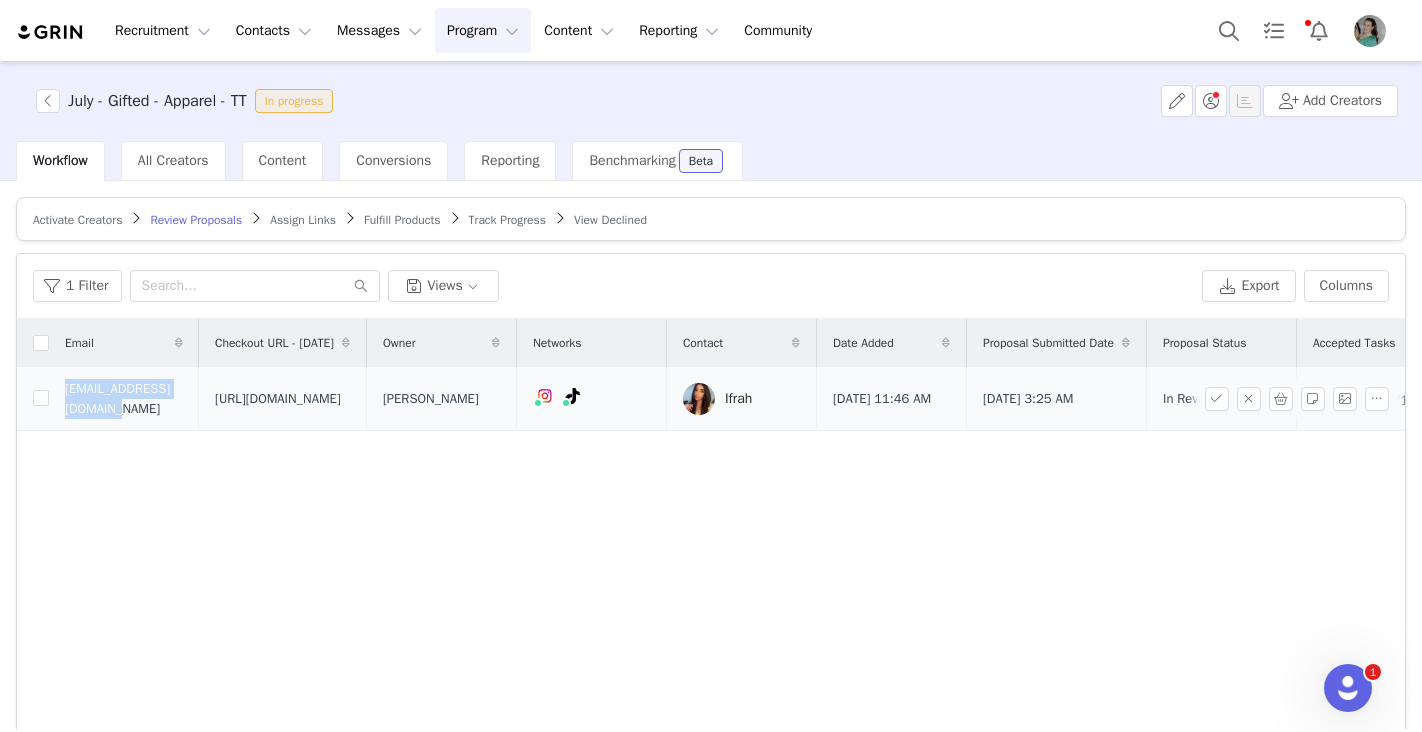 drag, startPoint x: 224, startPoint y: 427, endPoint x: 64, endPoint y: 424, distance: 160.02812 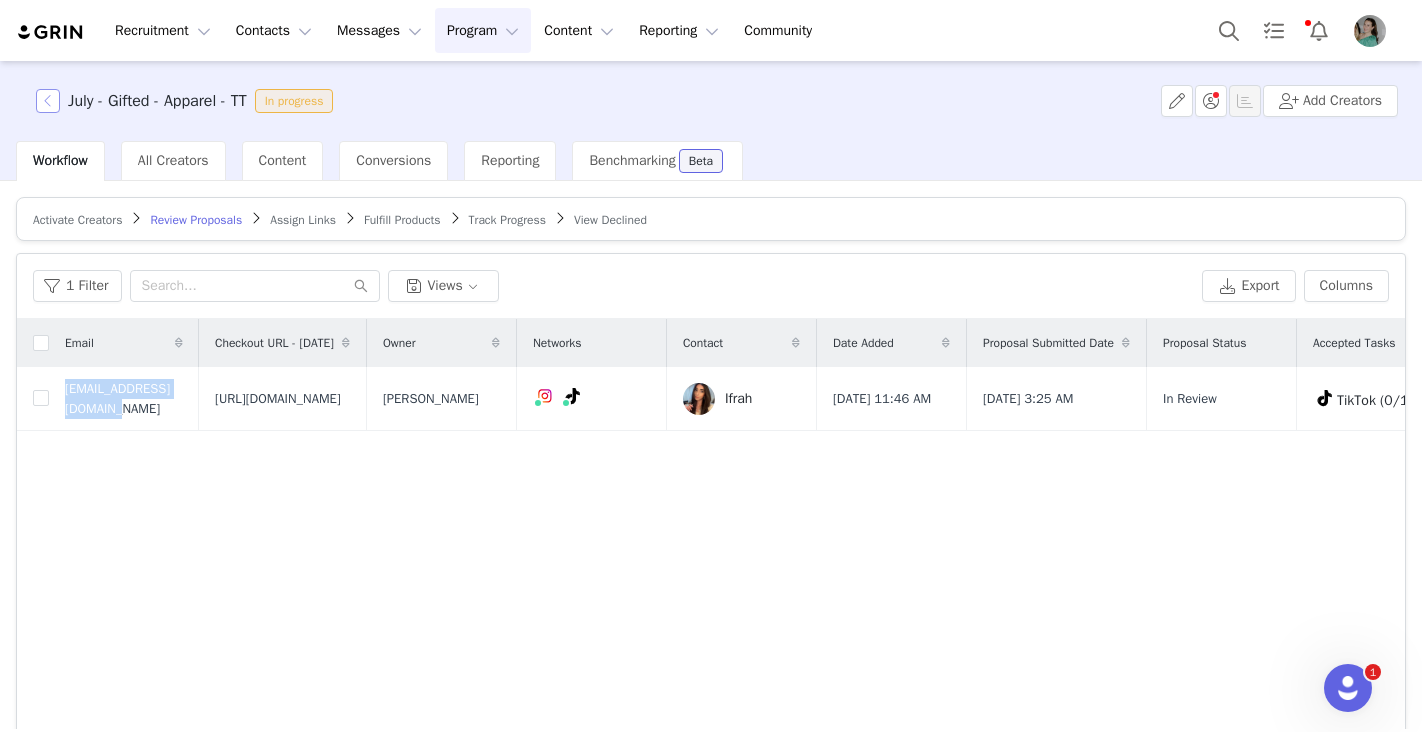 click at bounding box center [48, 101] 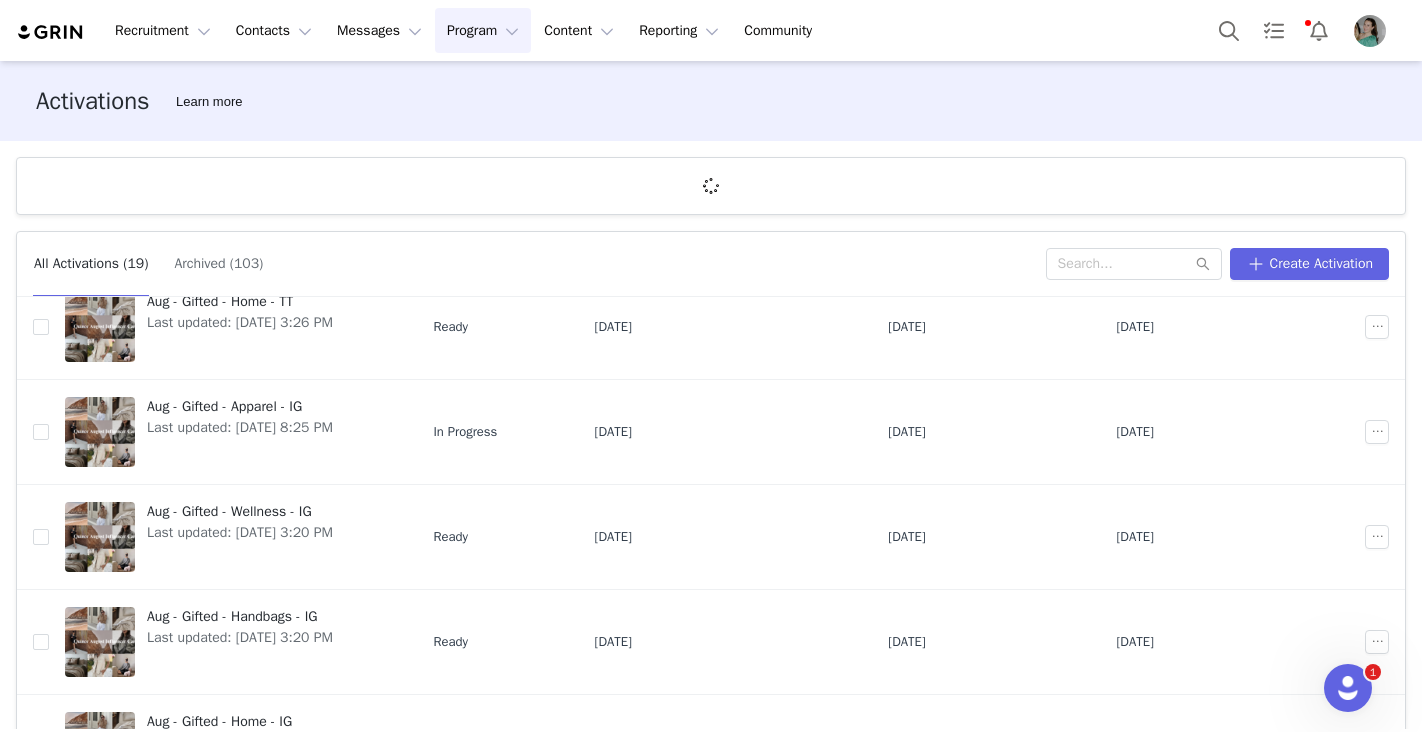 scroll, scrollTop: 666, scrollLeft: 0, axis: vertical 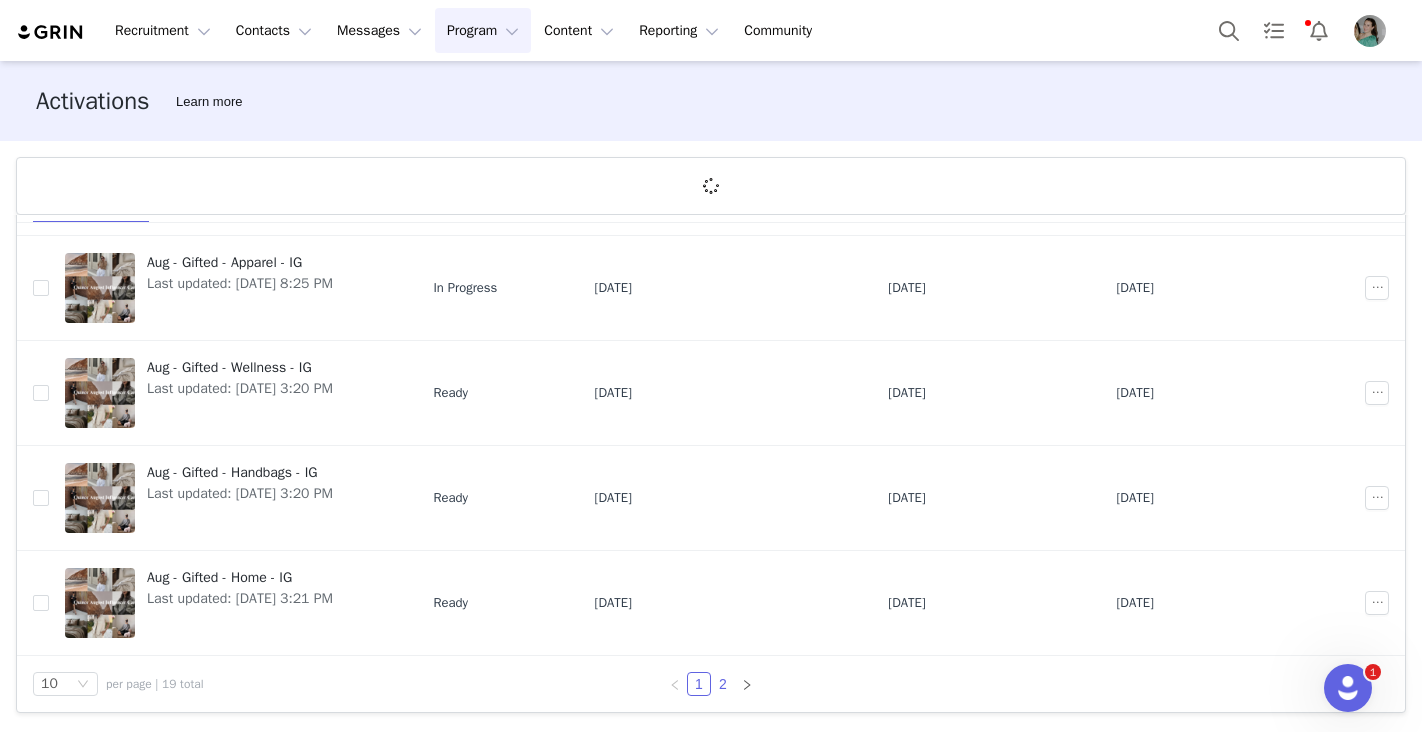click on "2" at bounding box center [723, 684] 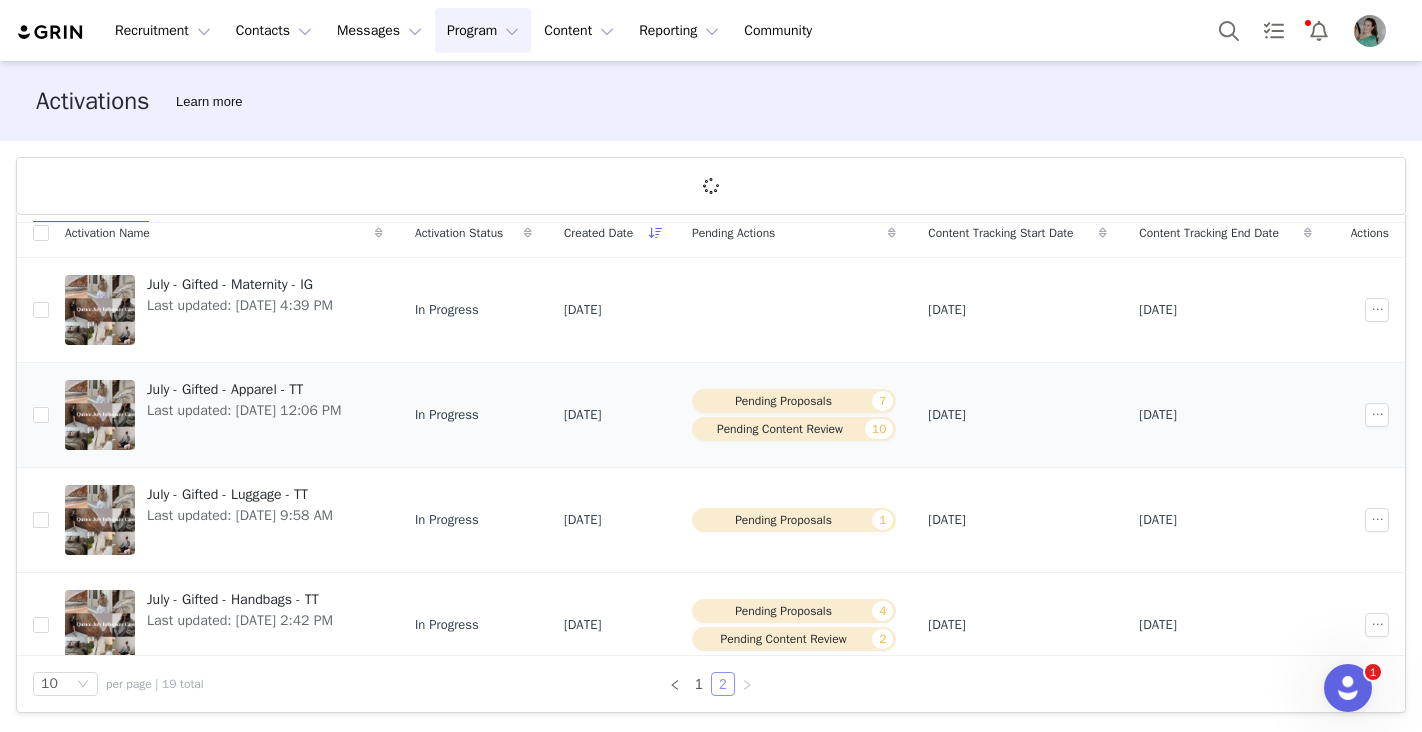 scroll, scrollTop: 22, scrollLeft: 0, axis: vertical 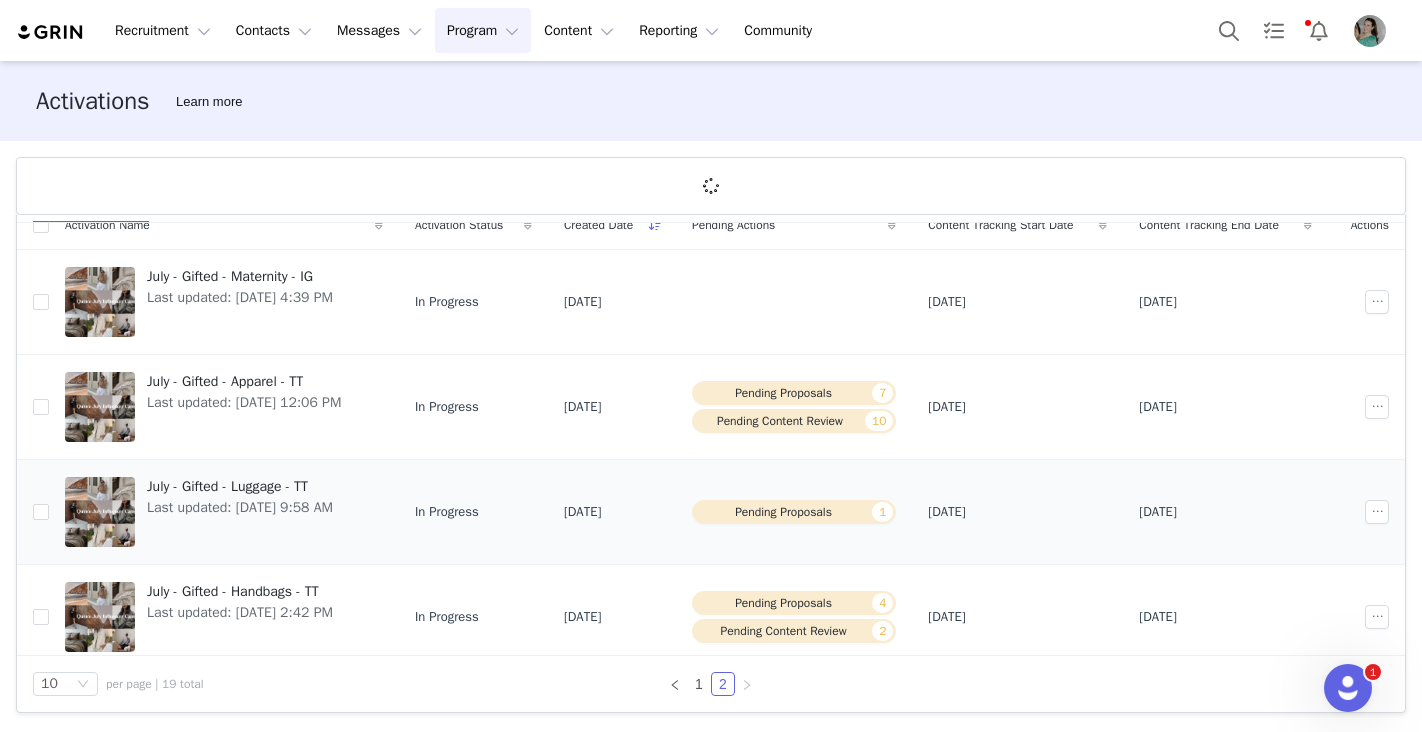 click on "July - Gifted - Luggage - TT" at bounding box center (240, 486) 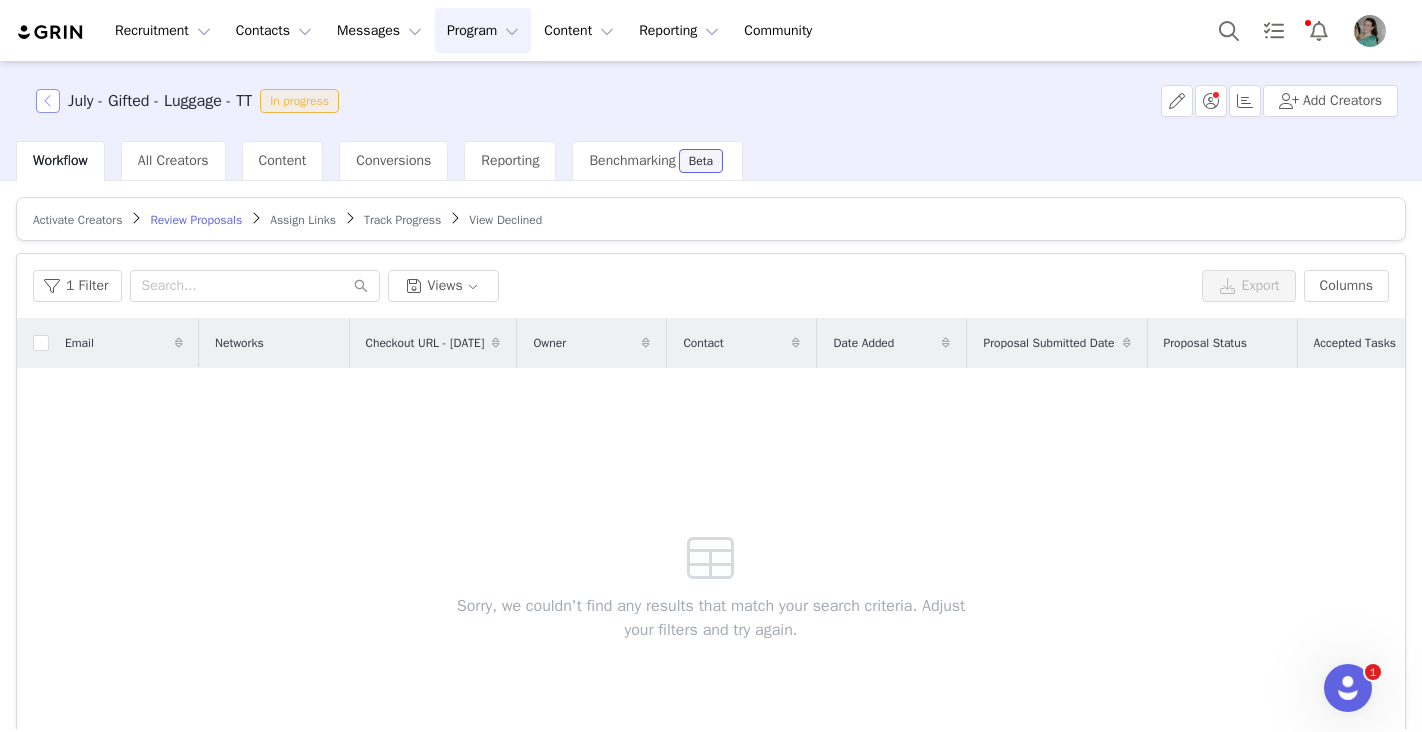 click at bounding box center (48, 101) 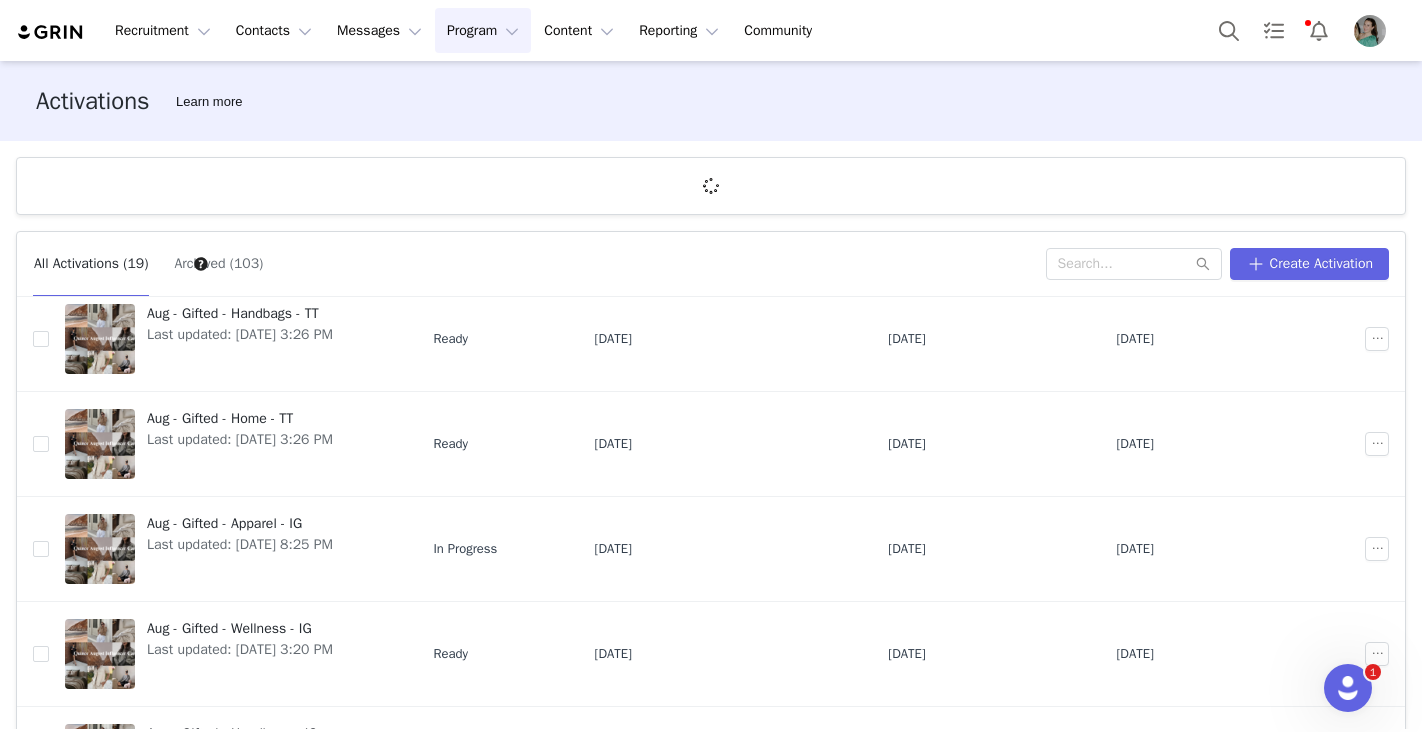 scroll, scrollTop: 666, scrollLeft: 0, axis: vertical 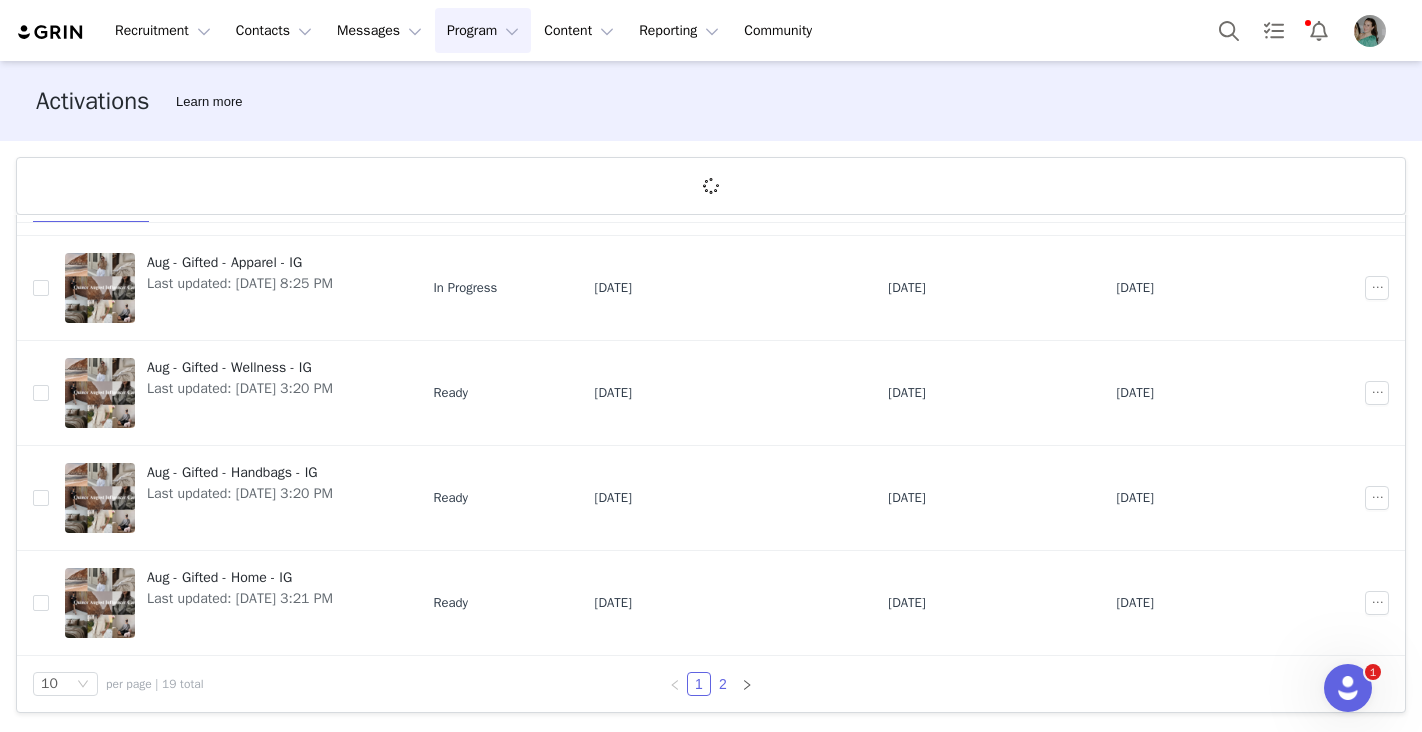click on "2" at bounding box center [723, 684] 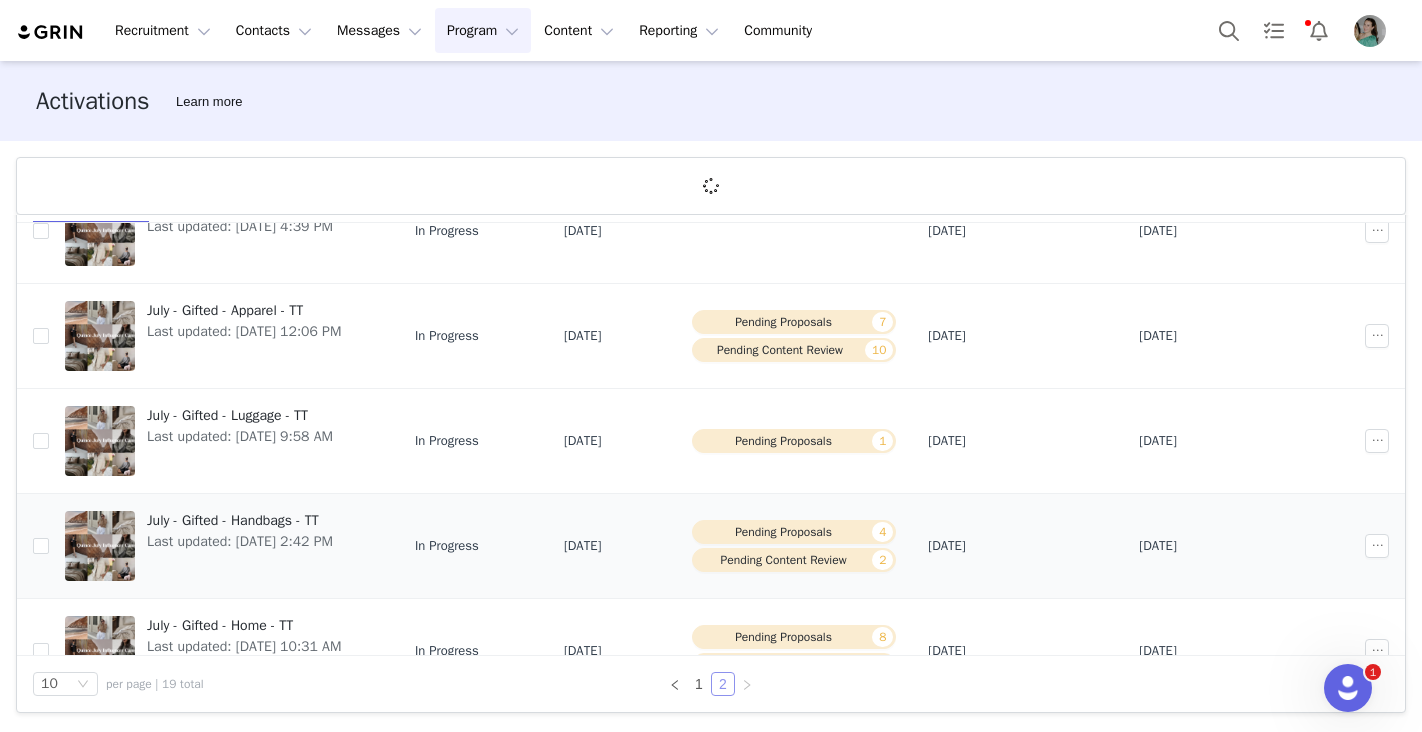 scroll, scrollTop: 96, scrollLeft: 0, axis: vertical 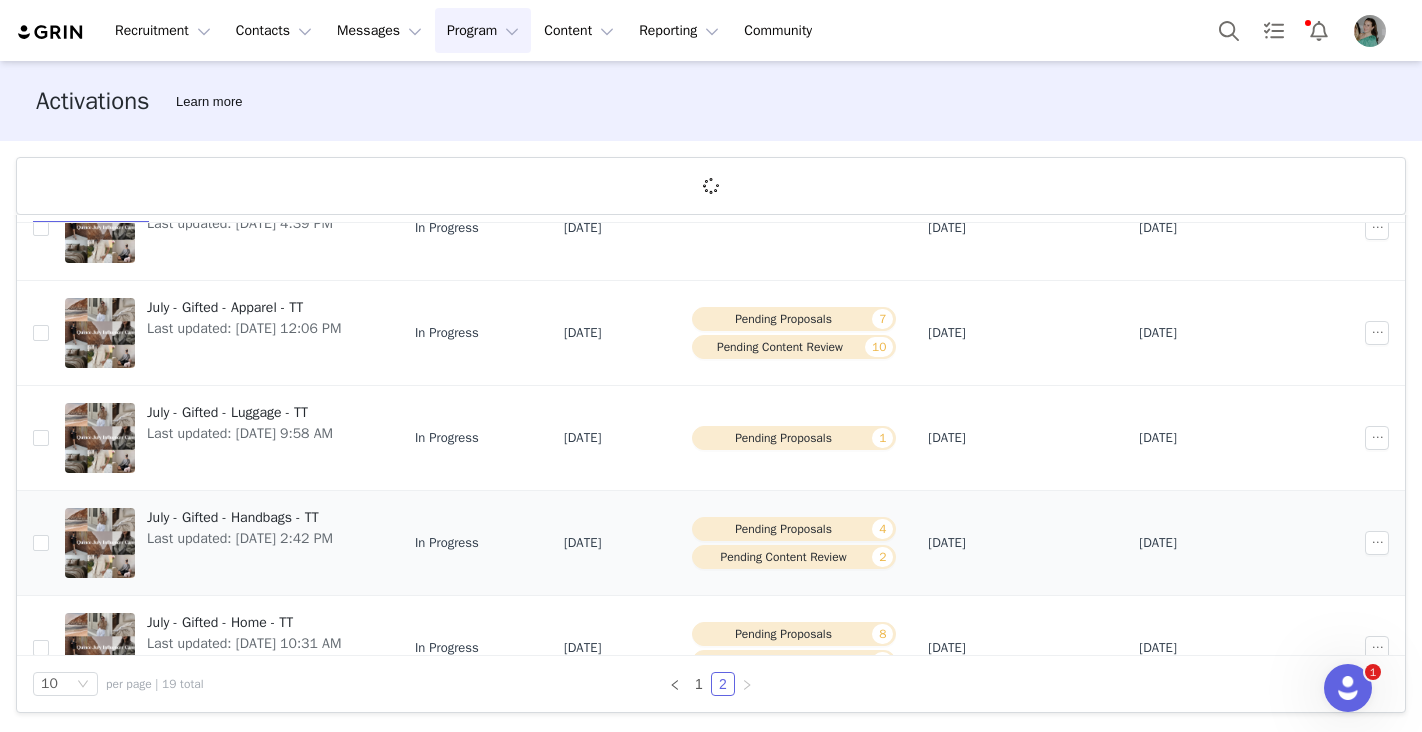 click on "July - Gifted - Handbags - TT" at bounding box center (240, 517) 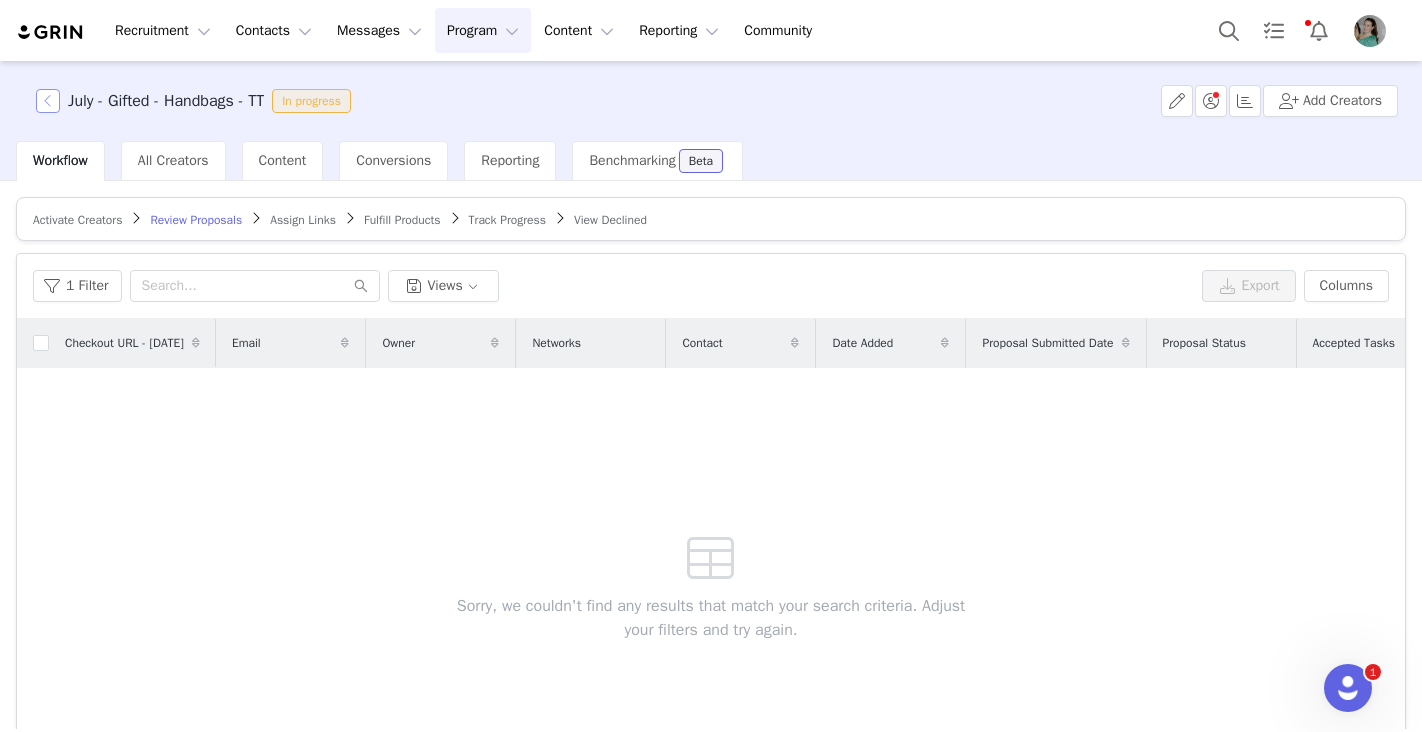 click at bounding box center (48, 101) 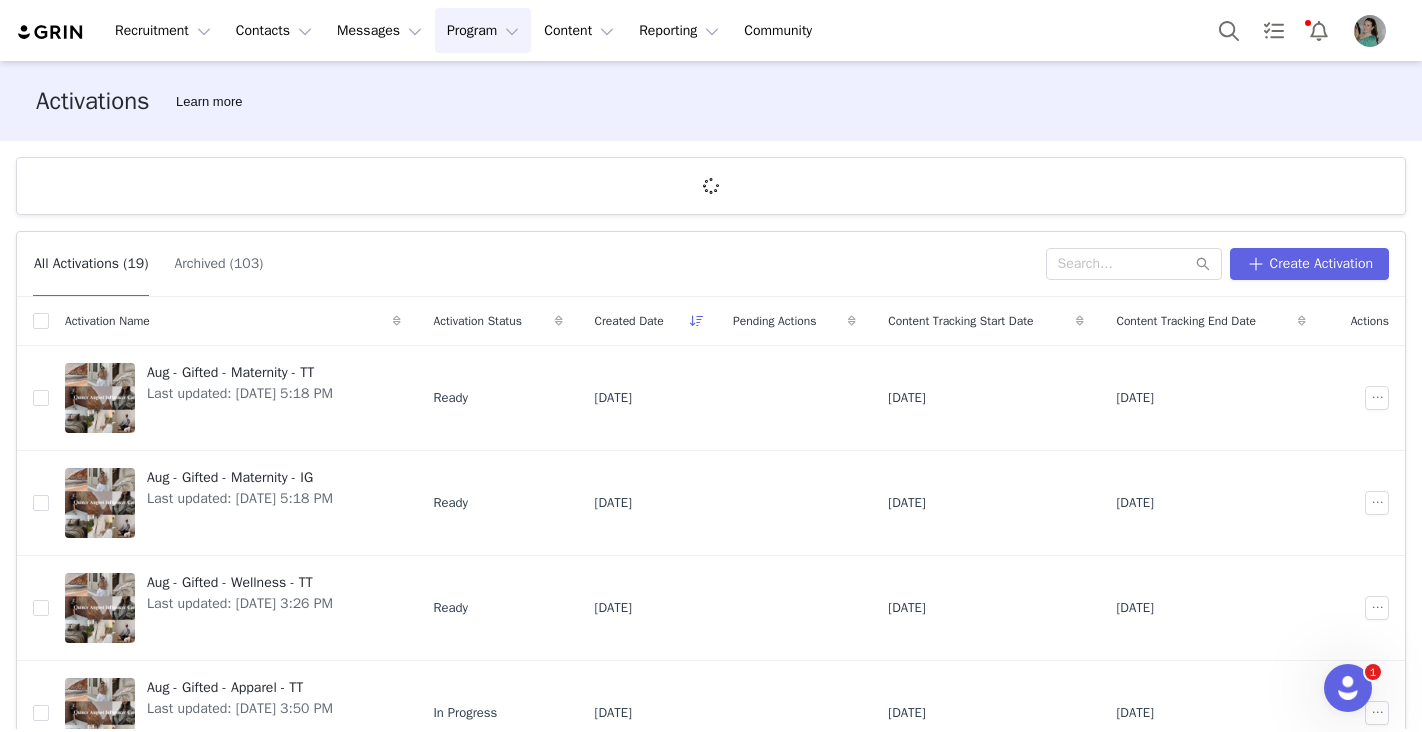 scroll, scrollTop: 666, scrollLeft: 0, axis: vertical 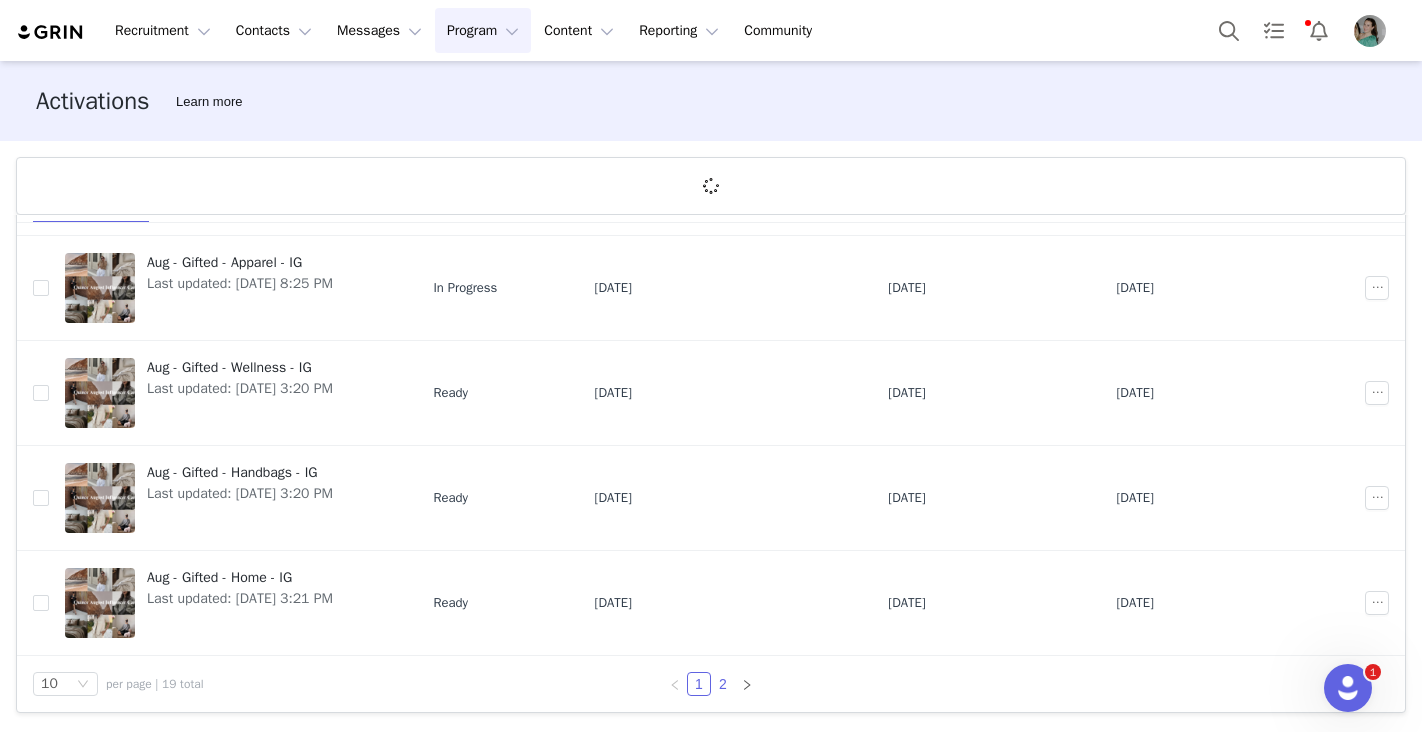 click on "2" at bounding box center [723, 684] 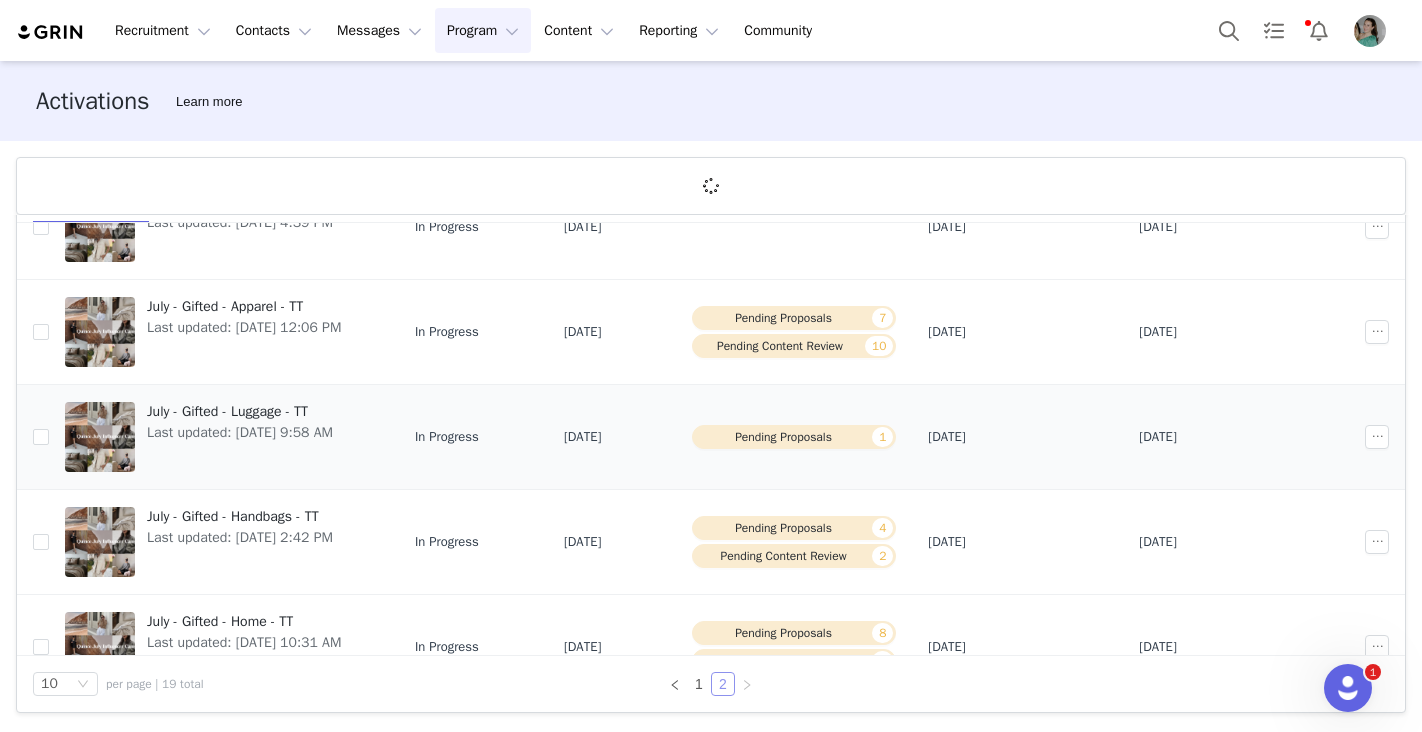 scroll, scrollTop: 142, scrollLeft: 0, axis: vertical 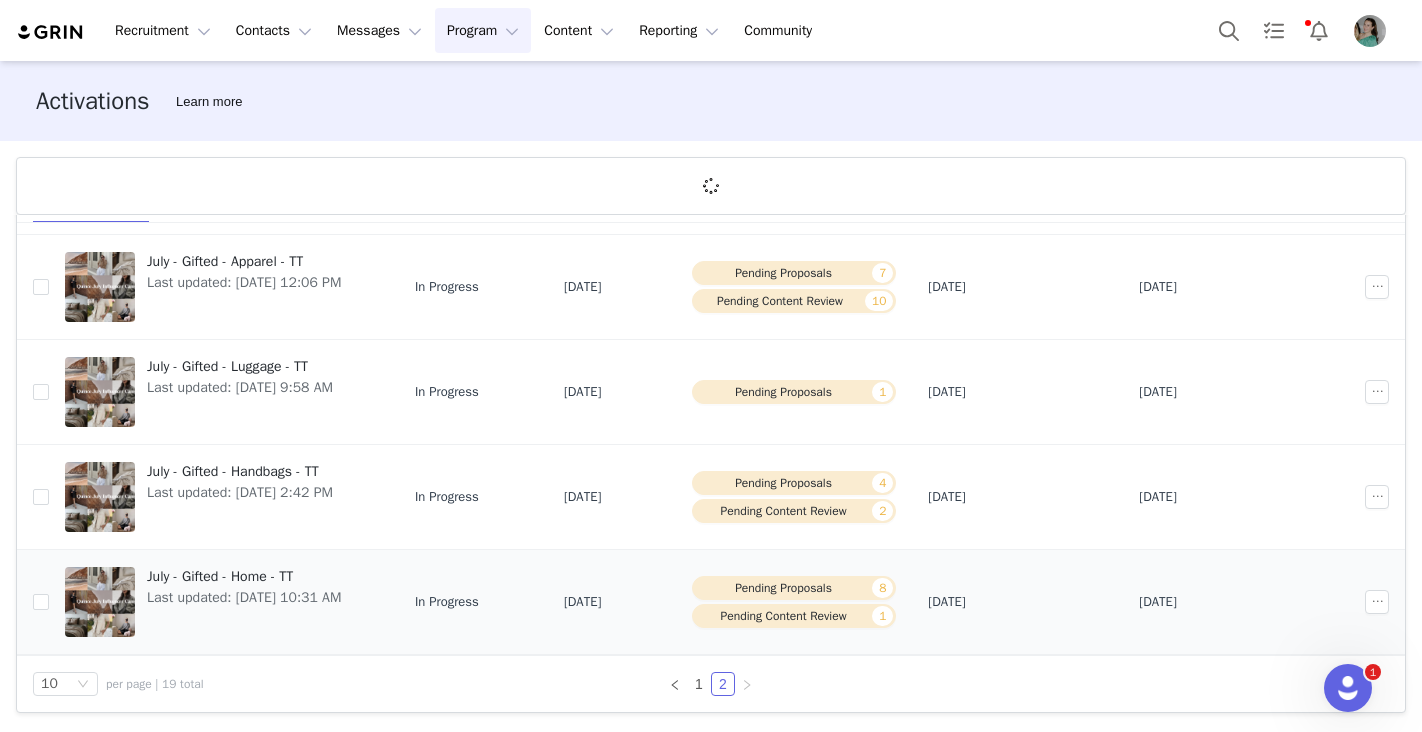 click on "July - Gifted - Home - TT" at bounding box center (244, 576) 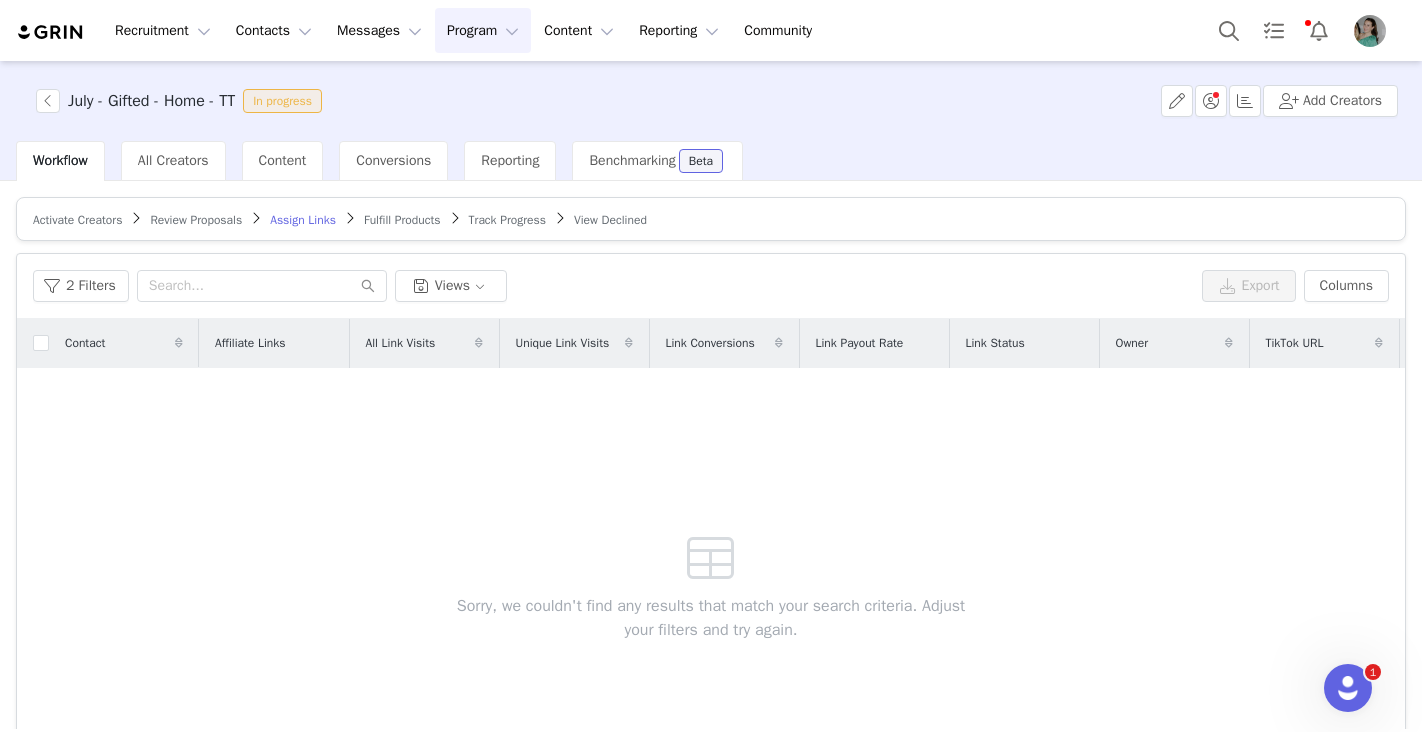 click on "Activate Creators Review Proposals Assign Links Fulfill Products Track Progress View Declined" at bounding box center [711, 219] 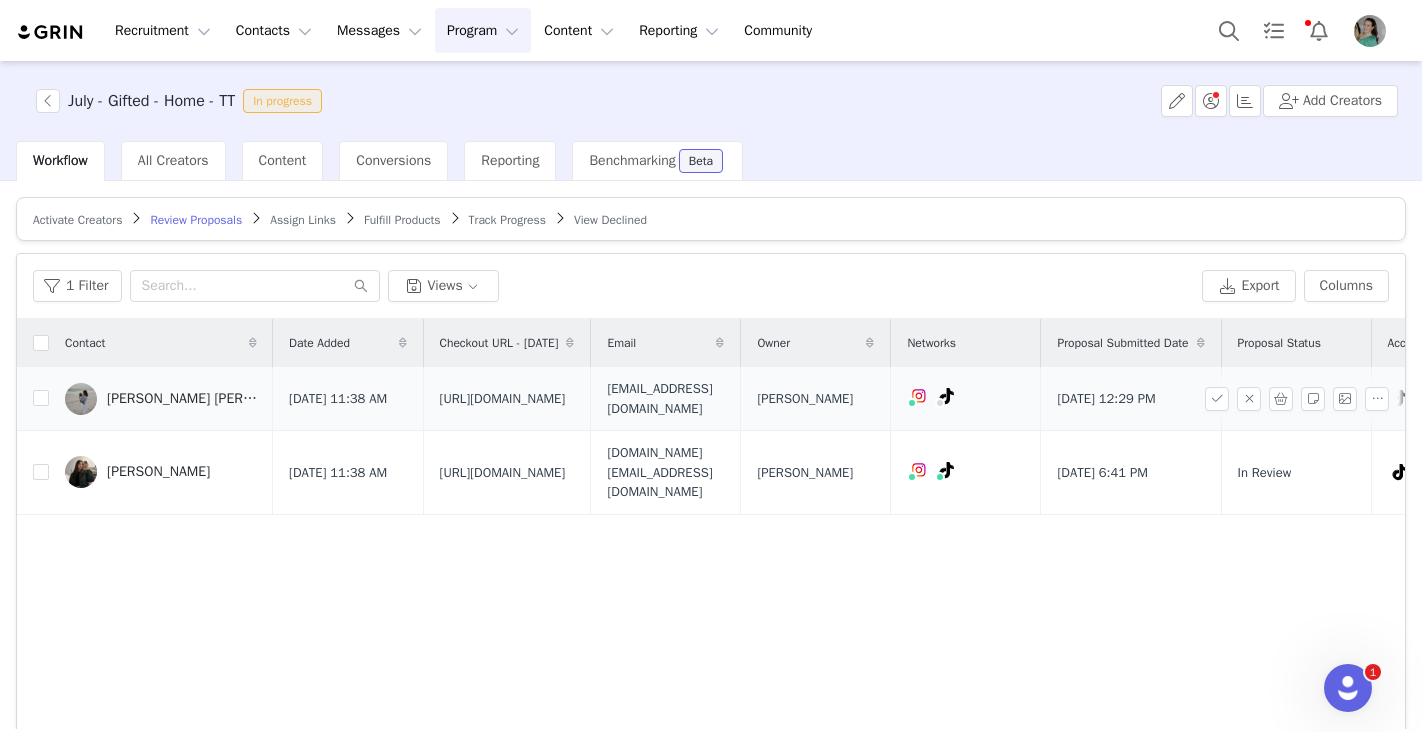 copy on "https://www.quince.com/checkout?checkoutId=10766a35-a1be-4c6b-85c3-b26662629f44&checkoutAuthCode=f66e99c0-797e-4509-9f73-7e8950eee796" 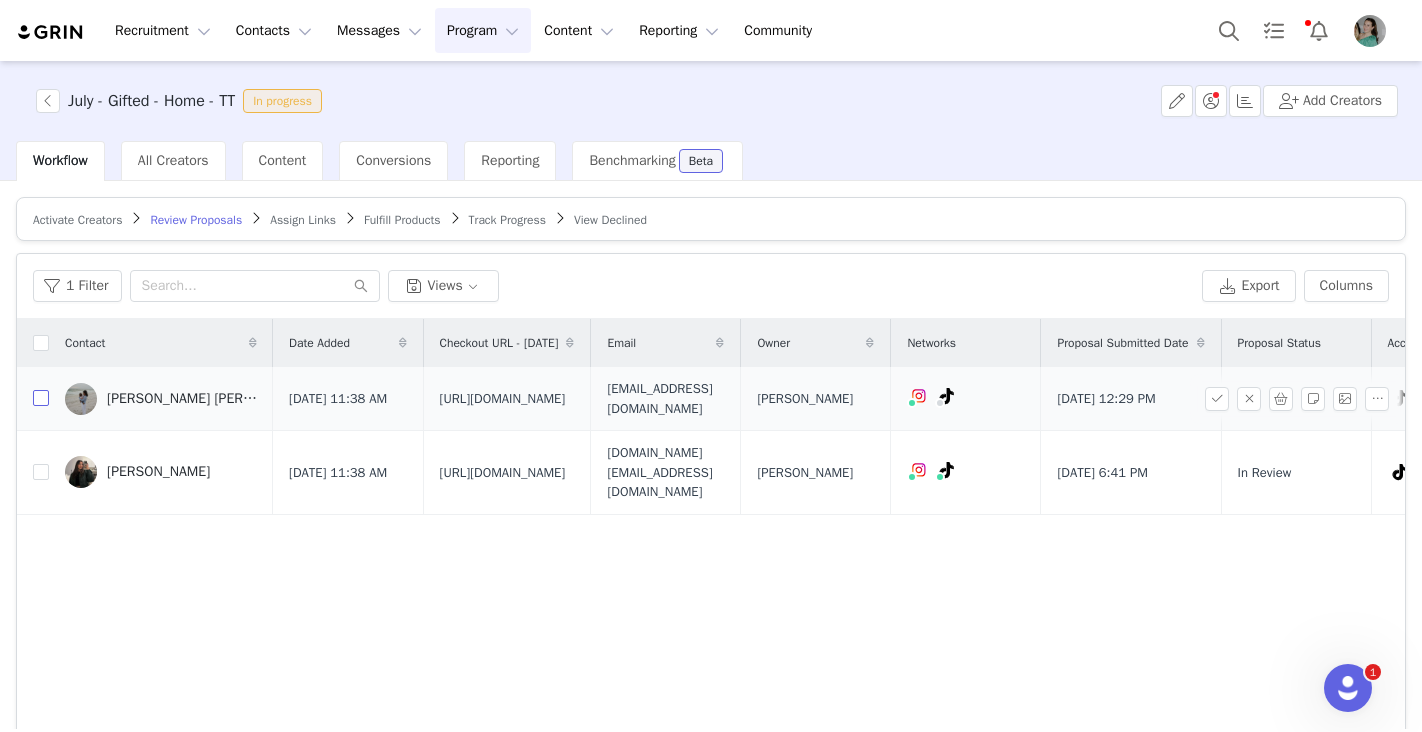 click at bounding box center [41, 398] 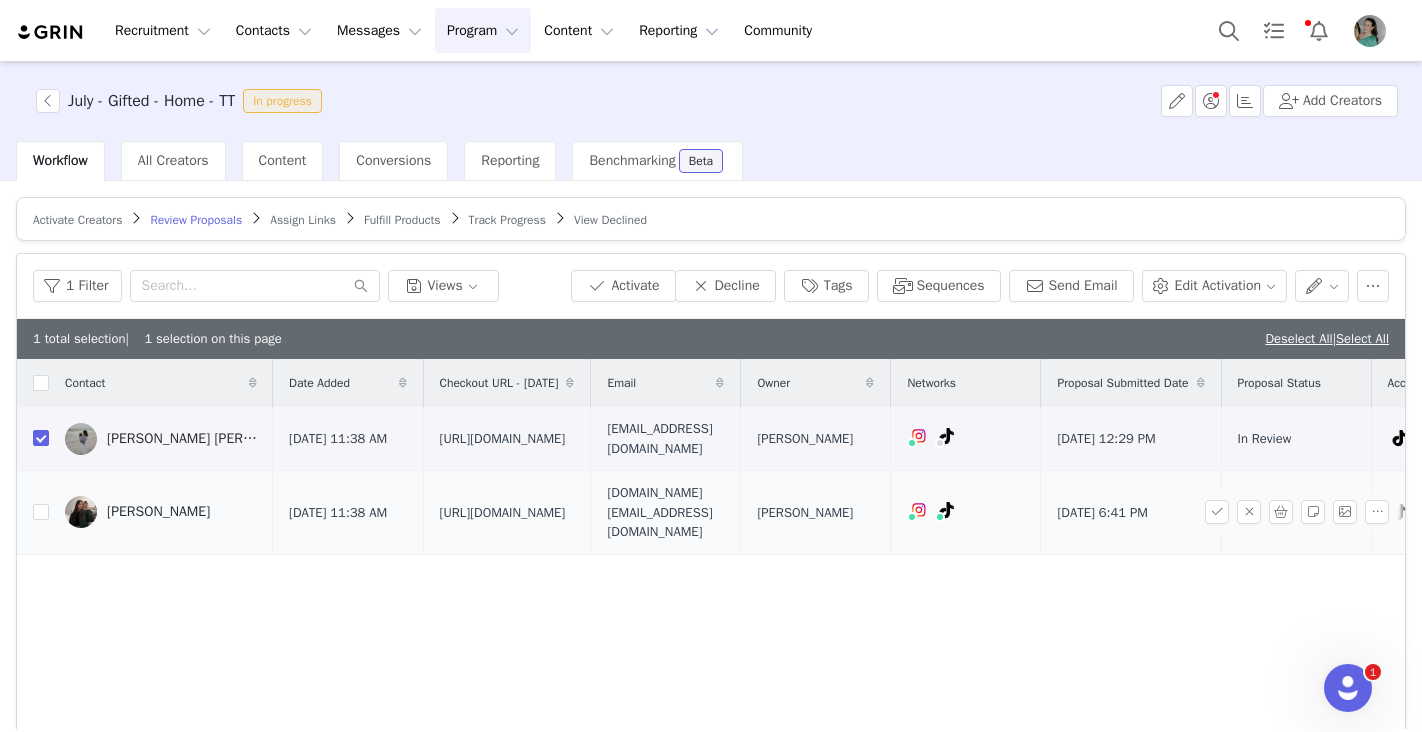 copy on "https://www.quince.com/checkout?checkoutId=8d0911df-14a6-439d-924e-a41542692dd8&checkoutAuthCode=c917cbce-a727-4aee-bfbc-791250b566b3" 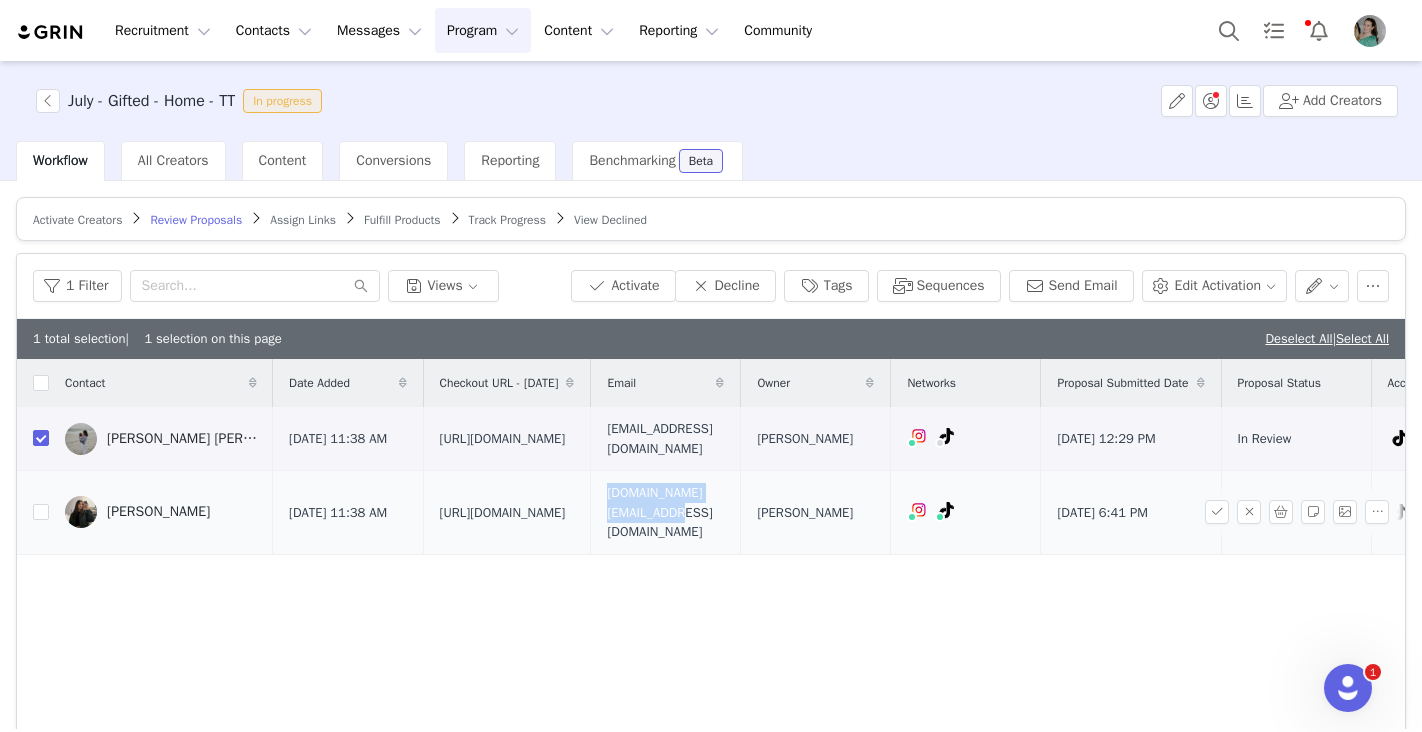 copy on "itzlo.business@gmail.com" 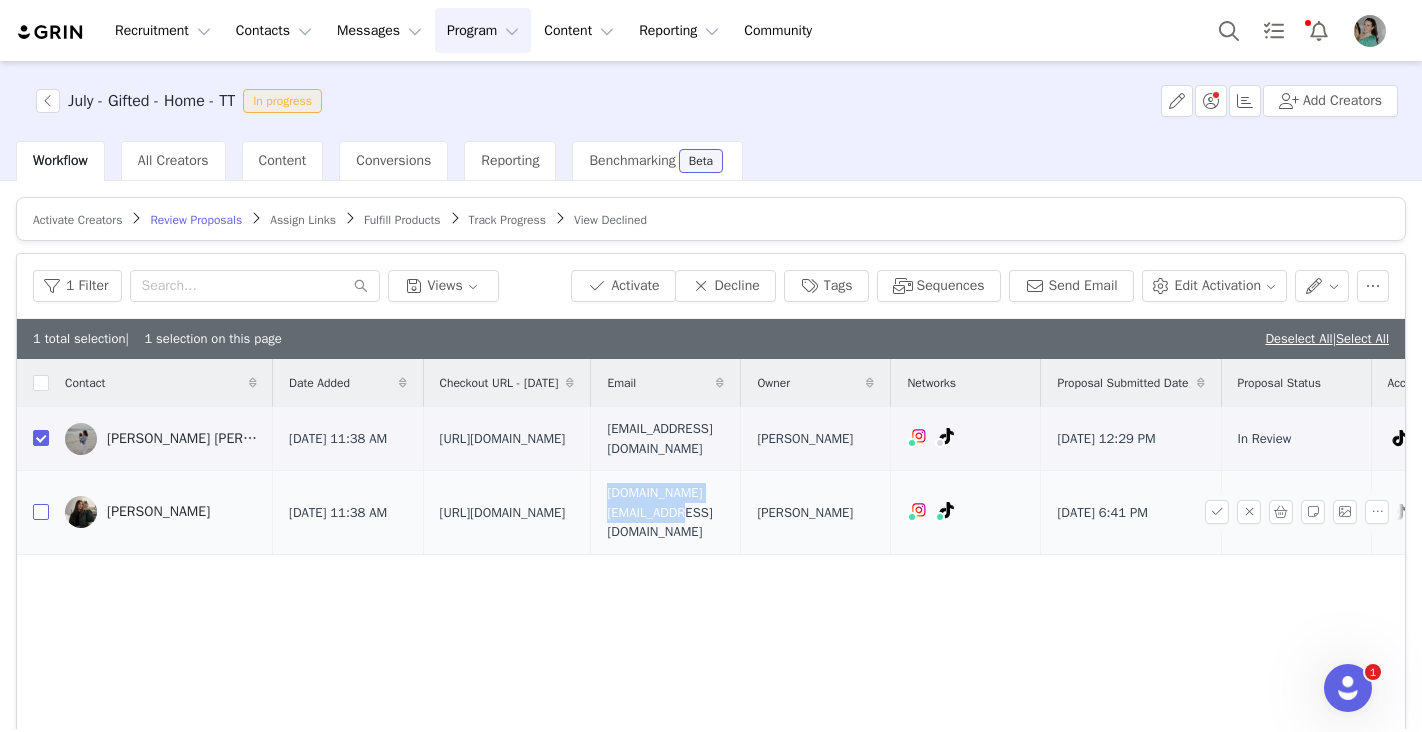 click at bounding box center (41, 512) 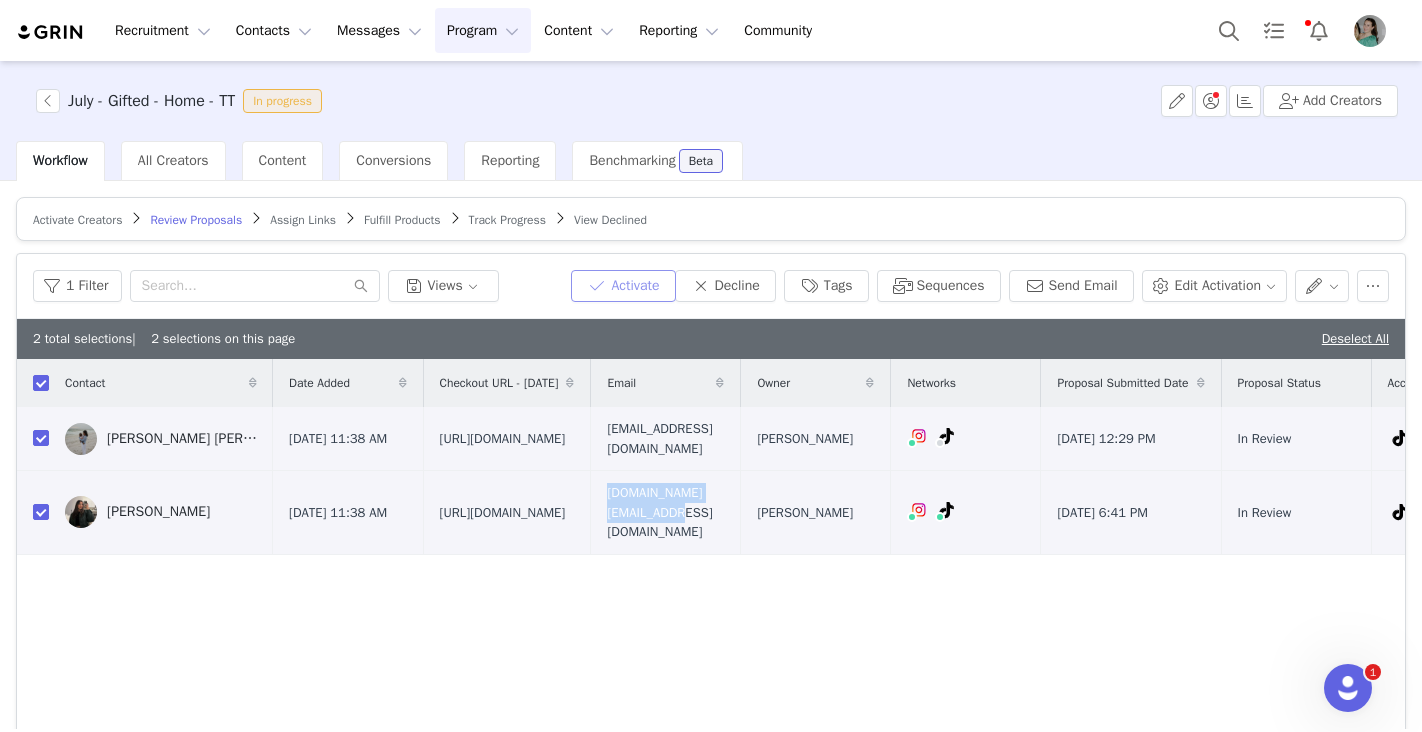 click on "Activate" at bounding box center [623, 286] 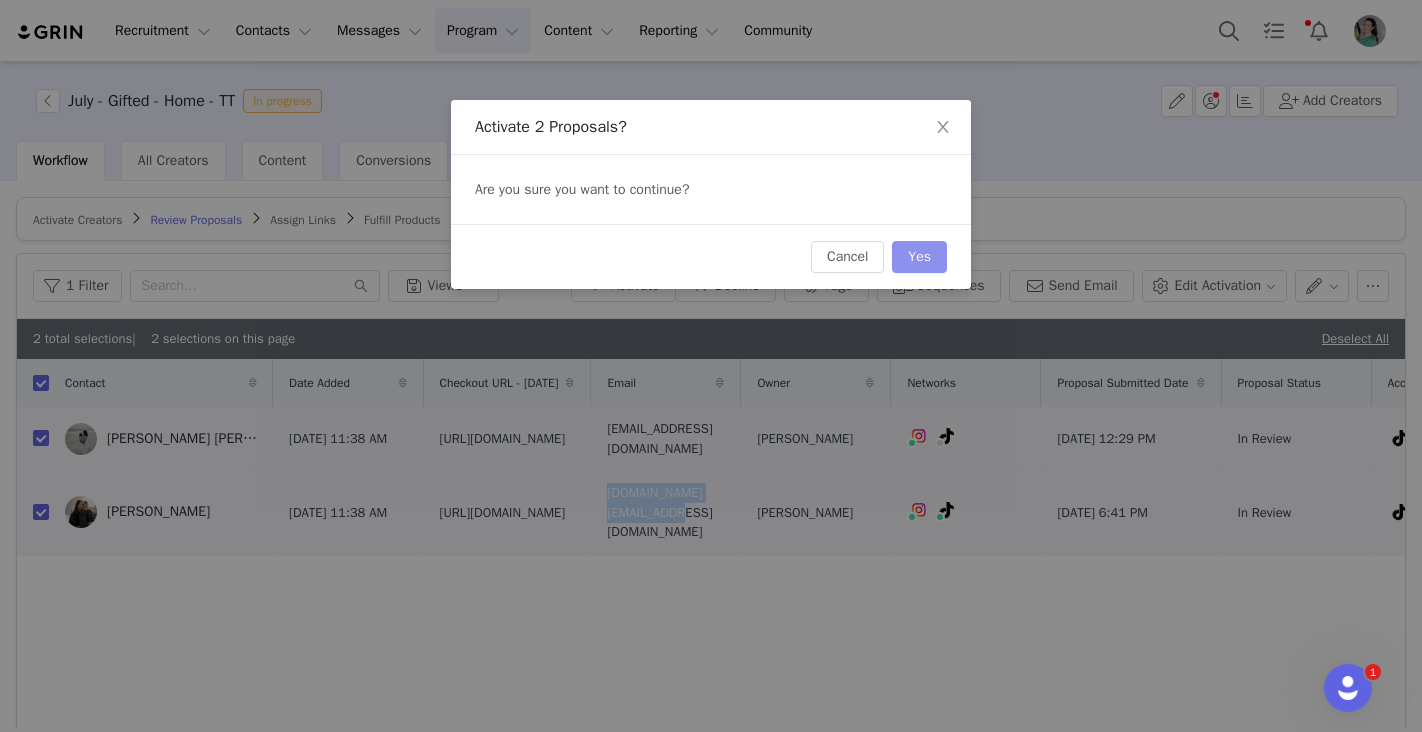 click on "Yes" at bounding box center [919, 257] 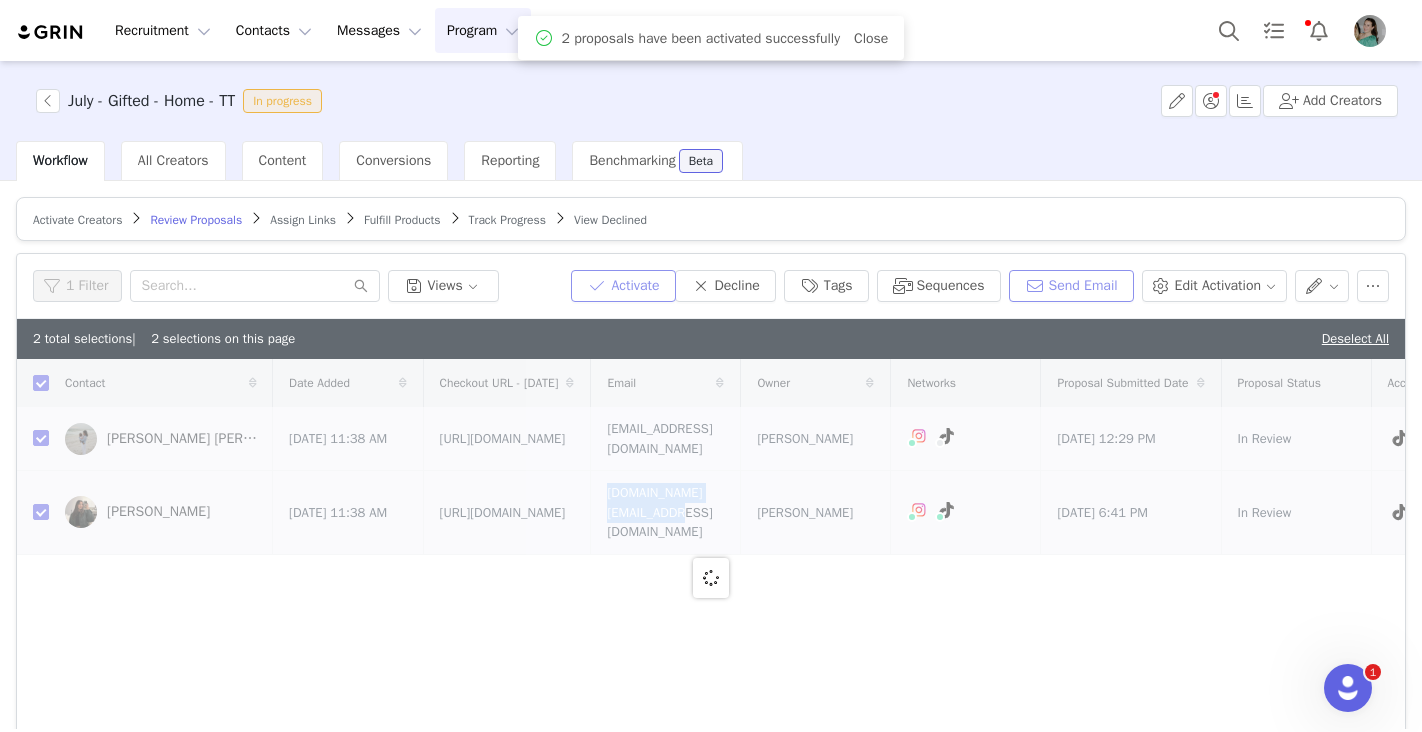 checkbox on "false" 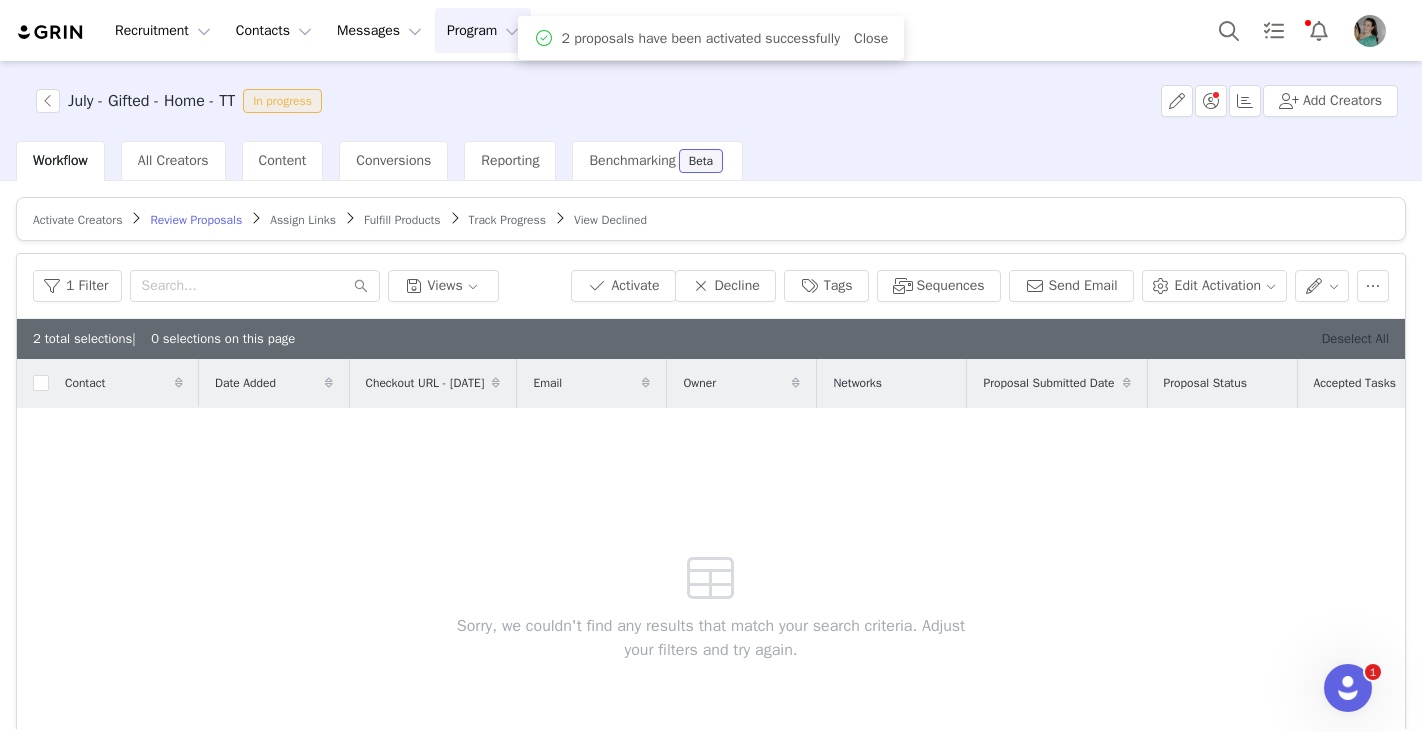 click on "Deselect All" at bounding box center [1355, 338] 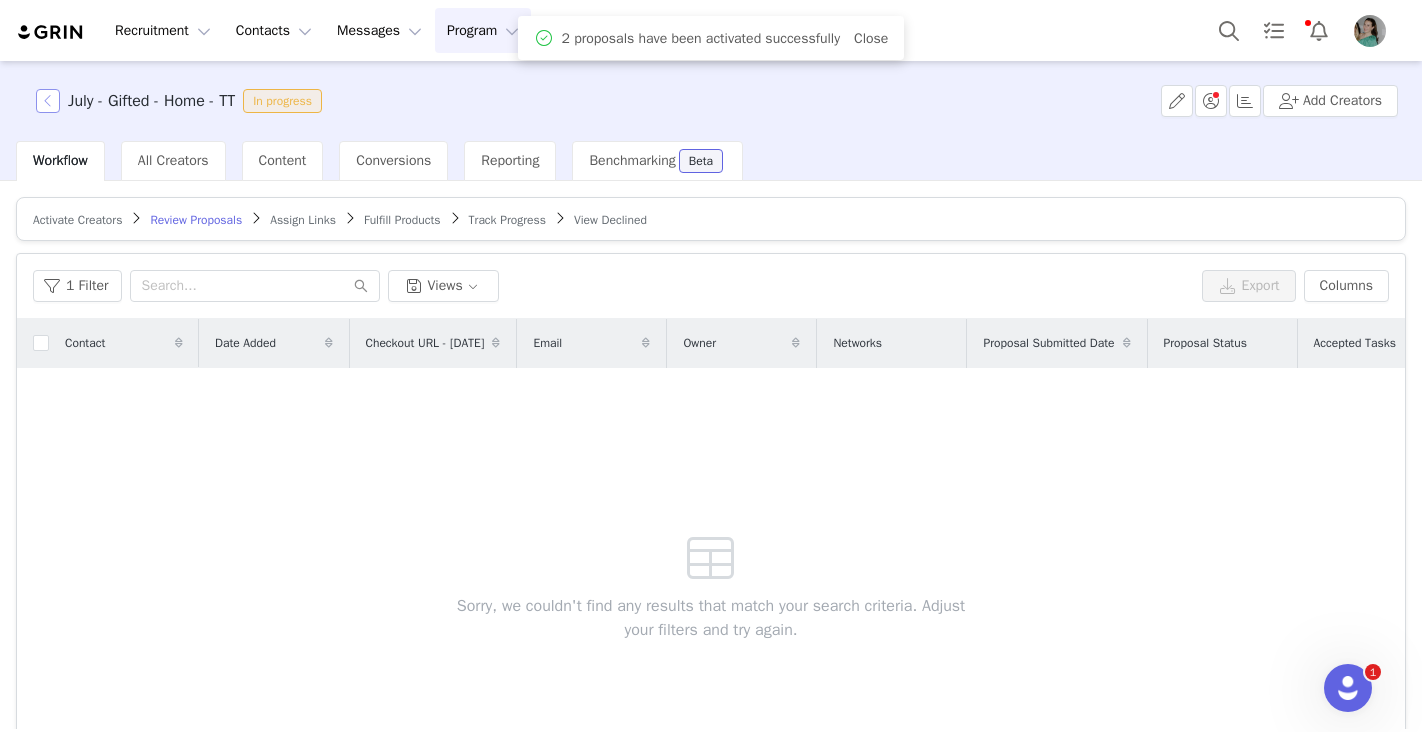 click at bounding box center [48, 101] 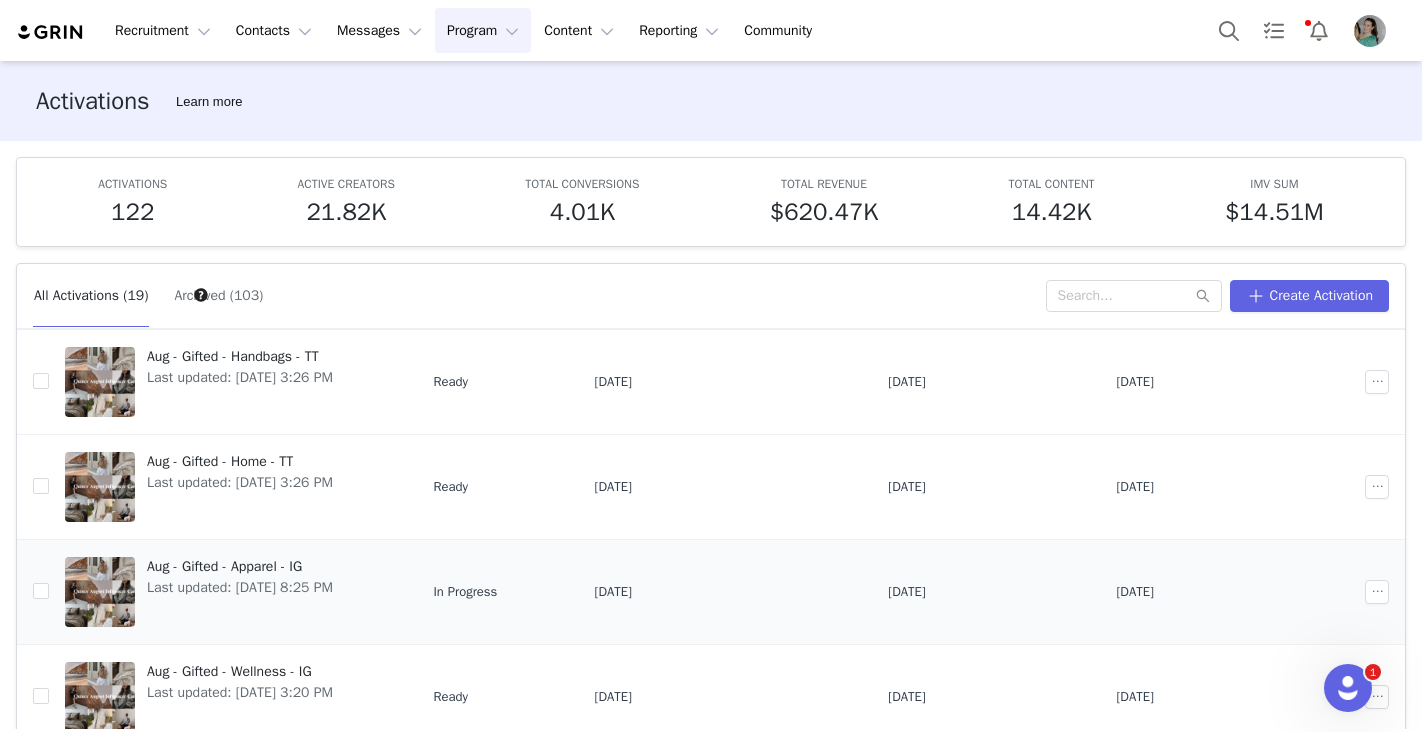 scroll, scrollTop: 666, scrollLeft: 0, axis: vertical 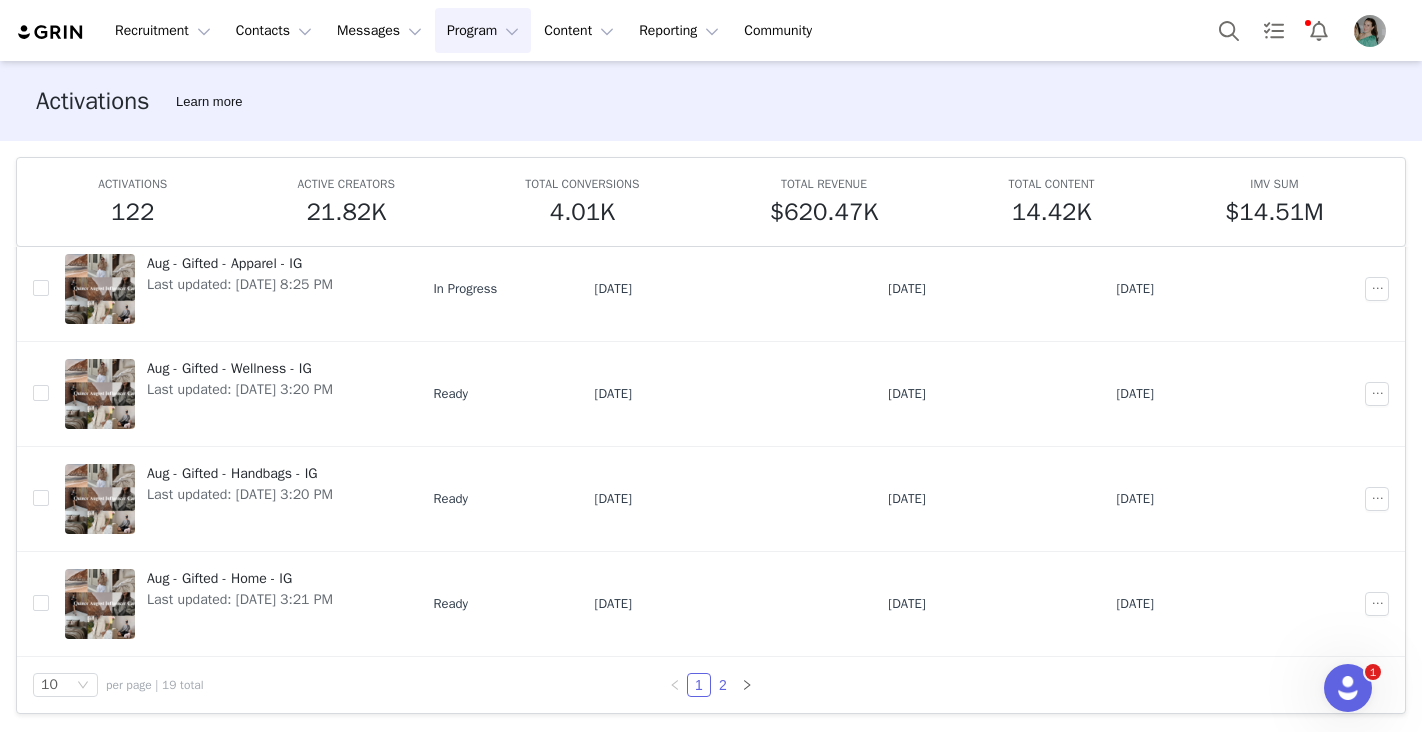 click on "2" at bounding box center [723, 685] 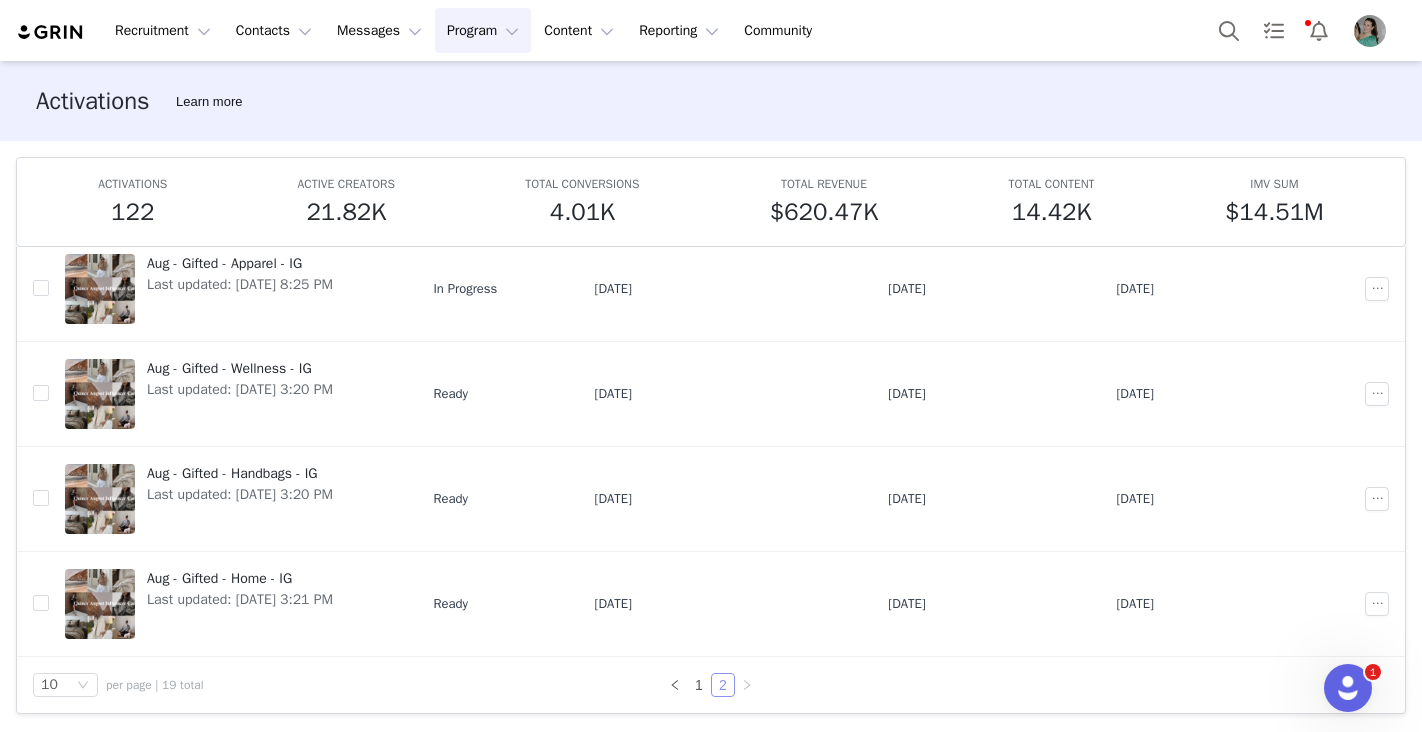 scroll, scrollTop: 0, scrollLeft: 0, axis: both 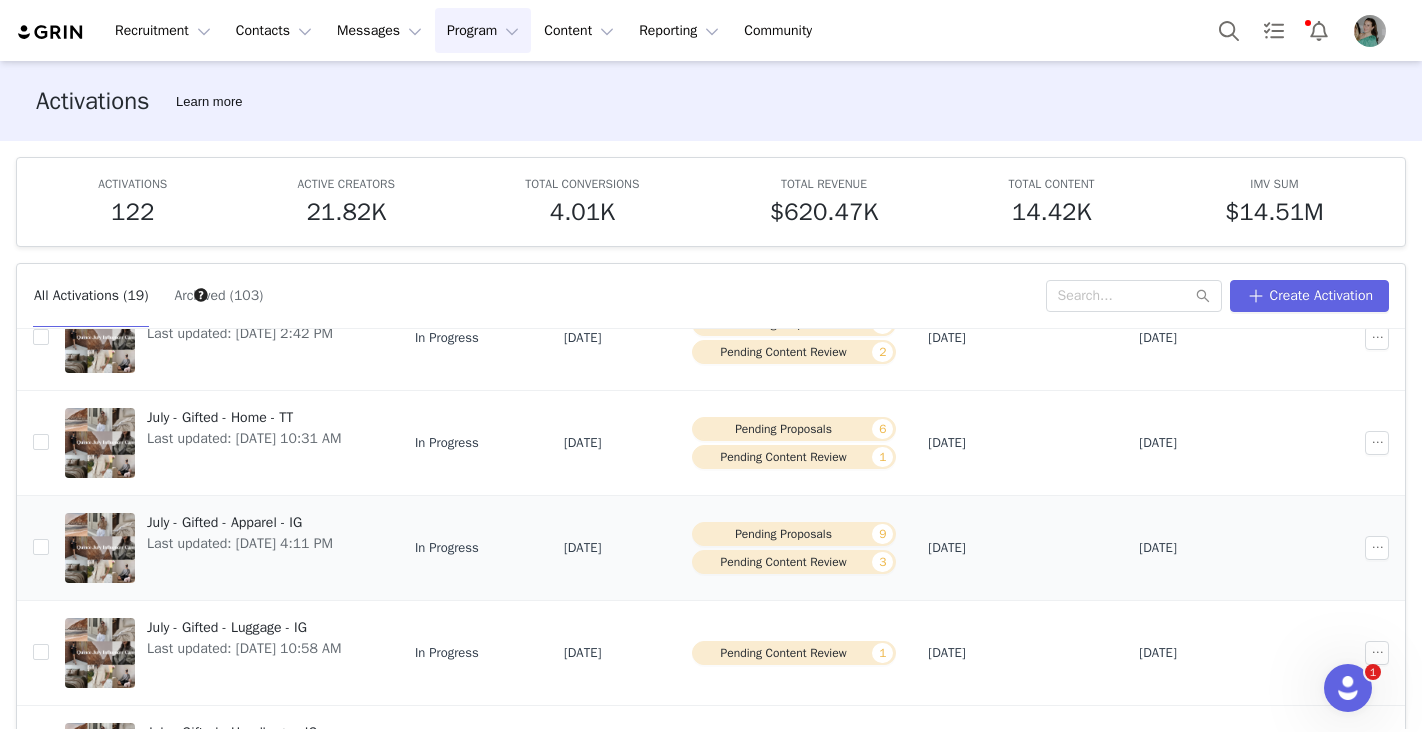 click on "July - Gifted - Apparel - IG" at bounding box center (240, 522) 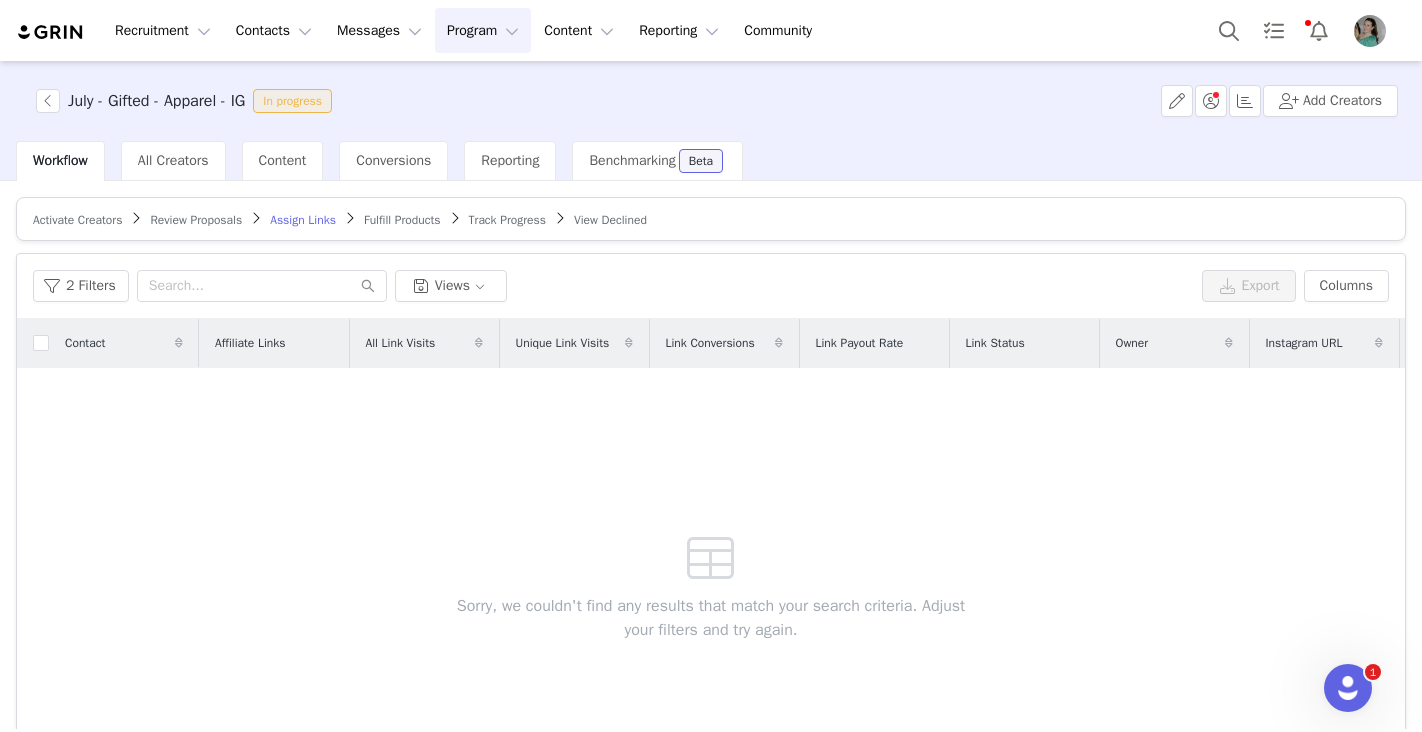 click on "Activate Creators Review Proposals Assign Links Fulfill Products Track Progress View Declined" at bounding box center [711, 219] 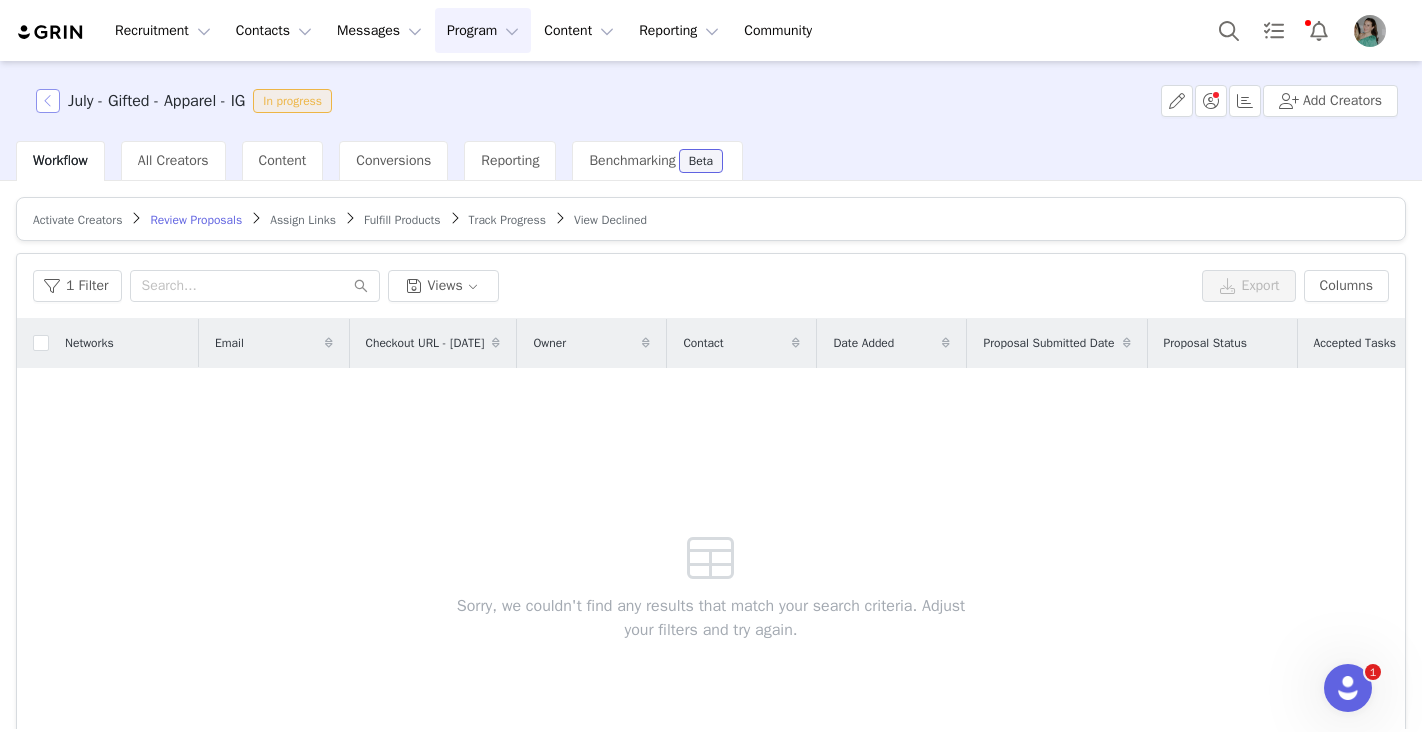 click at bounding box center [48, 101] 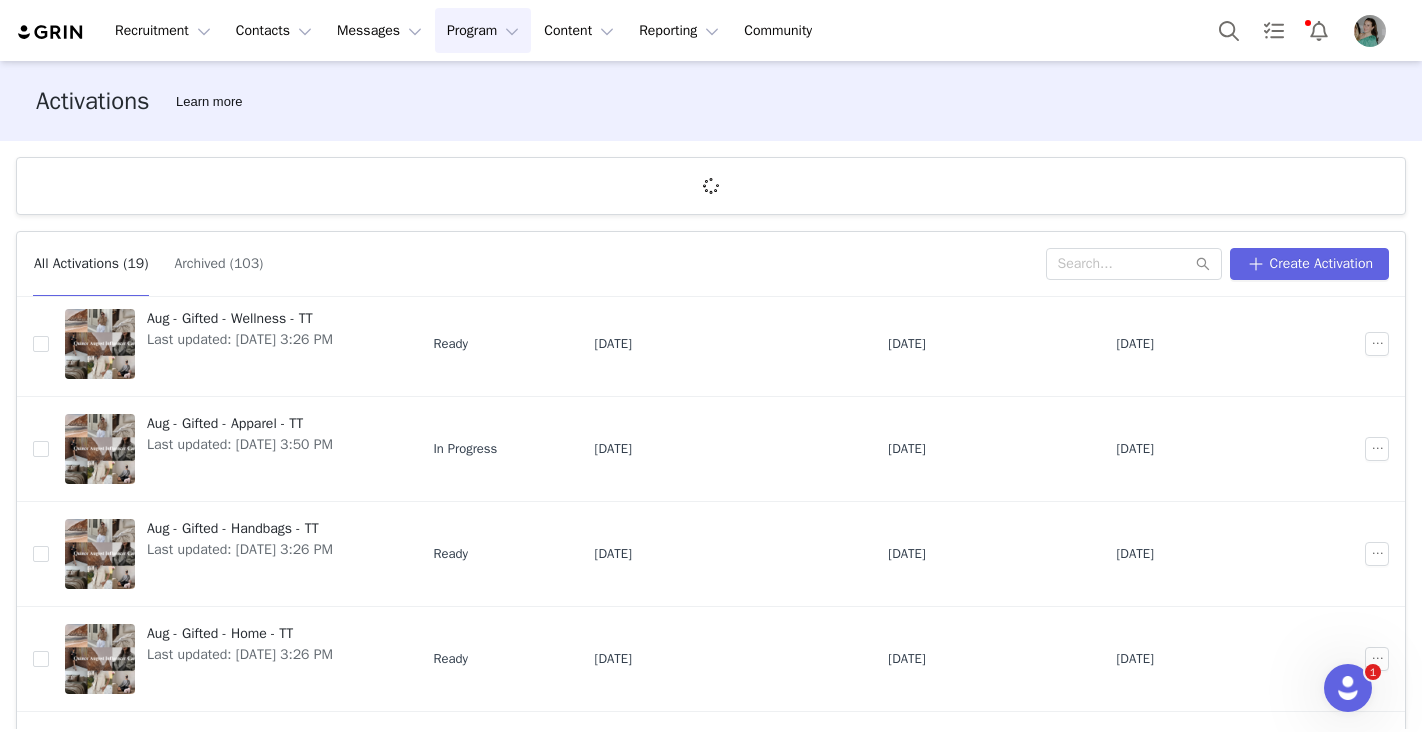 scroll, scrollTop: 666, scrollLeft: 0, axis: vertical 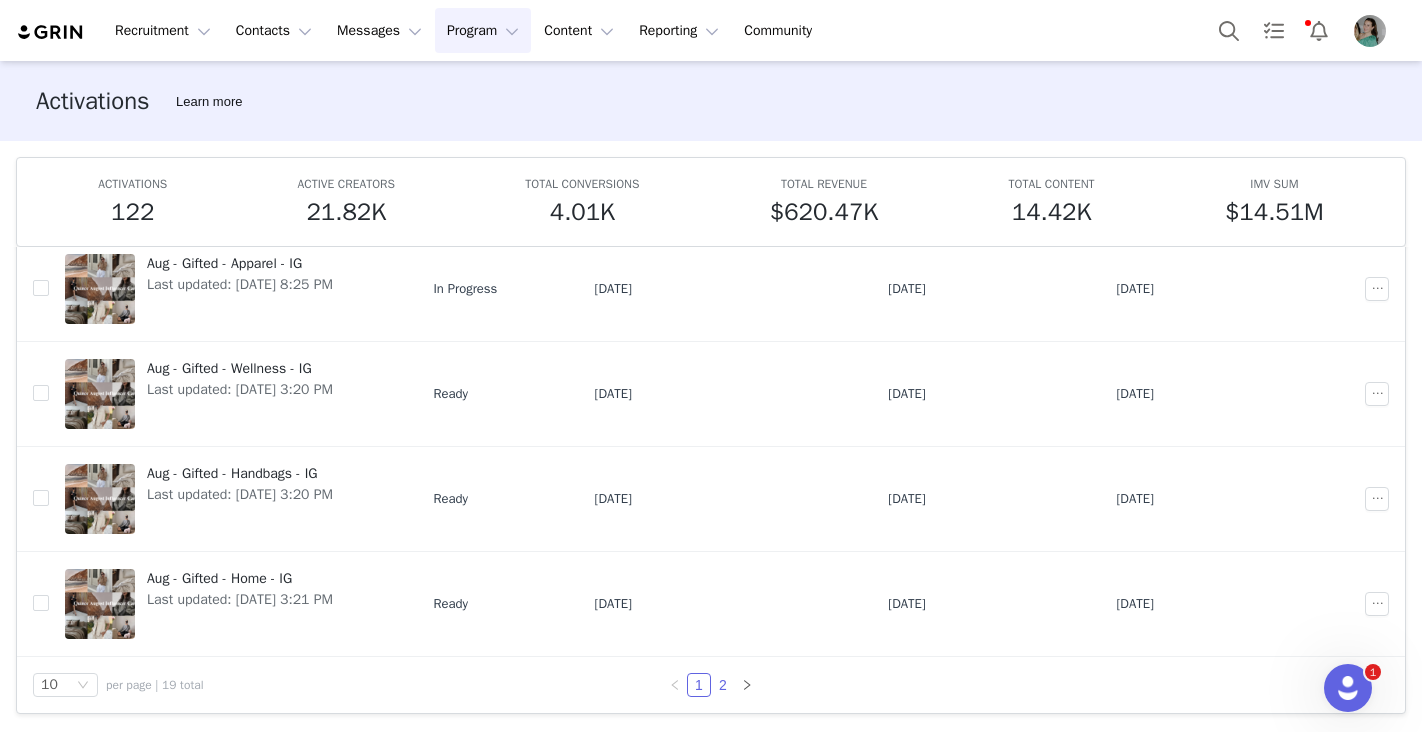 click on "2" at bounding box center [723, 685] 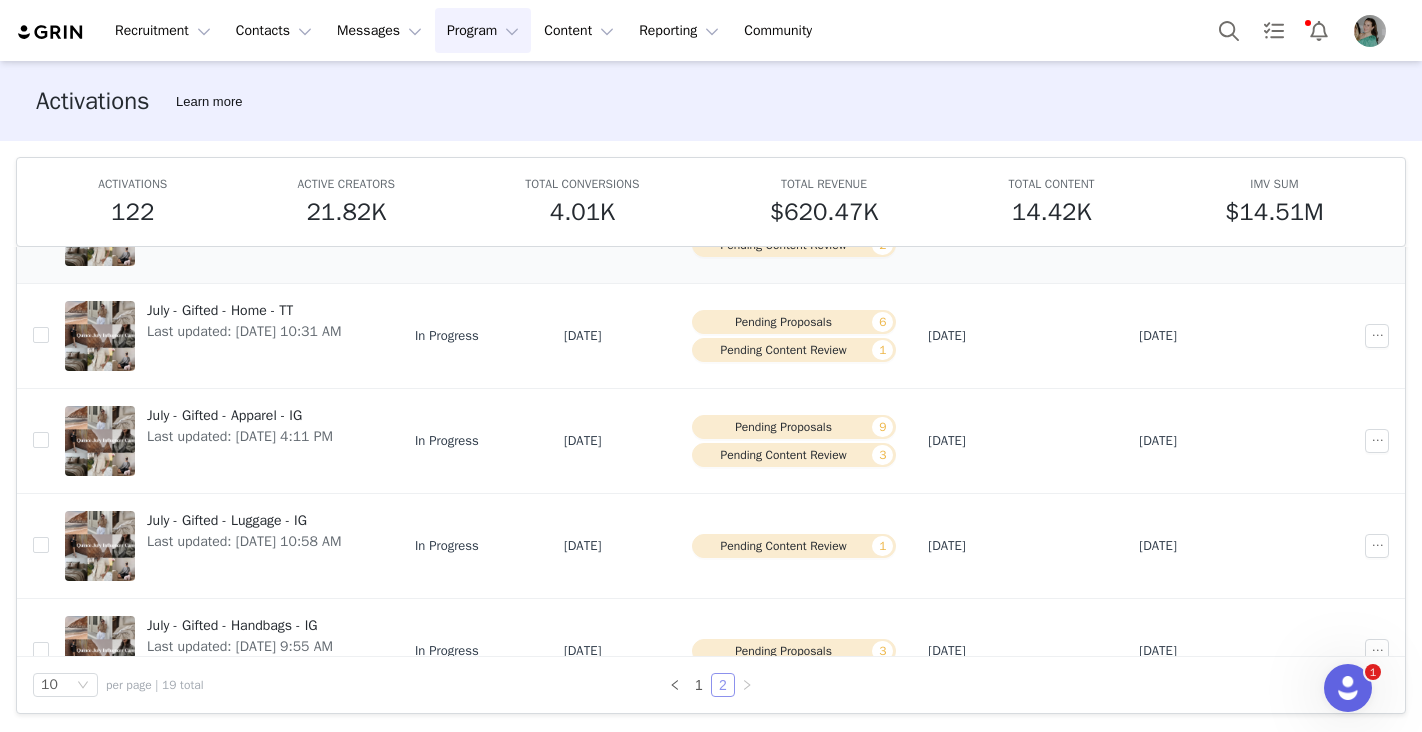 scroll, scrollTop: 561, scrollLeft: 0, axis: vertical 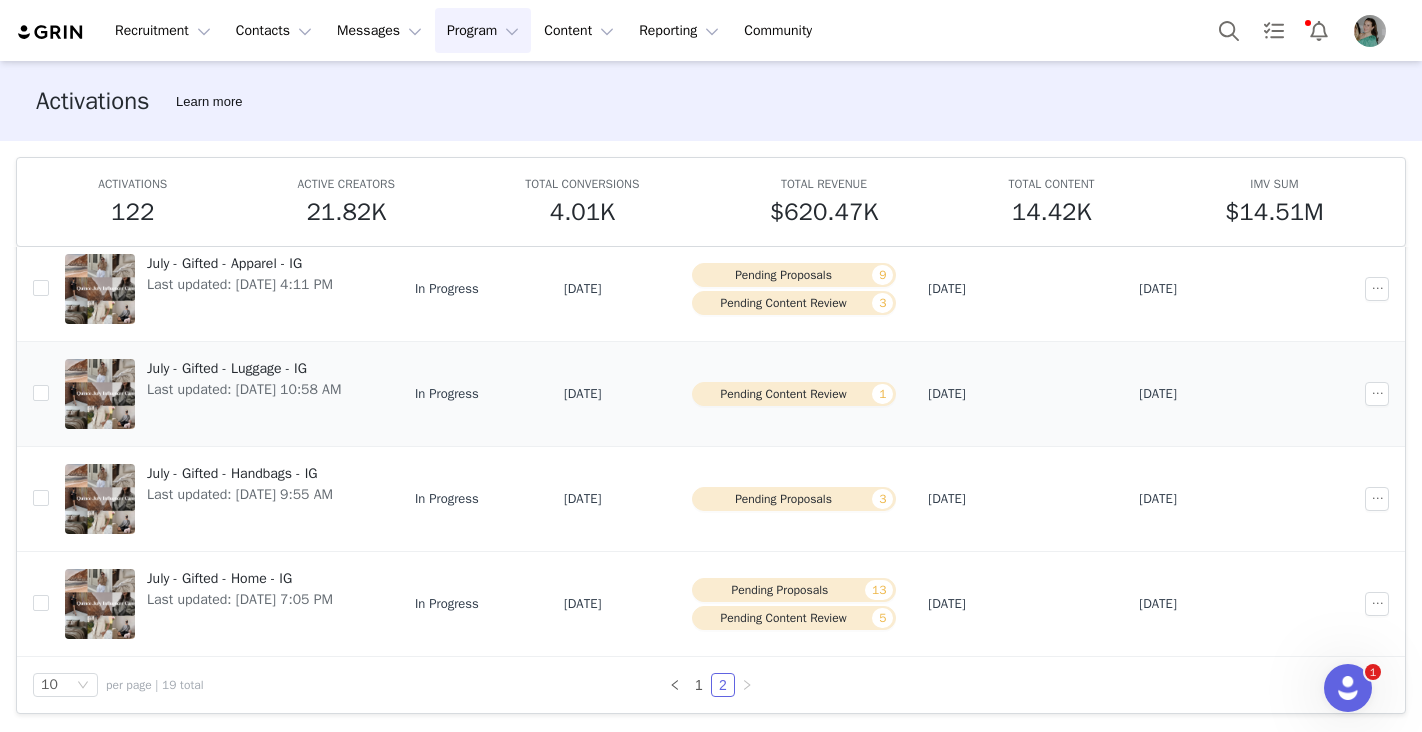 click on "July - Gifted - Luggage - IG" at bounding box center (244, 368) 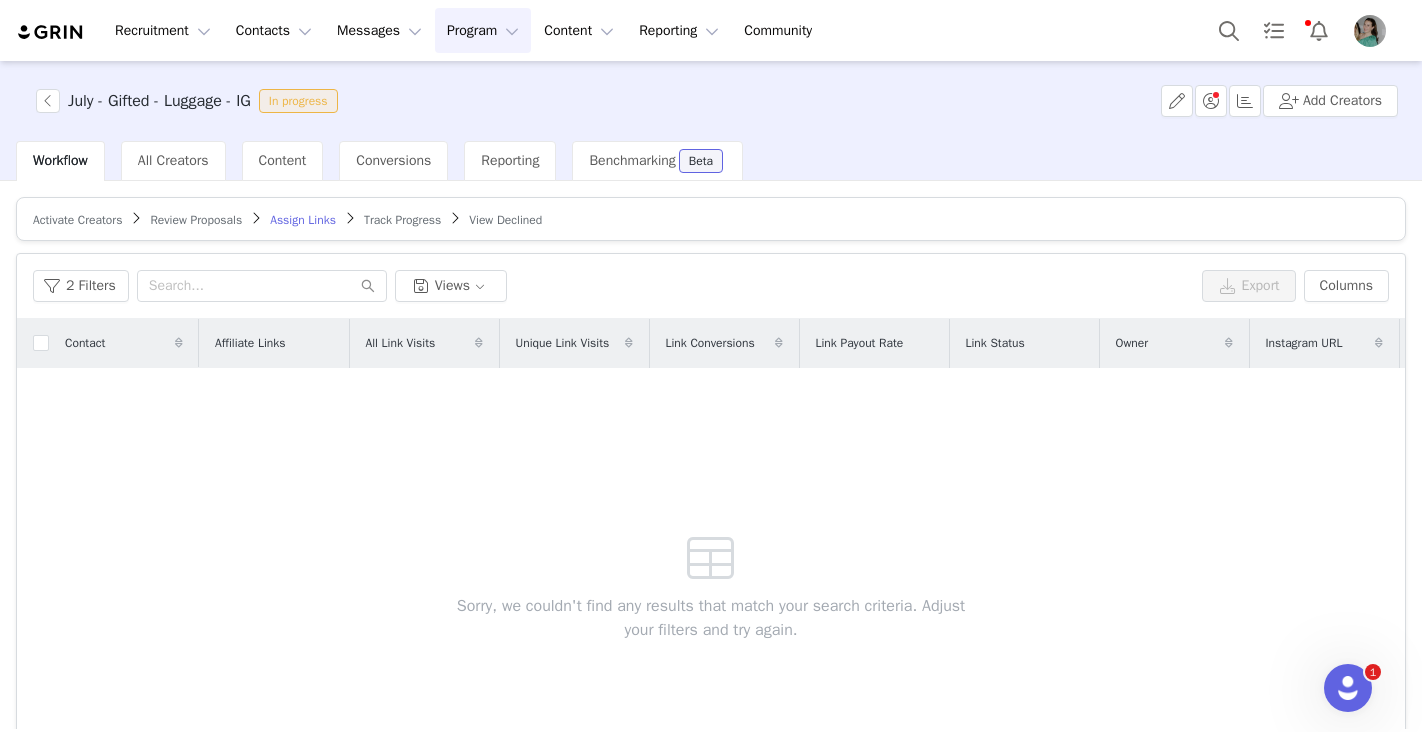 click on "Review Proposals" at bounding box center [196, 220] 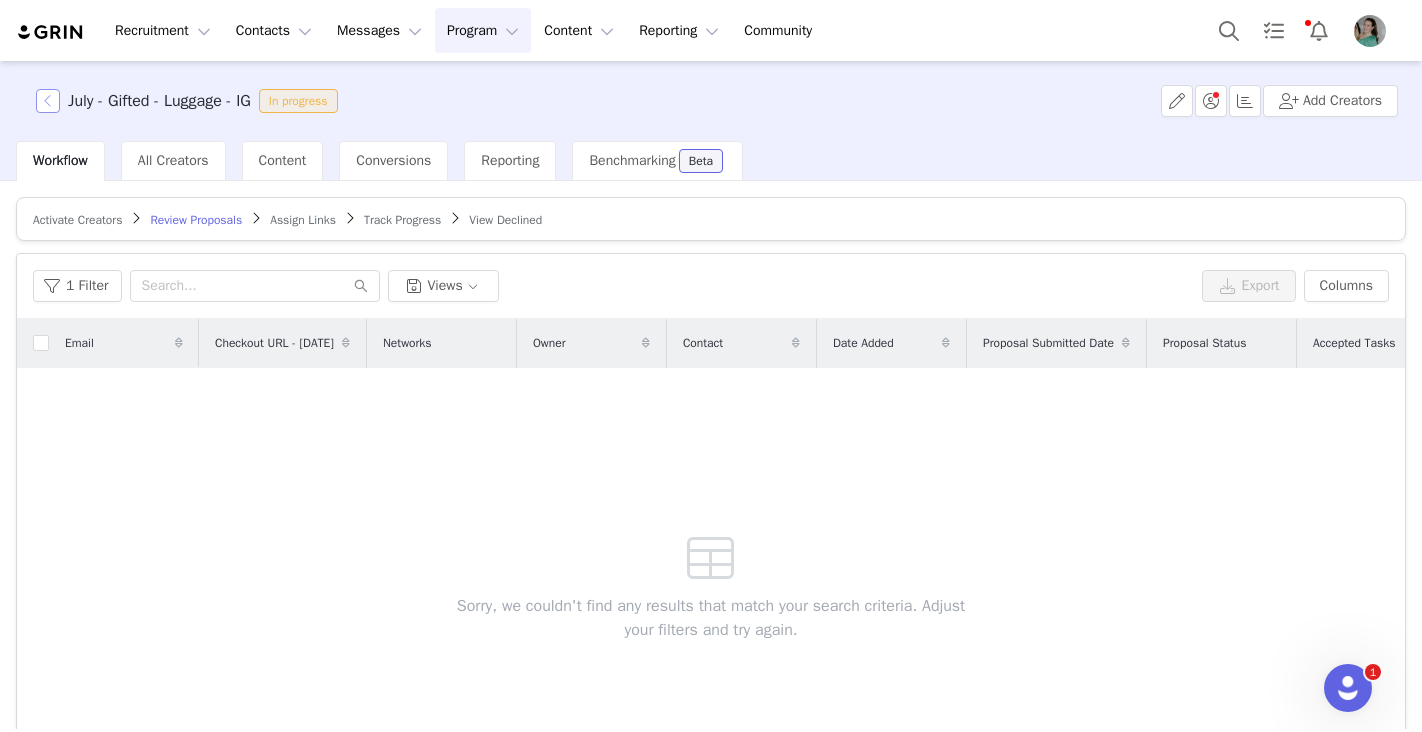 click at bounding box center [48, 101] 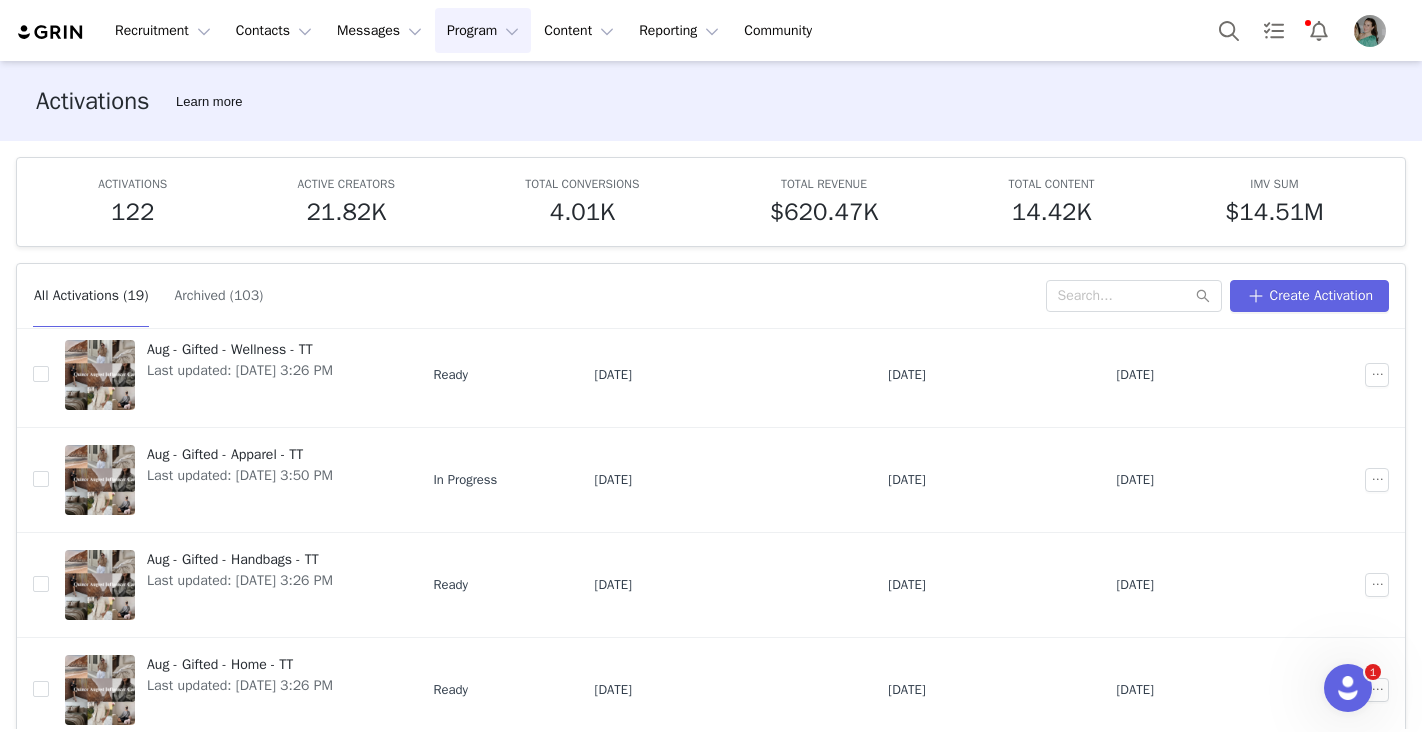 scroll, scrollTop: 666, scrollLeft: 0, axis: vertical 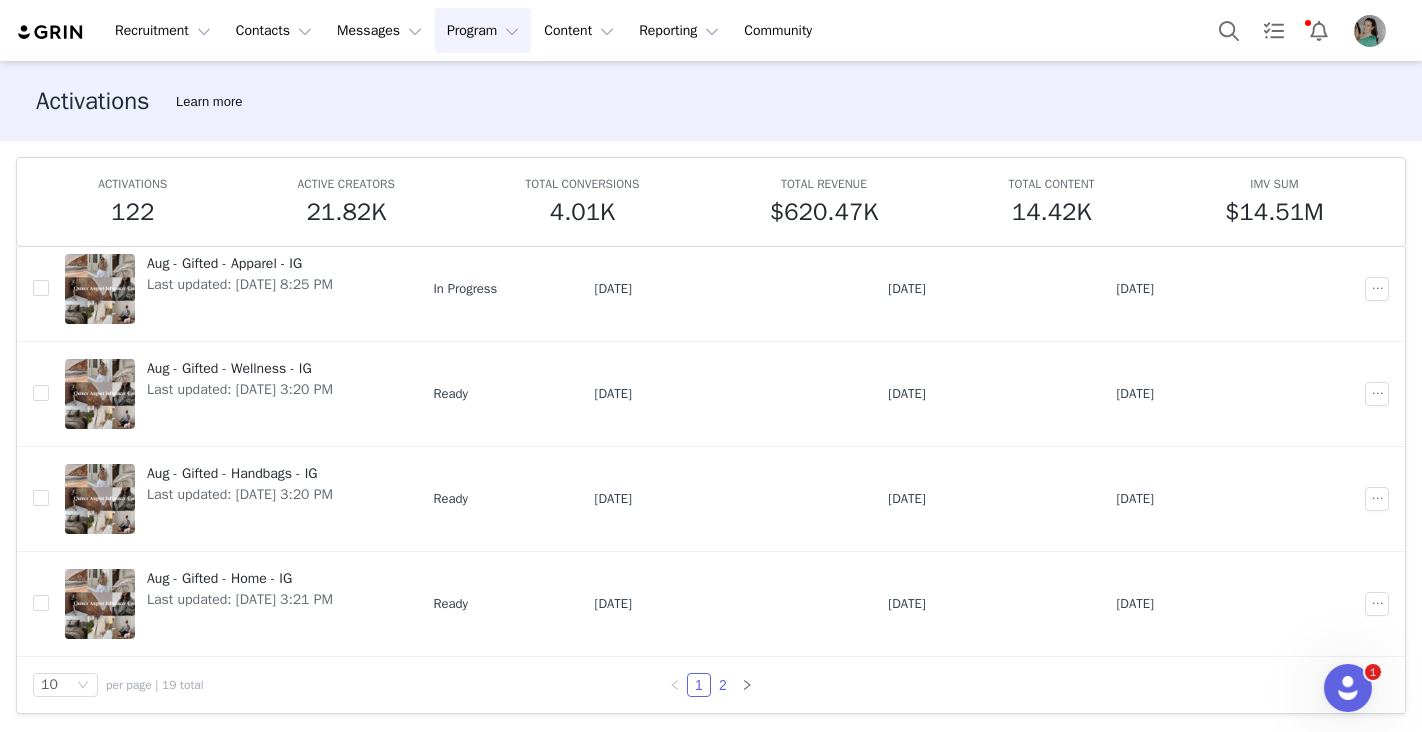 click on "2" at bounding box center [723, 685] 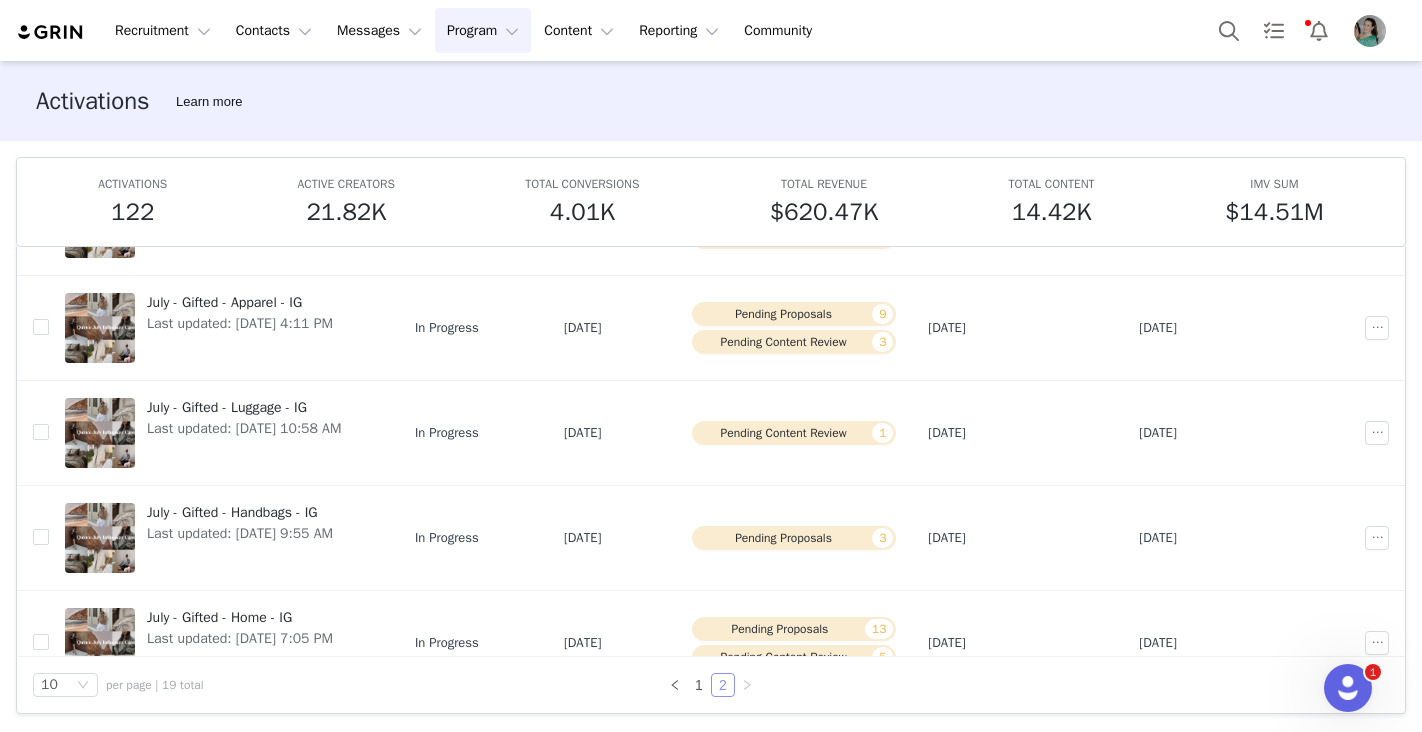 scroll, scrollTop: 561, scrollLeft: 0, axis: vertical 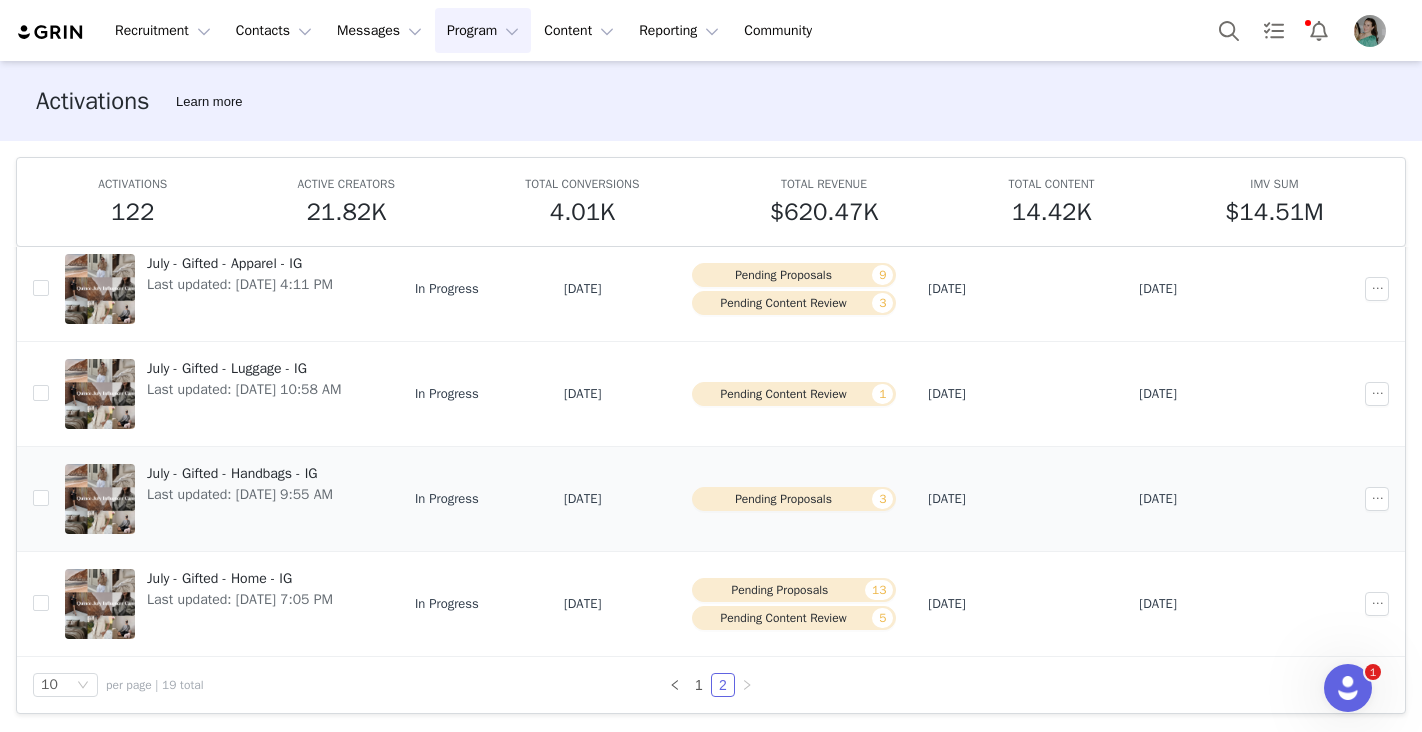 click on "July - Gifted - Handbags - IG" at bounding box center (240, 473) 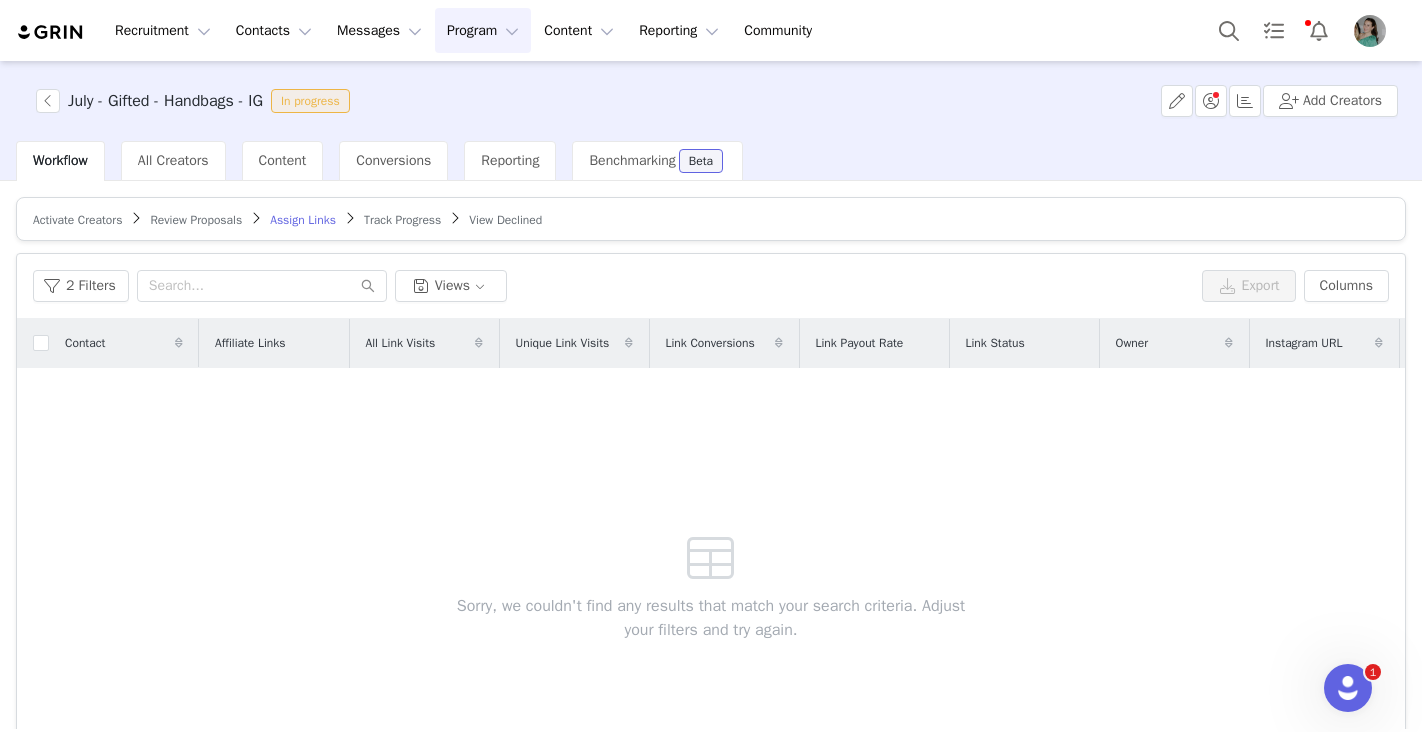 click on "Review Proposals" at bounding box center [196, 220] 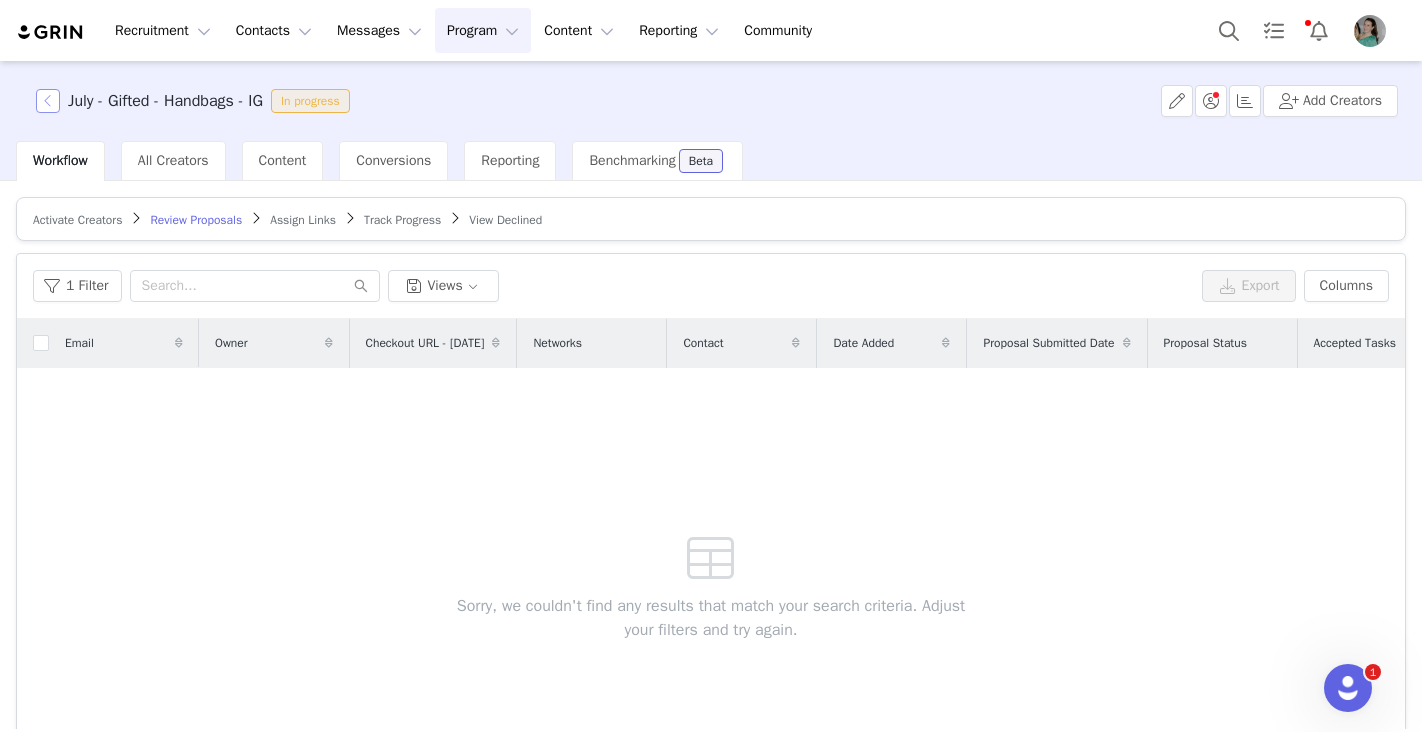 click at bounding box center (48, 101) 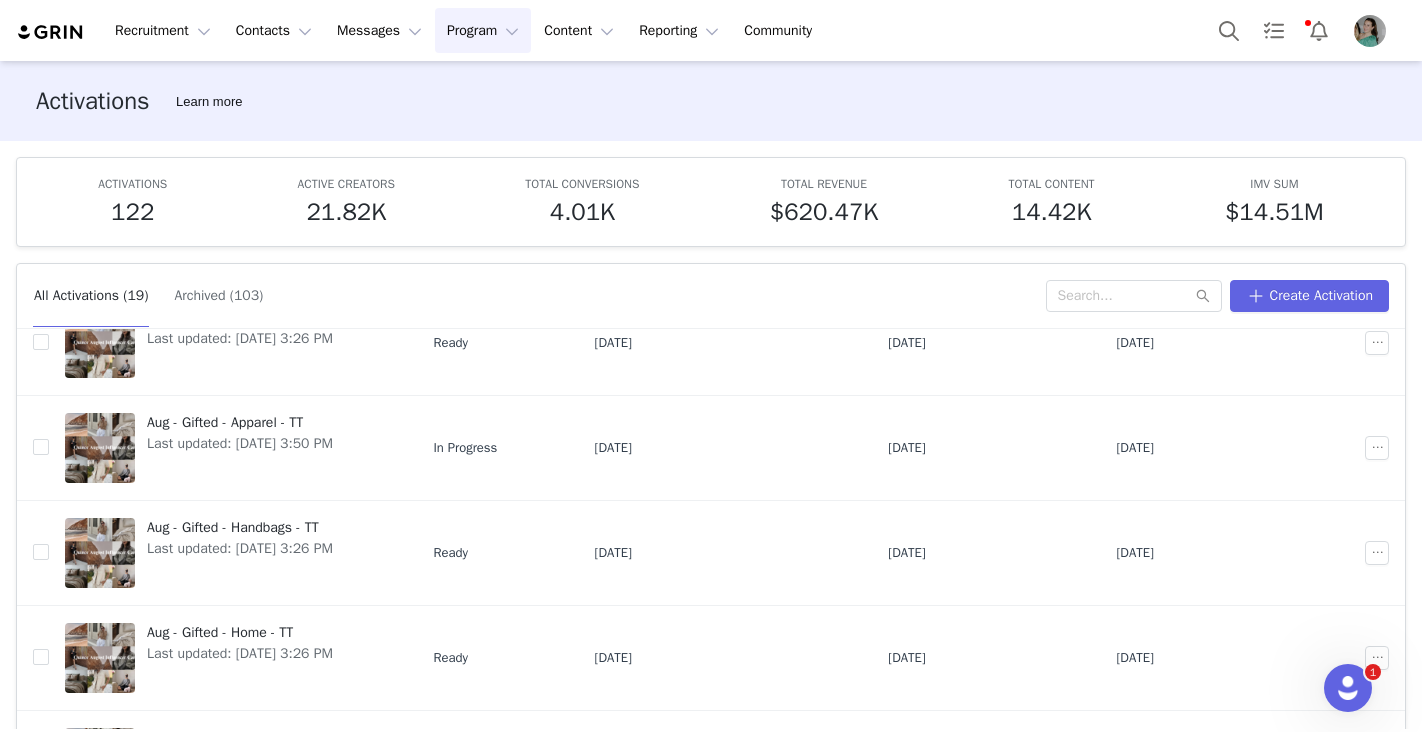 scroll, scrollTop: 666, scrollLeft: 0, axis: vertical 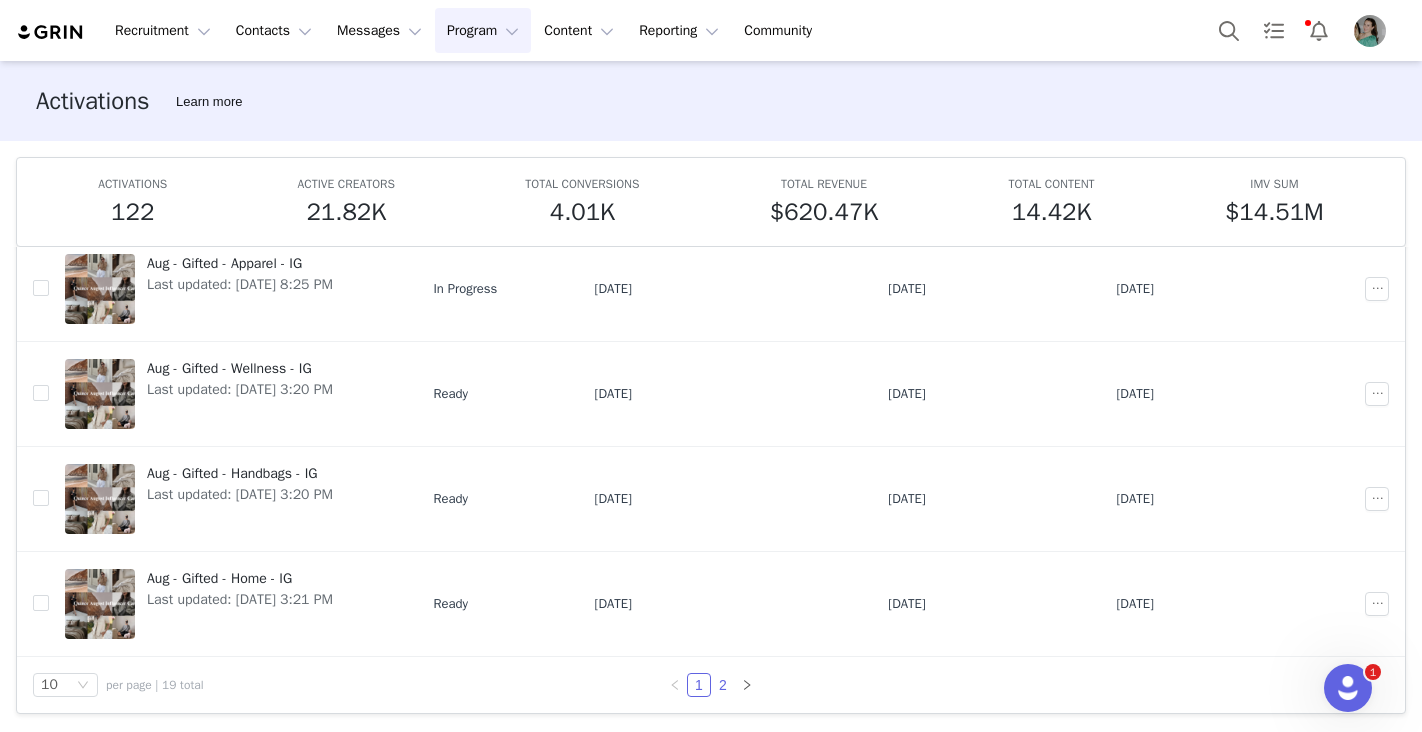click on "2" at bounding box center [723, 685] 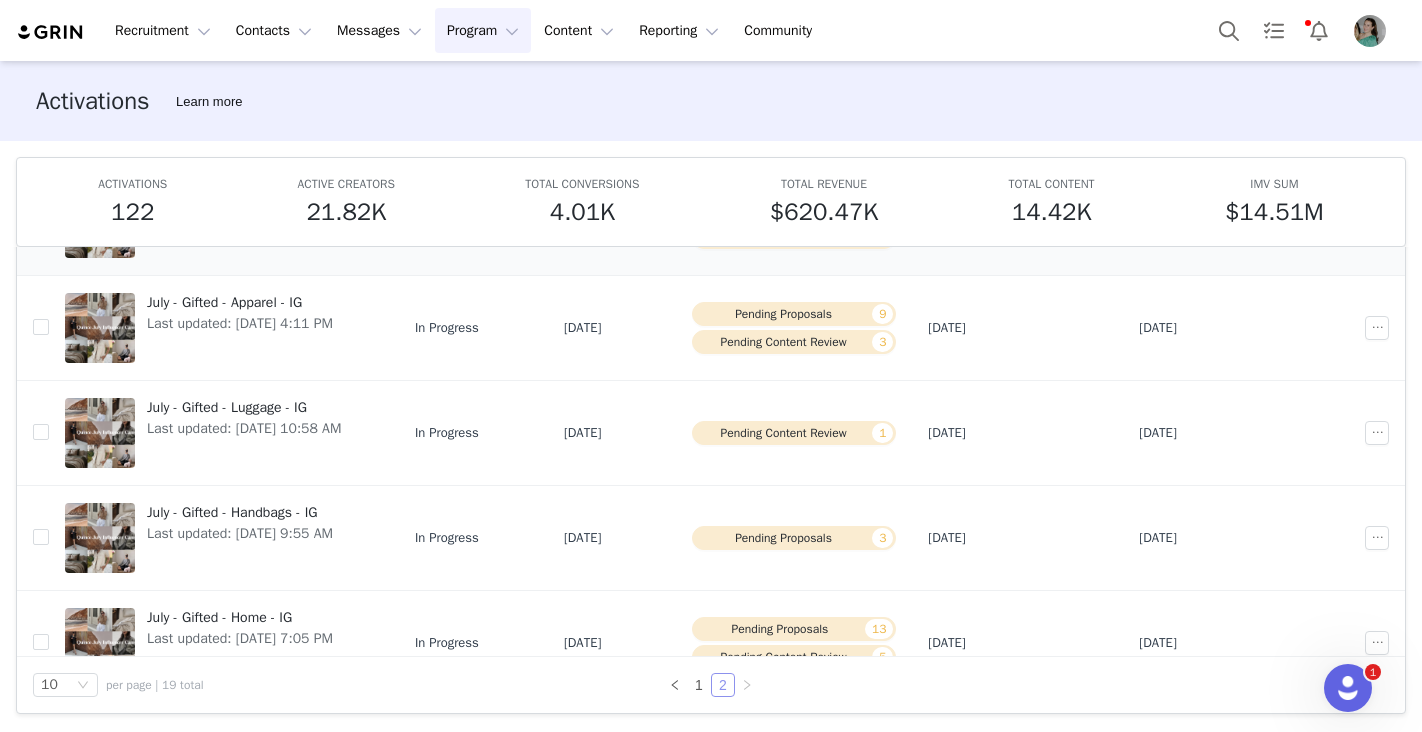 scroll, scrollTop: 561, scrollLeft: 0, axis: vertical 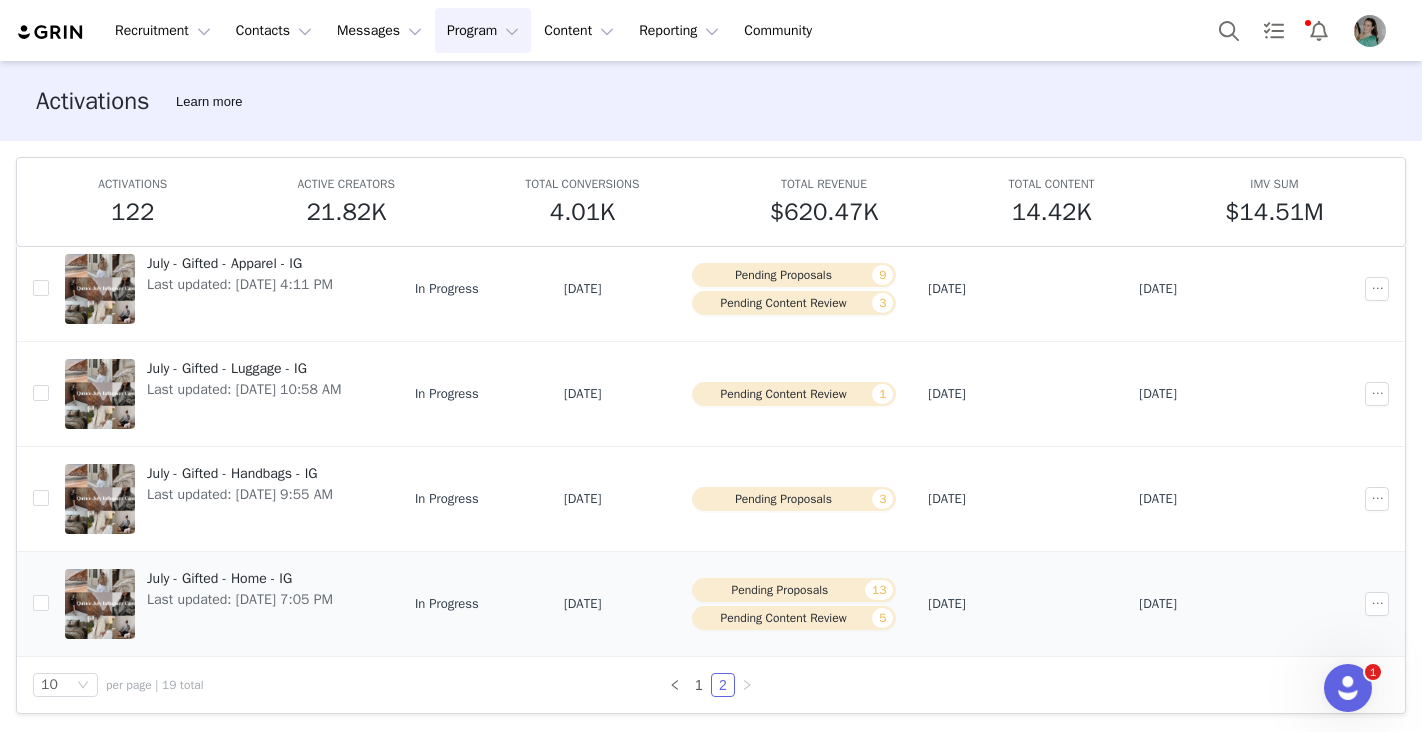 click on "Last updated: Jun 13, 2025 7:05 PM" at bounding box center [240, 599] 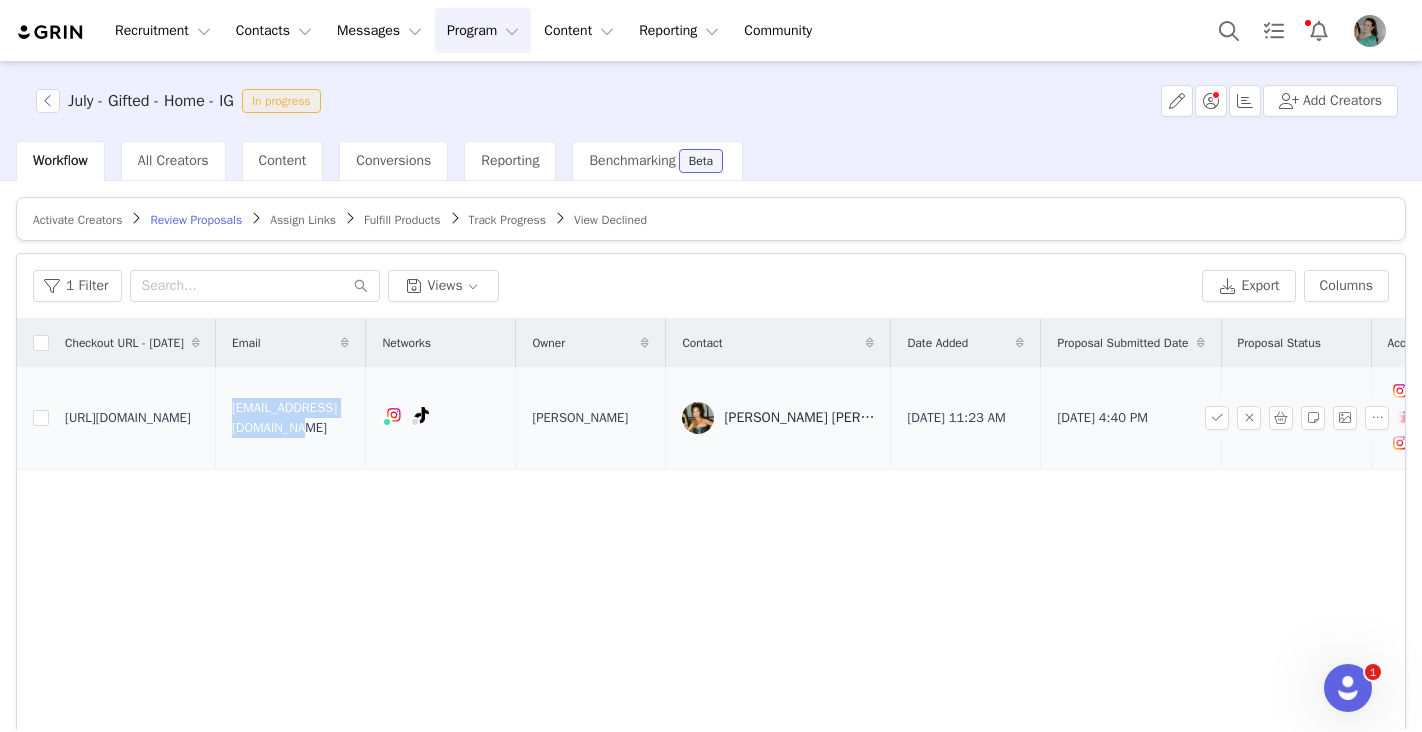 copy on "Lorissa@lorissaviolet.com" 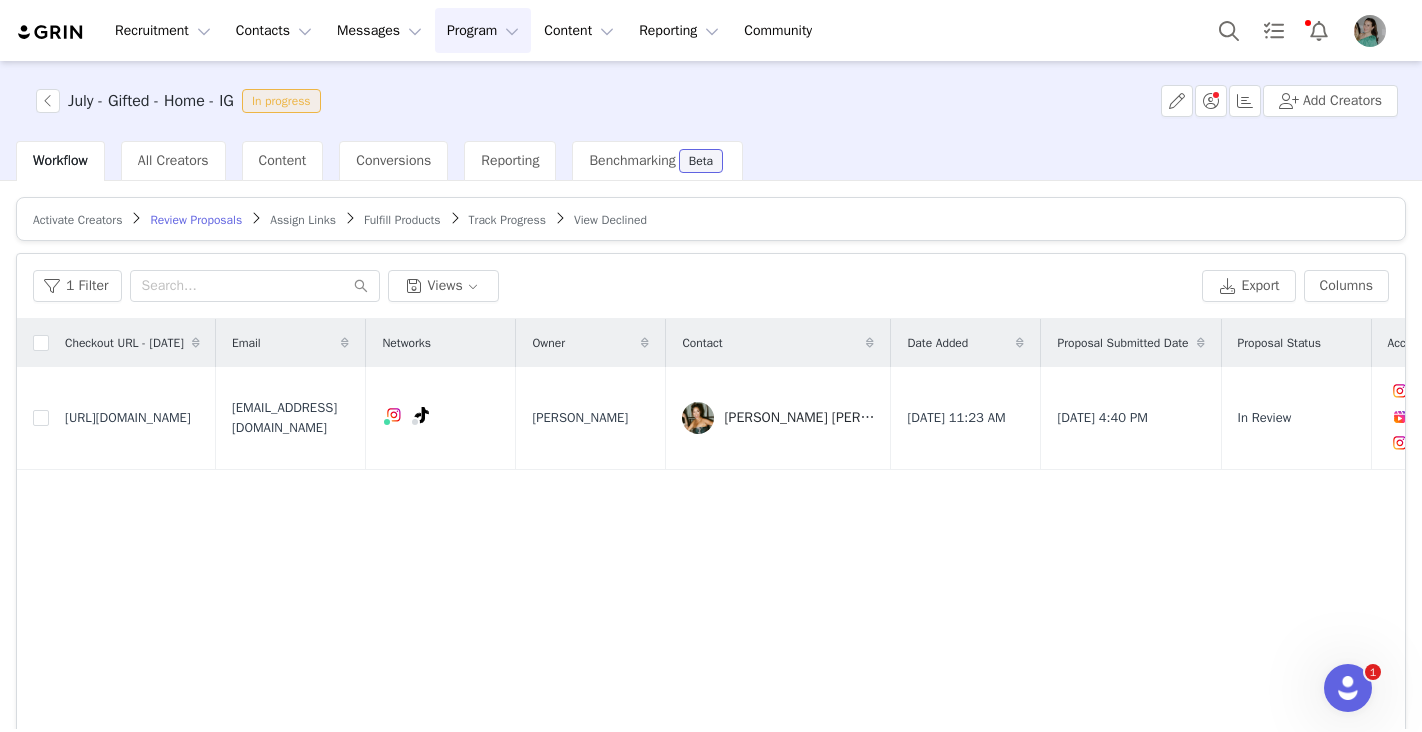 click on "1 Filter Views" at bounding box center (613, 286) 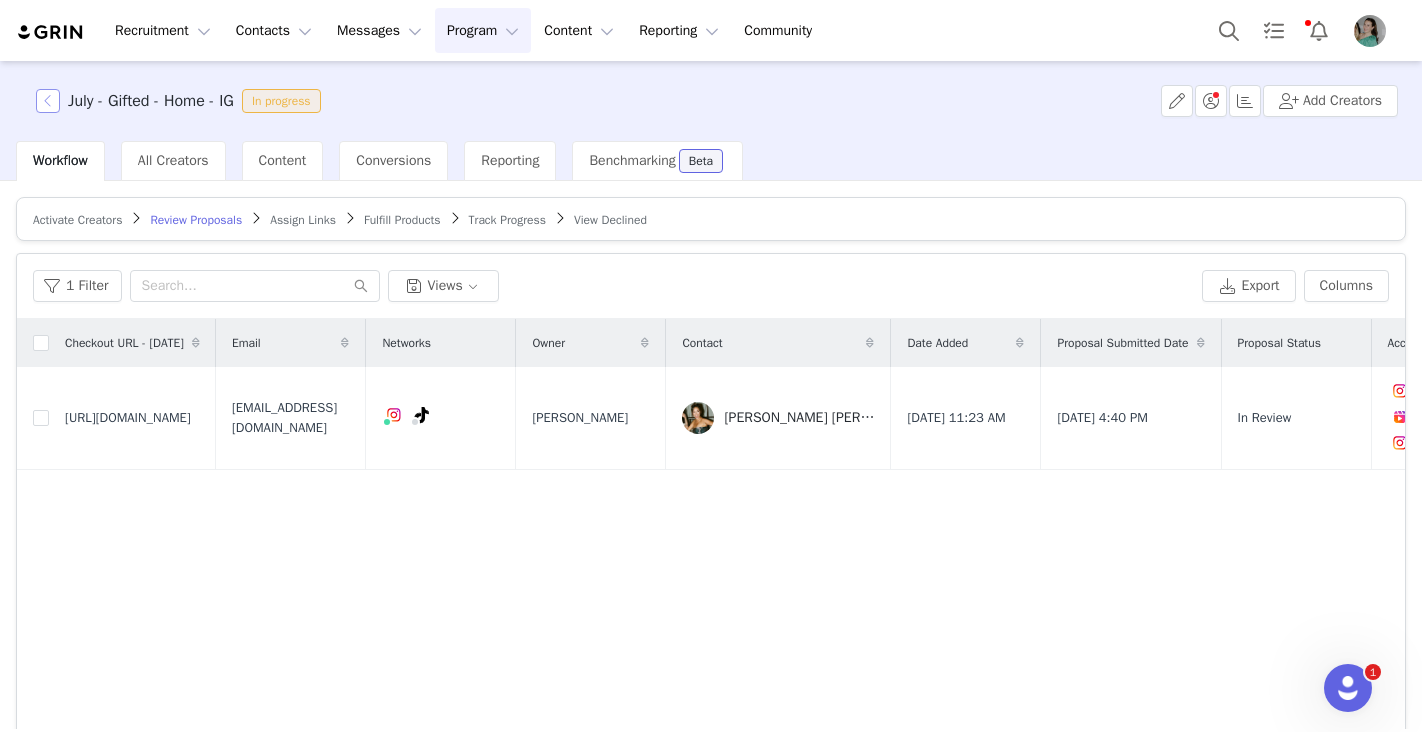 click at bounding box center (48, 101) 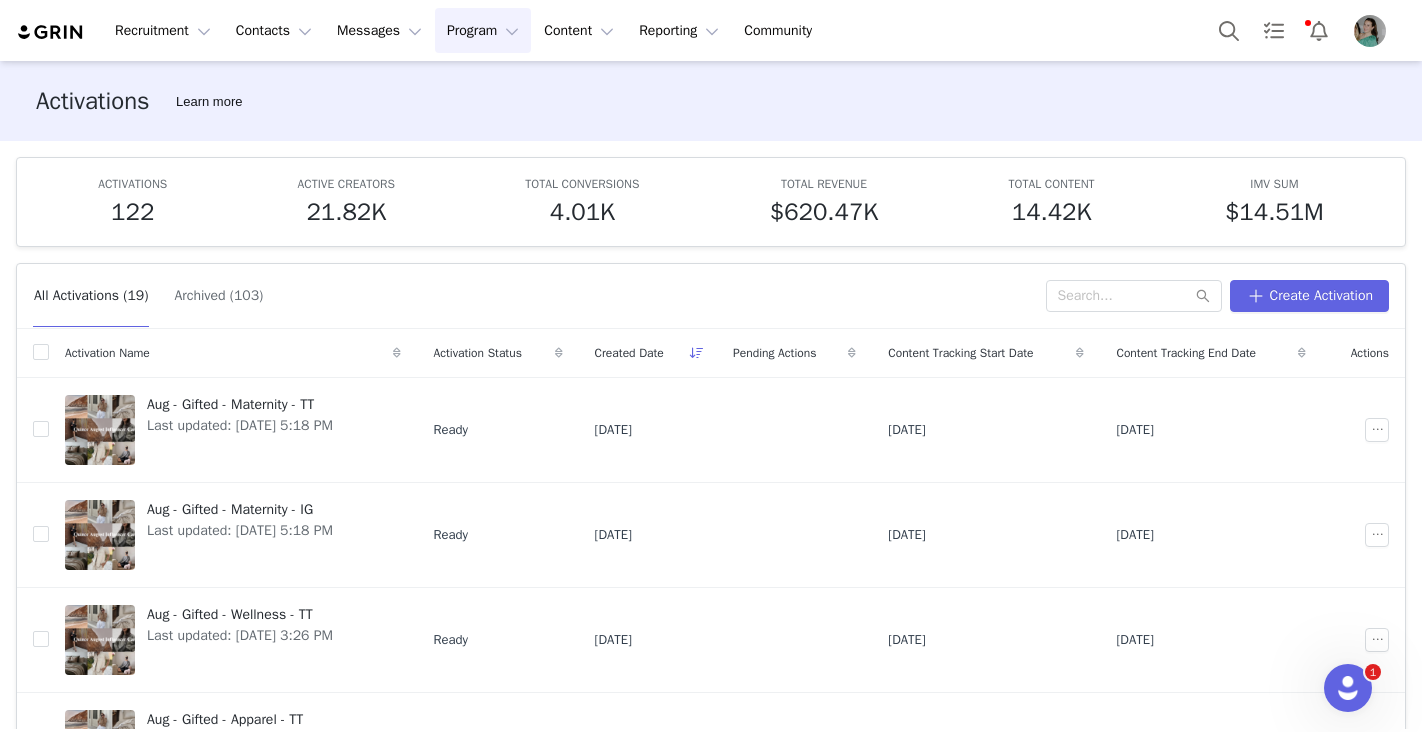 scroll, scrollTop: 666, scrollLeft: 0, axis: vertical 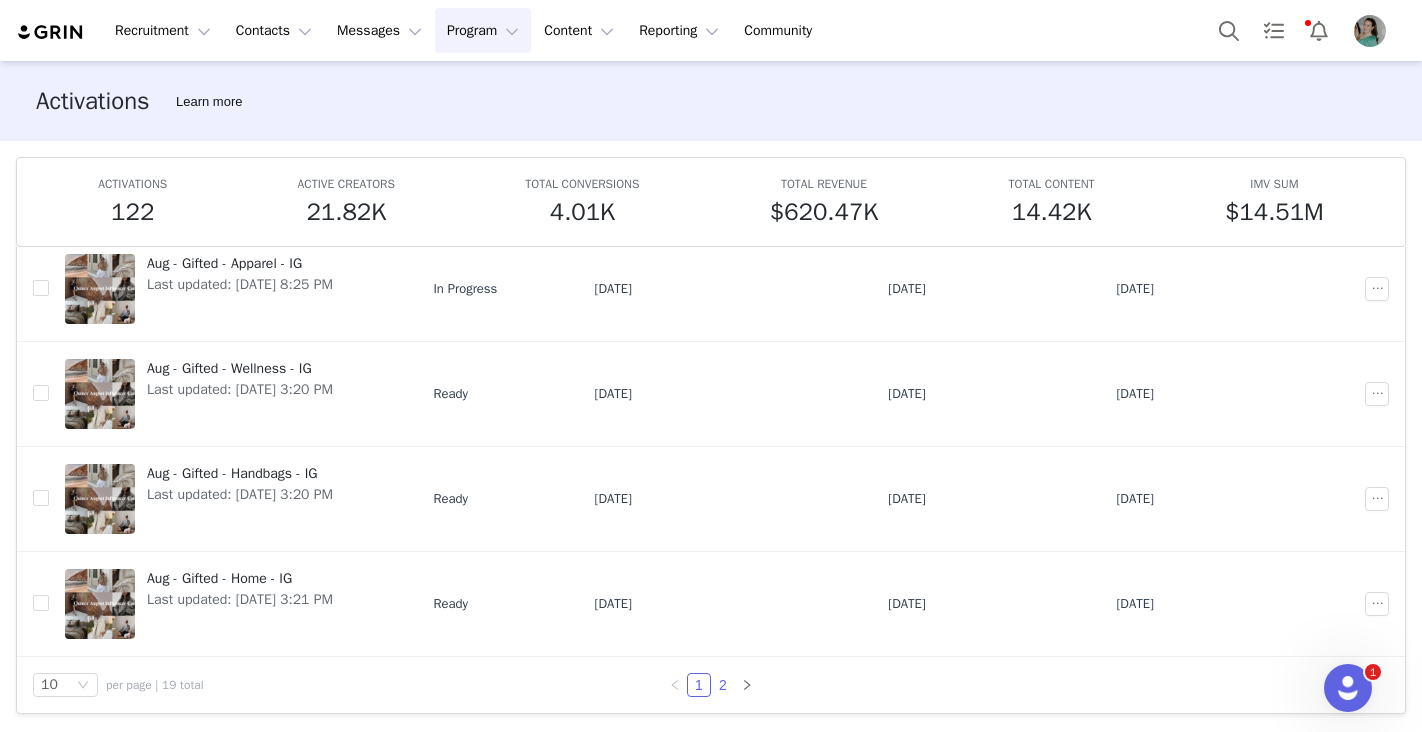 click on "2" at bounding box center (723, 685) 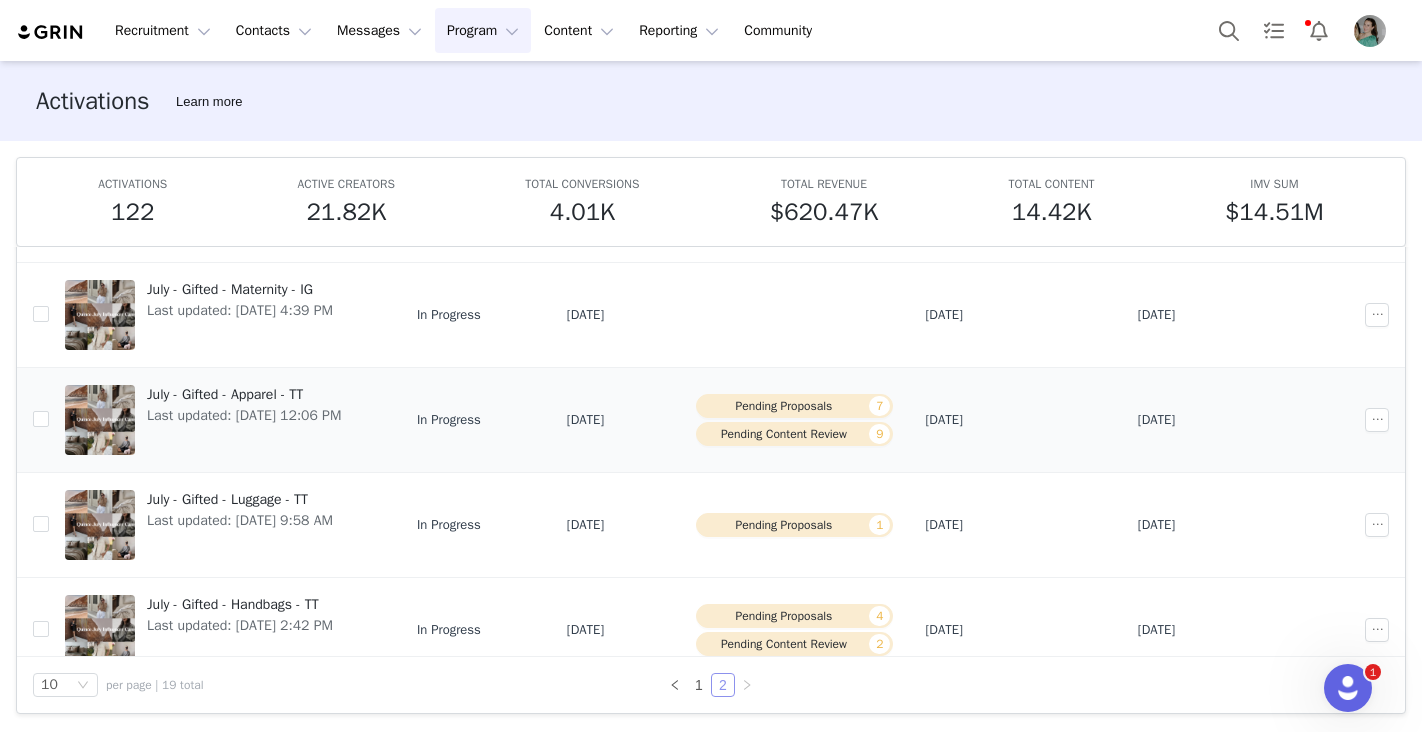 scroll, scrollTop: 0, scrollLeft: 0, axis: both 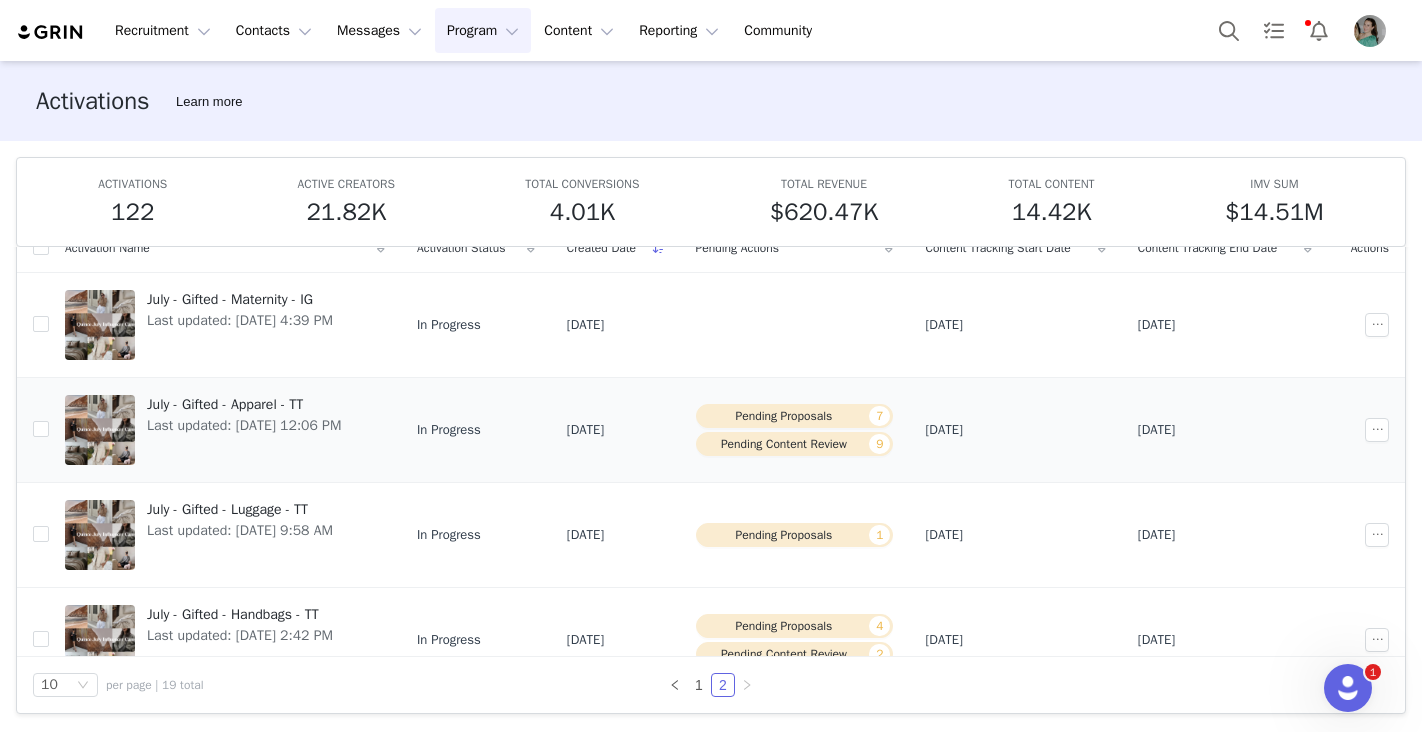 click on "July - Gifted - Apparel - TT" at bounding box center (244, 404) 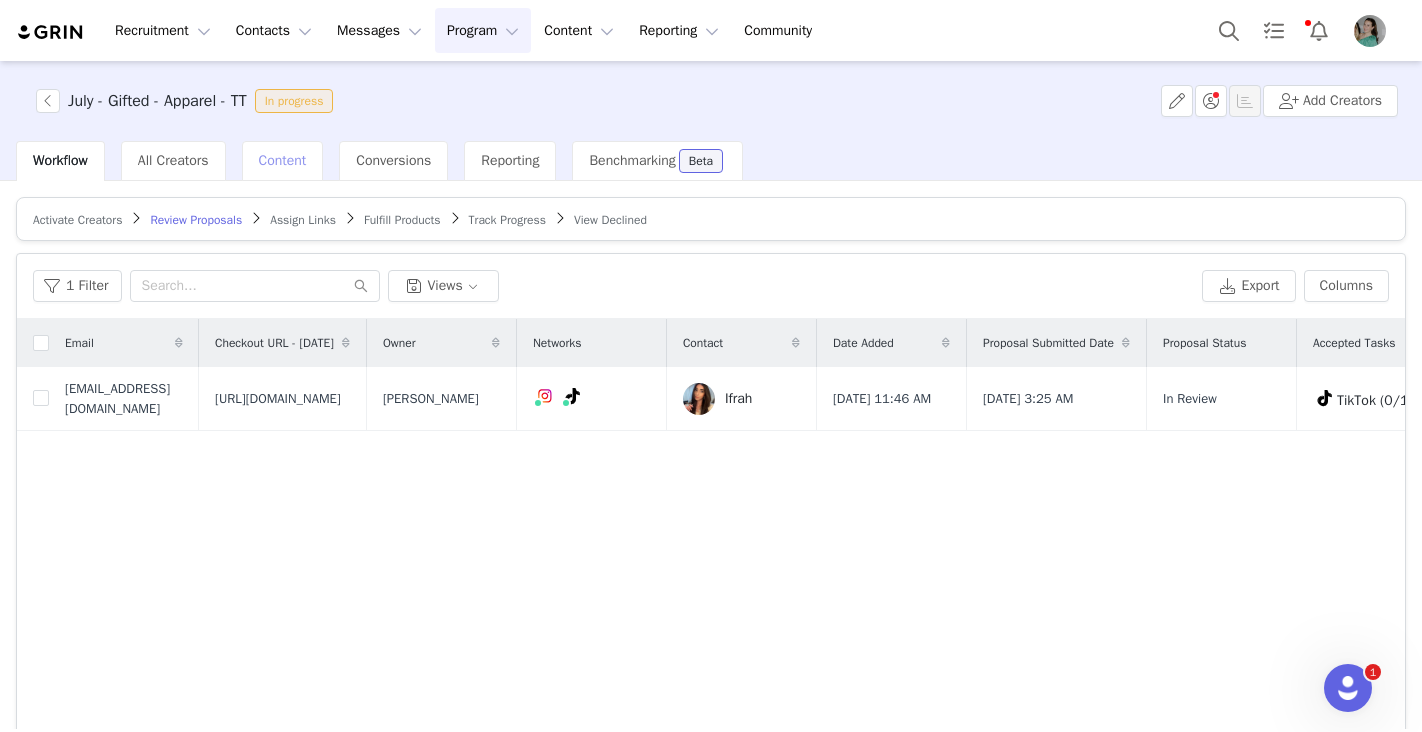 click on "Content" at bounding box center (283, 160) 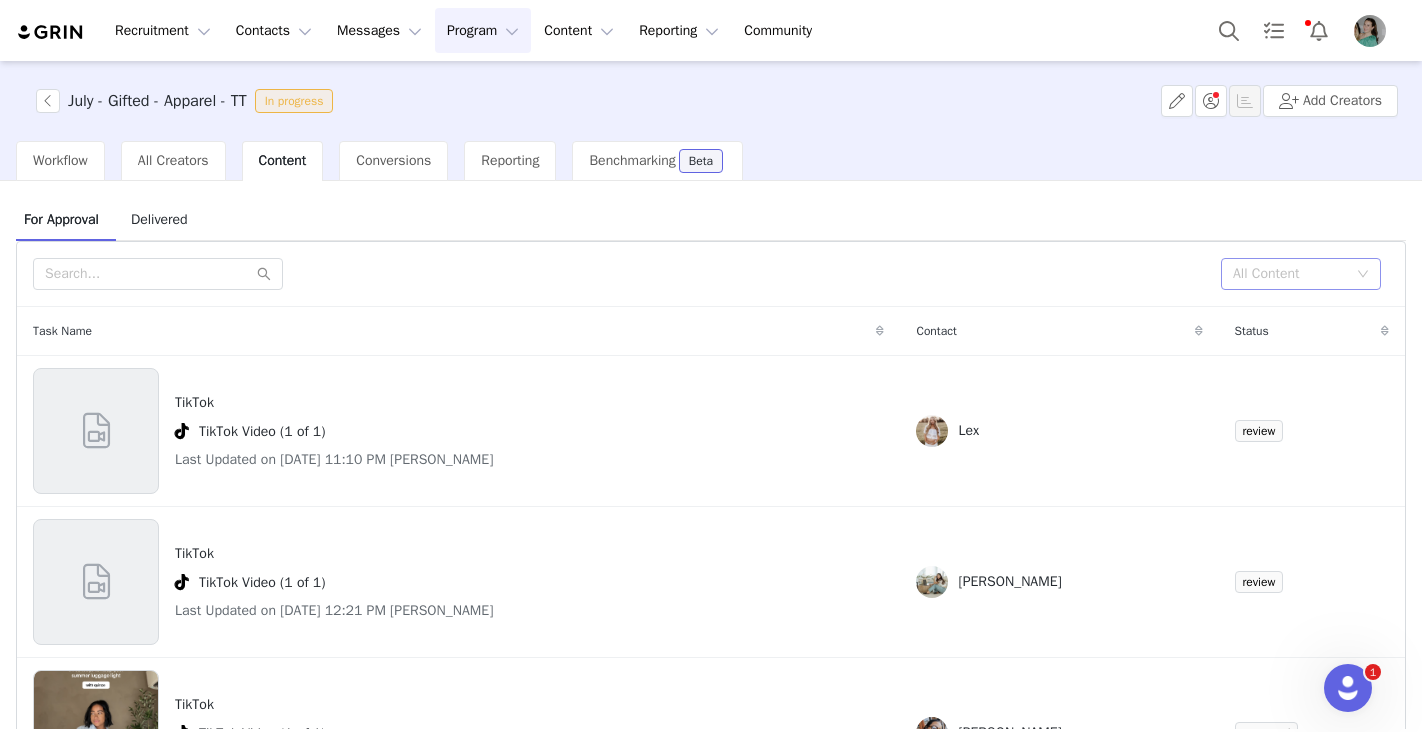 click on "All Content" at bounding box center (1290, 274) 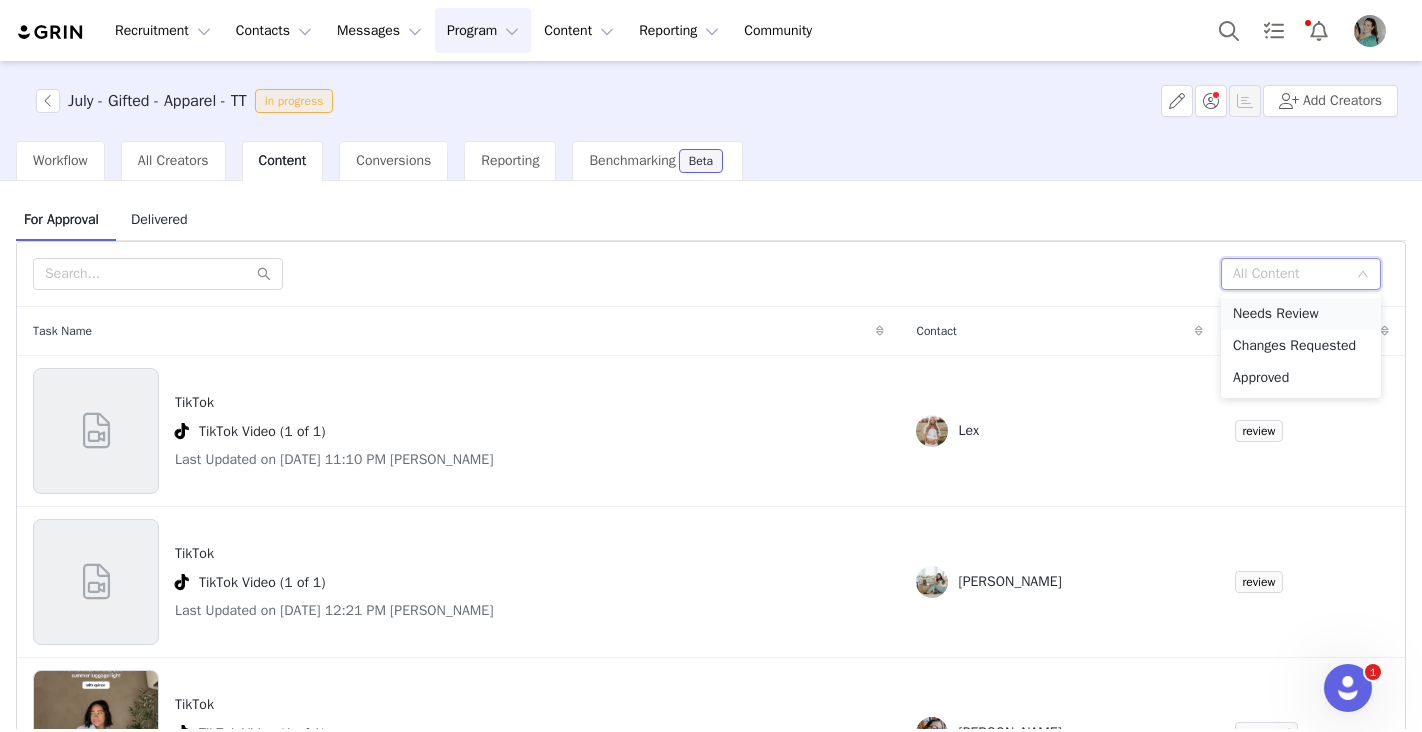 click on "Needs Review" at bounding box center [1301, 314] 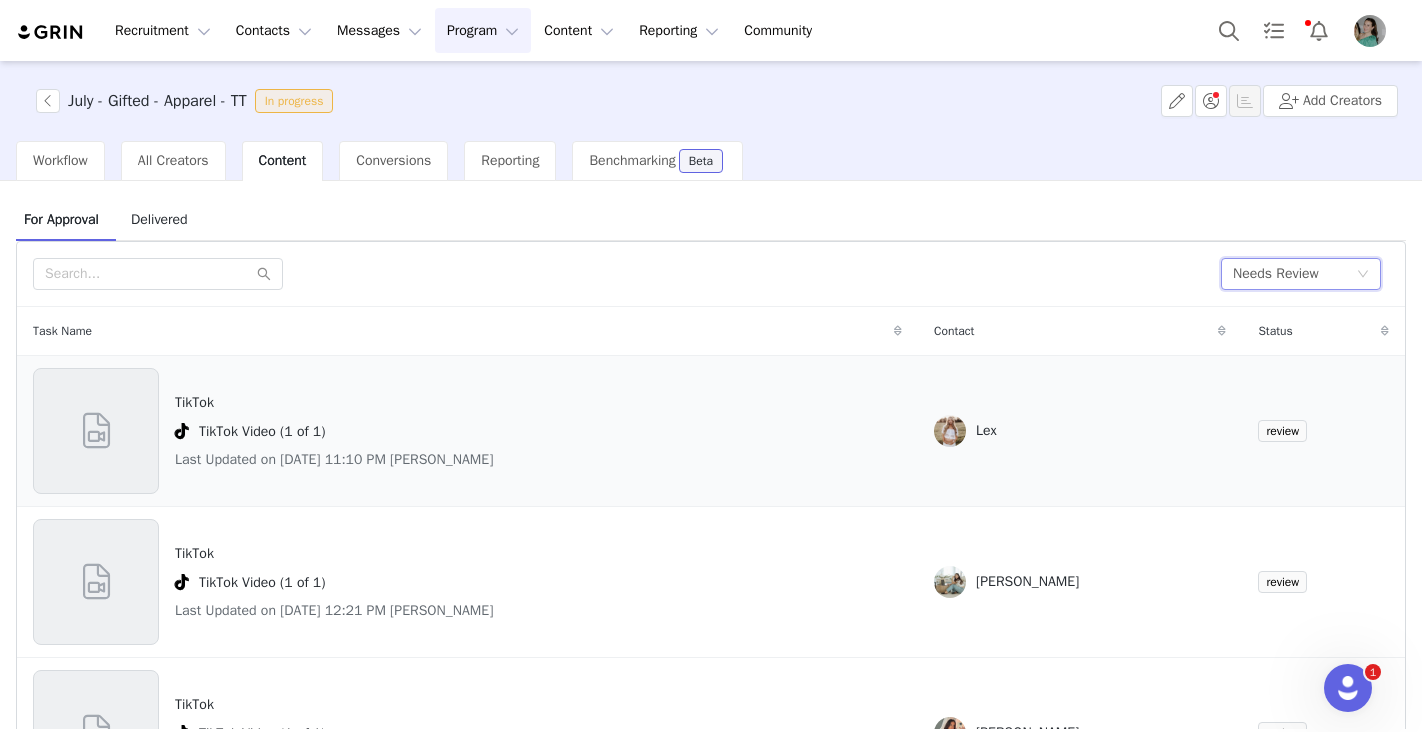 scroll, scrollTop: 69, scrollLeft: 0, axis: vertical 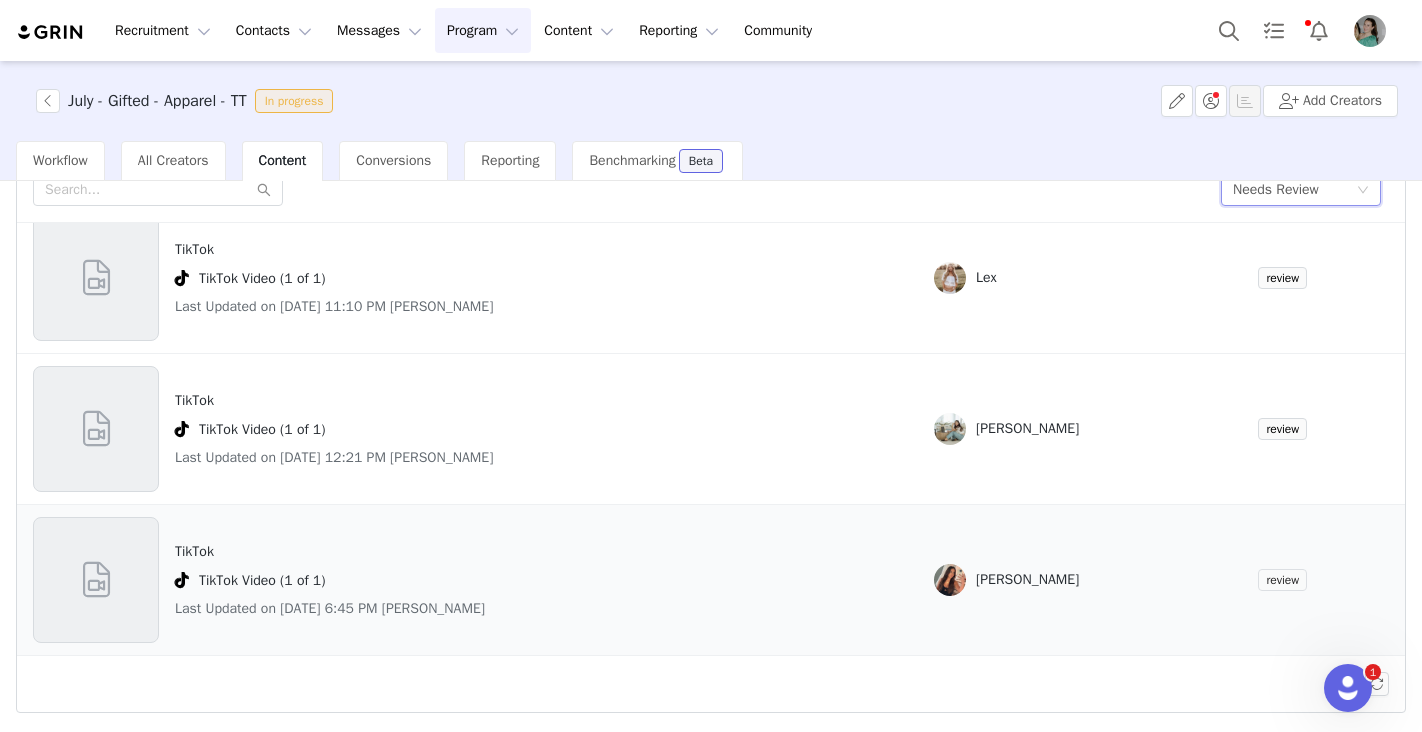 click on "review" at bounding box center [1282, 580] 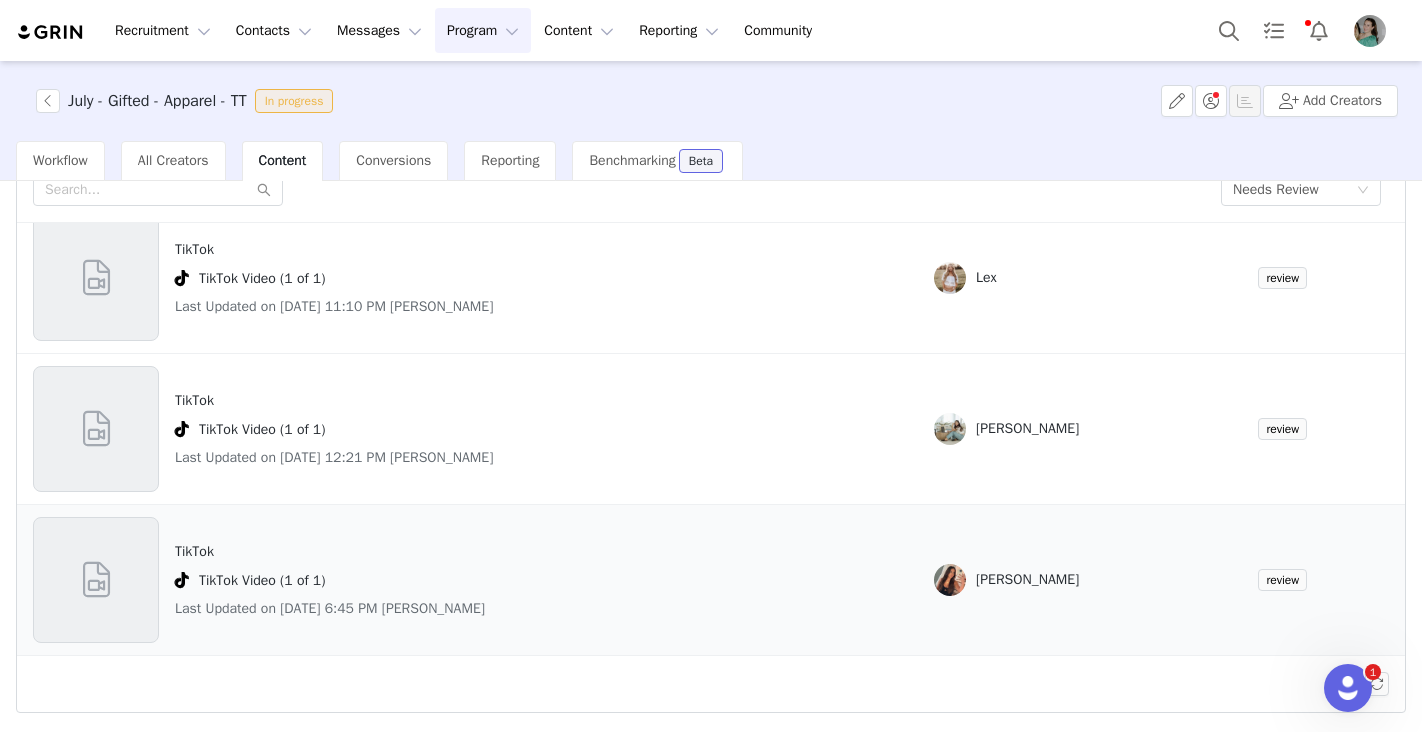 click on "TikTok" at bounding box center [330, 551] 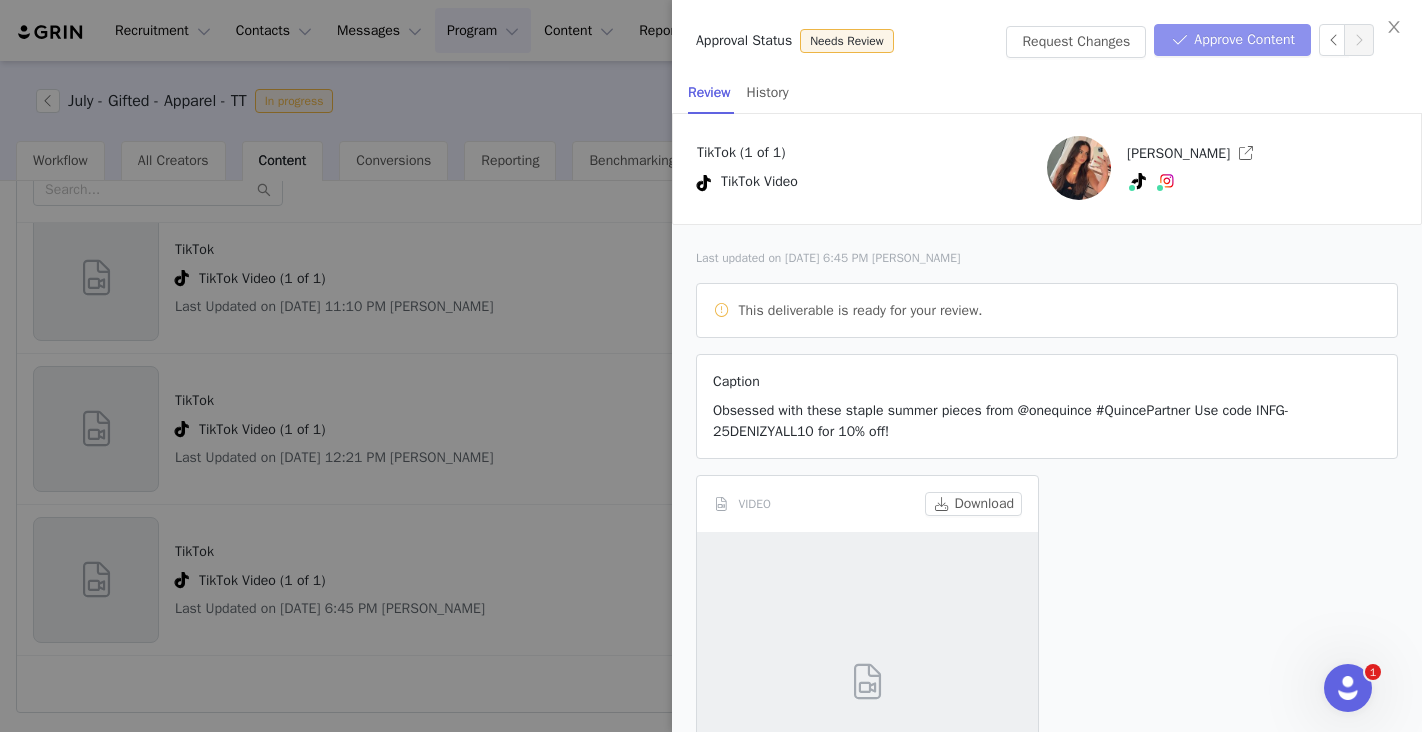 click on "Approve Content" at bounding box center [1232, 40] 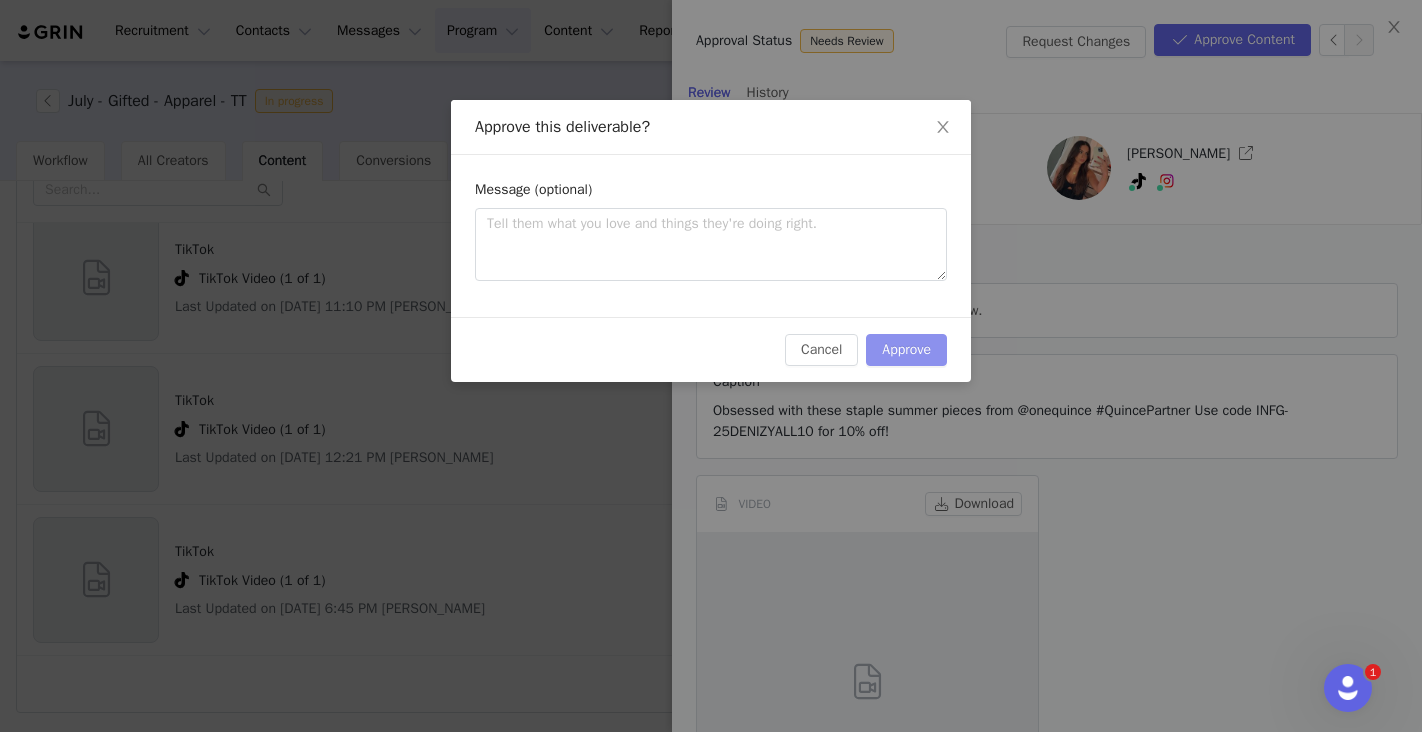 click on "Approve" at bounding box center (906, 350) 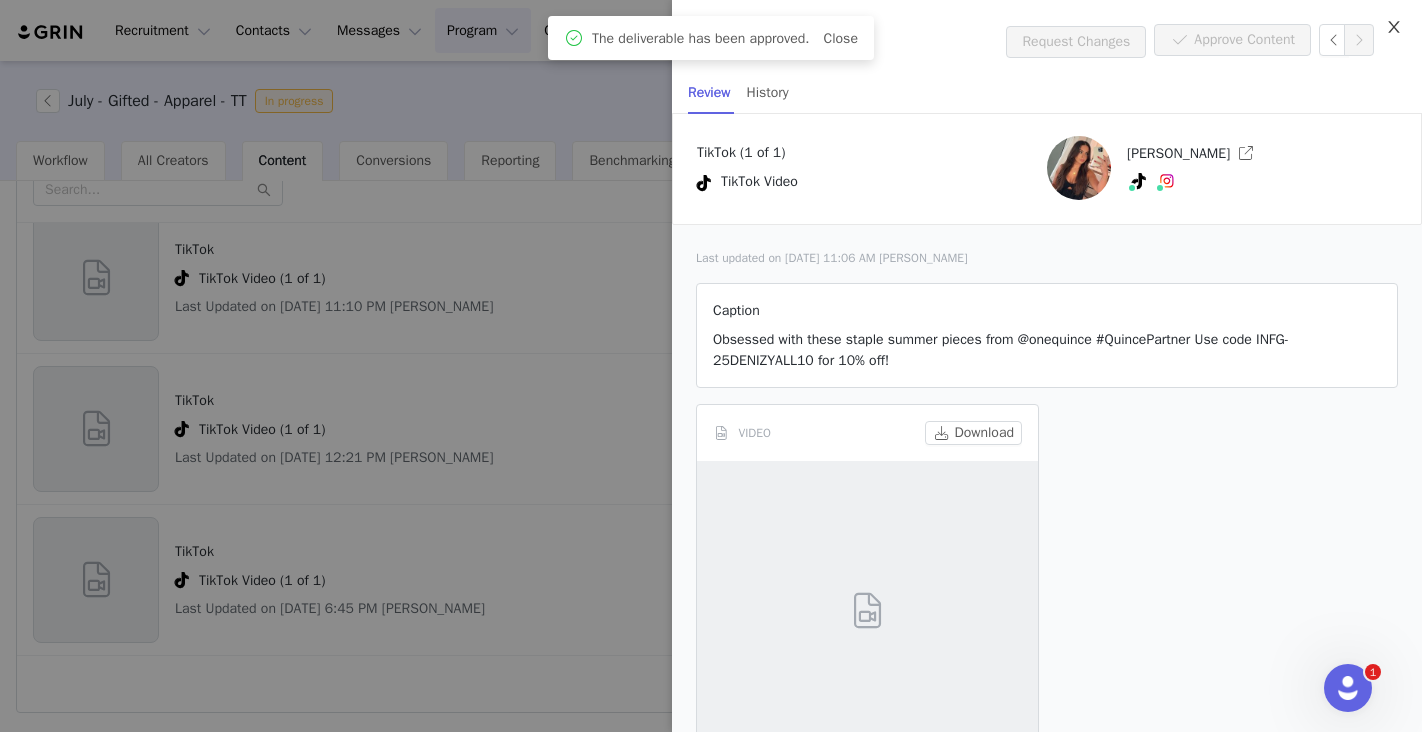click 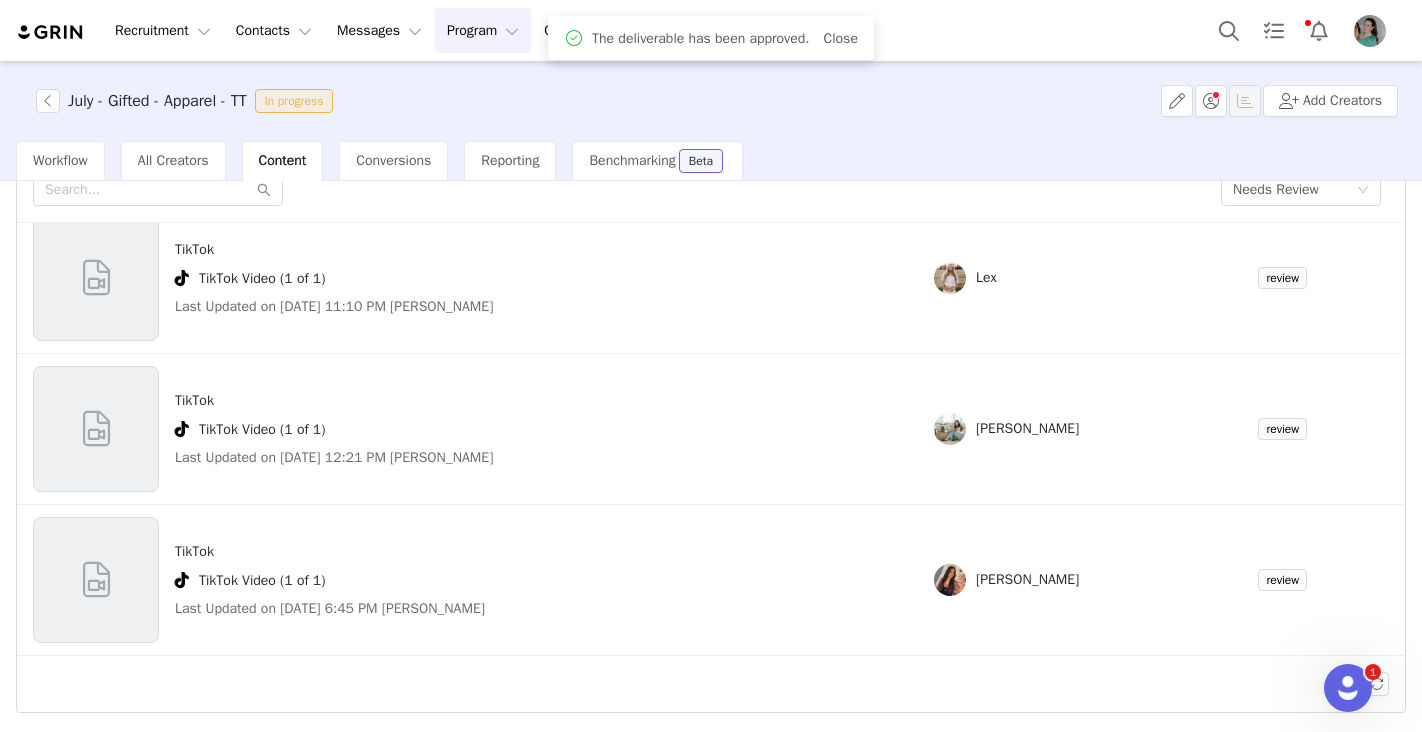 scroll, scrollTop: 0, scrollLeft: 0, axis: both 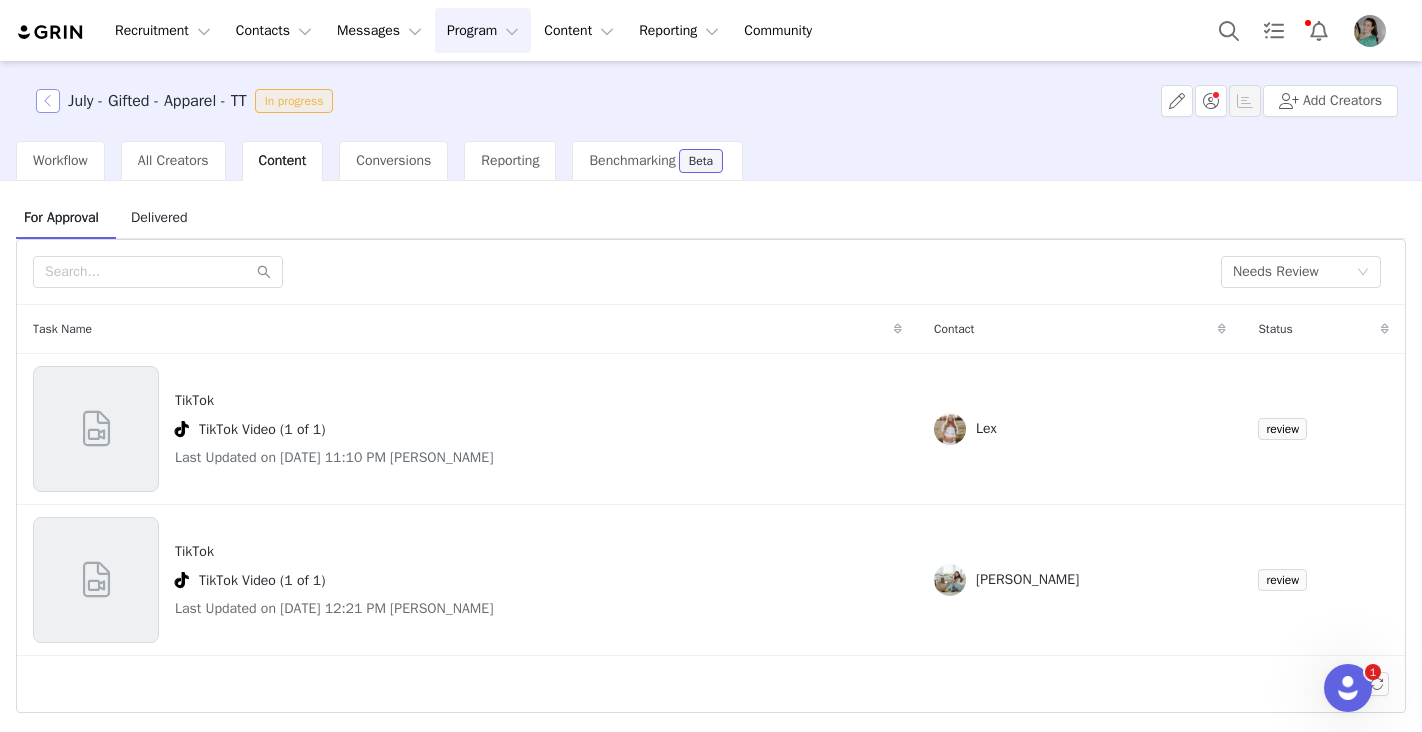 click at bounding box center (48, 101) 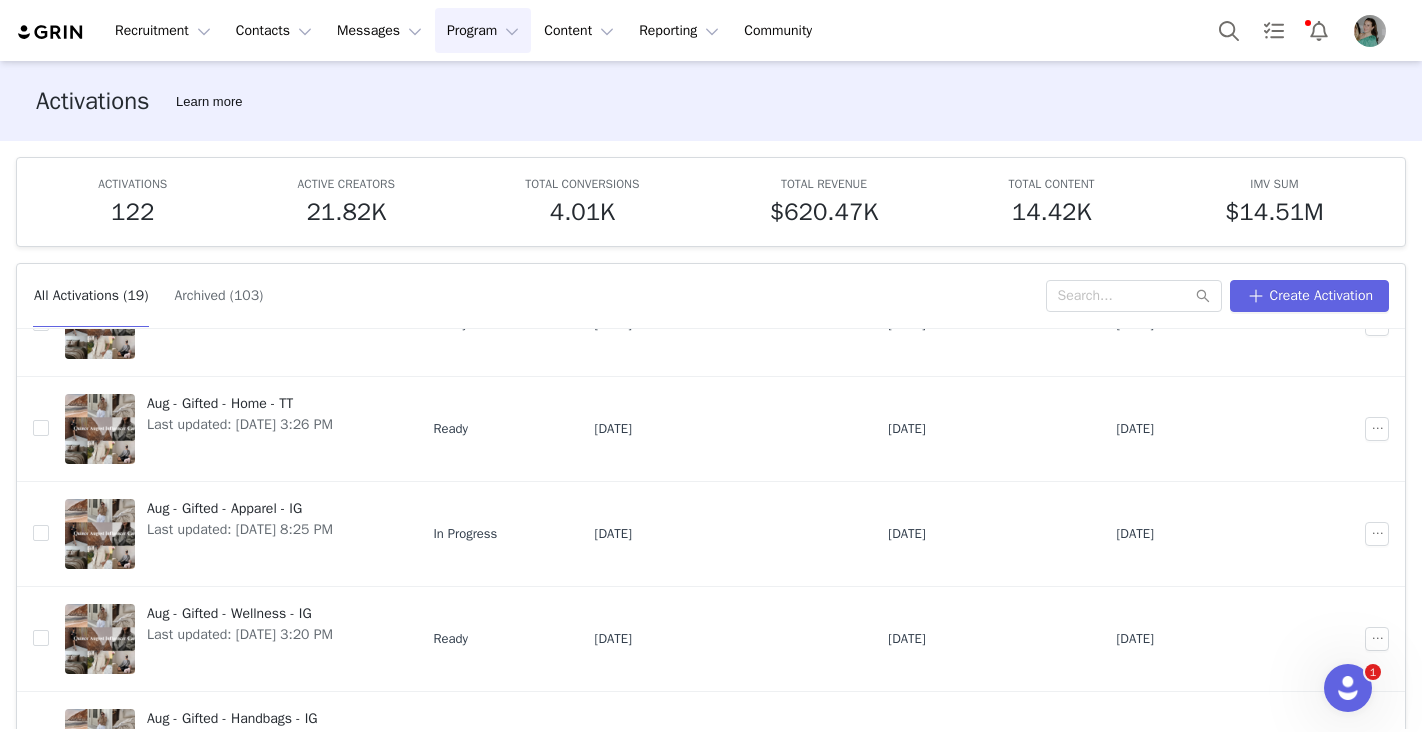 scroll, scrollTop: 666, scrollLeft: 0, axis: vertical 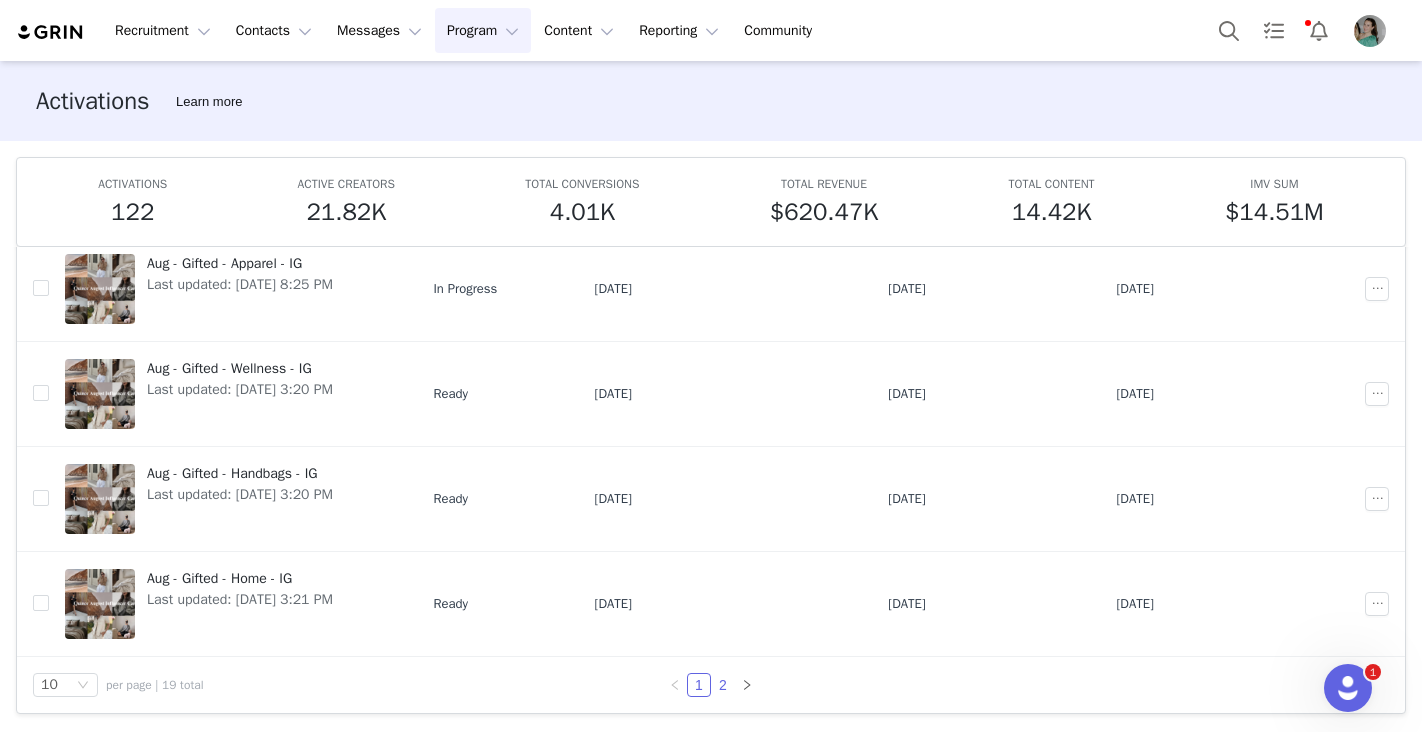 click on "2" at bounding box center (723, 685) 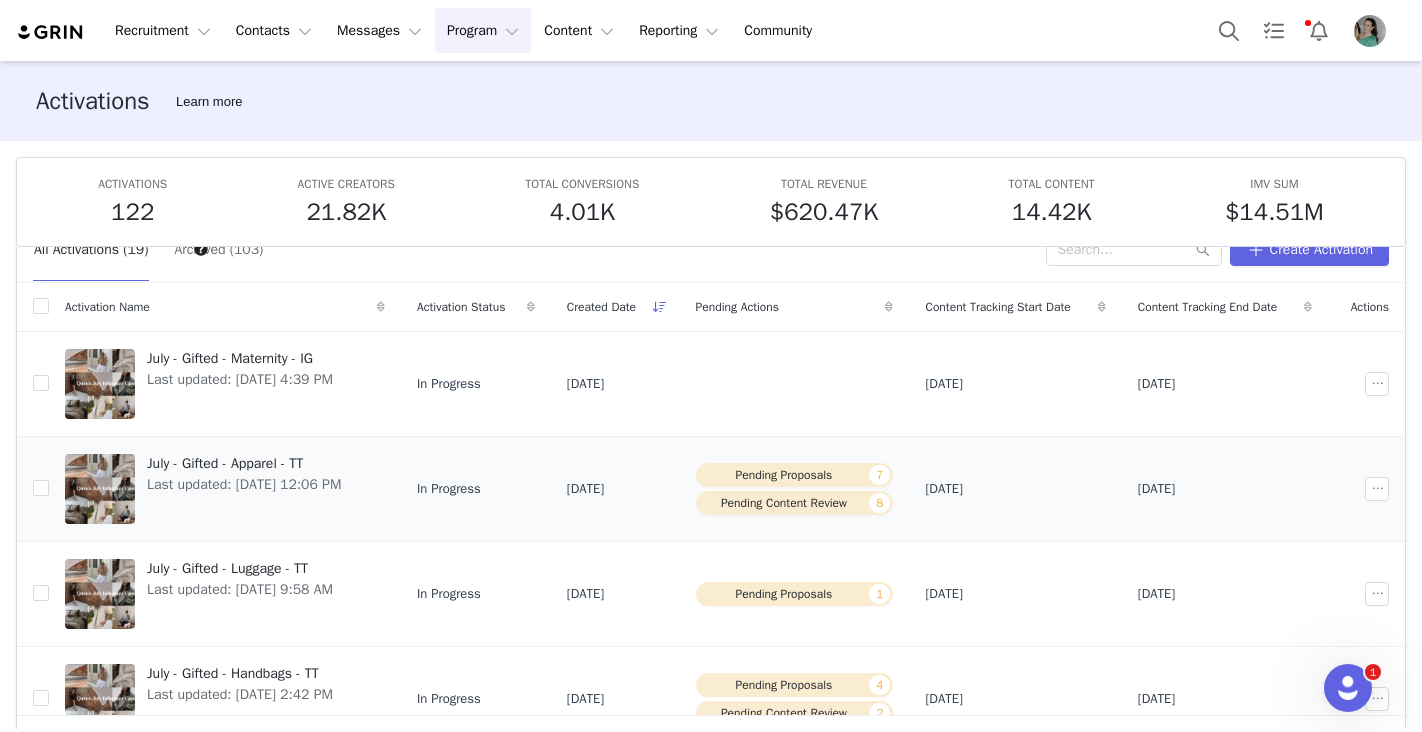 scroll, scrollTop: 0, scrollLeft: 0, axis: both 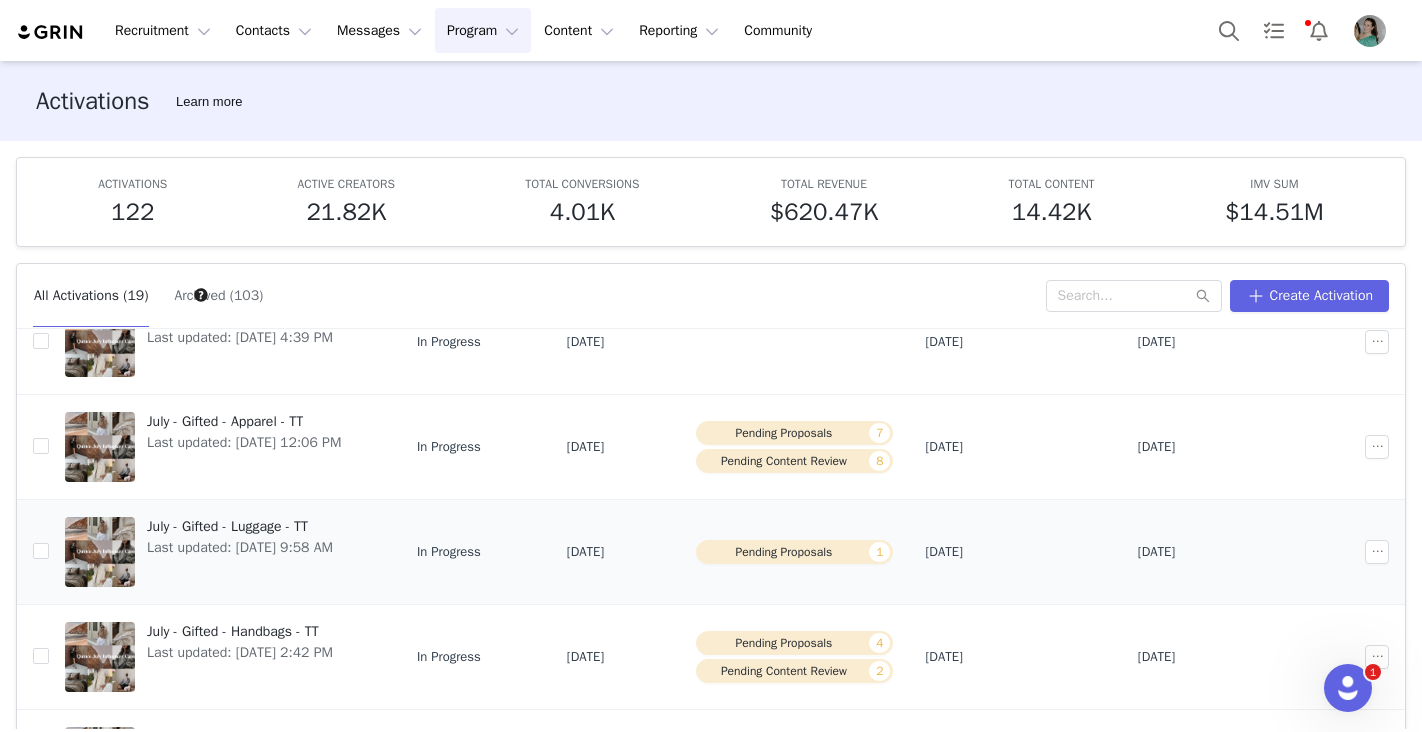click on "July - Gifted - Luggage - TT Last updated: Jun 18, 2025 9:58 AM" at bounding box center (240, 552) 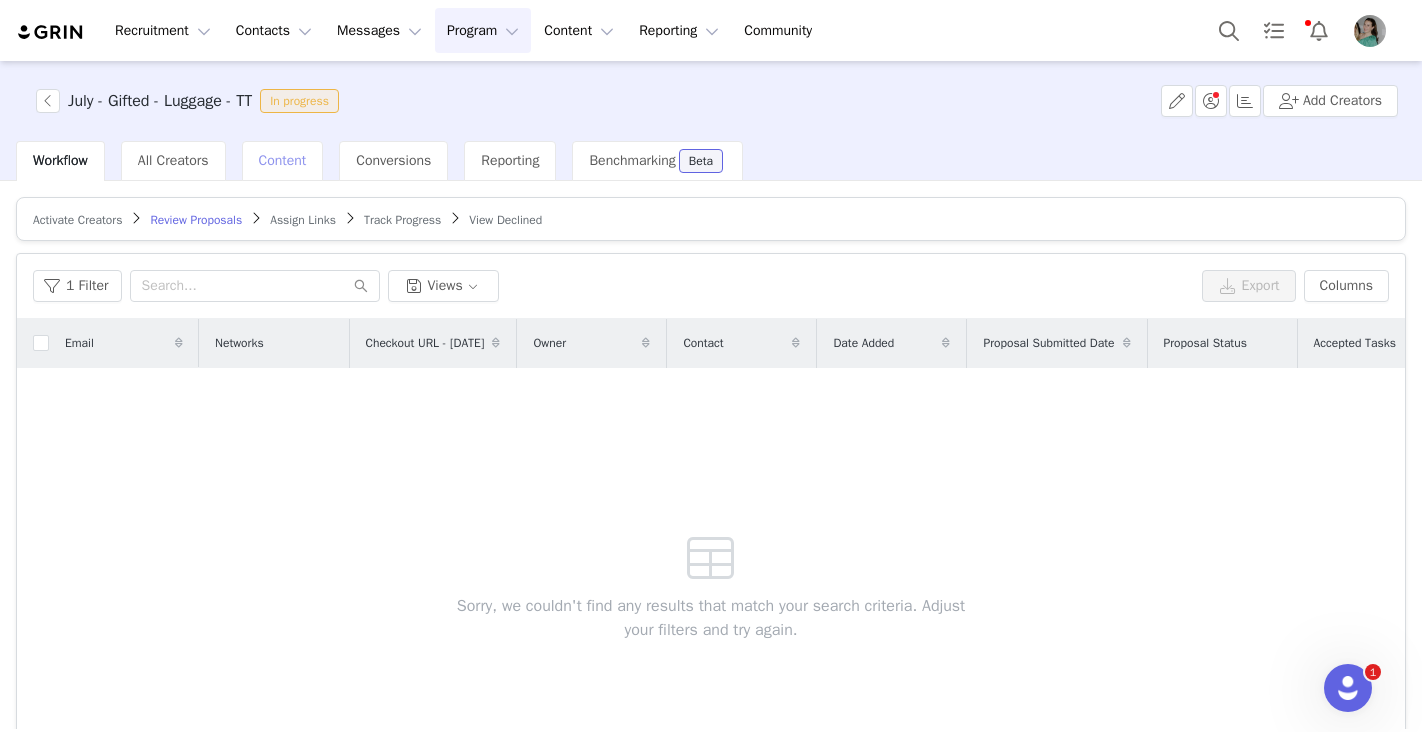 click on "Content" at bounding box center [283, 161] 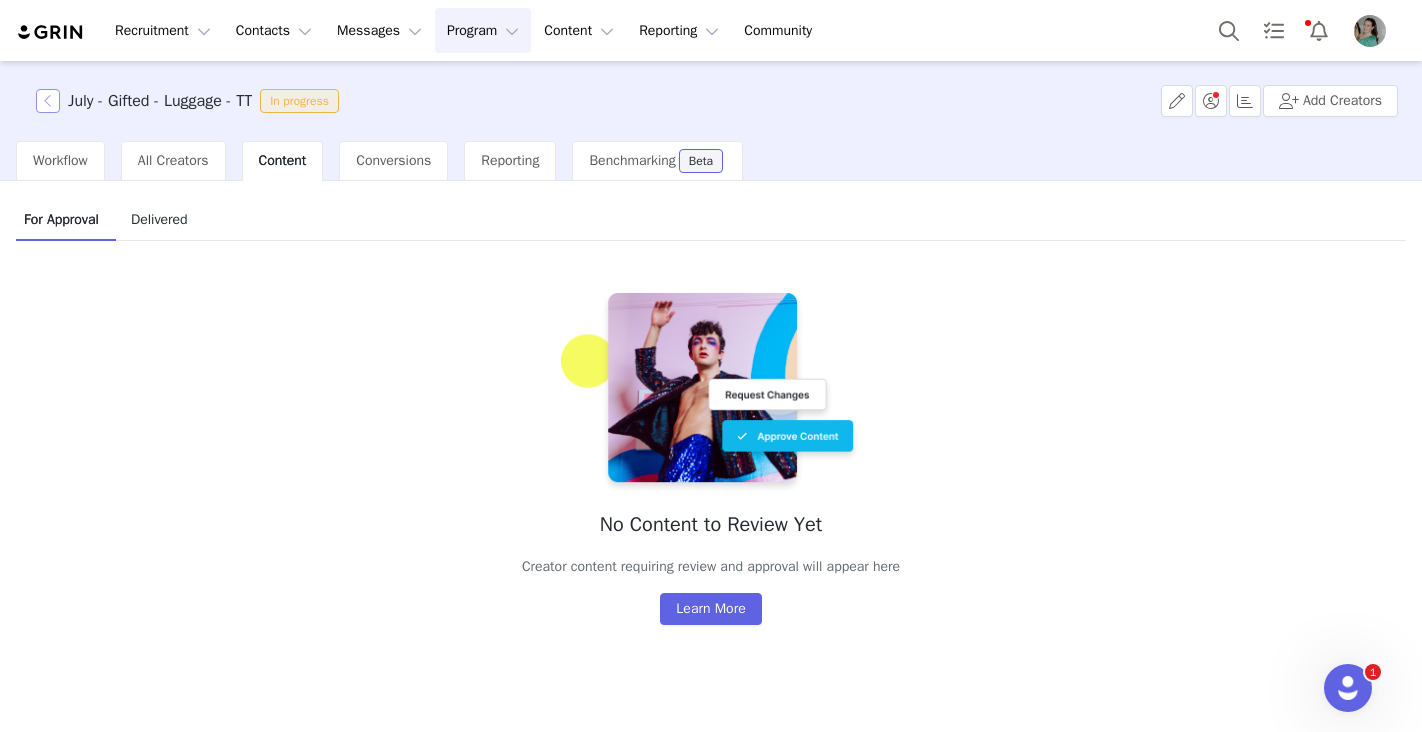 click at bounding box center [48, 101] 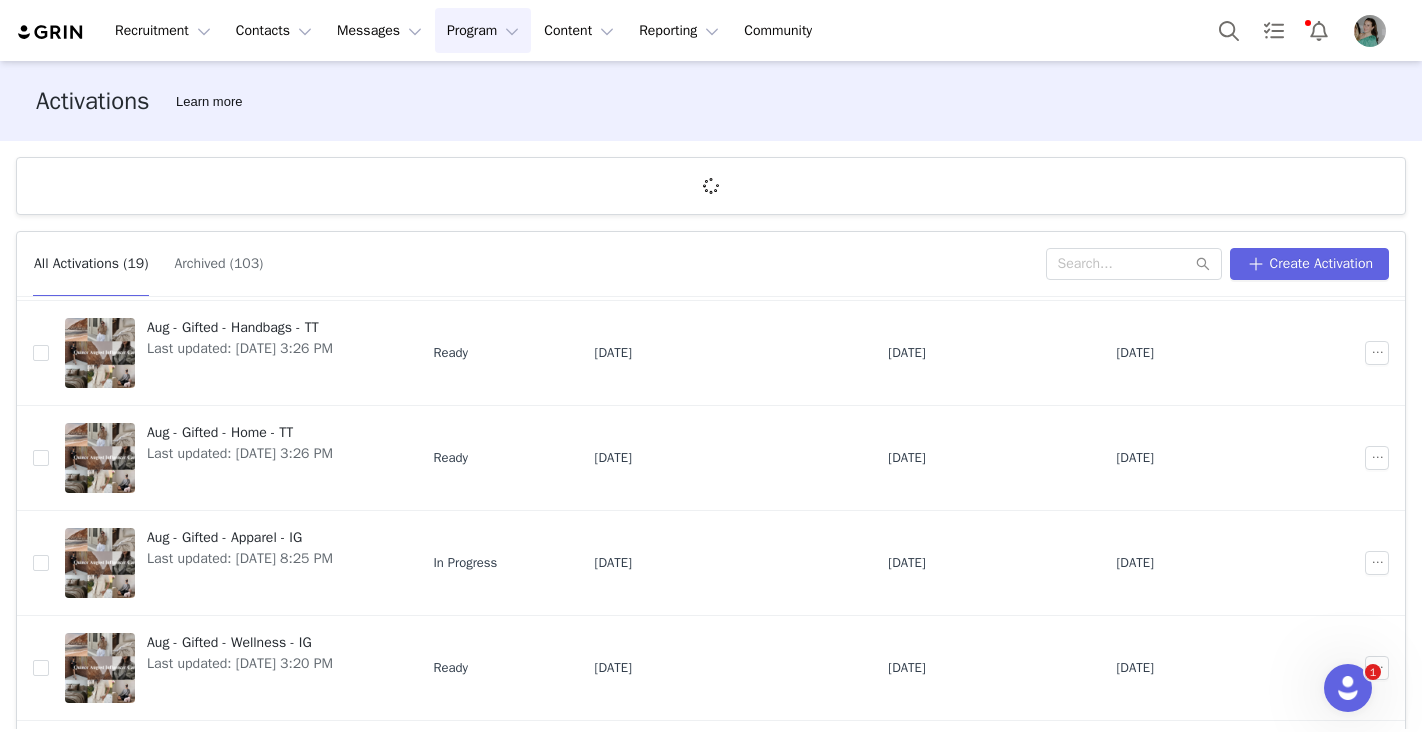 scroll, scrollTop: 666, scrollLeft: 0, axis: vertical 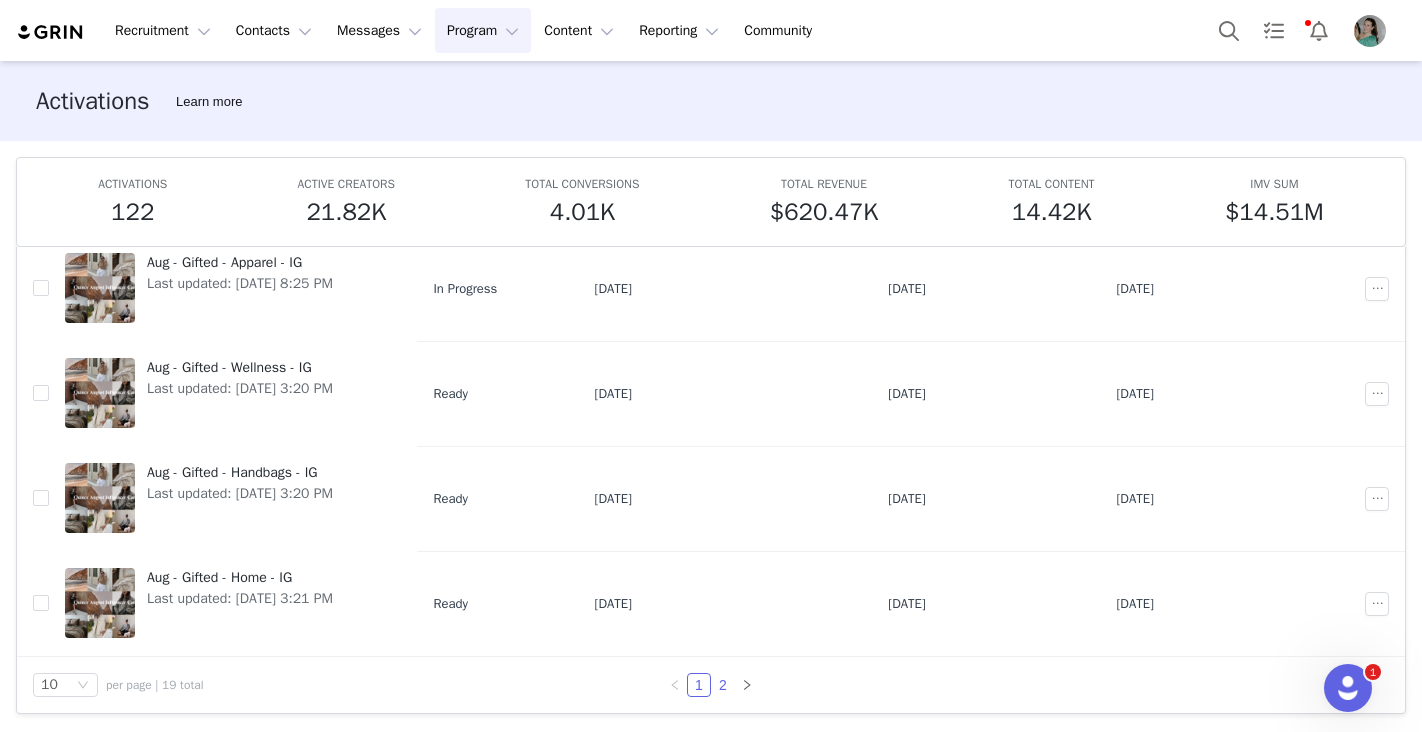 click on "2" at bounding box center [723, 685] 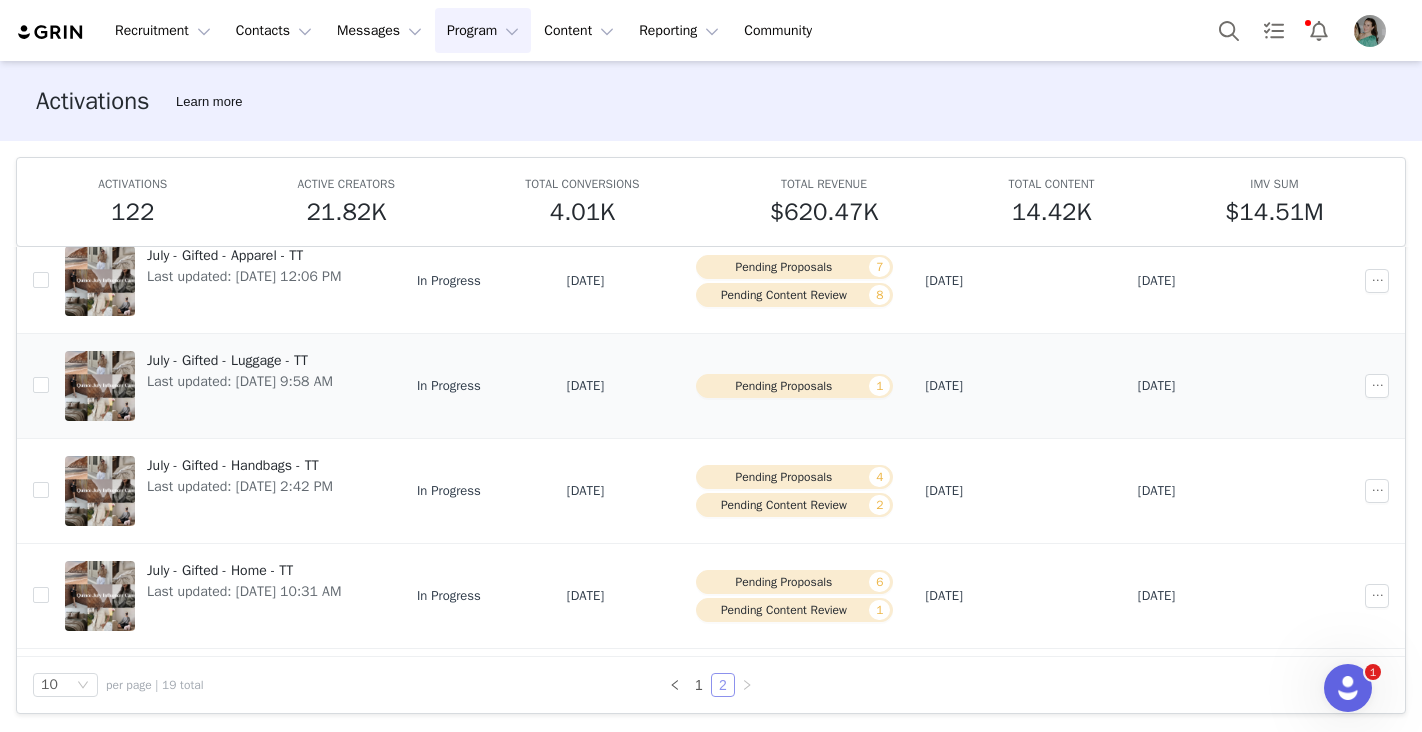 scroll, scrollTop: 220, scrollLeft: 0, axis: vertical 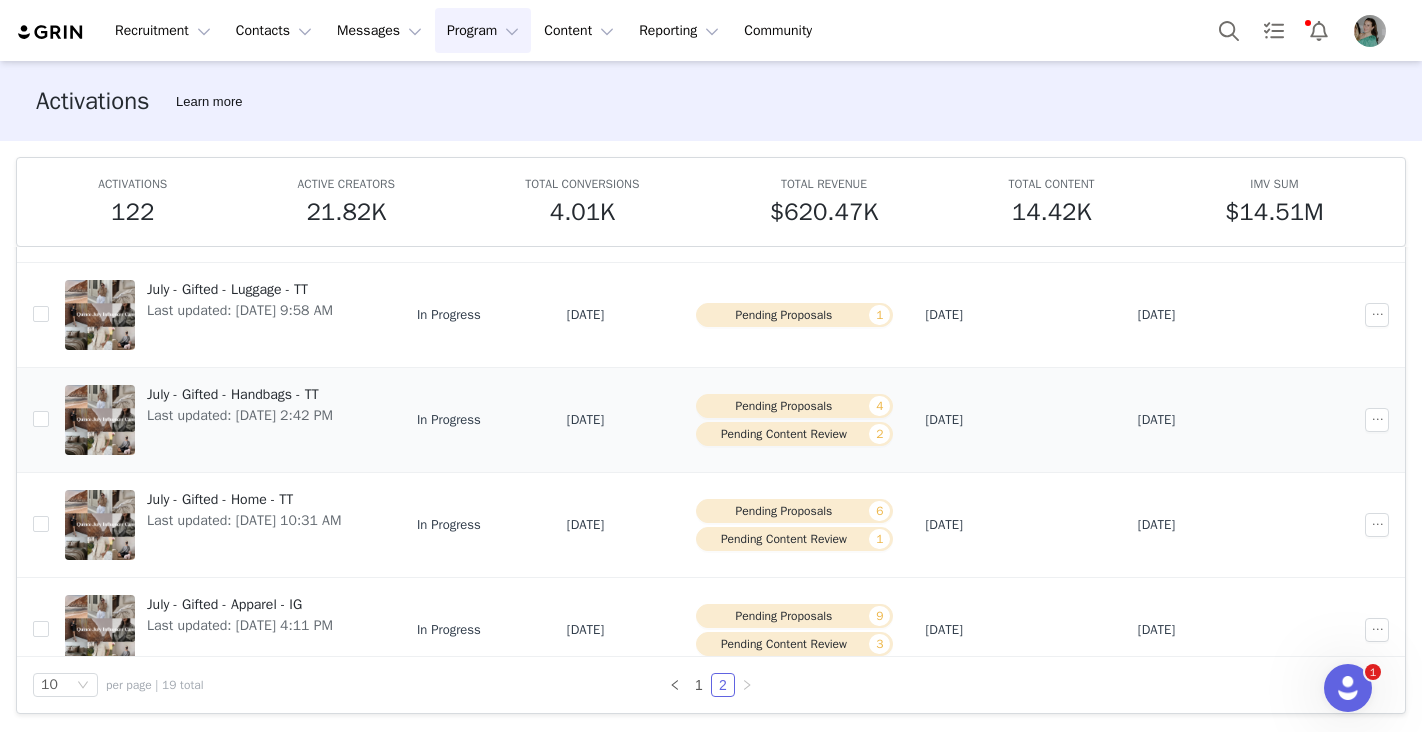 click on "July - Gifted - Handbags - TT" at bounding box center (240, 394) 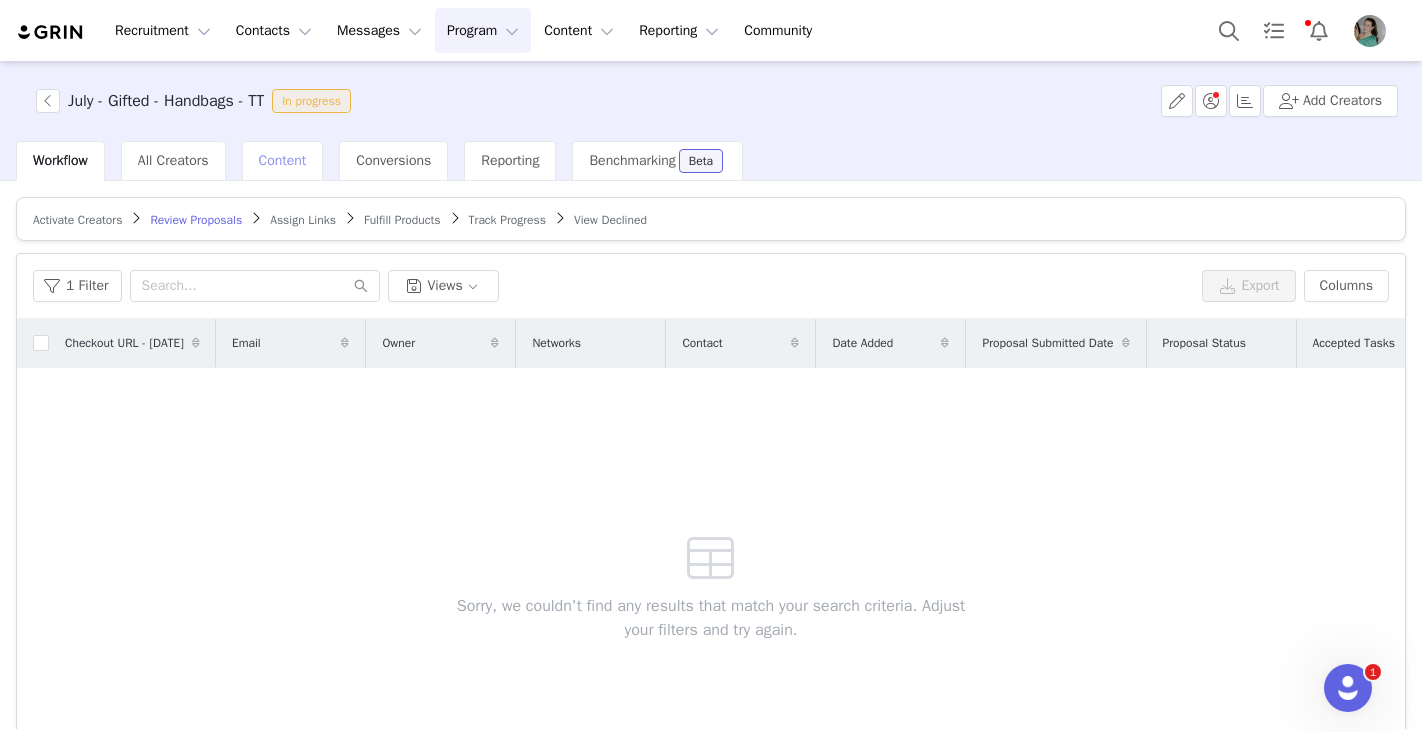 click on "Content" at bounding box center (283, 160) 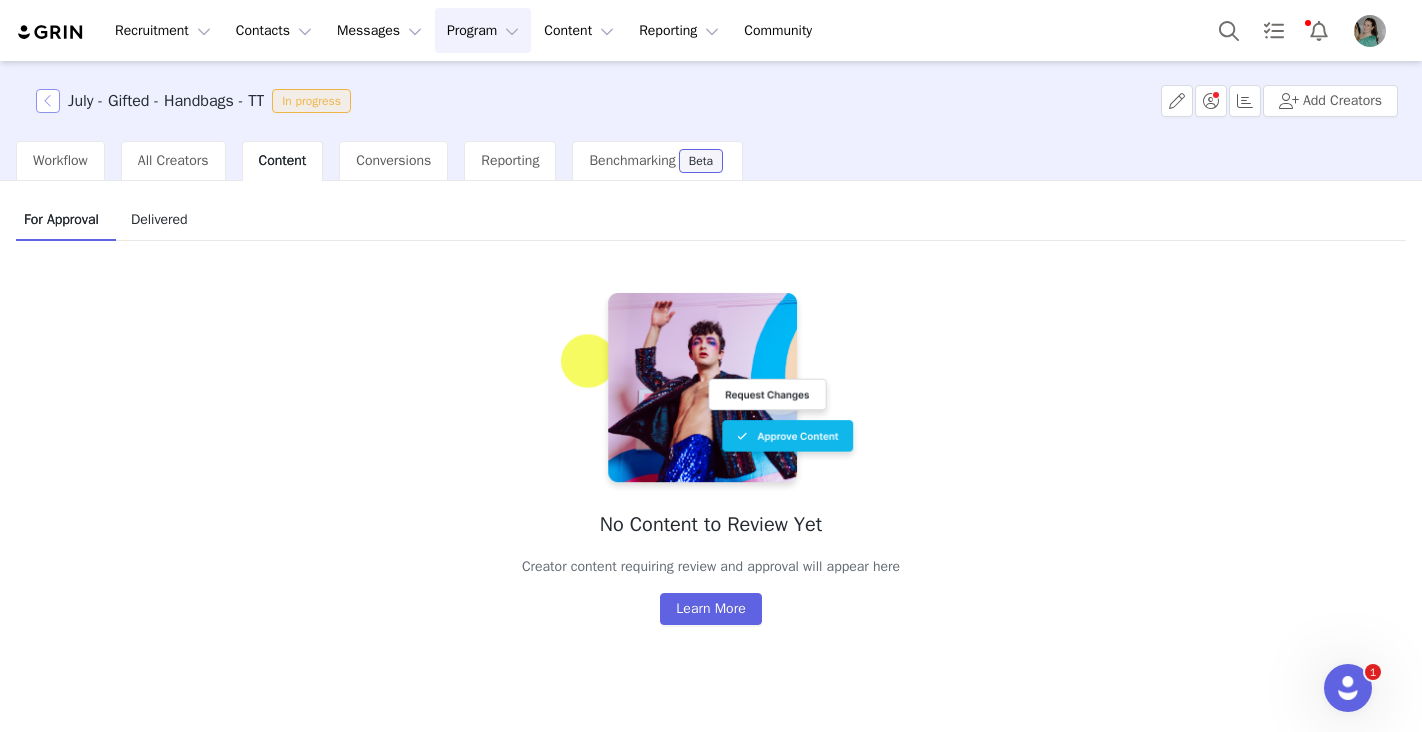 click at bounding box center [48, 101] 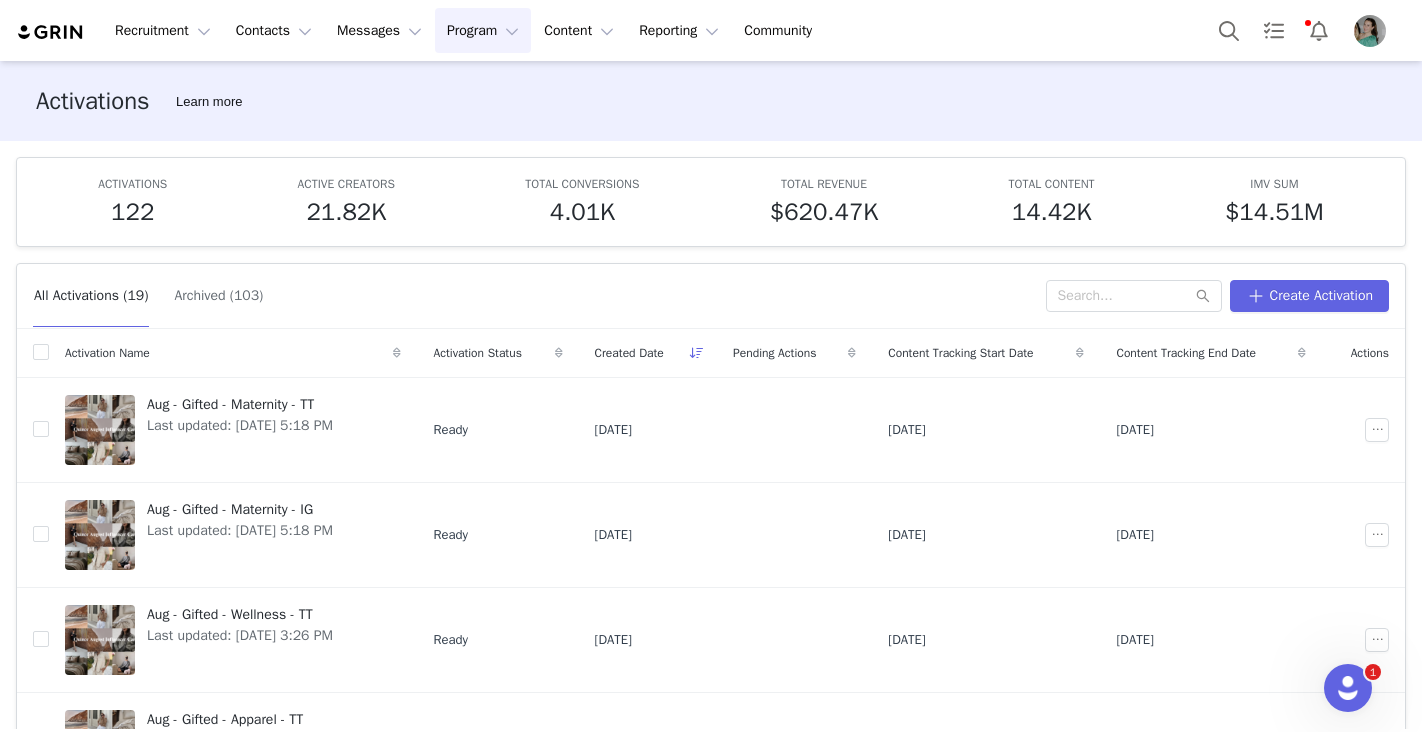 scroll, scrollTop: 666, scrollLeft: 0, axis: vertical 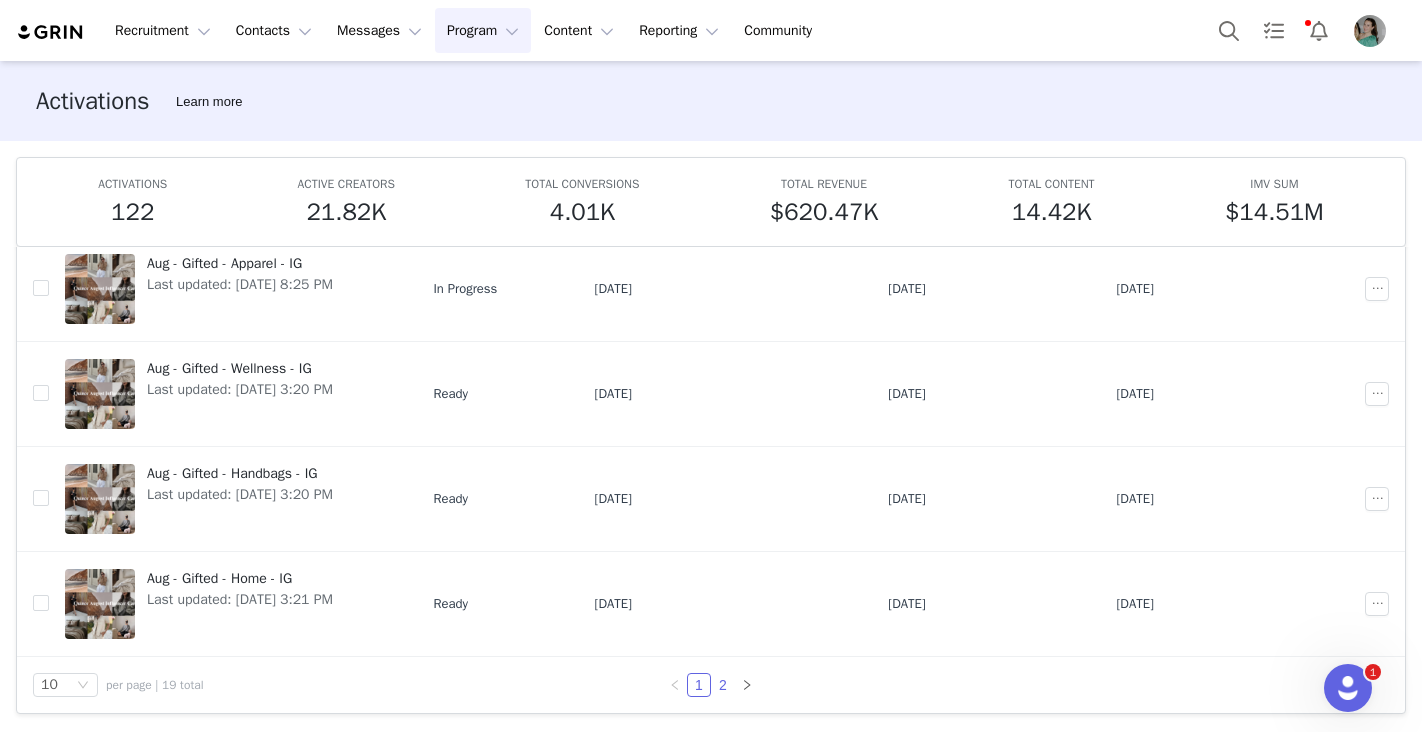 click on "2" at bounding box center (723, 685) 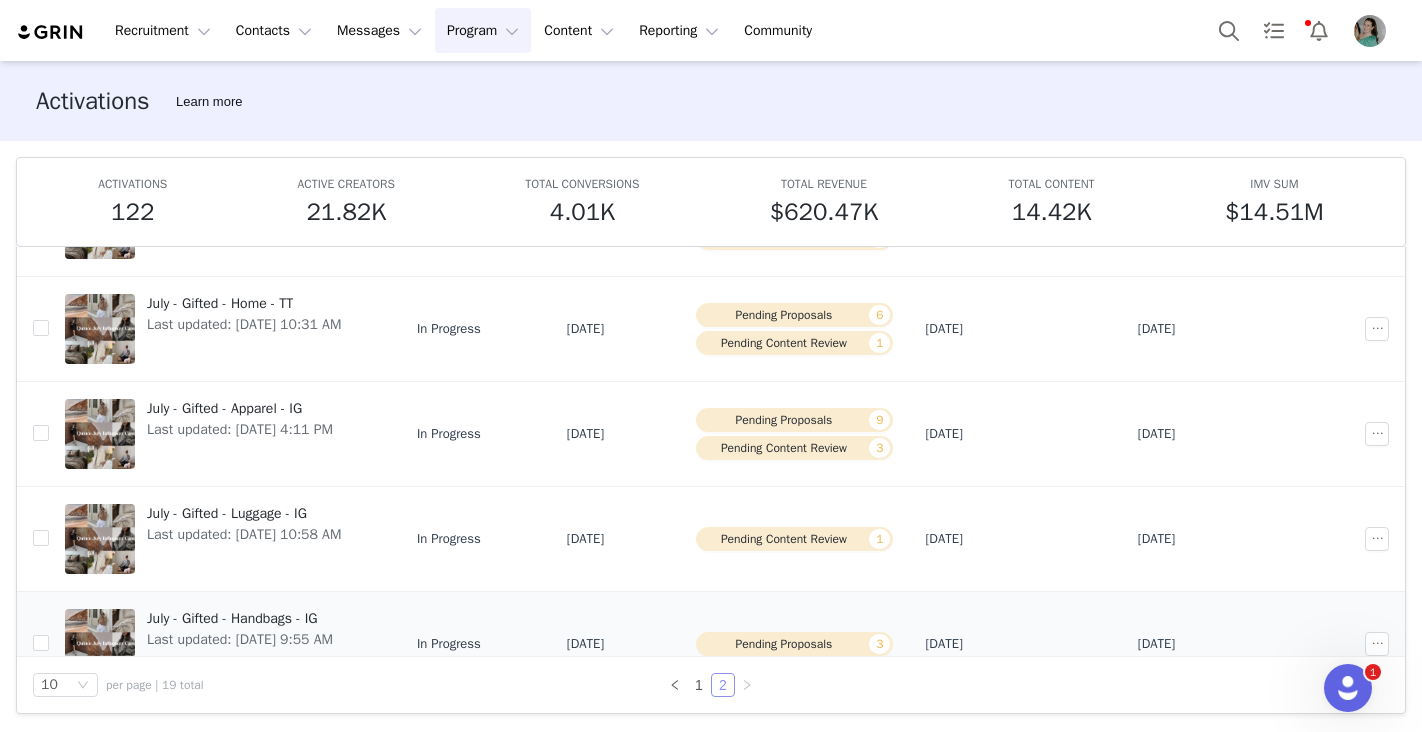 scroll, scrollTop: 425, scrollLeft: 0, axis: vertical 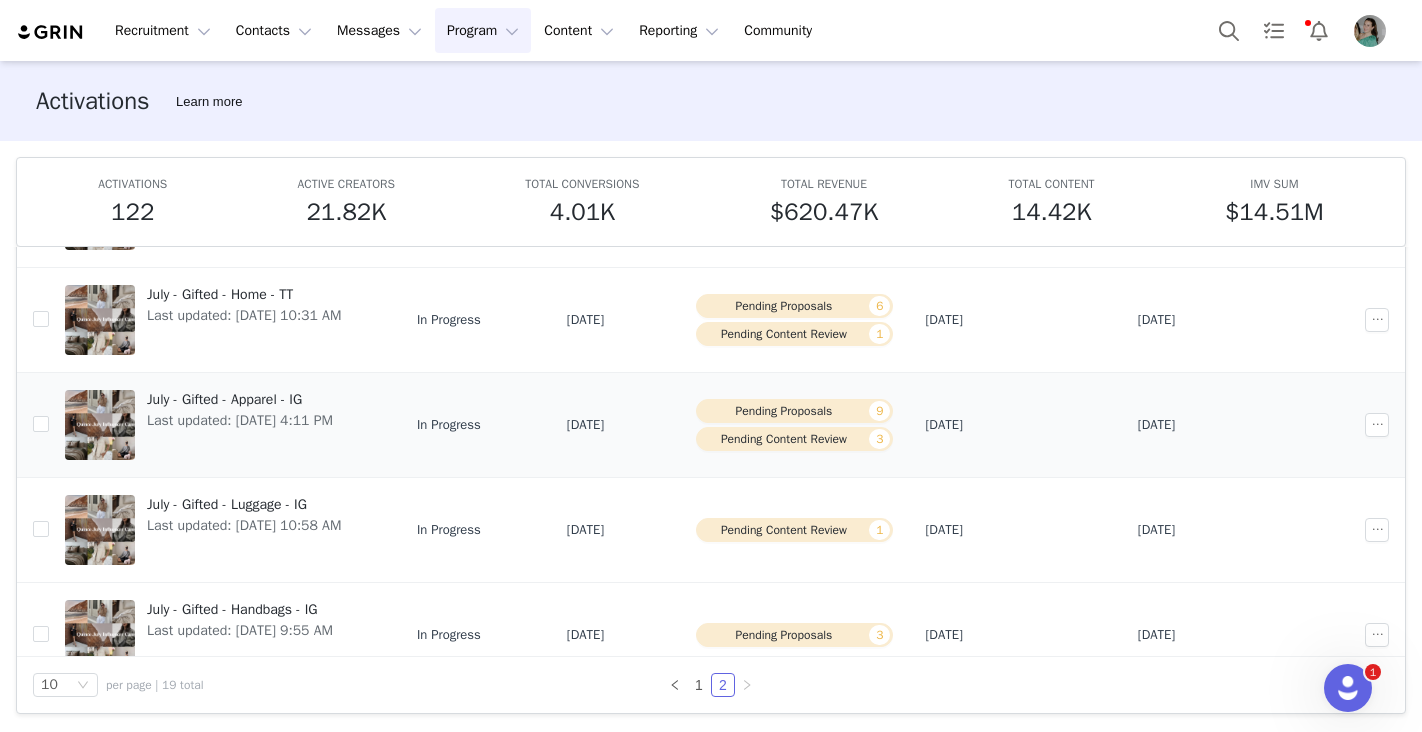 click on "July - Gifted - Apparel - IG" at bounding box center (240, 399) 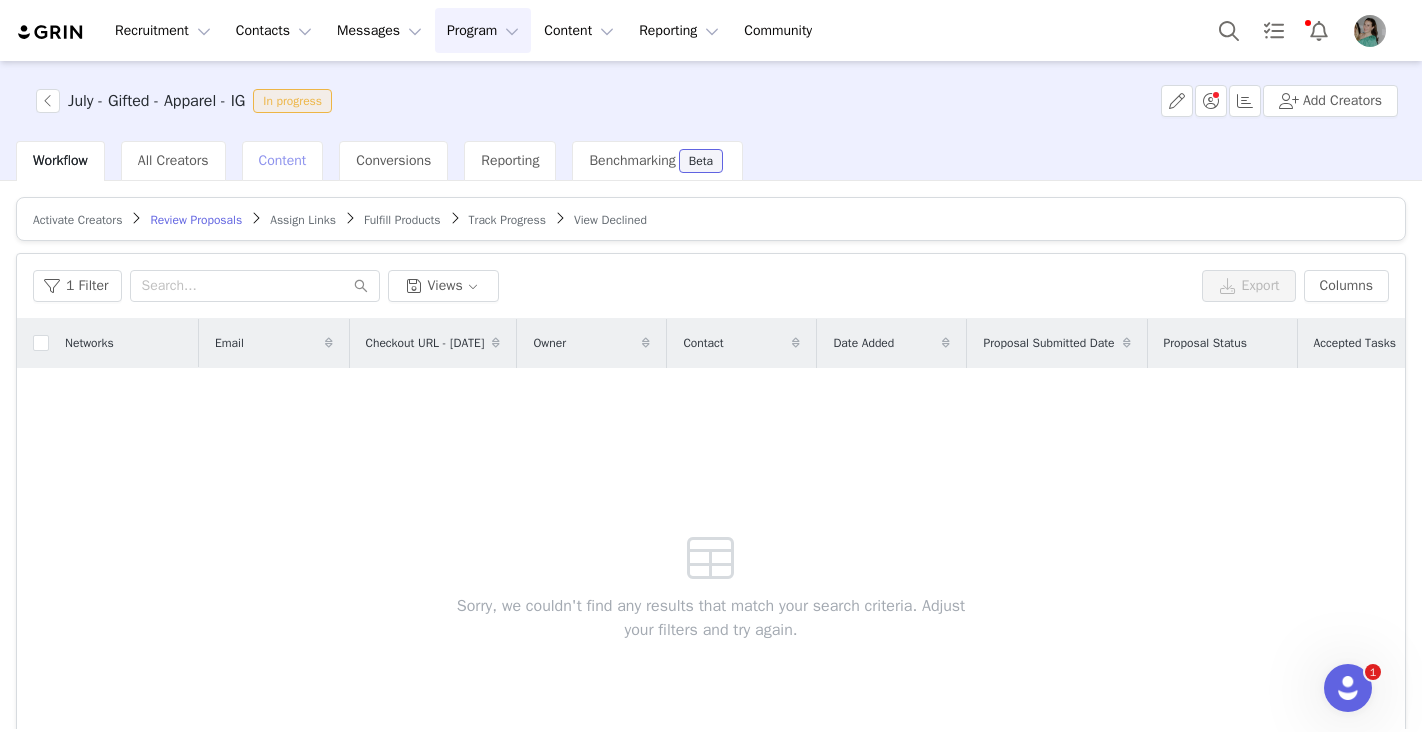 click on "Content" at bounding box center (283, 160) 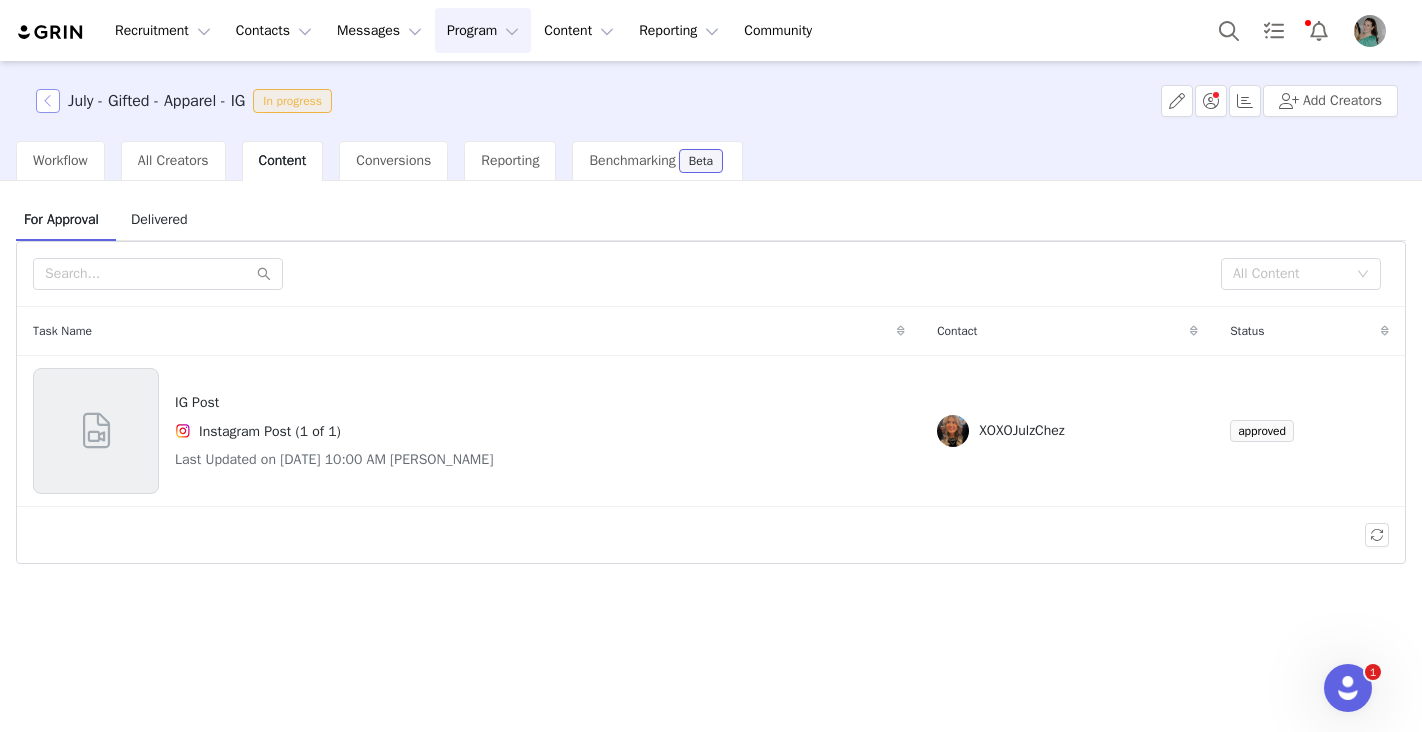click at bounding box center (48, 101) 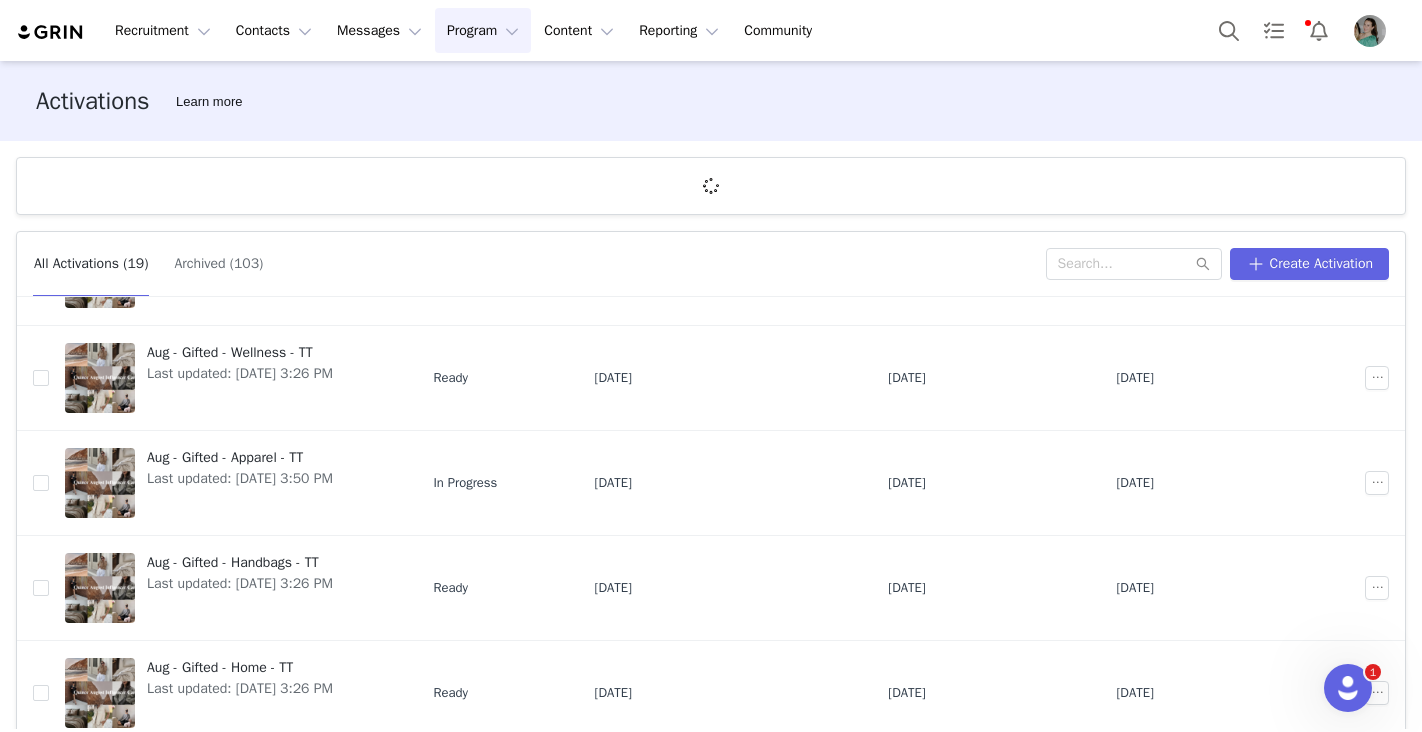 scroll, scrollTop: 666, scrollLeft: 0, axis: vertical 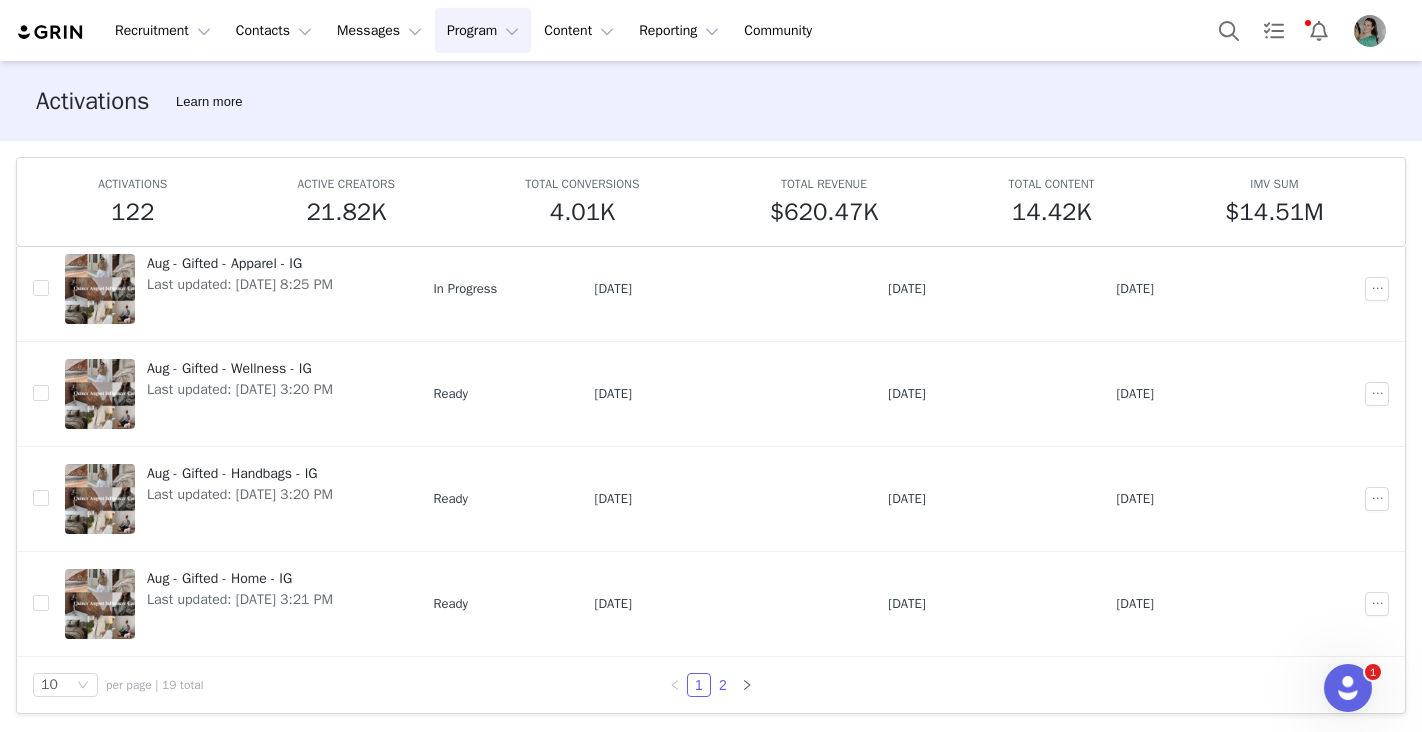 click on "2" at bounding box center (723, 685) 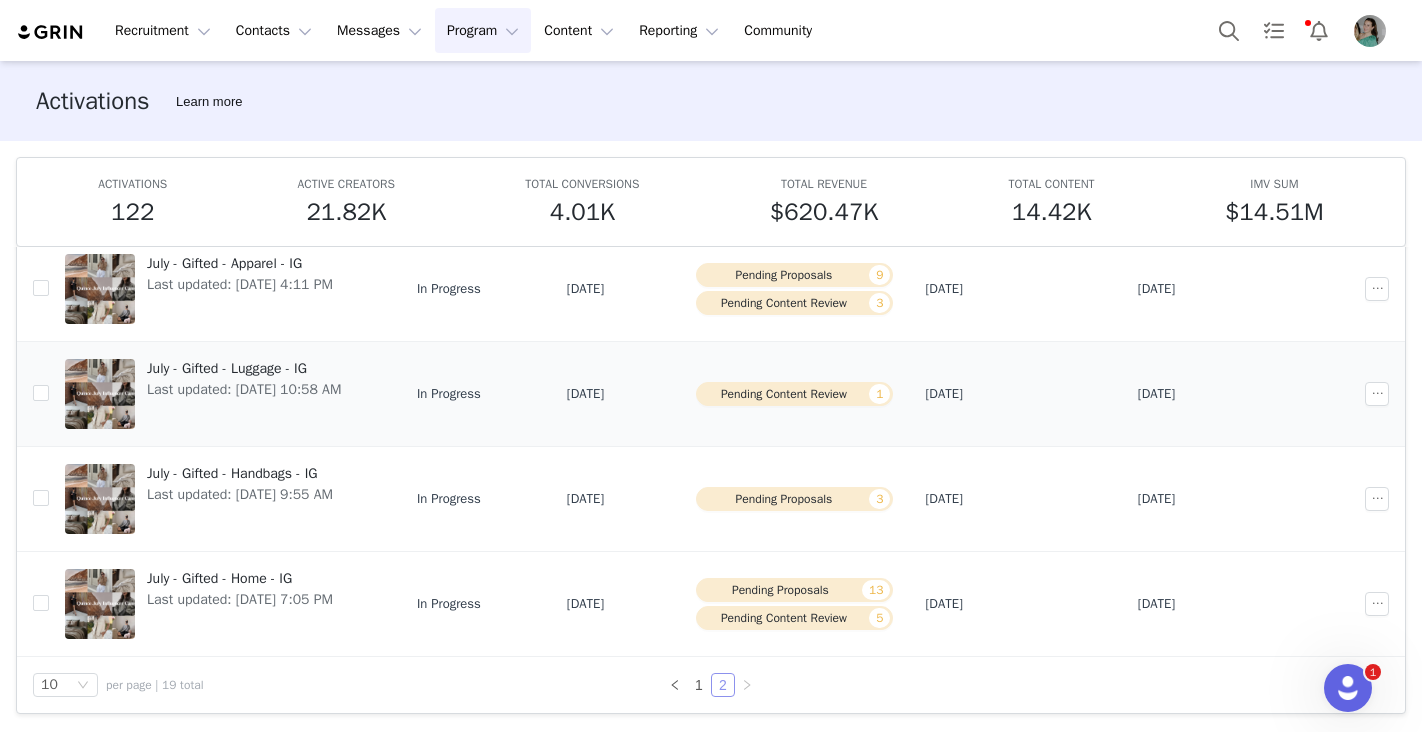 scroll, scrollTop: 550, scrollLeft: 0, axis: vertical 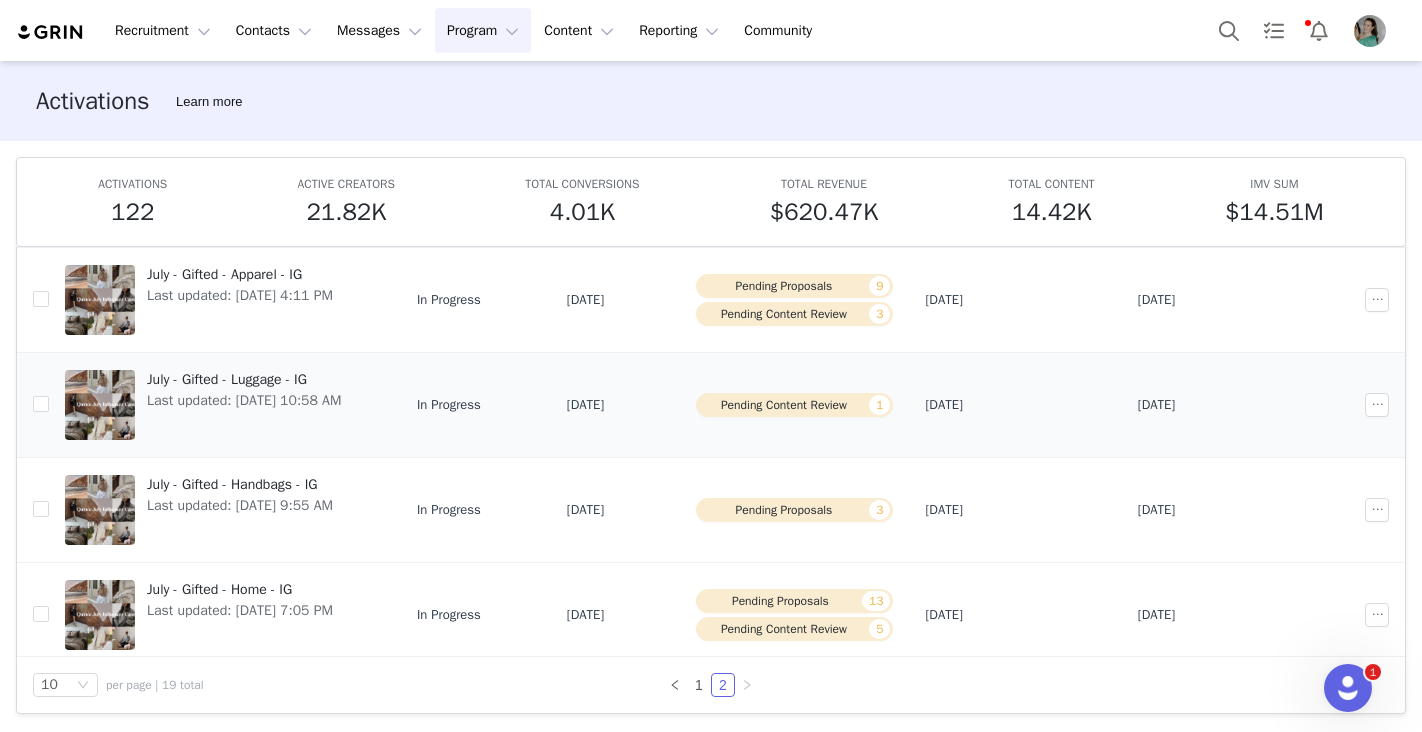 click on "July - Gifted - Luggage - IG" at bounding box center [244, 379] 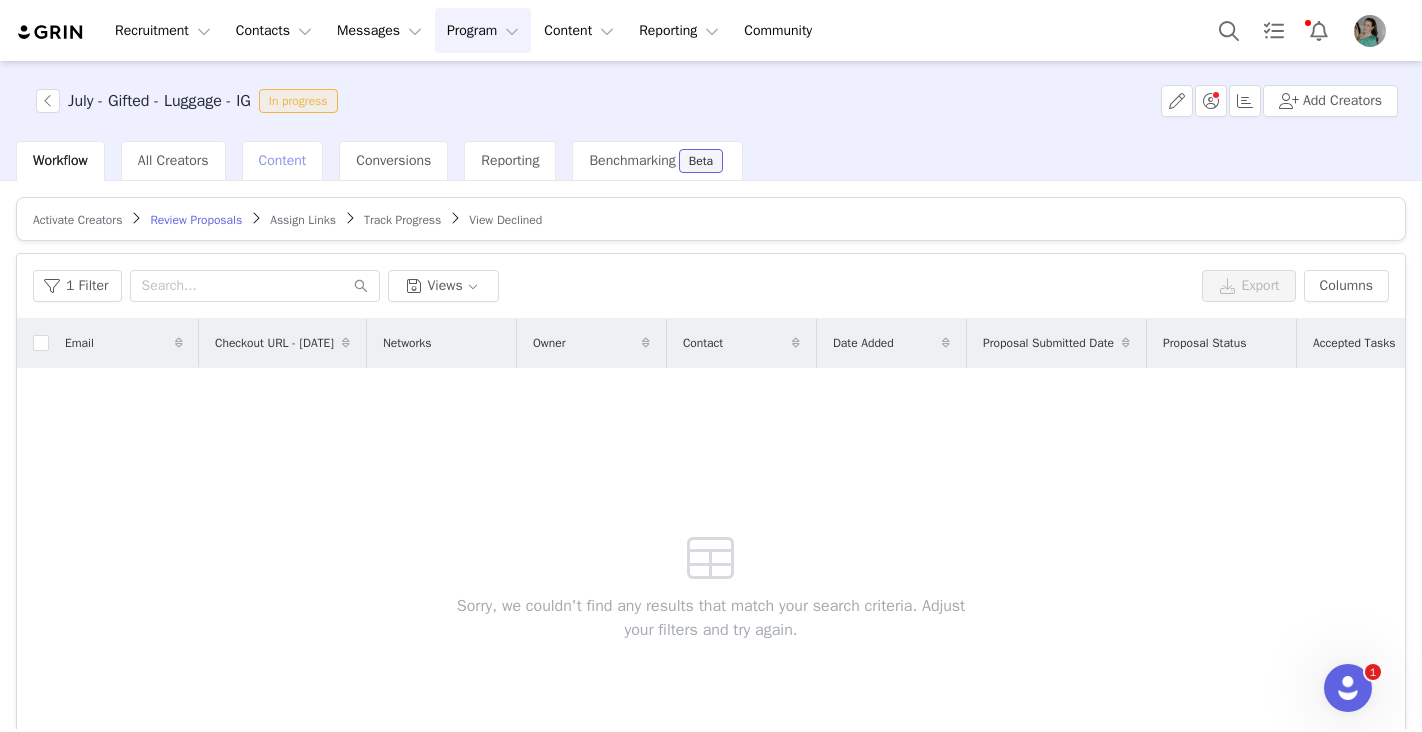 click on "Content" at bounding box center [283, 160] 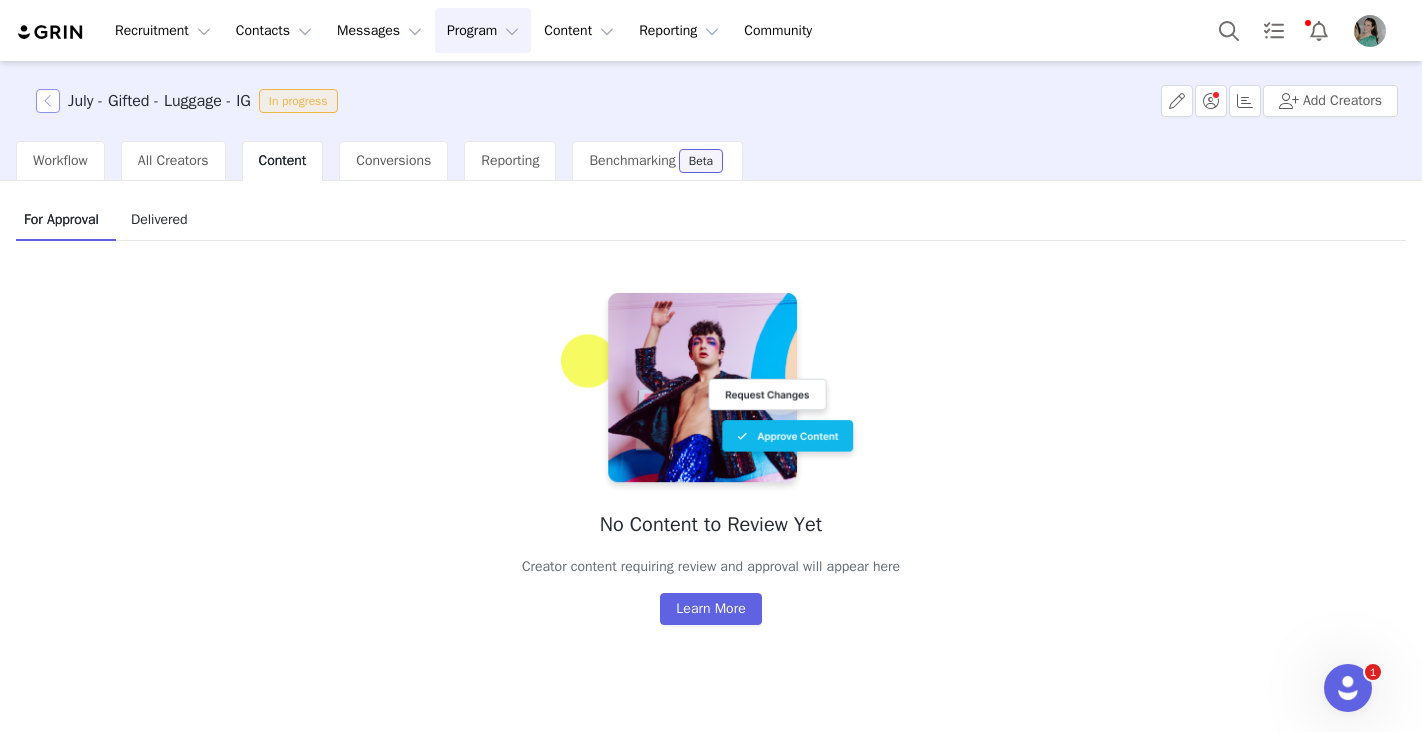 click at bounding box center (48, 101) 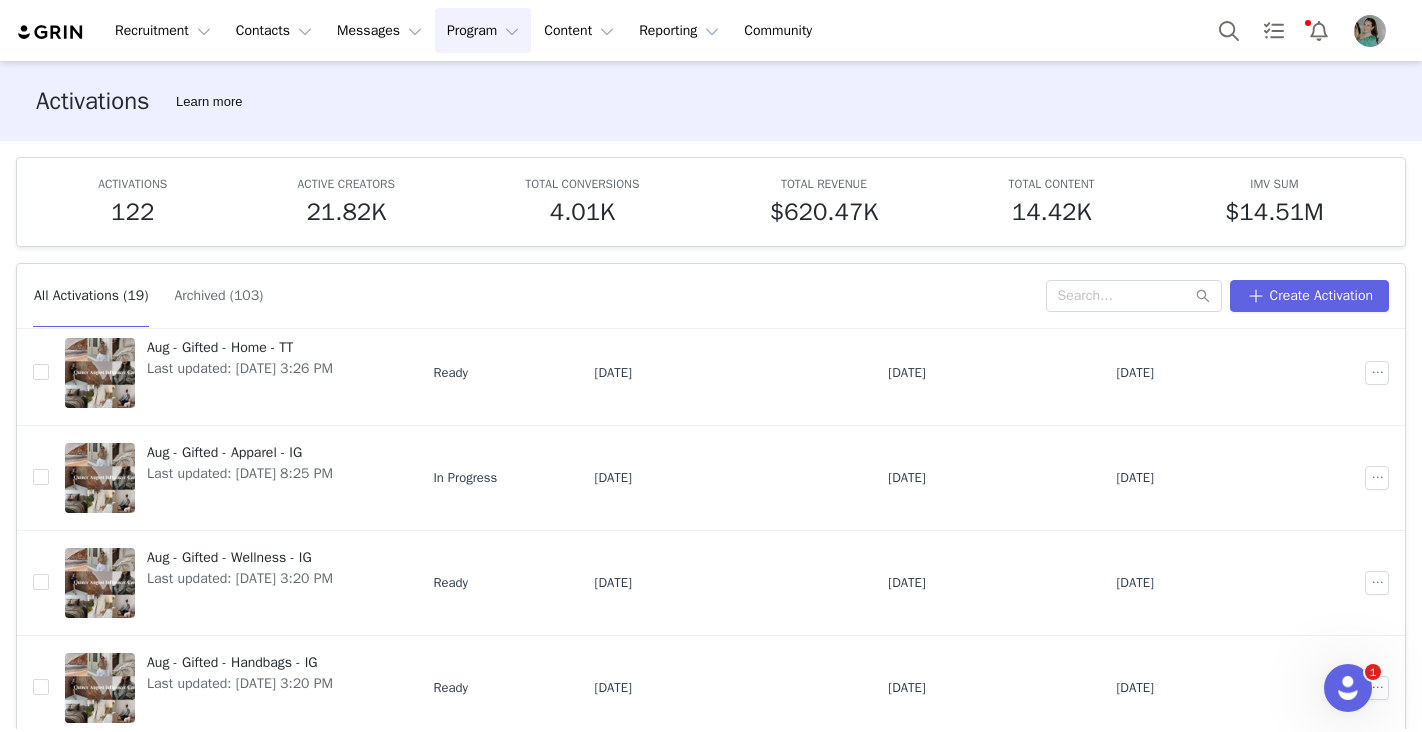 scroll, scrollTop: 666, scrollLeft: 0, axis: vertical 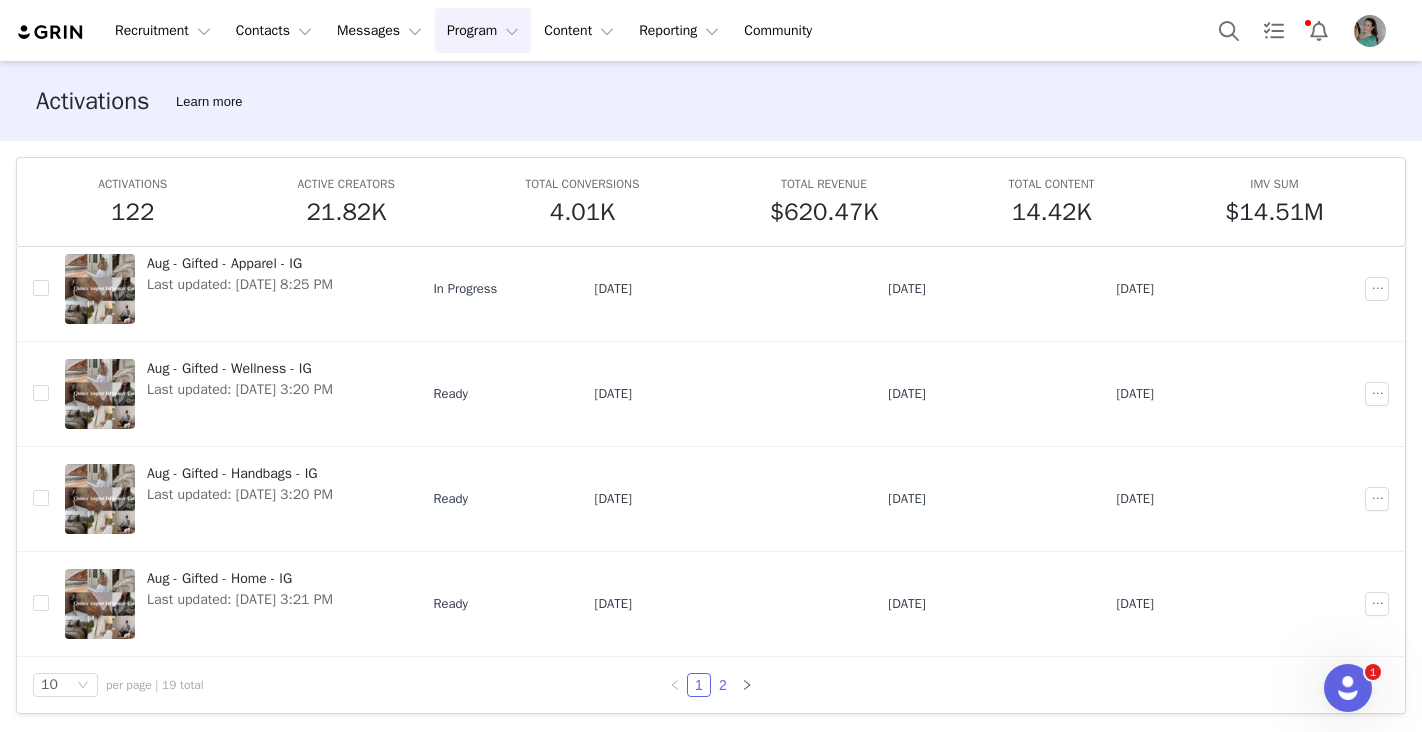 click on "2" at bounding box center [723, 685] 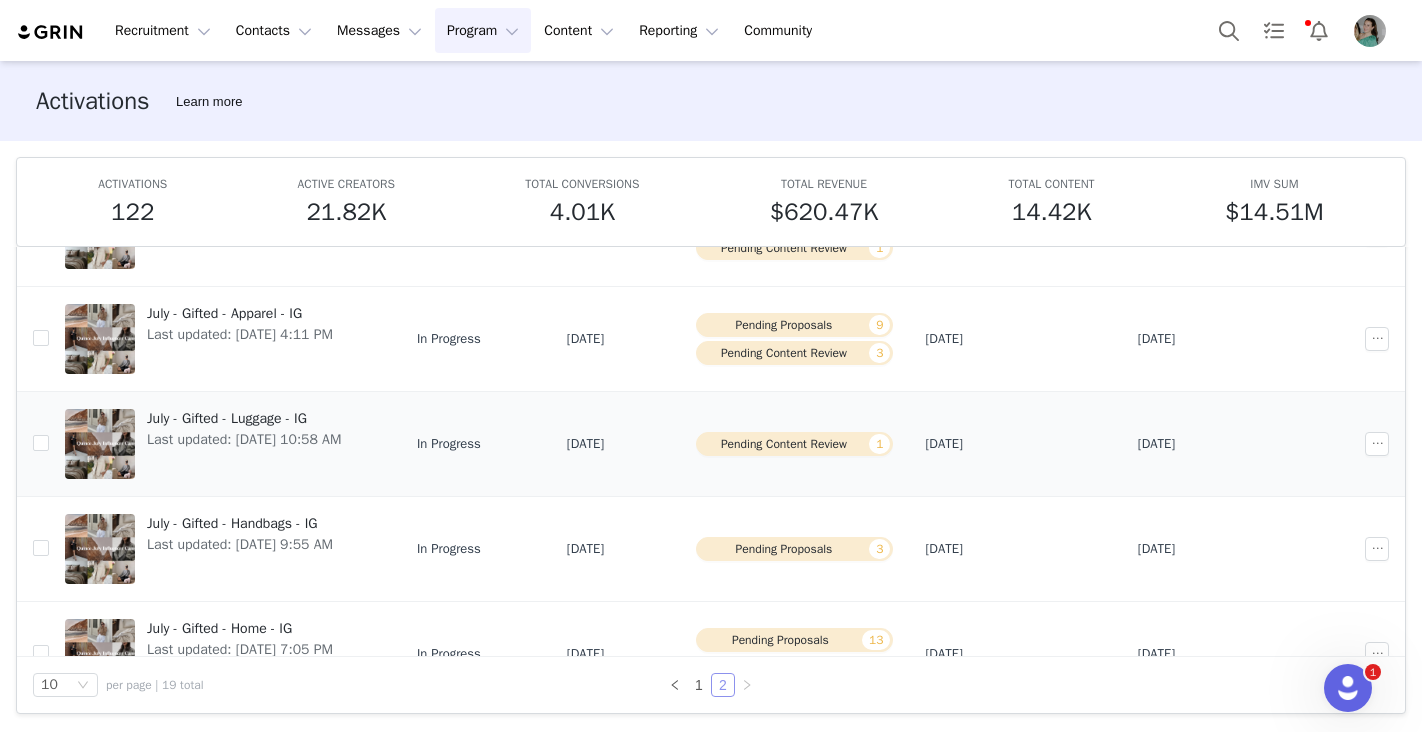 scroll, scrollTop: 561, scrollLeft: 0, axis: vertical 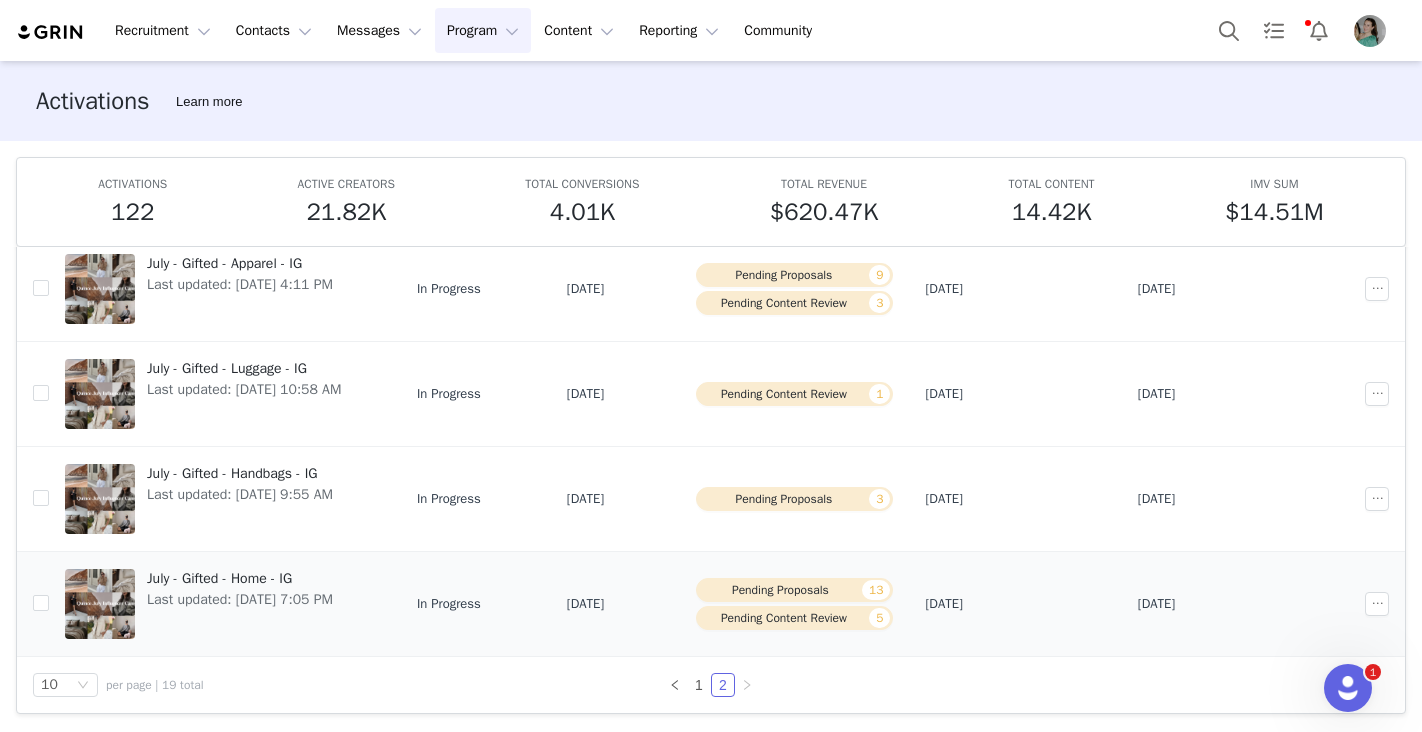 click on "July - Gifted - Home - IG Last updated: Jun 13, 2025 7:05 PM" at bounding box center (240, 604) 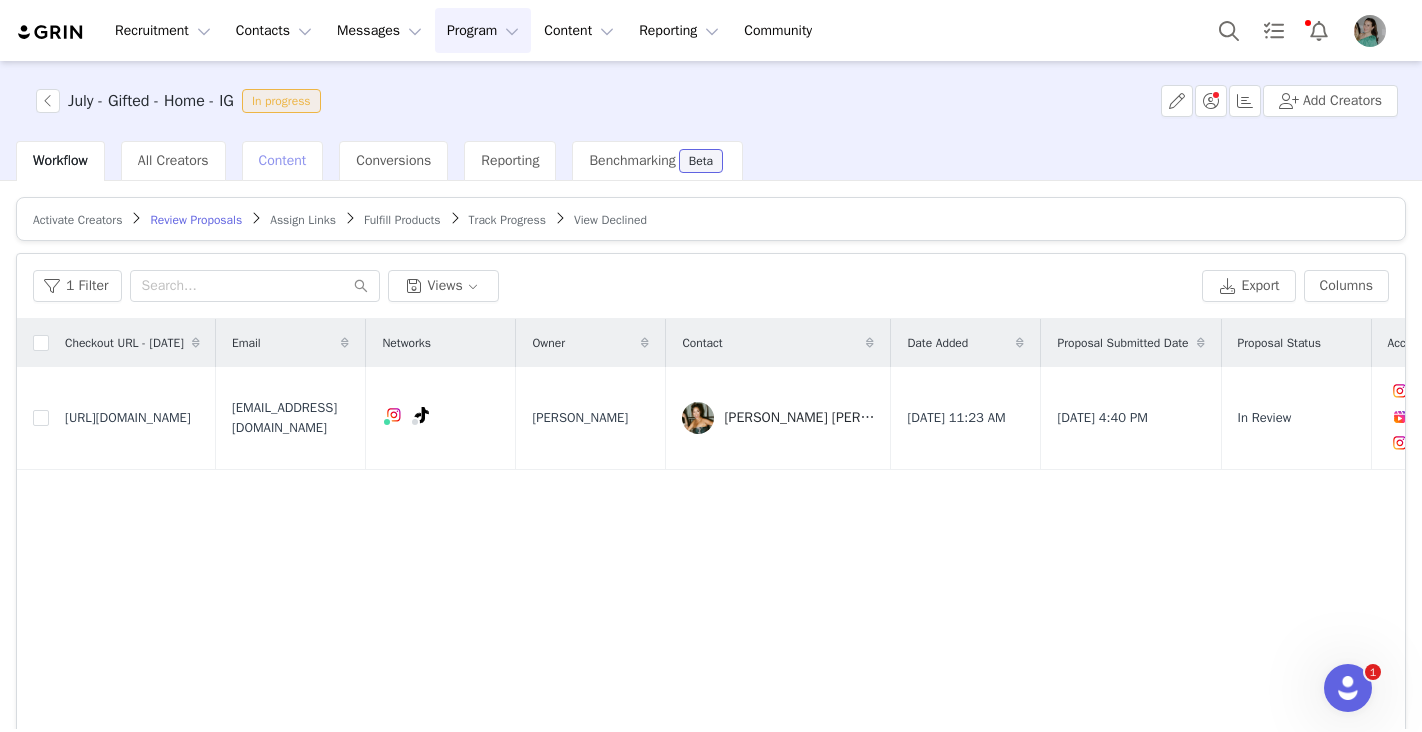 click on "Content" at bounding box center [283, 160] 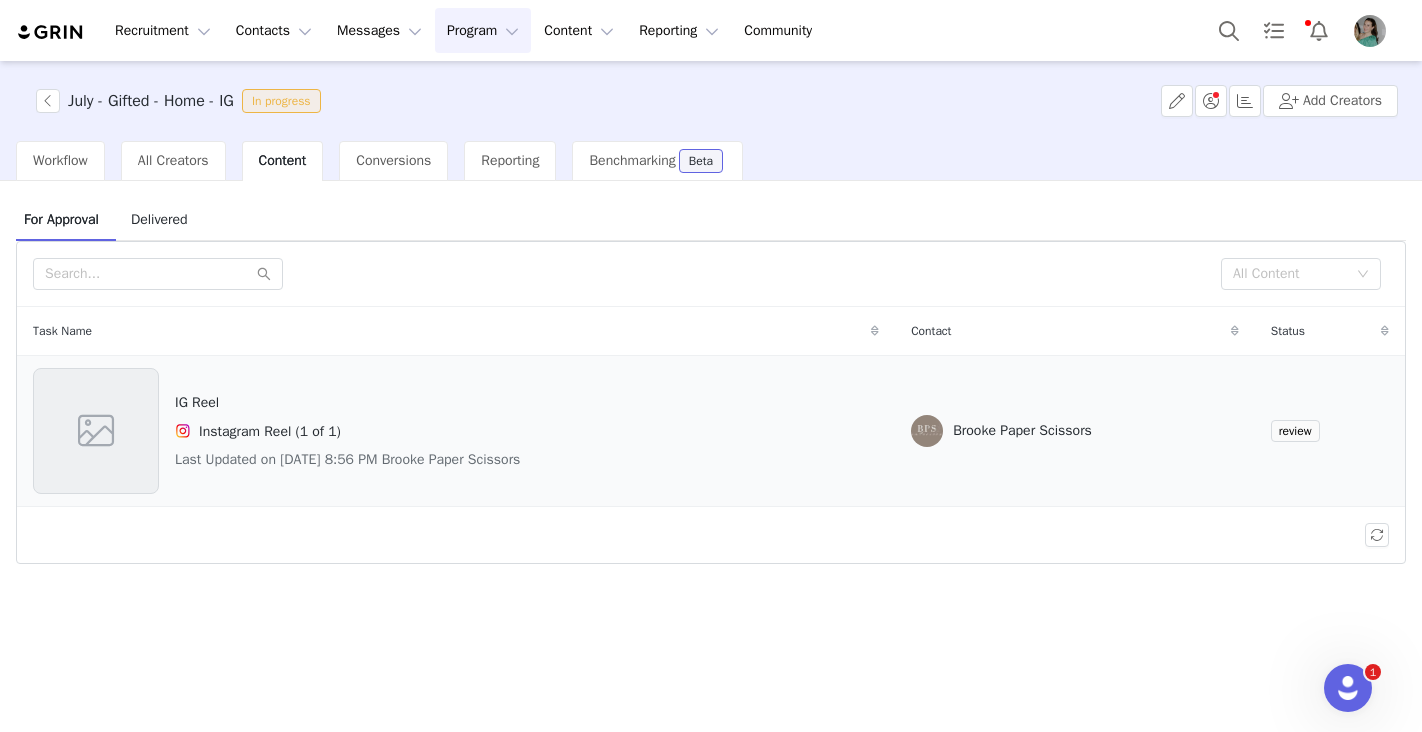 click on "IG Reel" at bounding box center (347, 402) 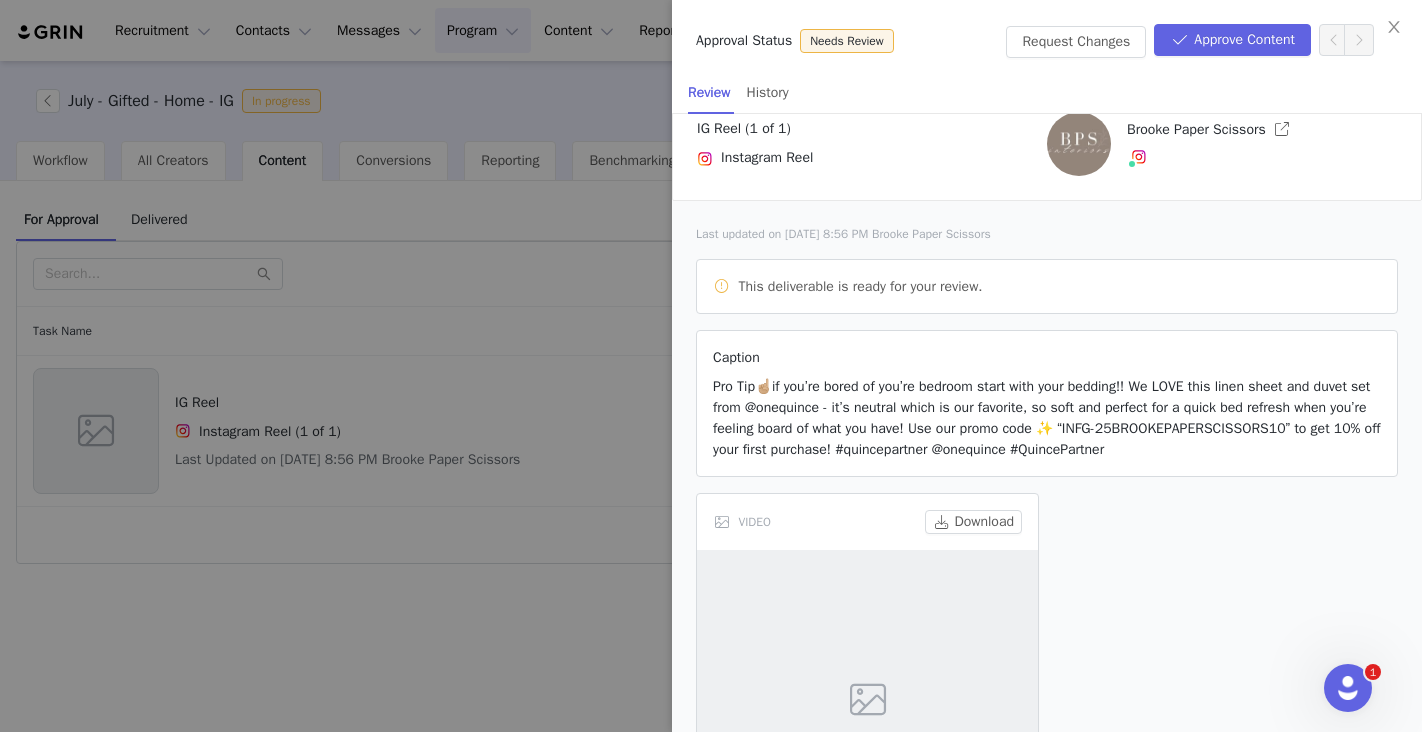 scroll, scrollTop: 53, scrollLeft: 0, axis: vertical 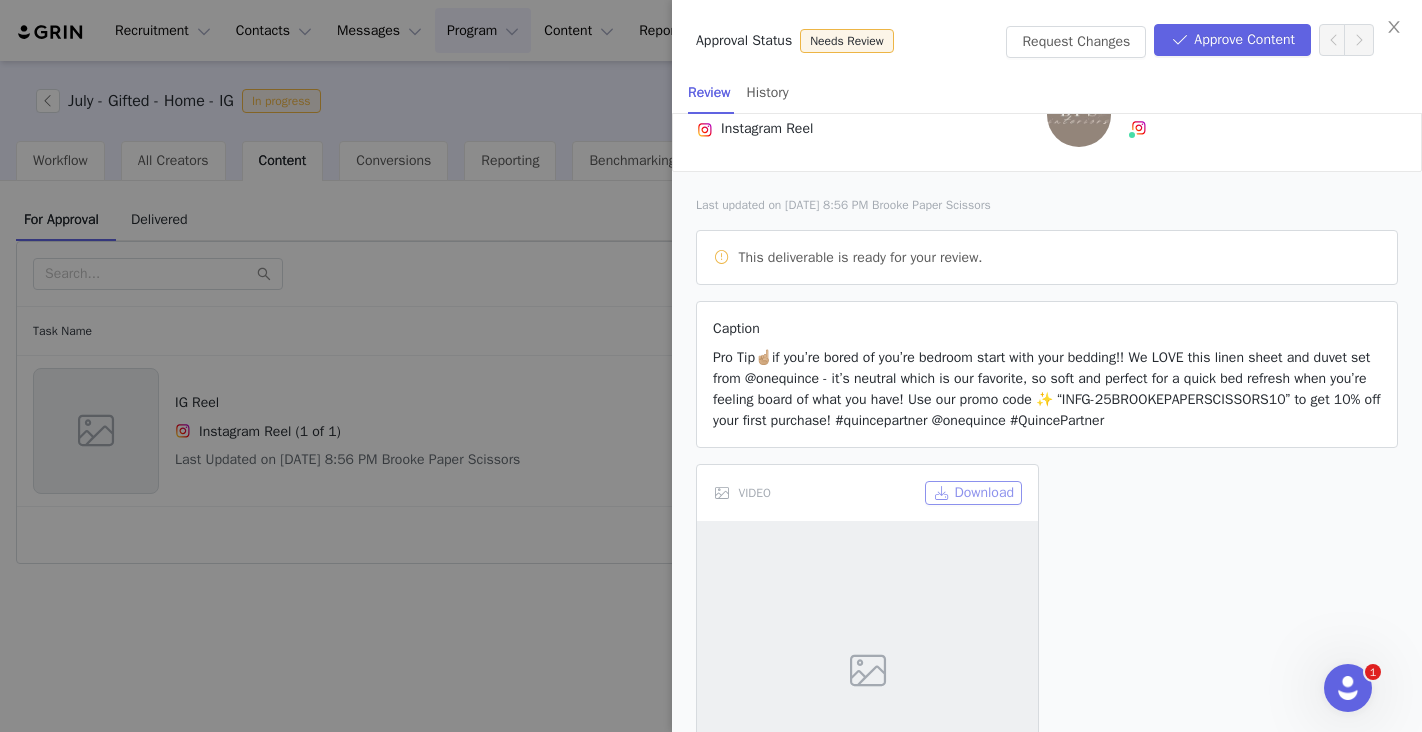 click on "Download" at bounding box center [973, 493] 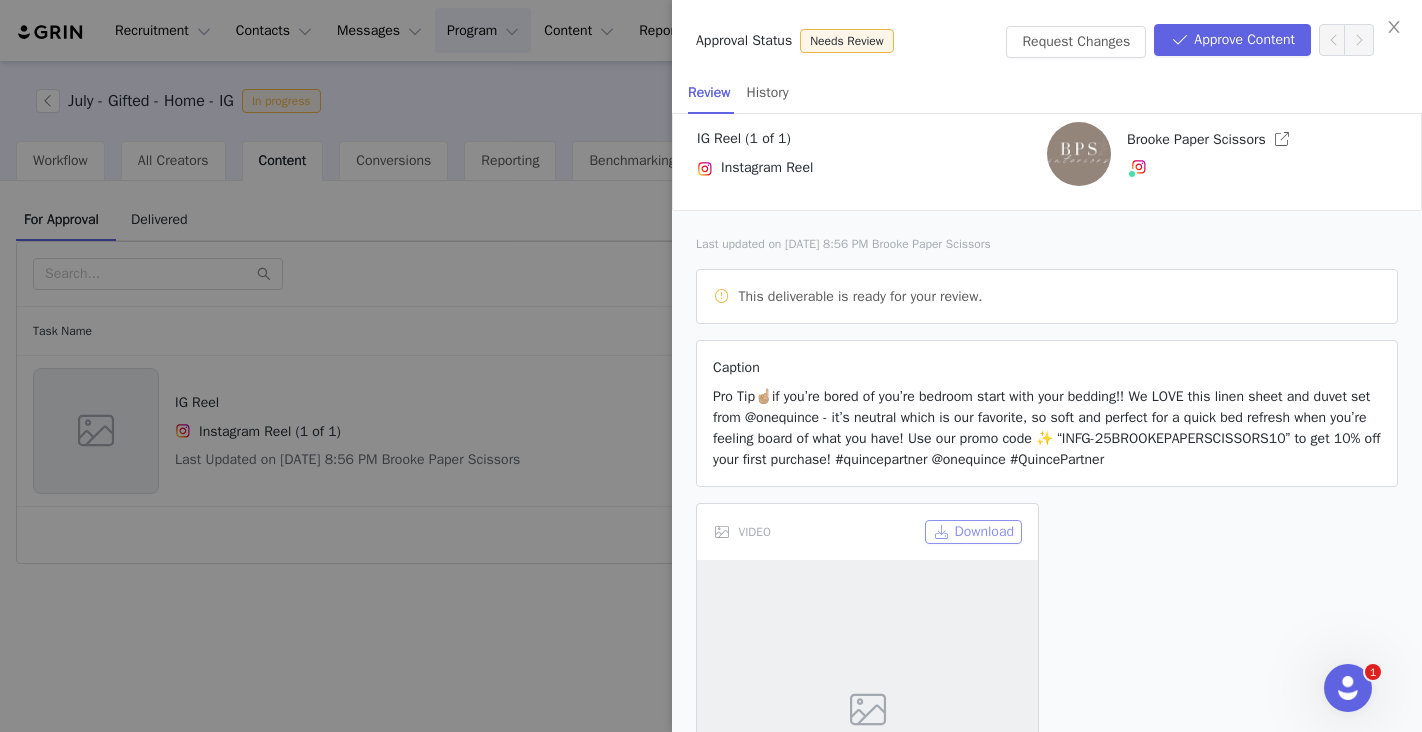 scroll, scrollTop: 20, scrollLeft: 0, axis: vertical 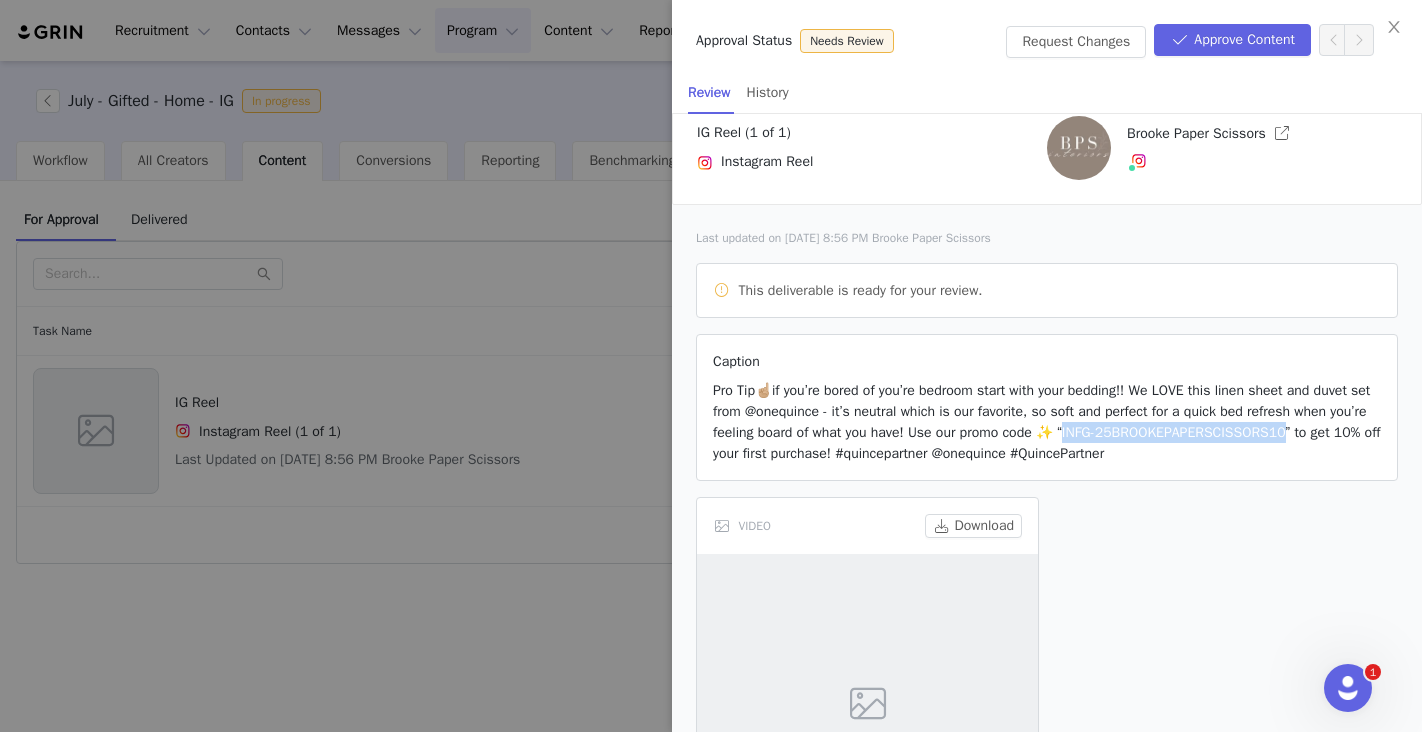 copy on "NFG-25BROOKEPAPERSCISSORS10”" 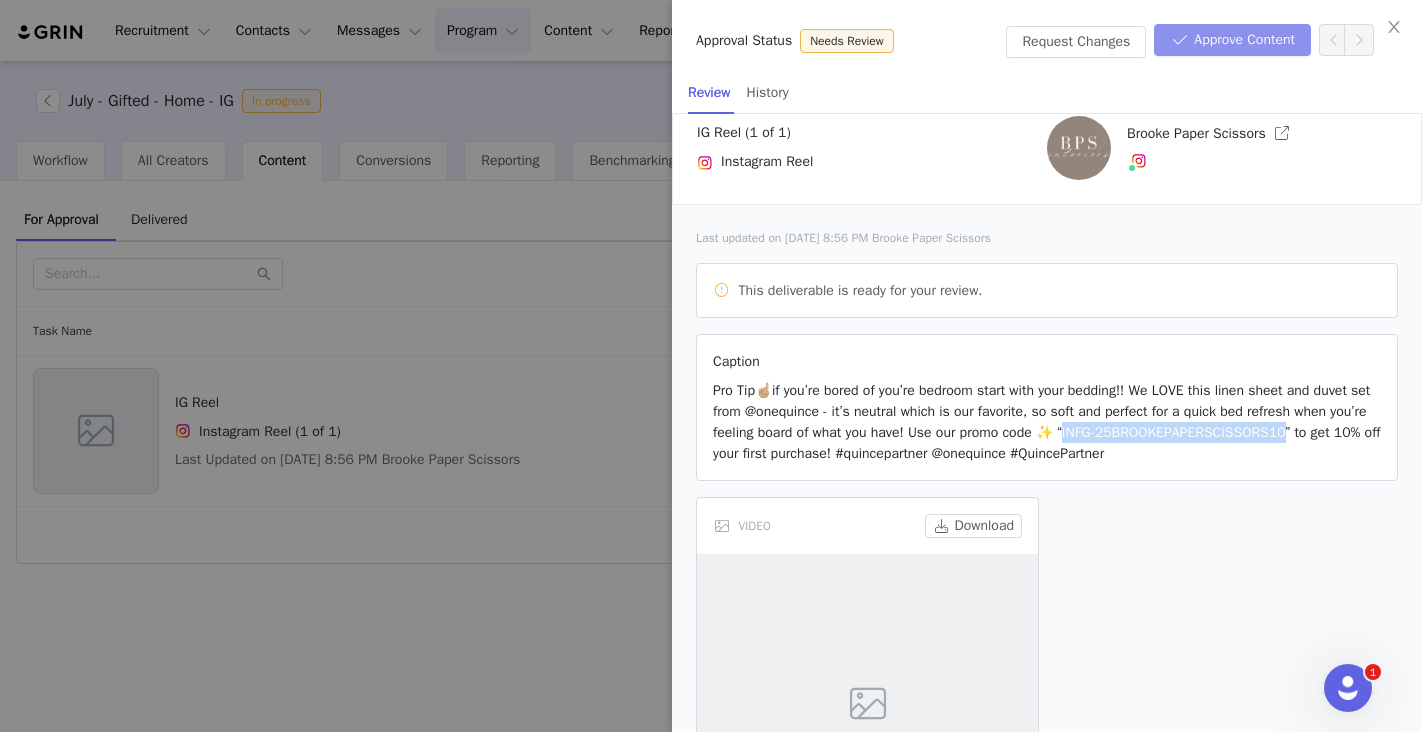 click on "Approve Content" at bounding box center [1232, 40] 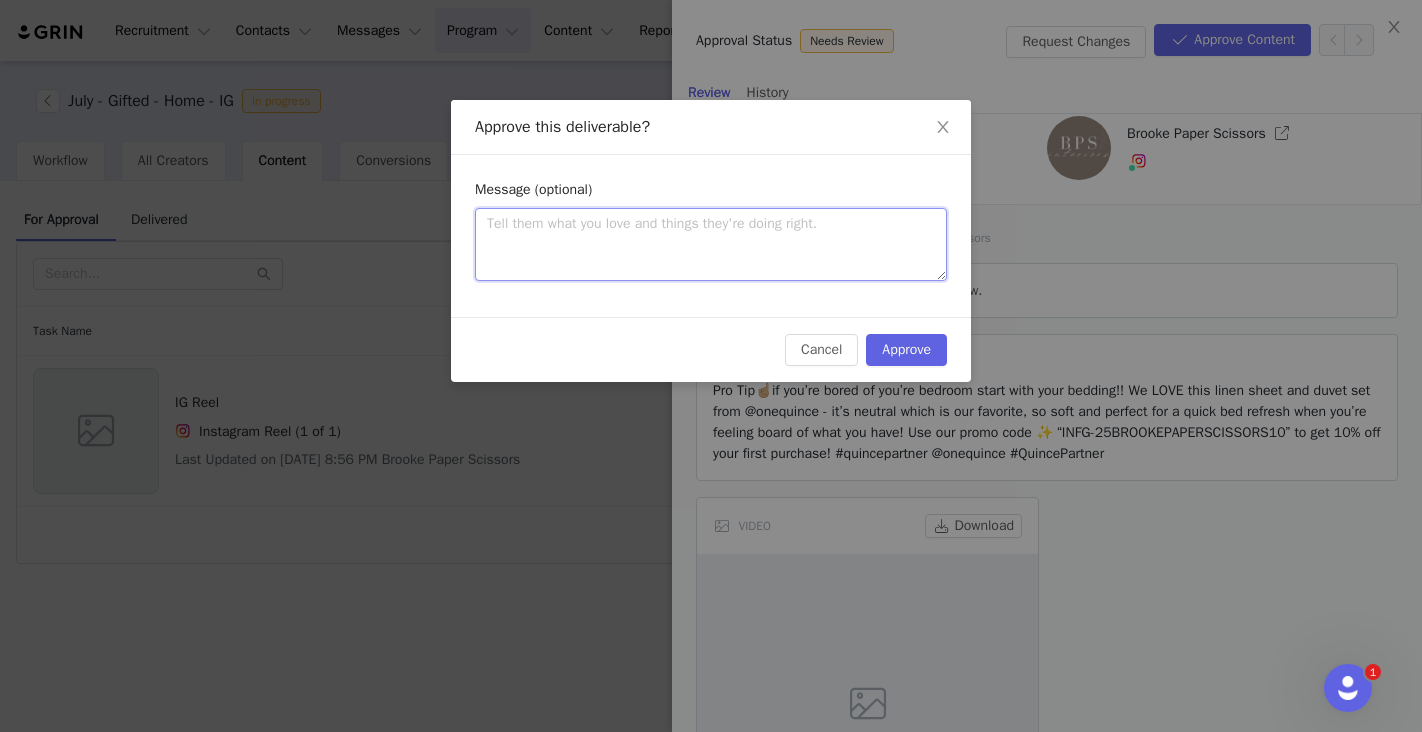 click at bounding box center [711, 244] 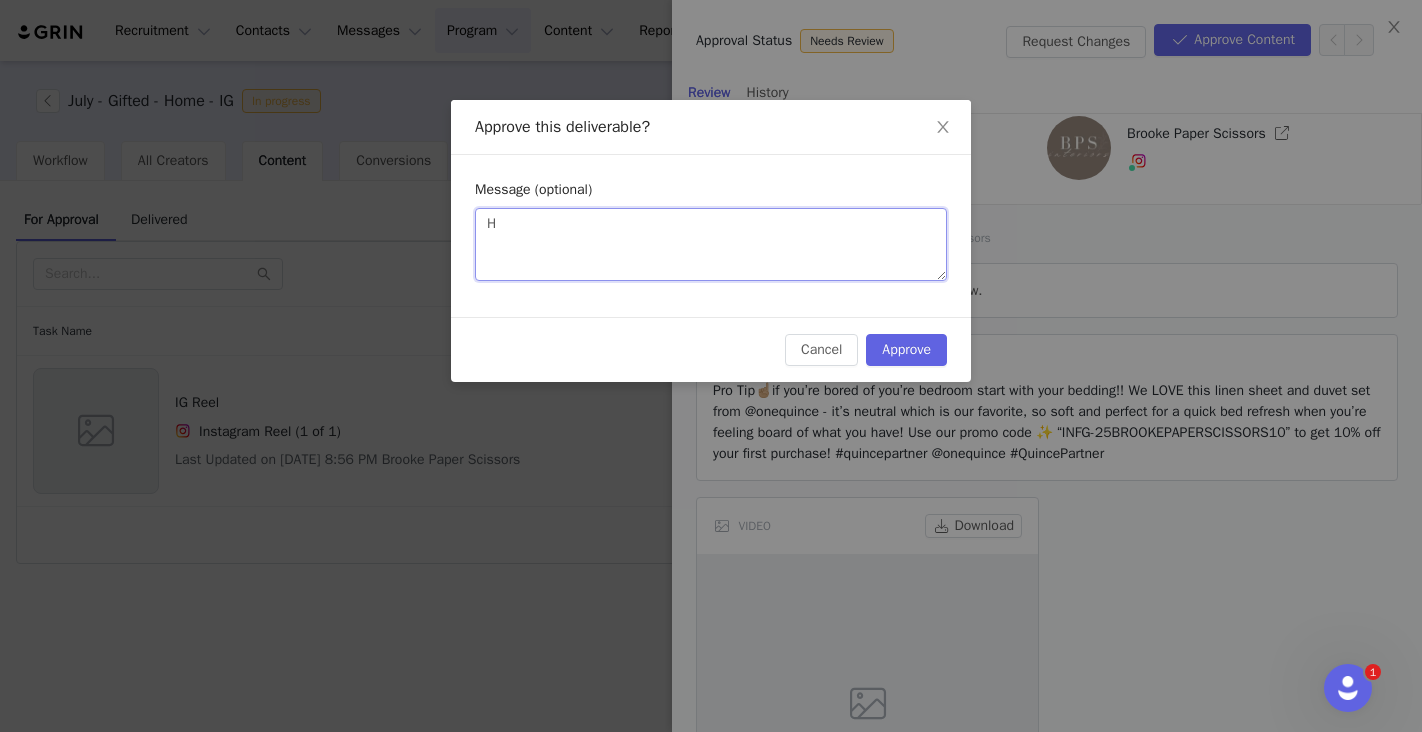 type 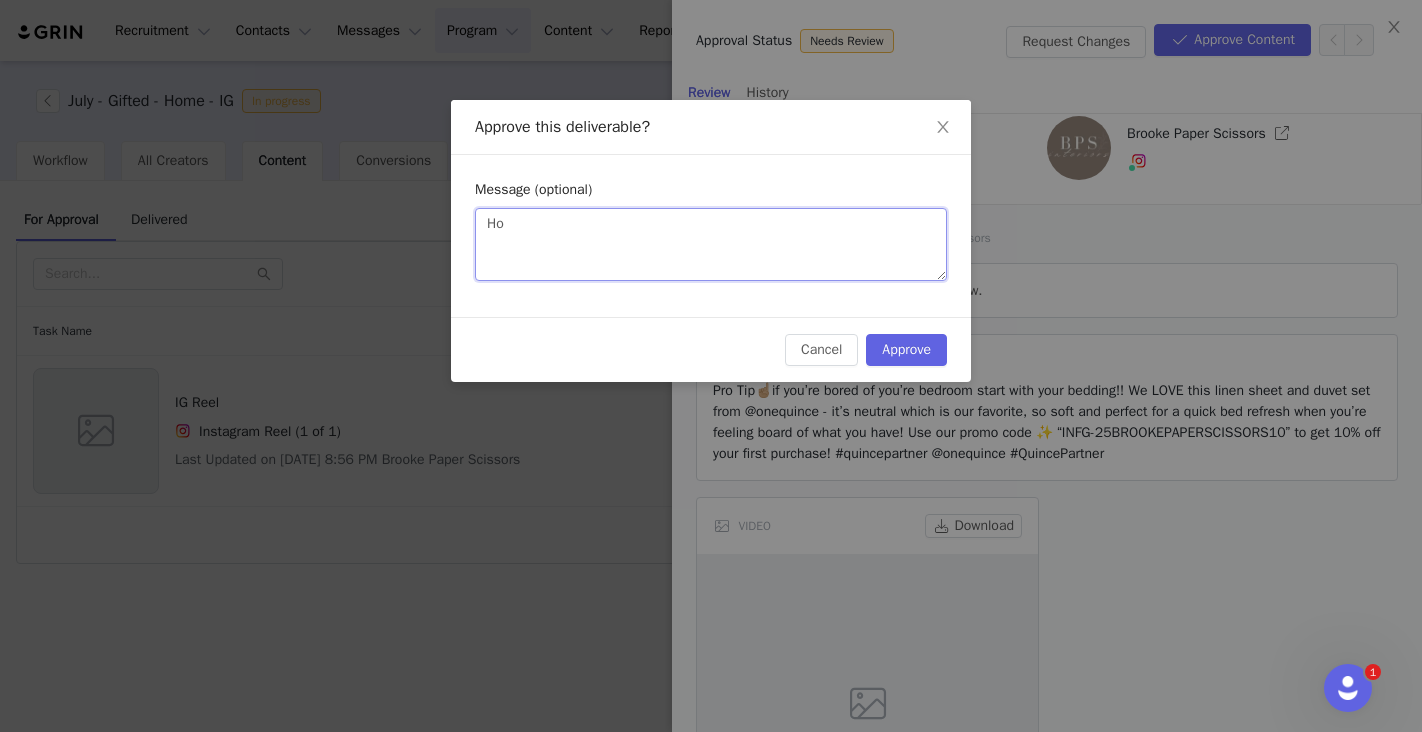 type on "Ho" 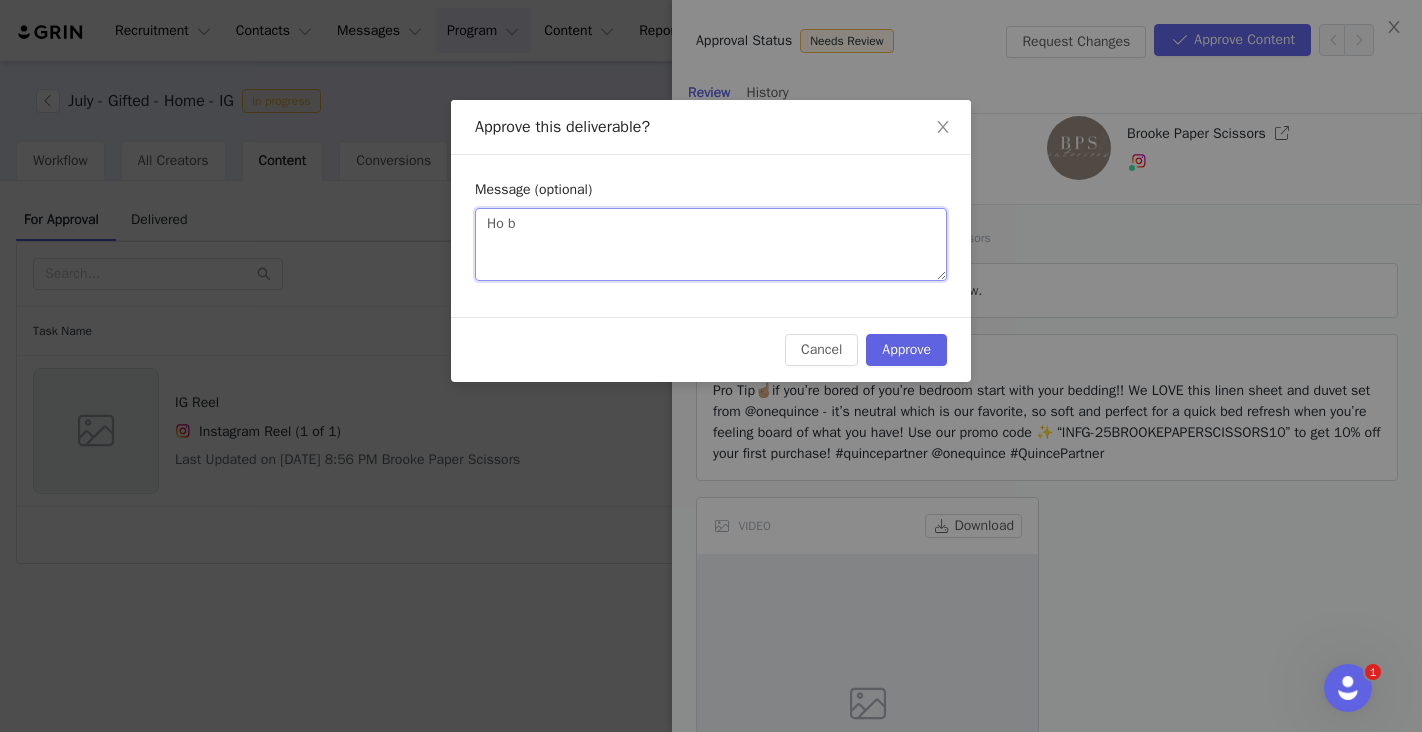type 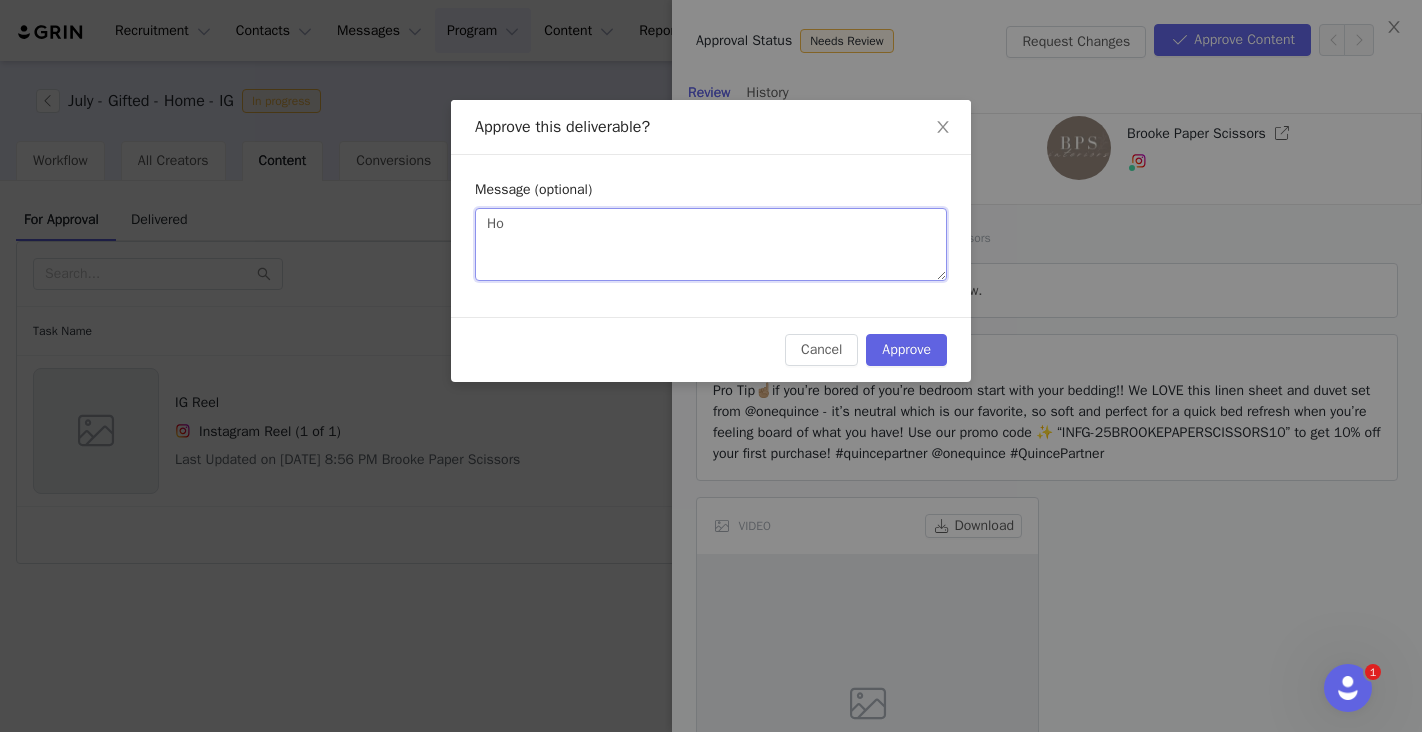 type 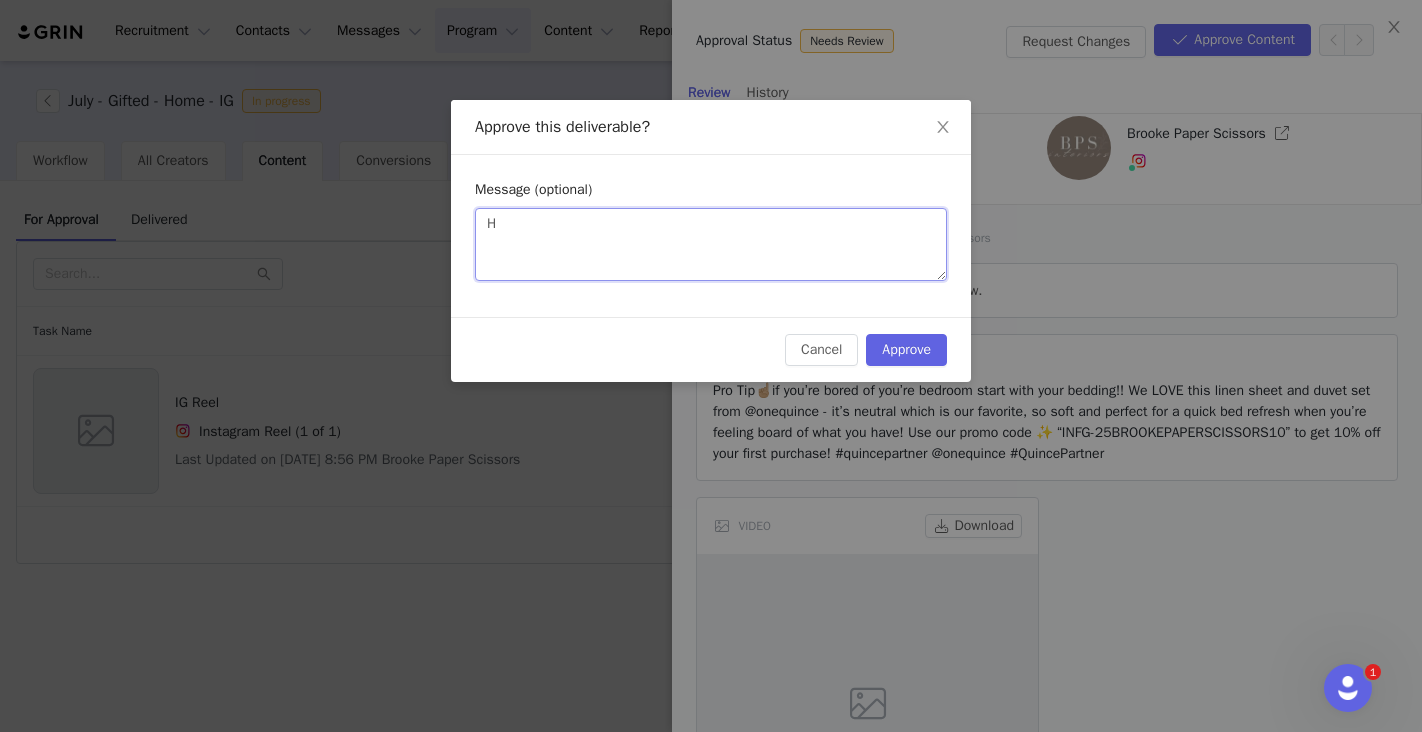 type 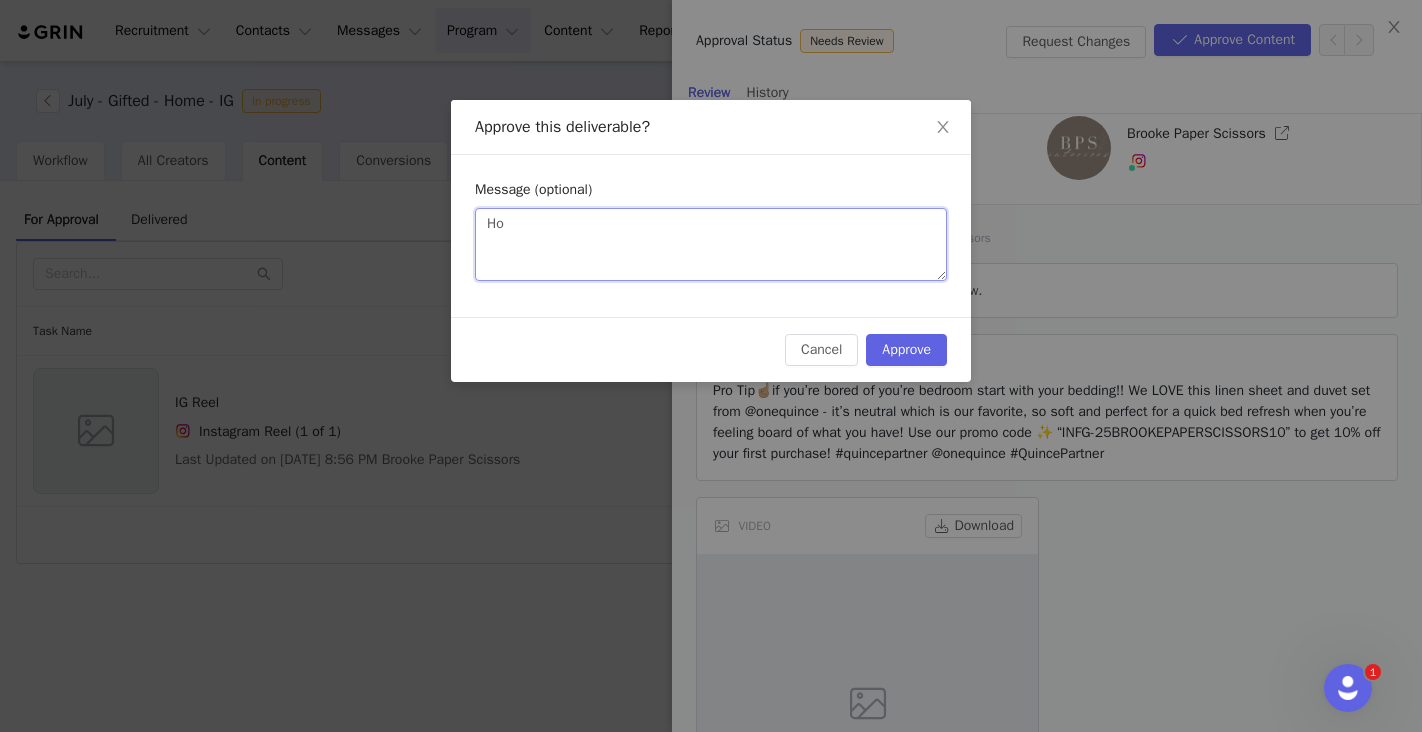 type 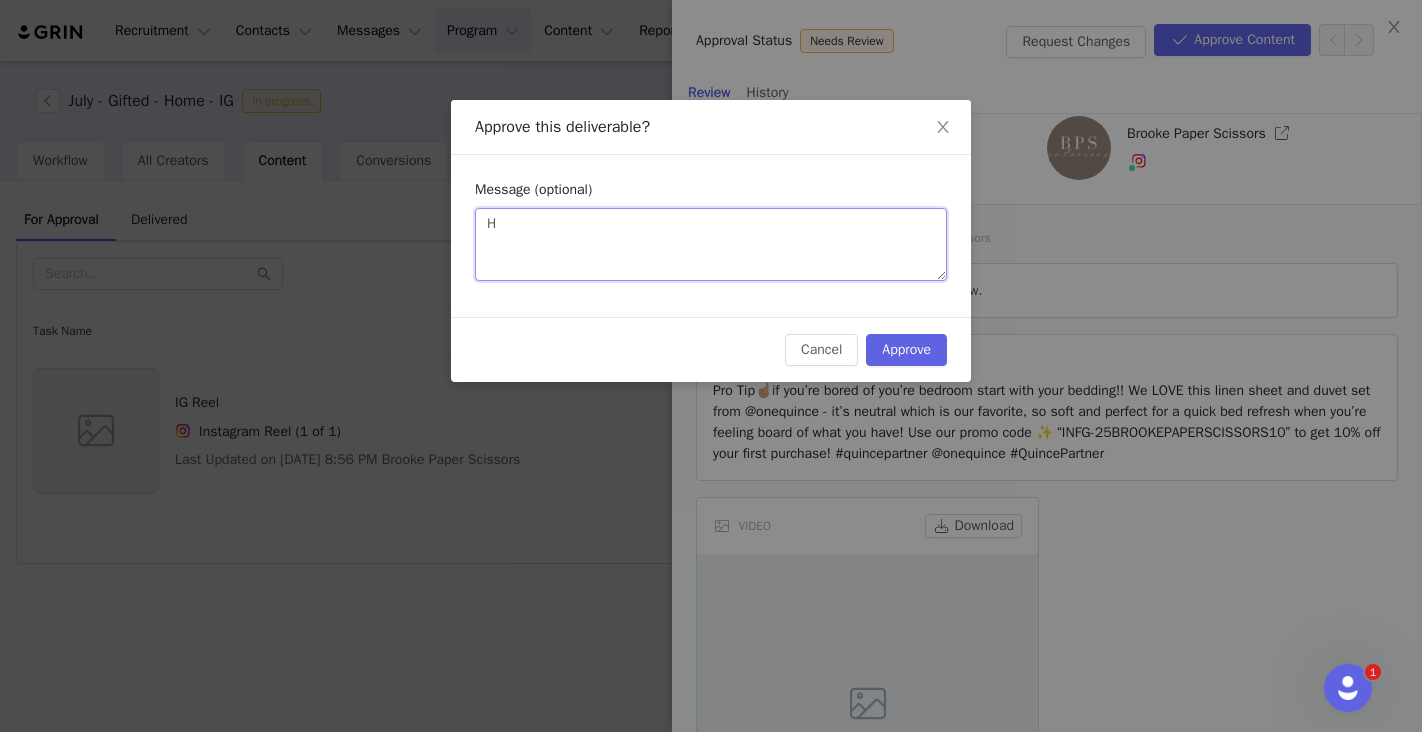 type 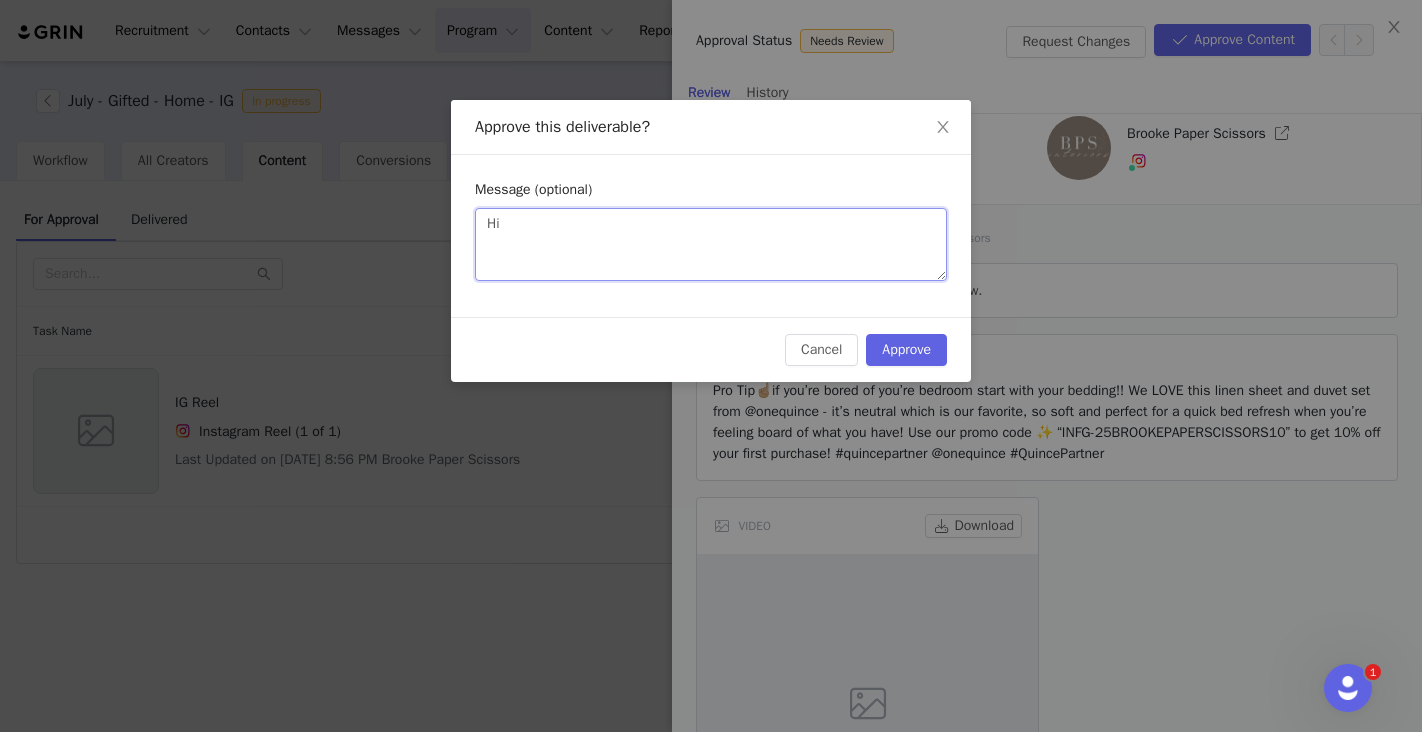 type 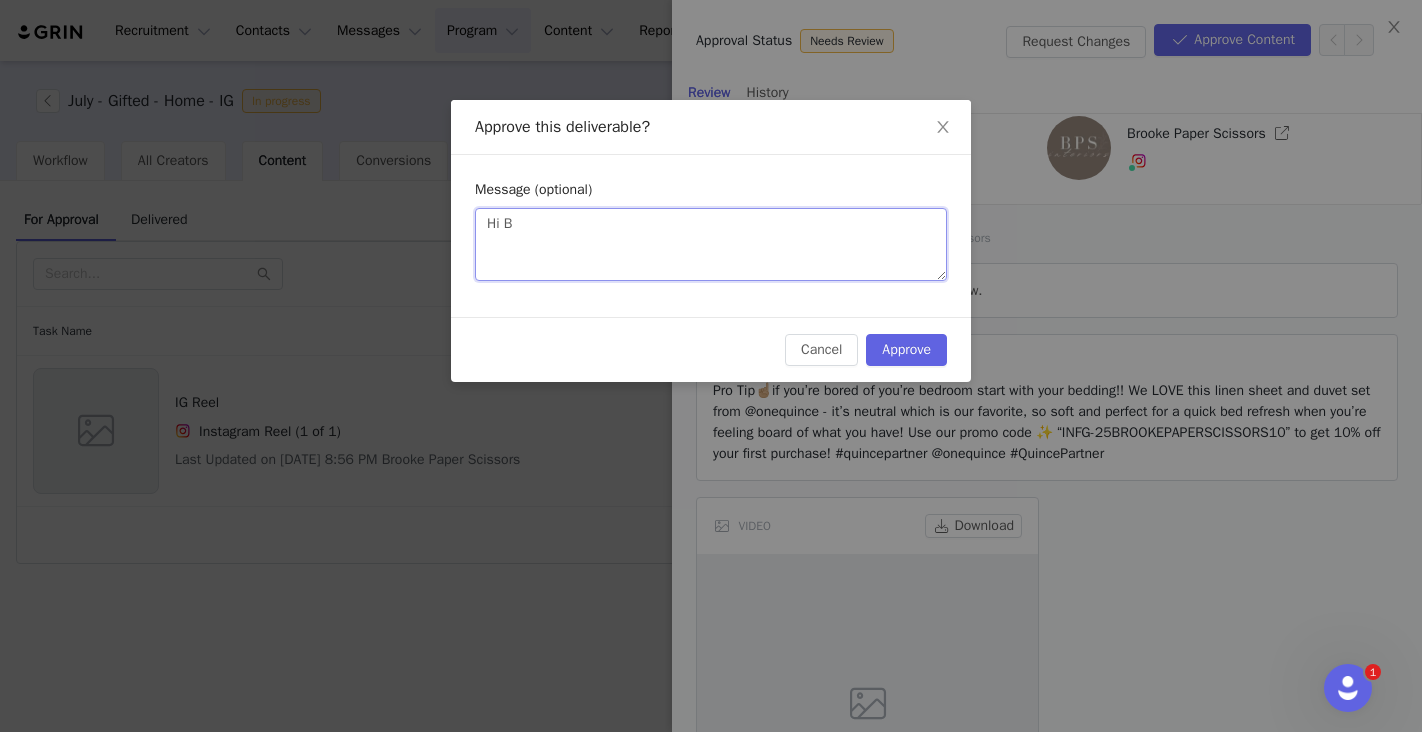 type 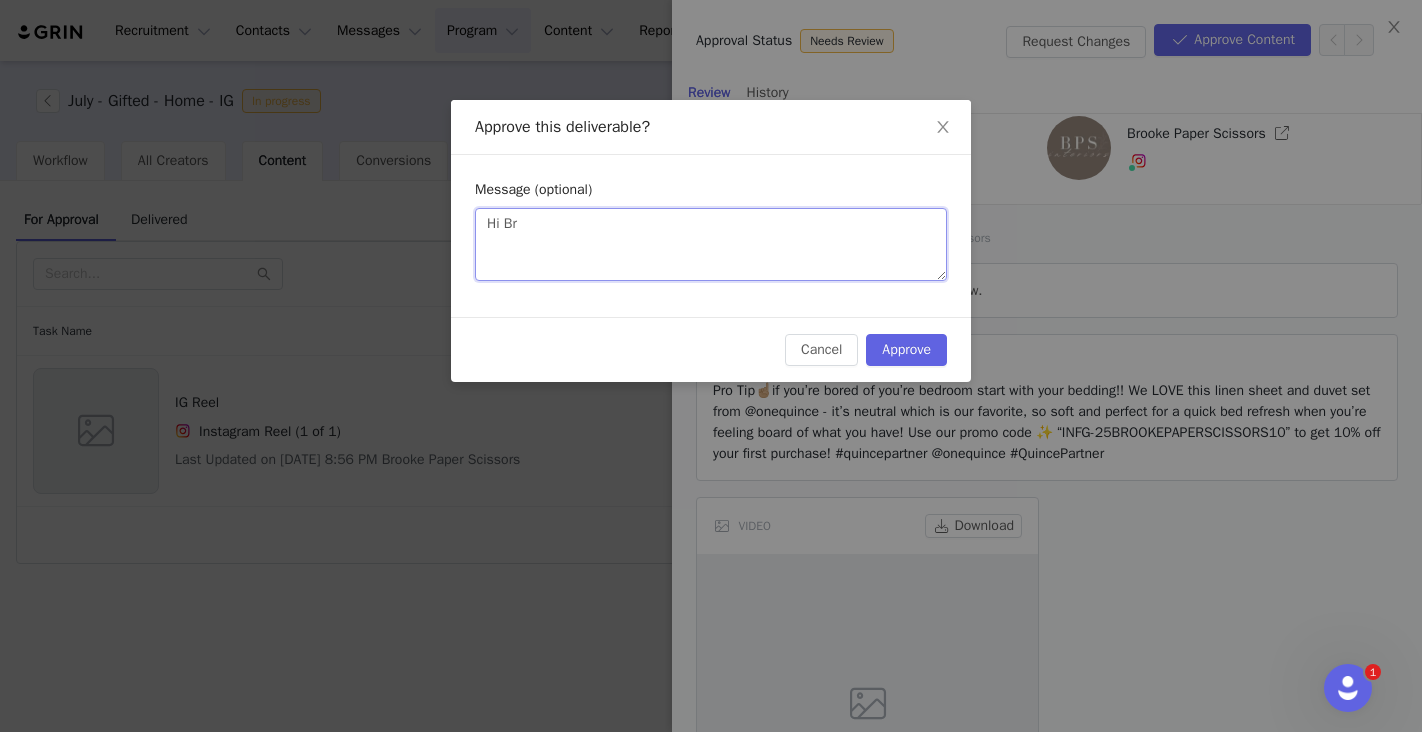 type 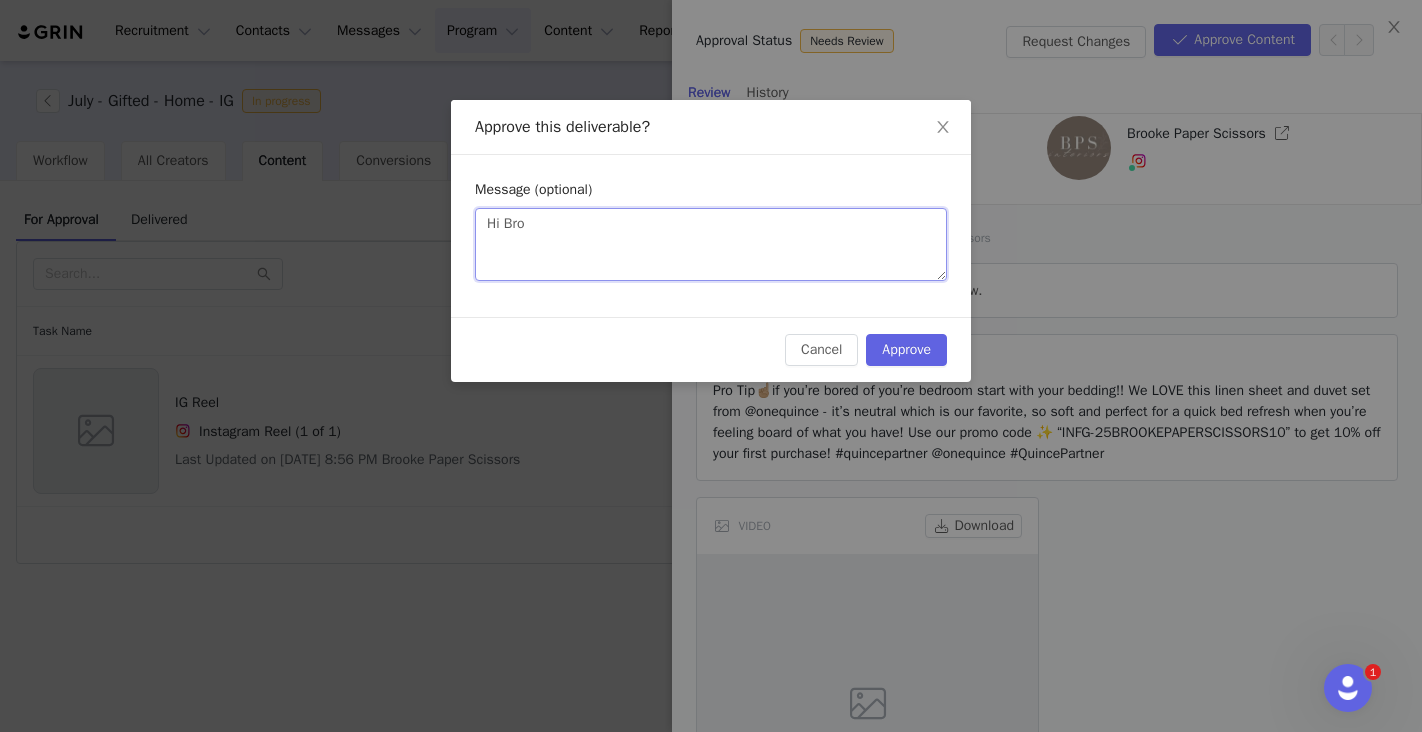 type 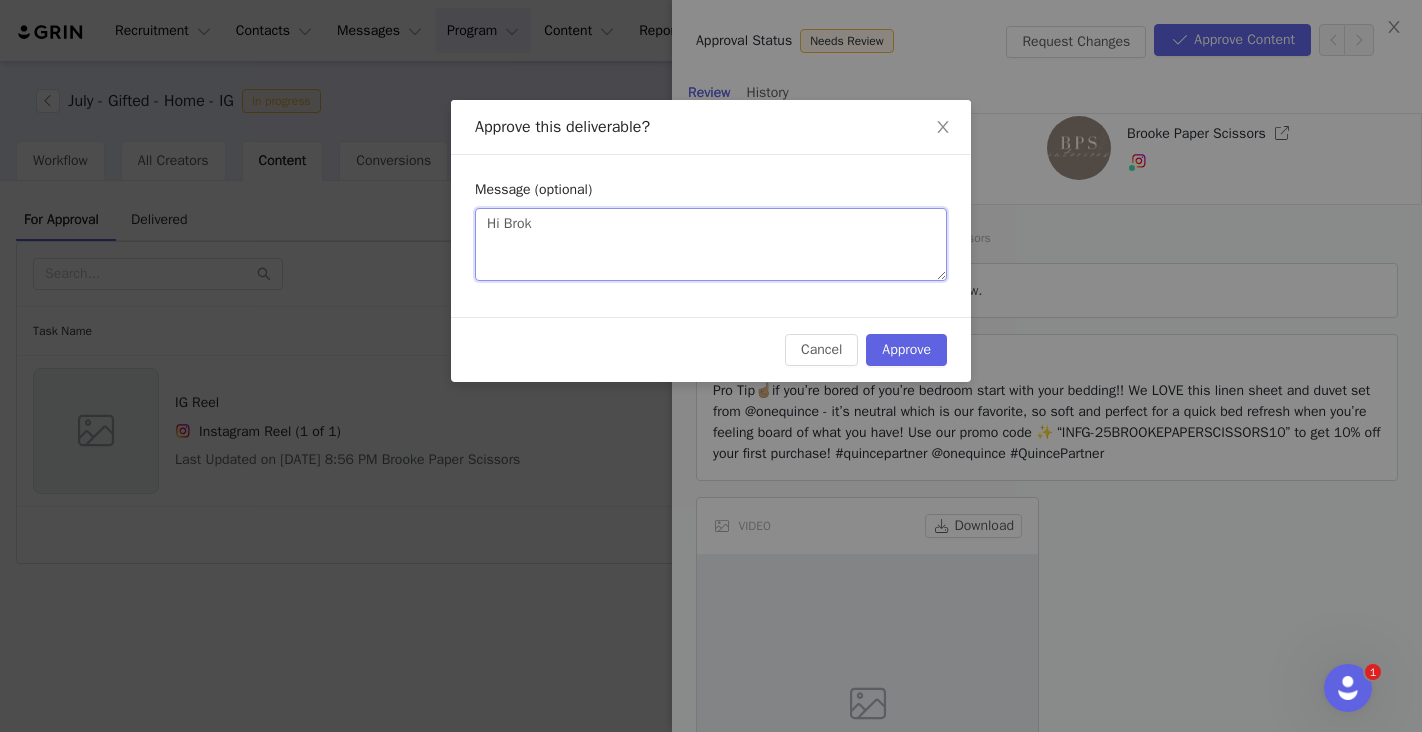 type 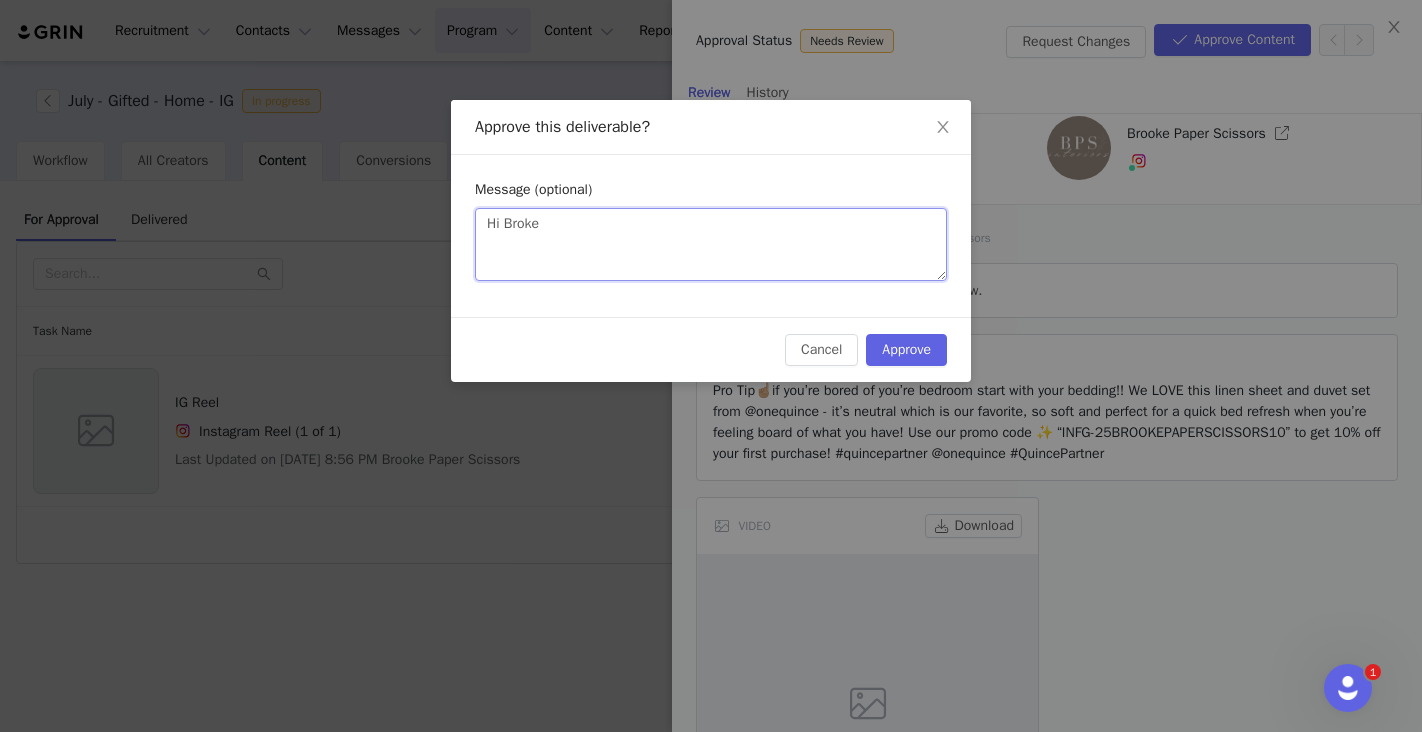 type 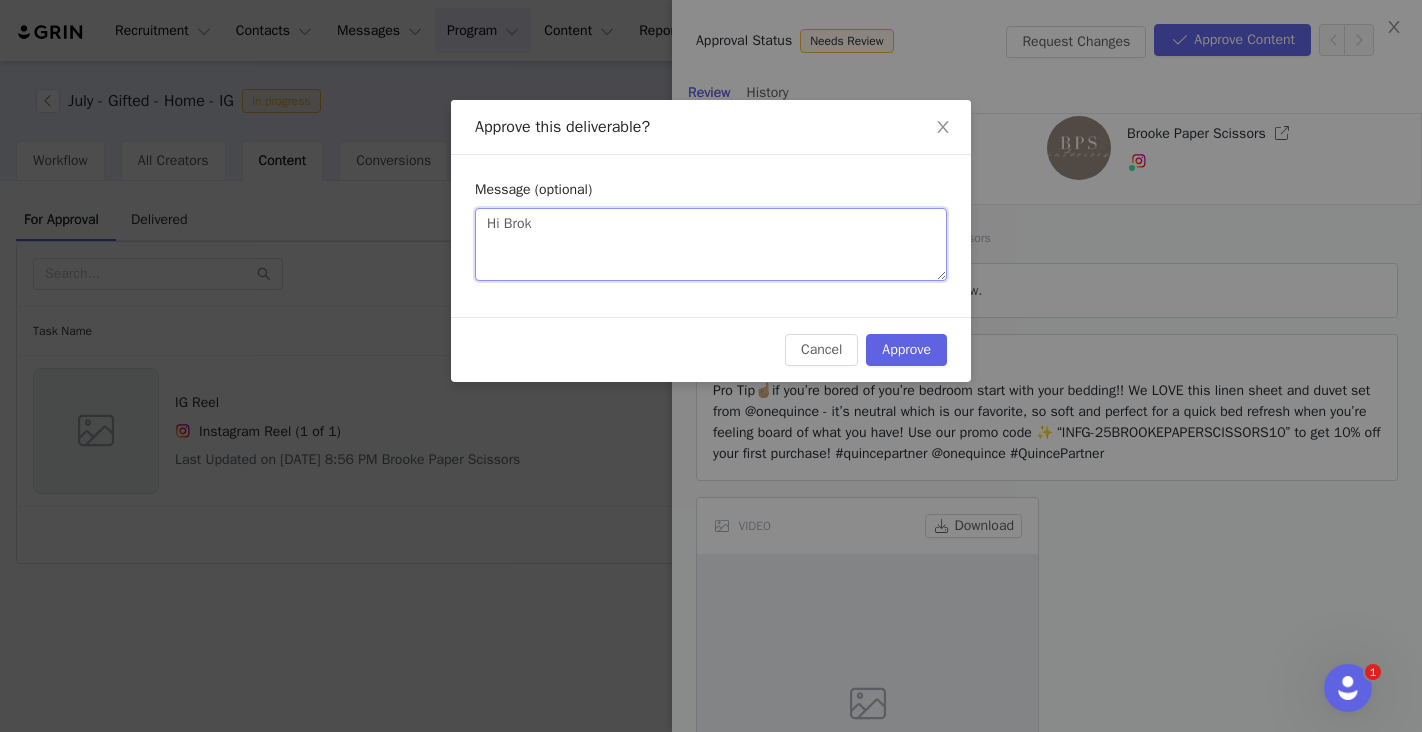 type 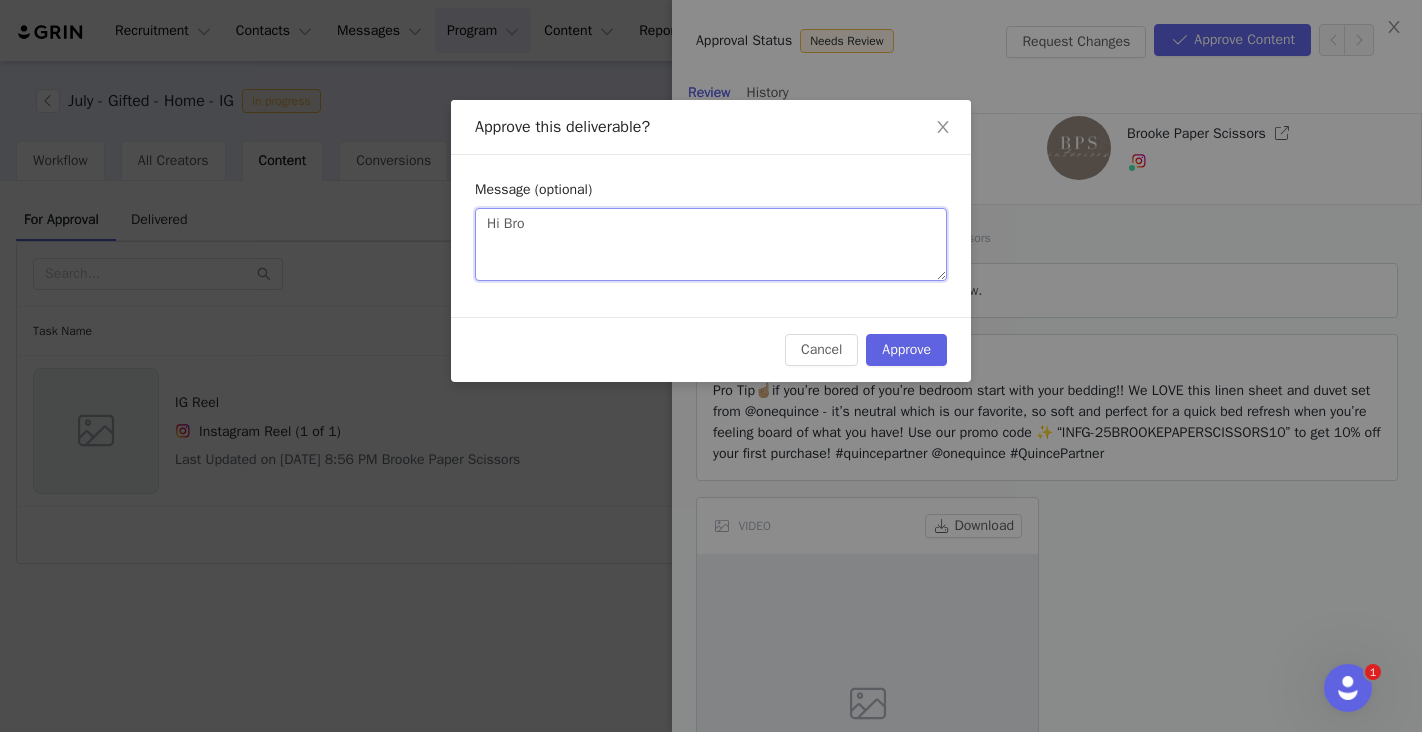 type 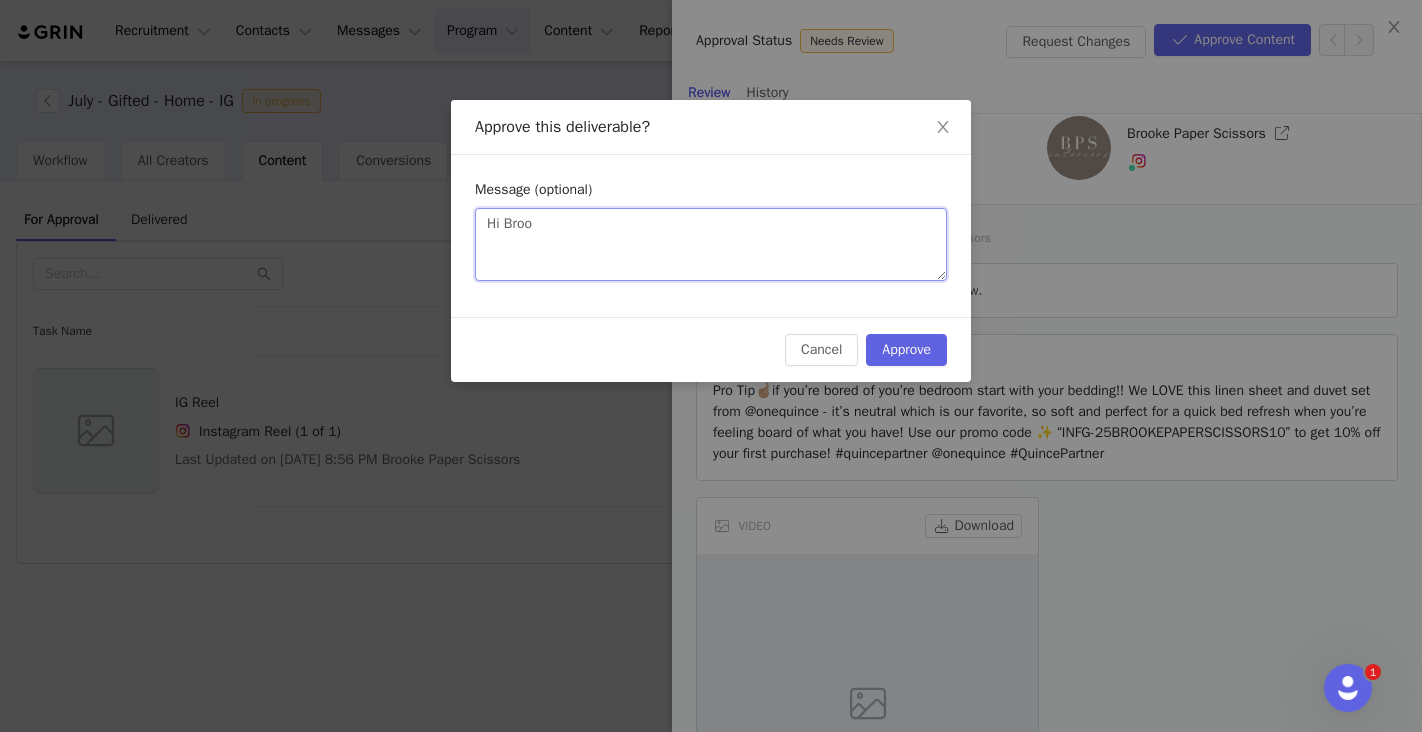 type 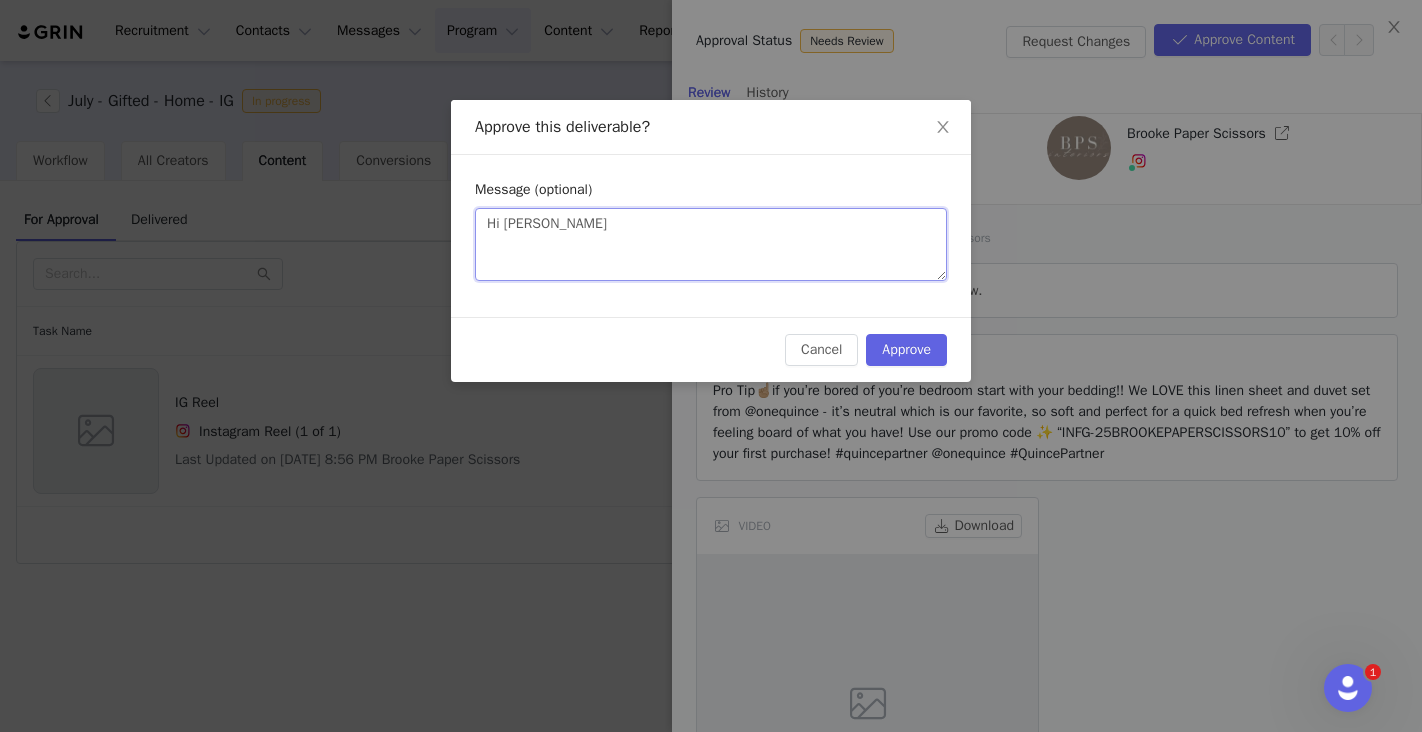 type on "Hi Brooke" 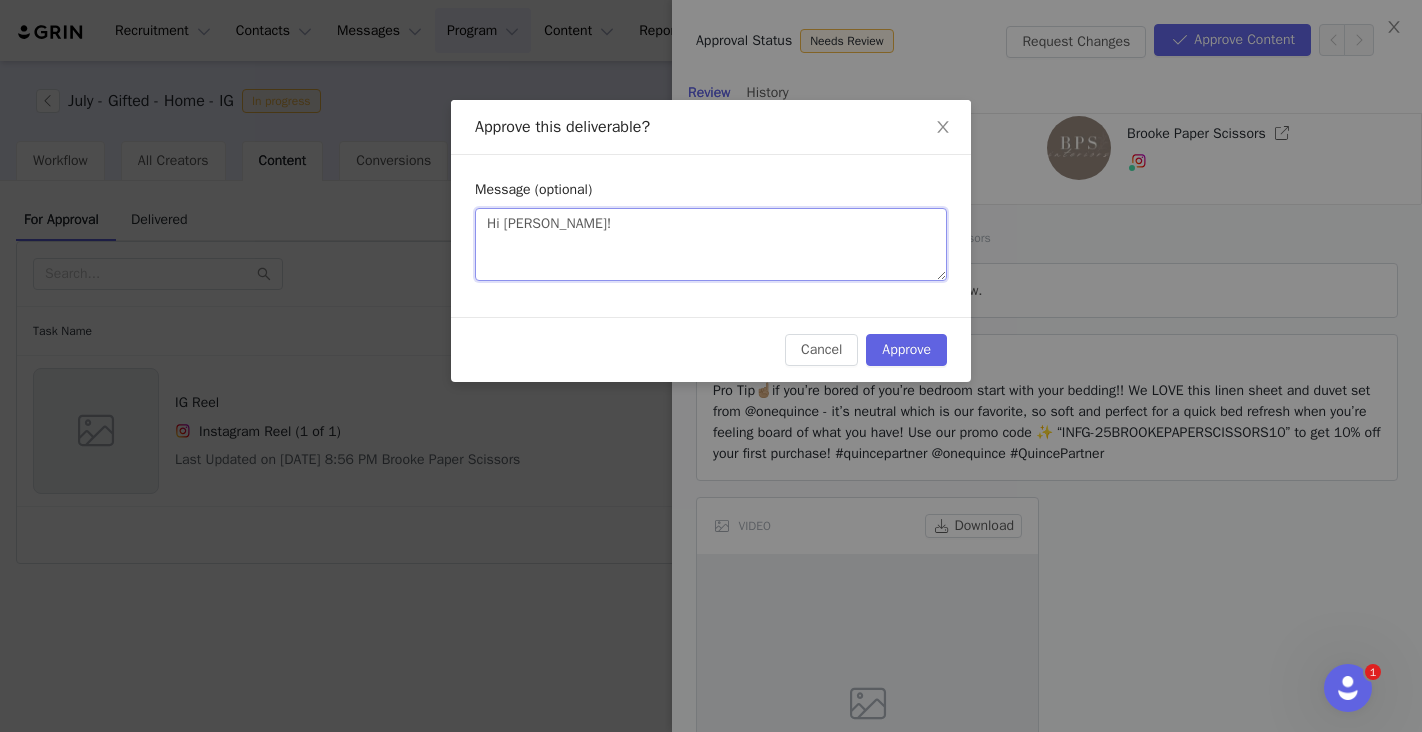 type 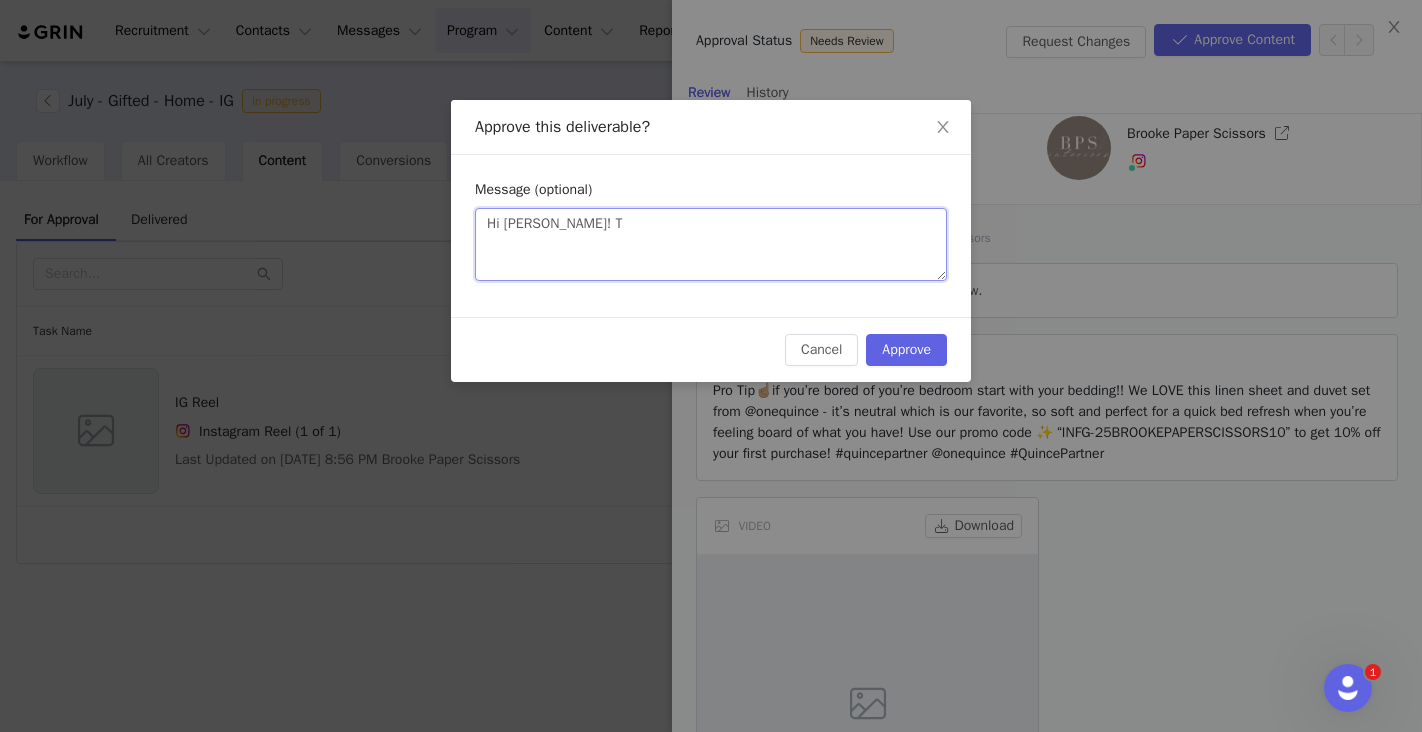 type 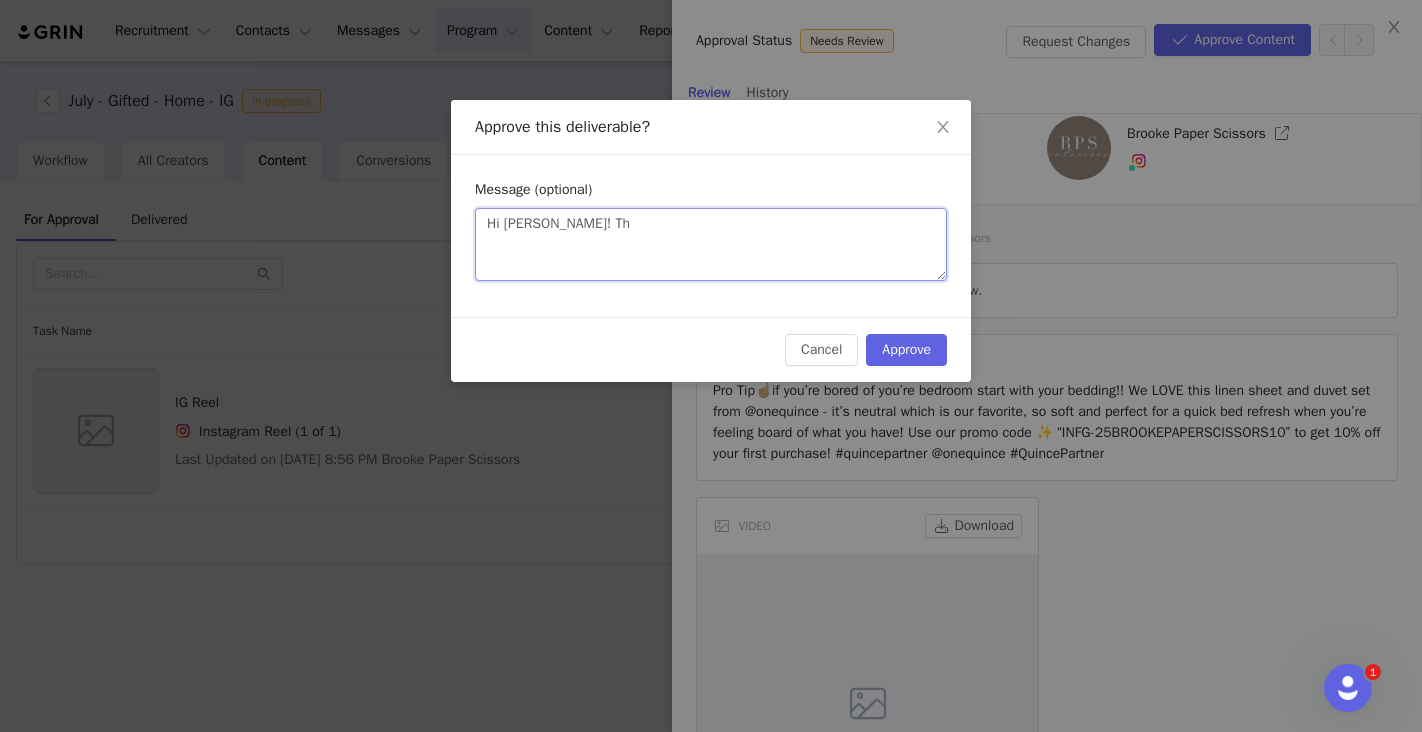 type 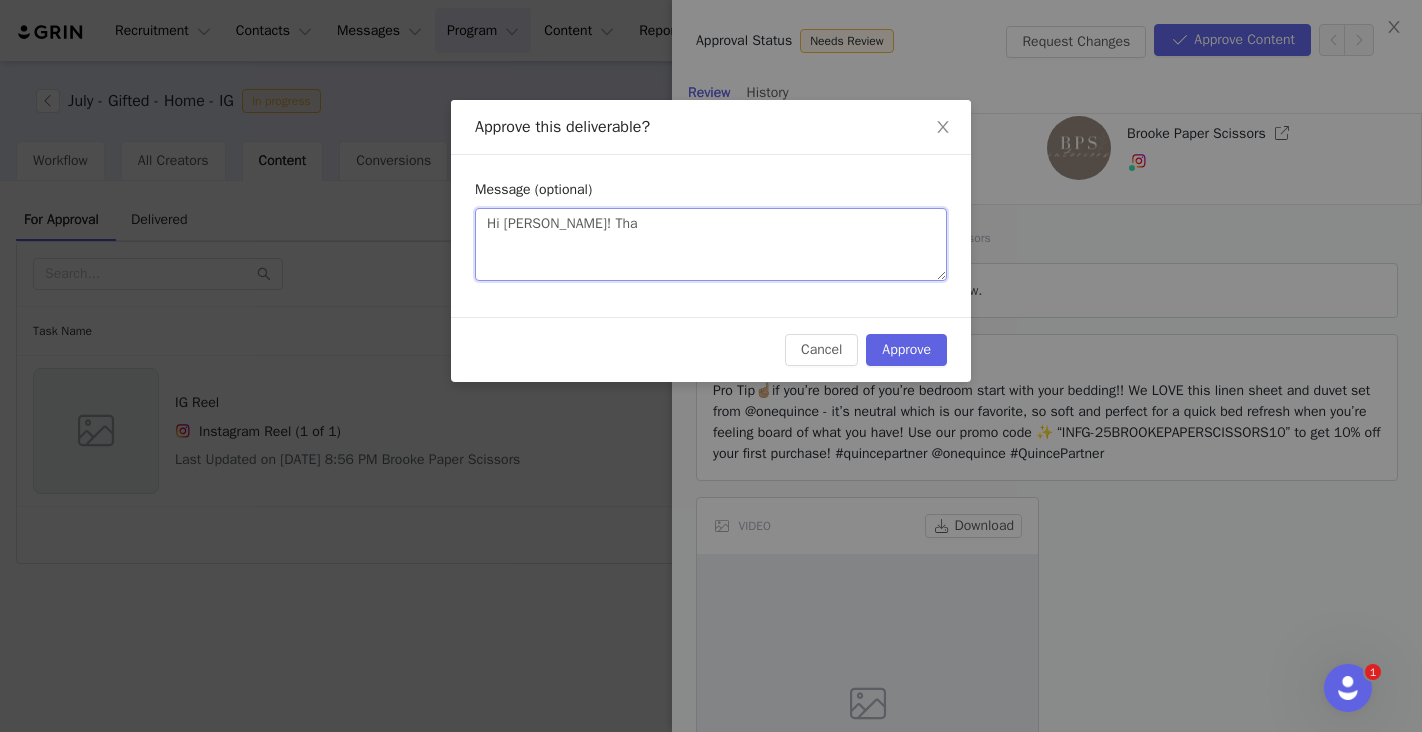 type 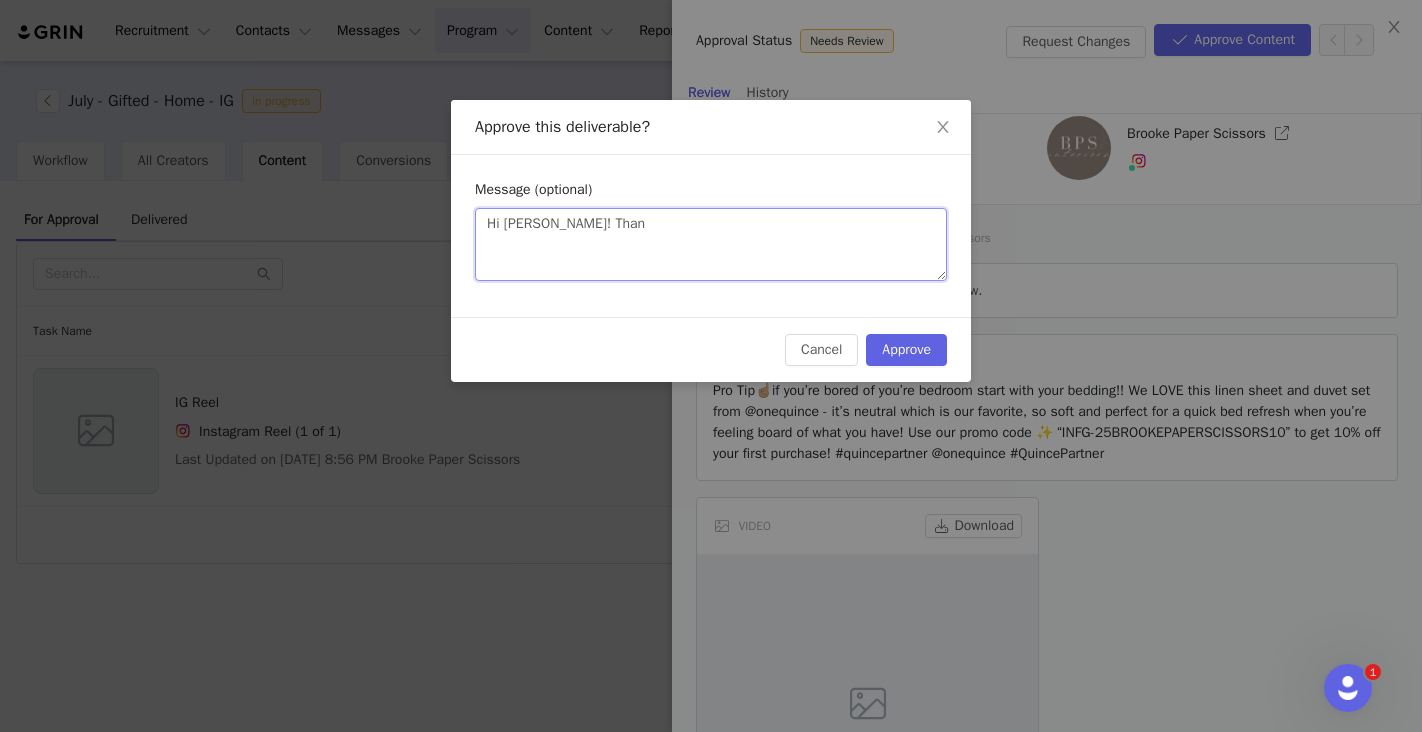 type 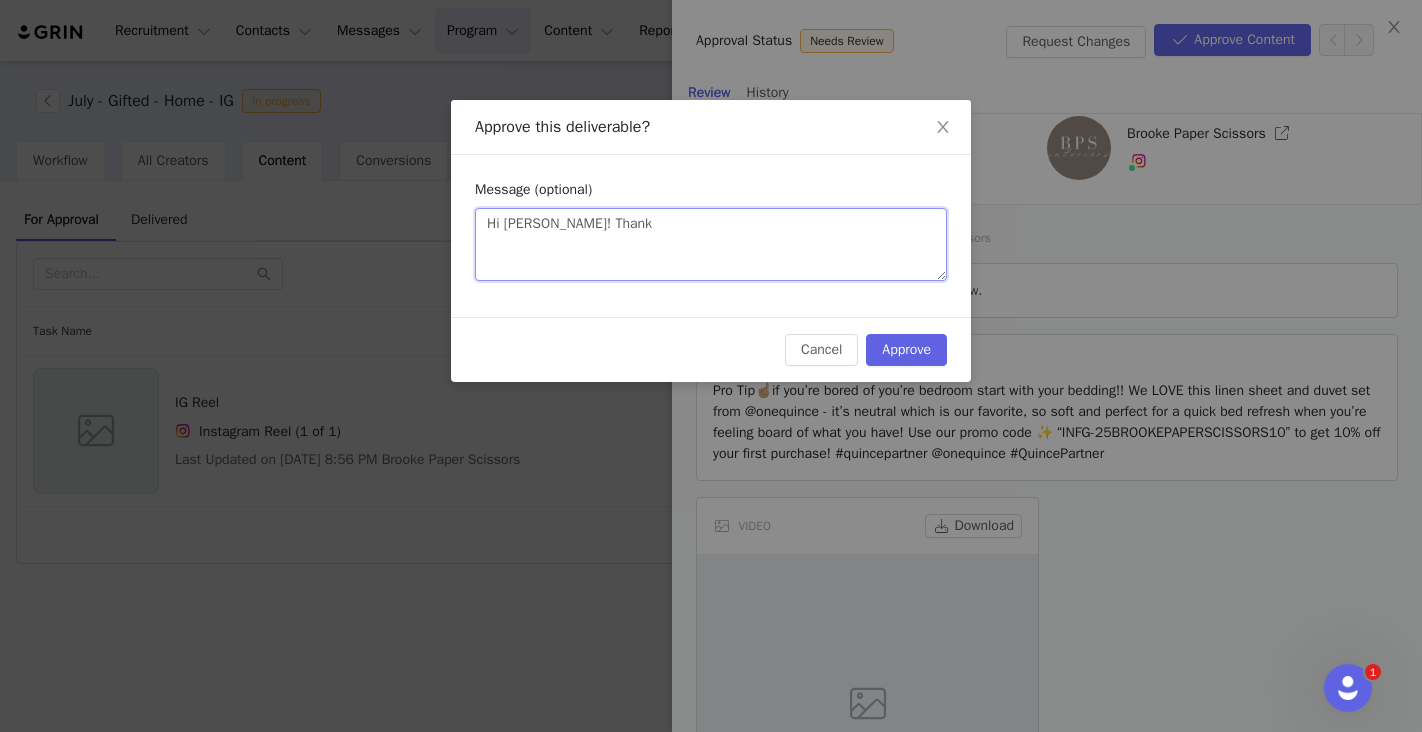 type 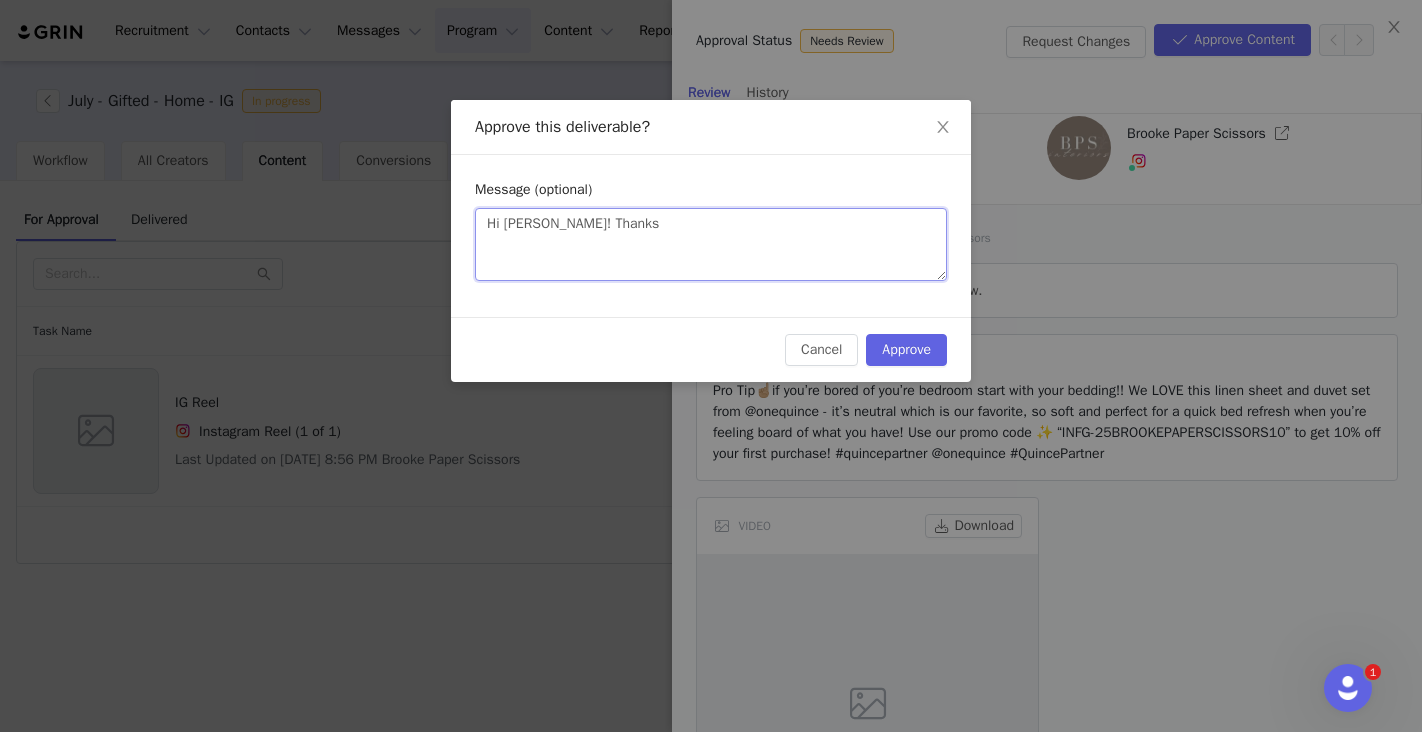 type 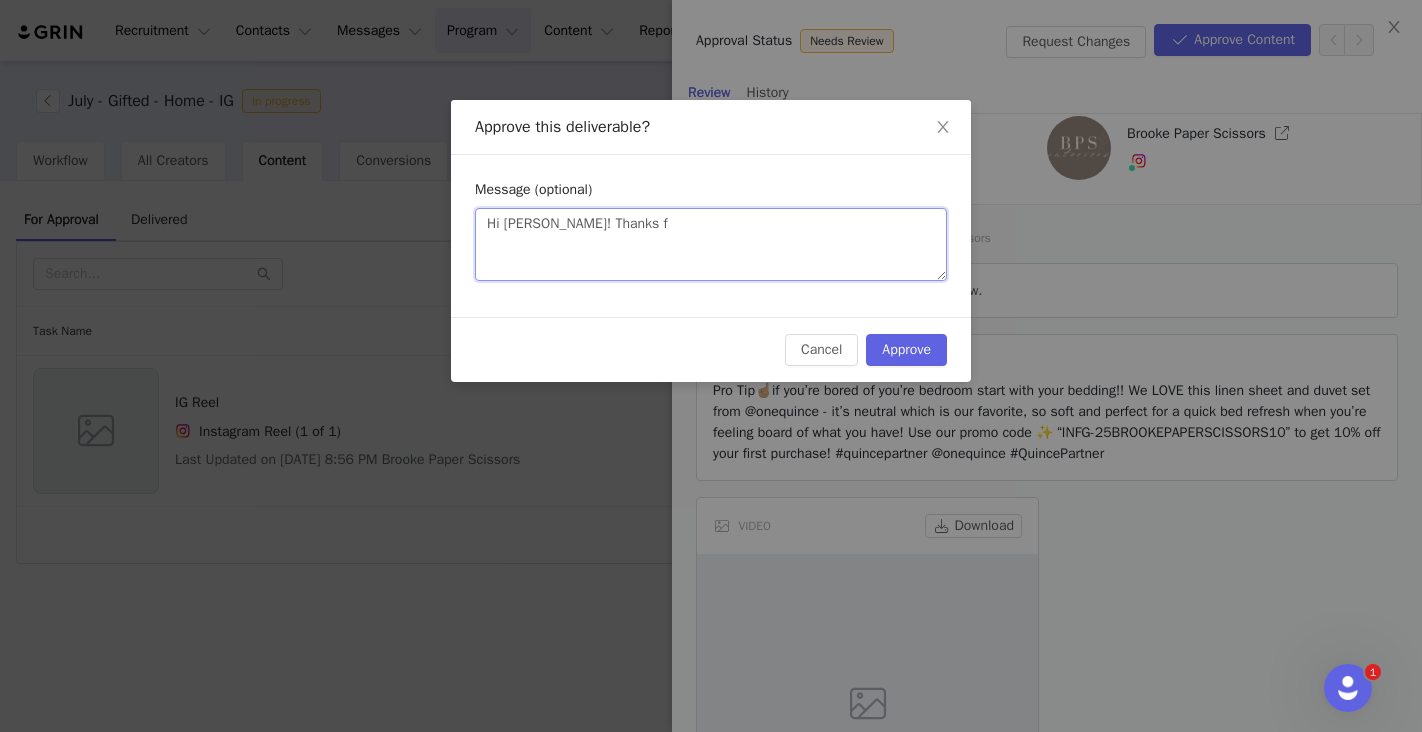 type on "Hi Brooke! Thanks fo" 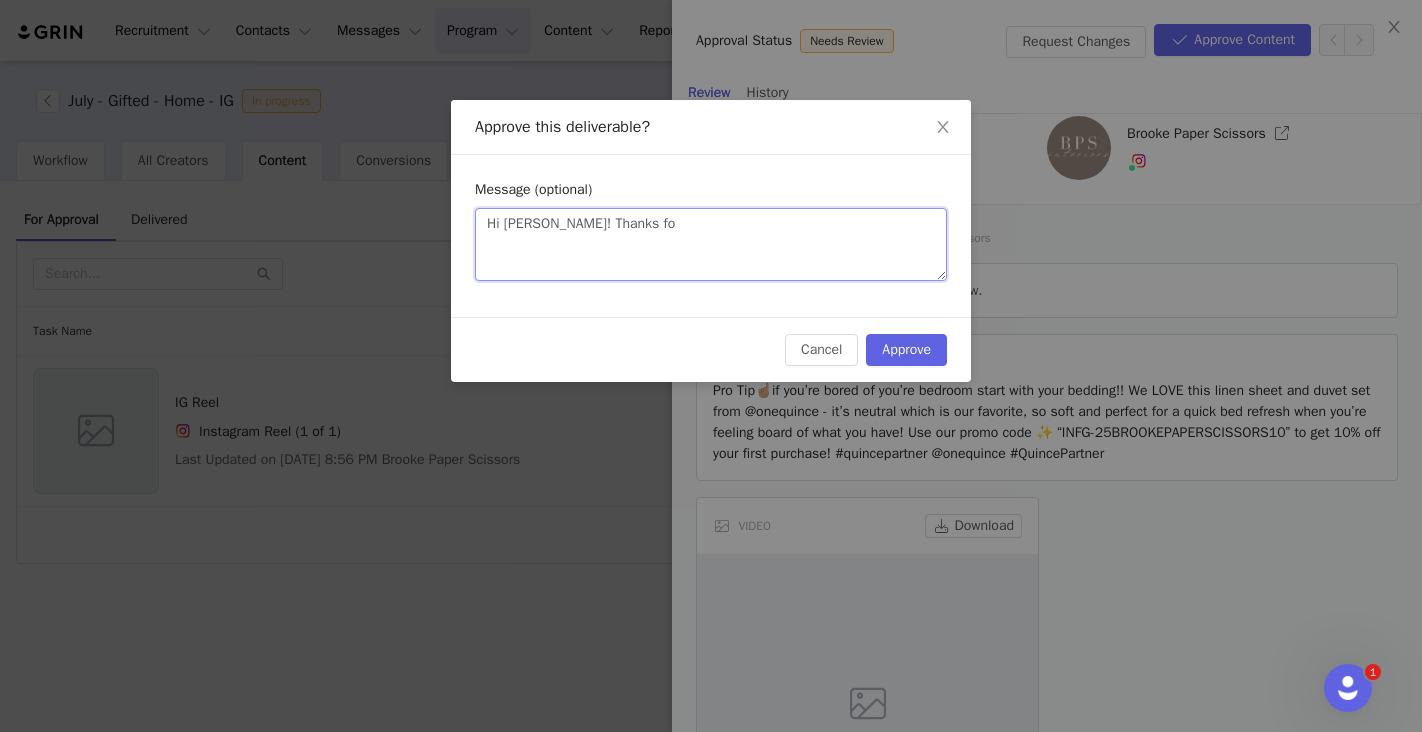 type 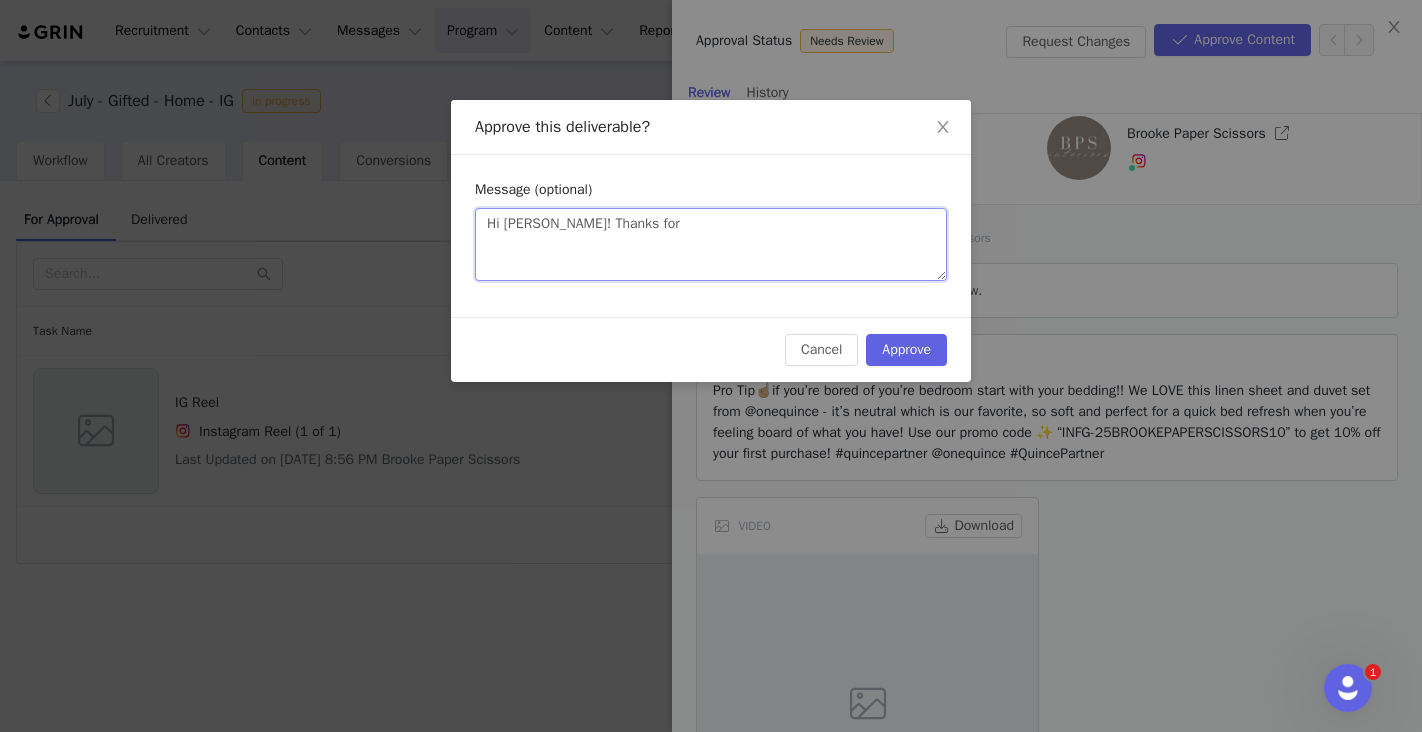 type 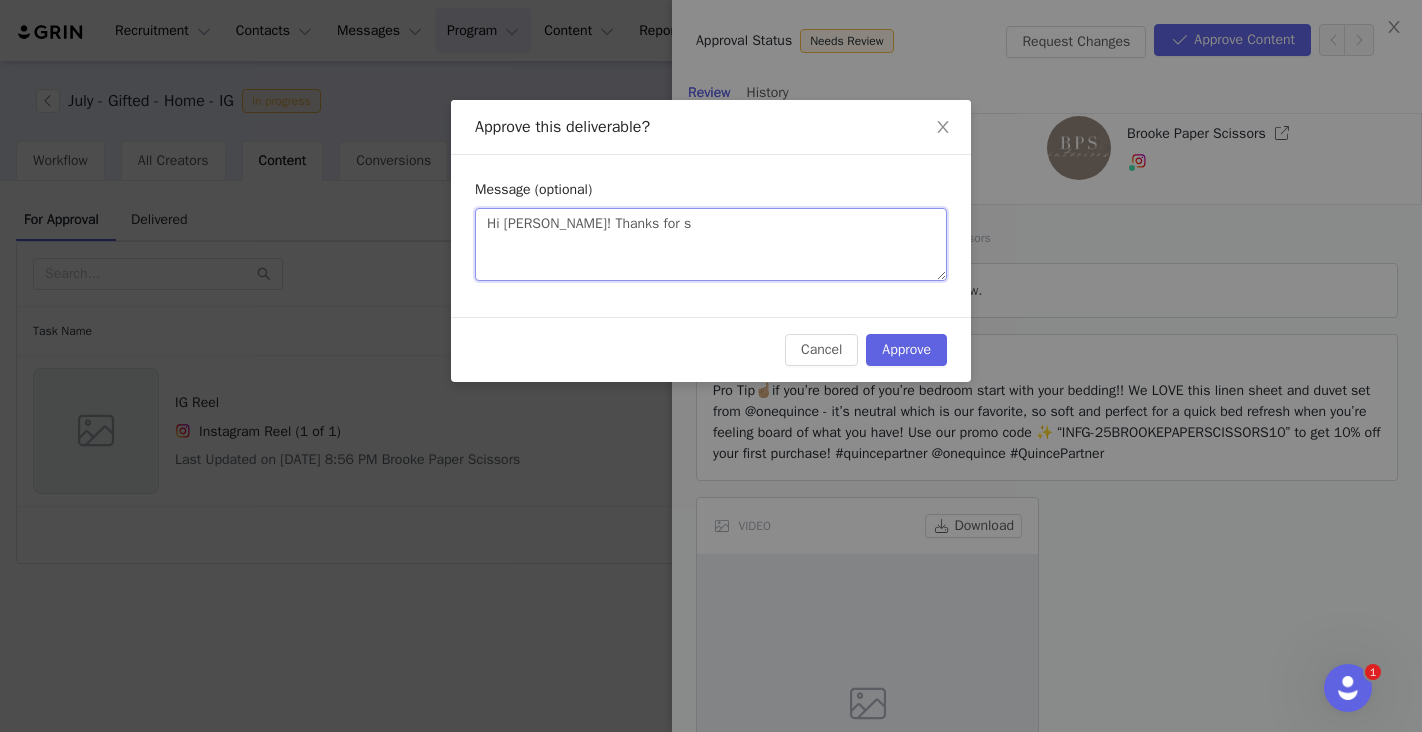 type 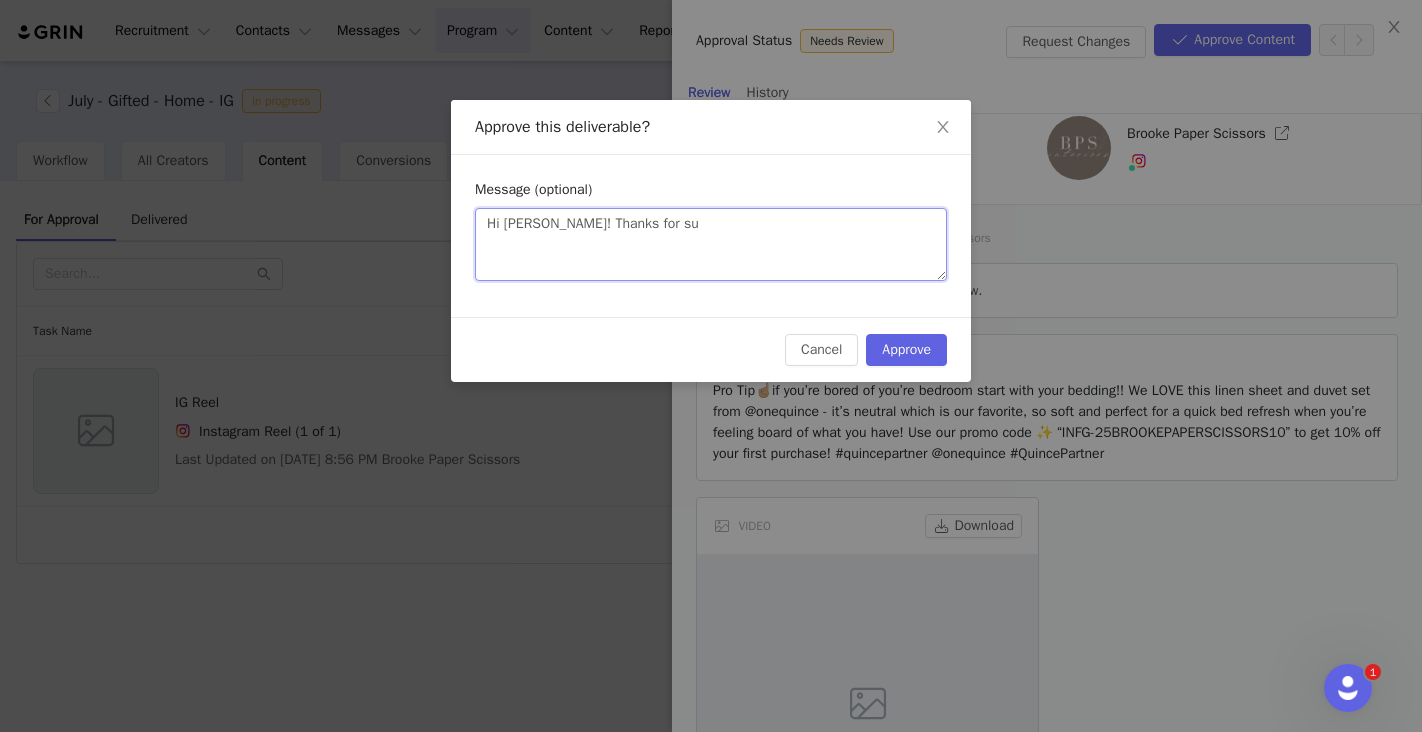 type 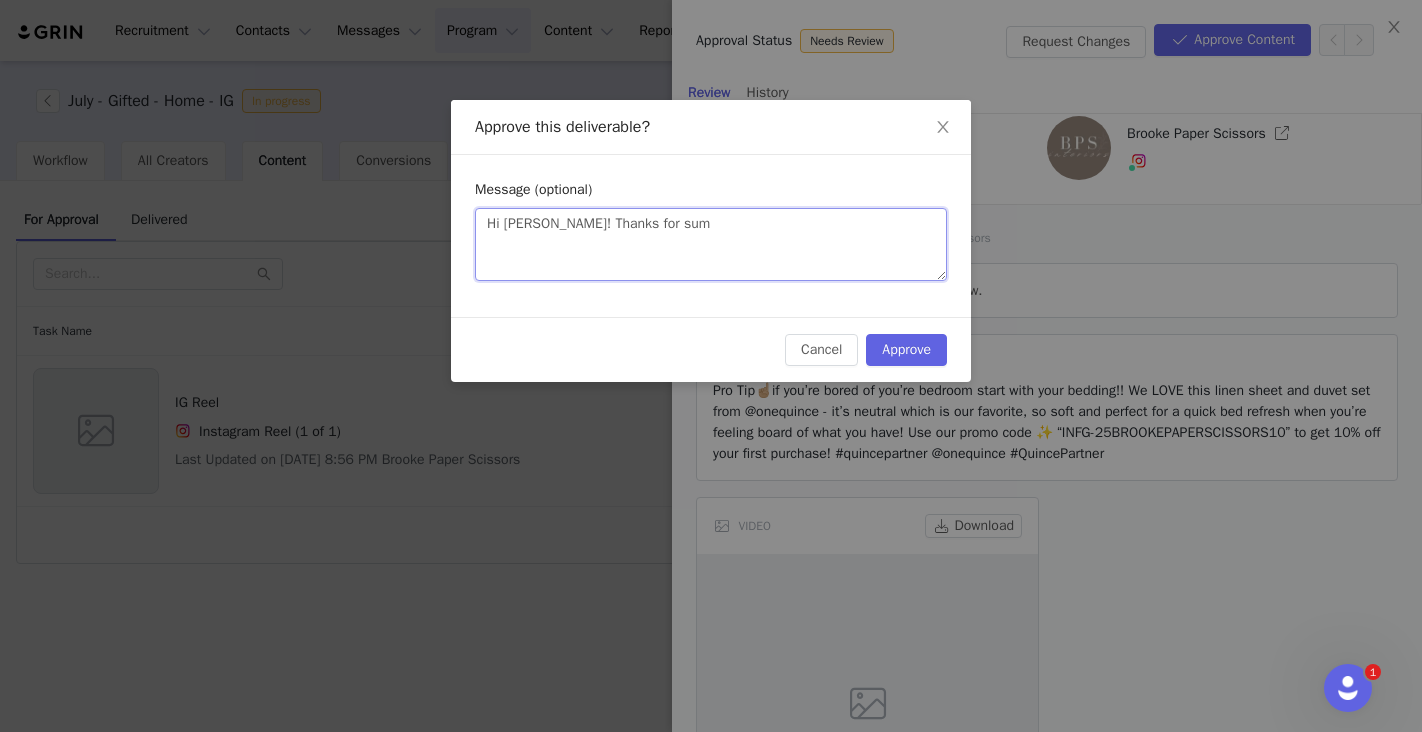 type 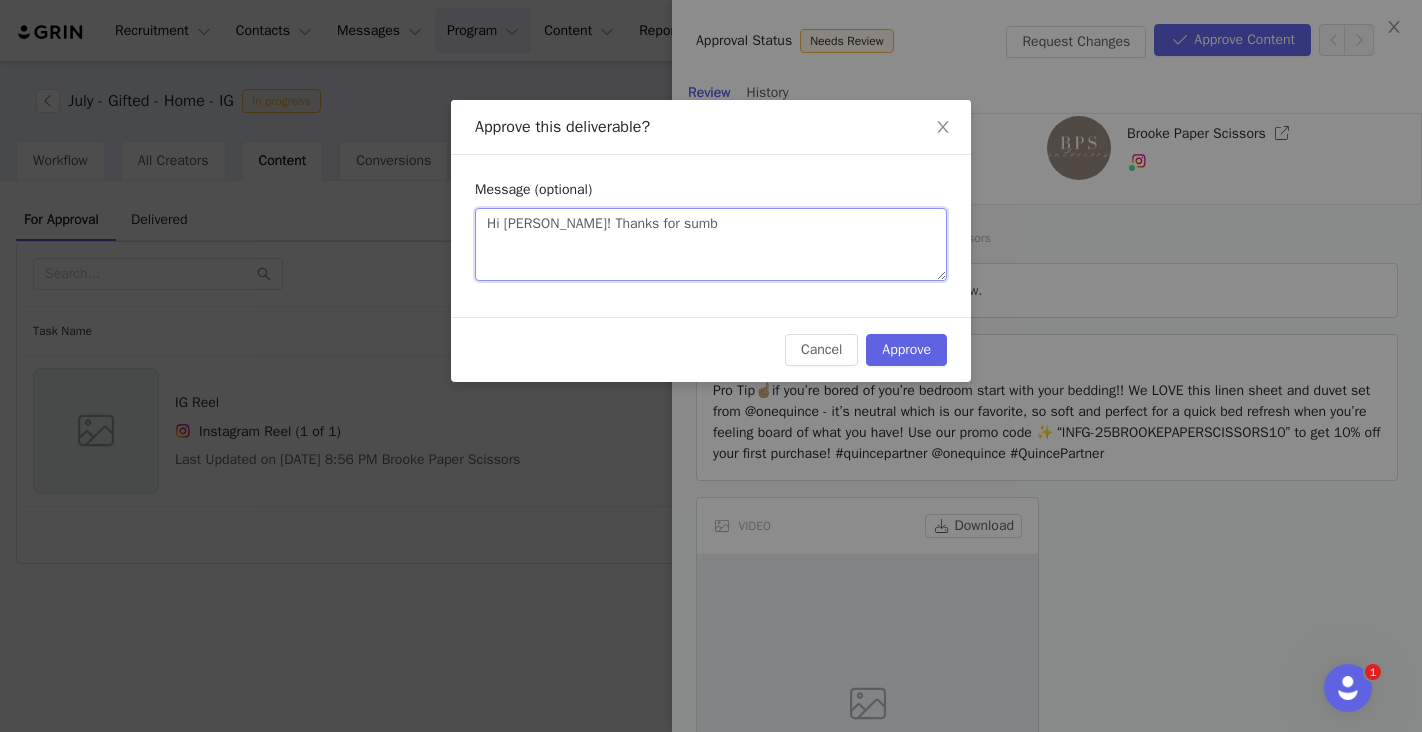type 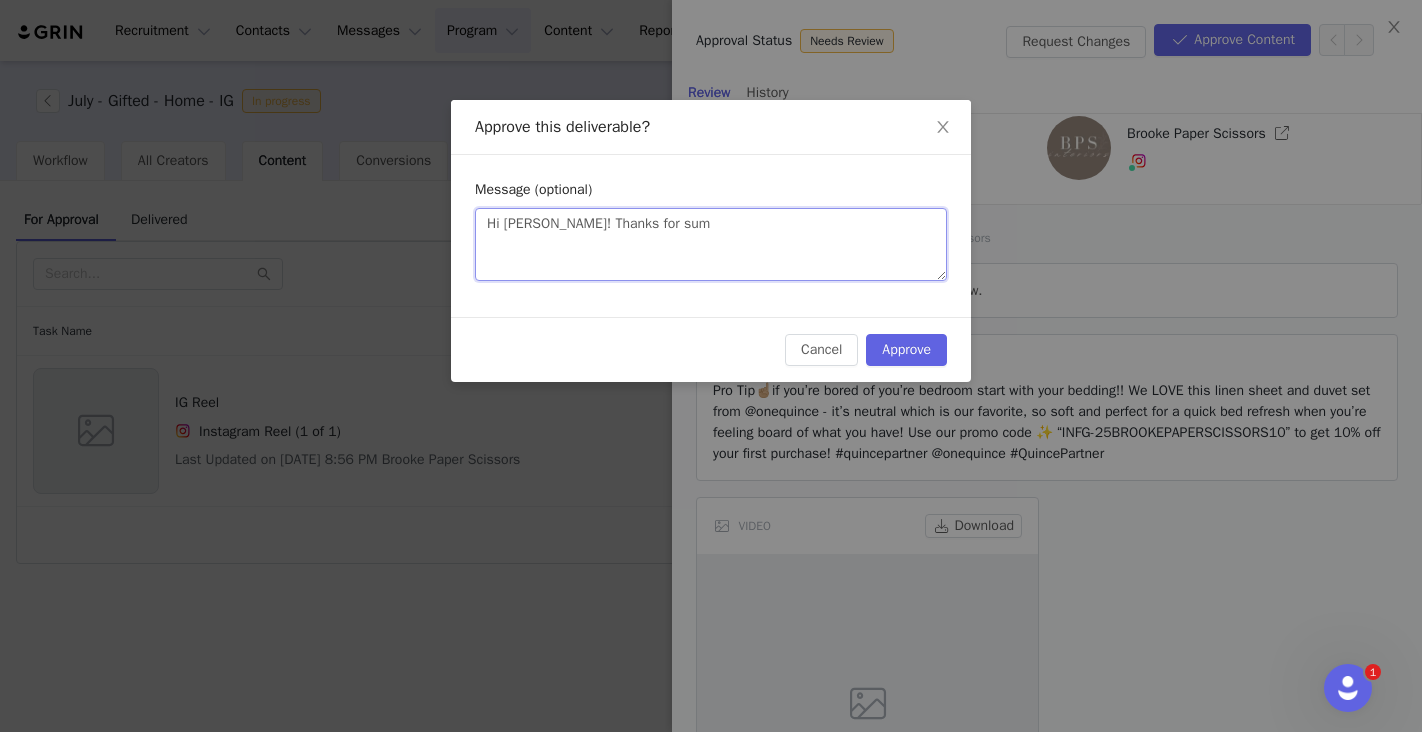 type 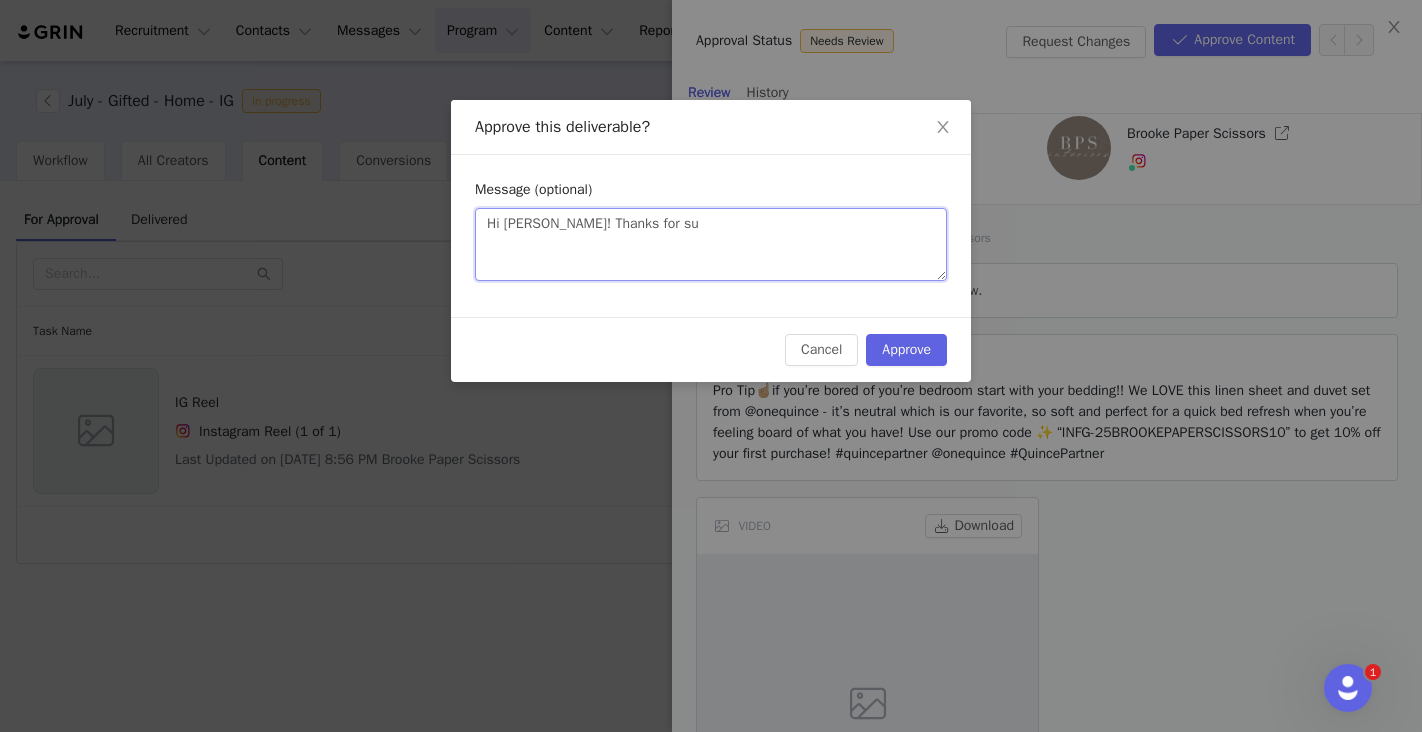 type 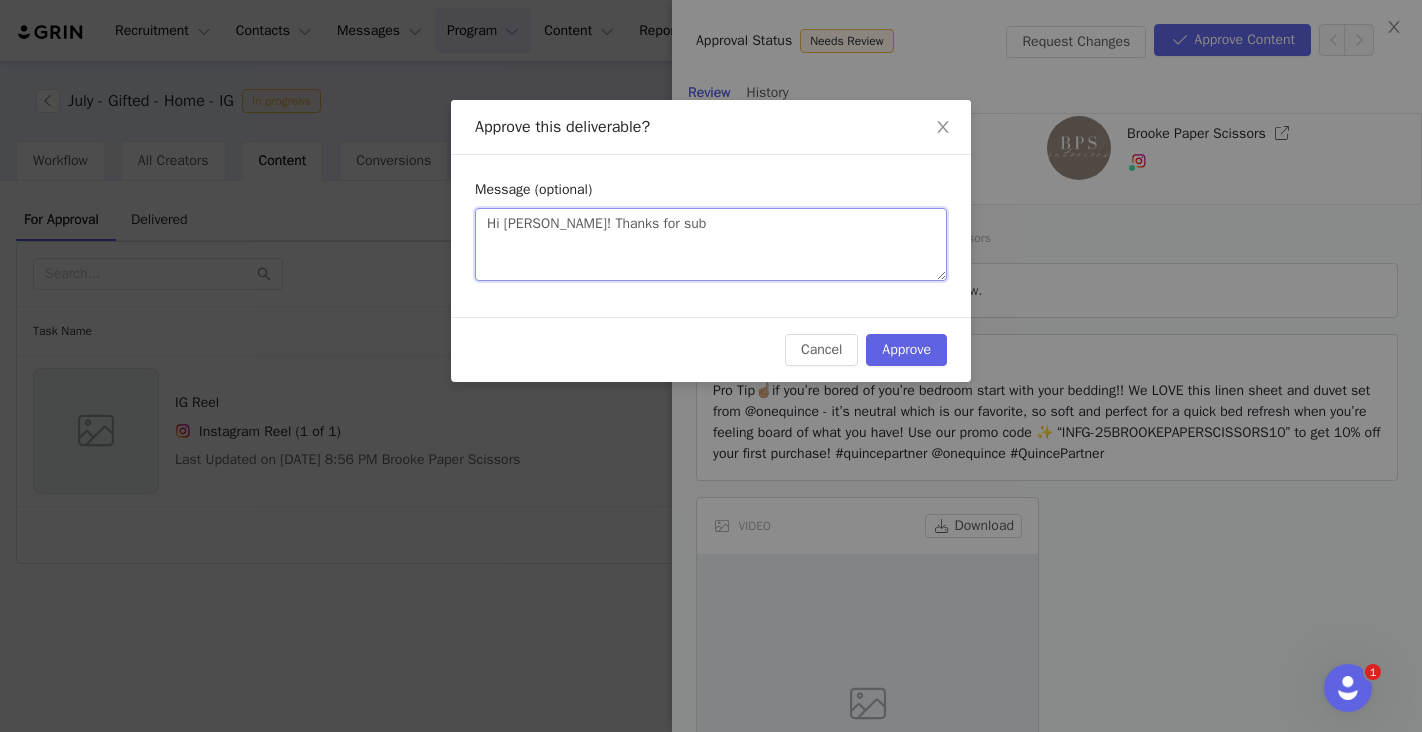 type 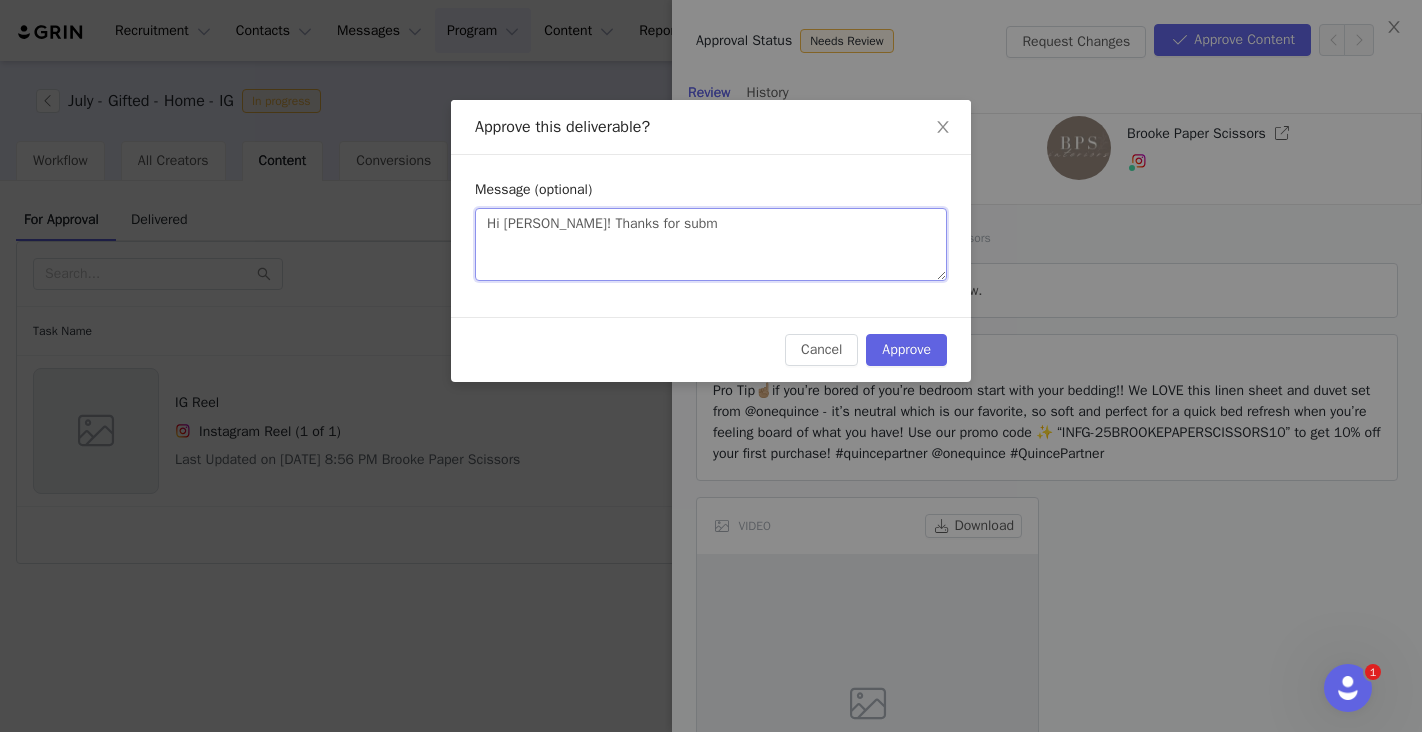 type 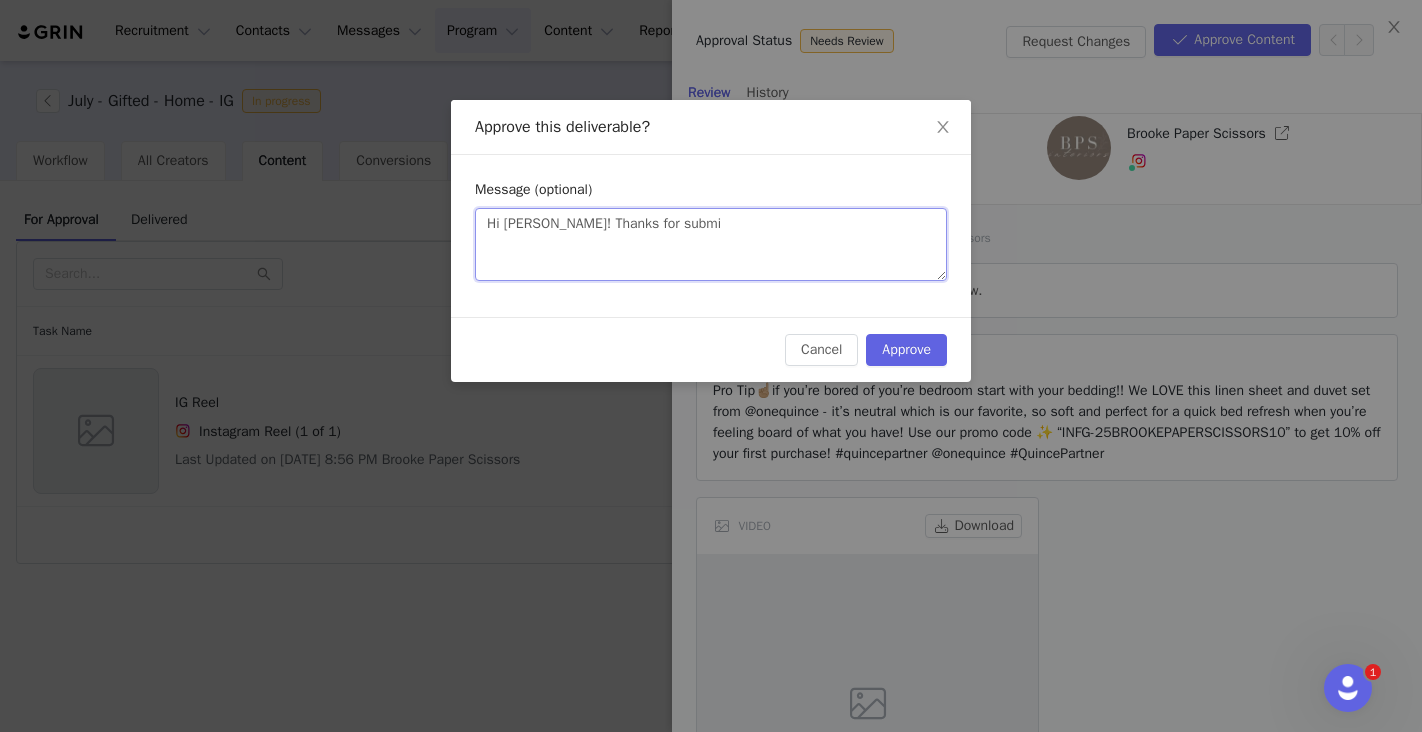 type 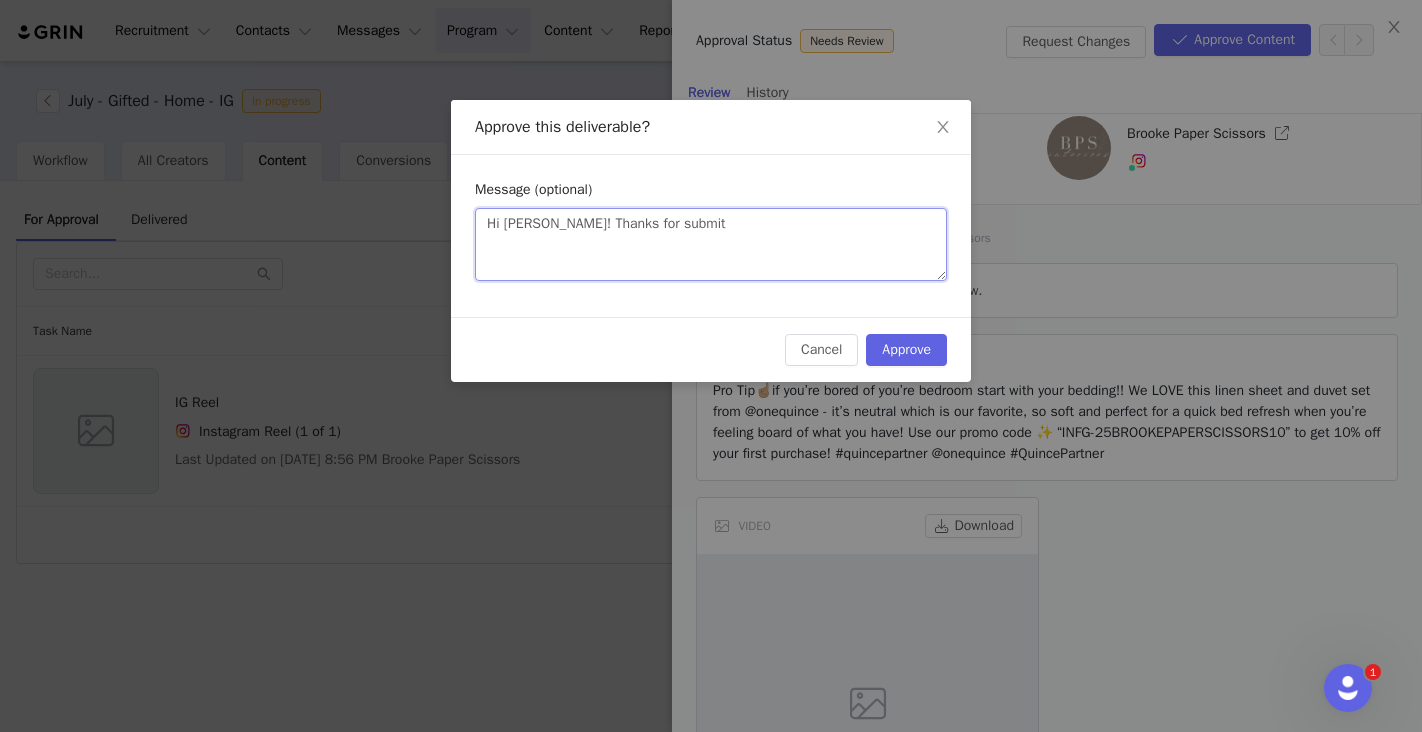 type 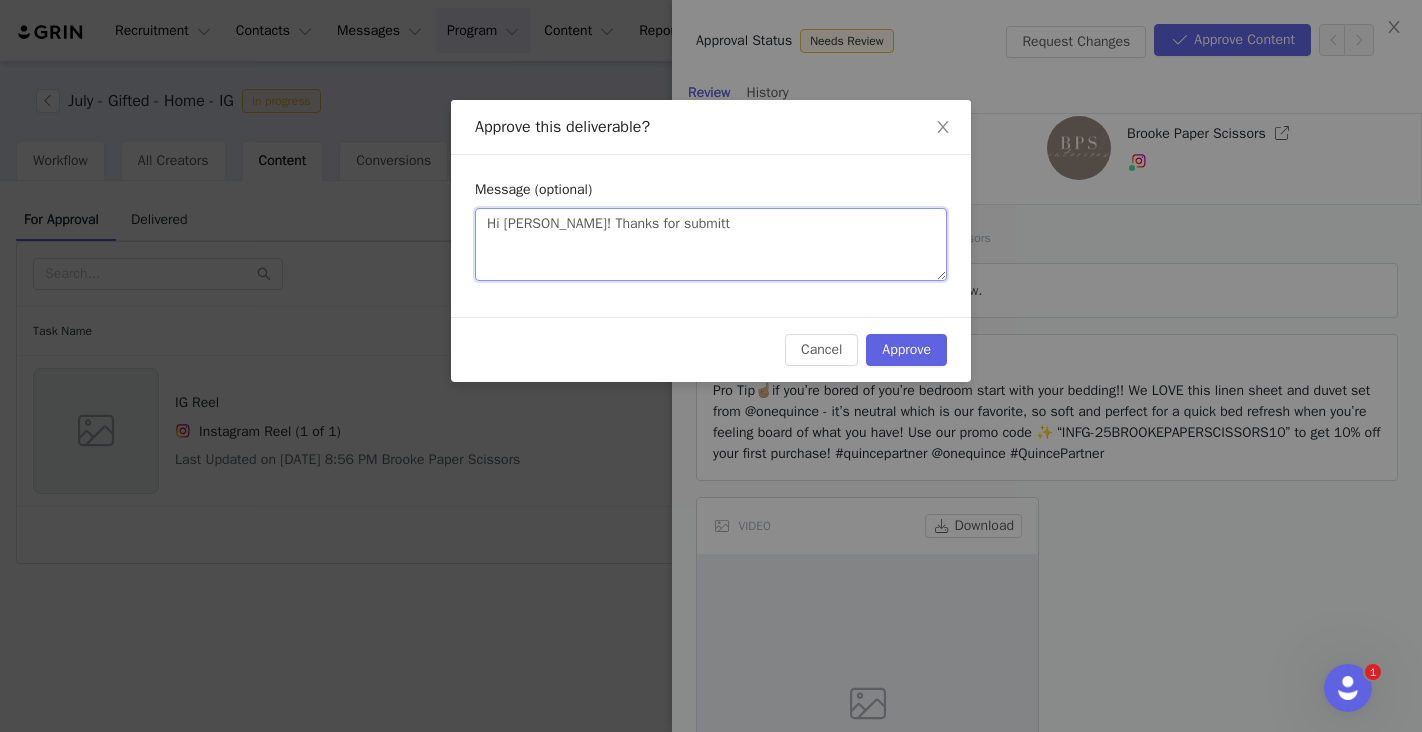 type 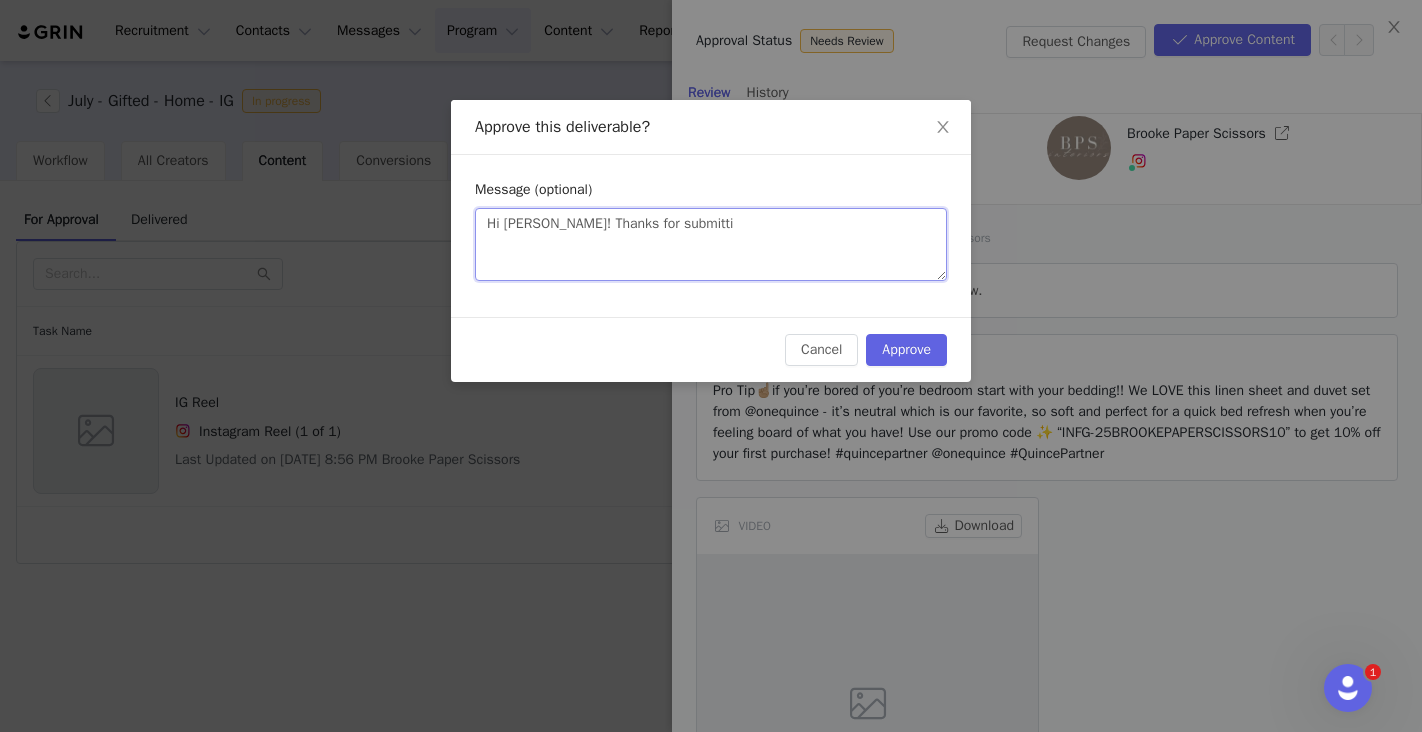 type 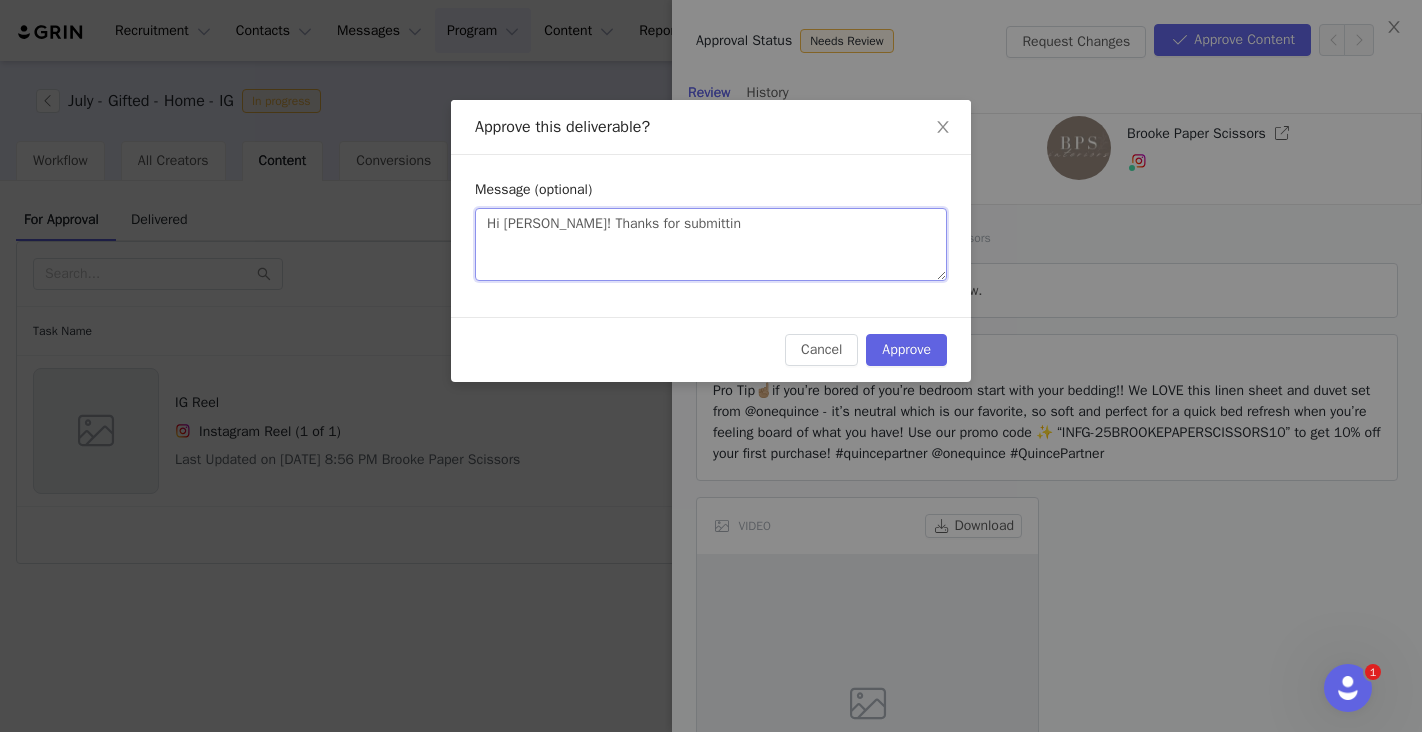 type on "Hi Brooke! Thanks for submitting" 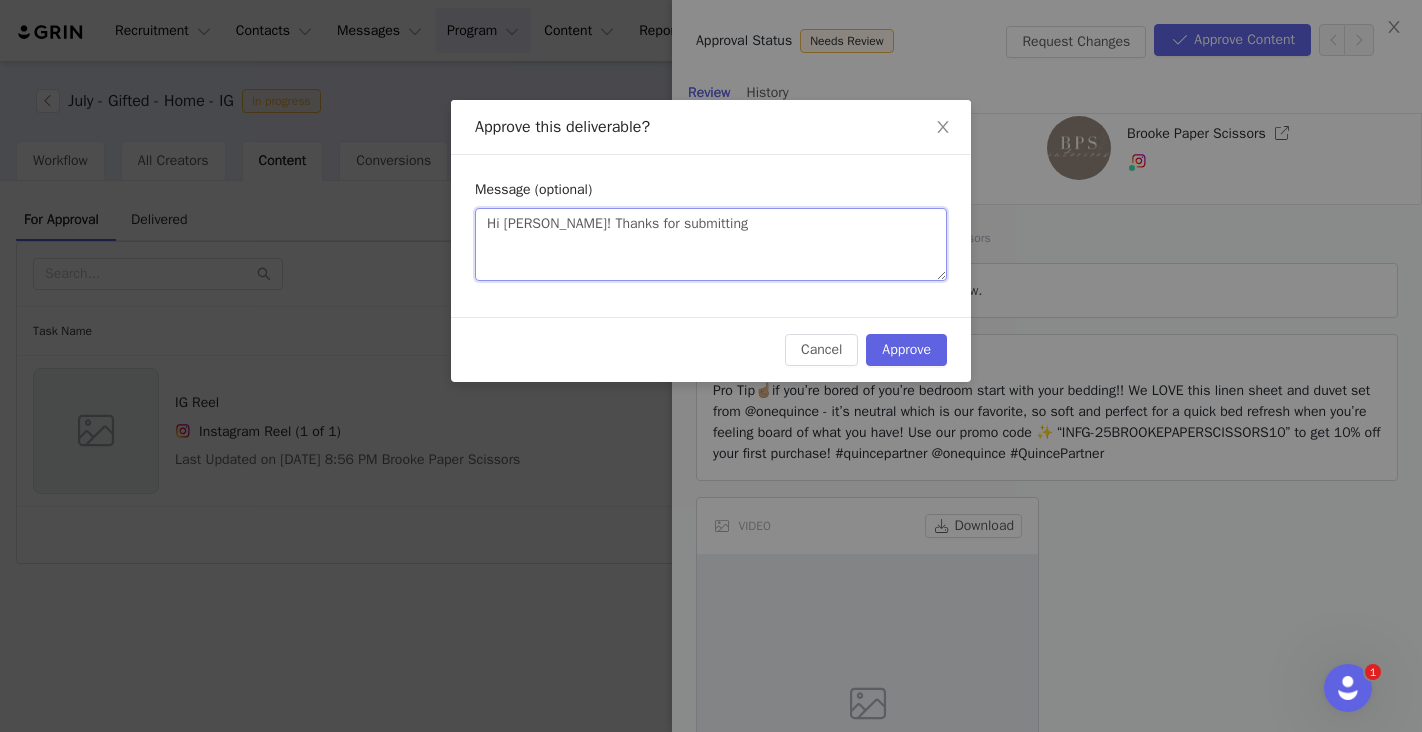 type 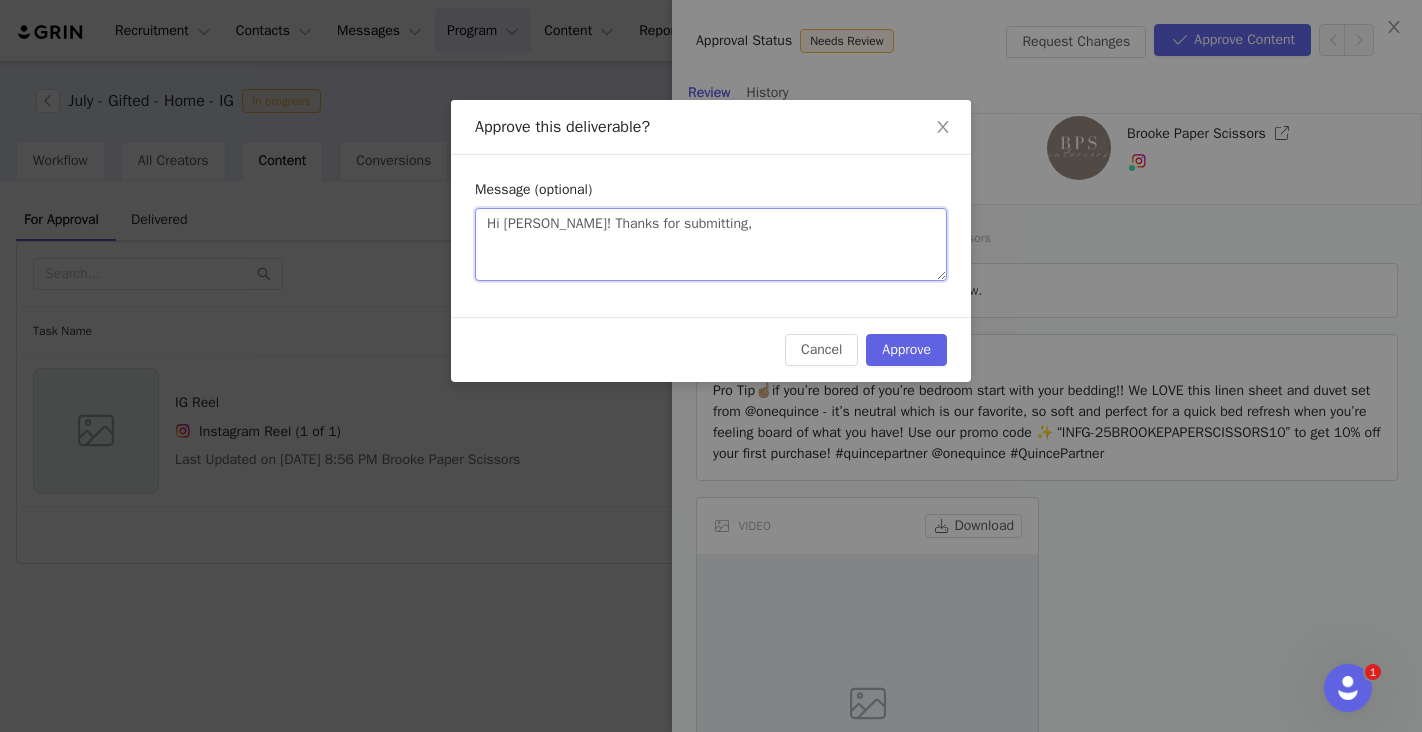 type 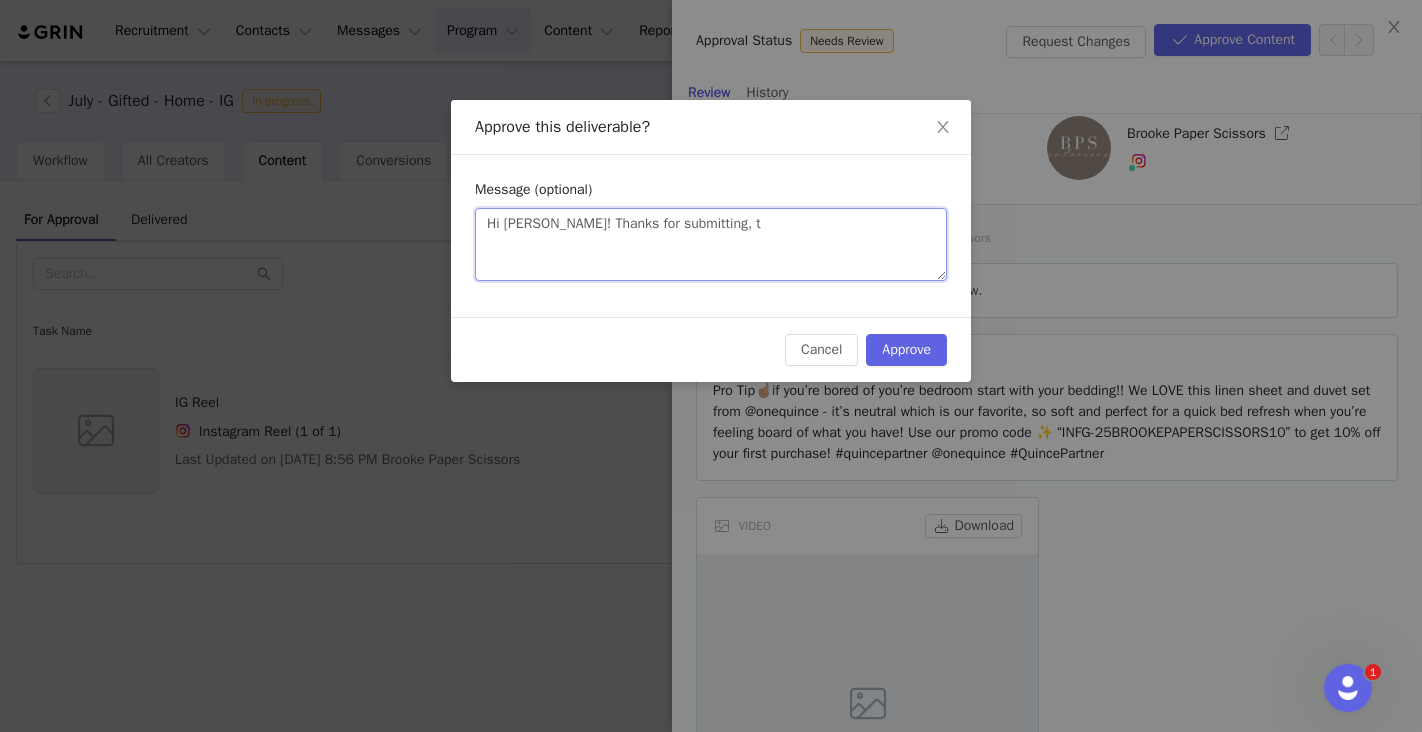 type 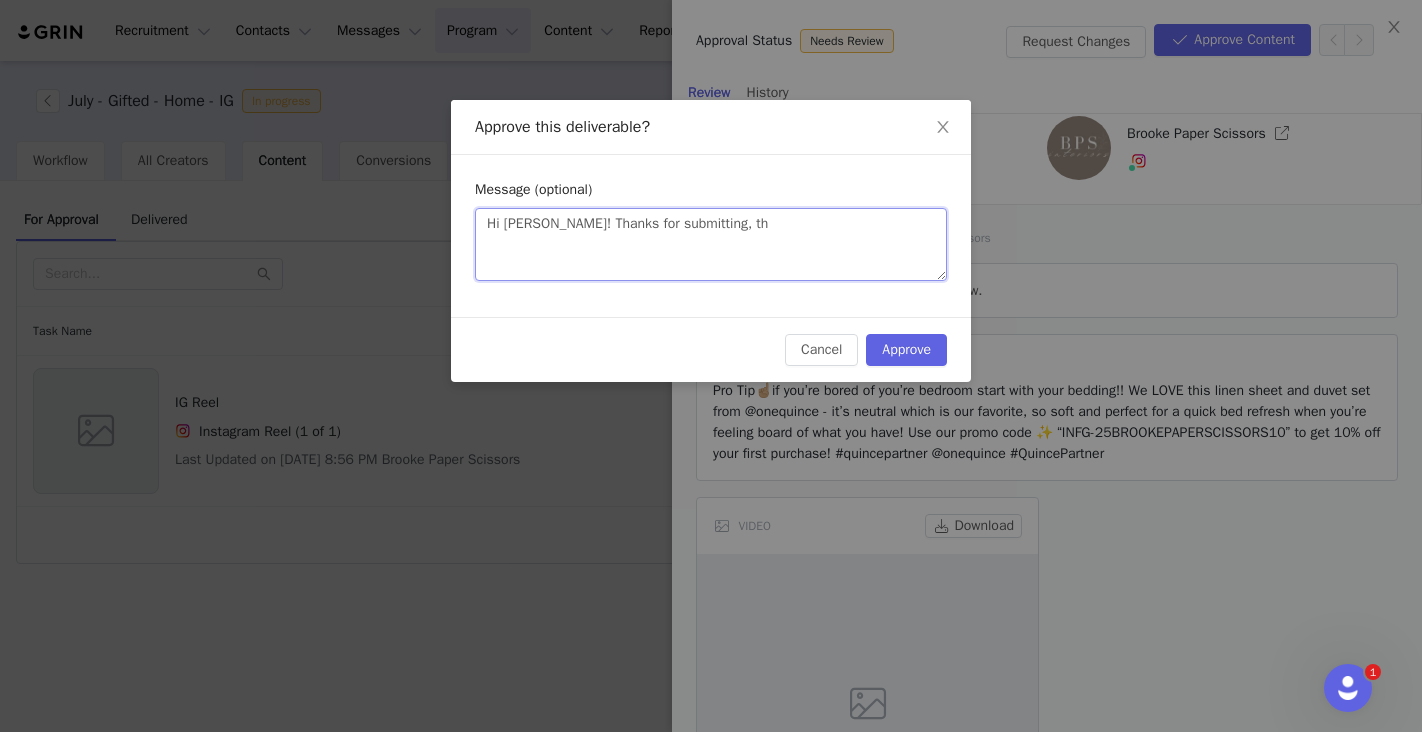 type 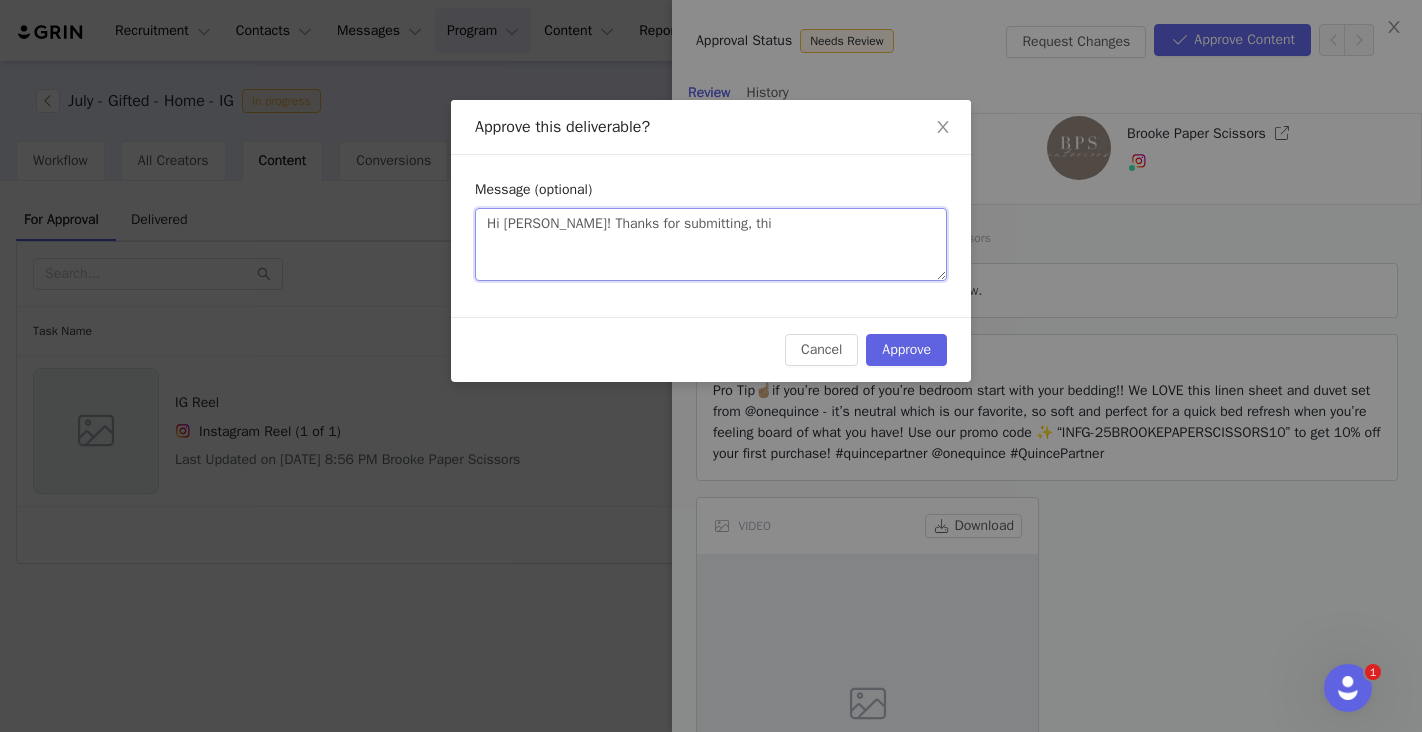 type 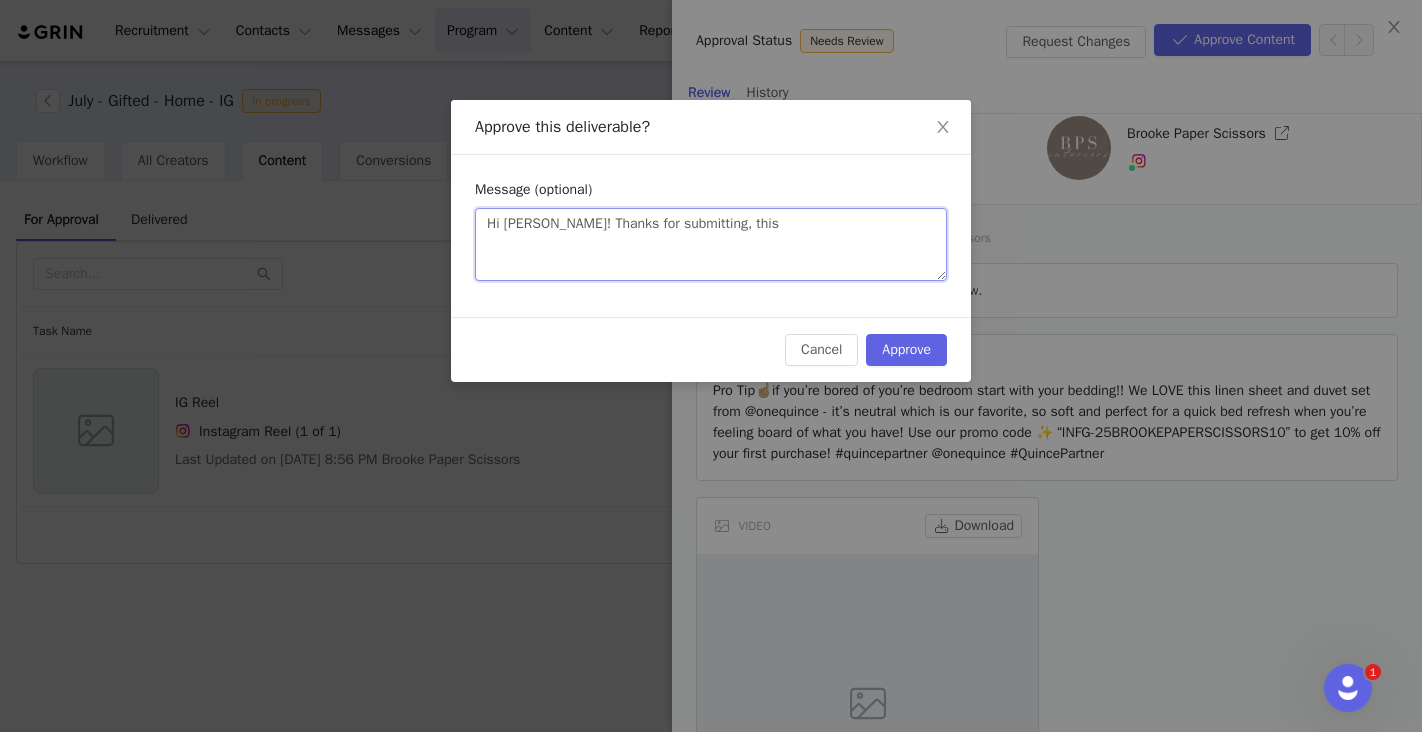 type 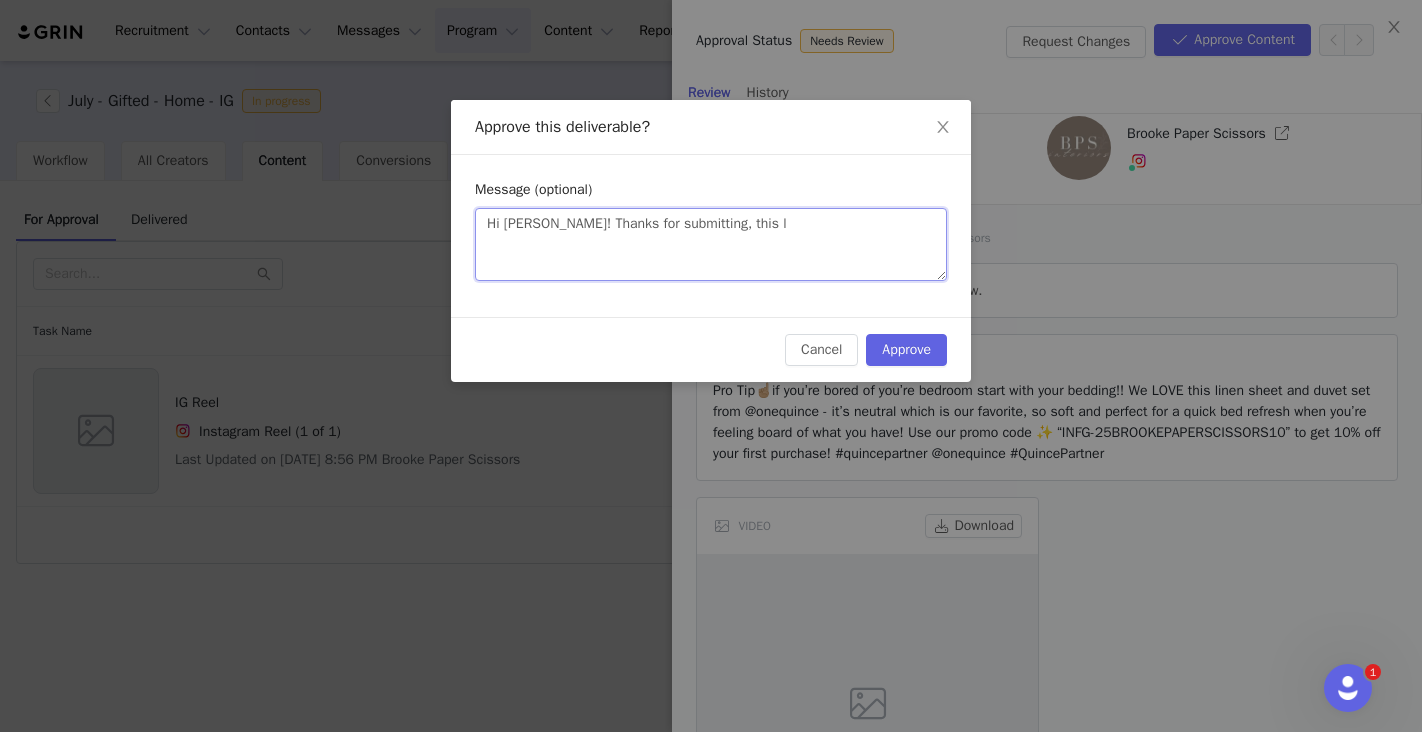 type 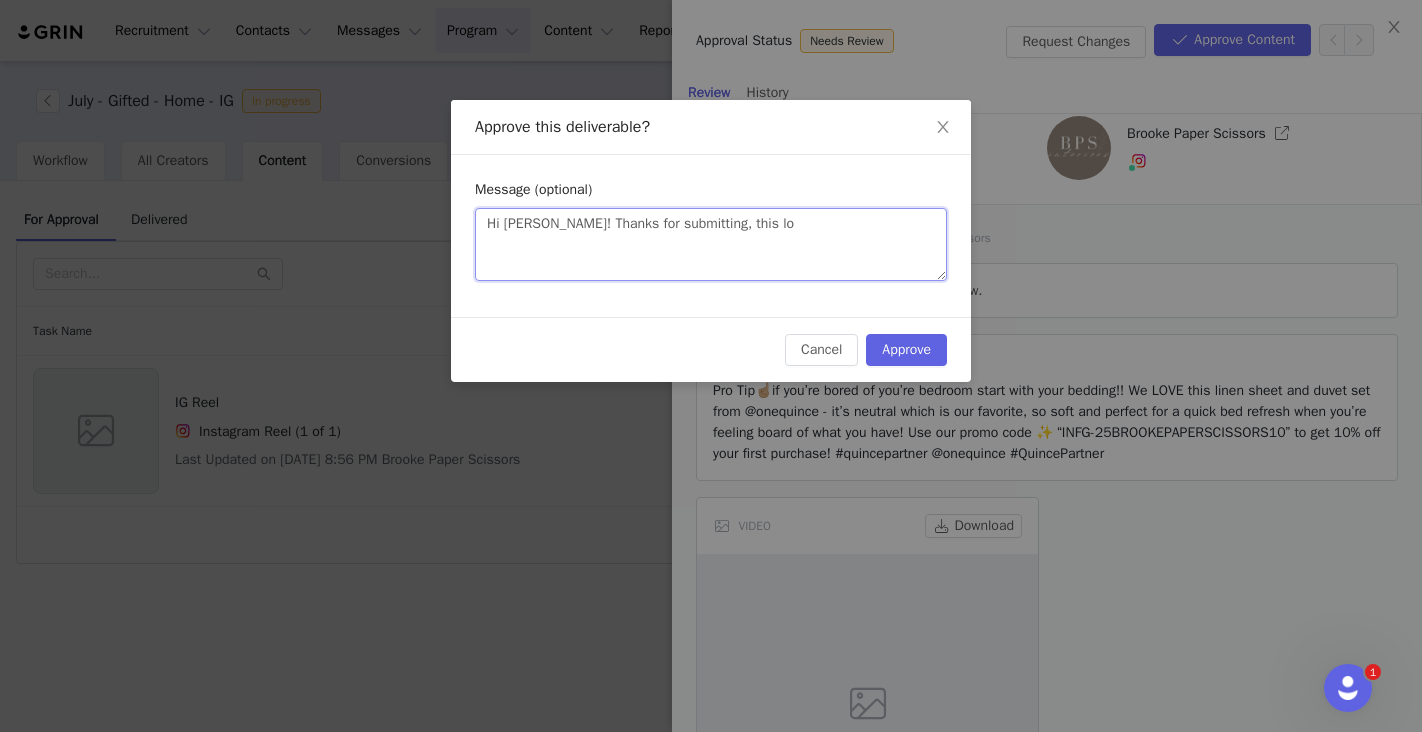 type 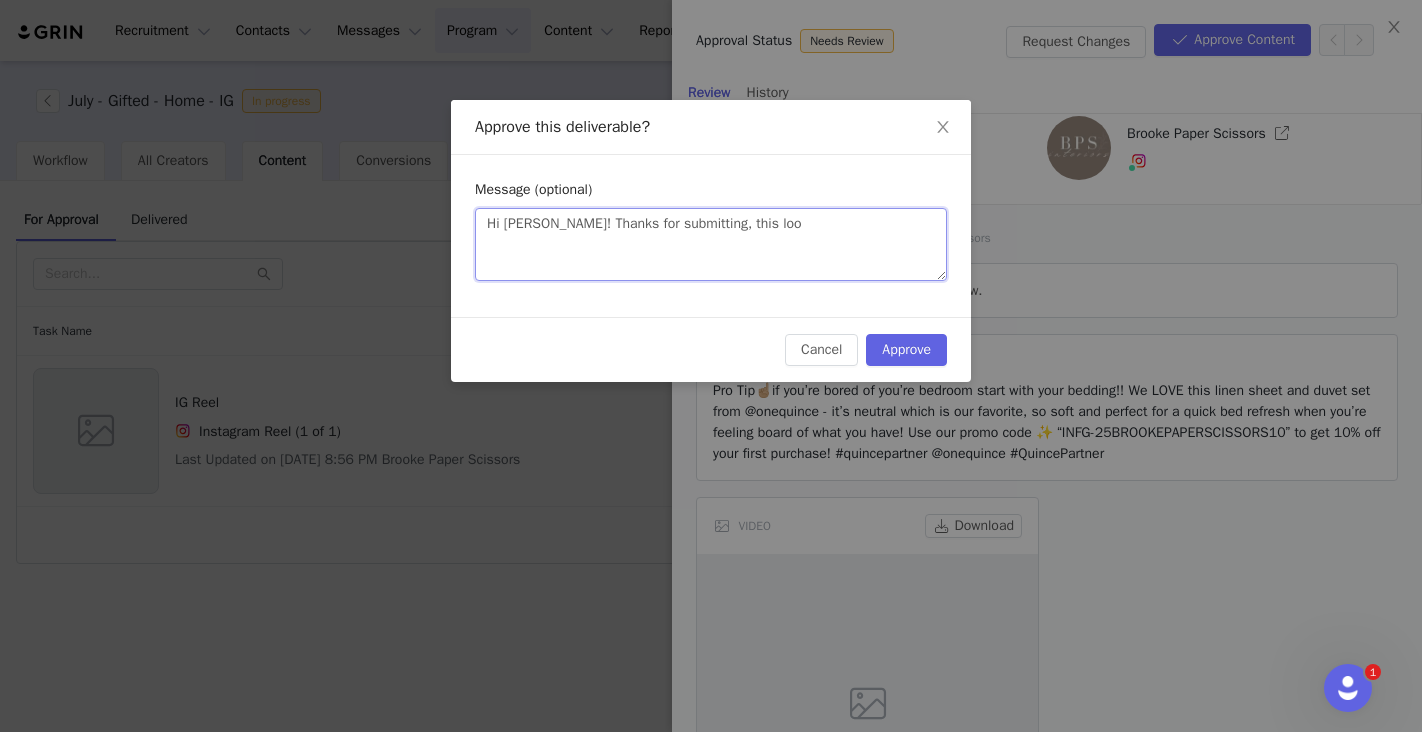 type 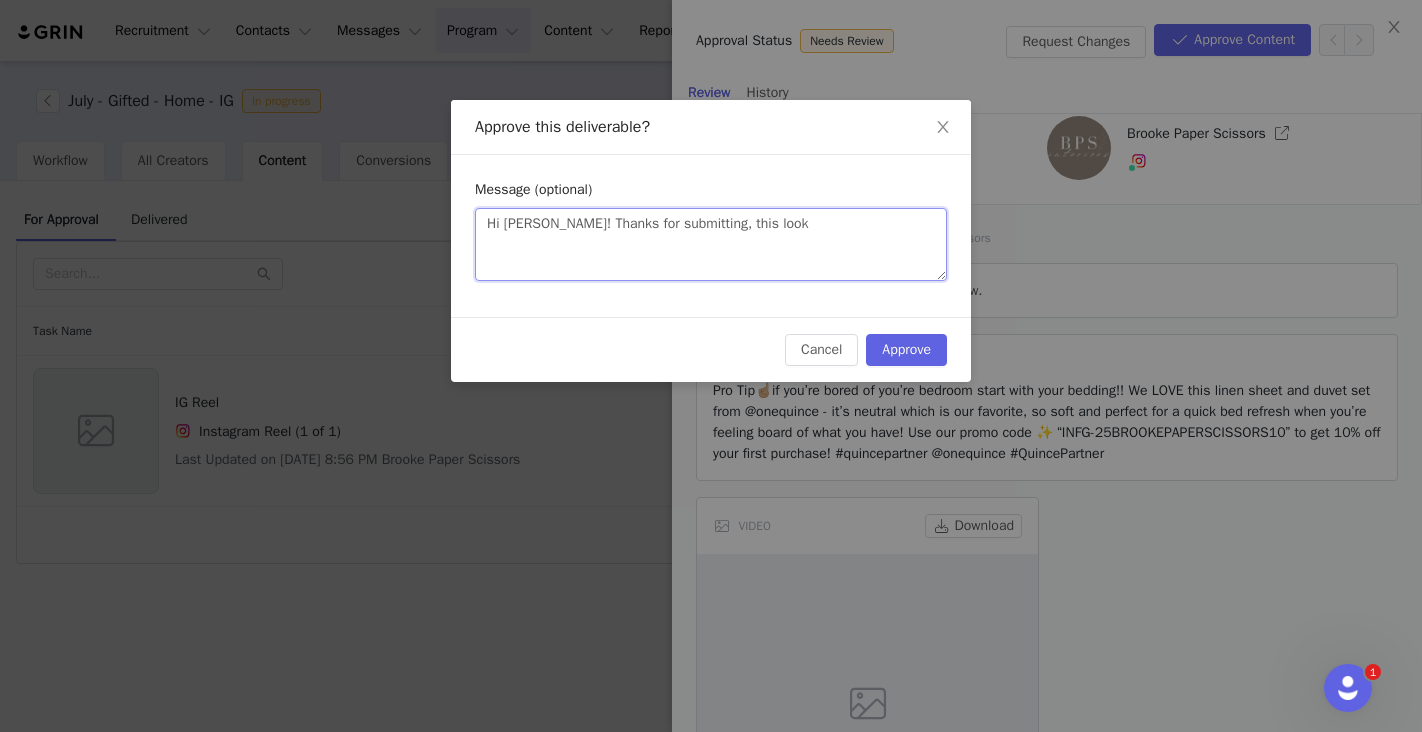 type 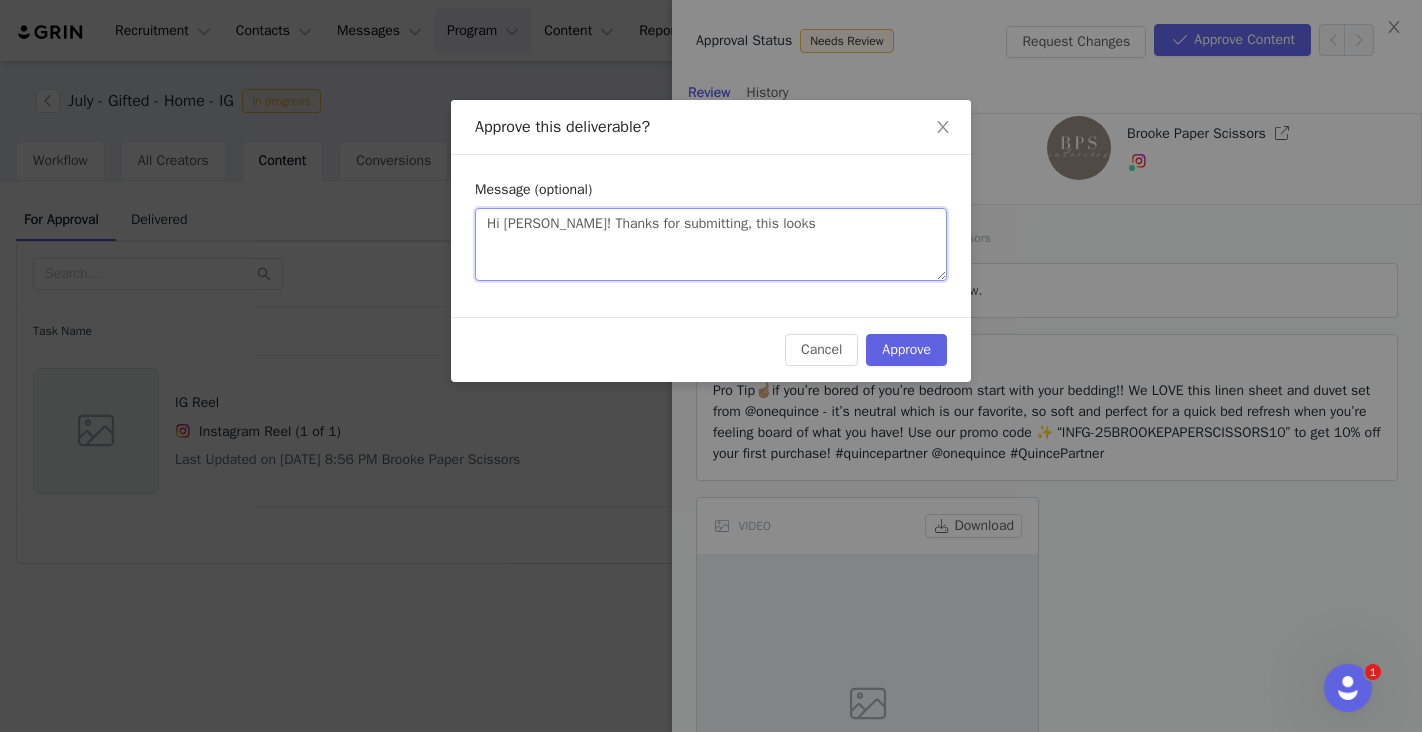 type 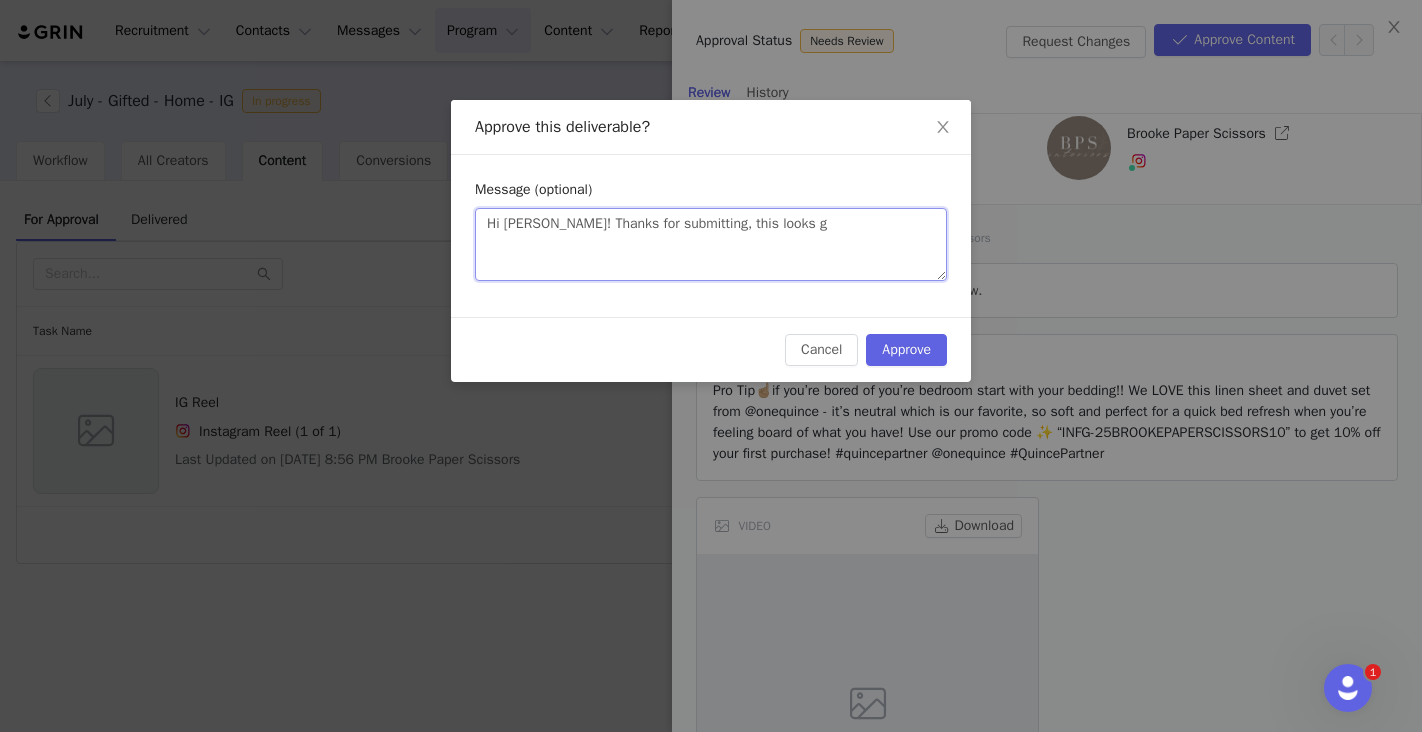 type 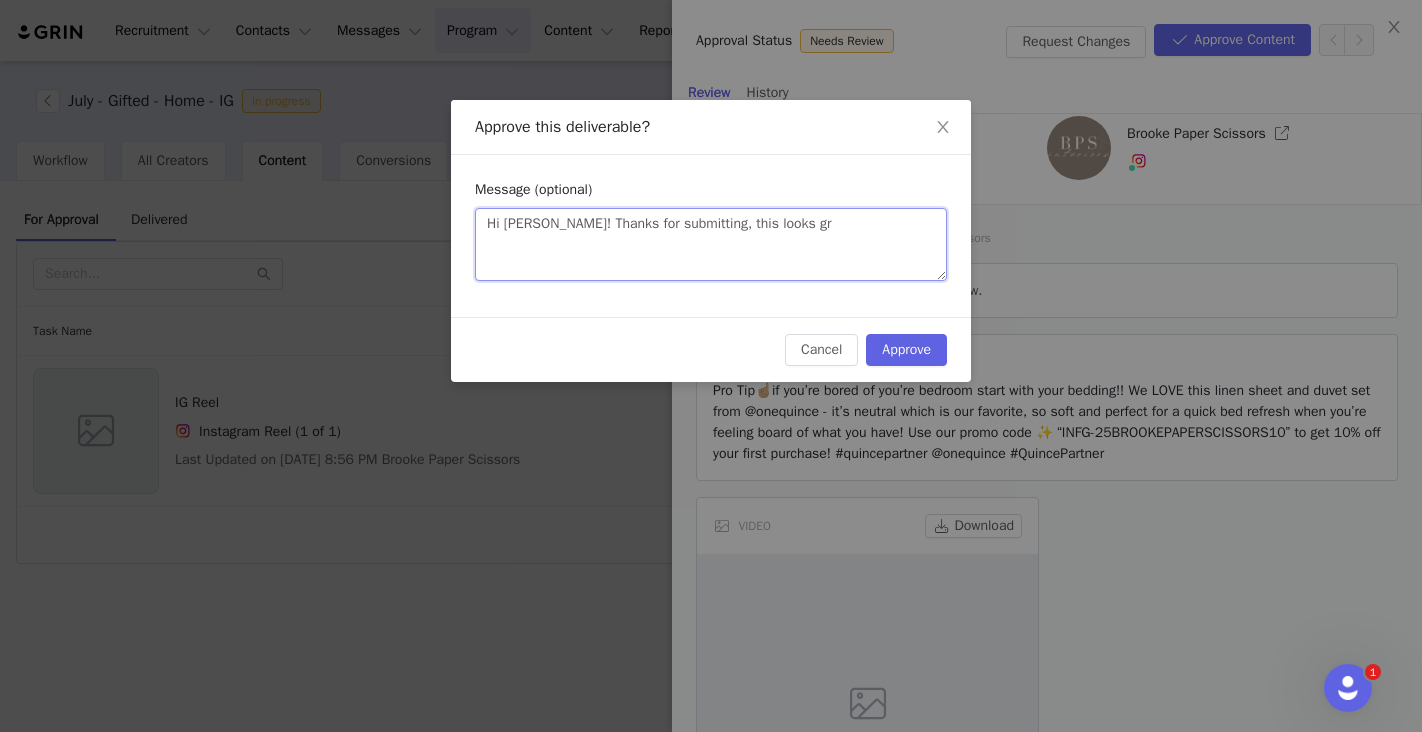 type 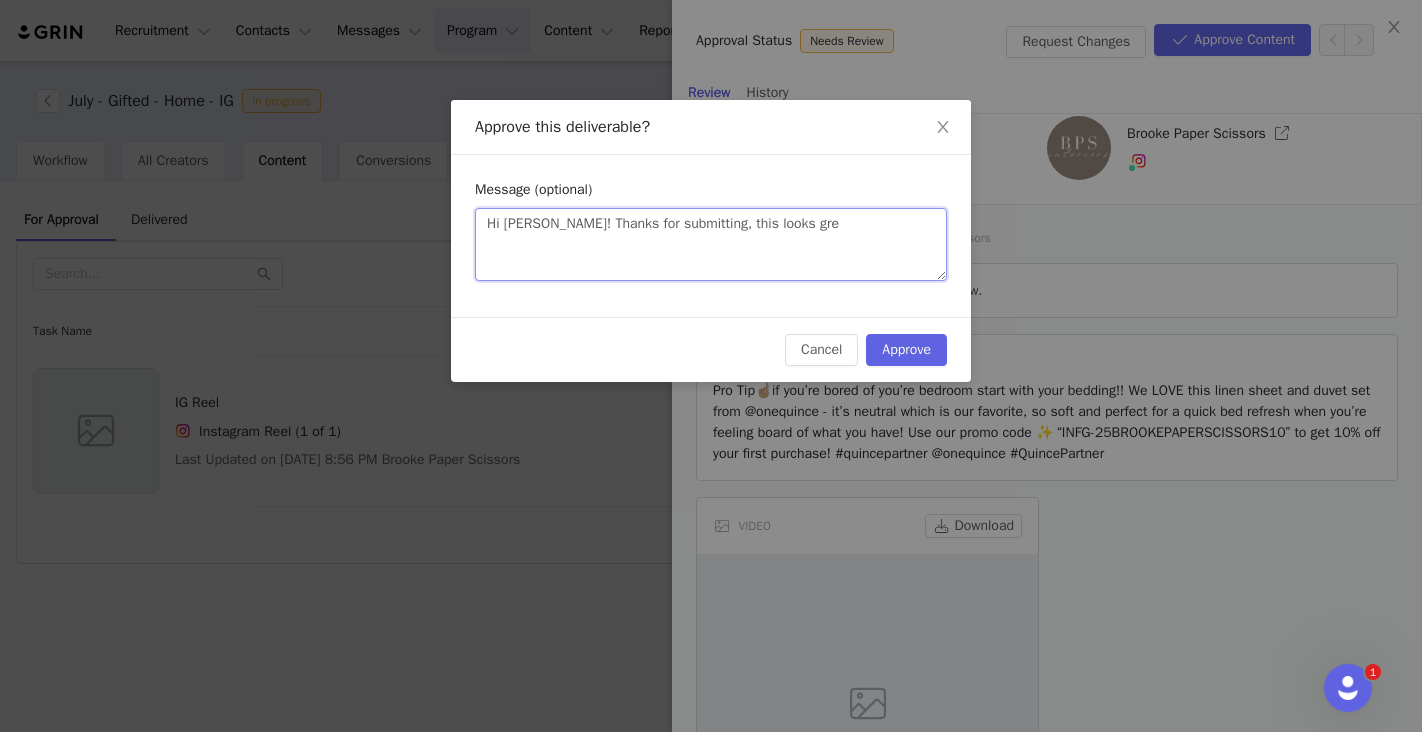 type 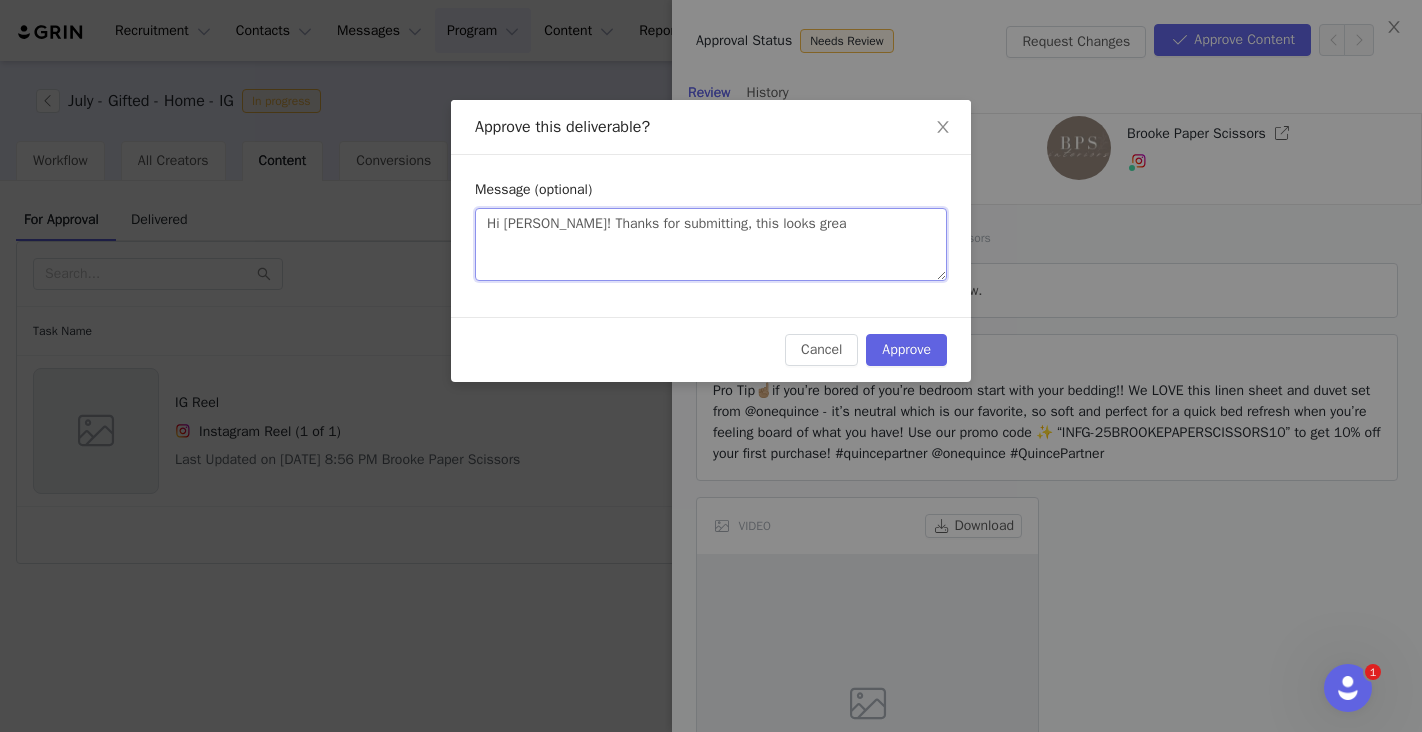 type 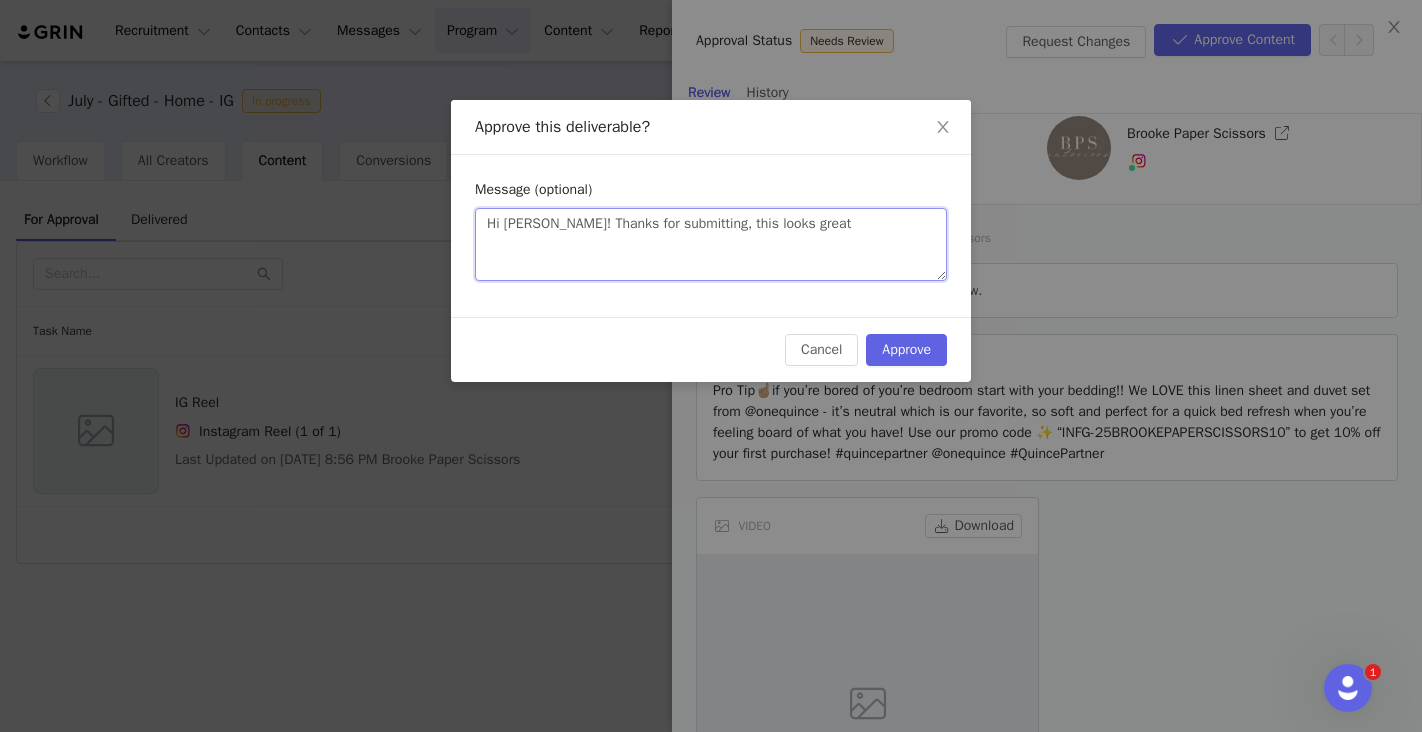 type 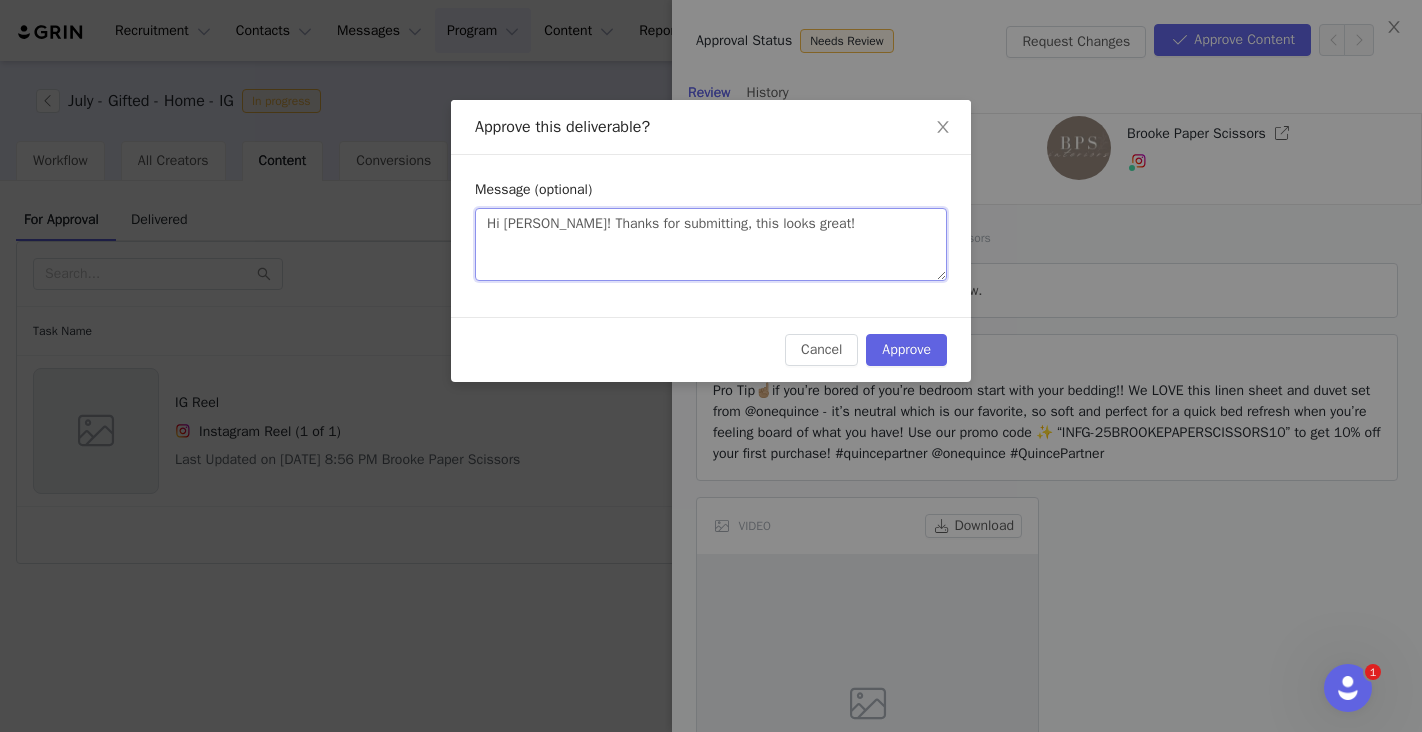 type 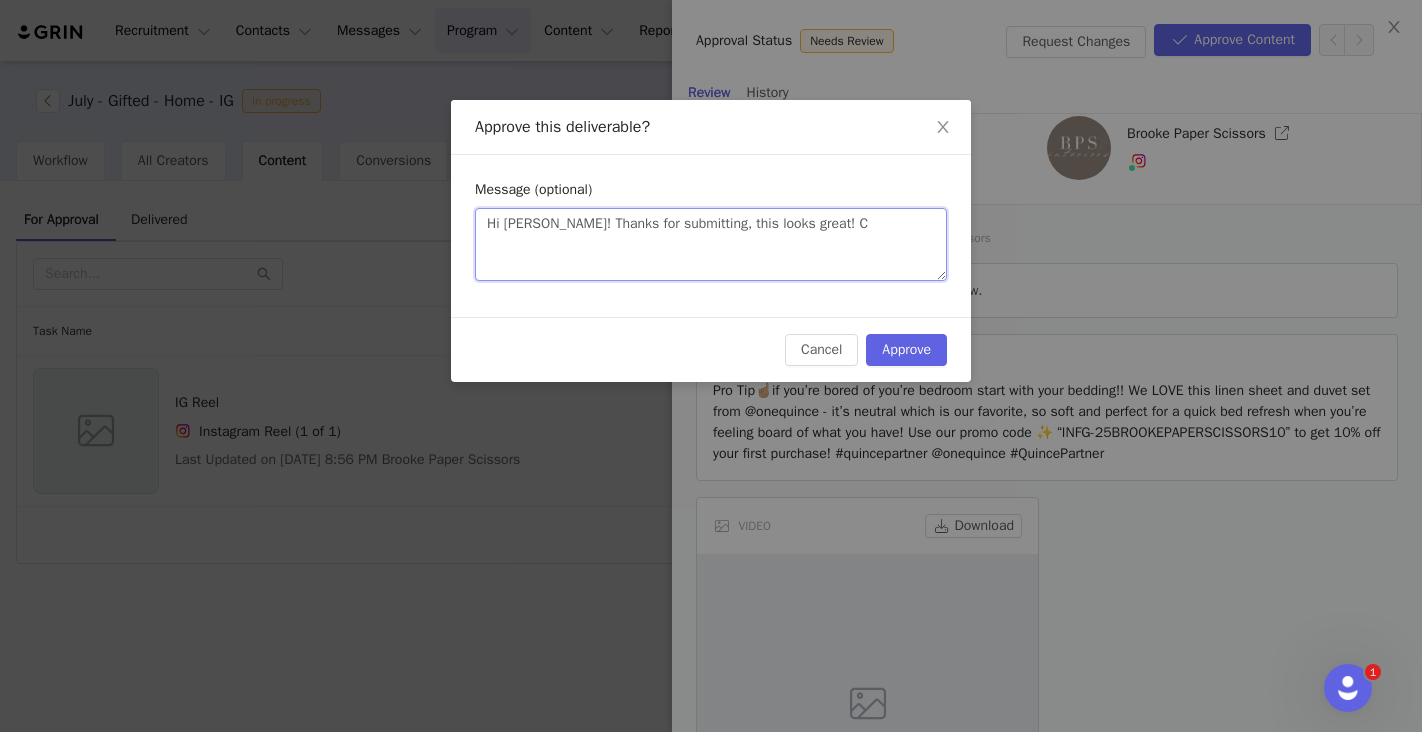 type 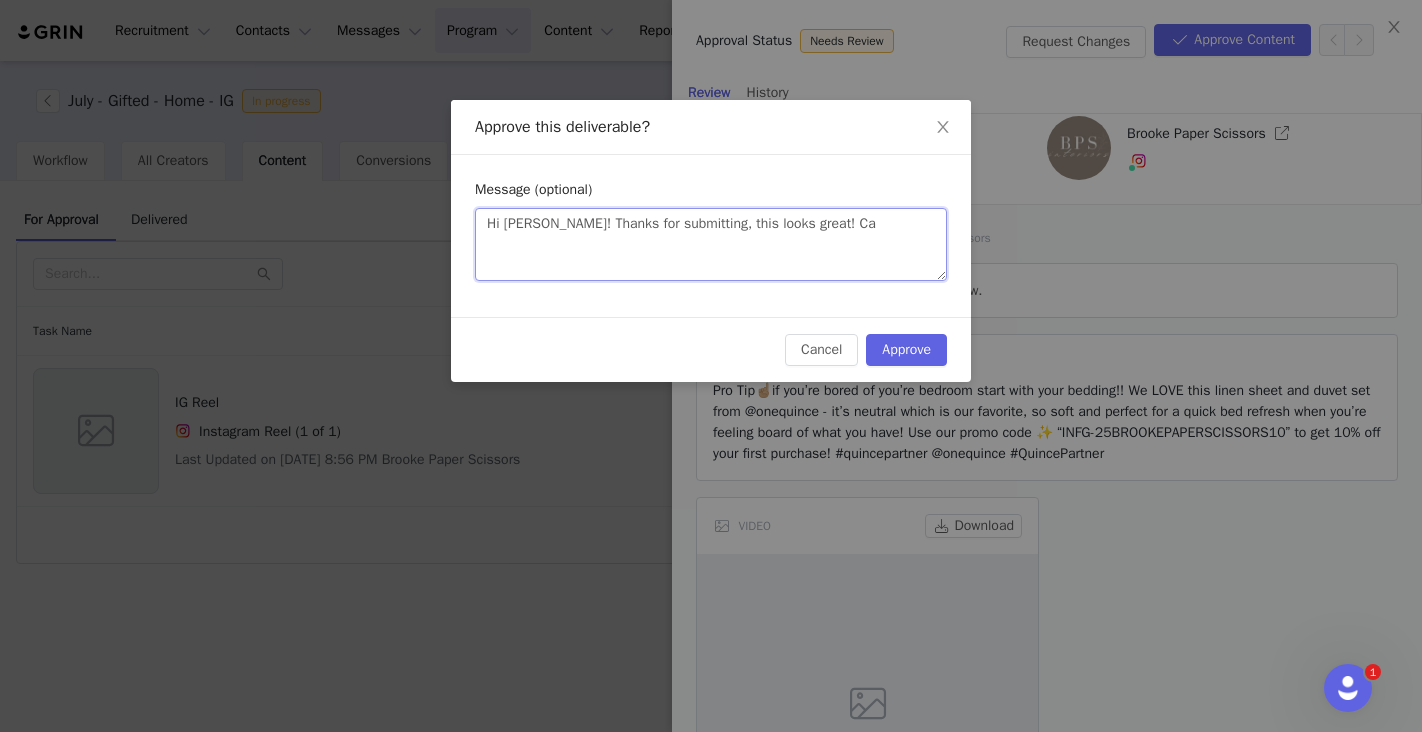type 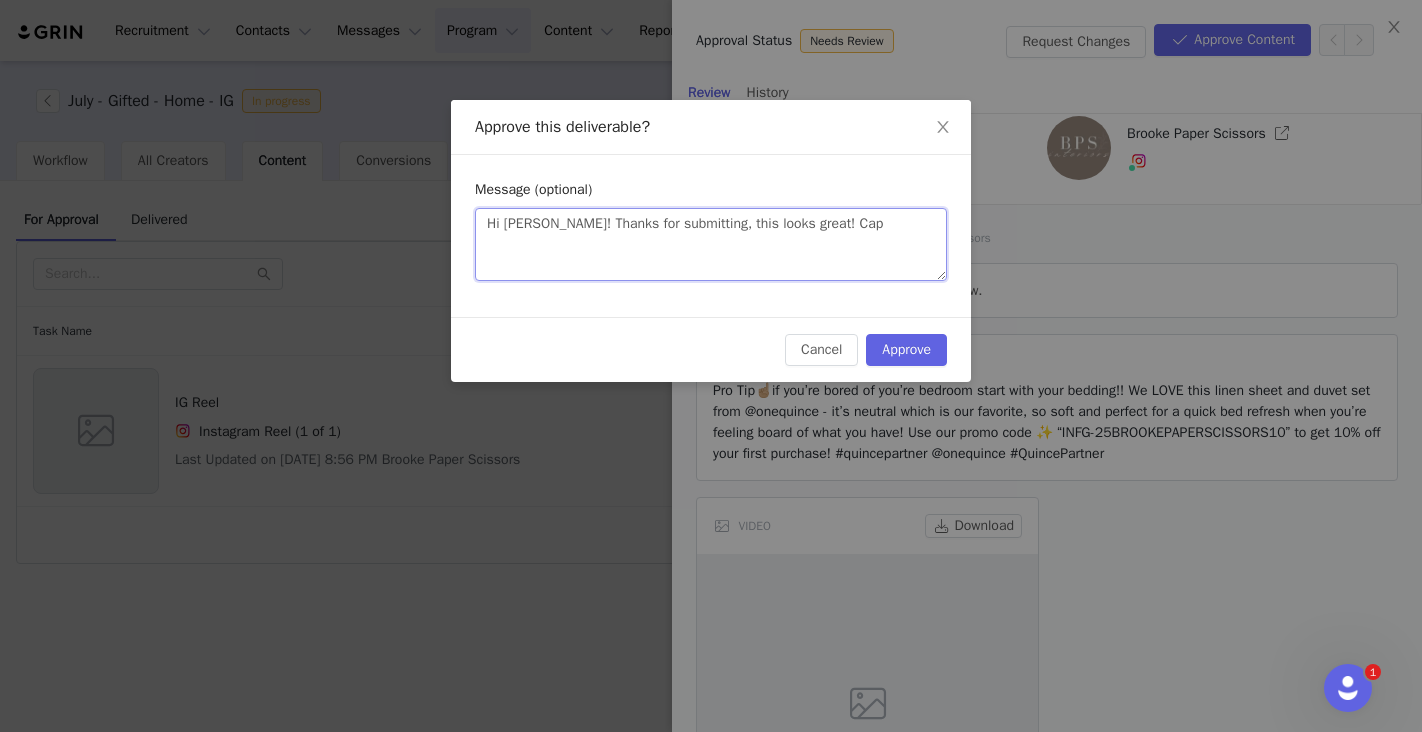 type 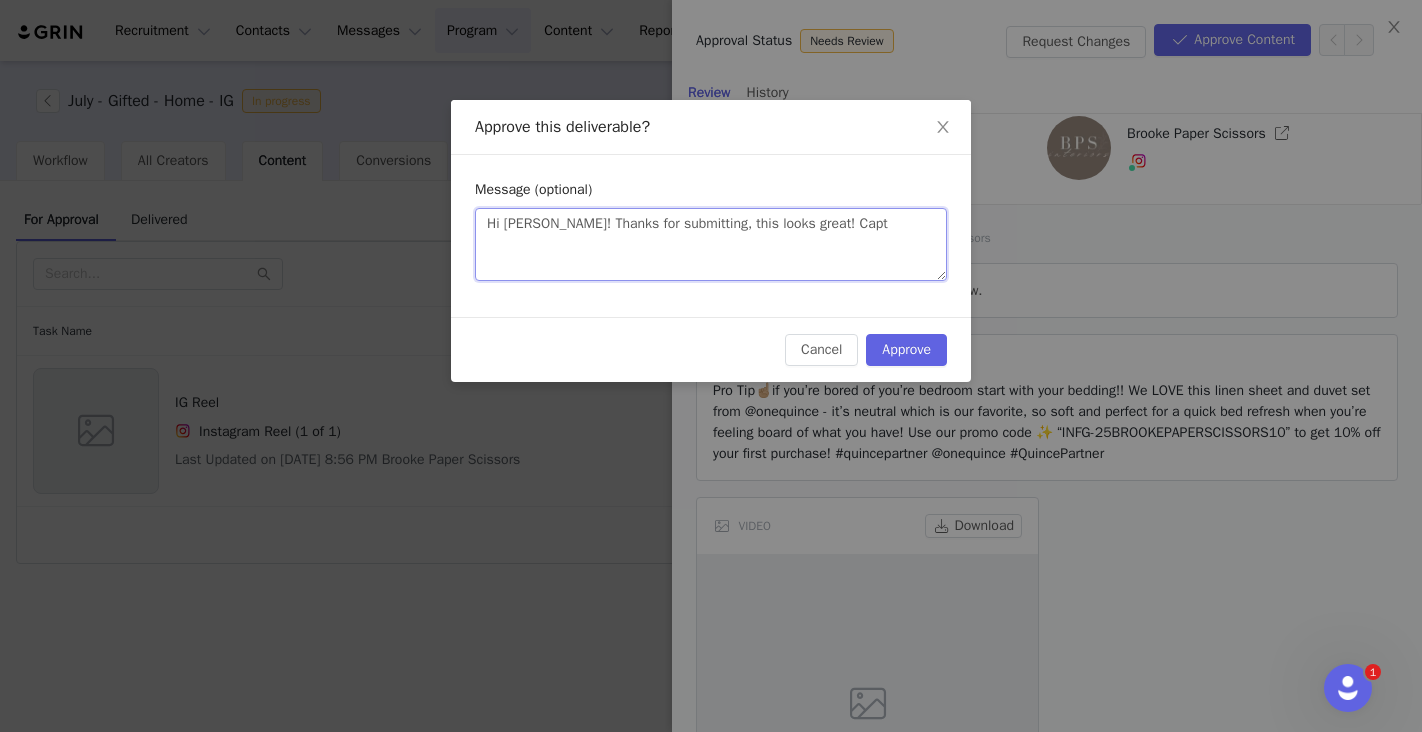 type 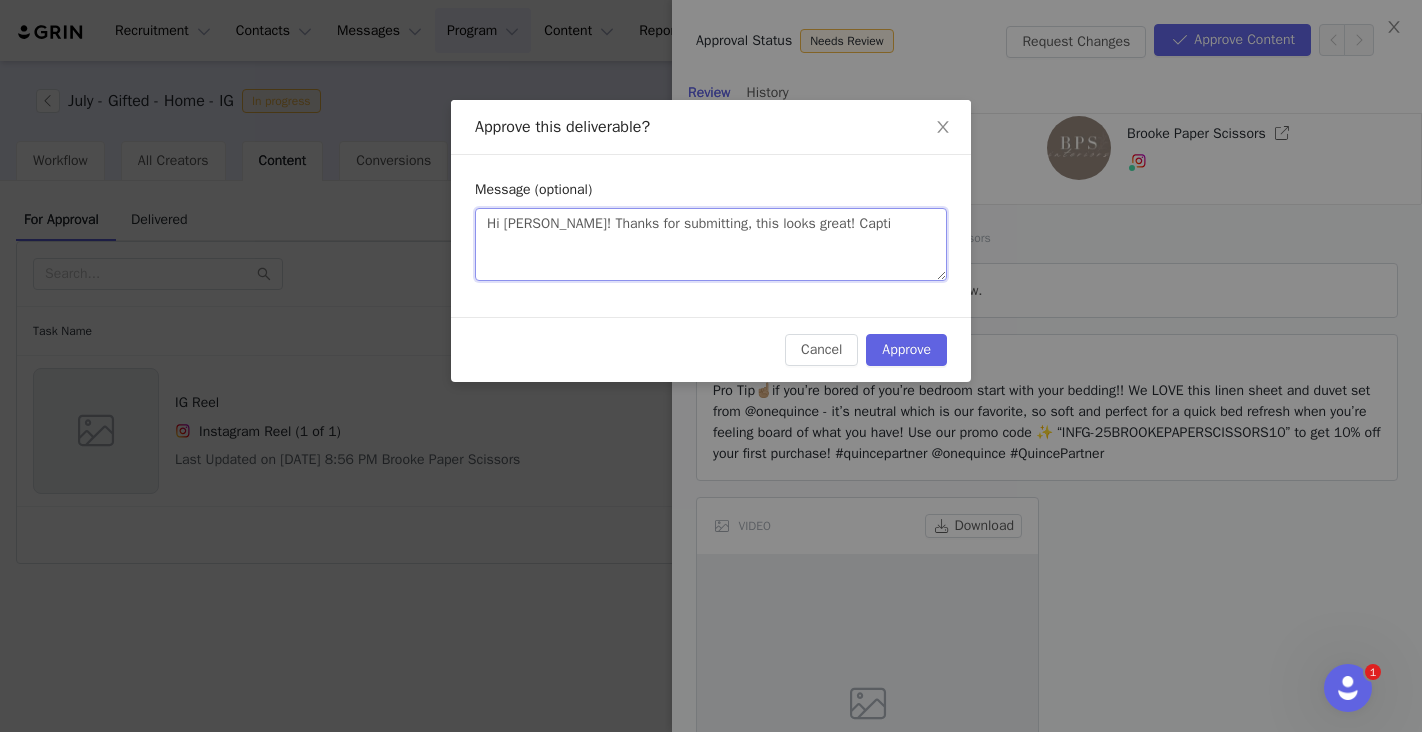 type 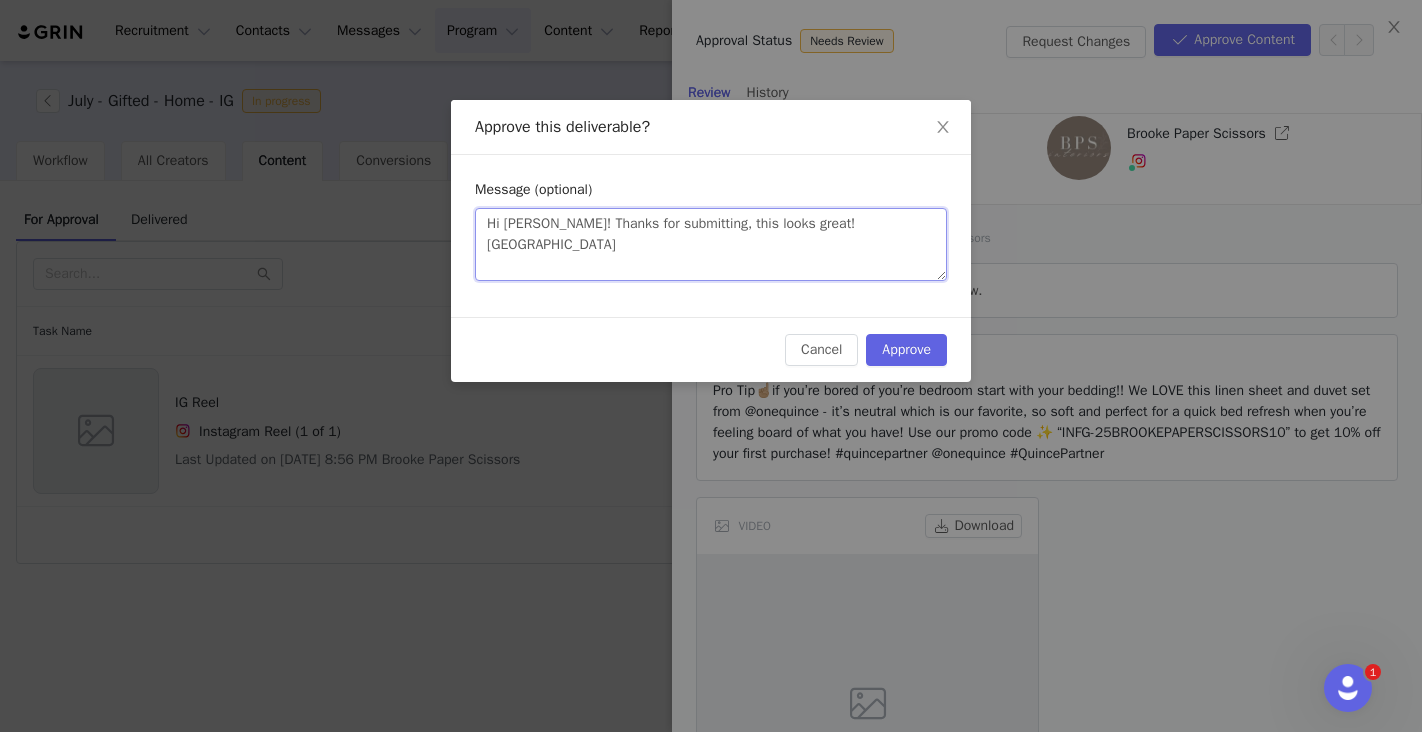 type 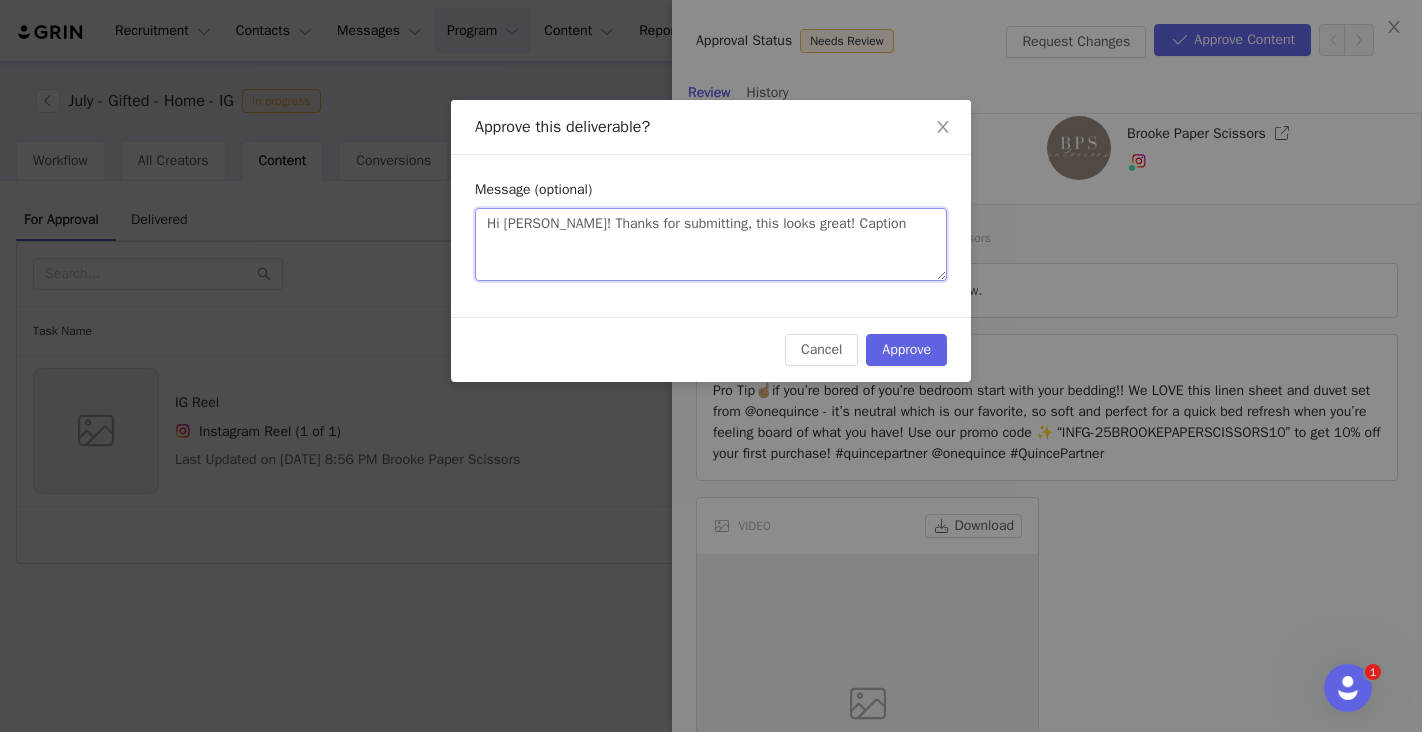 type 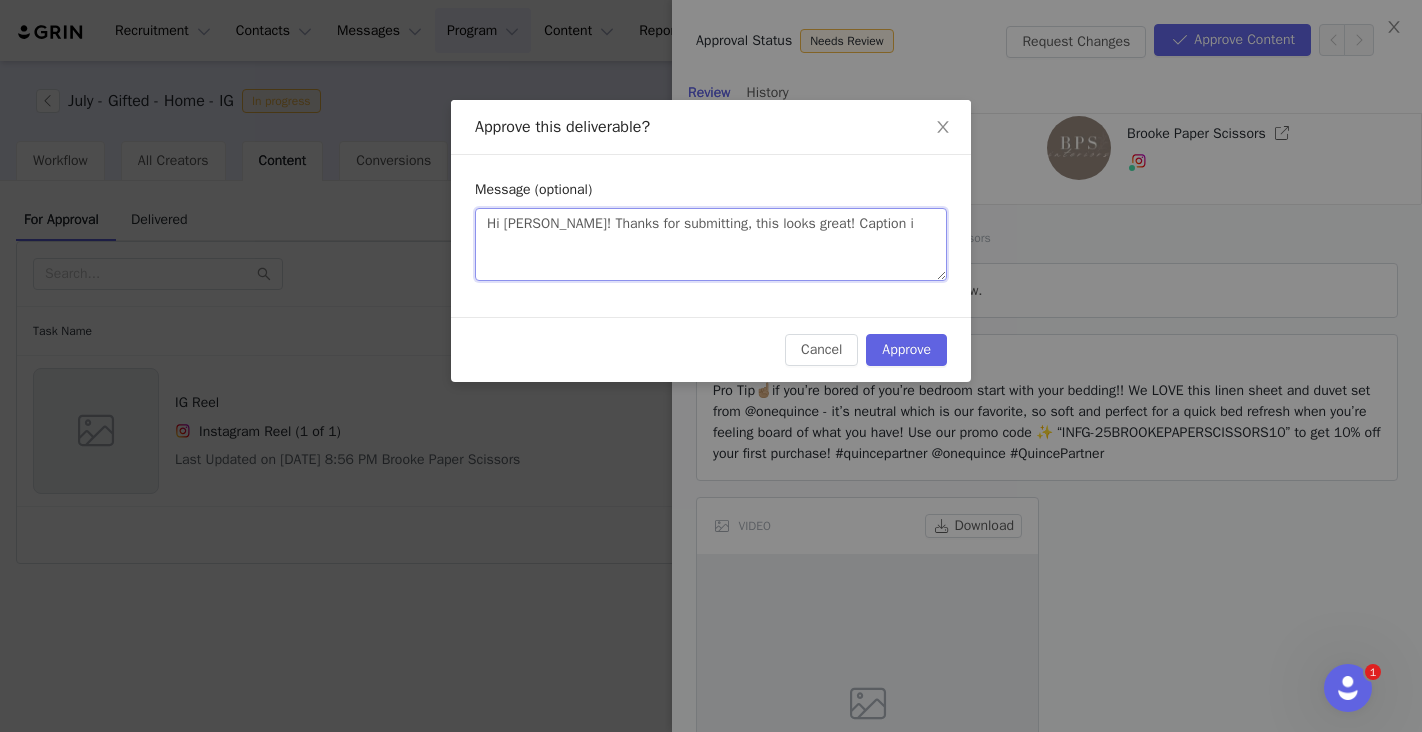 type 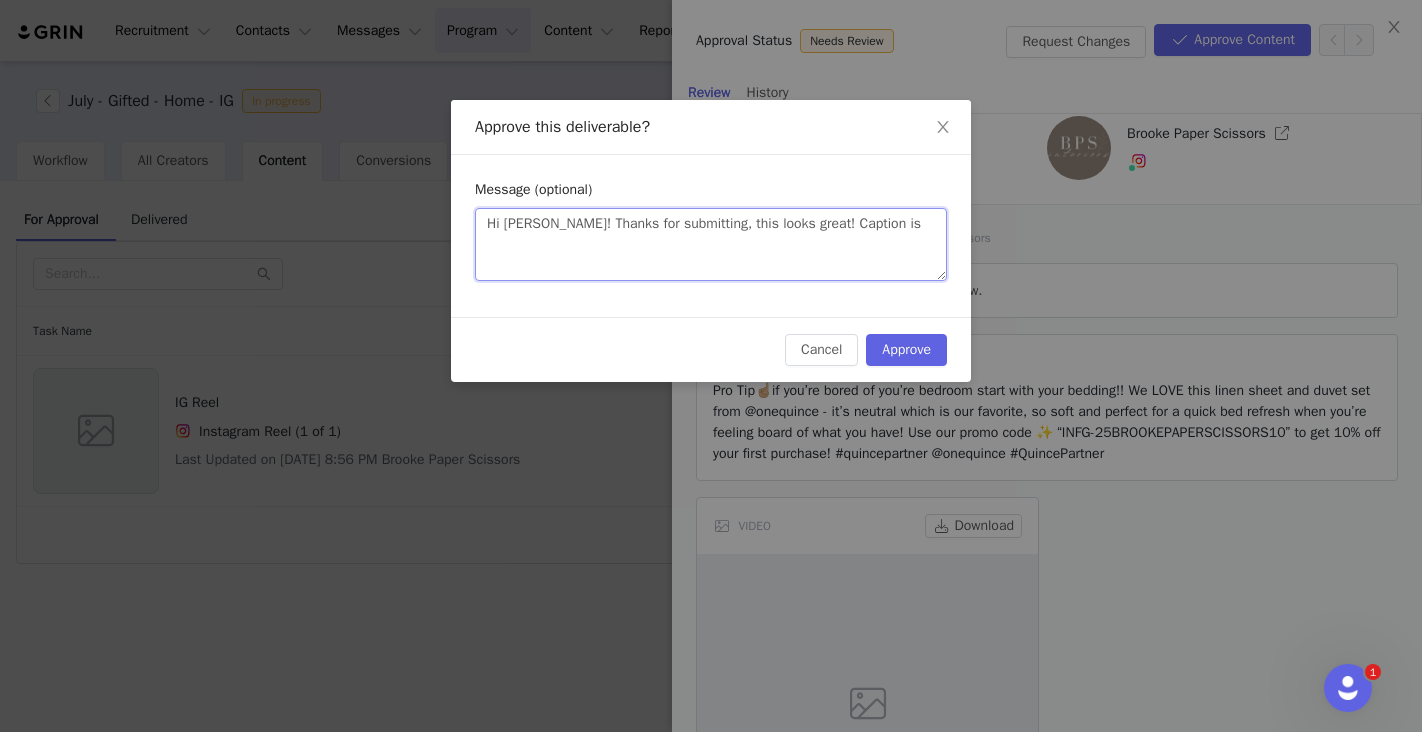 type 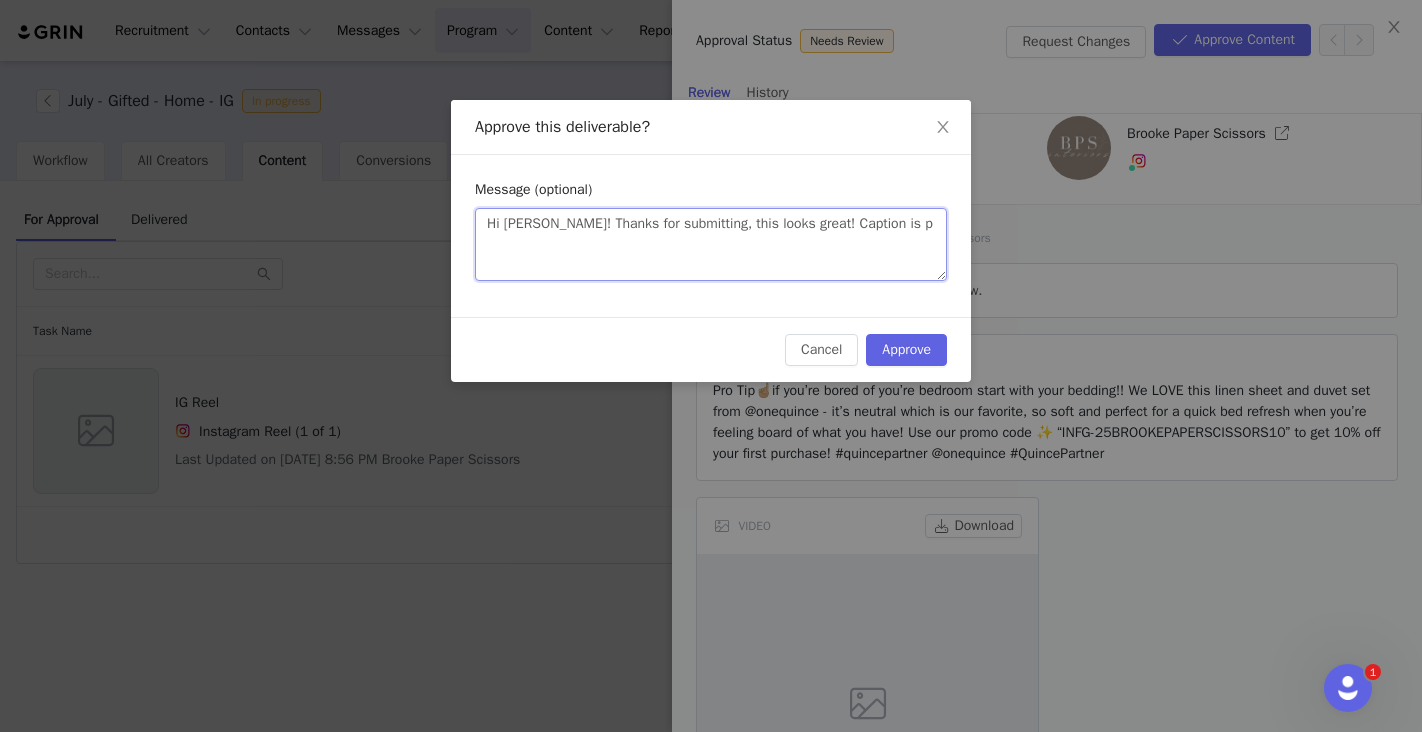 type 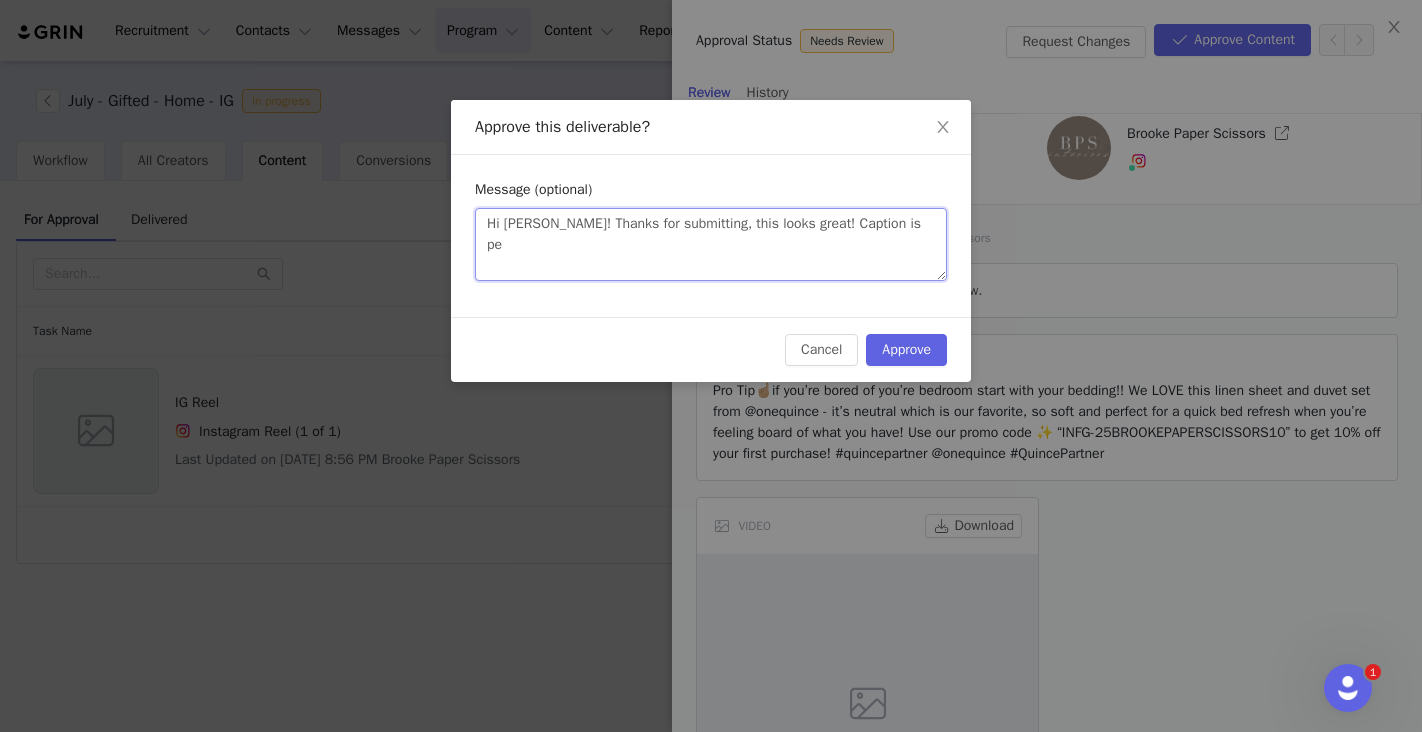 type 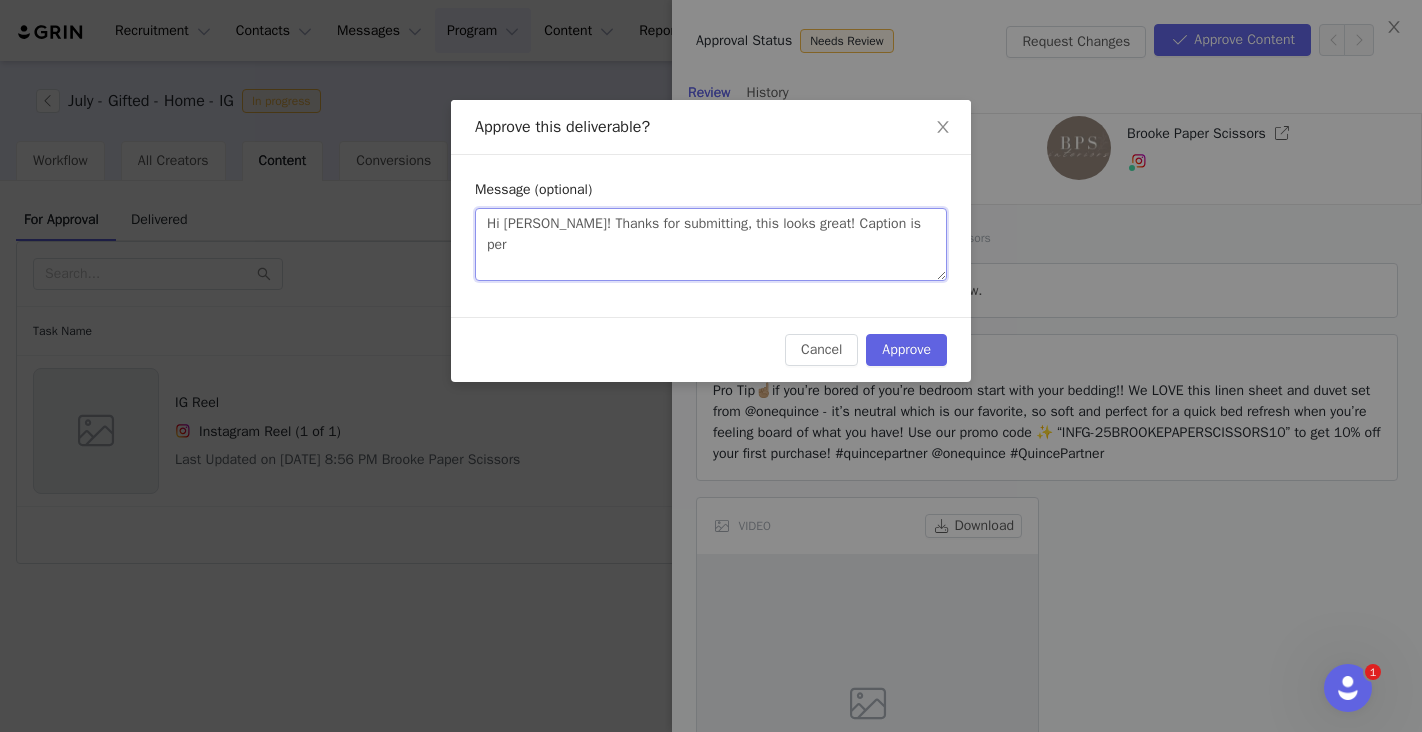 type on "Hi Brooke! Thanks for submitting, this looks great! Caption is perf" 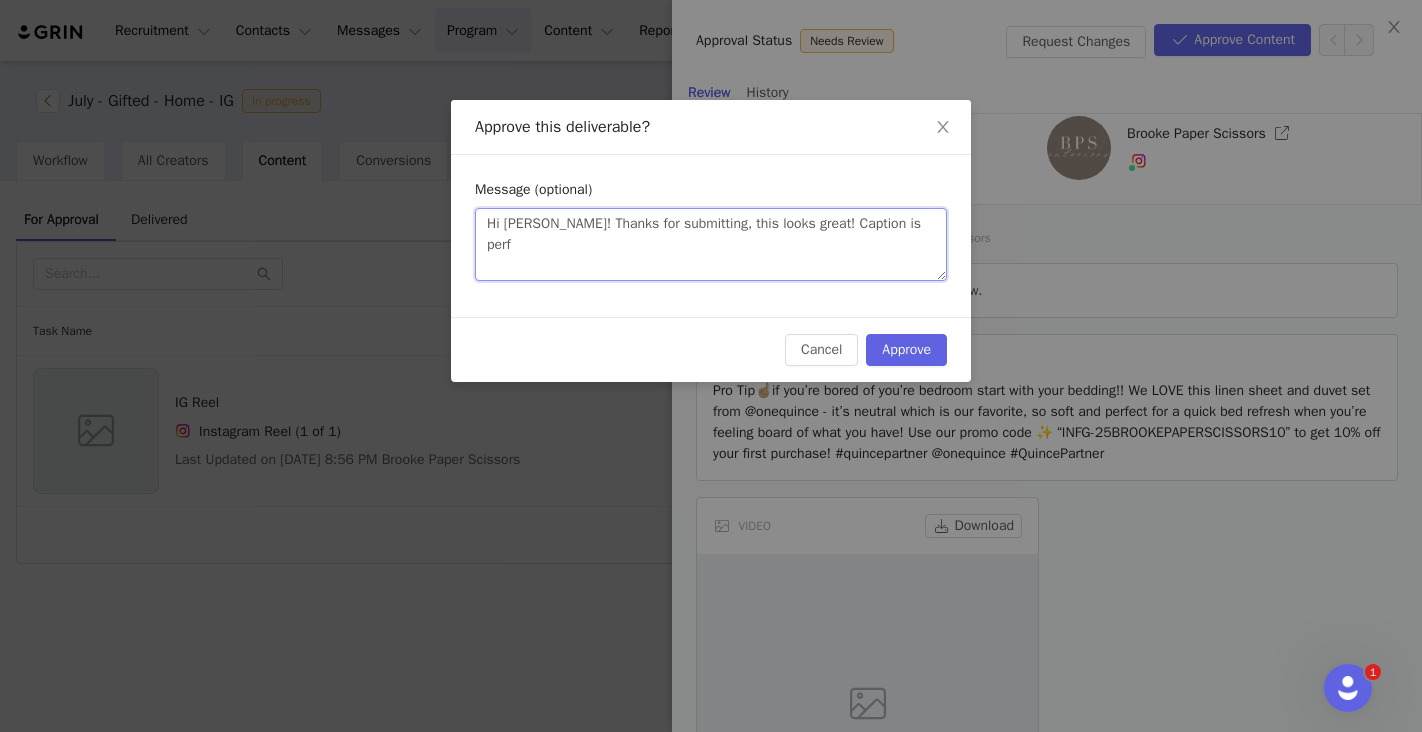 type 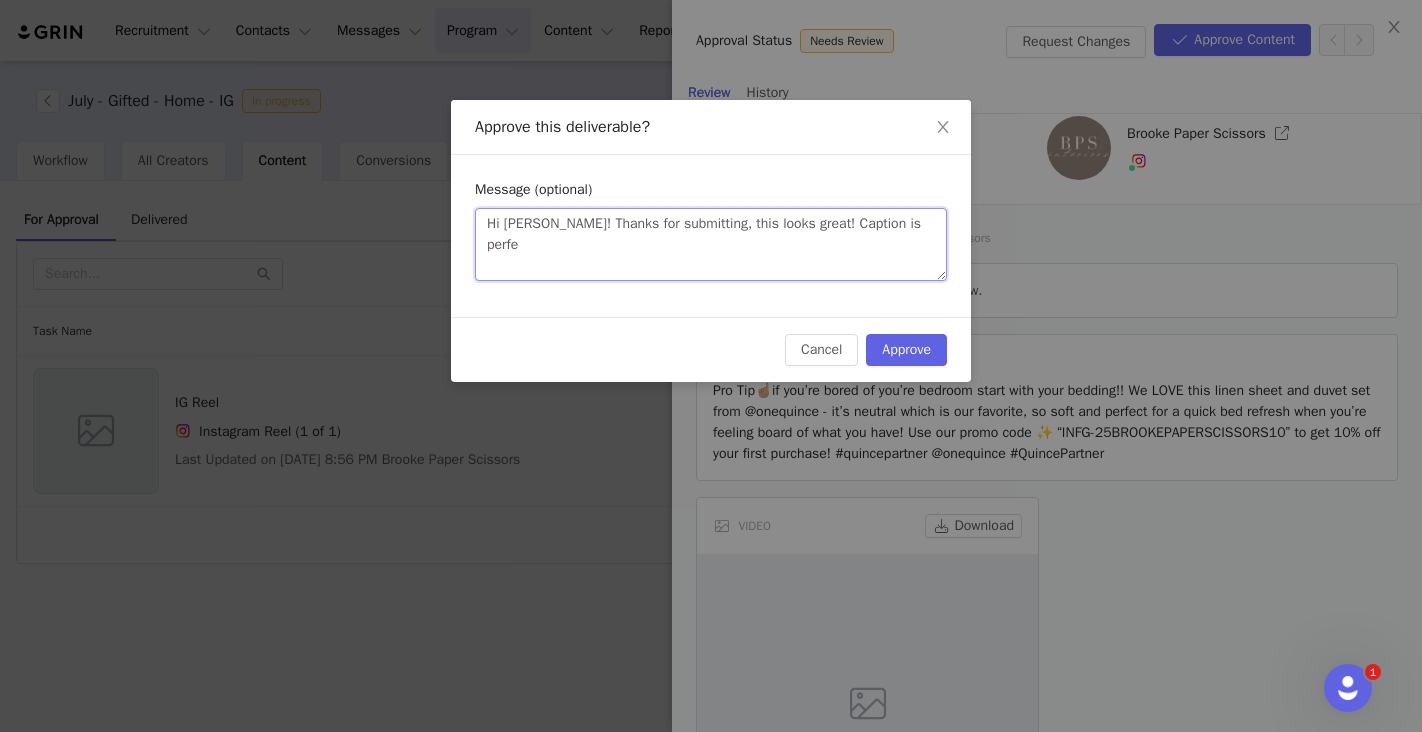 type 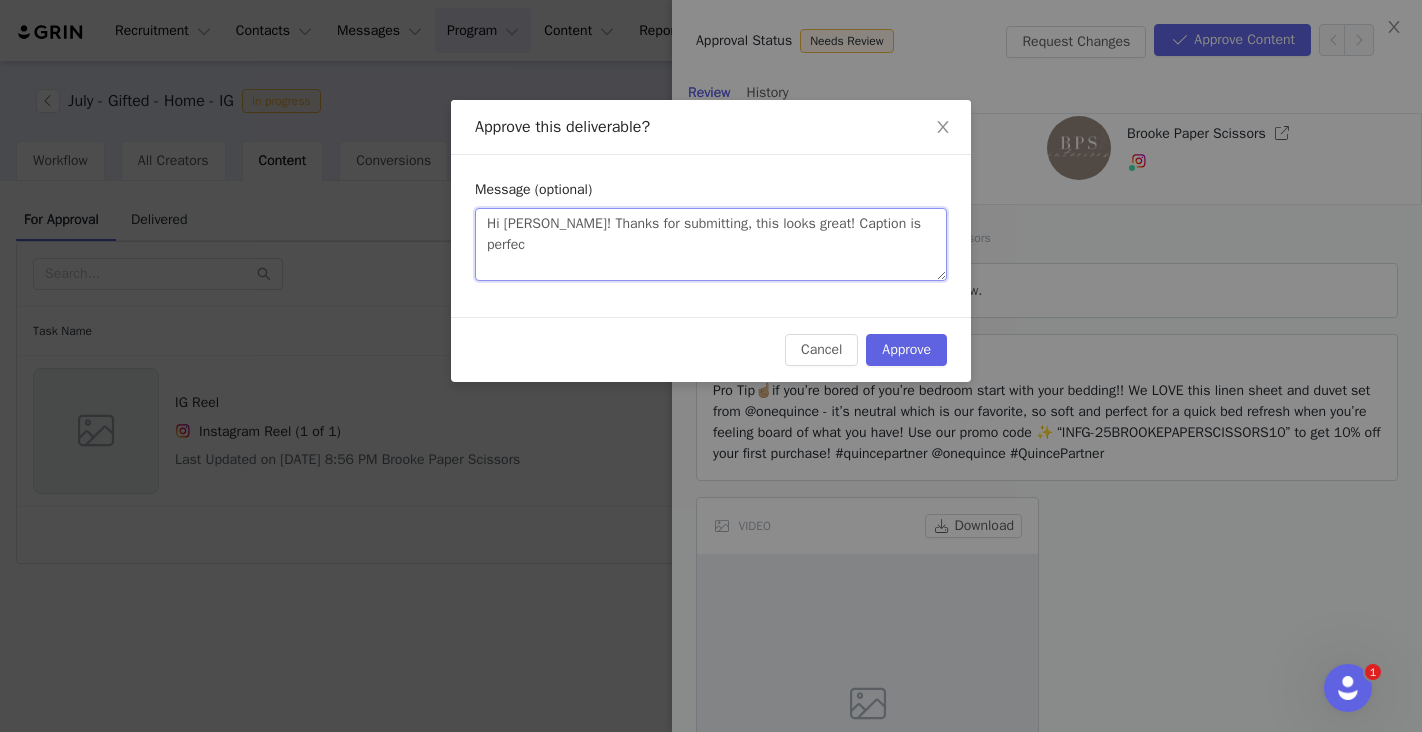 type 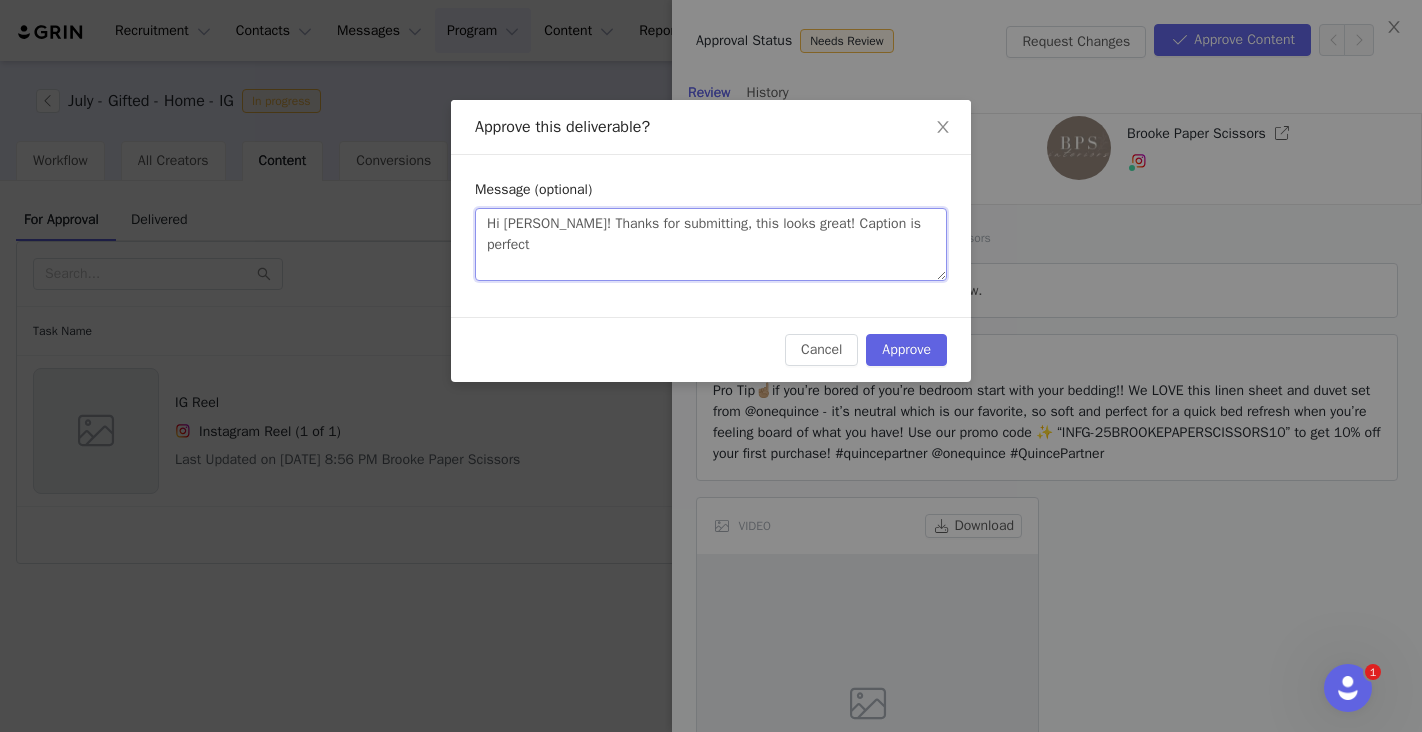type 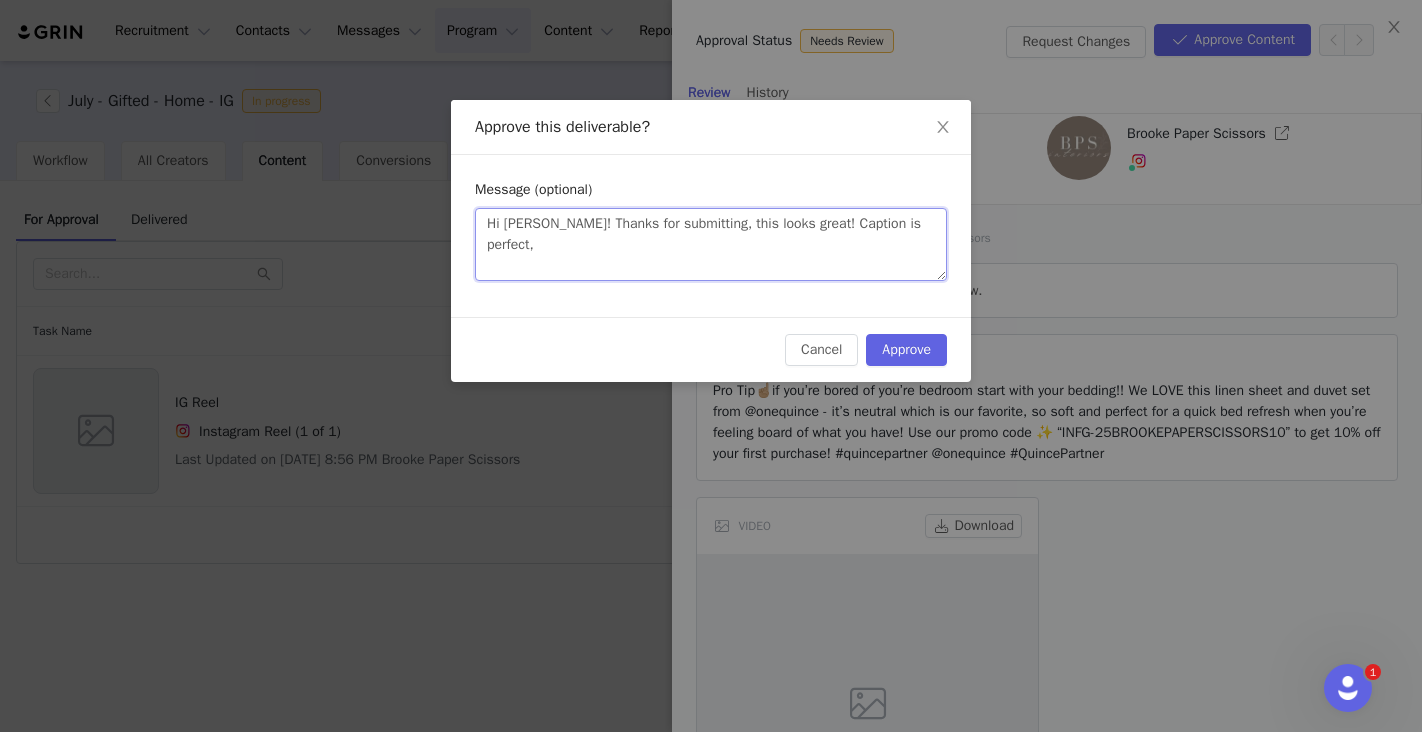 type 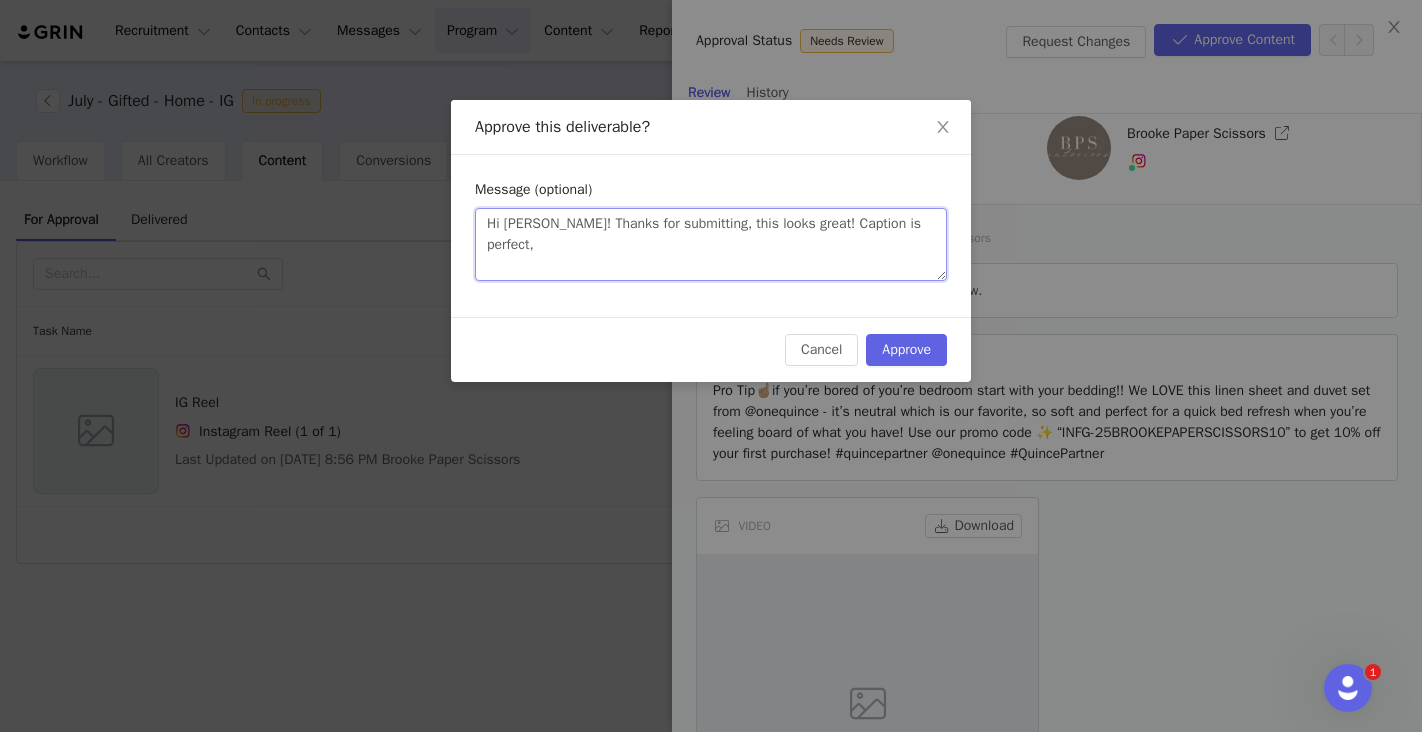 type 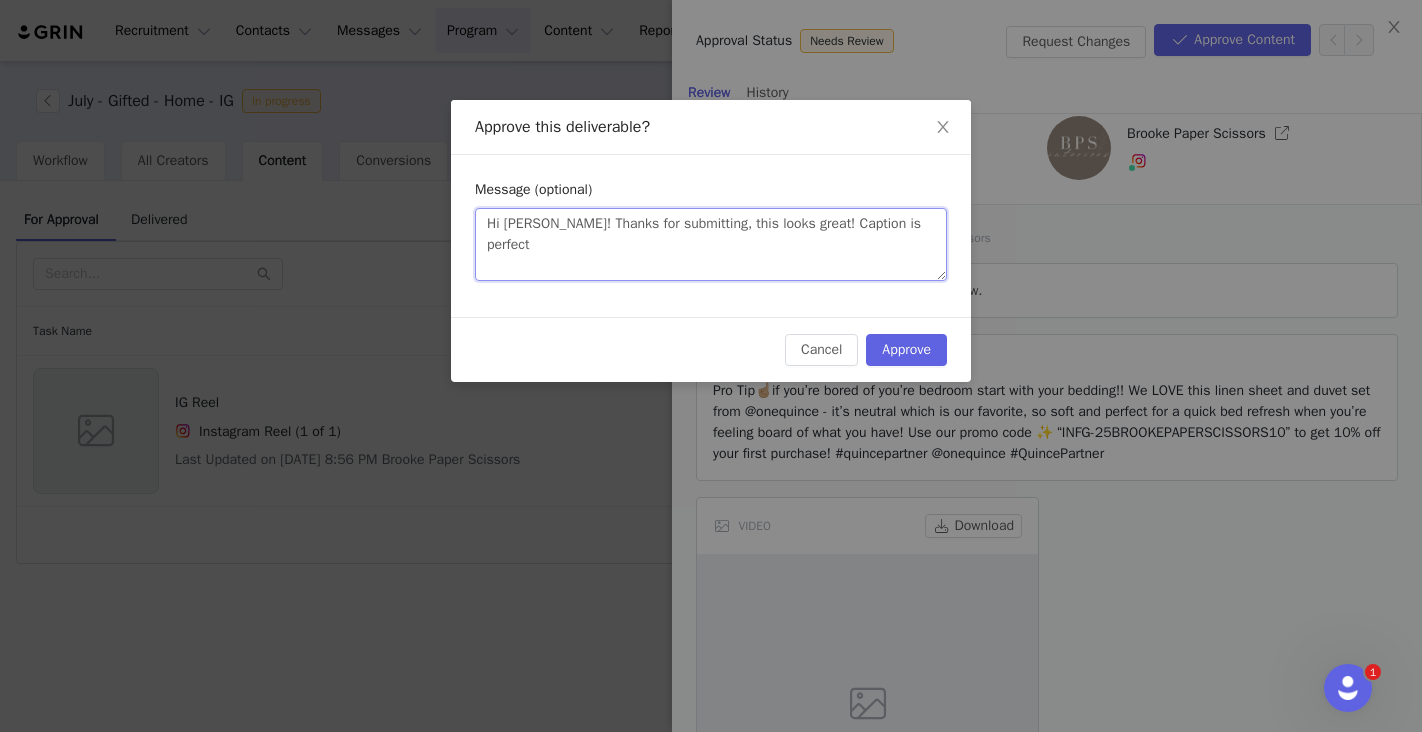 click on "Hi Brooke! Thanks for submitting, this looks great! Caption is perfect" at bounding box center [711, 244] 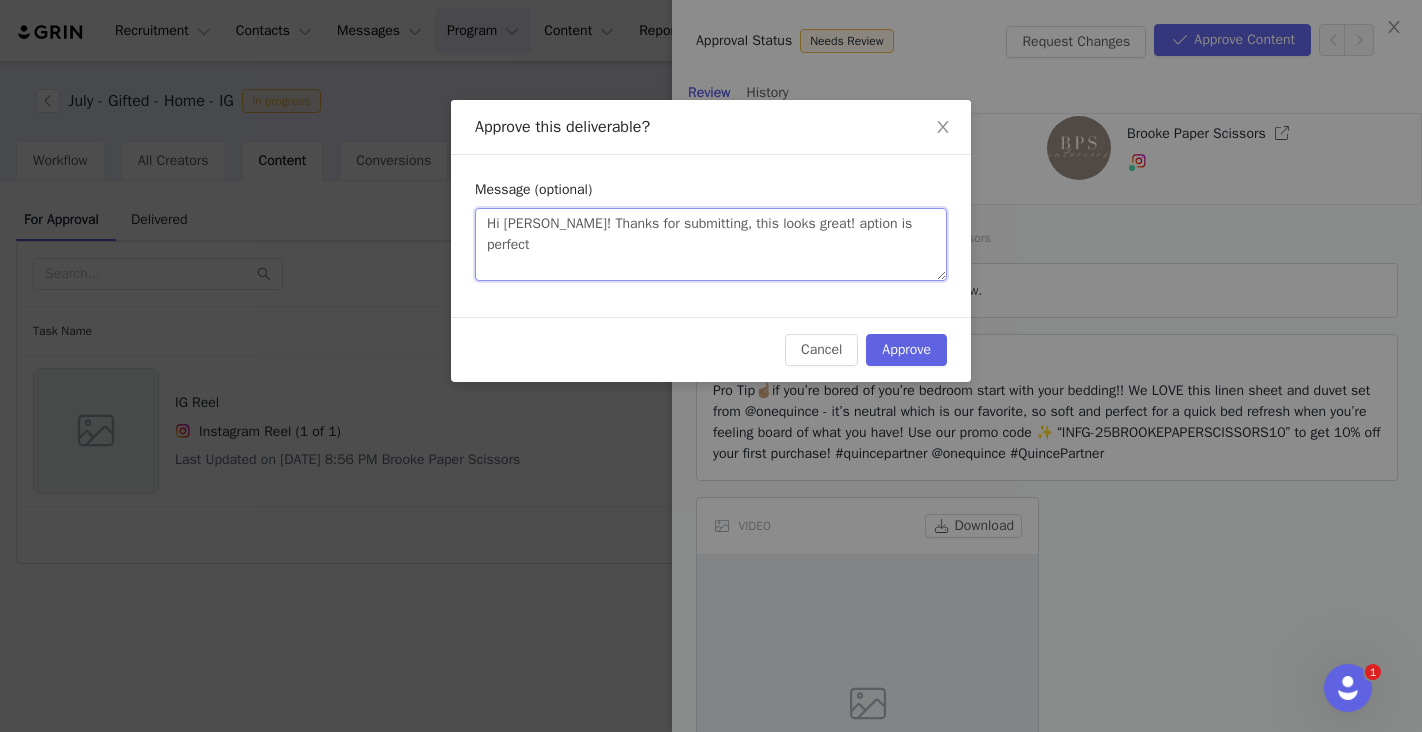 type 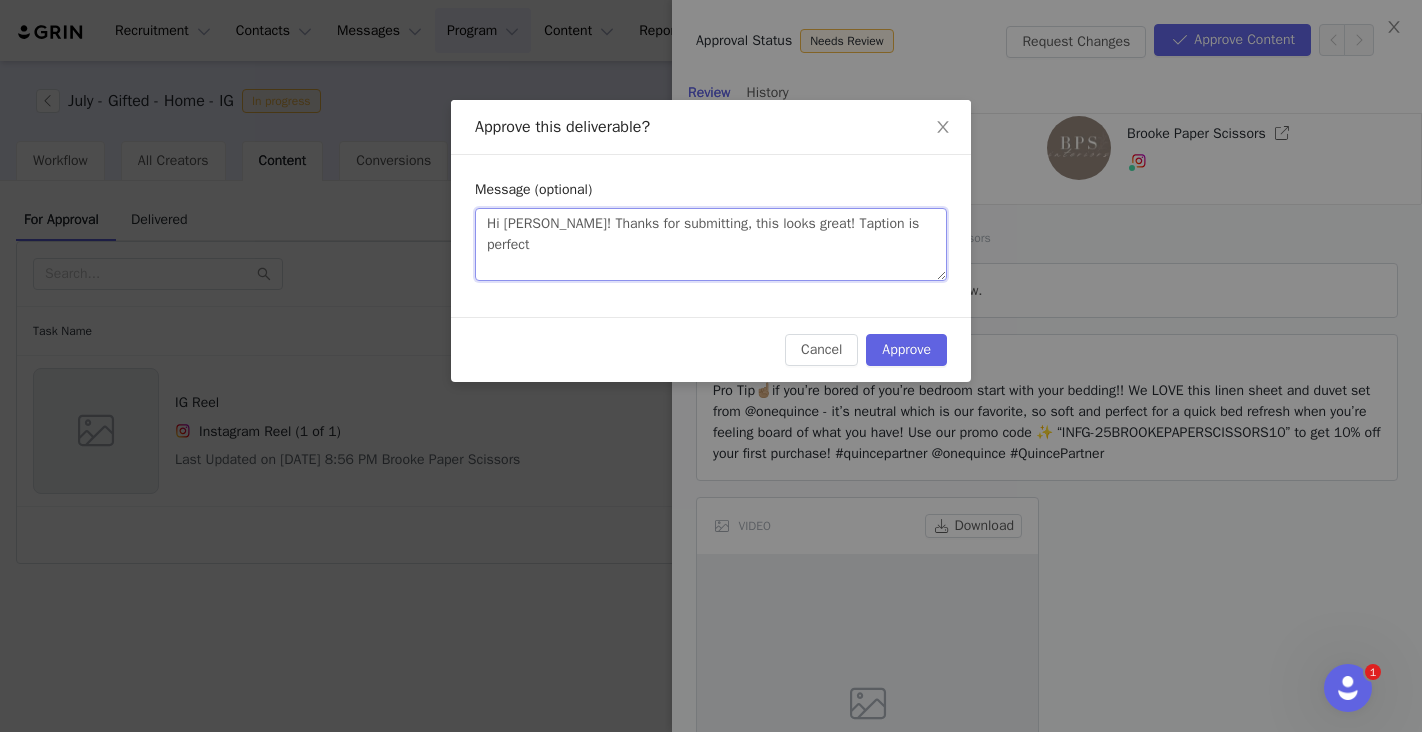 type 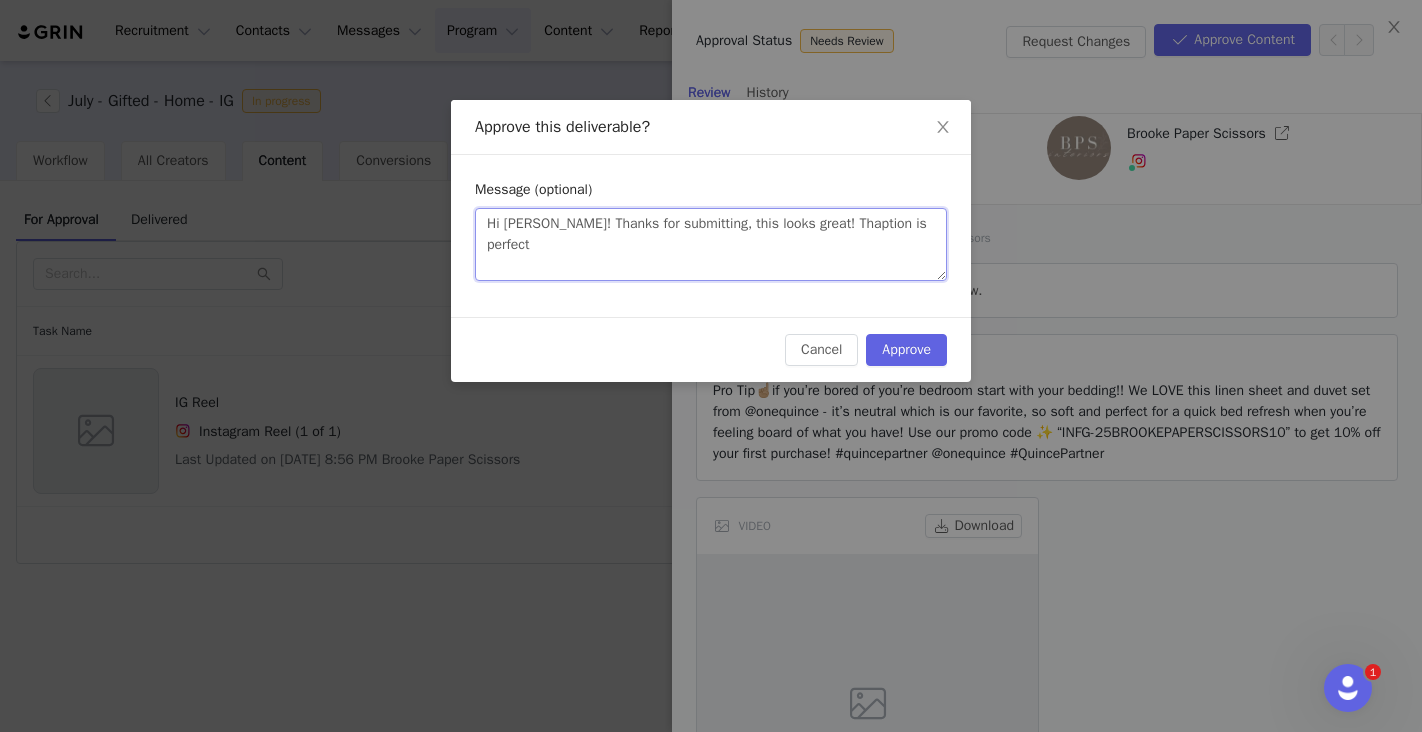 type 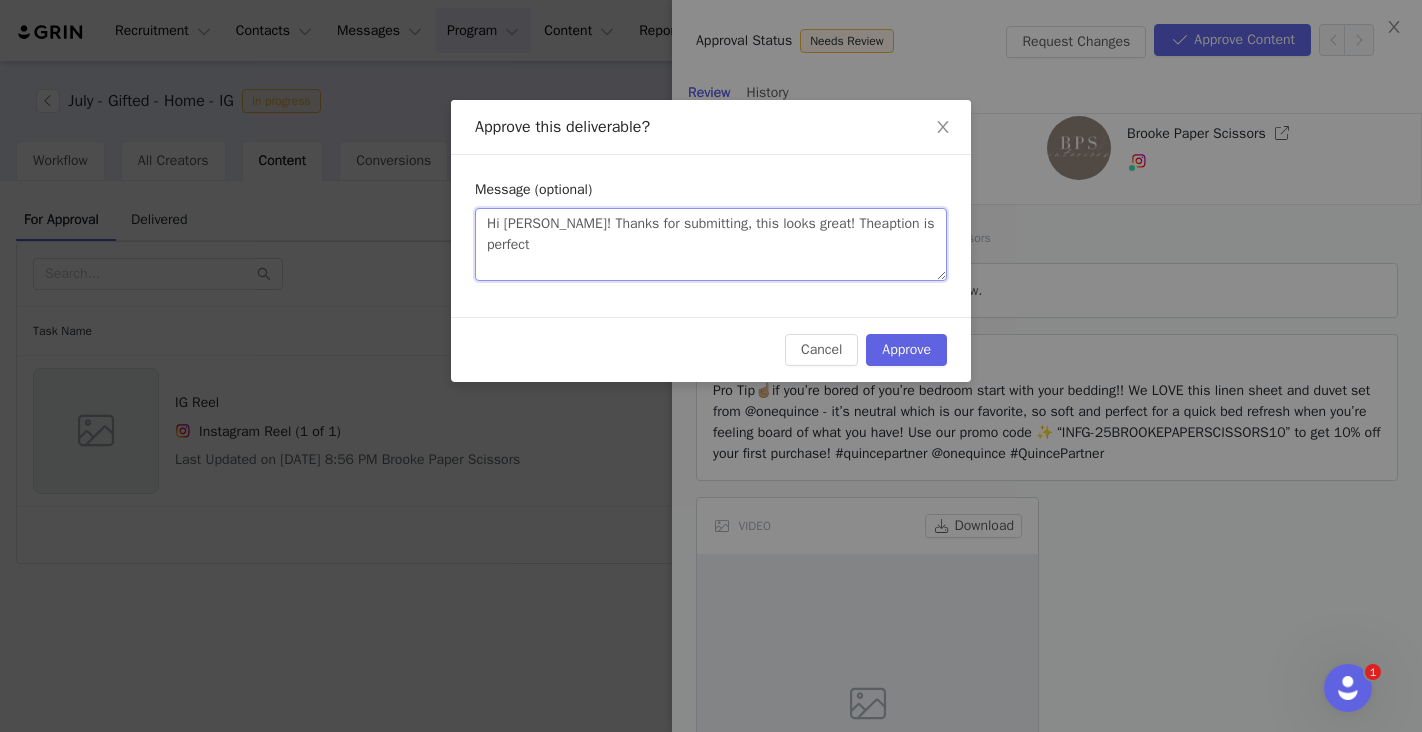 type 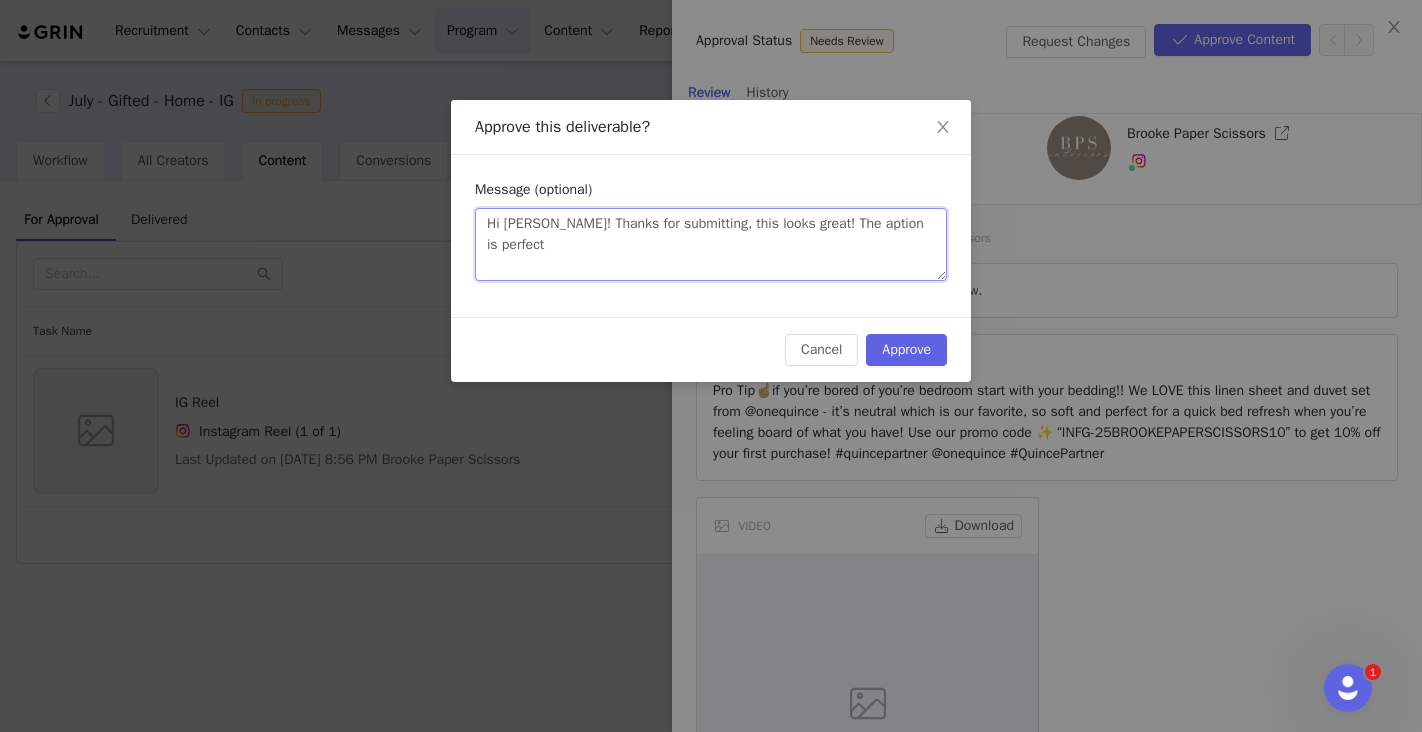 type 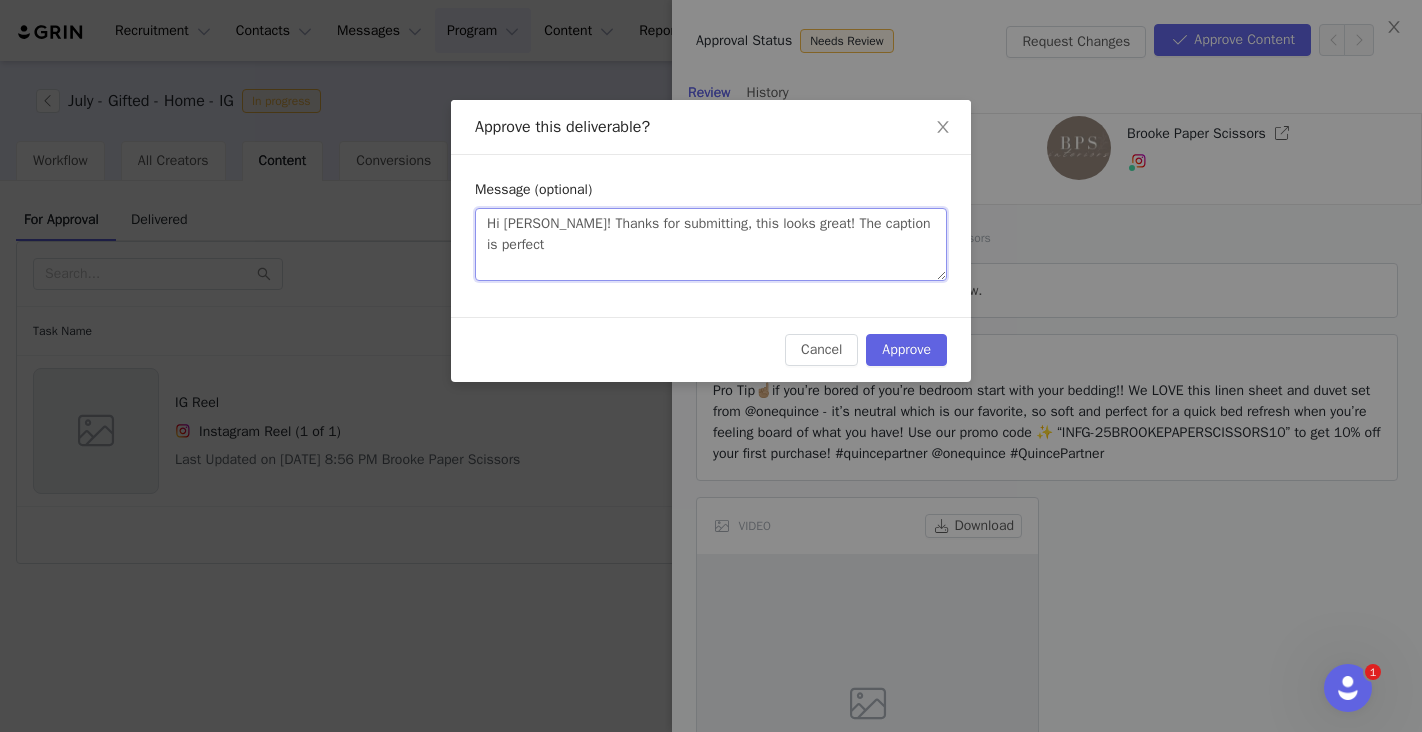 click on "Hi Brooke! Thanks for submitting, this looks great! The caption is perfect" at bounding box center [711, 244] 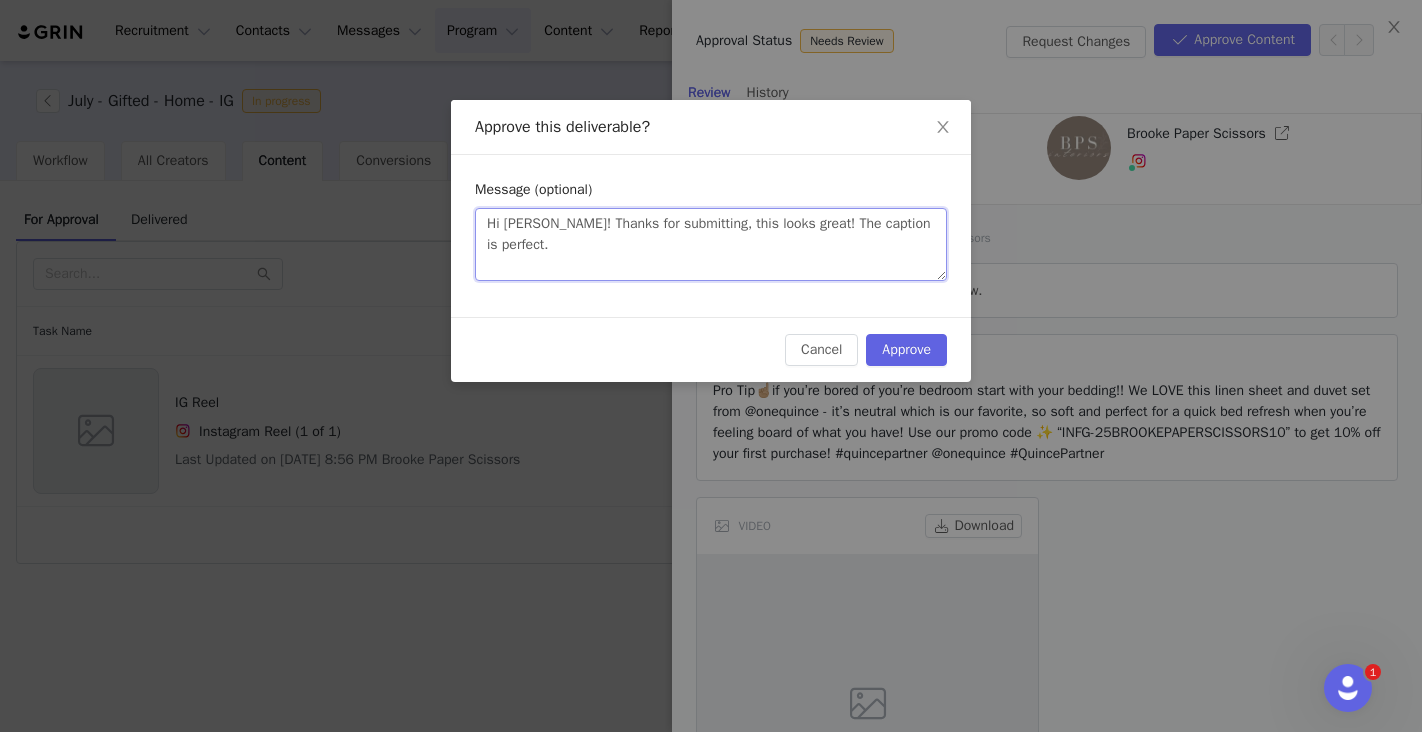 type 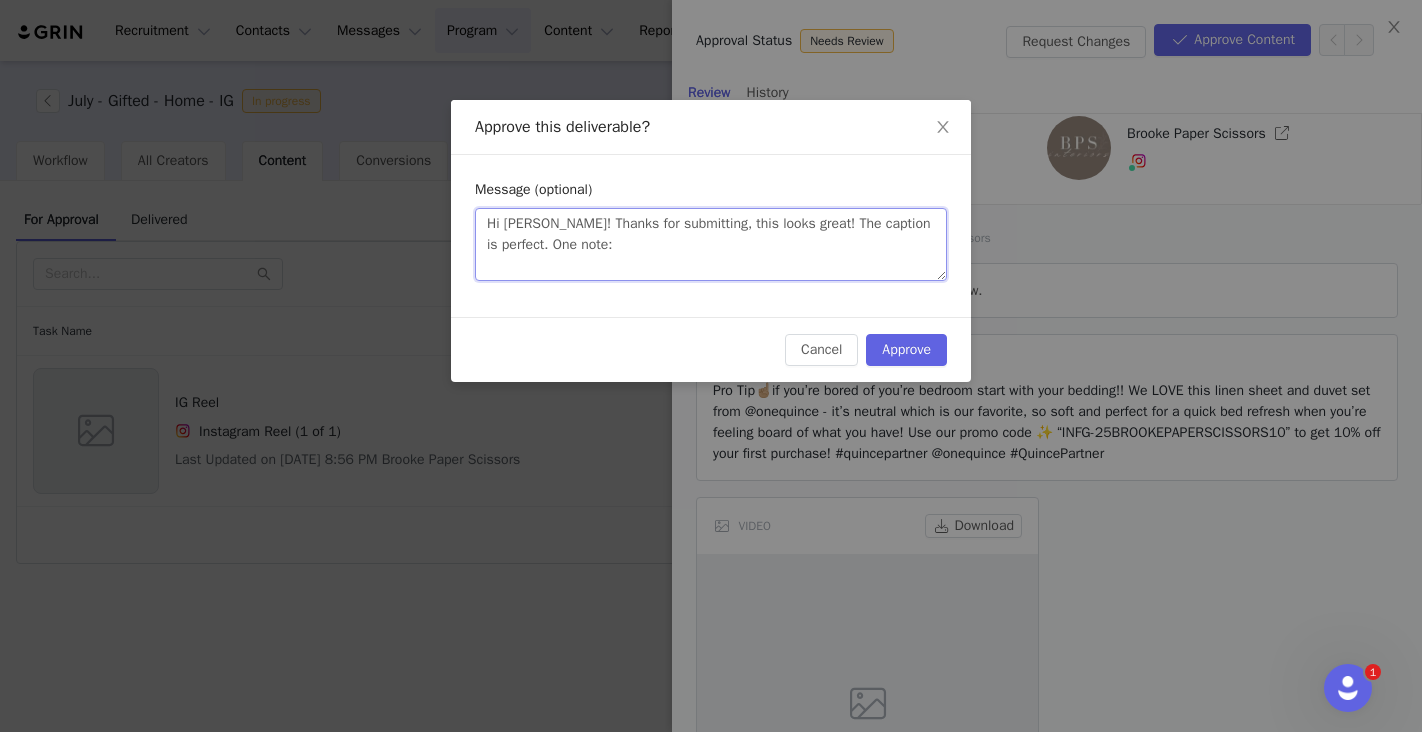 paste on "if you decide to add music, please be sure it's copyright-free and selected from Meta’s Sound Collection" 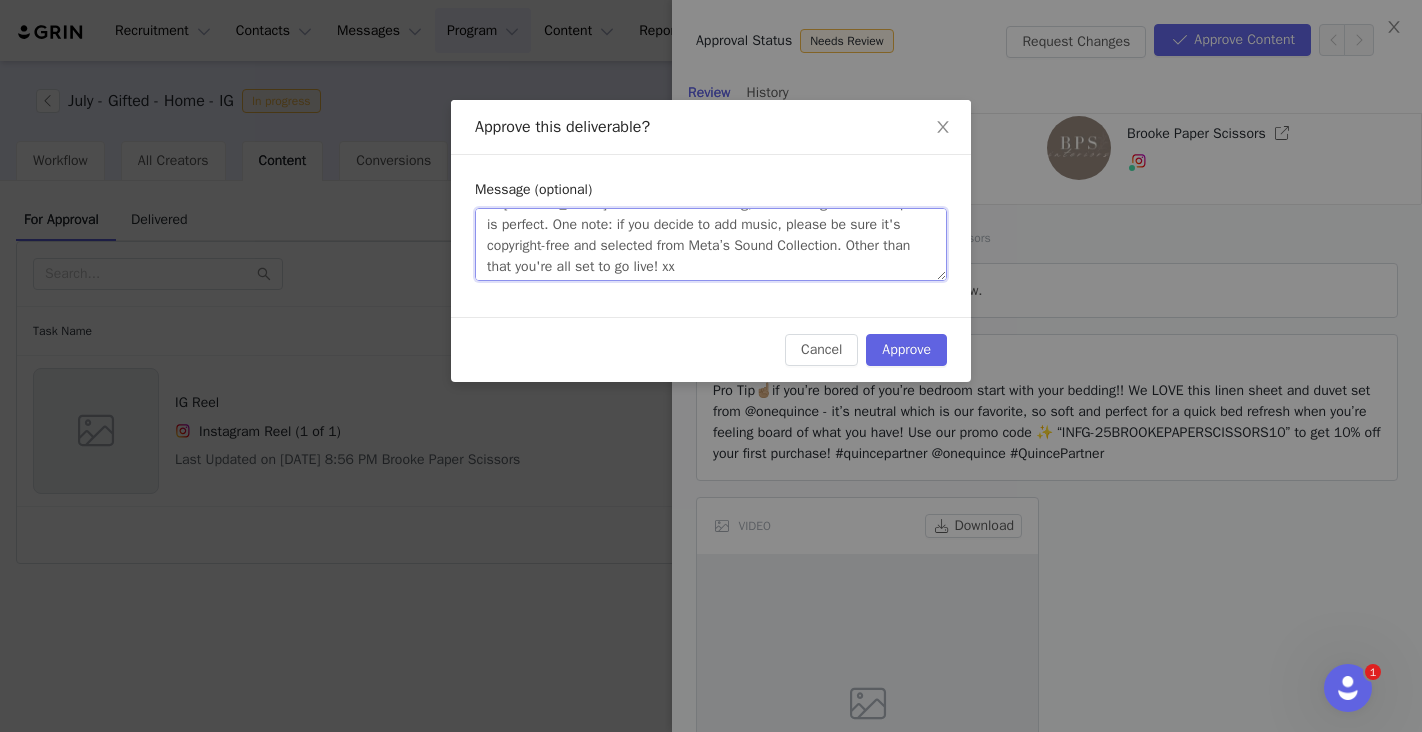 scroll, scrollTop: 21, scrollLeft: 0, axis: vertical 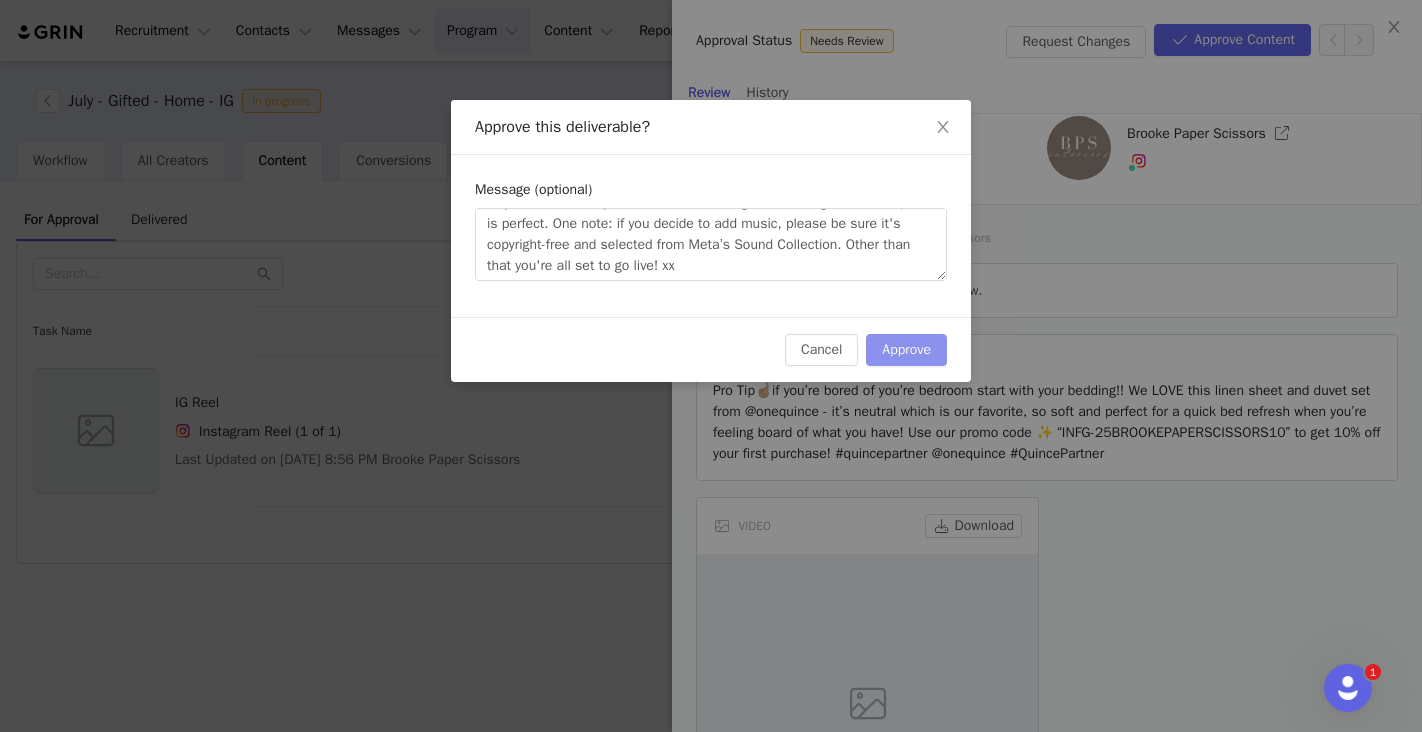 click on "Approve" at bounding box center [906, 350] 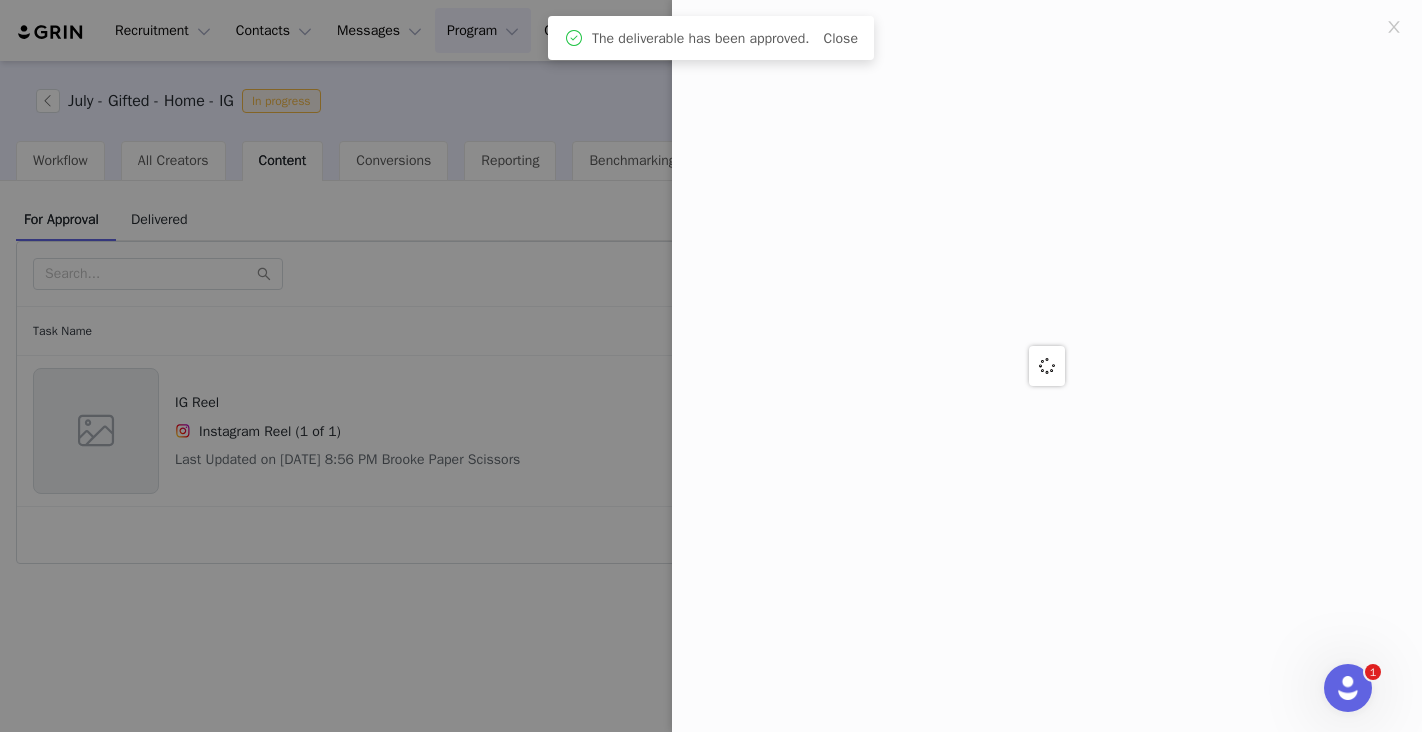 scroll, scrollTop: 0, scrollLeft: 0, axis: both 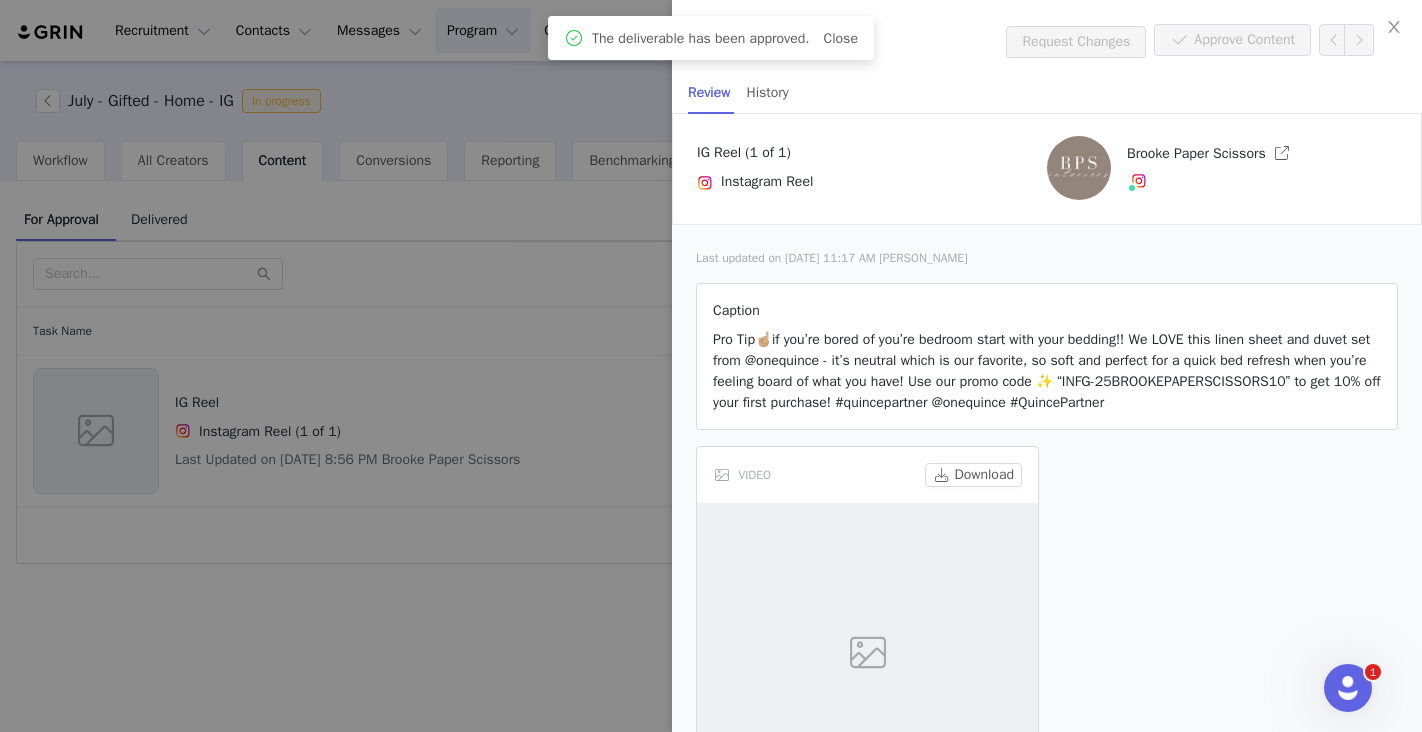 click on "Close" at bounding box center (841, 38) 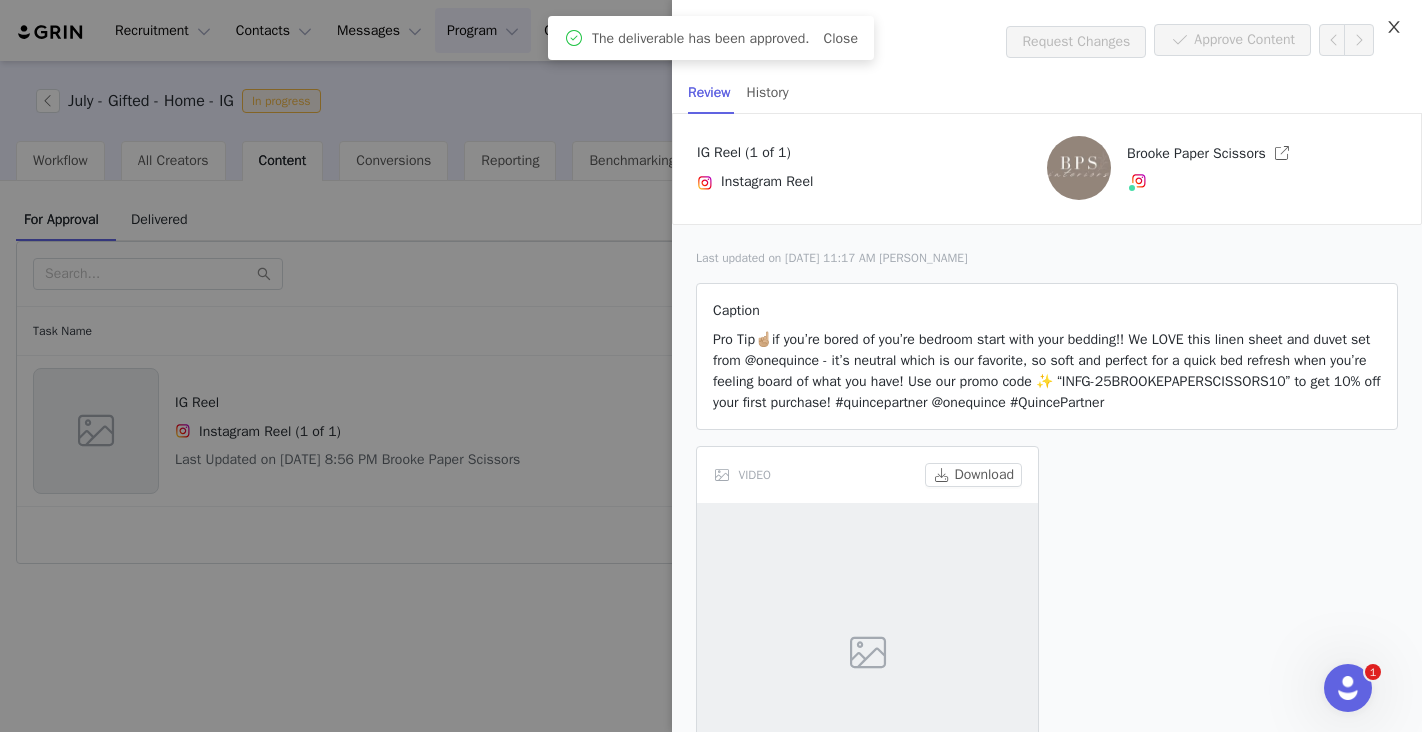 click 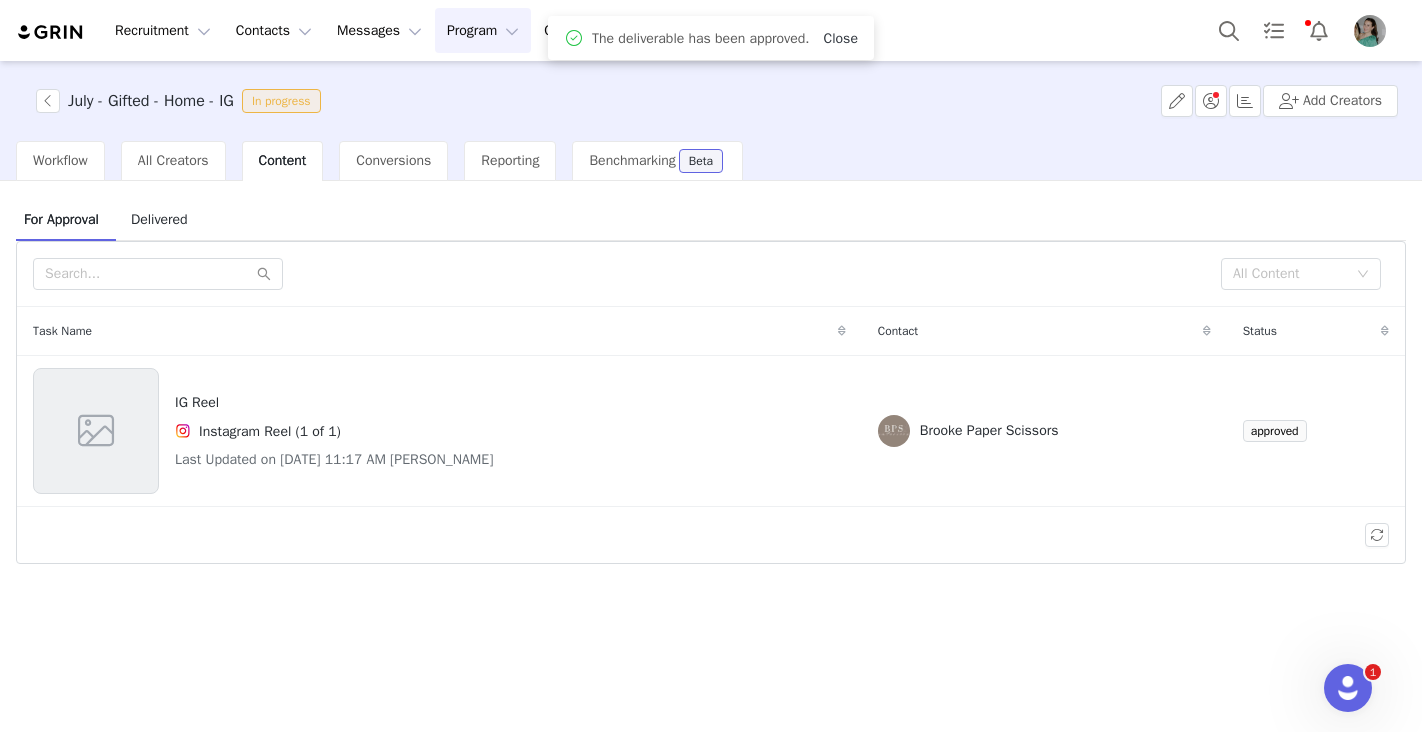 click on "Close" at bounding box center (841, 38) 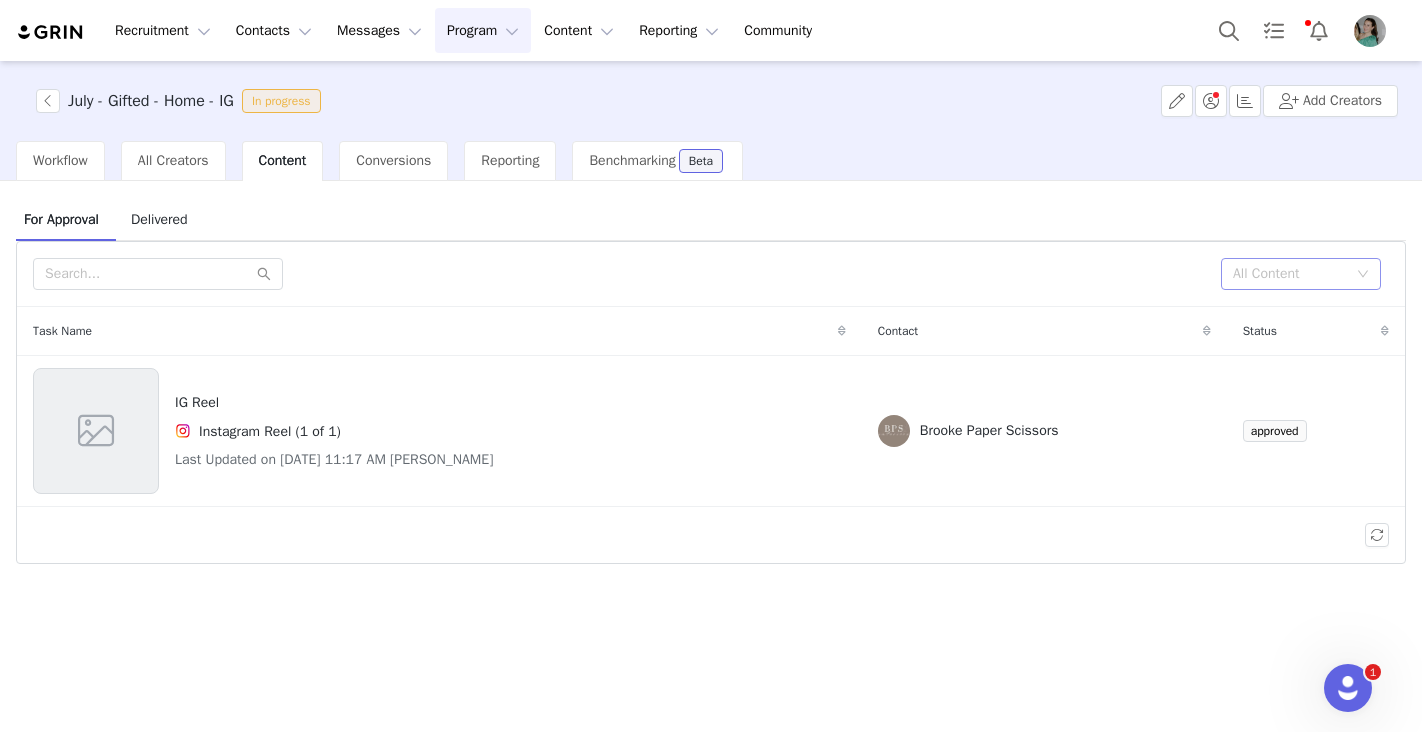 click on "All Content" at bounding box center (1290, 274) 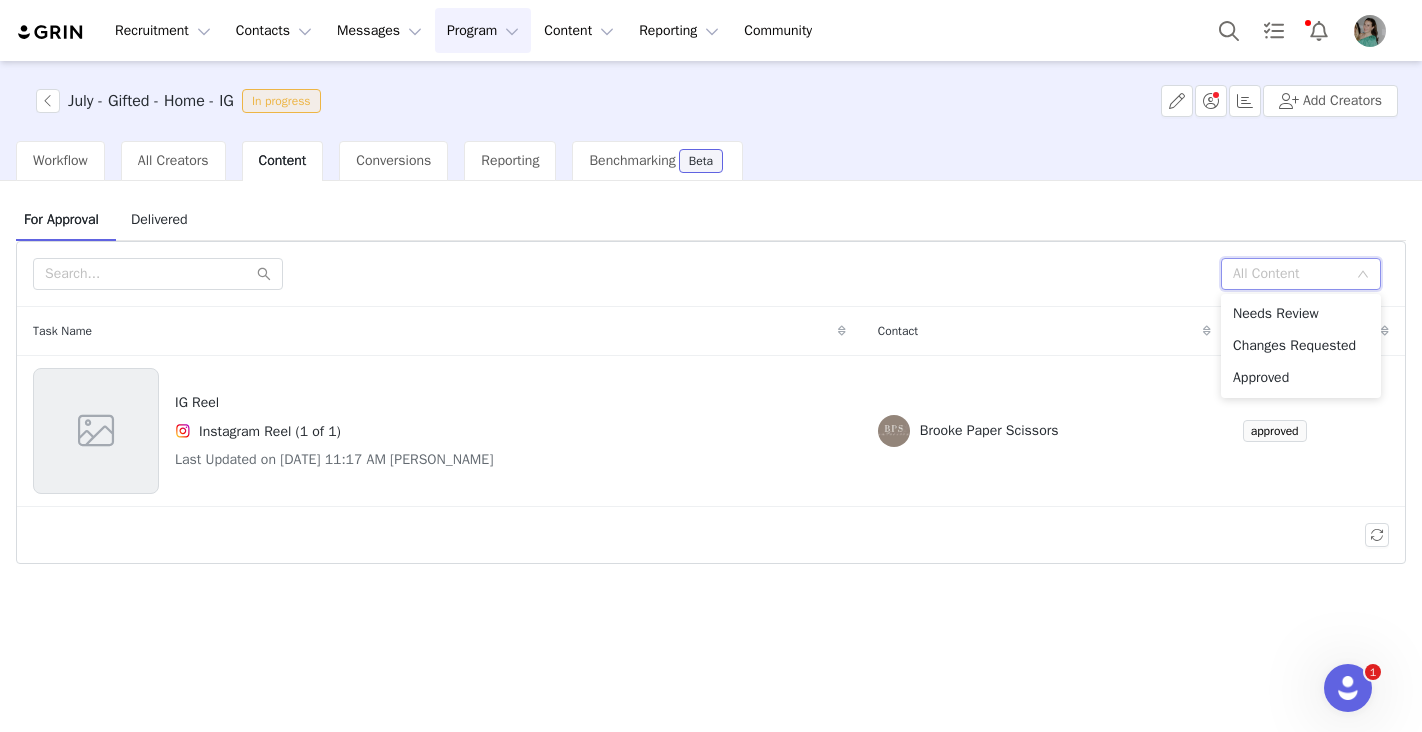 click on "All Content" at bounding box center (1290, 274) 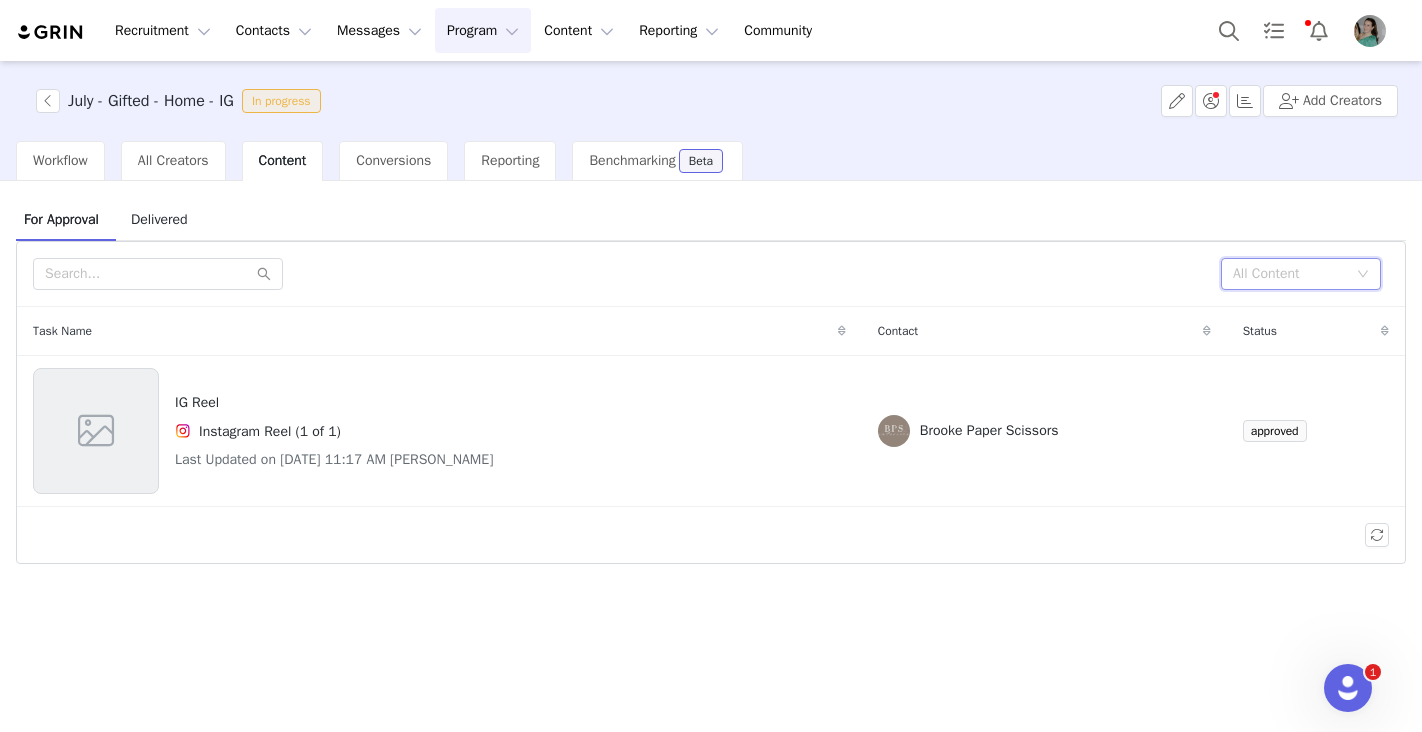 click at bounding box center [619, 274] 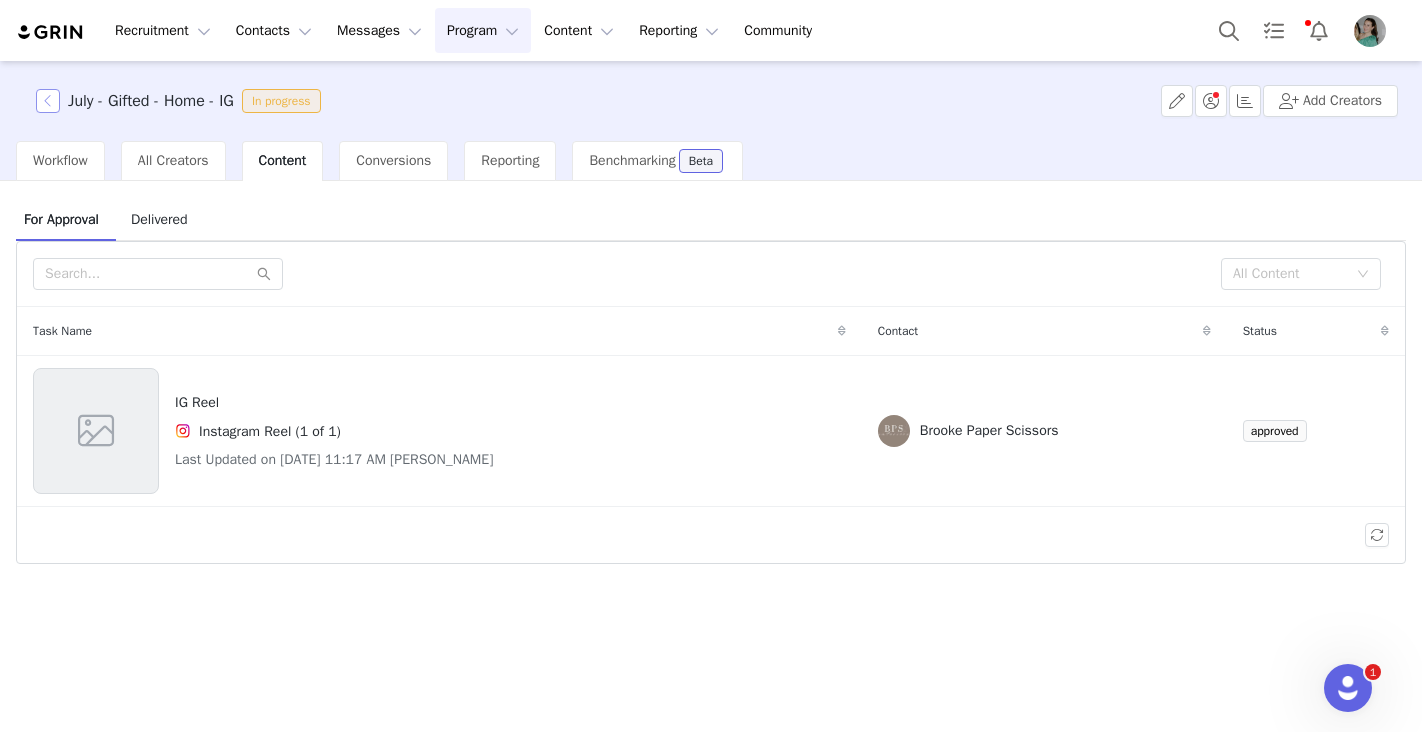 click at bounding box center [48, 101] 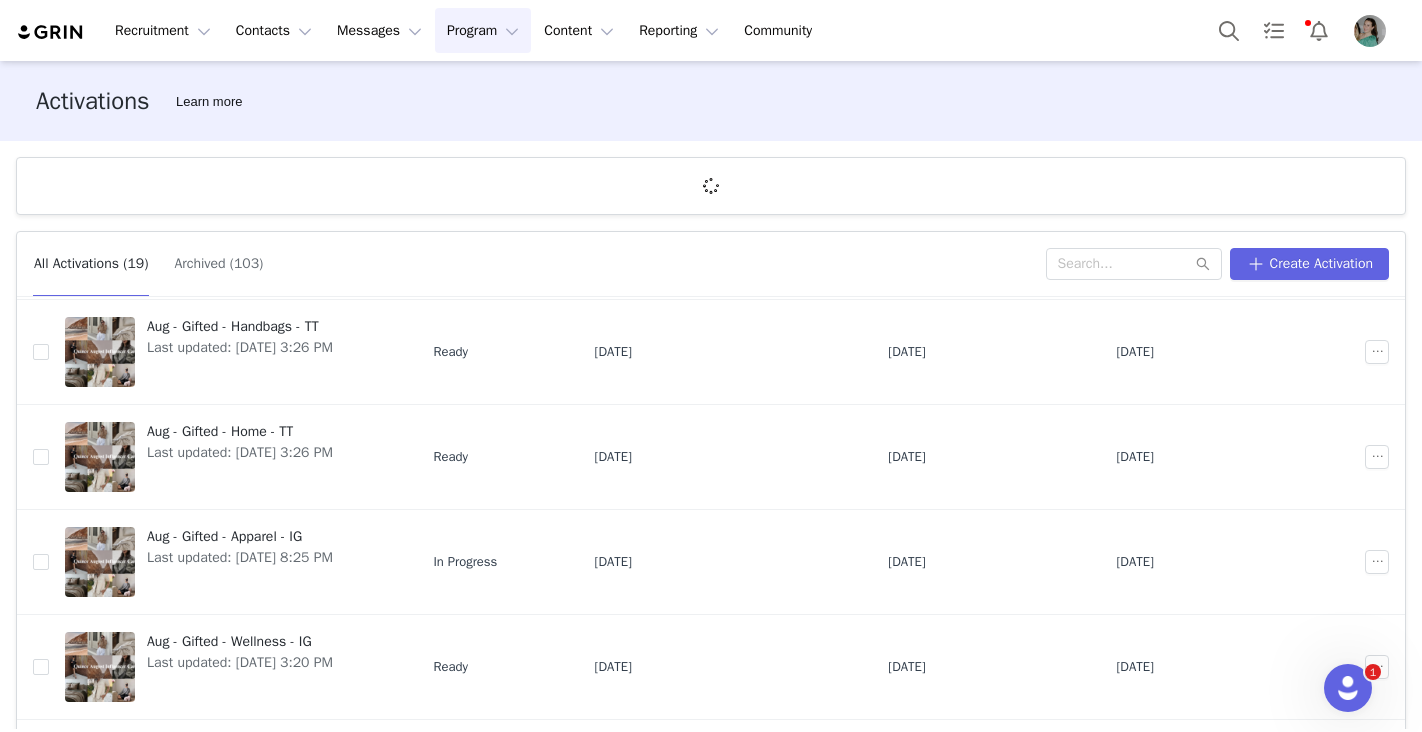 scroll, scrollTop: 666, scrollLeft: 0, axis: vertical 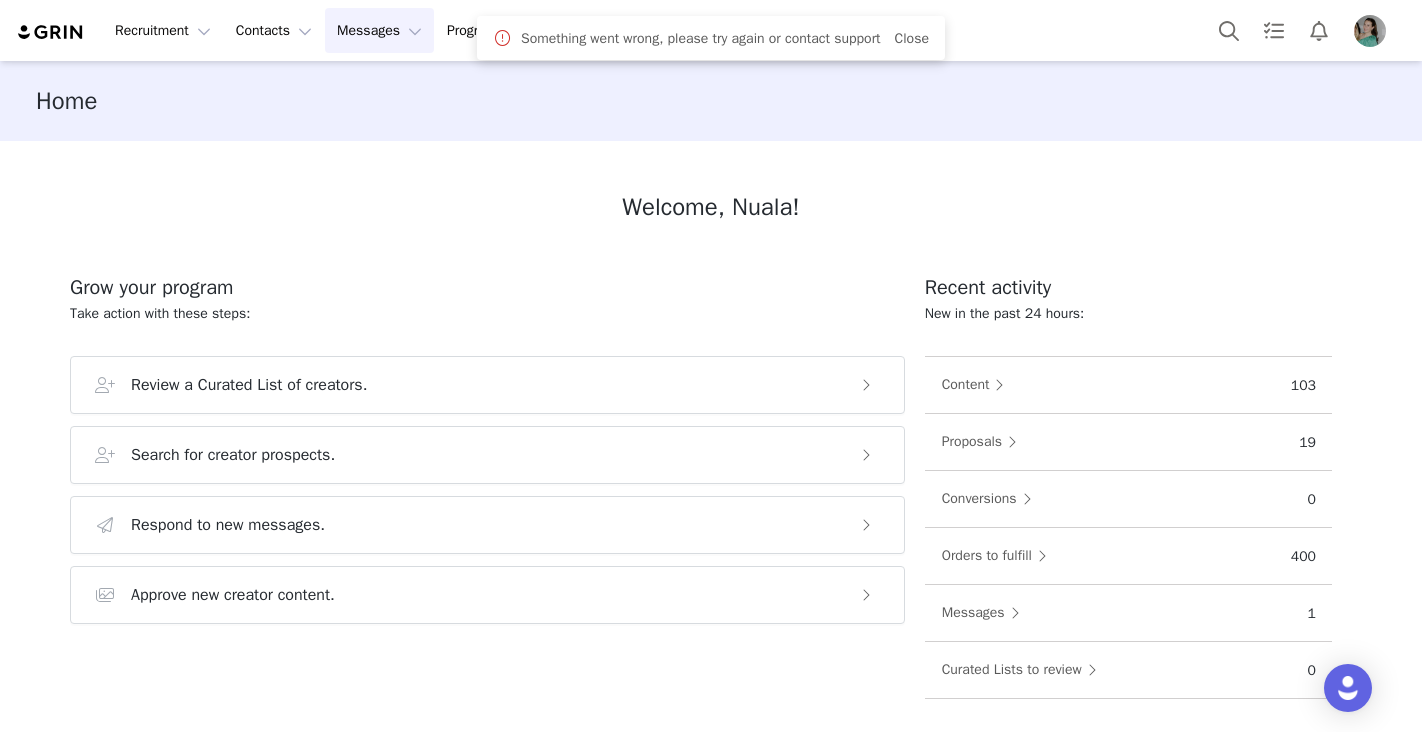 click on "Messages Messages" at bounding box center (379, 30) 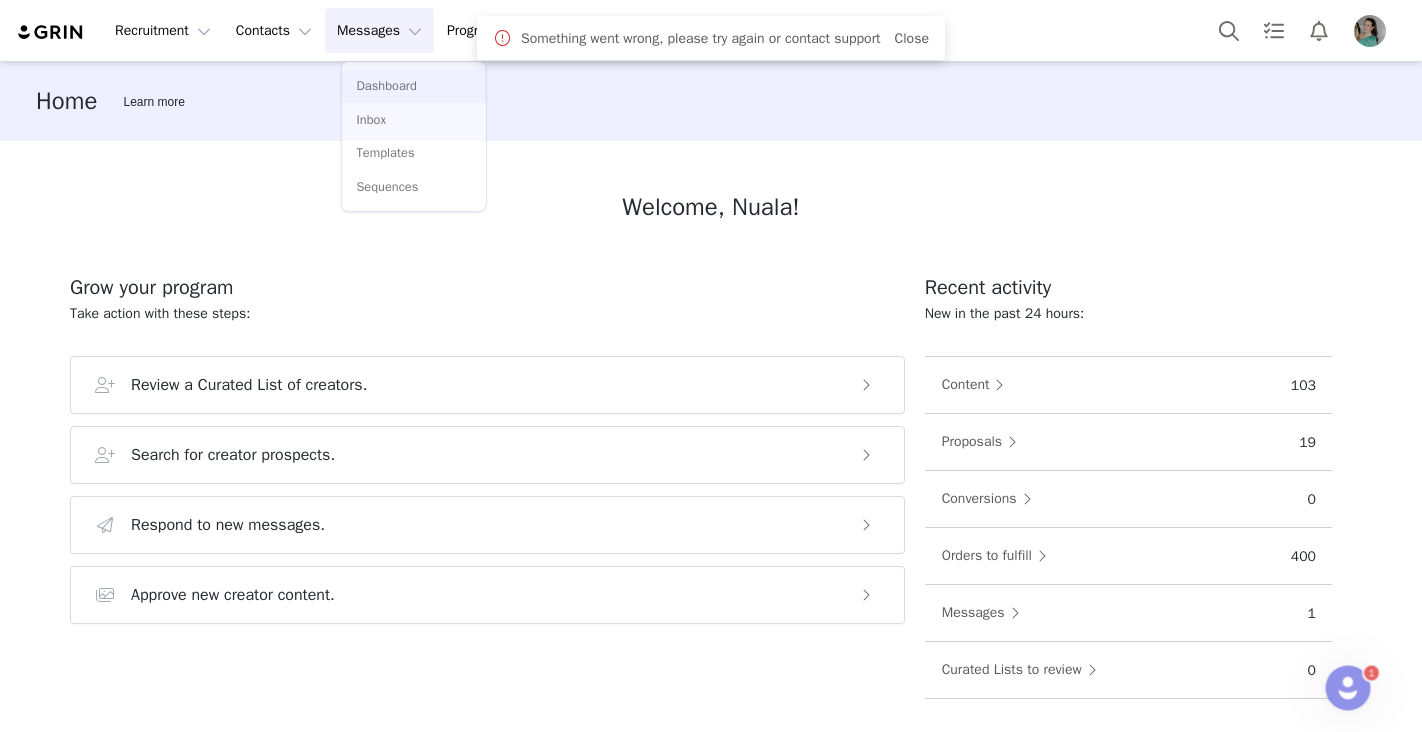scroll, scrollTop: 0, scrollLeft: 0, axis: both 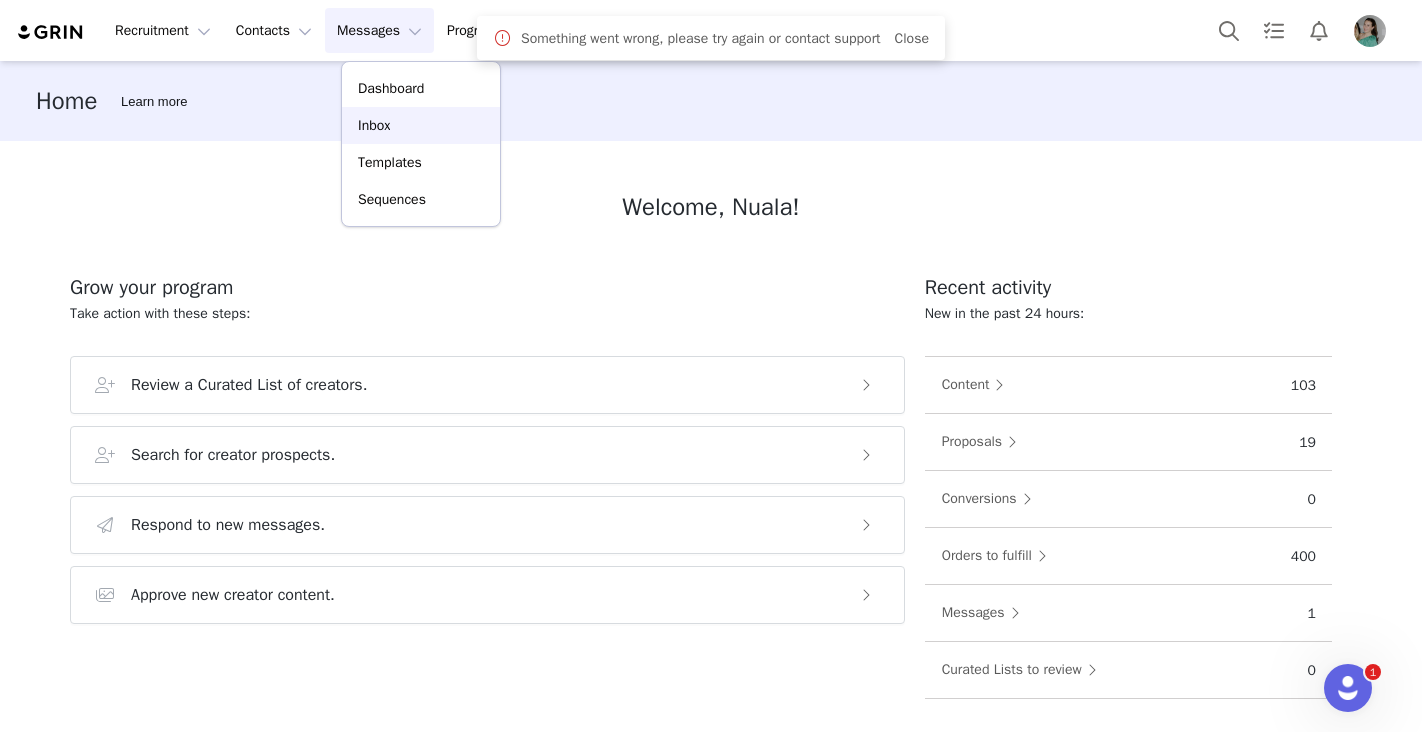click on "Inbox" at bounding box center (421, 125) 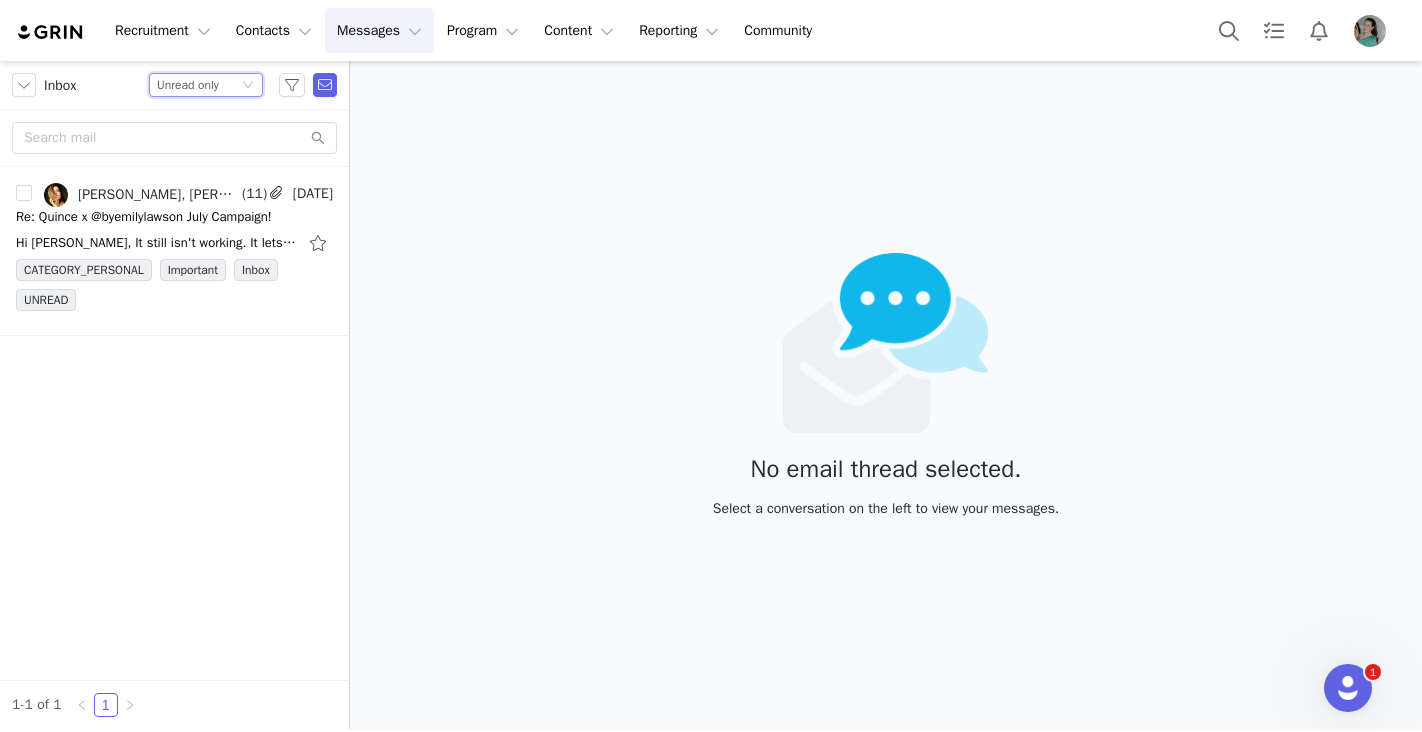 click on "Status Unread only" at bounding box center (197, 85) 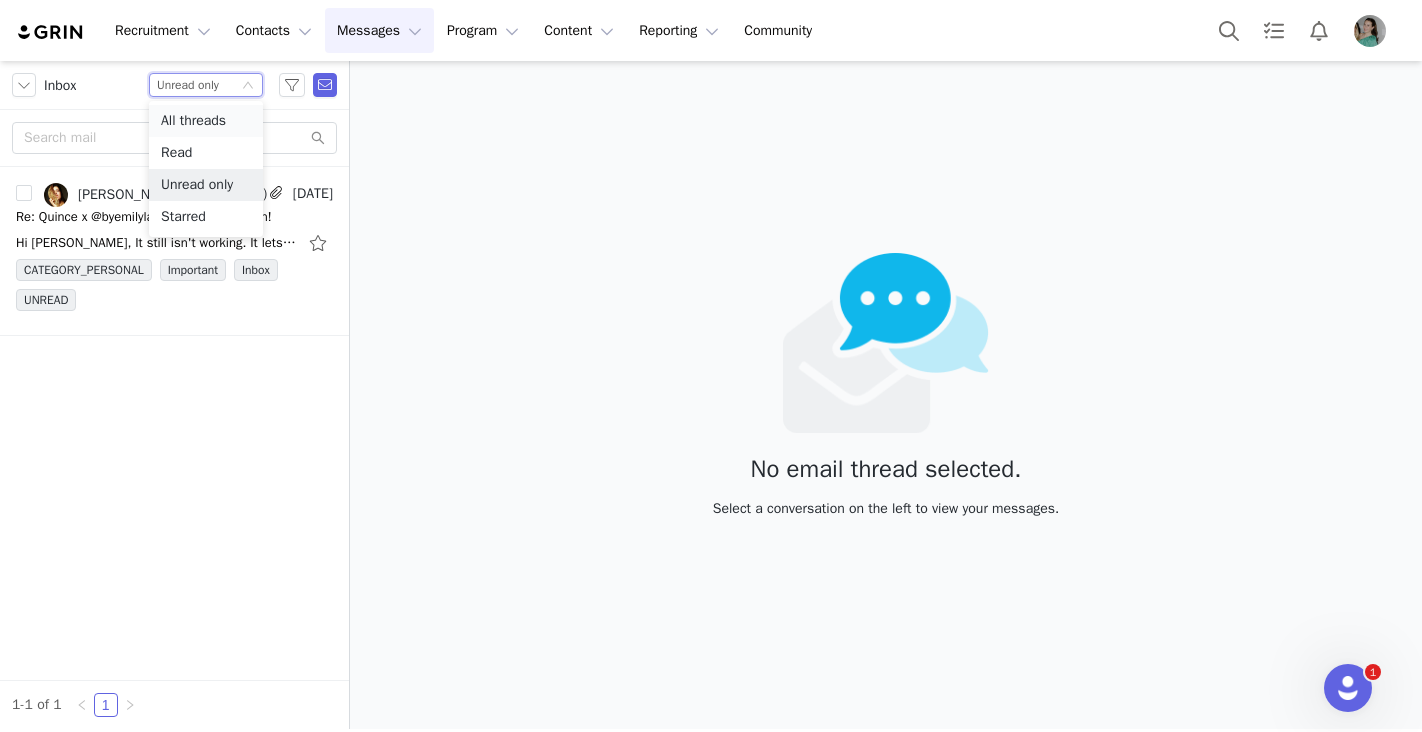 click on "All threads" at bounding box center (206, 121) 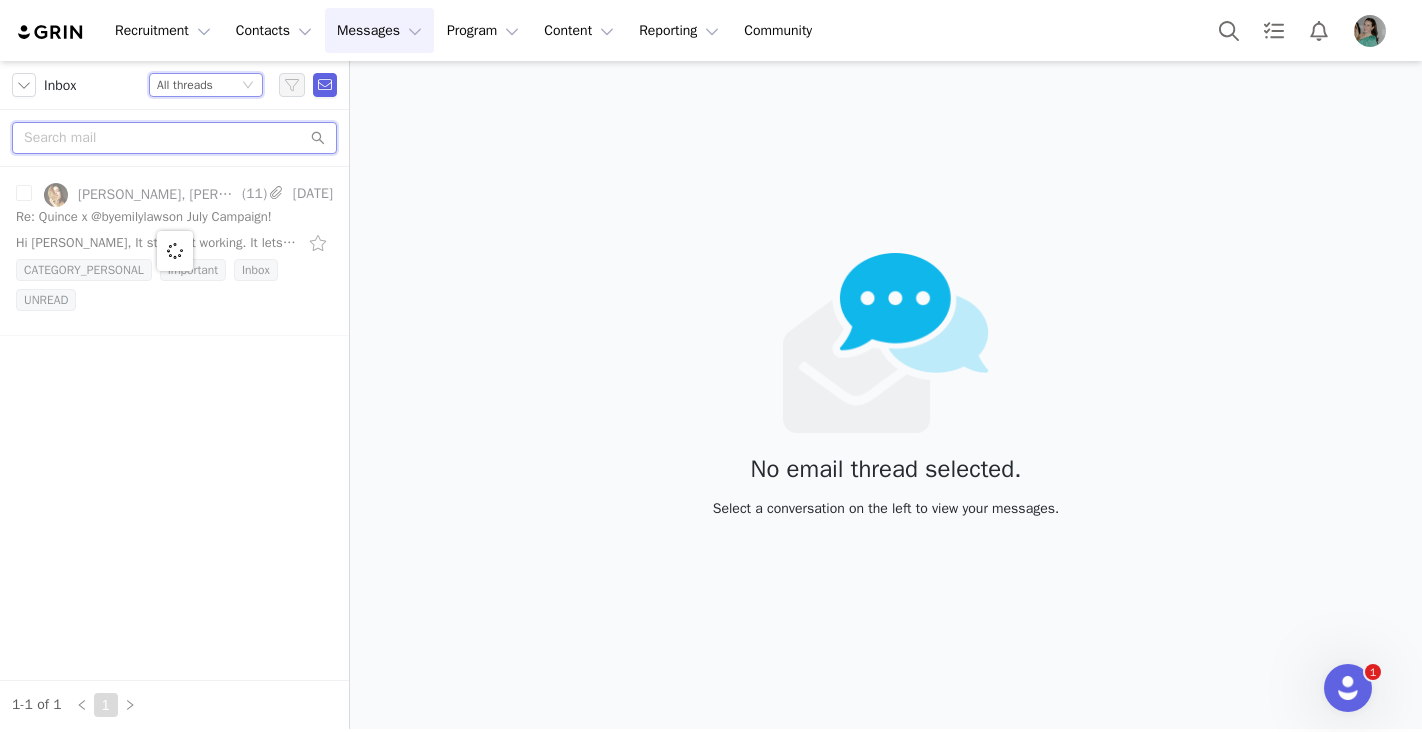 click at bounding box center [174, 138] 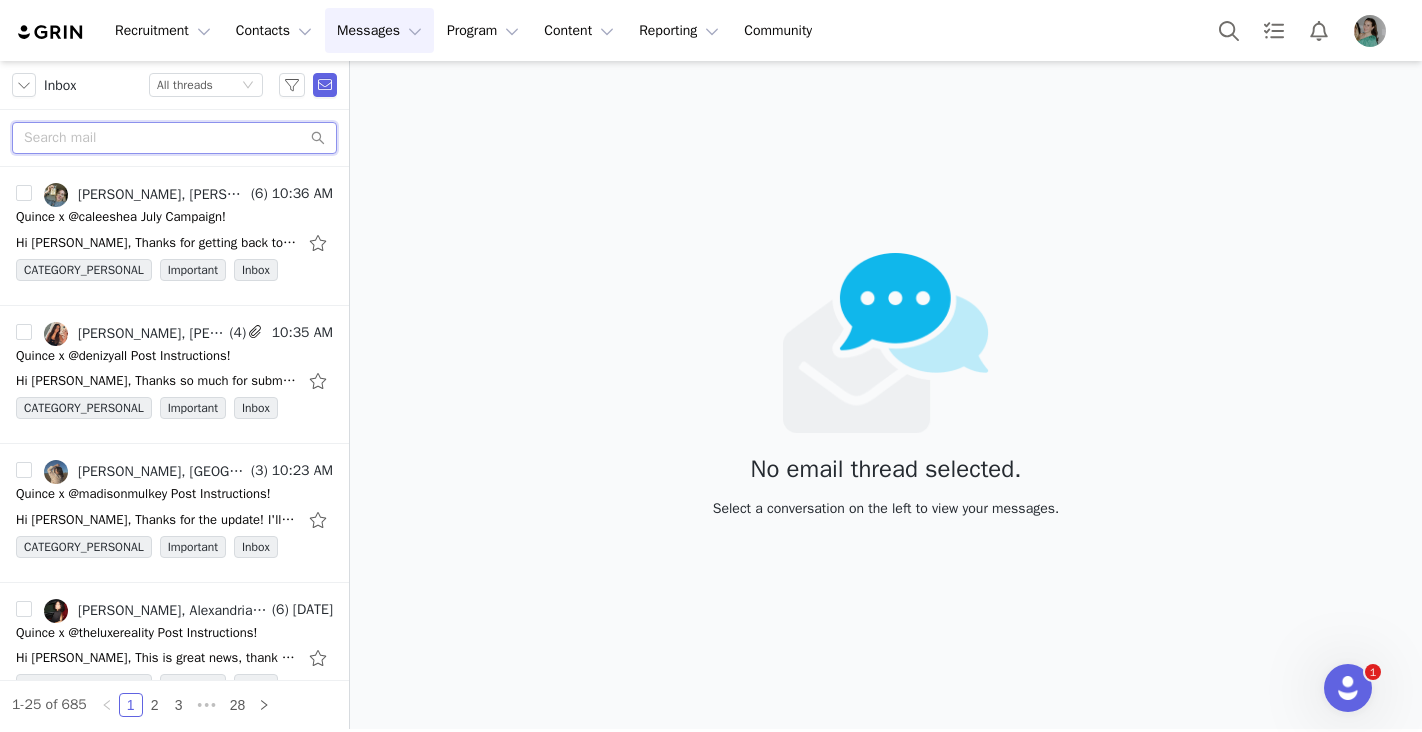 paste on "ifrah_imran@hotmail.com" 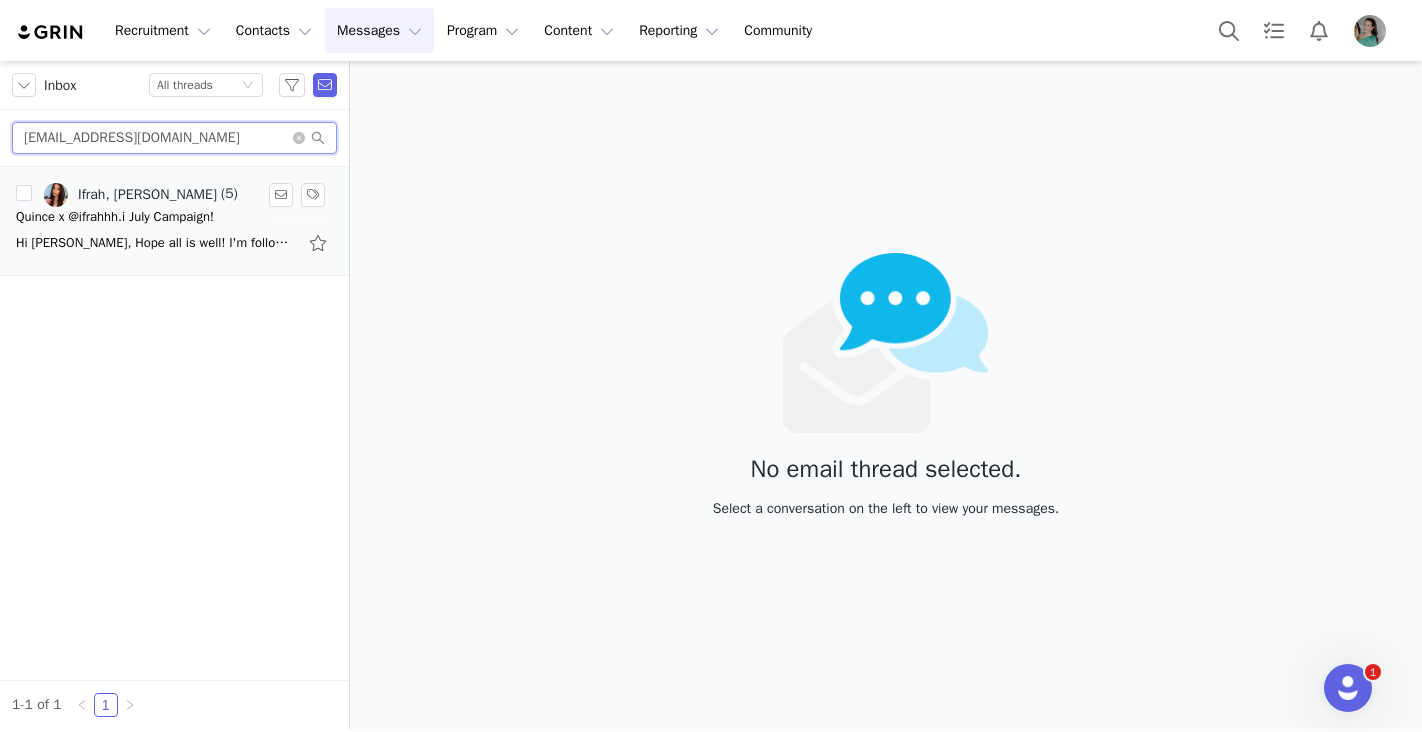type on "ifrah_imran@hotmail.com" 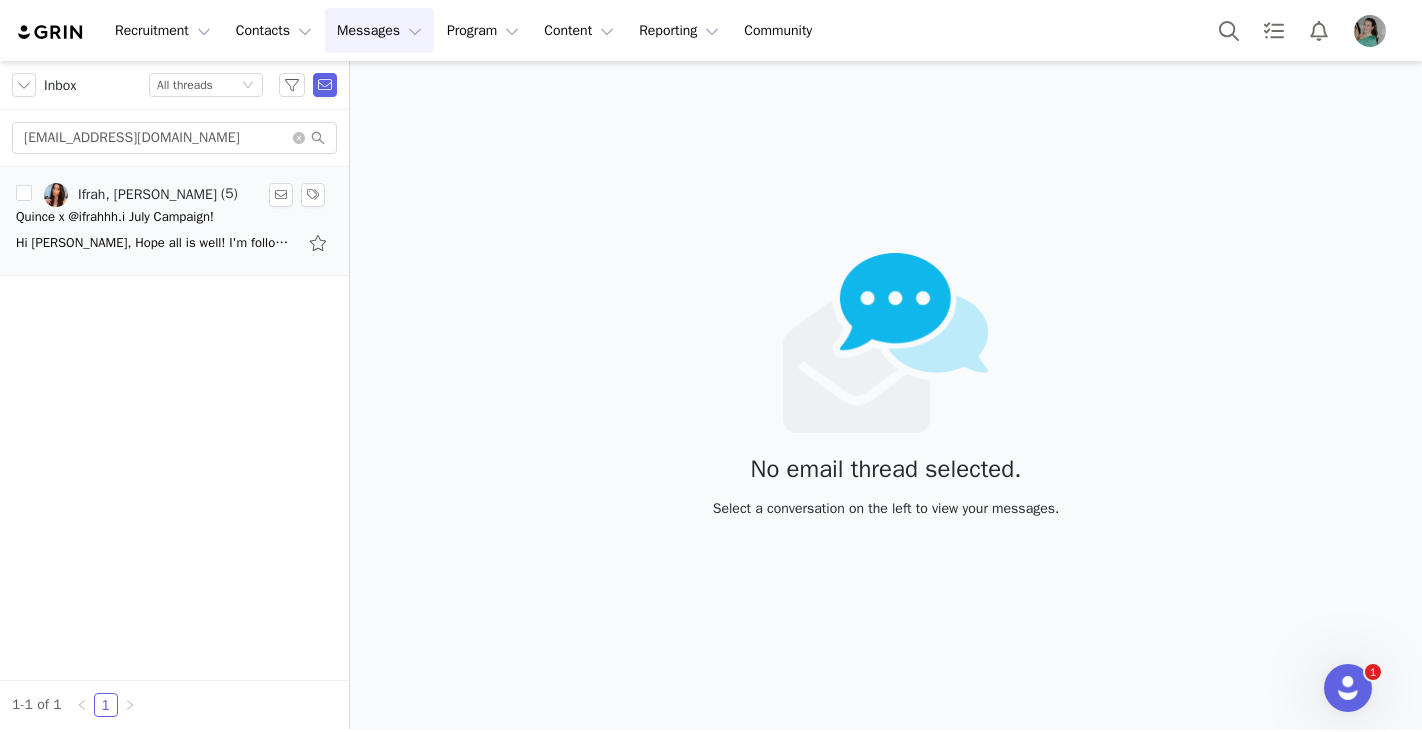 click on "Hi Ifrah, Hope all is well! I'm following up on my previous note. Let me know if you have any questions, I'm happy to help! Nuala Sullivan | Influencer Marketing Coordinator @onequince" at bounding box center (174, 243) 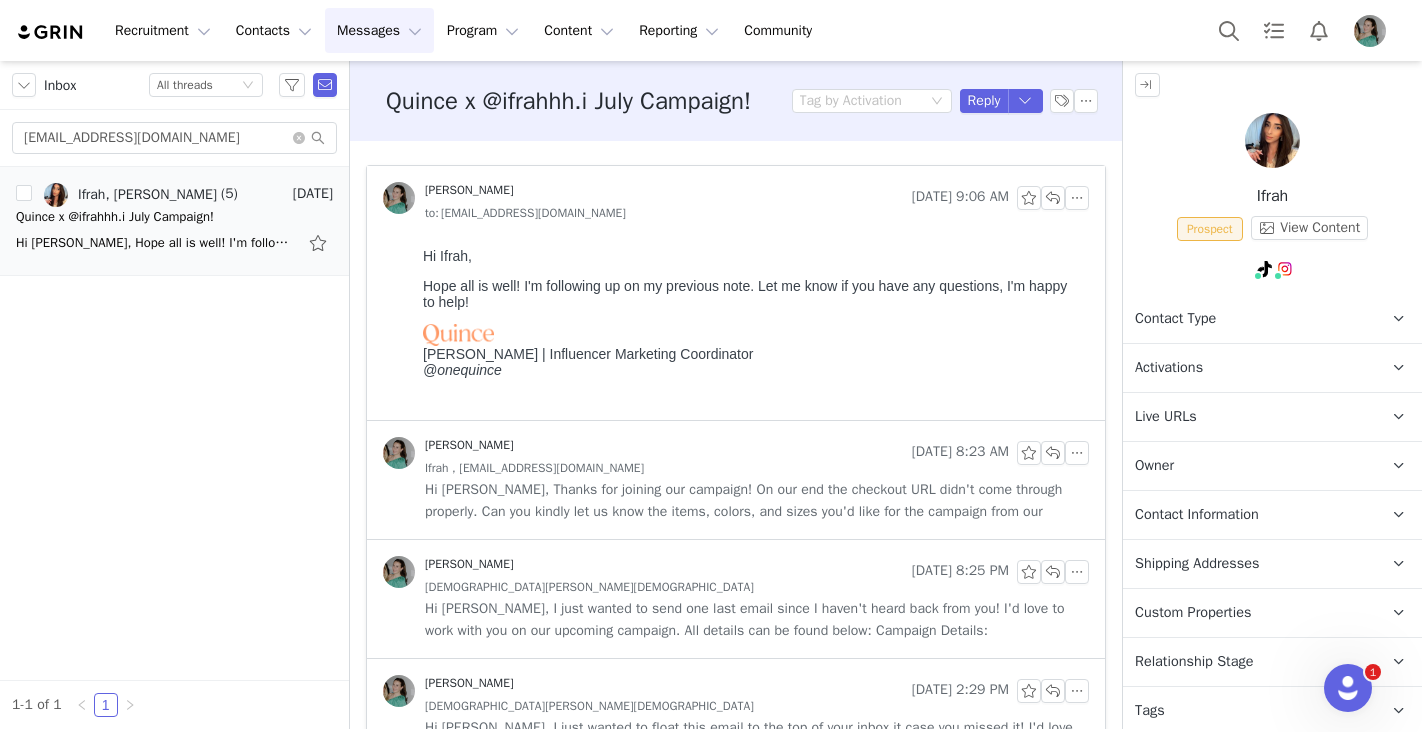 scroll, scrollTop: 0, scrollLeft: 0, axis: both 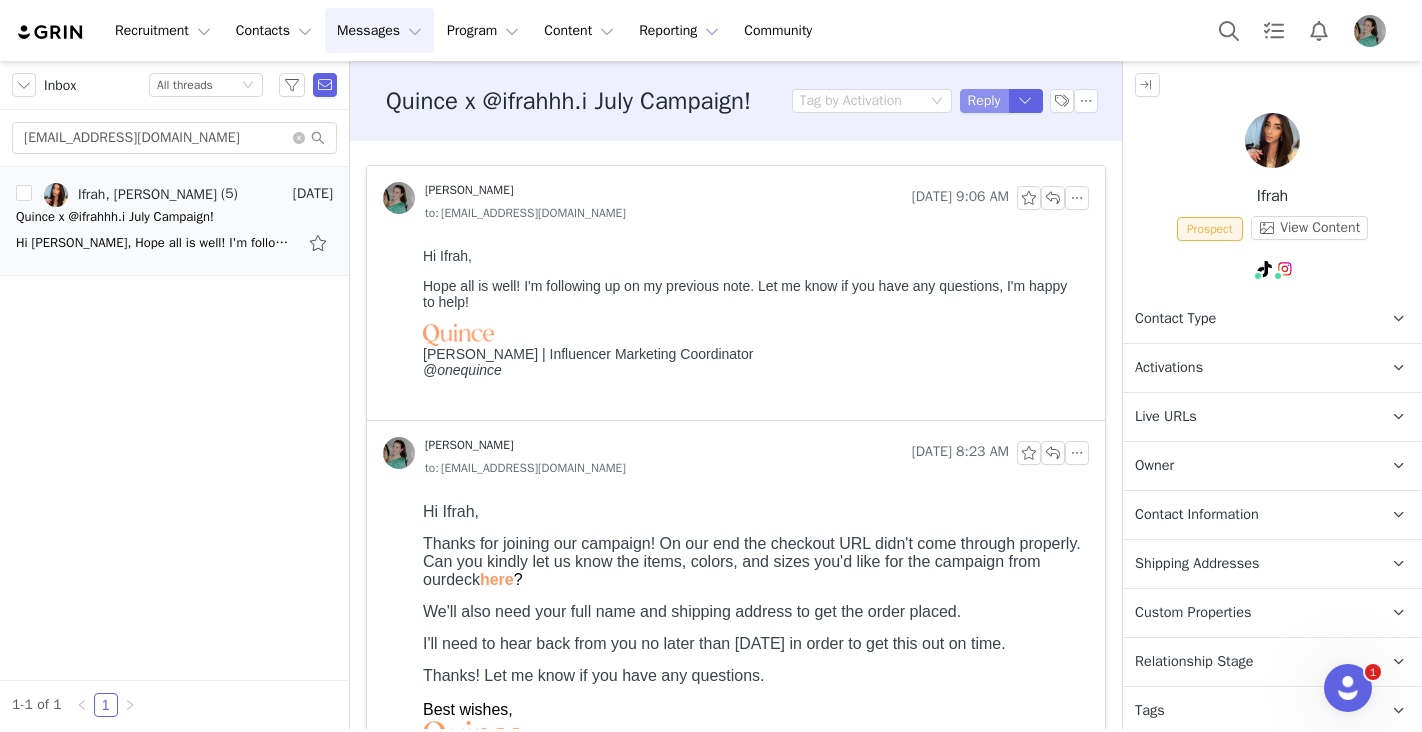 click on "Reply" at bounding box center (984, 101) 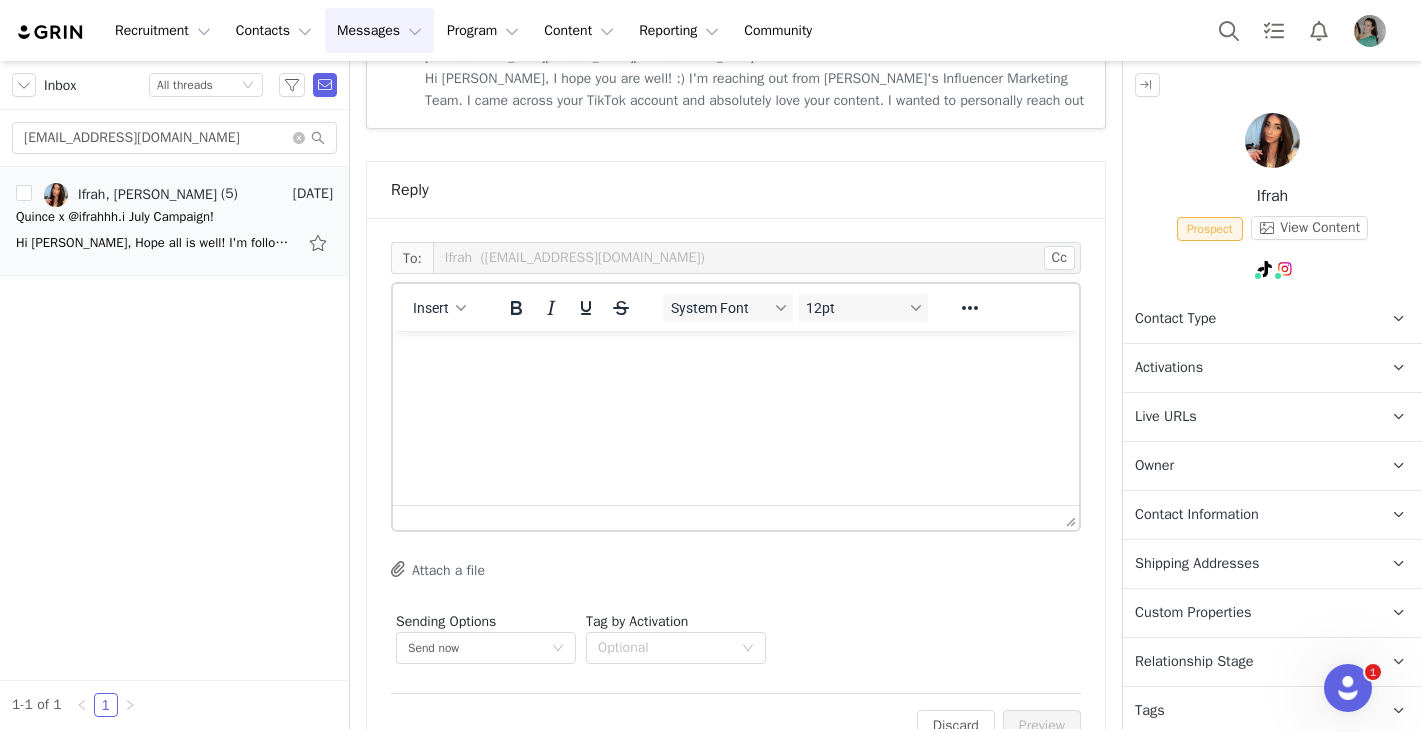 scroll, scrollTop: 1100, scrollLeft: 0, axis: vertical 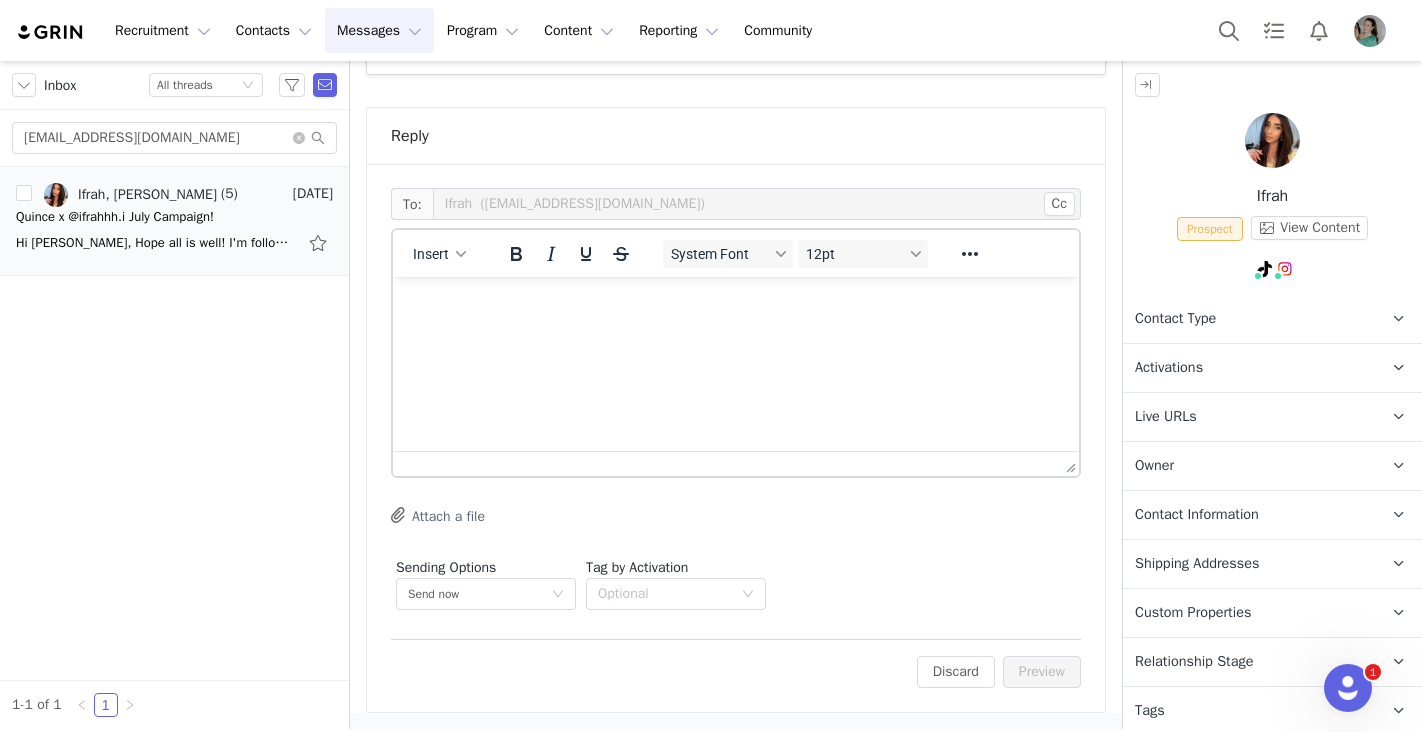 click at bounding box center [736, 304] 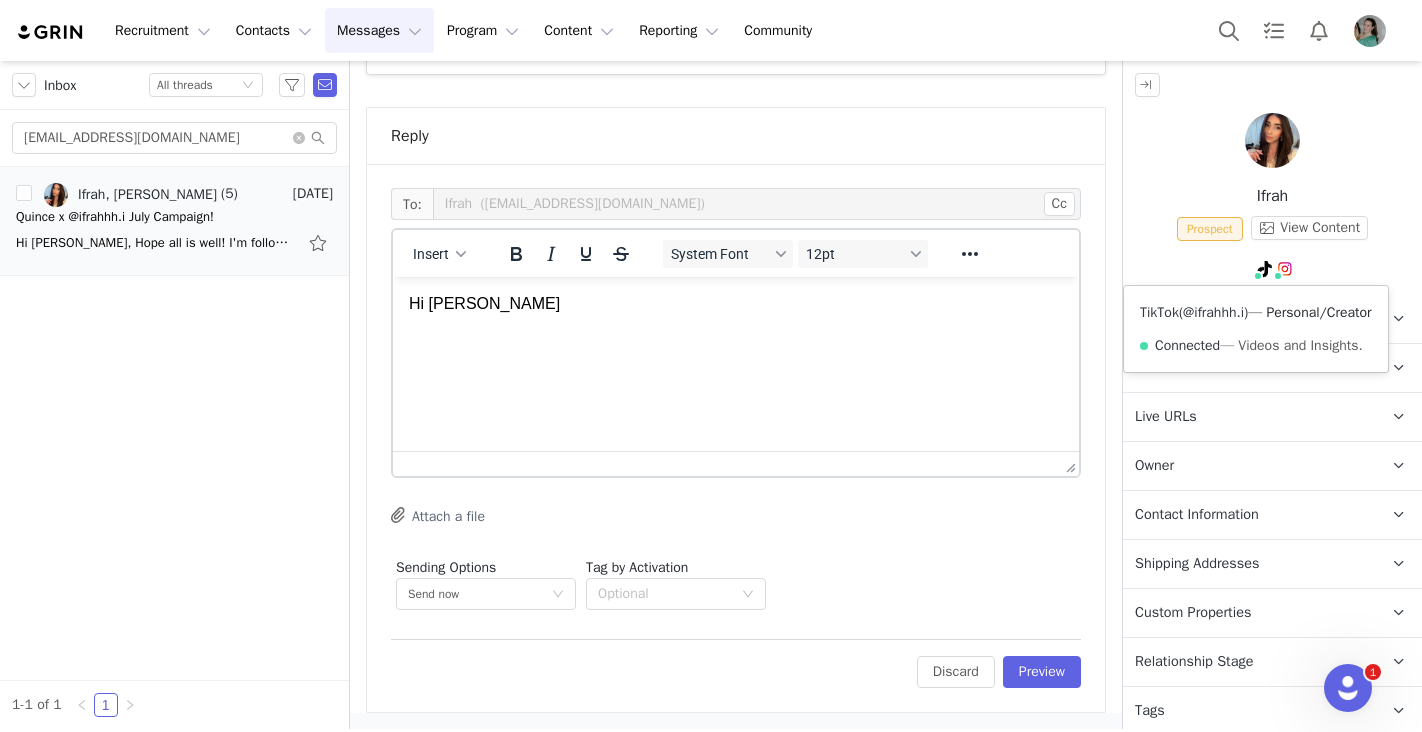 click on "@ifrahhh.i" at bounding box center (1213, 312) 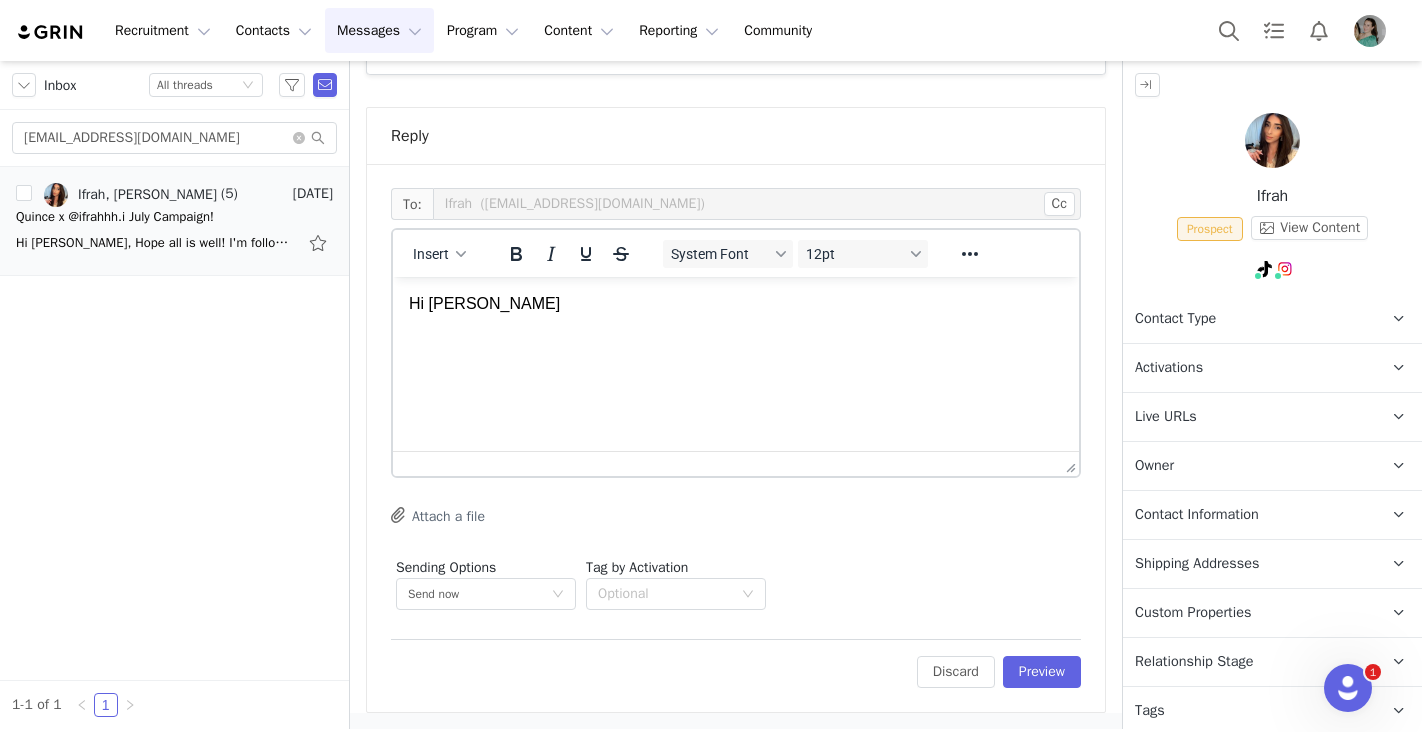 click on "Hi Ifrah" at bounding box center (736, 304) 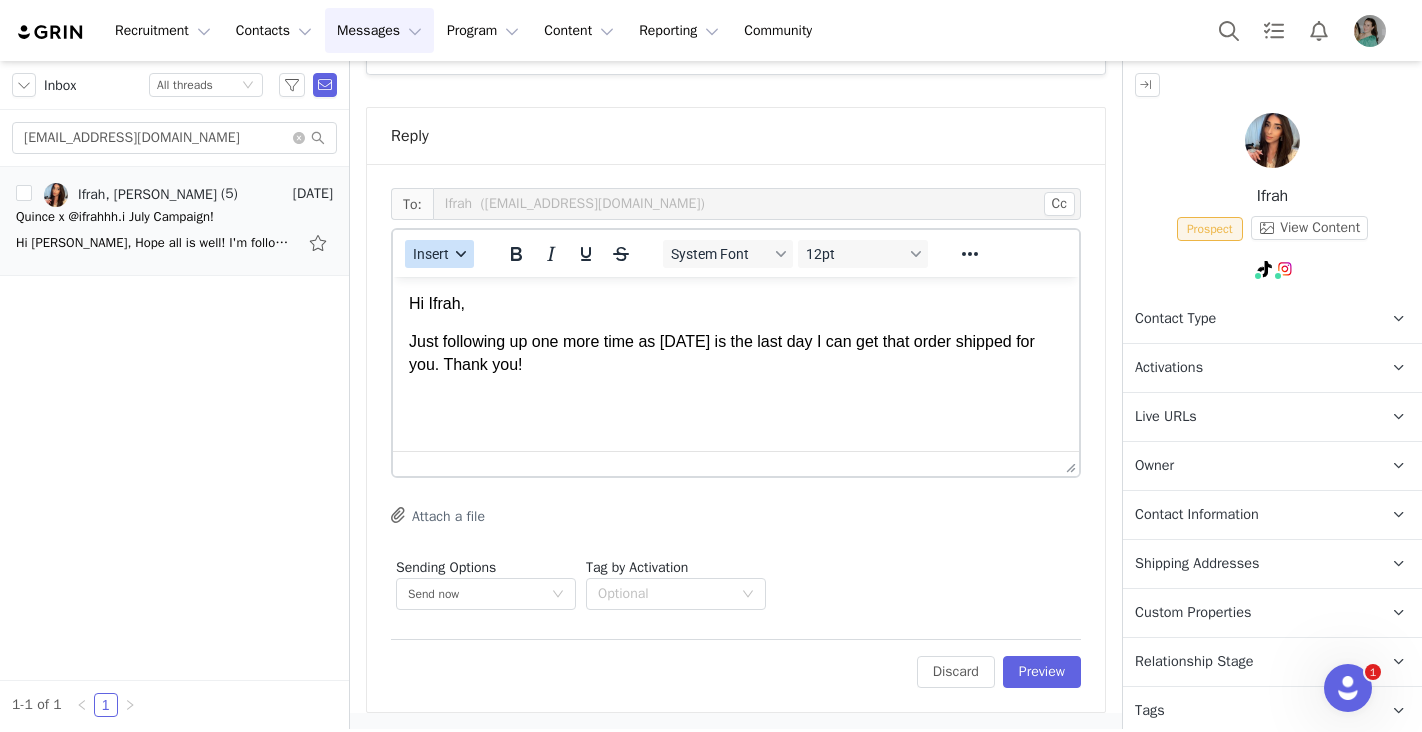 click 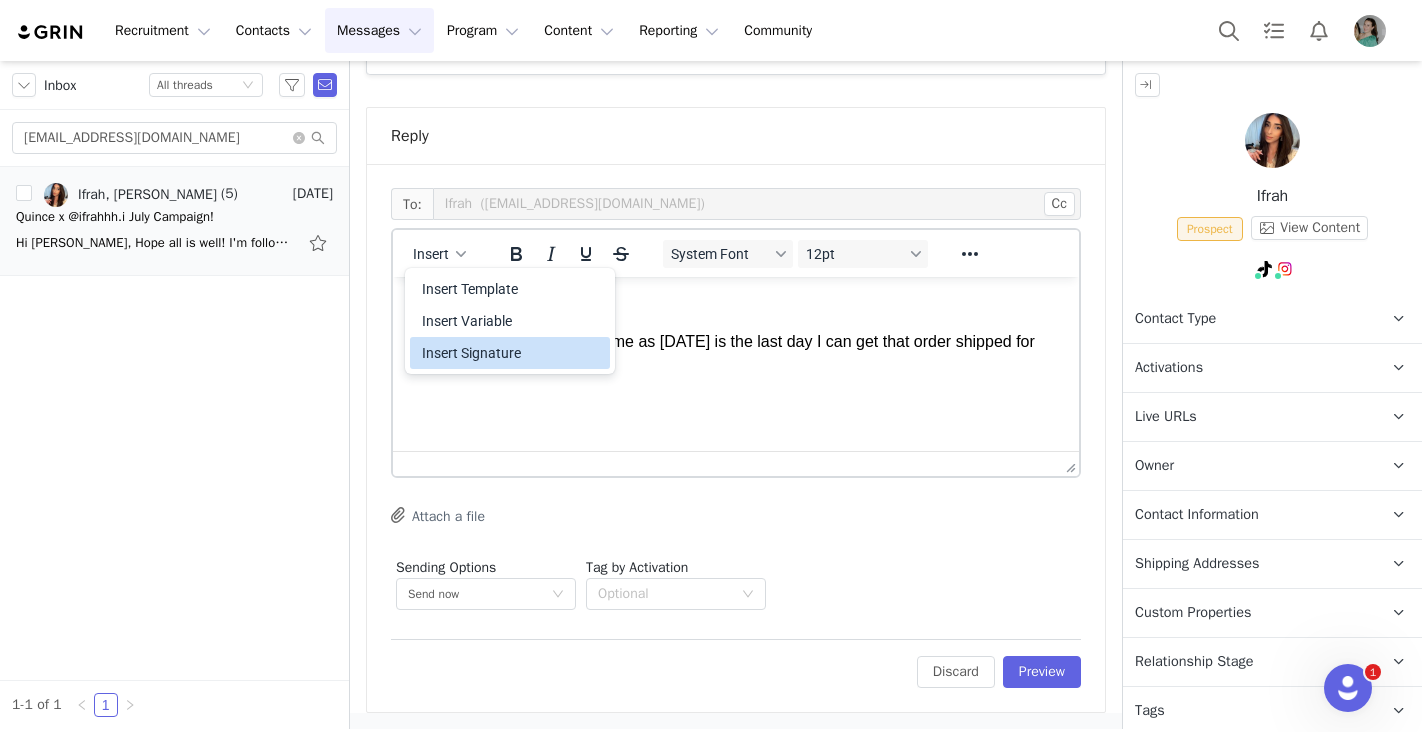 click on "Insert Signature" at bounding box center (510, 353) 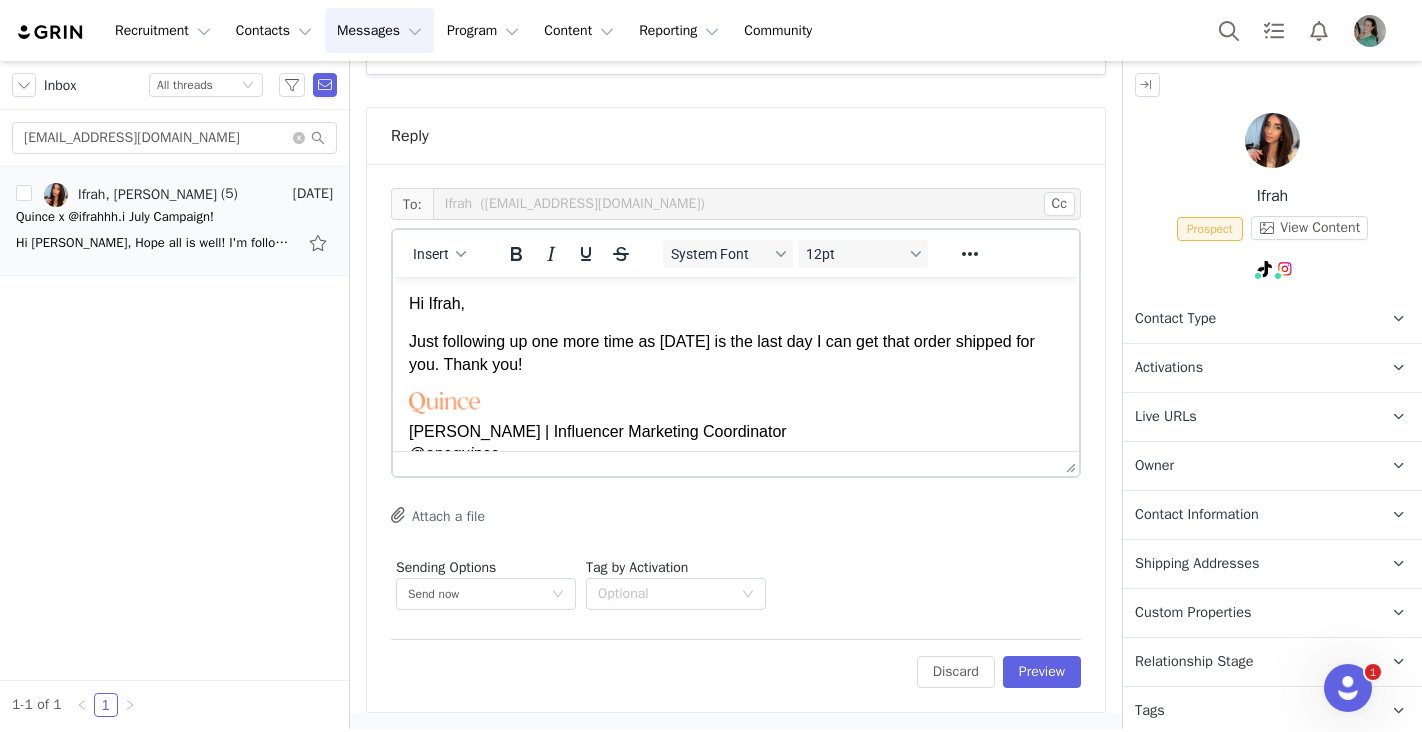 scroll, scrollTop: 1, scrollLeft: 0, axis: vertical 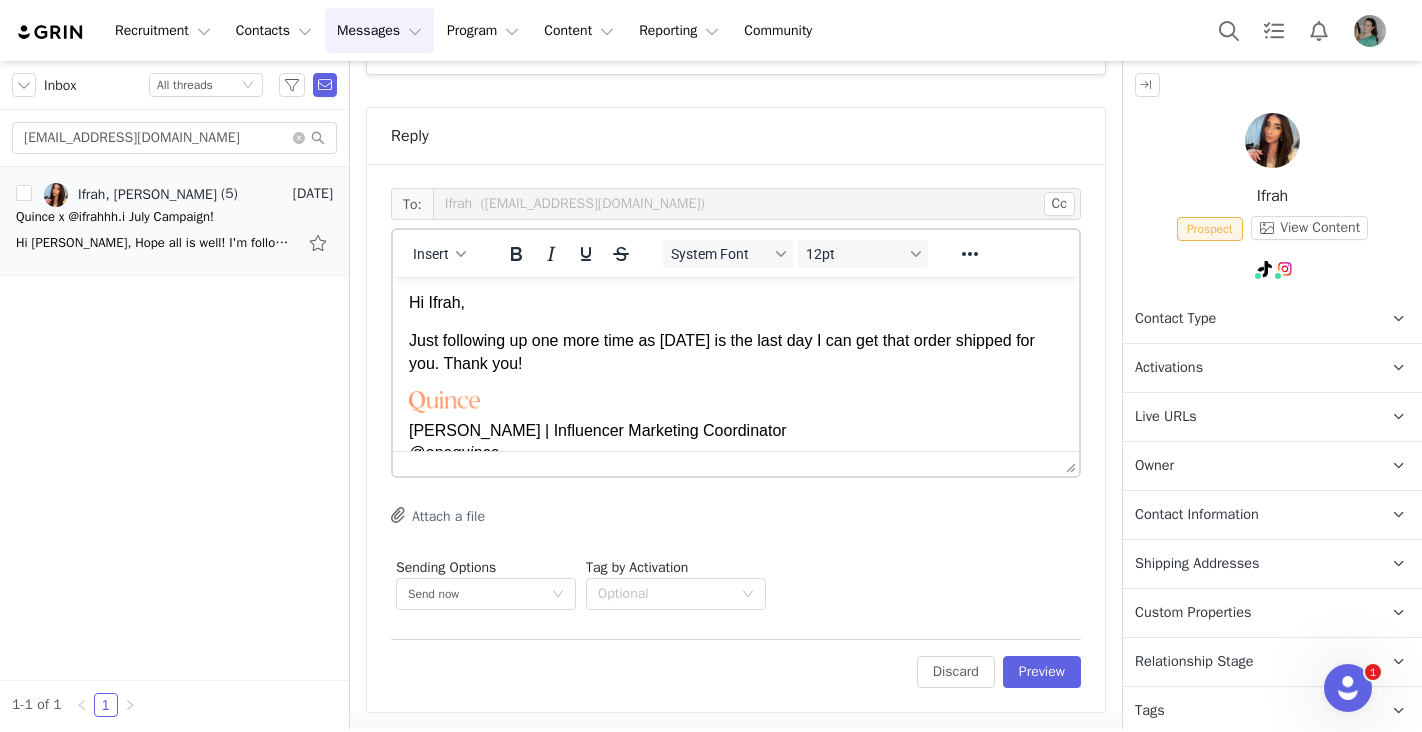 click on "Just following up one more time as today is the last day I can get that order shipped for you. Thank you!" at bounding box center [736, 352] 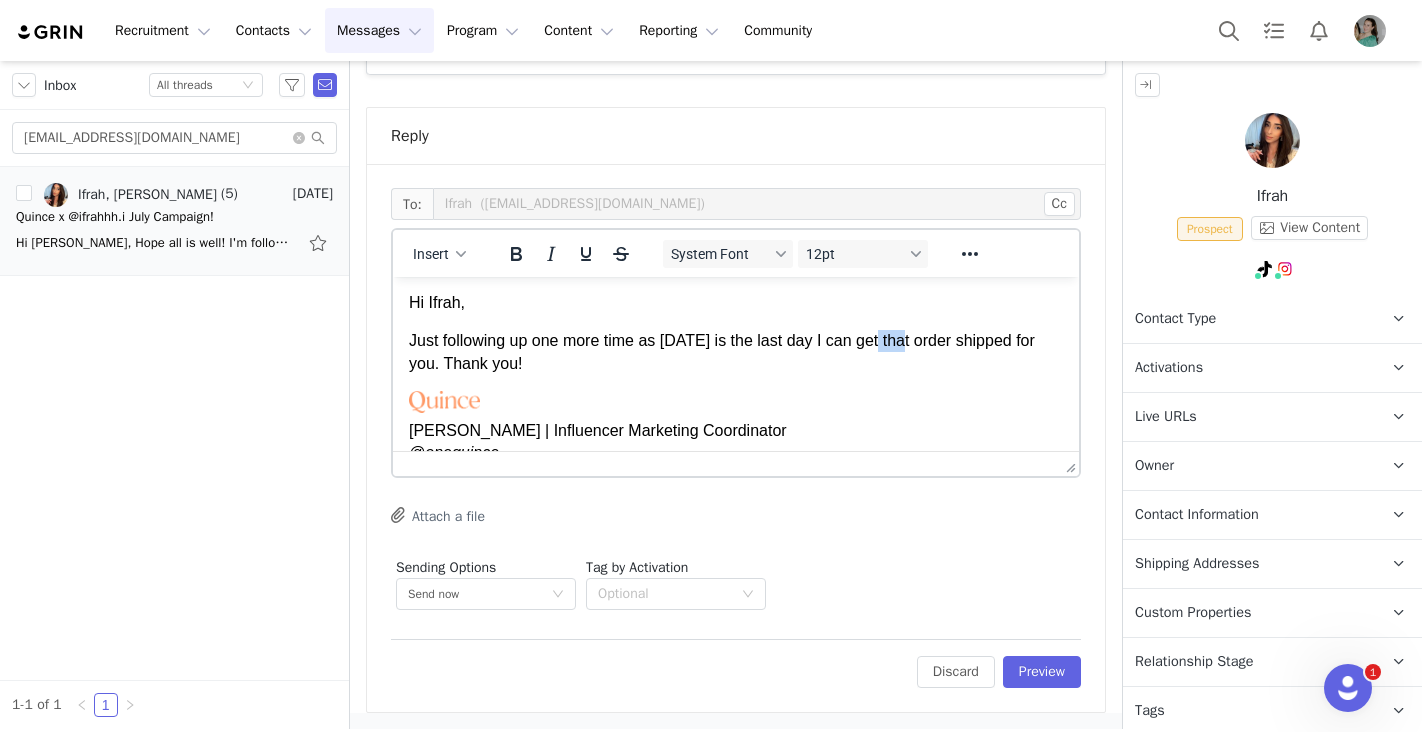click on "Just following up one more time as today is the last day I can get that order shipped for you. Thank you!" at bounding box center [736, 352] 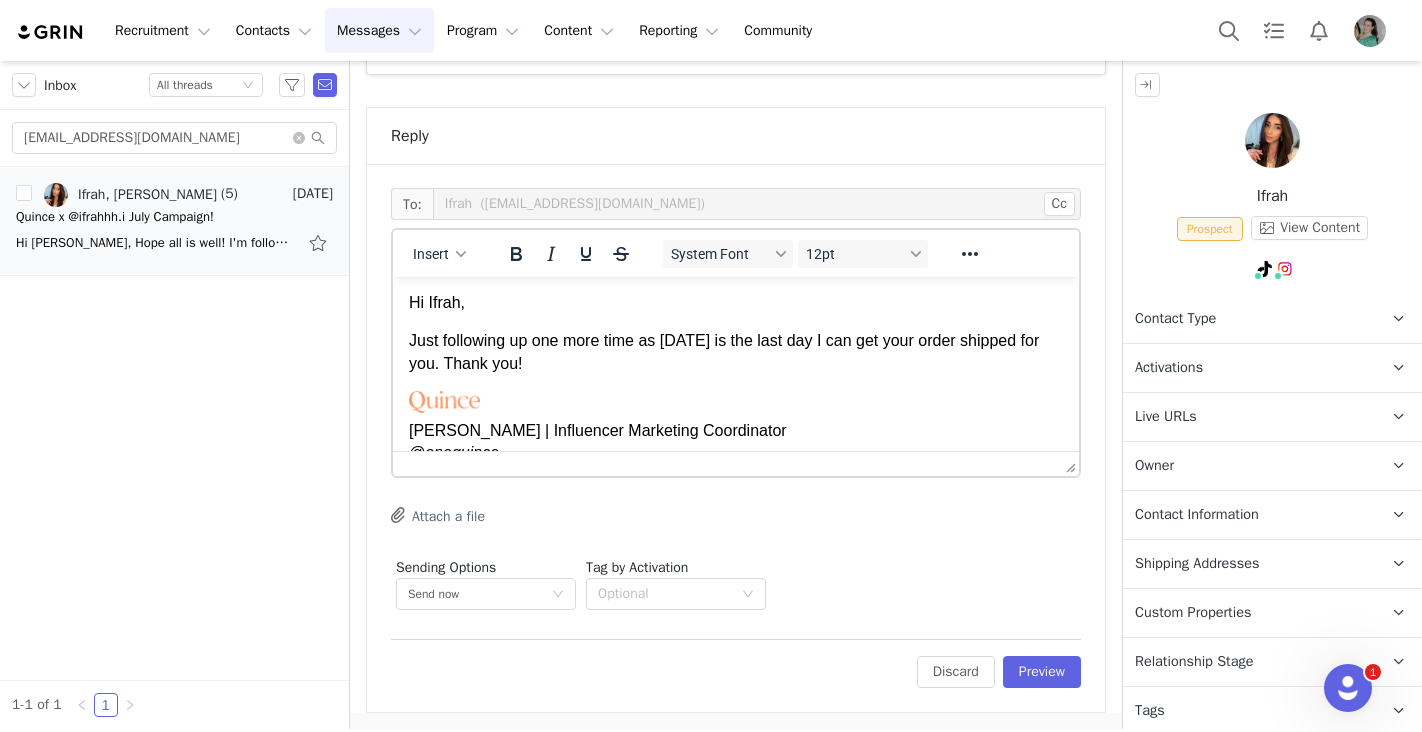 click on "Just following up one more time as today is the last day I can get your order shipped for you. Thank you!" at bounding box center [736, 352] 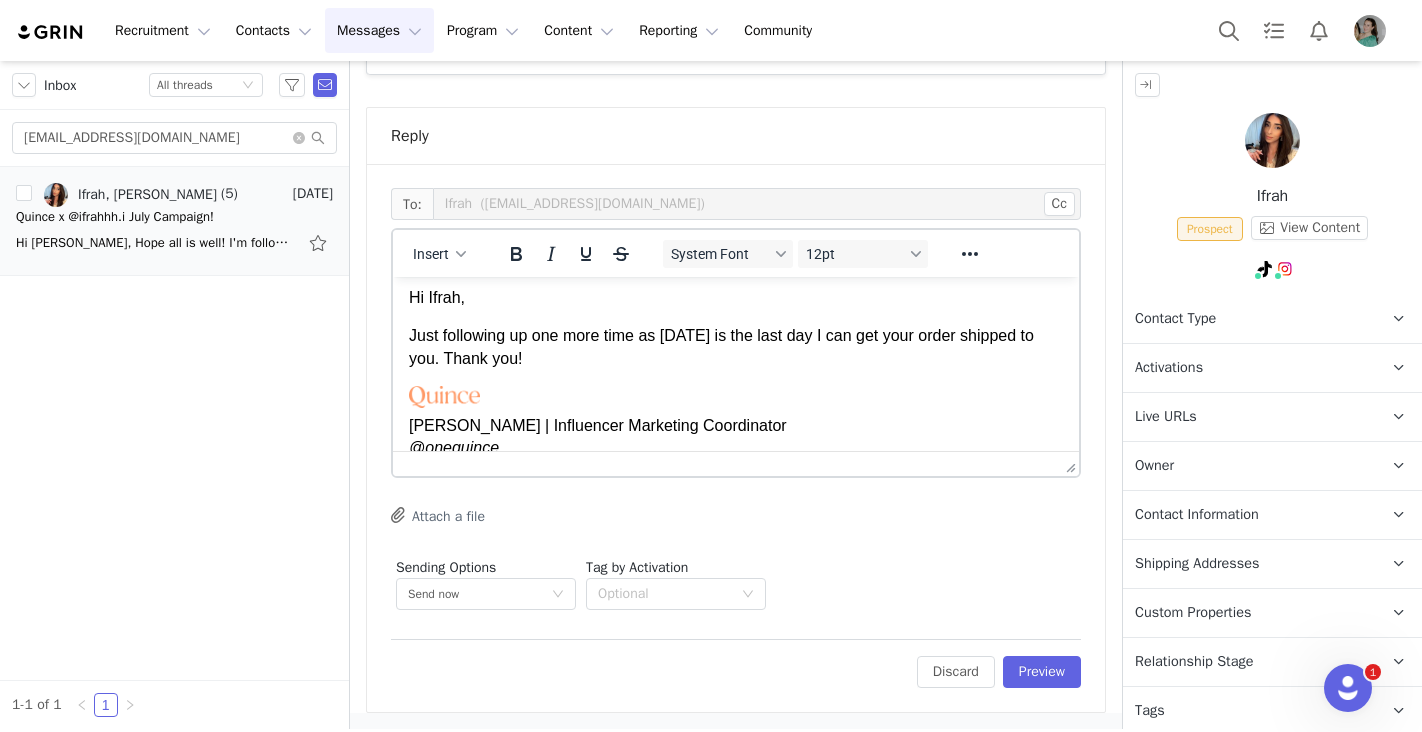 scroll, scrollTop: 0, scrollLeft: 0, axis: both 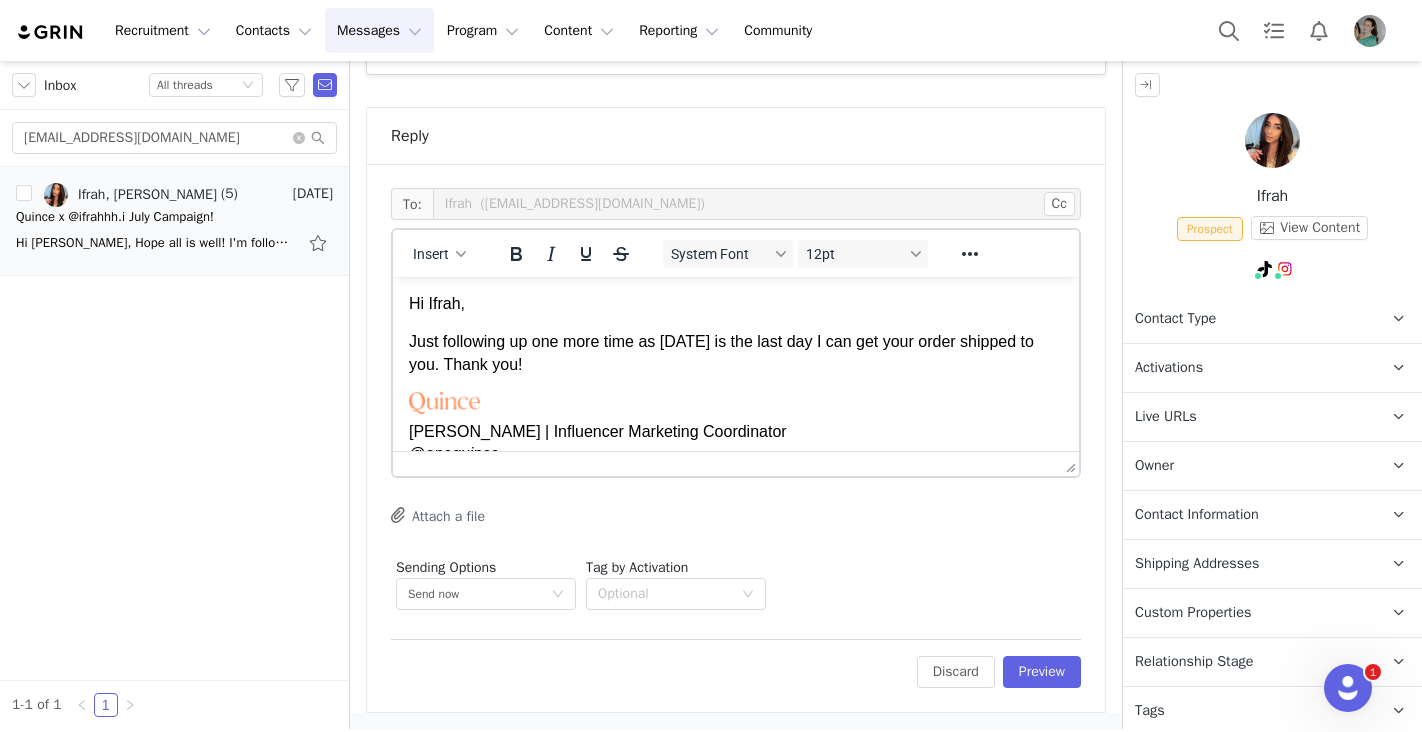 click on "Just following up one more time as today is the last day I can get your order shipped to you. Thank you!" at bounding box center [736, 353] 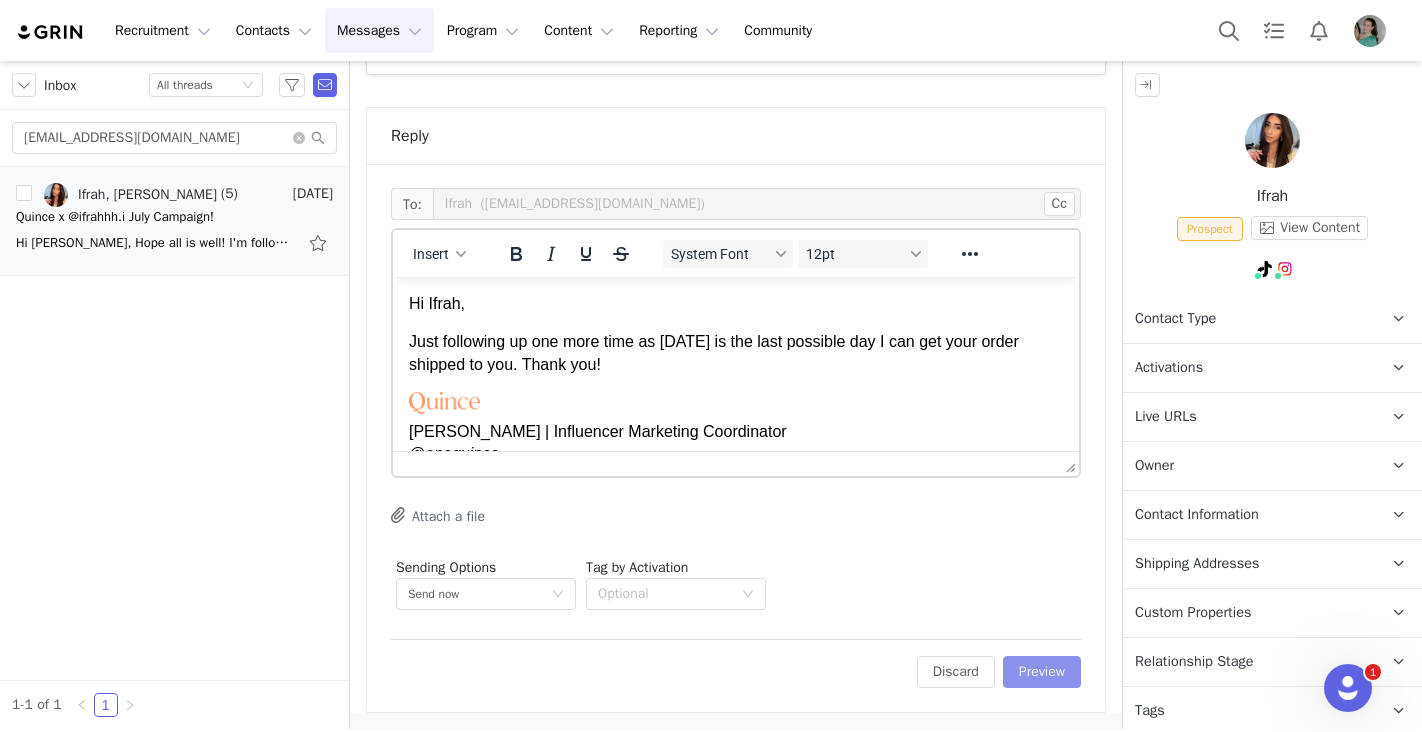 click on "Preview" at bounding box center (1042, 672) 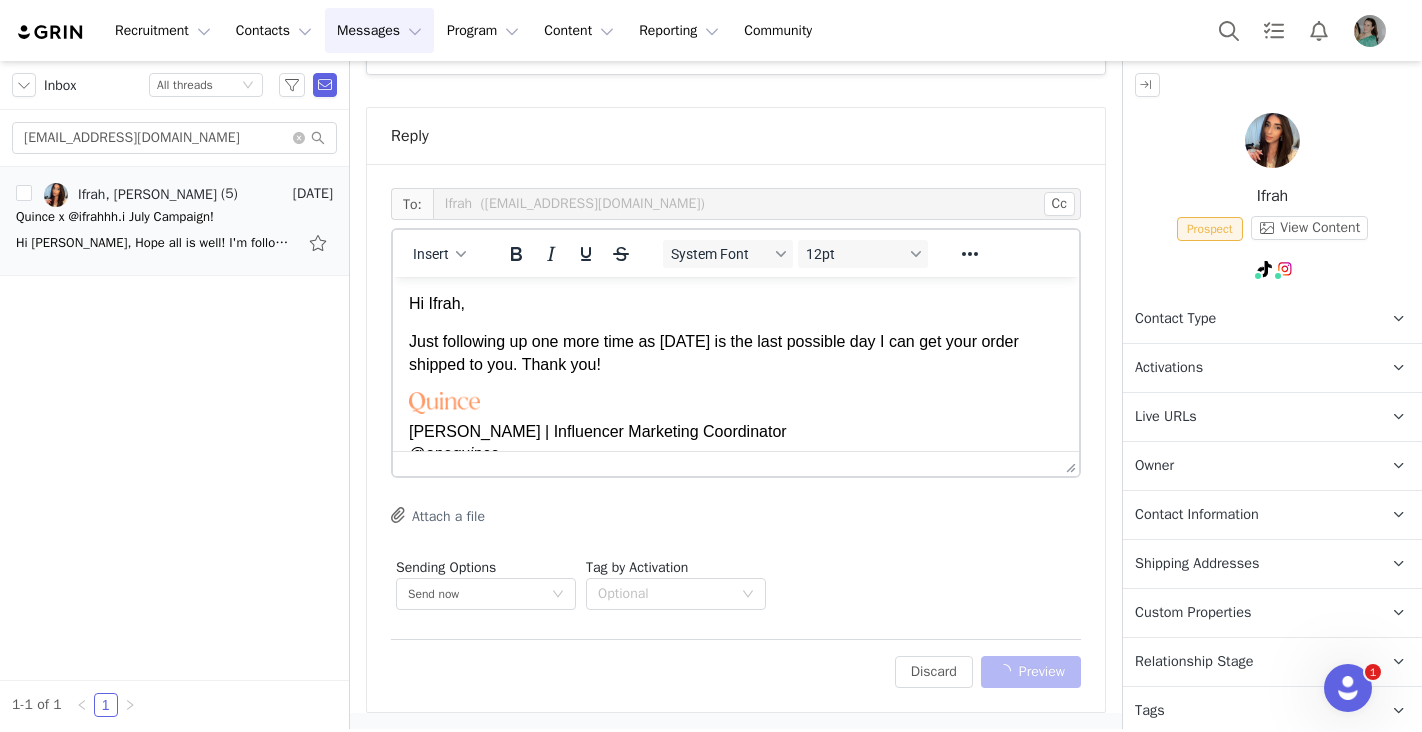 scroll, scrollTop: 1024, scrollLeft: 0, axis: vertical 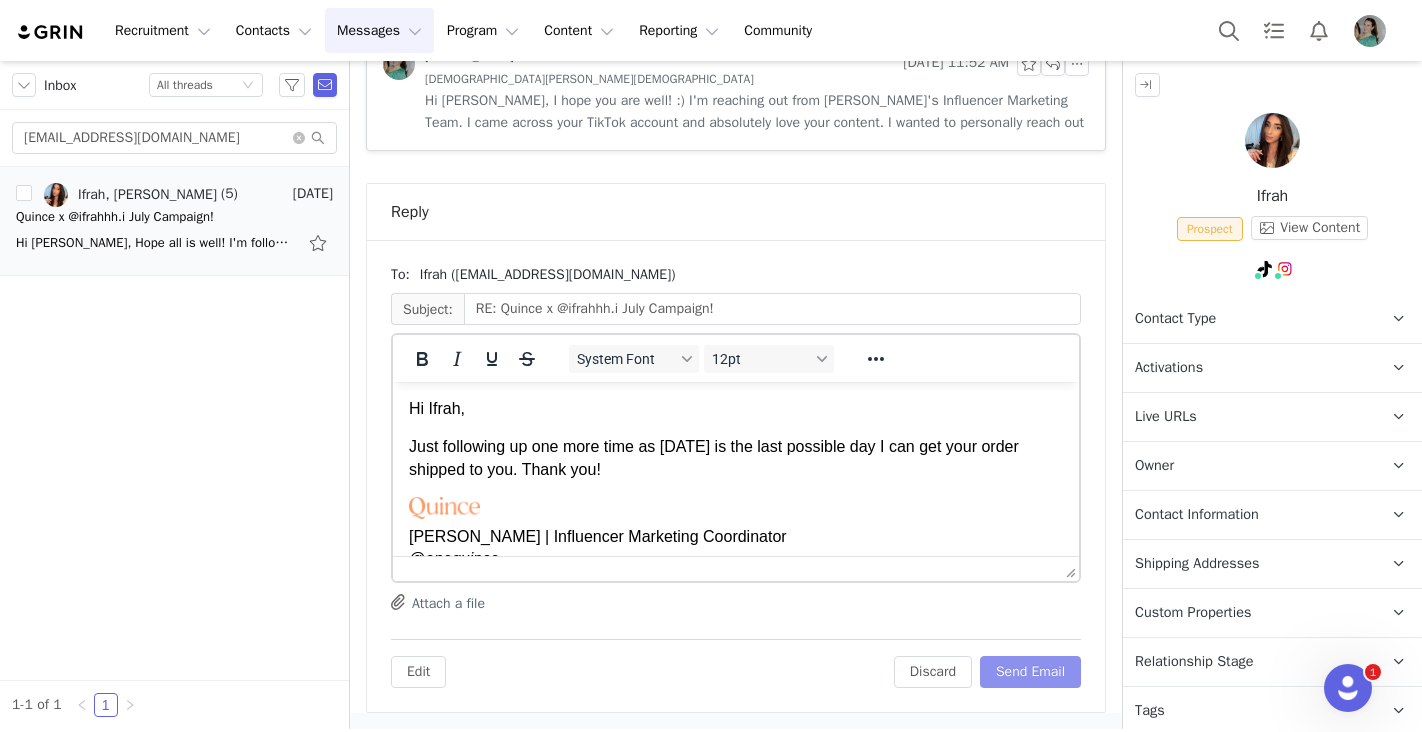 click on "Send Email" at bounding box center (1030, 672) 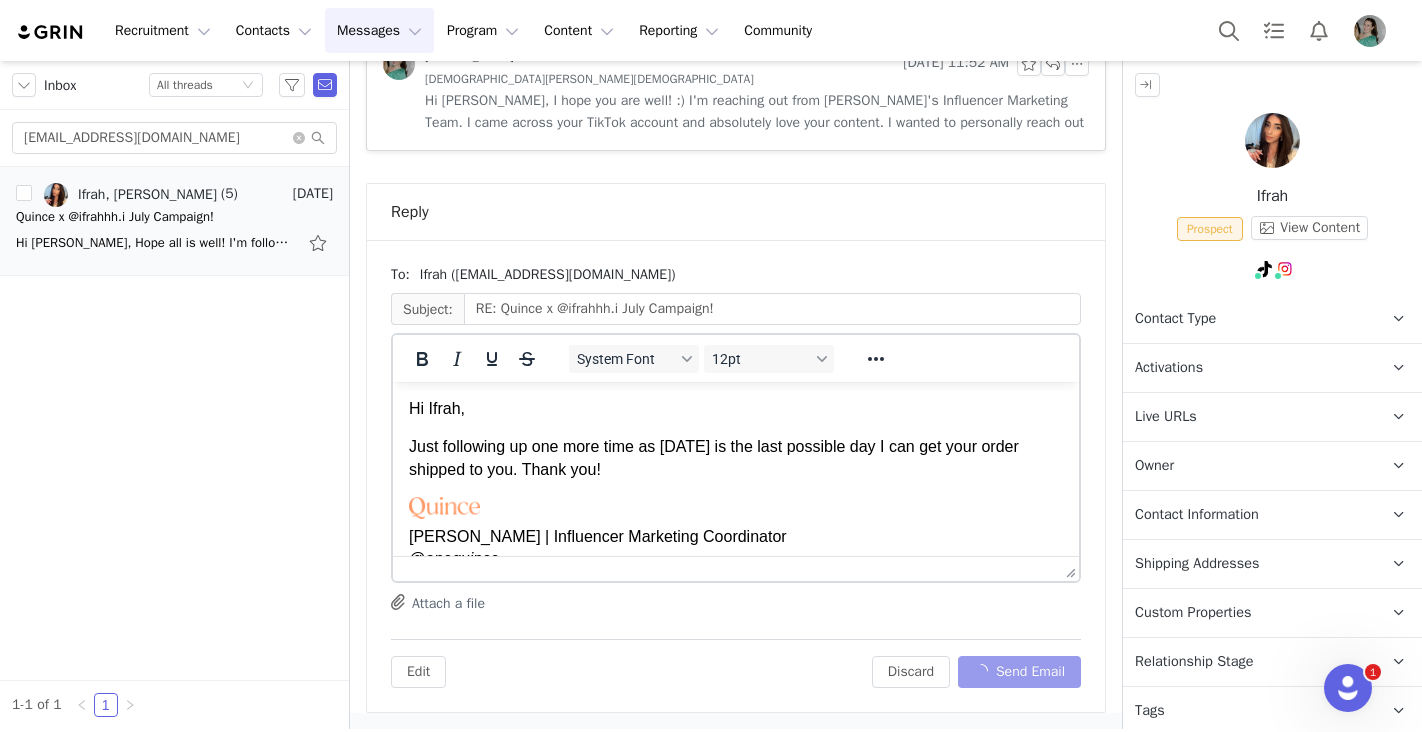 scroll, scrollTop: 462, scrollLeft: 0, axis: vertical 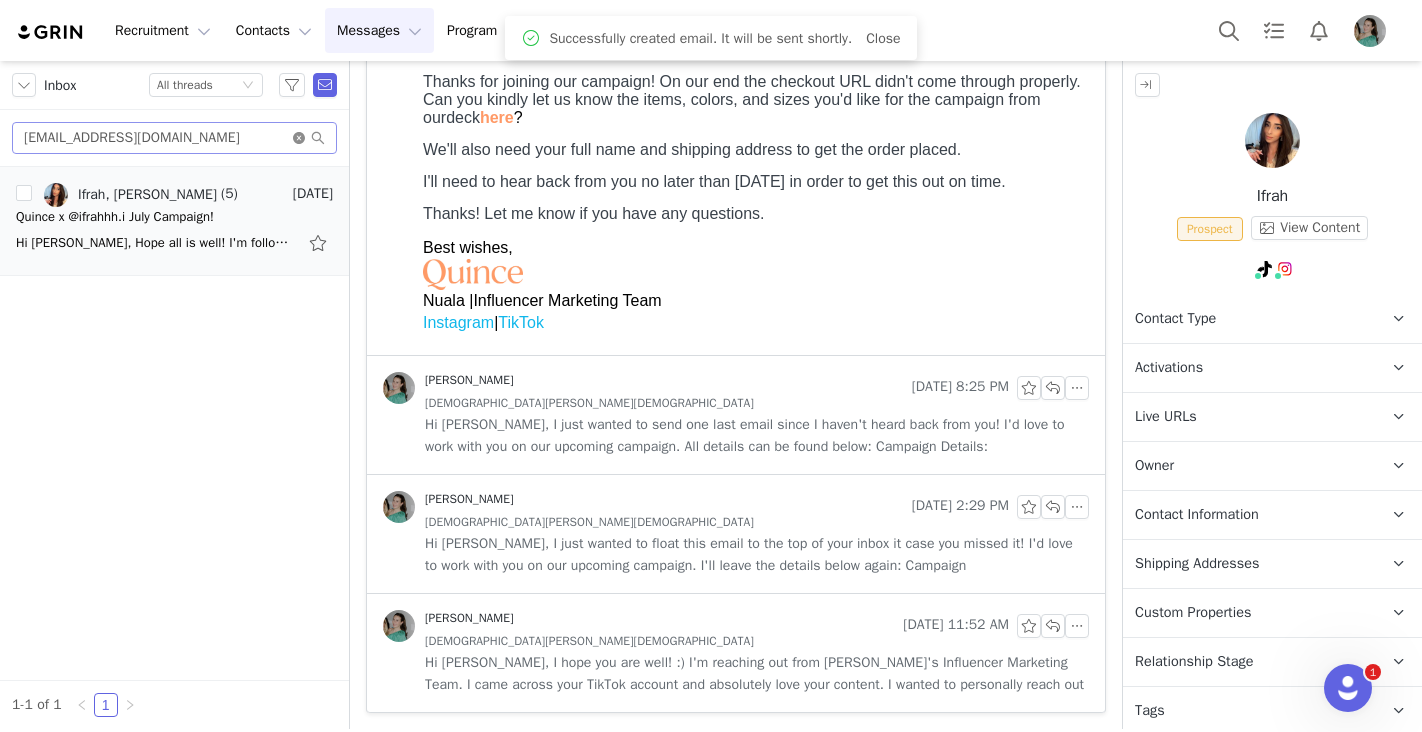 click 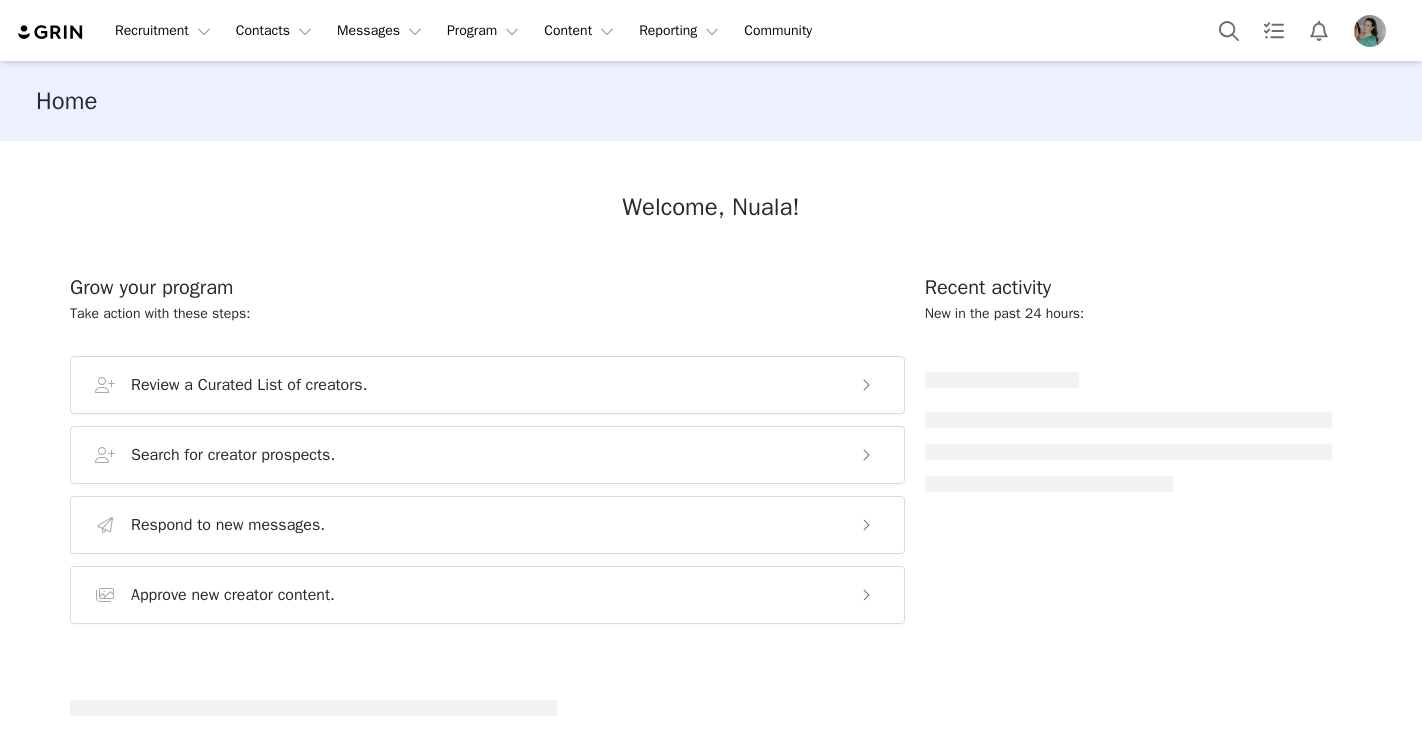 scroll, scrollTop: 0, scrollLeft: 0, axis: both 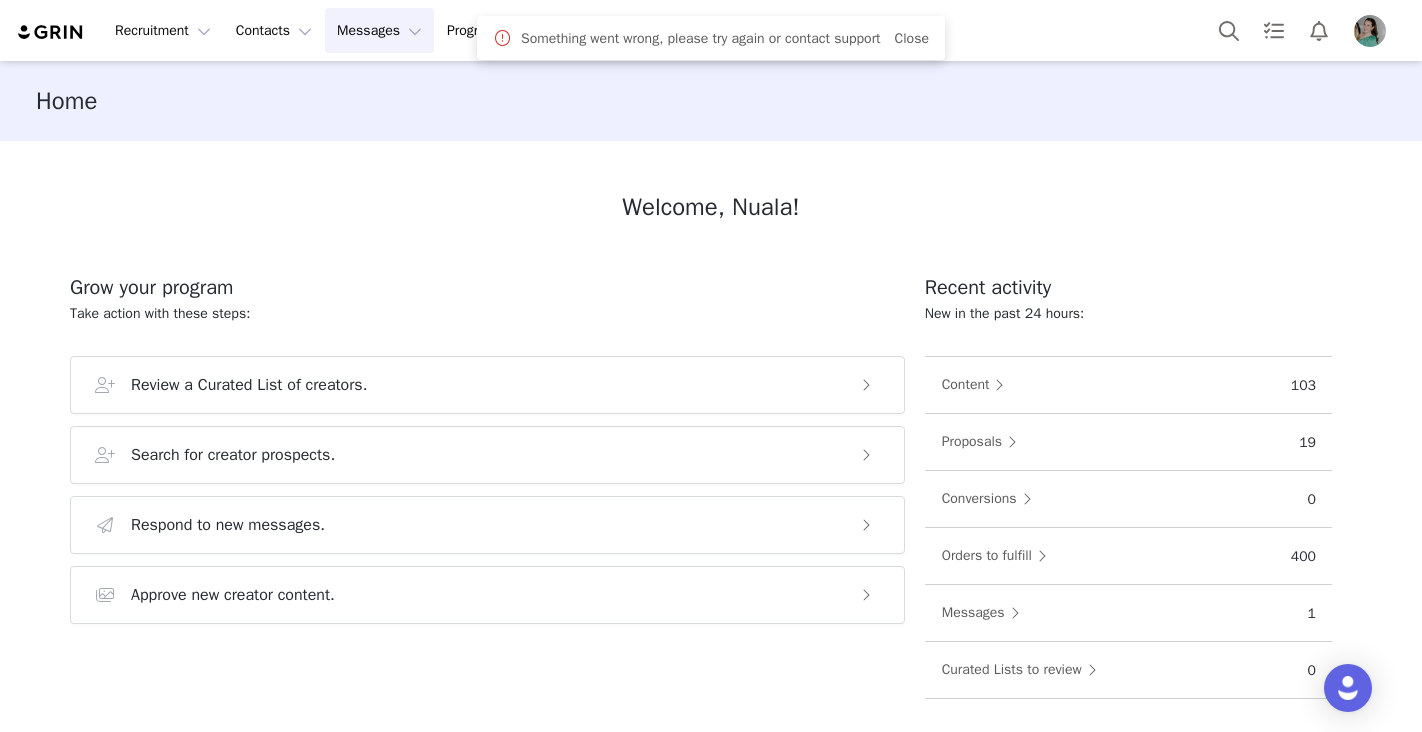 click on "Messages Messages" at bounding box center [379, 30] 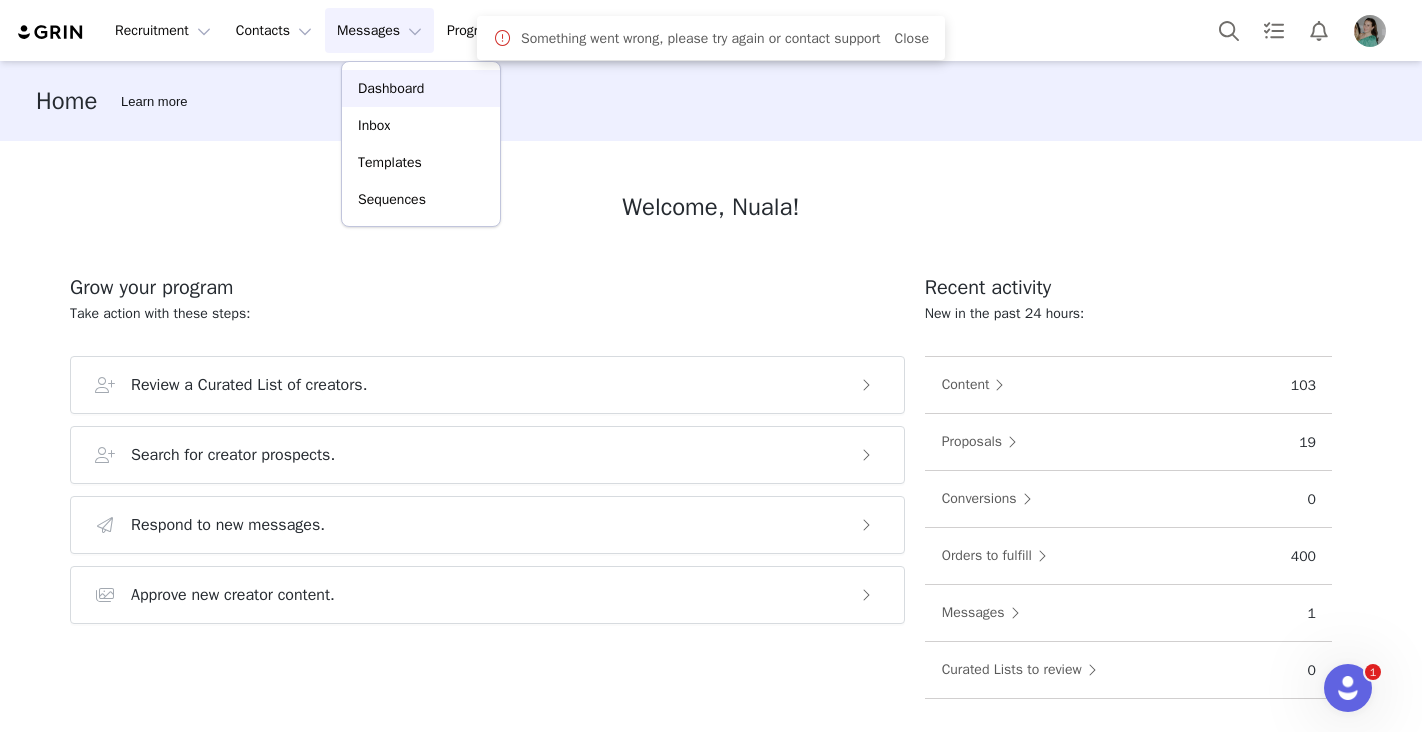 scroll, scrollTop: 0, scrollLeft: 0, axis: both 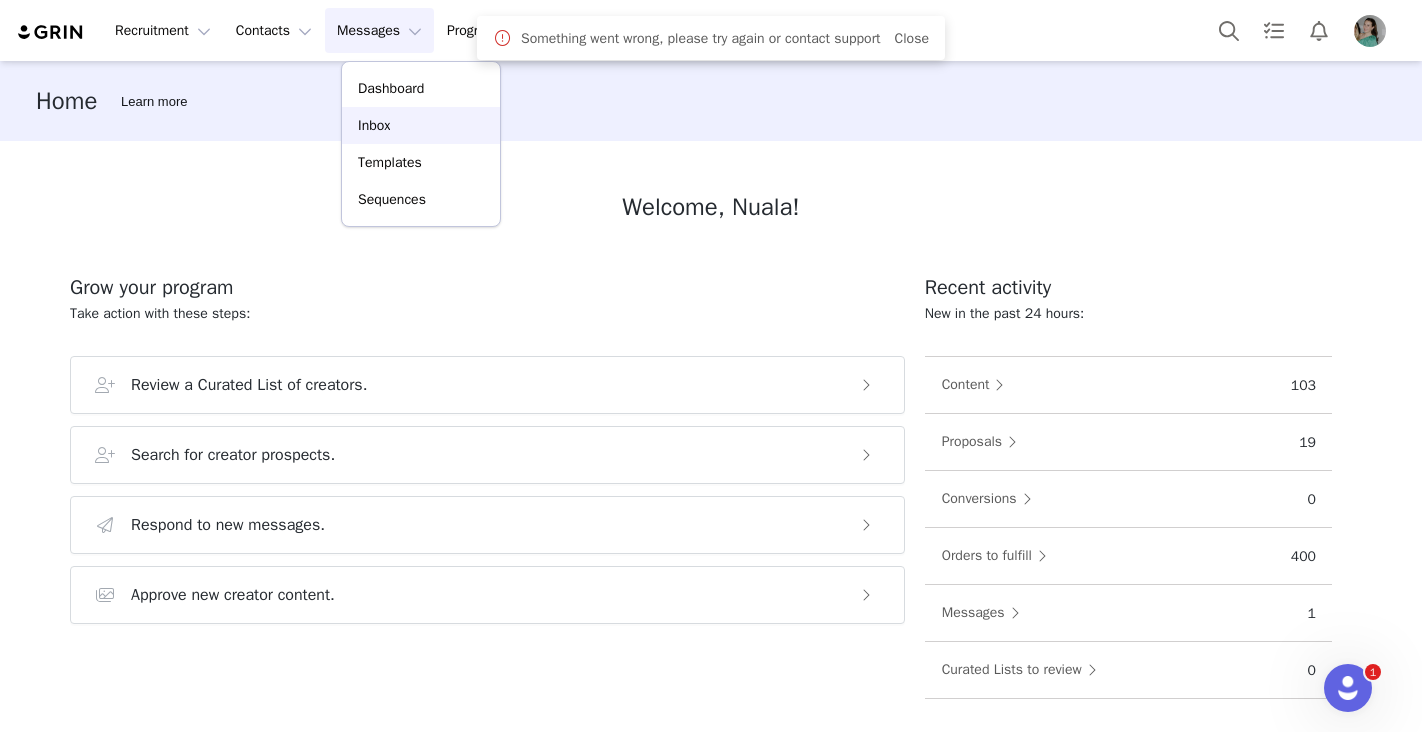 click on "Inbox" at bounding box center [421, 125] 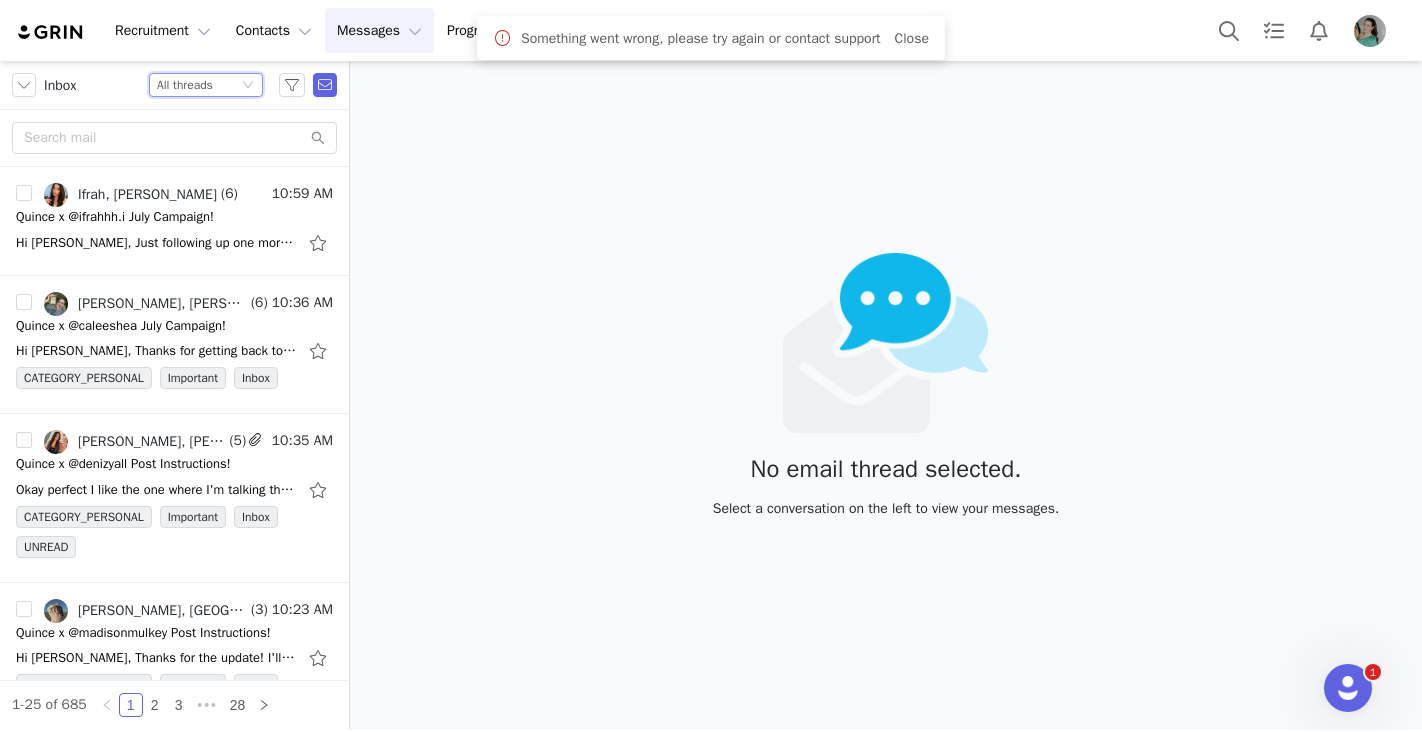 click on "Status All threads" at bounding box center [197, 85] 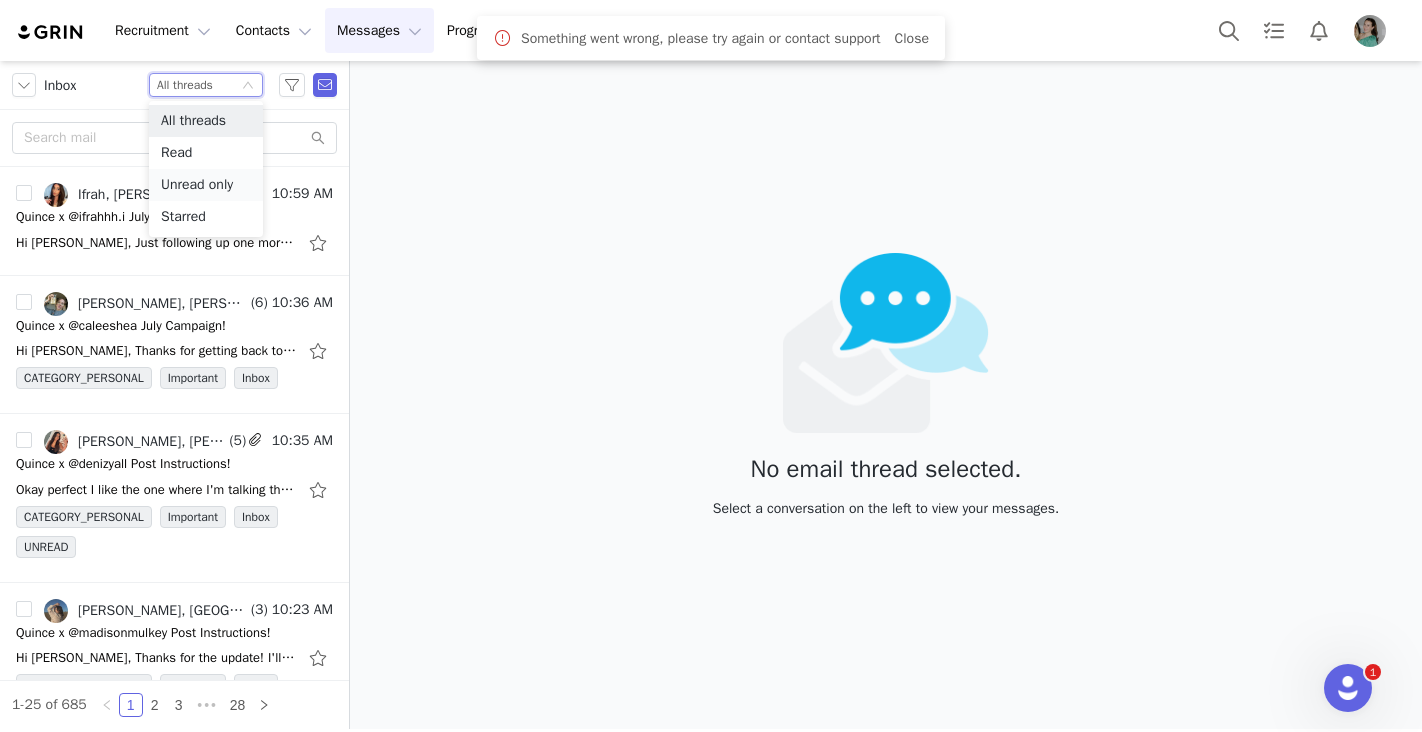 click on "Unread only" at bounding box center (206, 185) 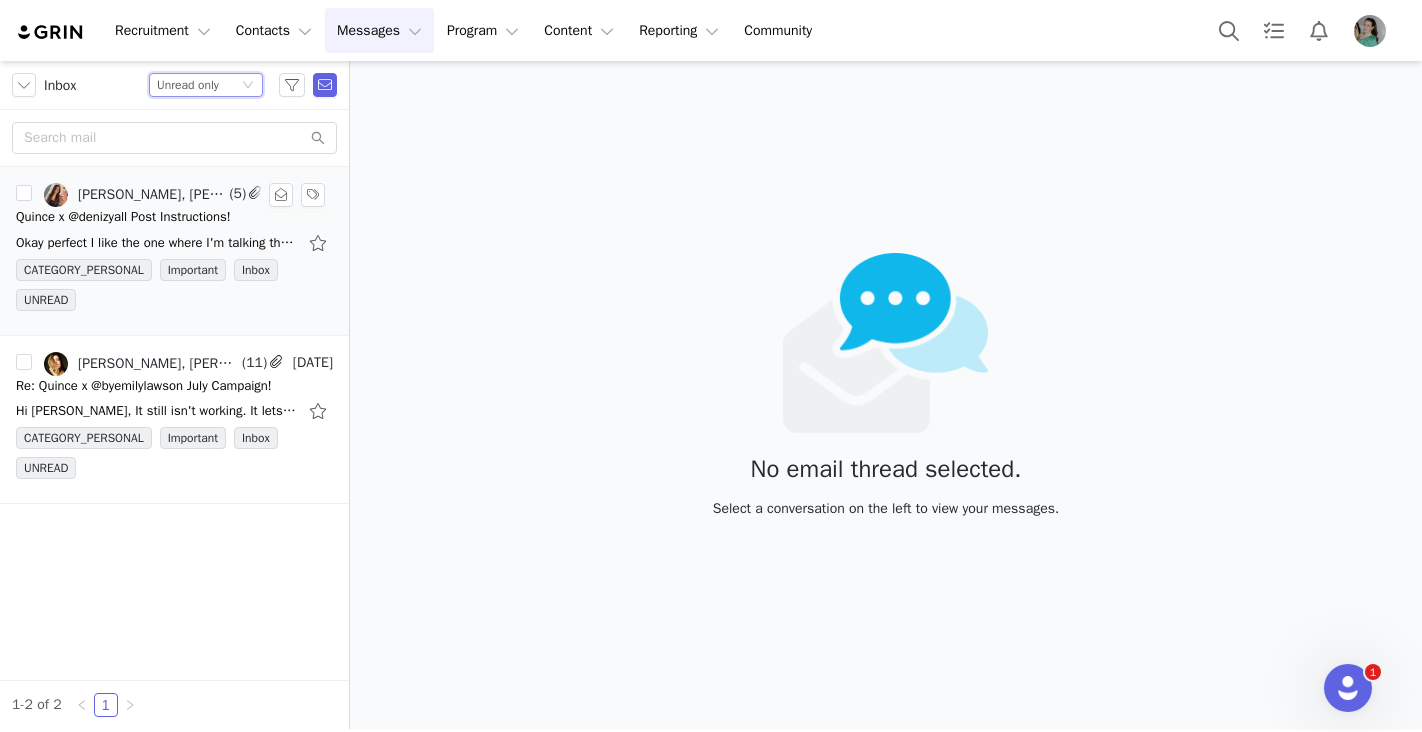 click on "Okay perfect I like the one where I'm talking through the outfits too! I am not using music for that one. Here is the caption: Obsessed with these staple summer pieces from @onequince #" at bounding box center (174, 243) 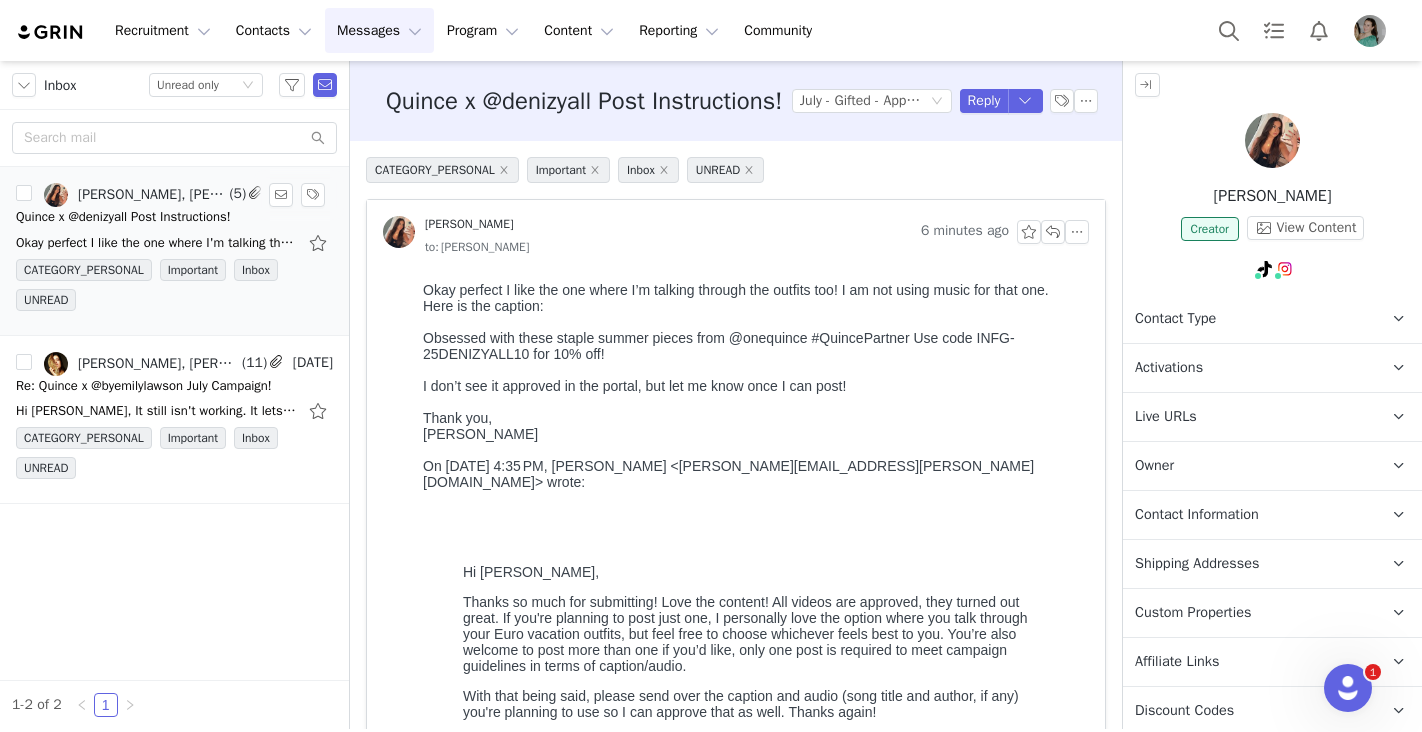 scroll, scrollTop: 0, scrollLeft: 0, axis: both 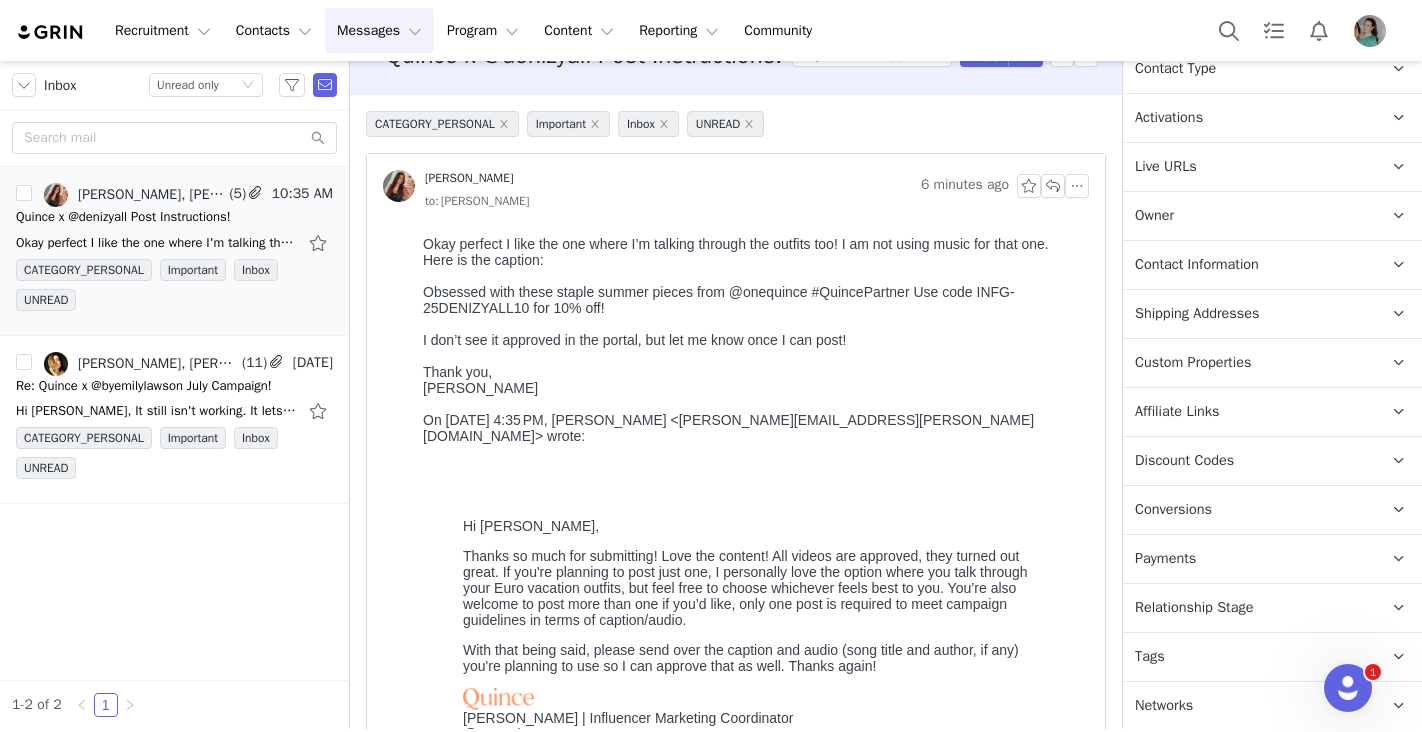 click on "Custom Properties" at bounding box center (1193, 363) 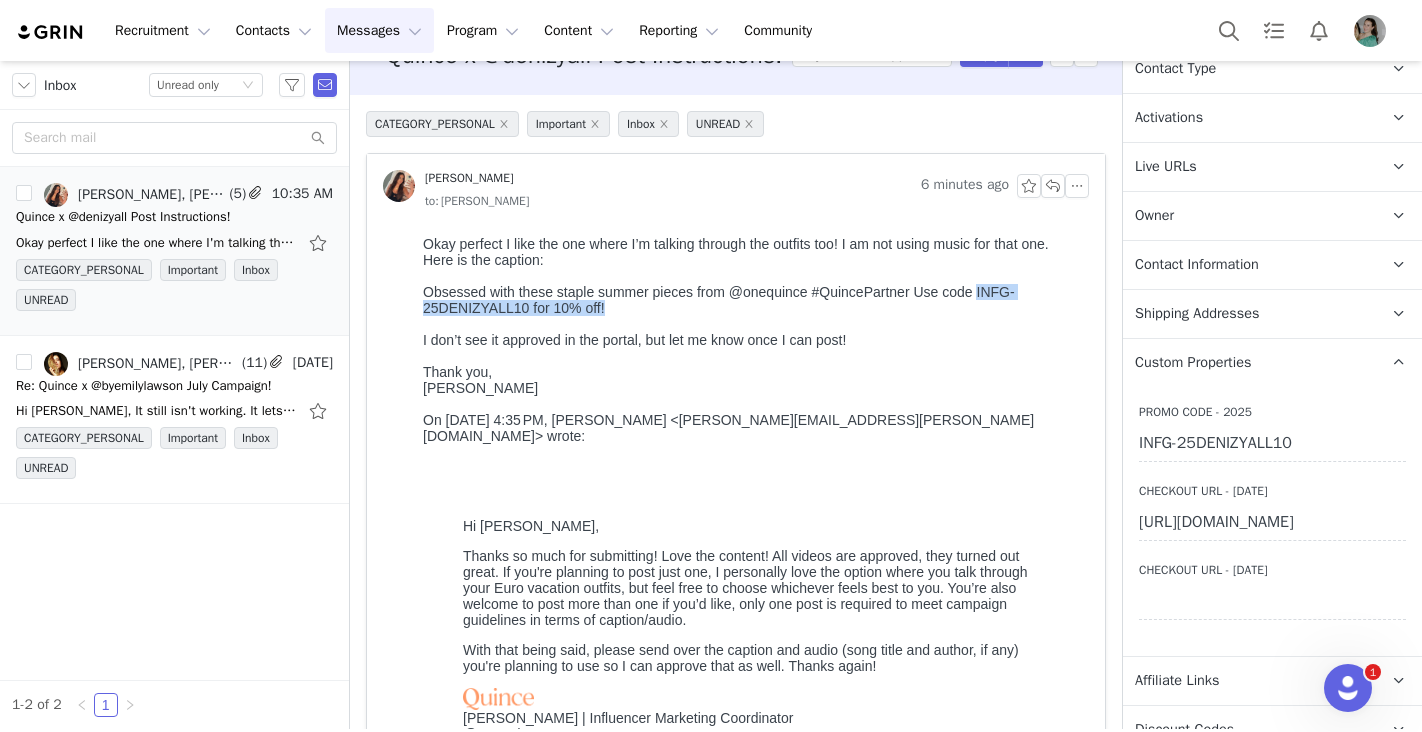 drag, startPoint x: 977, startPoint y: 294, endPoint x: 1007, endPoint y: 317, distance: 37.802116 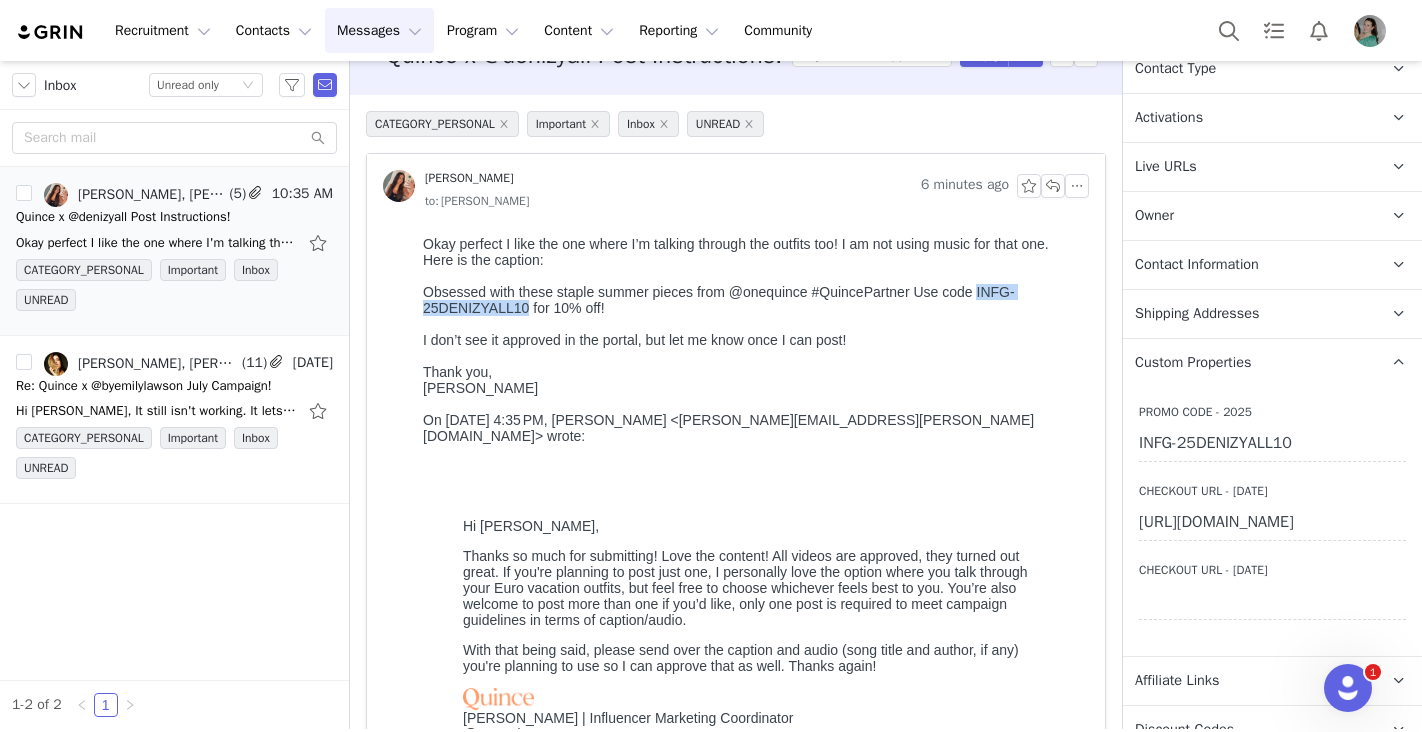 drag, startPoint x: 976, startPoint y: 289, endPoint x: 526, endPoint y: 307, distance: 450.35986 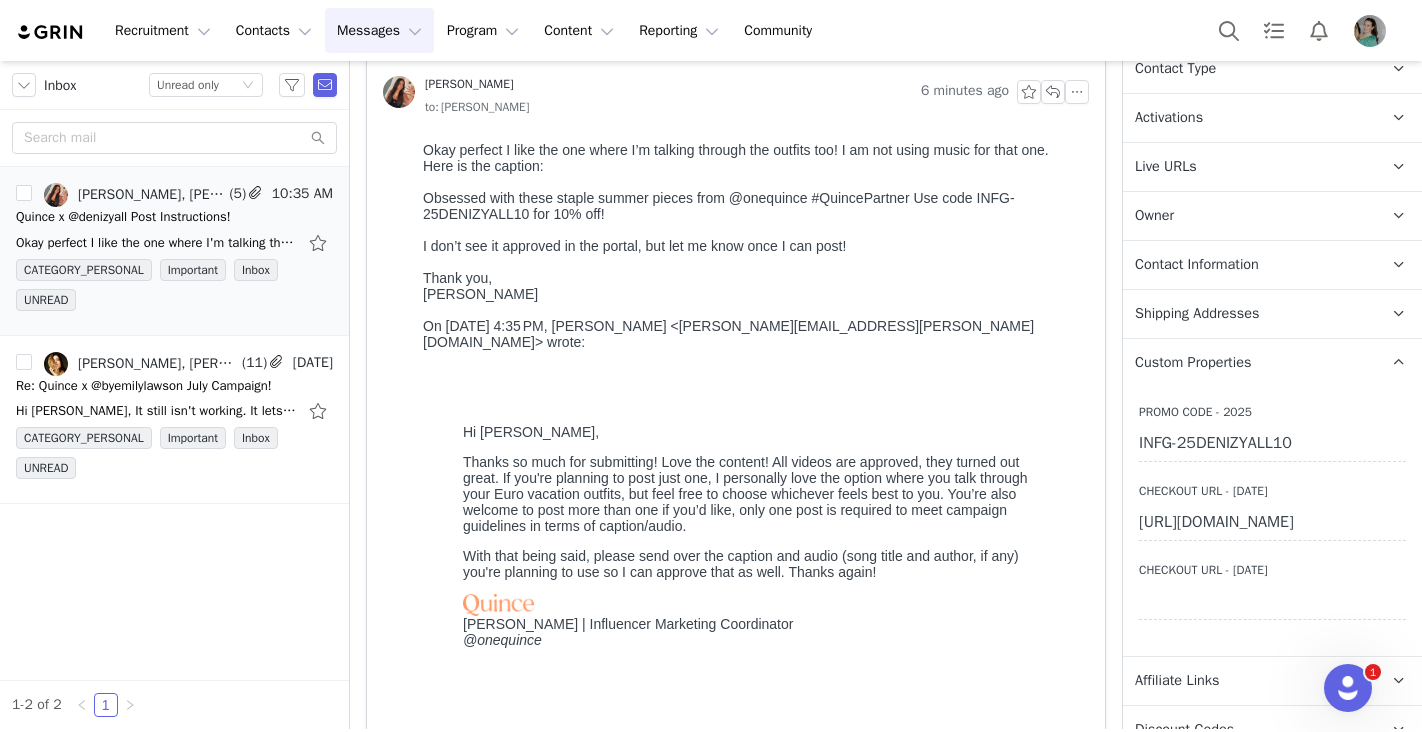 scroll, scrollTop: 0, scrollLeft: 0, axis: both 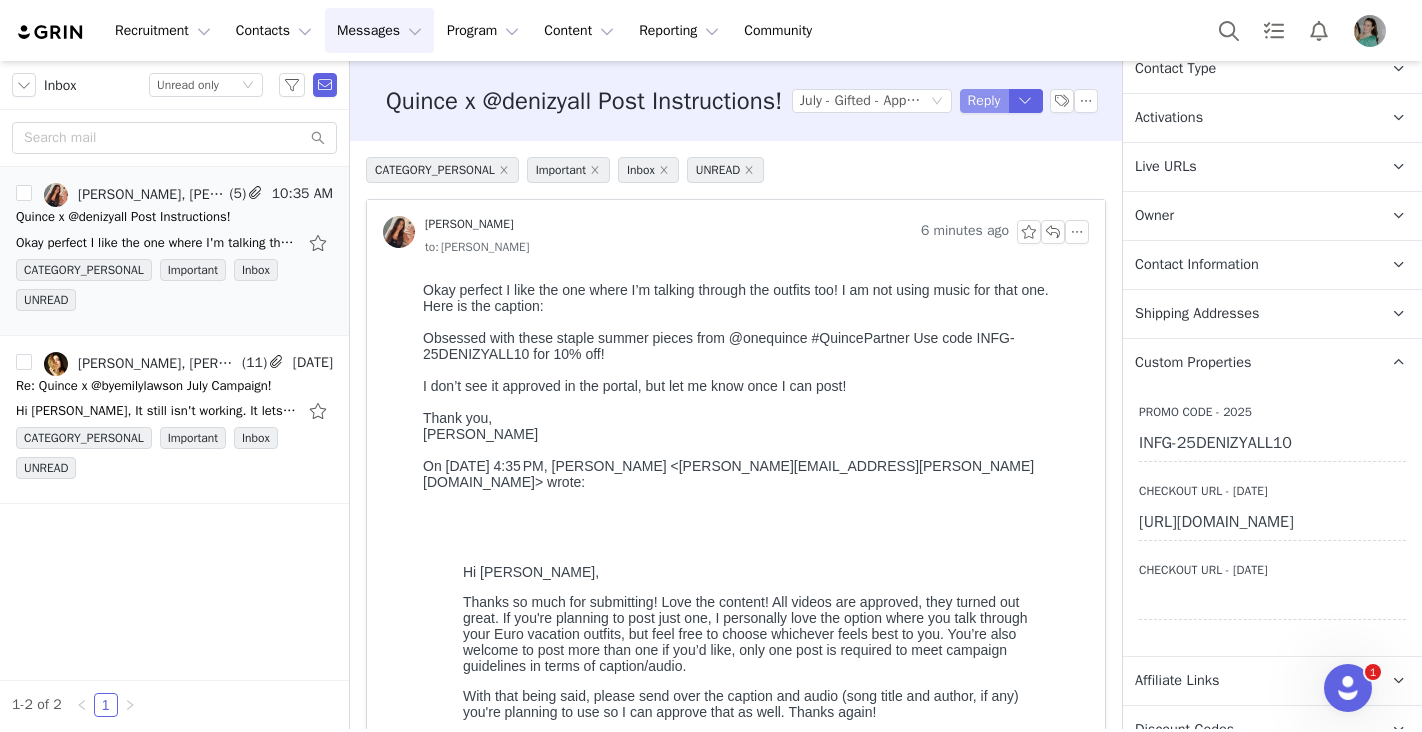 click on "Reply" at bounding box center [984, 101] 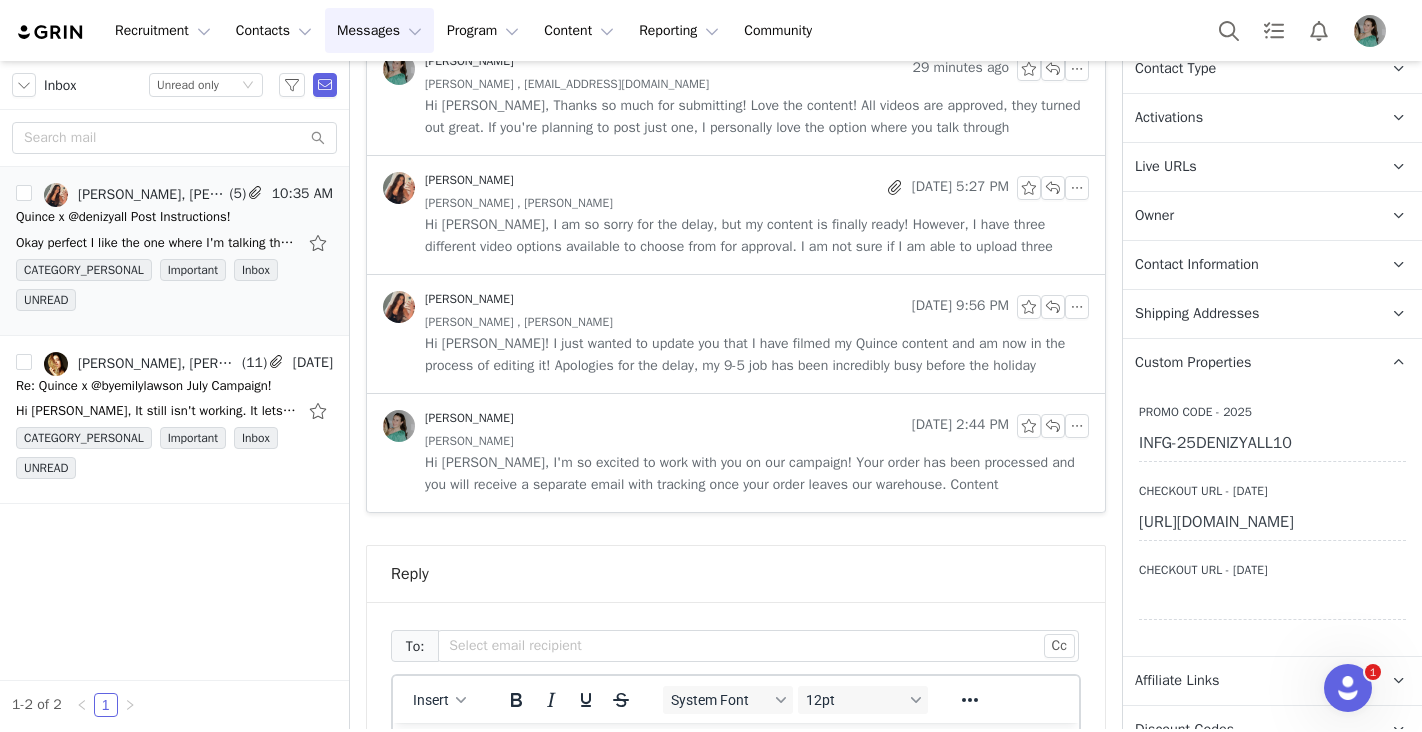 scroll, scrollTop: 1240, scrollLeft: 0, axis: vertical 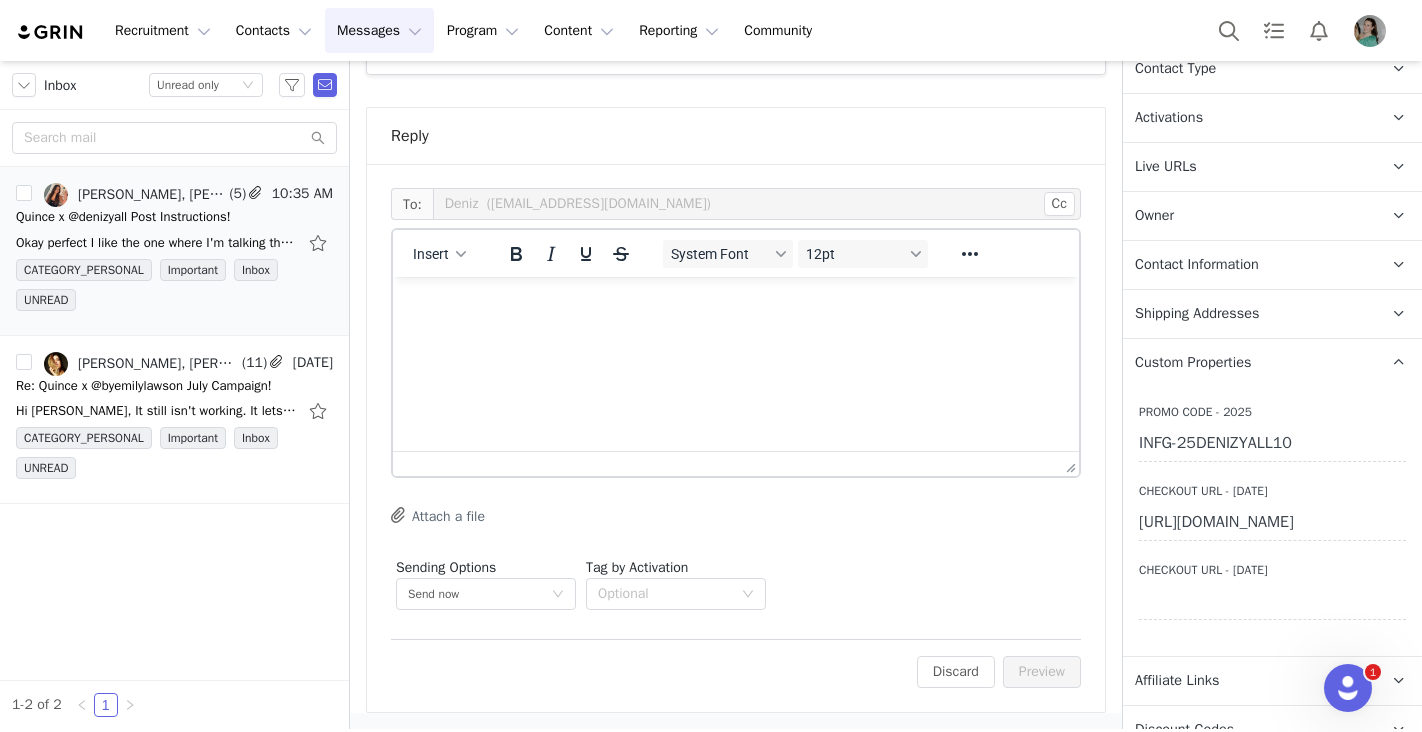 click at bounding box center (736, 304) 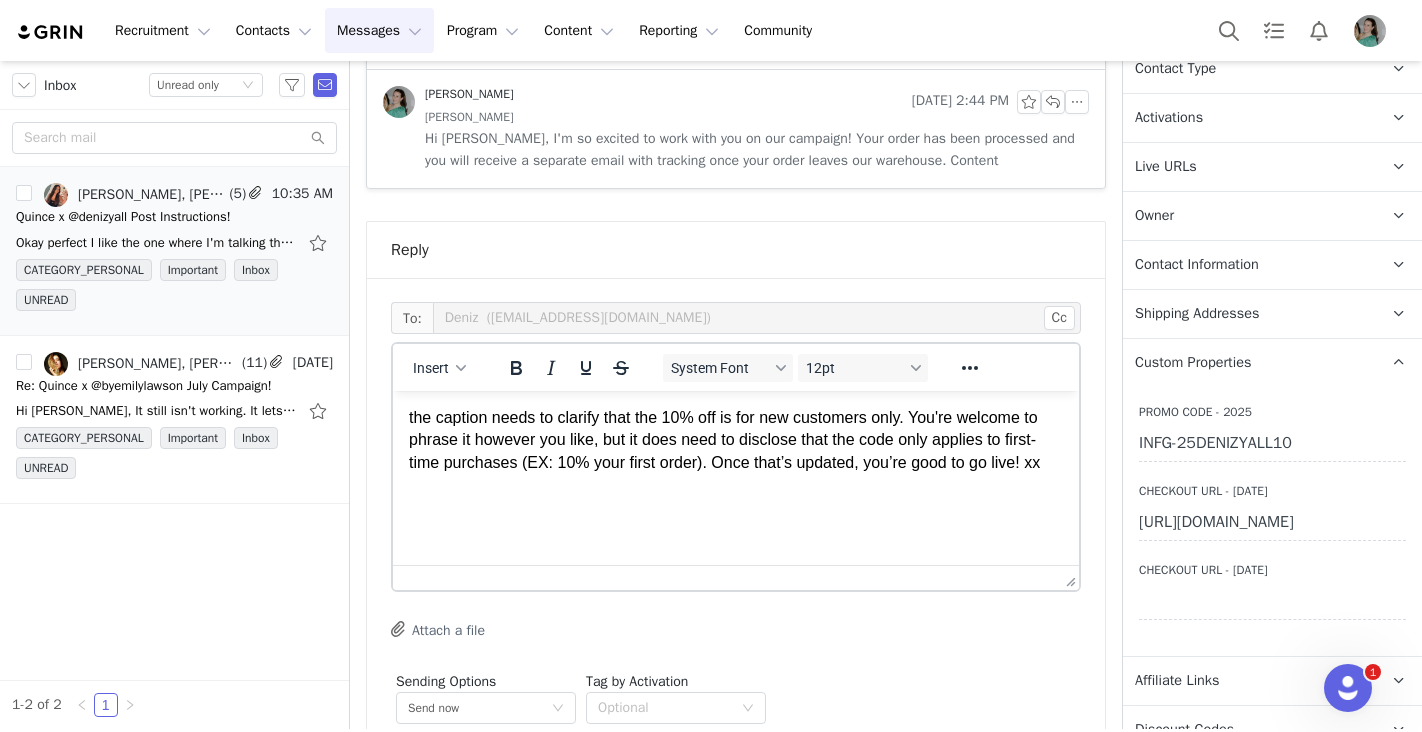 scroll, scrollTop: 1175, scrollLeft: 0, axis: vertical 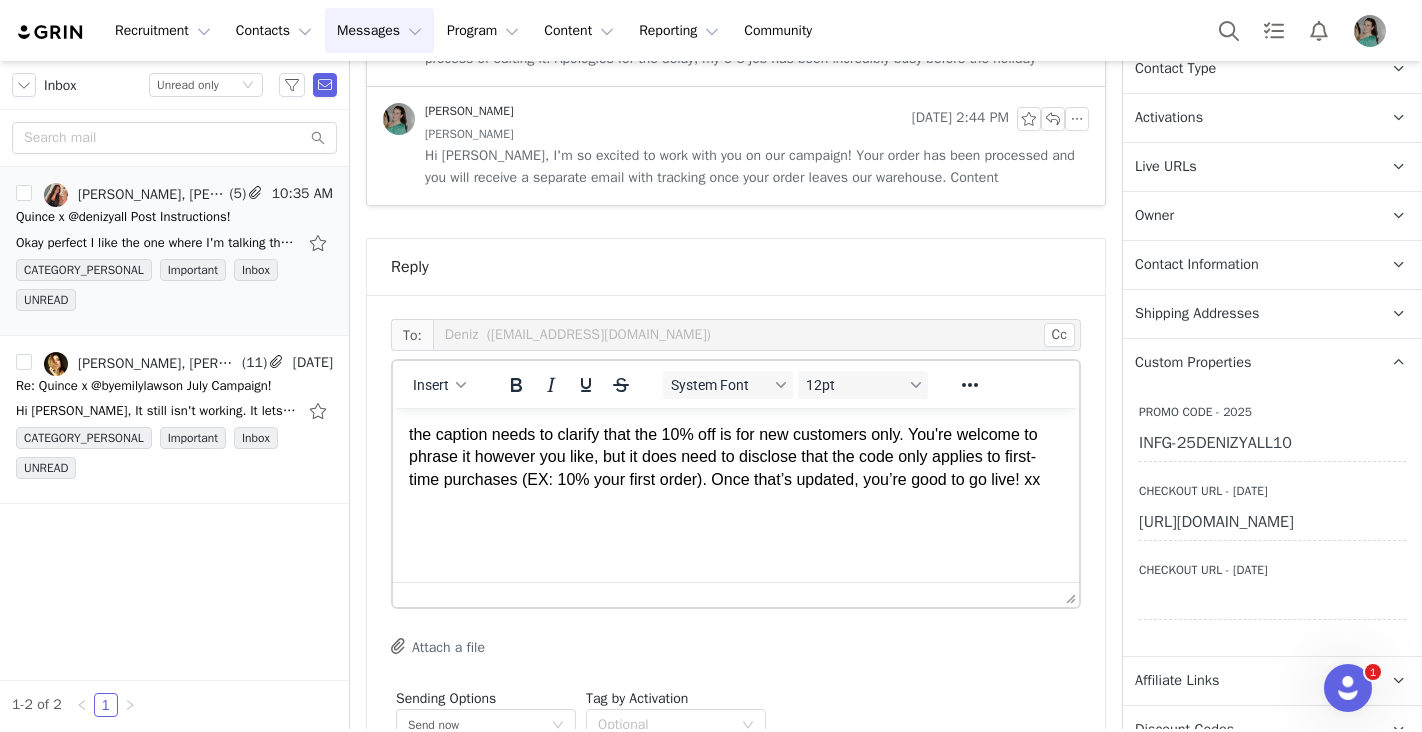 click on "the caption needs to clarify that the 10% off is for new customers only. You're welcome to phrase it however you like, but it does need to disclose that the code only applies to first-time purchases (EX: 10% your first order). Once that’s updated, you’re good to go live! xx" at bounding box center (736, 457) 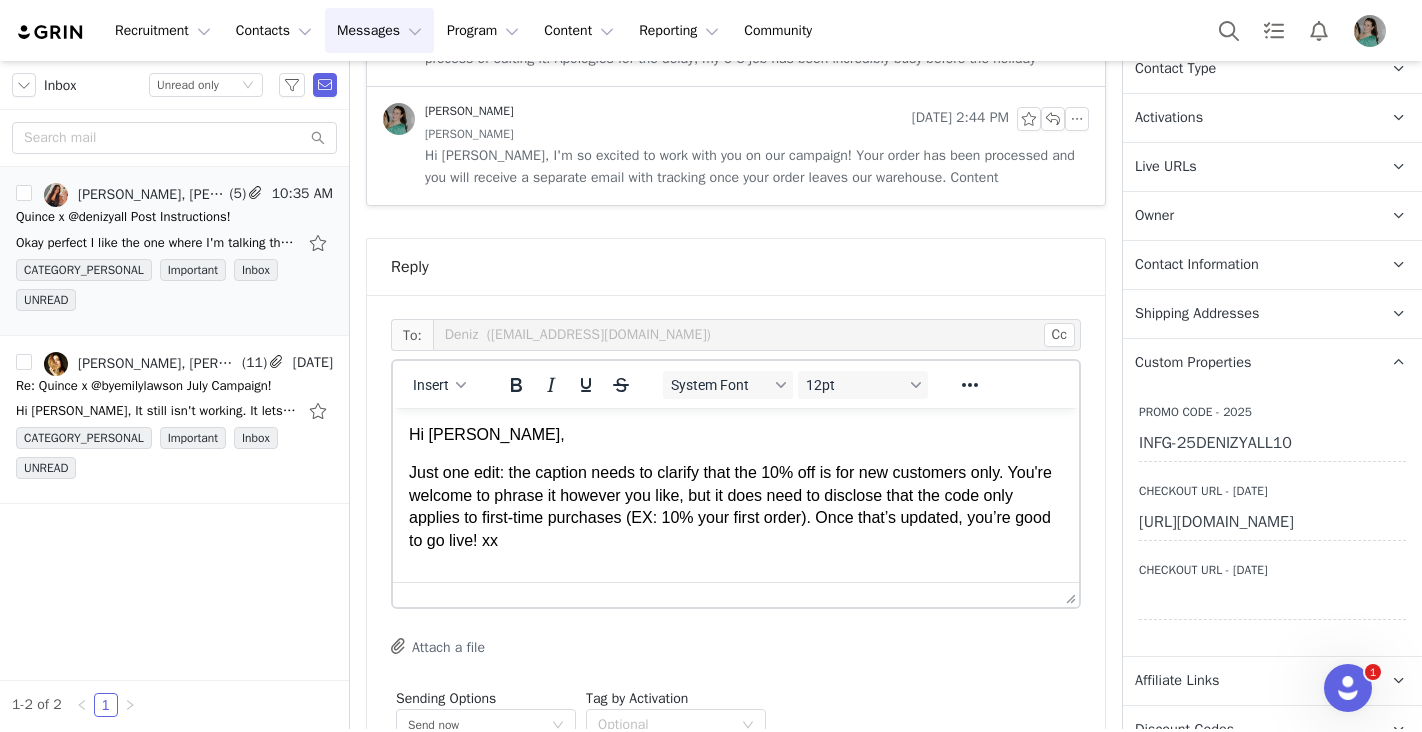 click on "Just one edit: the caption needs to clarify that the 10% off is for new customers only. You're welcome to phrase it however you like, but it does need to disclose that the code only applies to first-time purchases (EX: 10% your first order). Once that’s updated, you’re good to go live! xx" at bounding box center (736, 507) 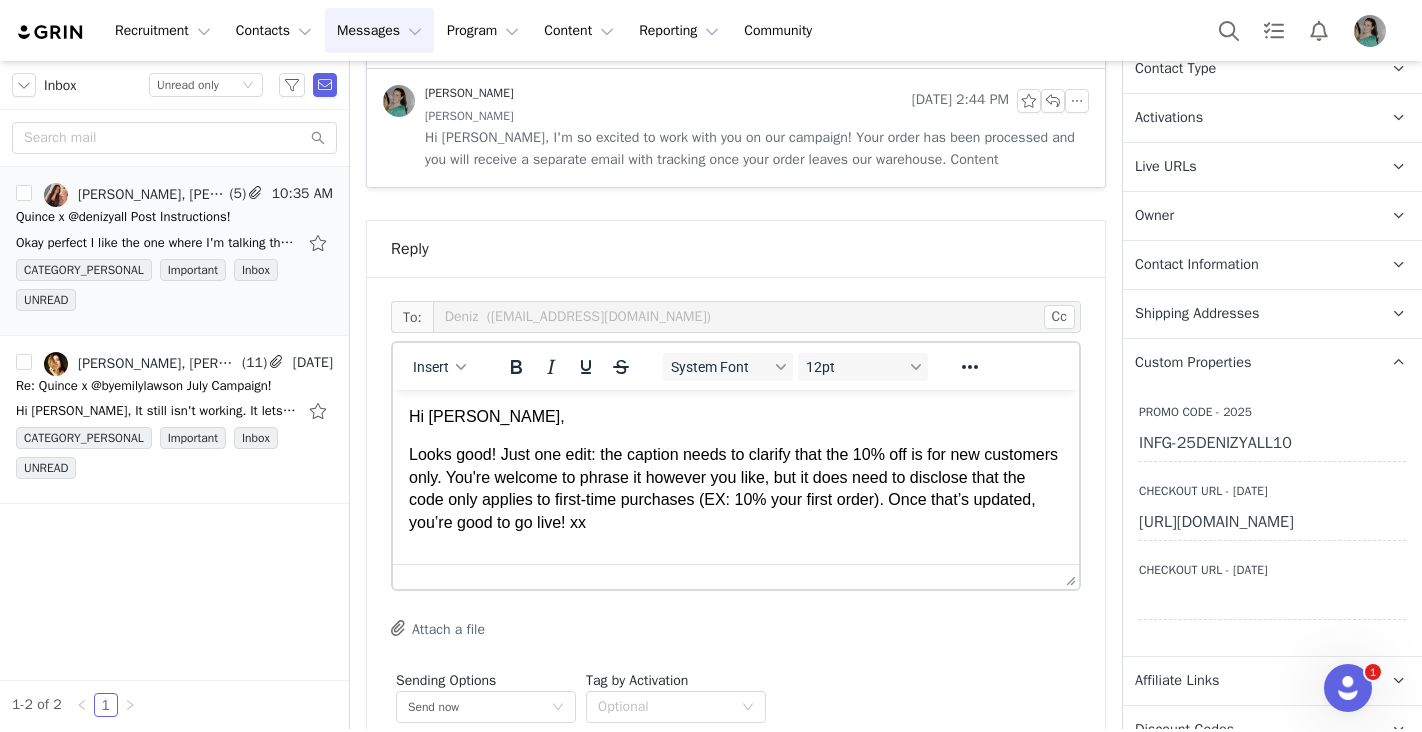 scroll, scrollTop: 1197, scrollLeft: 0, axis: vertical 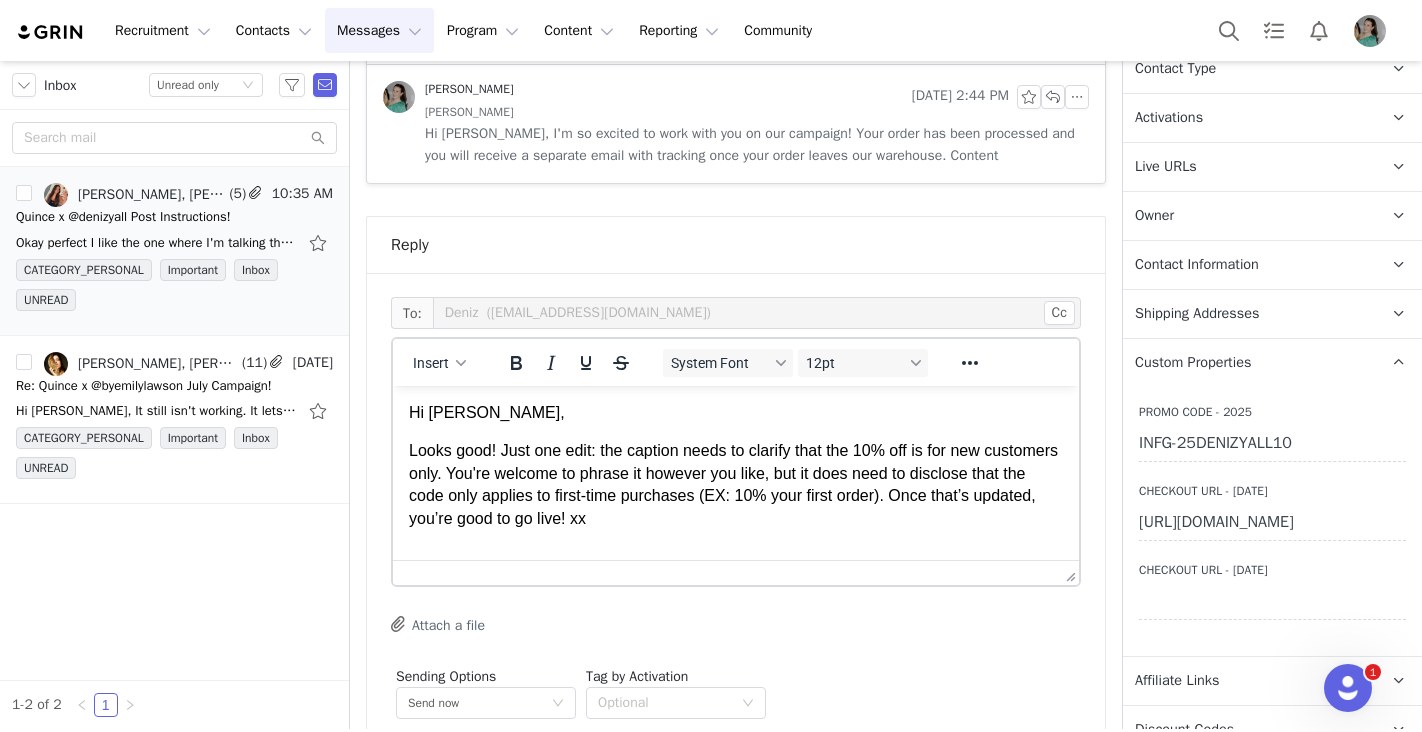click on "Looks good! Just one edit: the caption needs to clarify that the 10% off is for new customers only. You're welcome to phrase it however you like, but it does need to disclose that the code only applies to first-time purchases (EX: 10% your first order). Once that’s updated, you’re good to go live! xx" at bounding box center [736, 485] 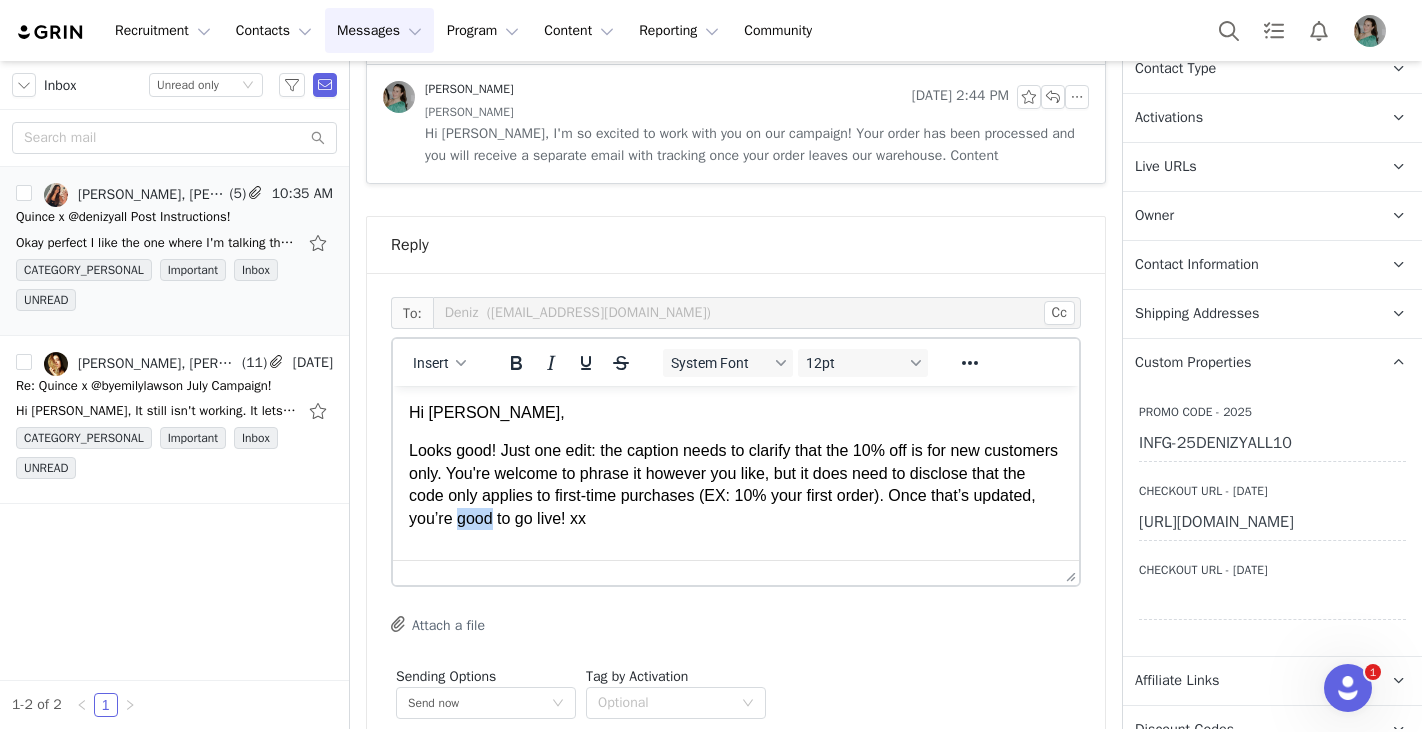 click on "Looks good! Just one edit: the caption needs to clarify that the 10% off is for new customers only. You're welcome to phrase it however you like, but it does need to disclose that the code only applies to first-time purchases (EX: 10% your first order). Once that’s updated, you’re good to go live! xx" at bounding box center [736, 485] 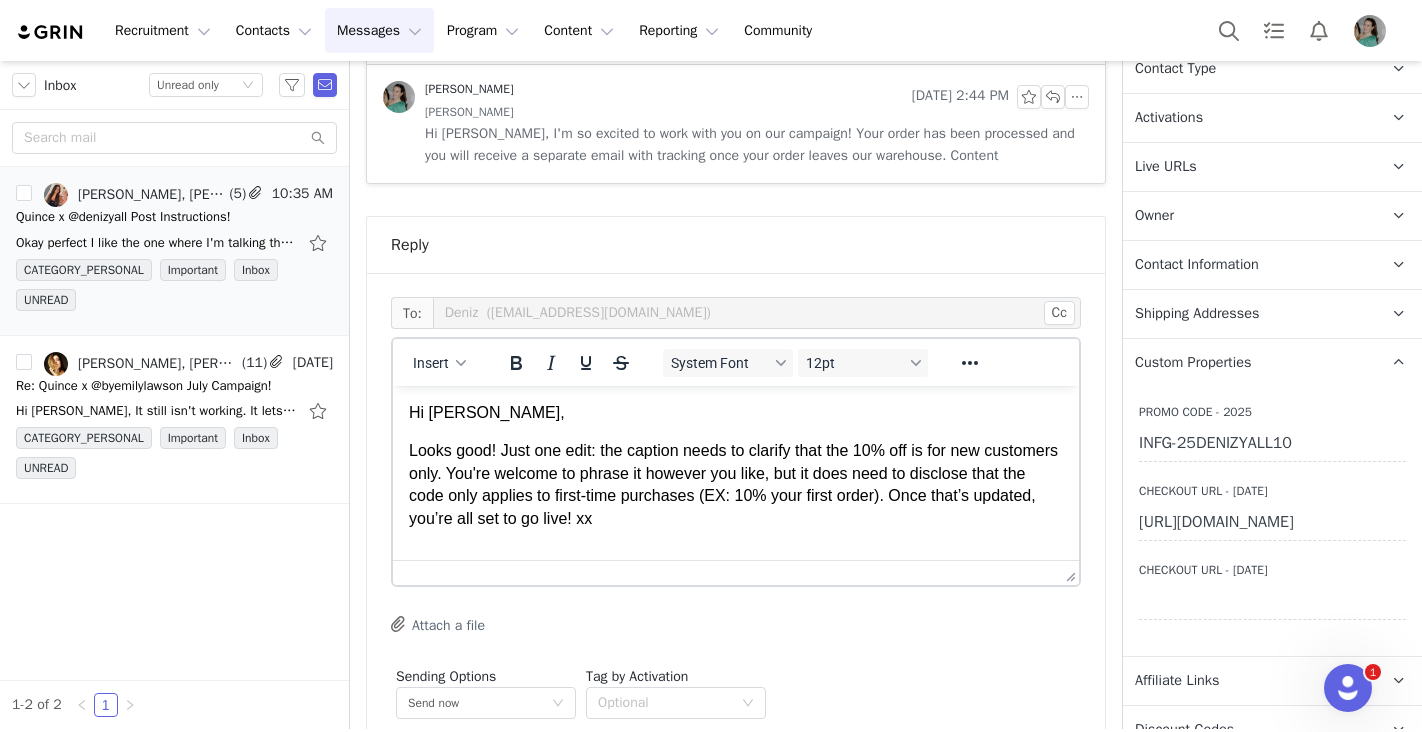 click on "Looks good! Just one edit: the caption needs to clarify that the 10% off is for new customers only. You're welcome to phrase it however you like, but it does need to disclose that the code only applies to first-time purchases (EX: 10% your first order). Once that’s updated, you’re all set to go live! xx" at bounding box center (736, 485) 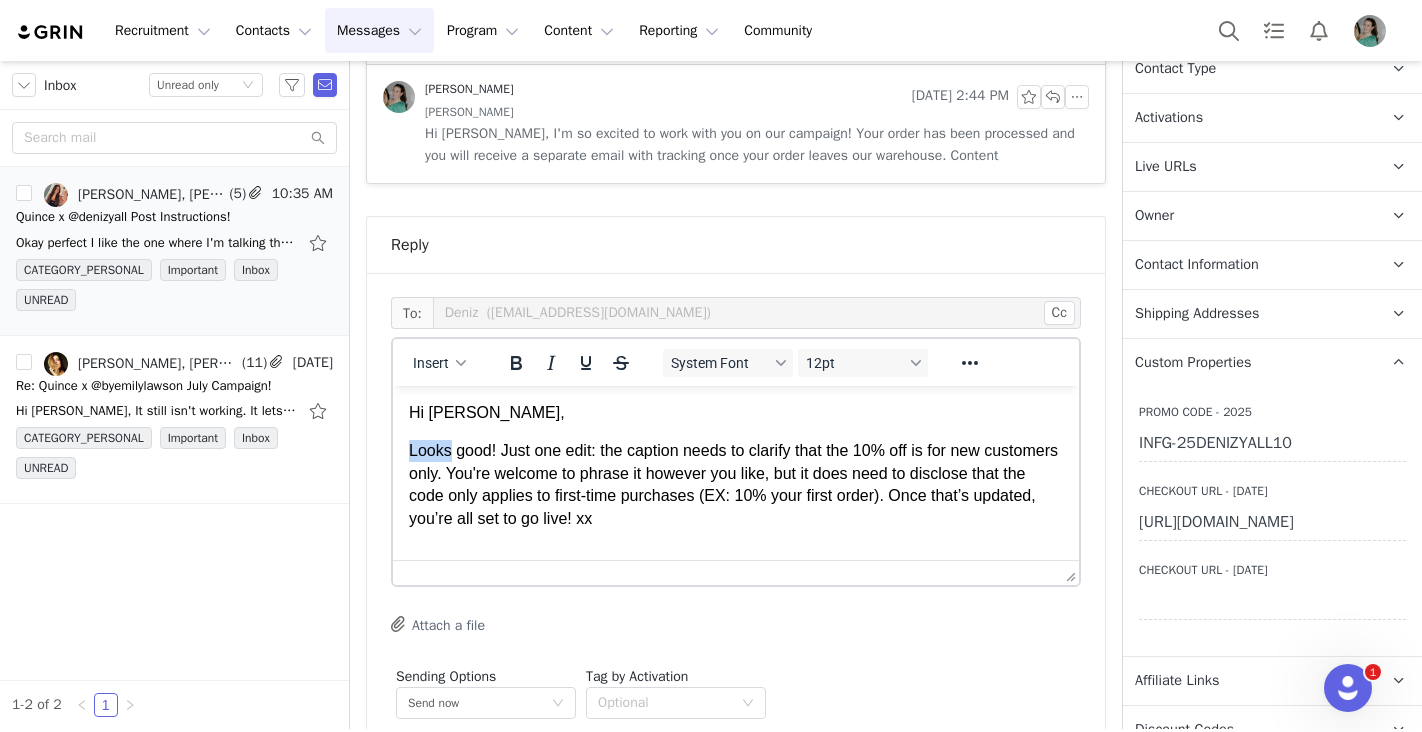 click on "Looks good! Just one edit: the caption needs to clarify that the 10% off is for new customers only. You're welcome to phrase it however you like, but it does need to disclose that the code only applies to first-time purchases (EX: 10% your first order). Once that’s updated, you’re all set to go live! xx" at bounding box center (736, 485) 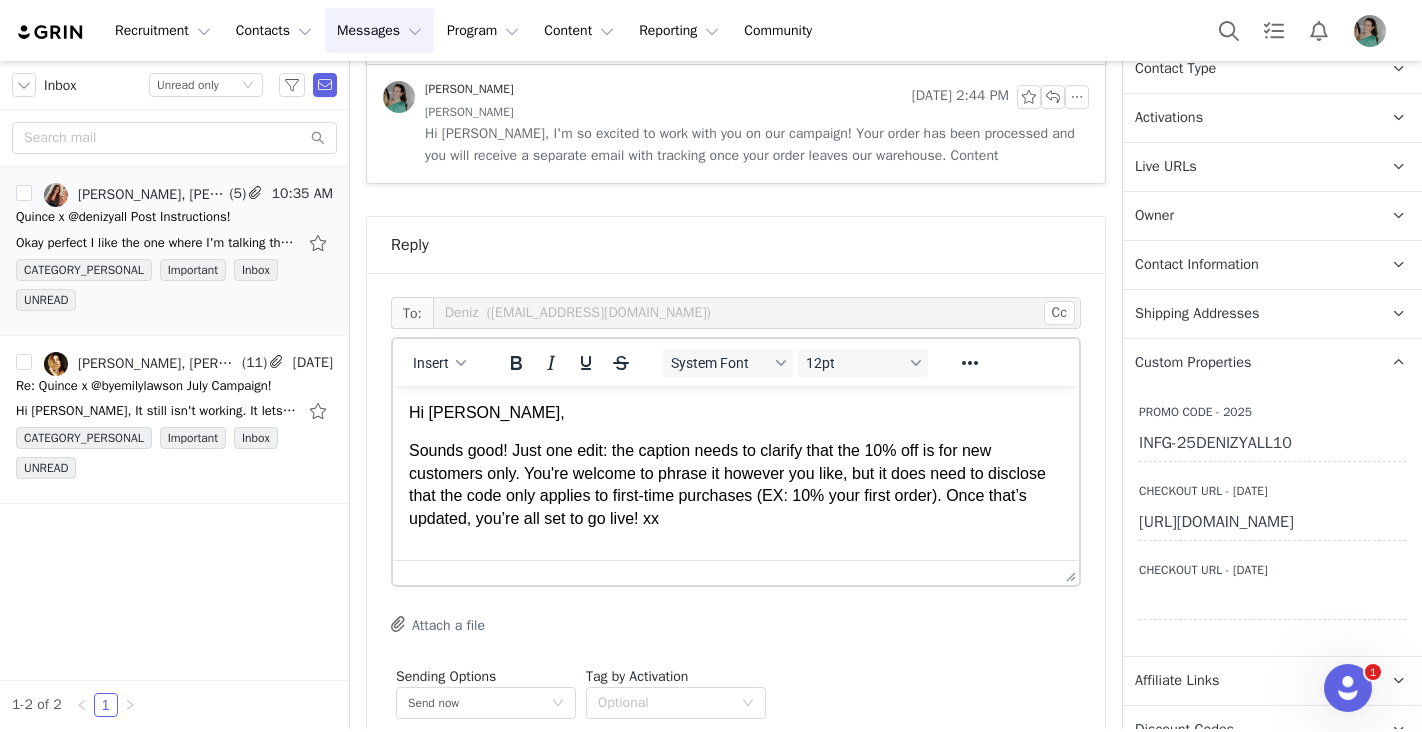 click on "Sounds good! Just one edit: the caption needs to clarify that the 10% off is for new customers only. You're welcome to phrase it however you like, but it does need to disclose that the code only applies to first-time purchases (EX: 10% your first order). Once that’s updated, you’re all set to go live! xx" at bounding box center (736, 485) 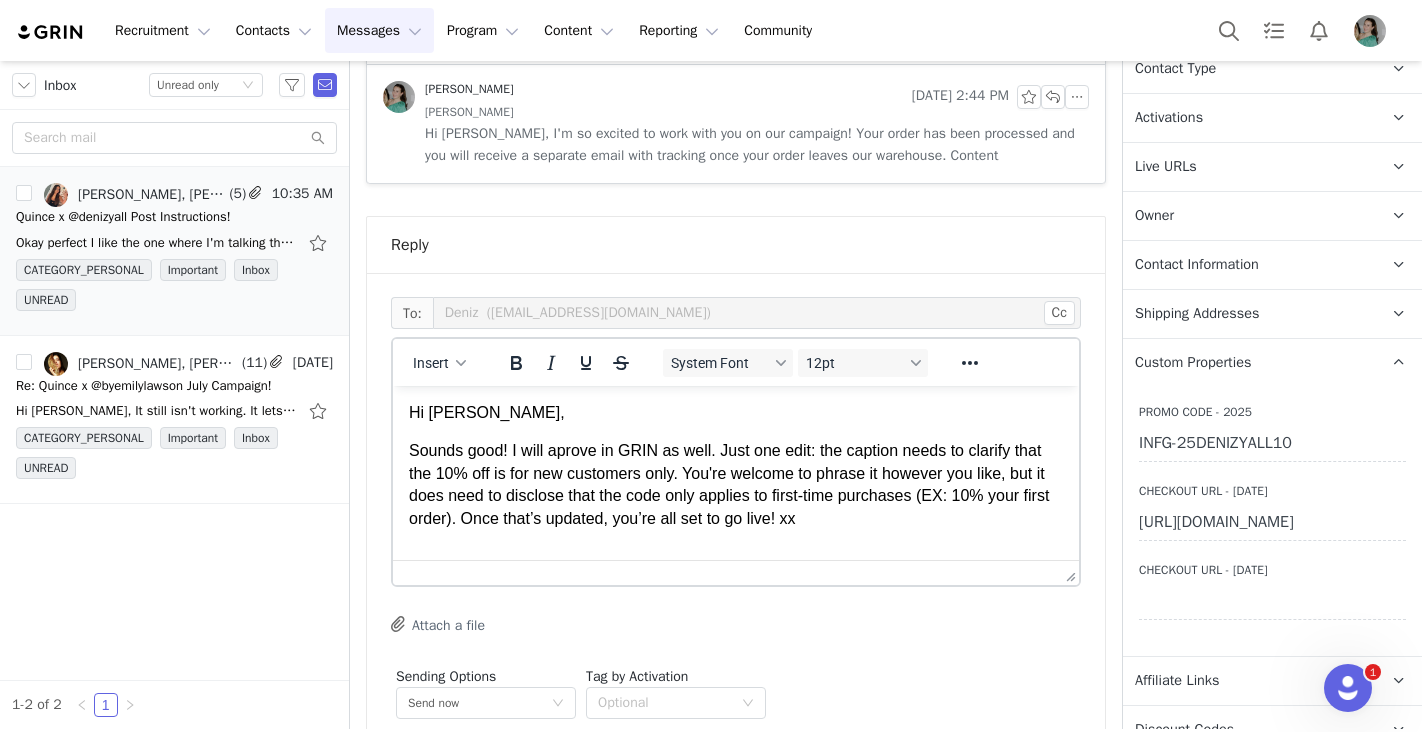 click on "Sounds good! I will aprove in GRIN as well. Just one edit: the caption needs to clarify that the 10% off is for new customers only. You're welcome to phrase it however you like, but it does need to disclose that the code only applies to first-time purchases (EX: 10% your first order). Once that’s updated, you’re all set to go live! xx" at bounding box center [736, 485] 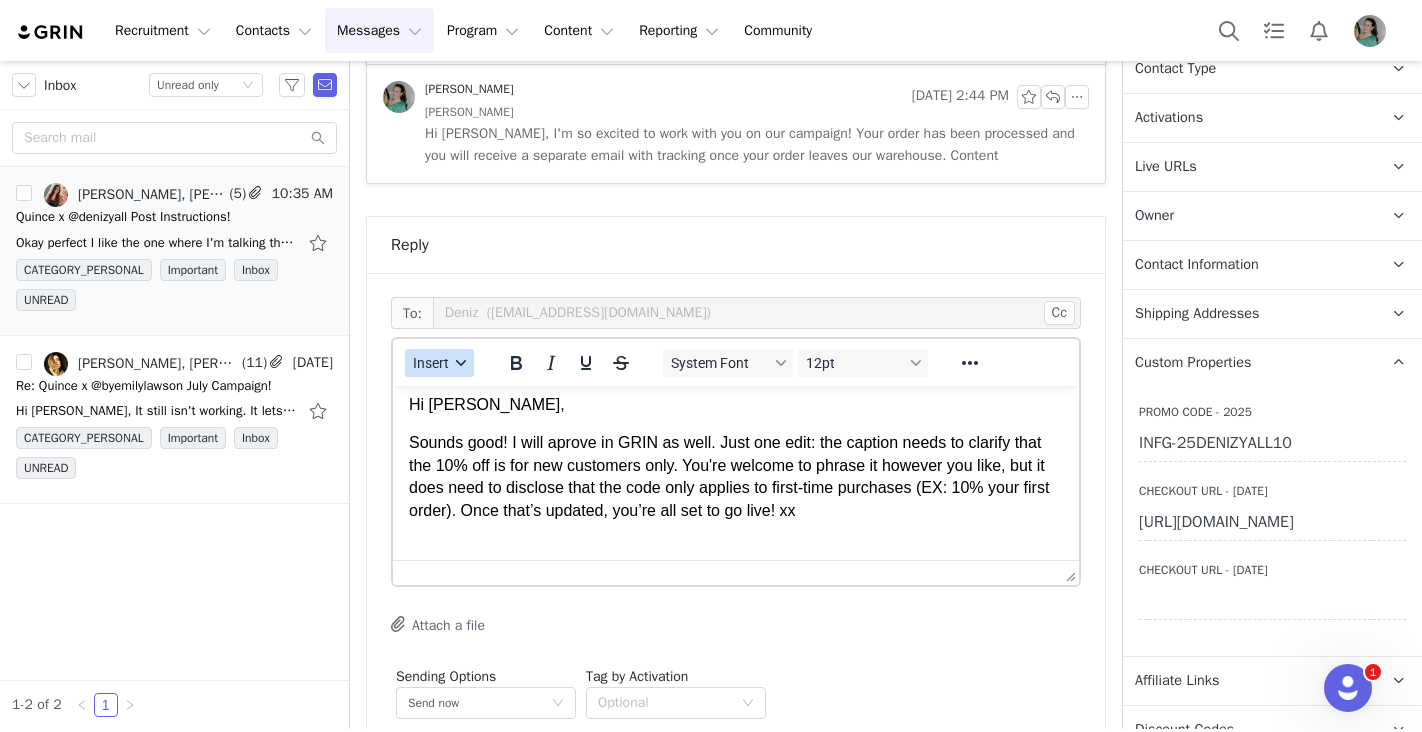 click on "Insert" at bounding box center (439, 363) 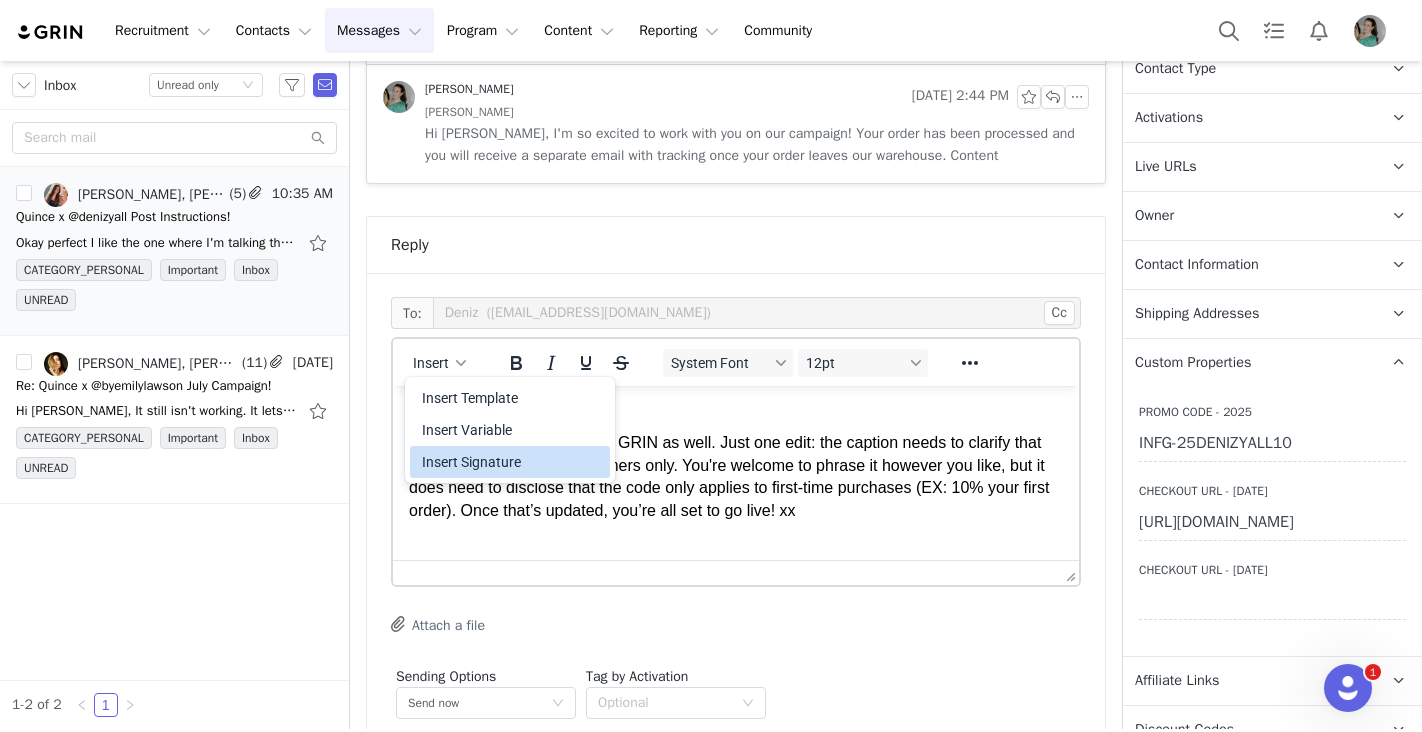 click on "Insert Signature" at bounding box center (512, 462) 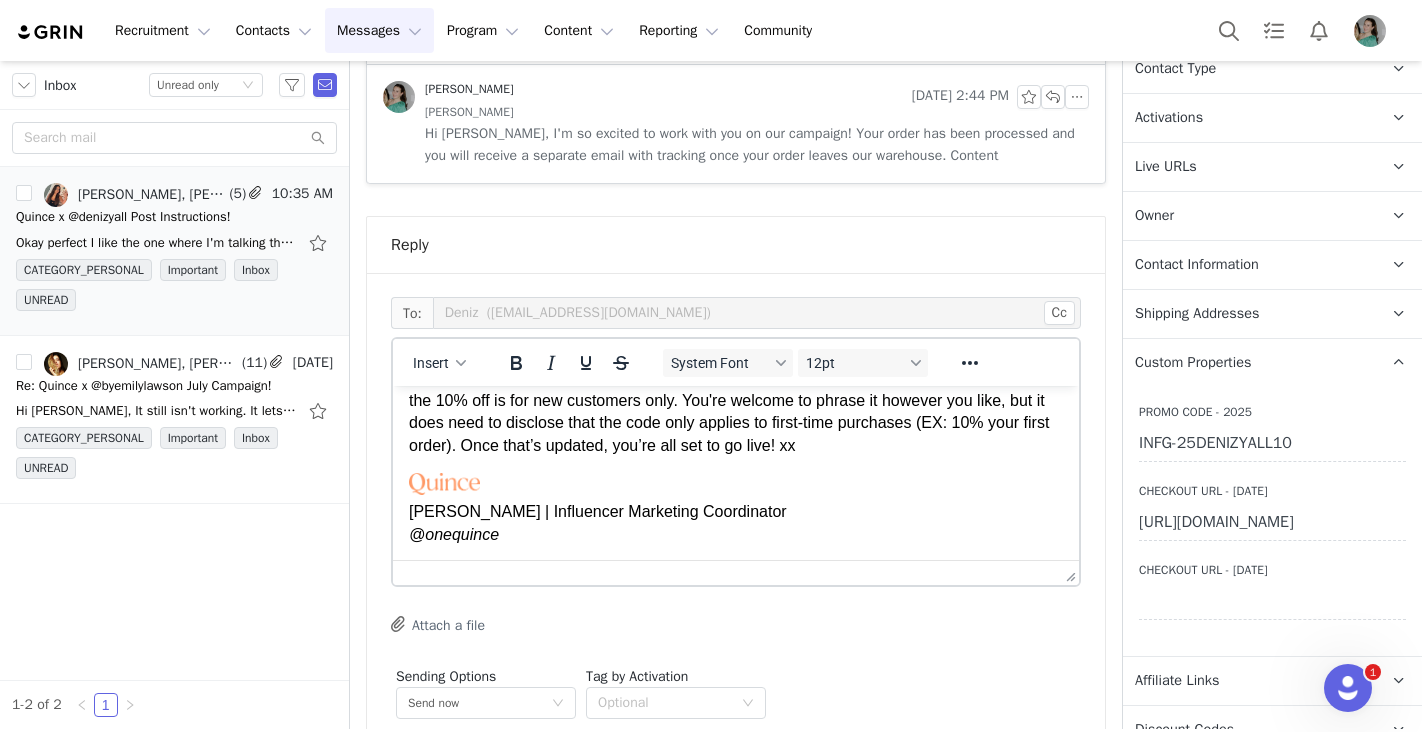 scroll, scrollTop: 75, scrollLeft: 0, axis: vertical 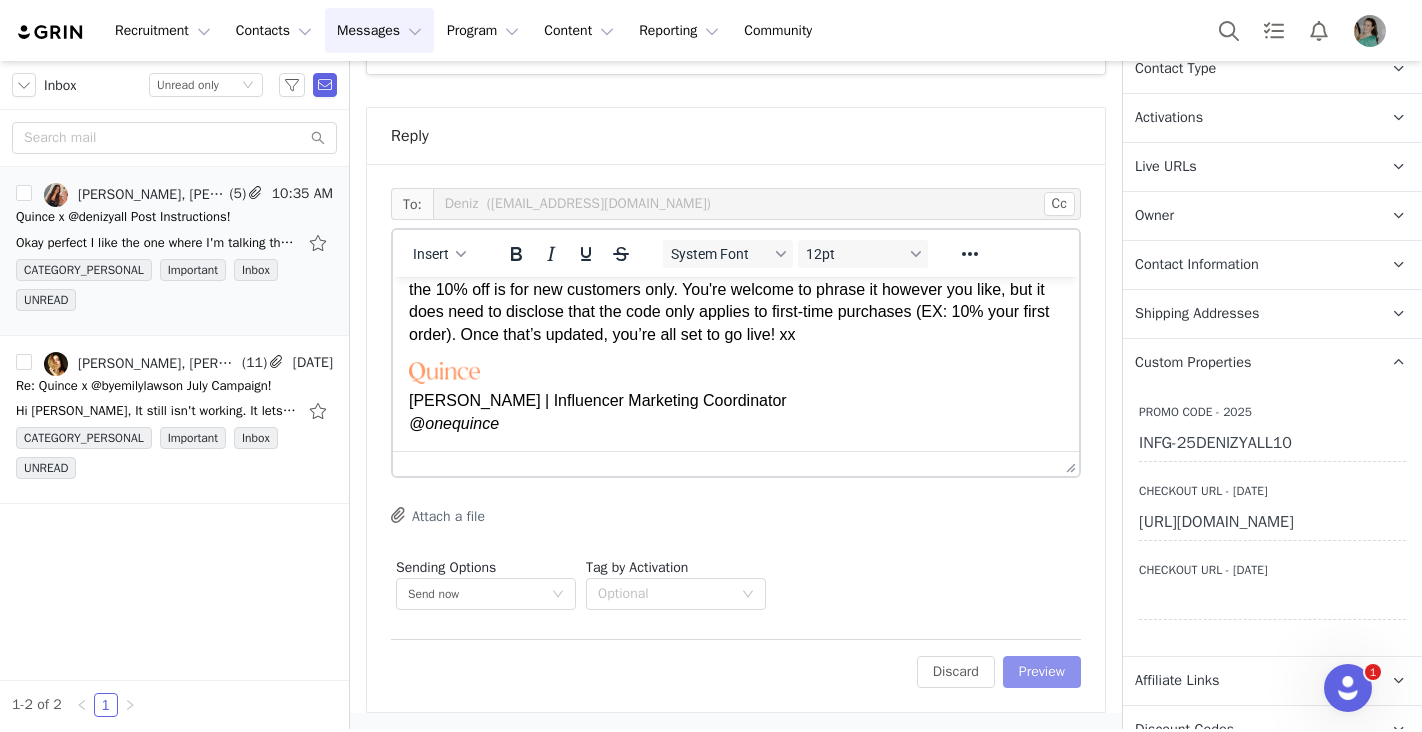click on "Preview" at bounding box center [1042, 672] 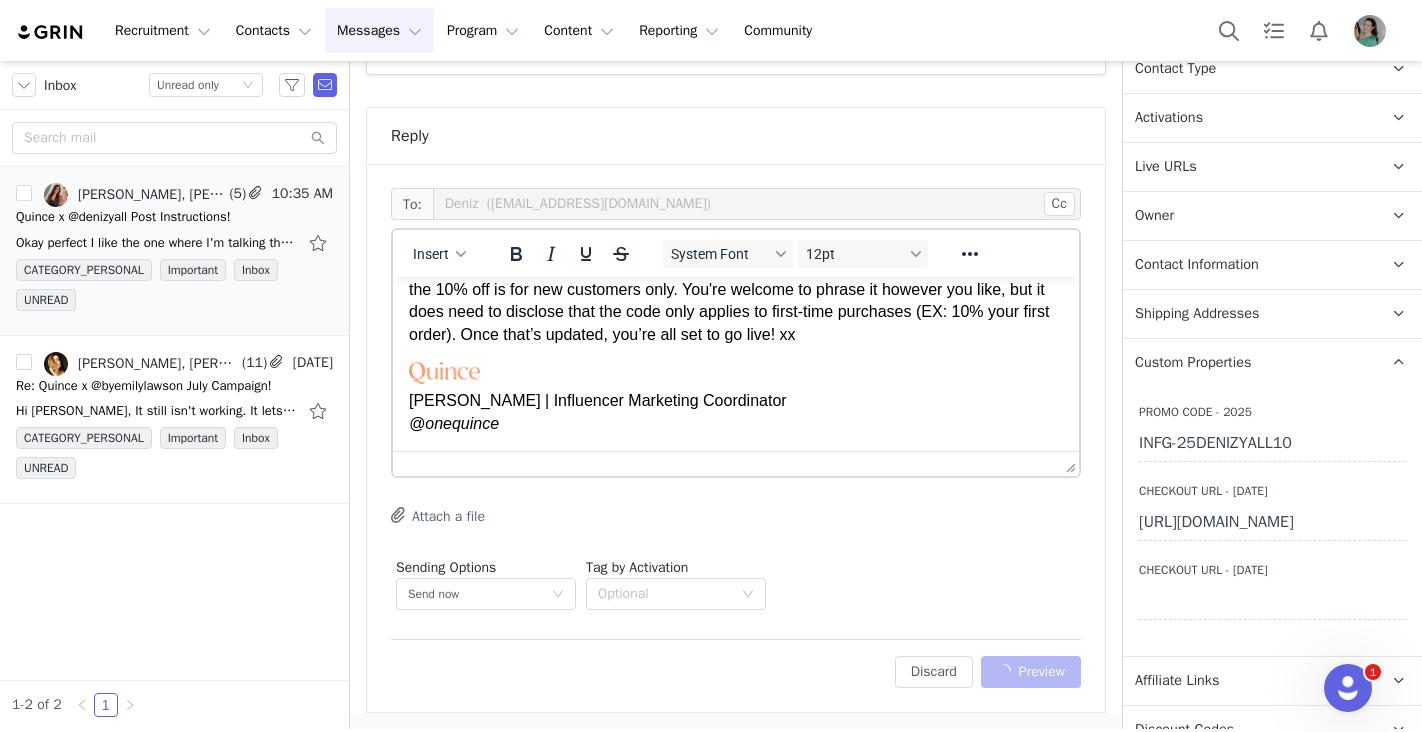 scroll, scrollTop: 1230, scrollLeft: 0, axis: vertical 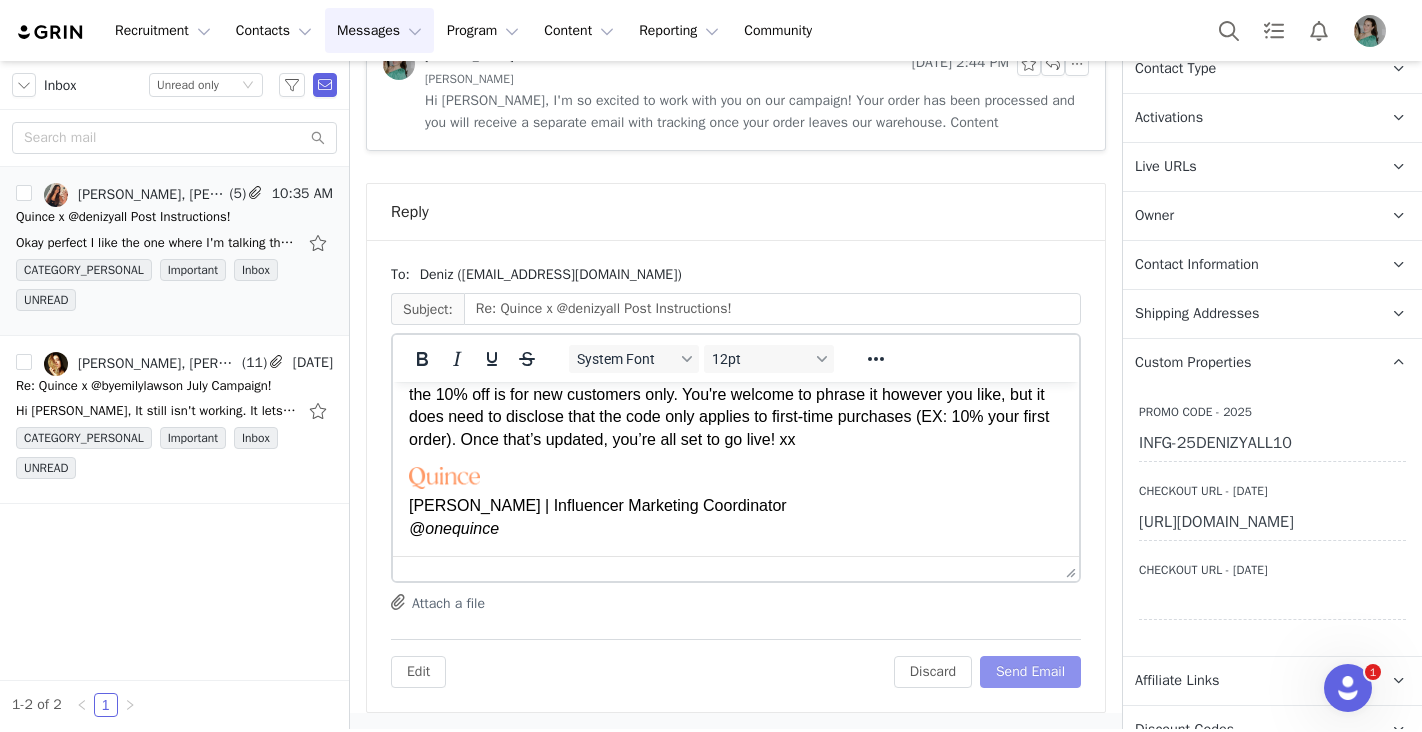 click on "Send Email" at bounding box center (1030, 672) 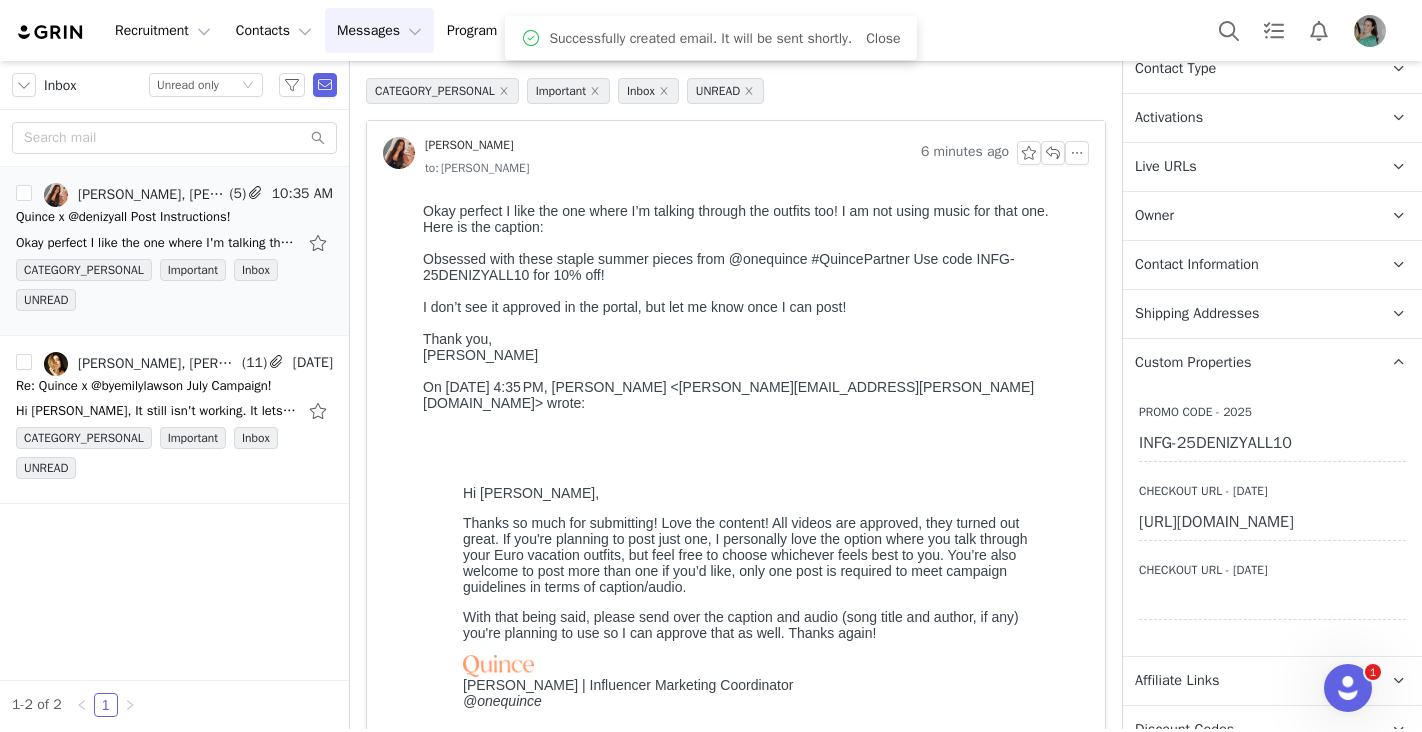 scroll, scrollTop: 0, scrollLeft: 0, axis: both 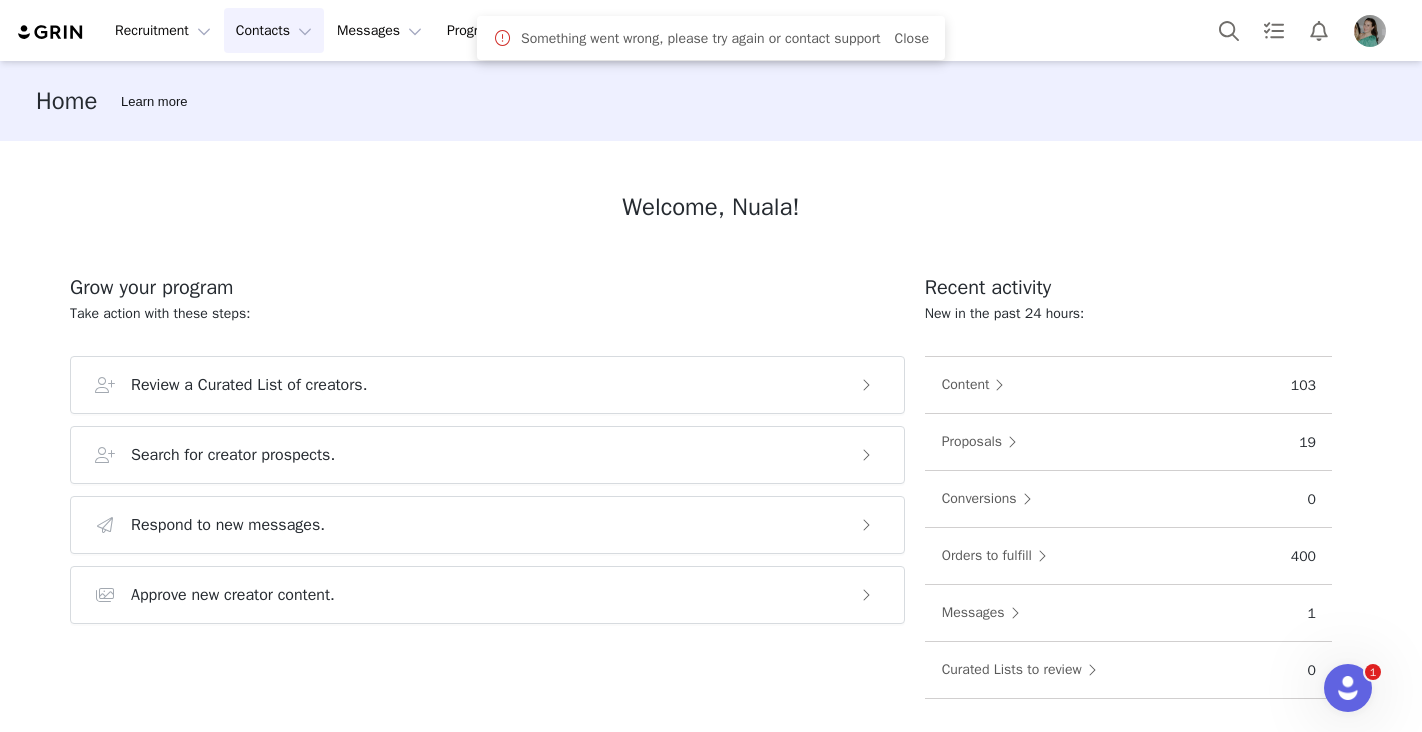 click on "Contacts Contacts" at bounding box center (274, 30) 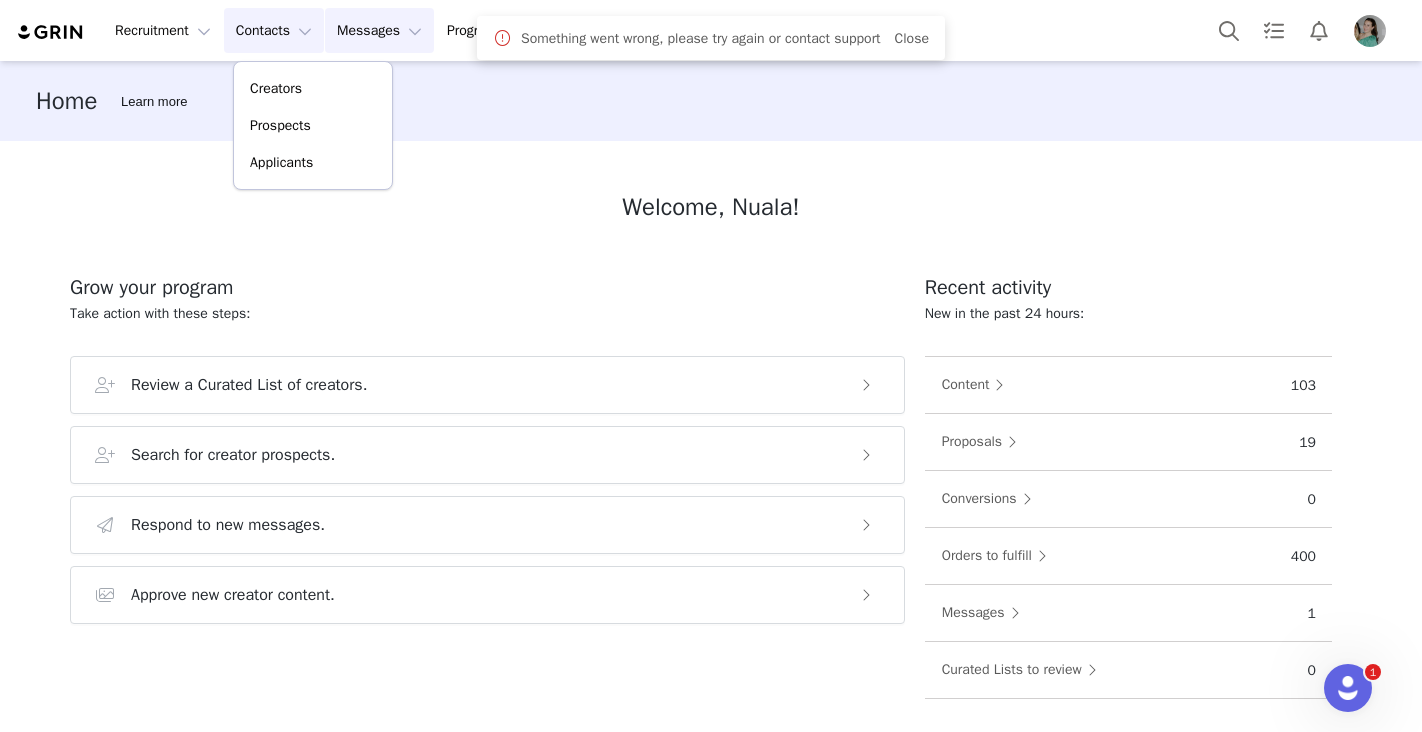 click on "Messages Messages" at bounding box center [379, 30] 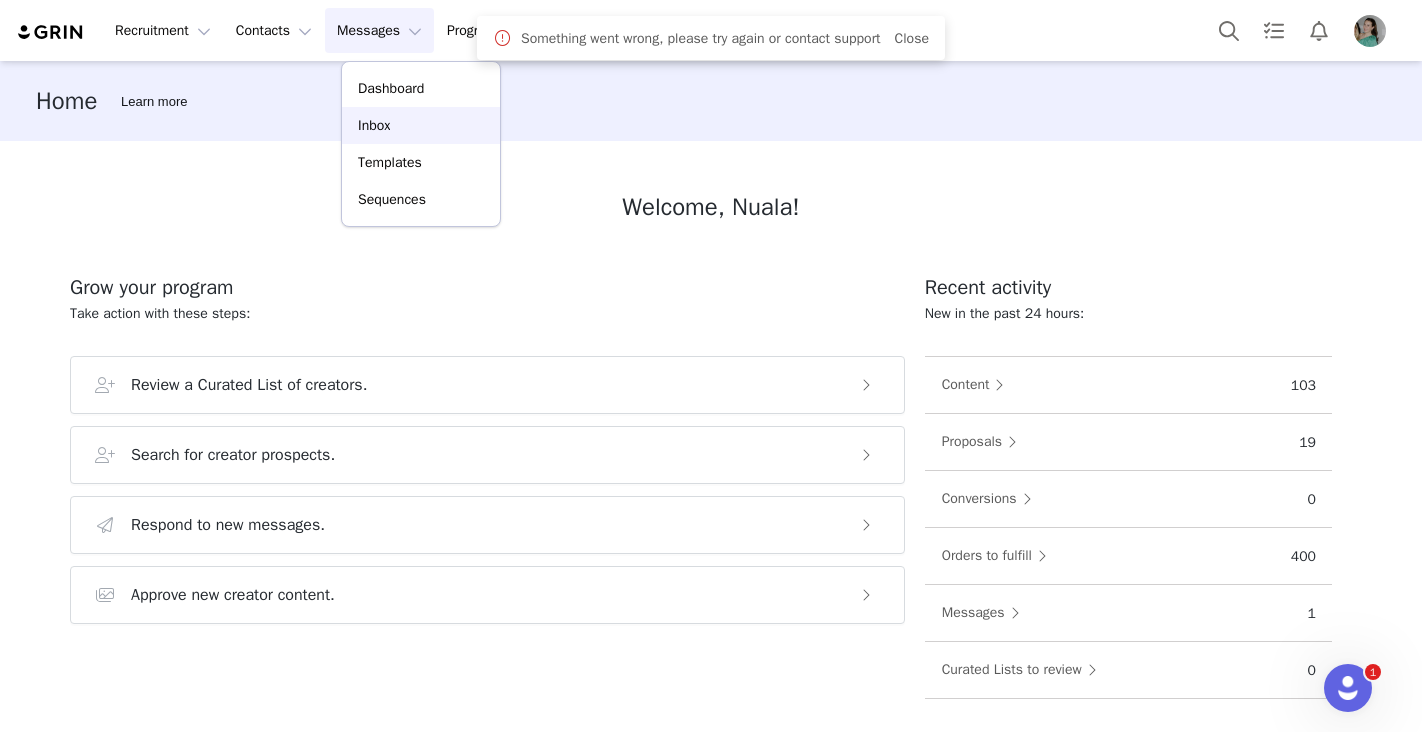 click on "Inbox" at bounding box center (421, 125) 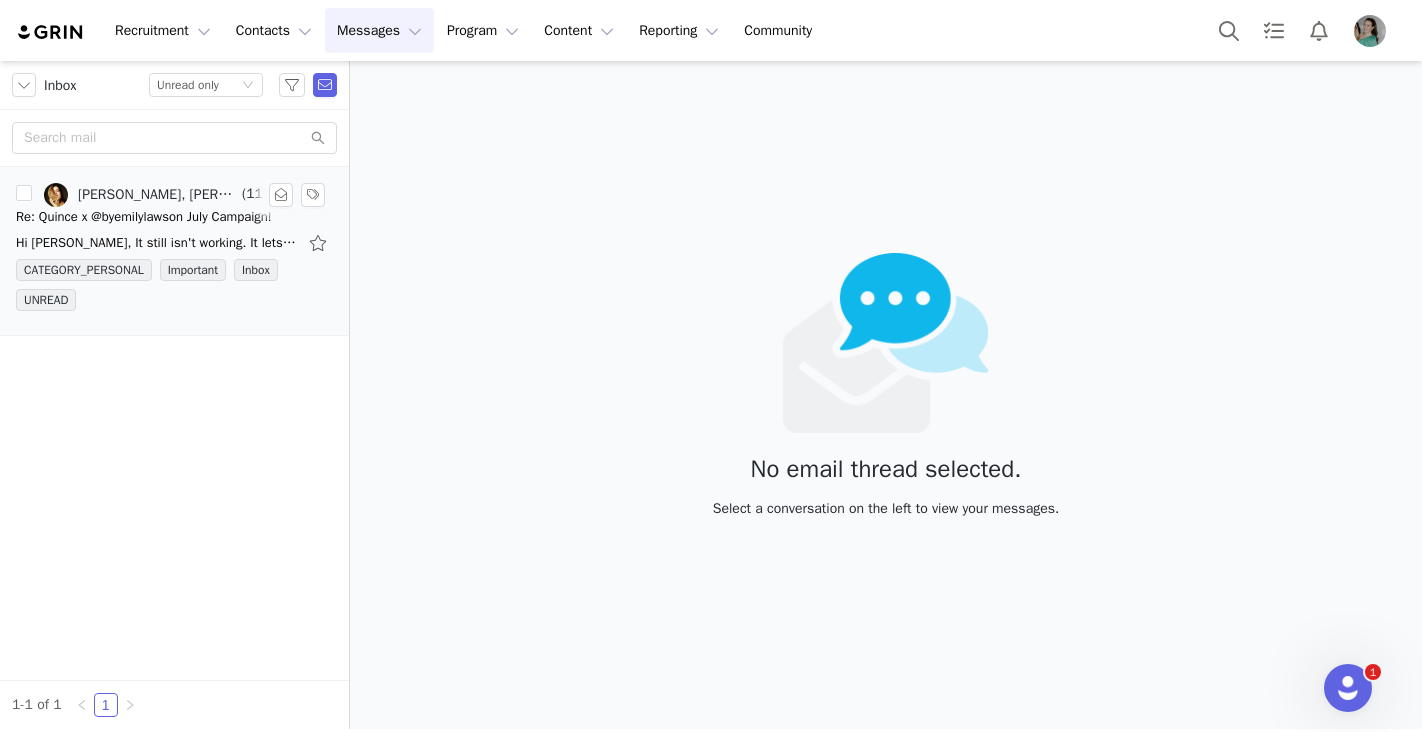 click on "Re: Quince x @byemilylawson July Campaign!" at bounding box center (144, 217) 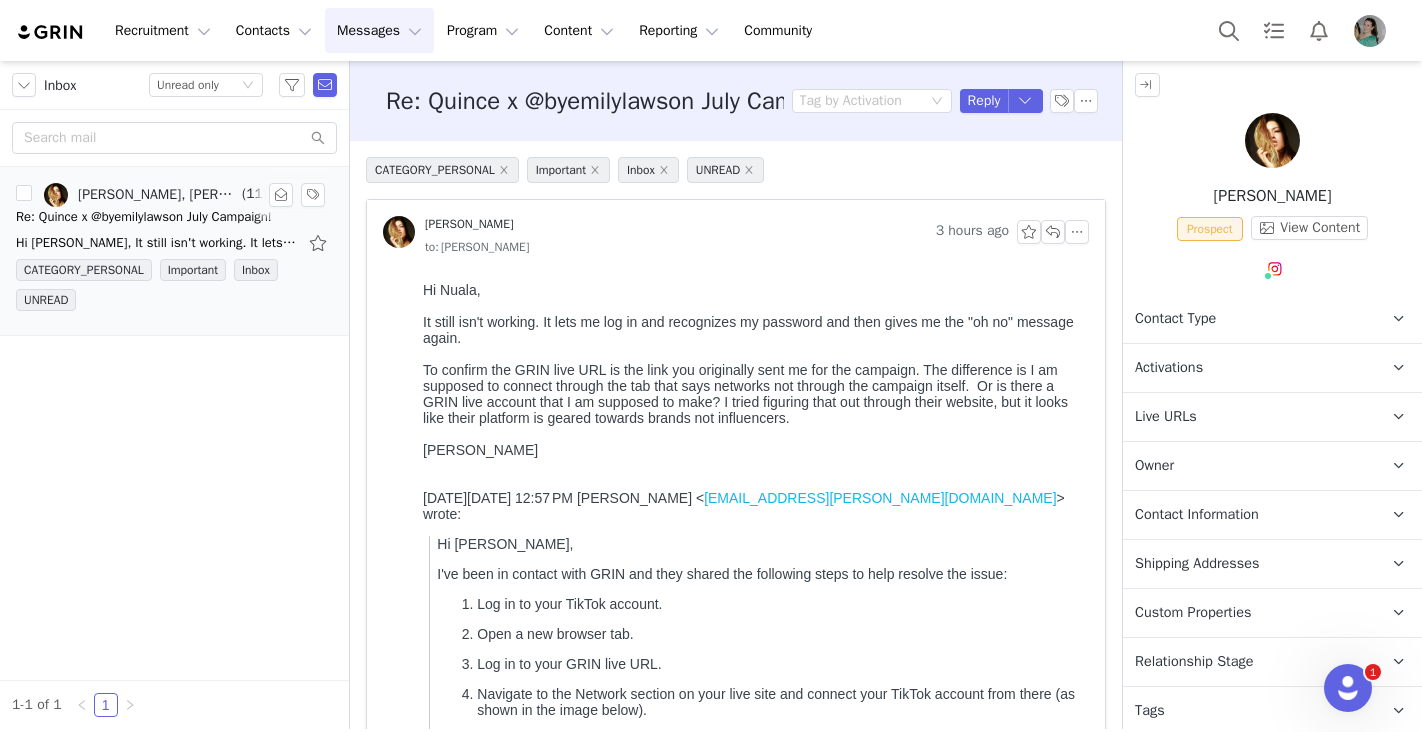 scroll, scrollTop: 0, scrollLeft: 0, axis: both 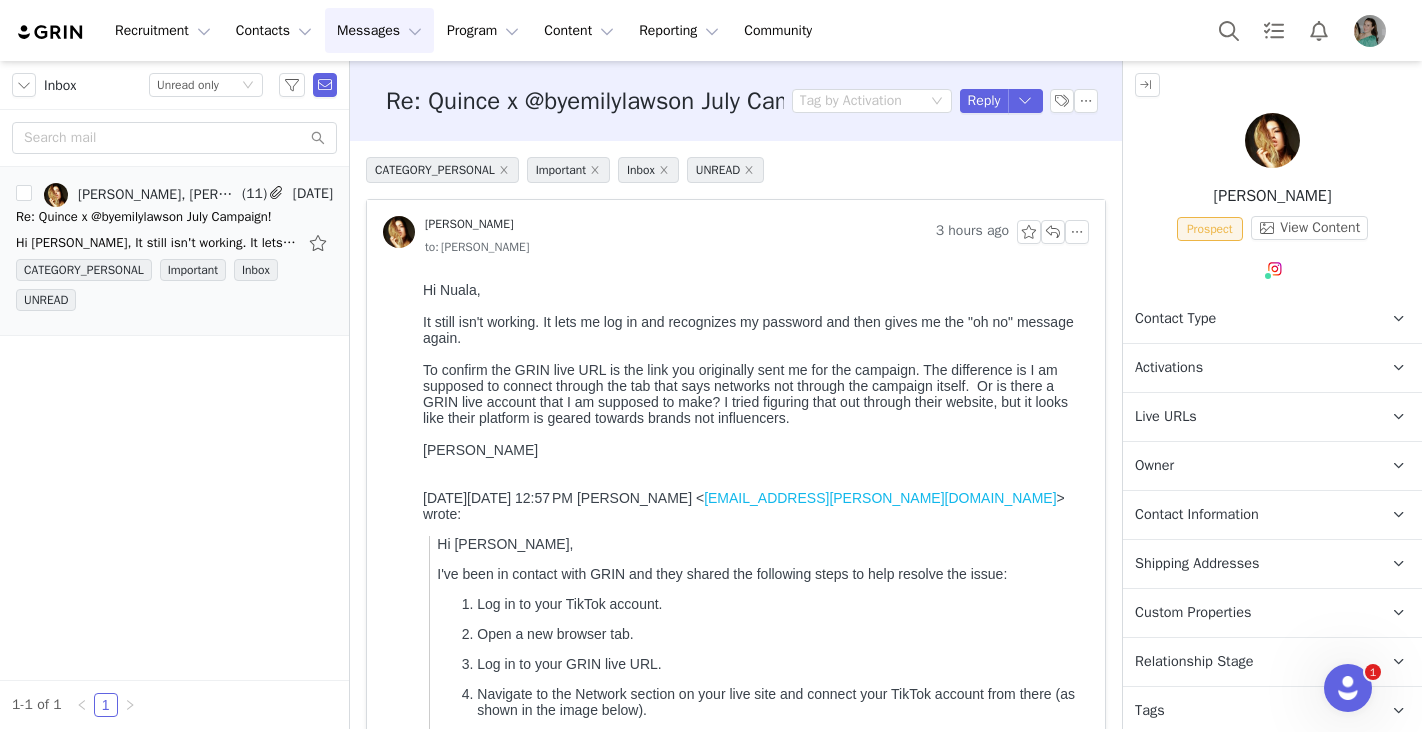 drag, startPoint x: 829, startPoint y: 560, endPoint x: 747, endPoint y: 437, distance: 147.8276 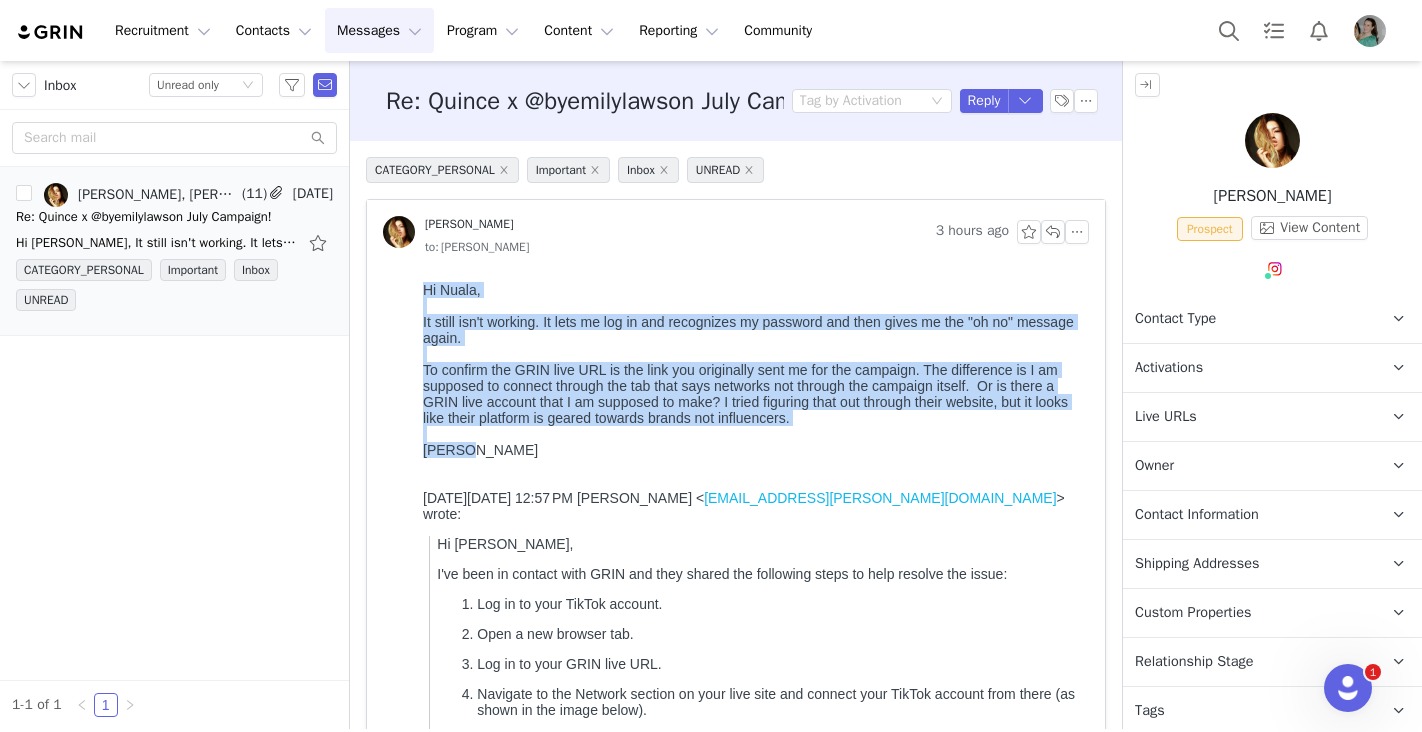 drag, startPoint x: 460, startPoint y: 462, endPoint x: 419, endPoint y: 288, distance: 178.76521 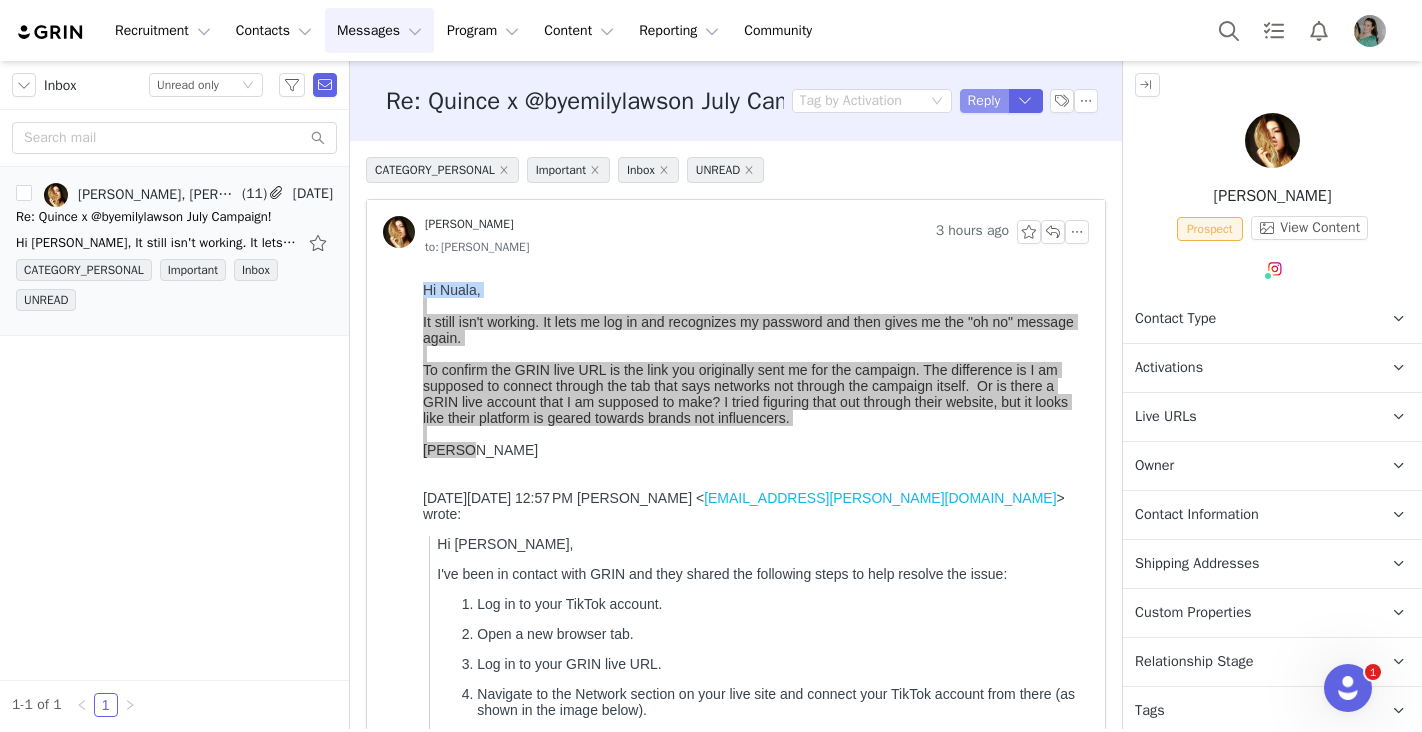 click on "Reply" at bounding box center (984, 101) 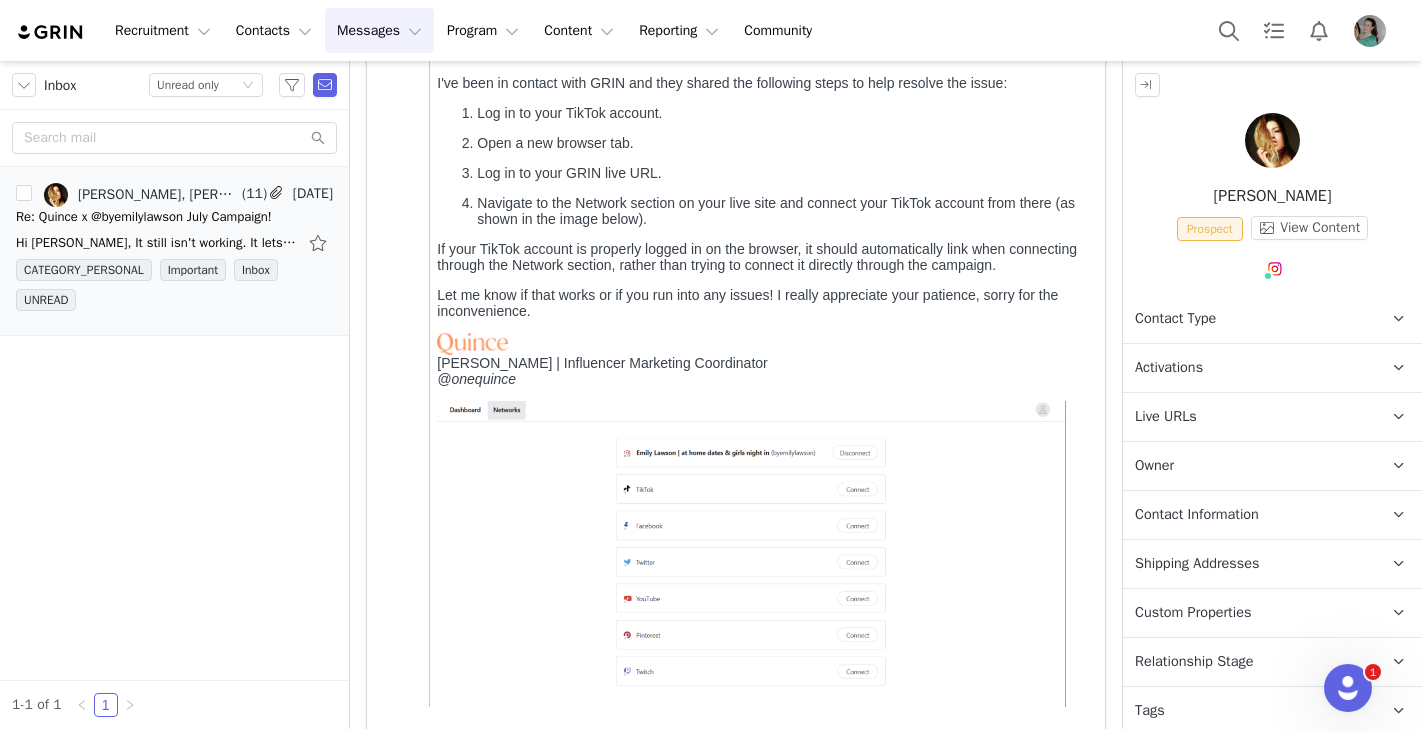 scroll, scrollTop: 1890, scrollLeft: 0, axis: vertical 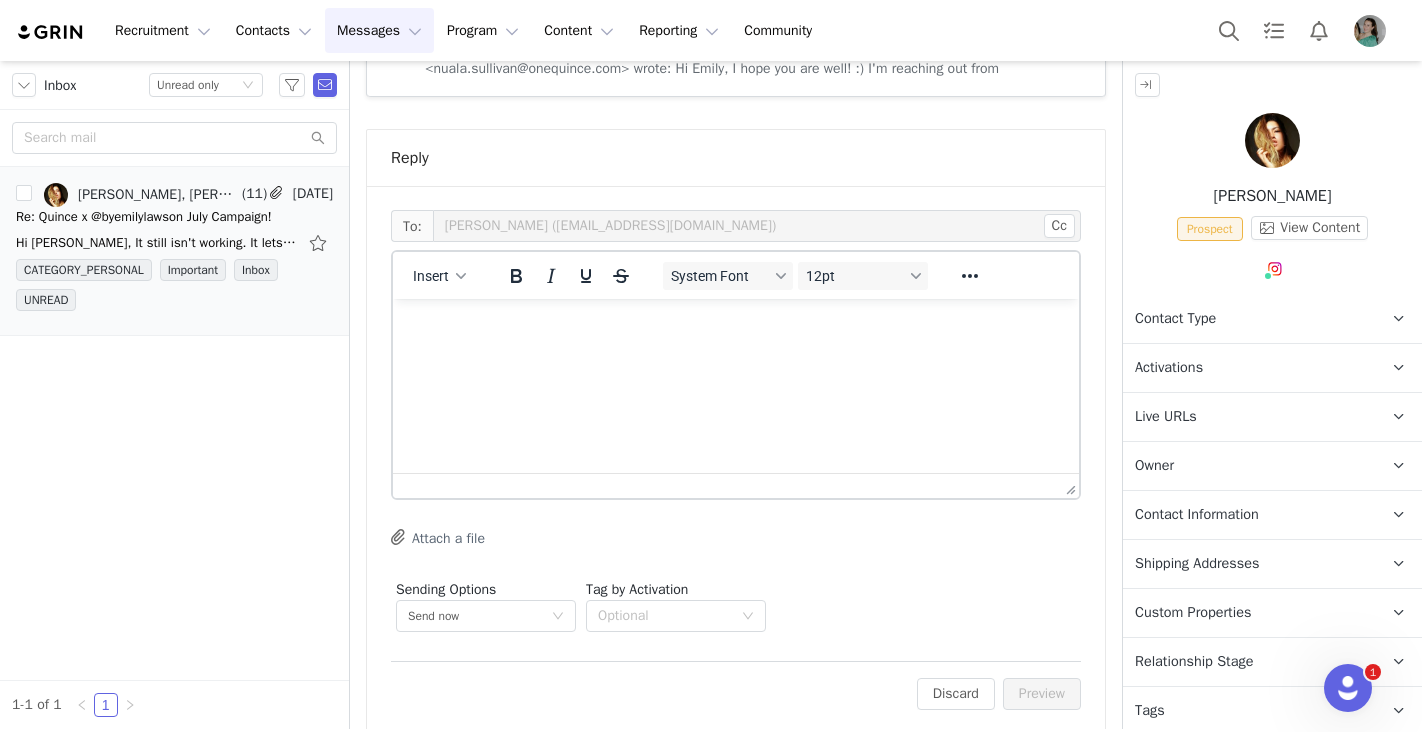 click at bounding box center [736, 326] 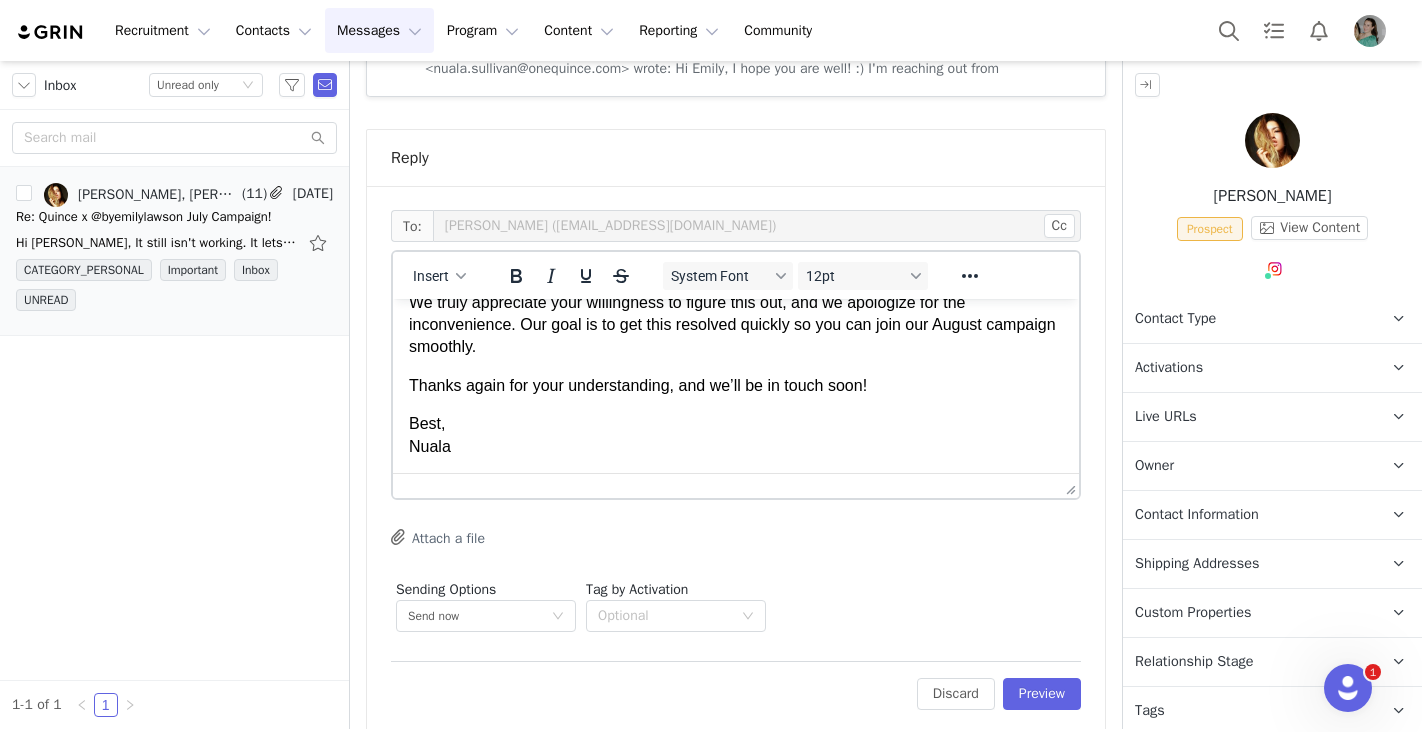 scroll, scrollTop: 146, scrollLeft: 0, axis: vertical 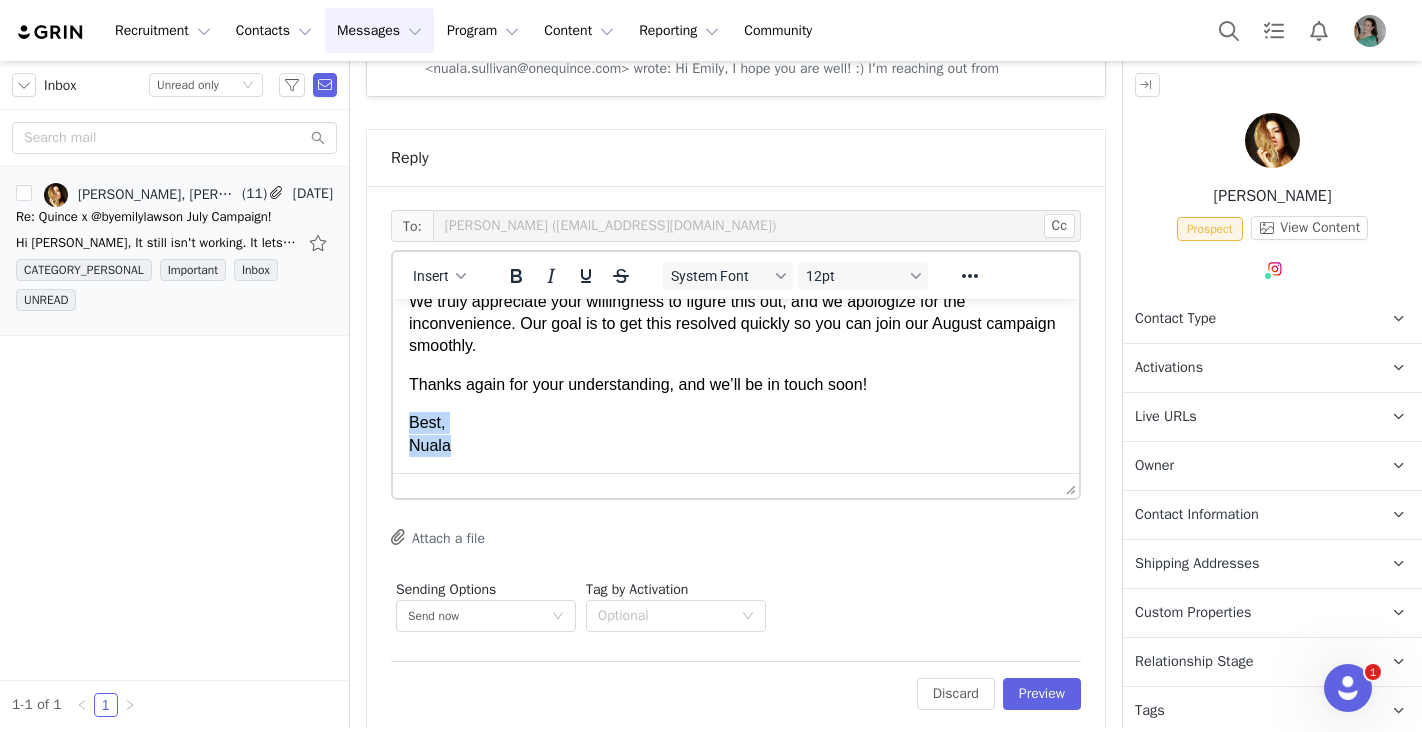 drag, startPoint x: 455, startPoint y: 448, endPoint x: 407, endPoint y: 416, distance: 57.68882 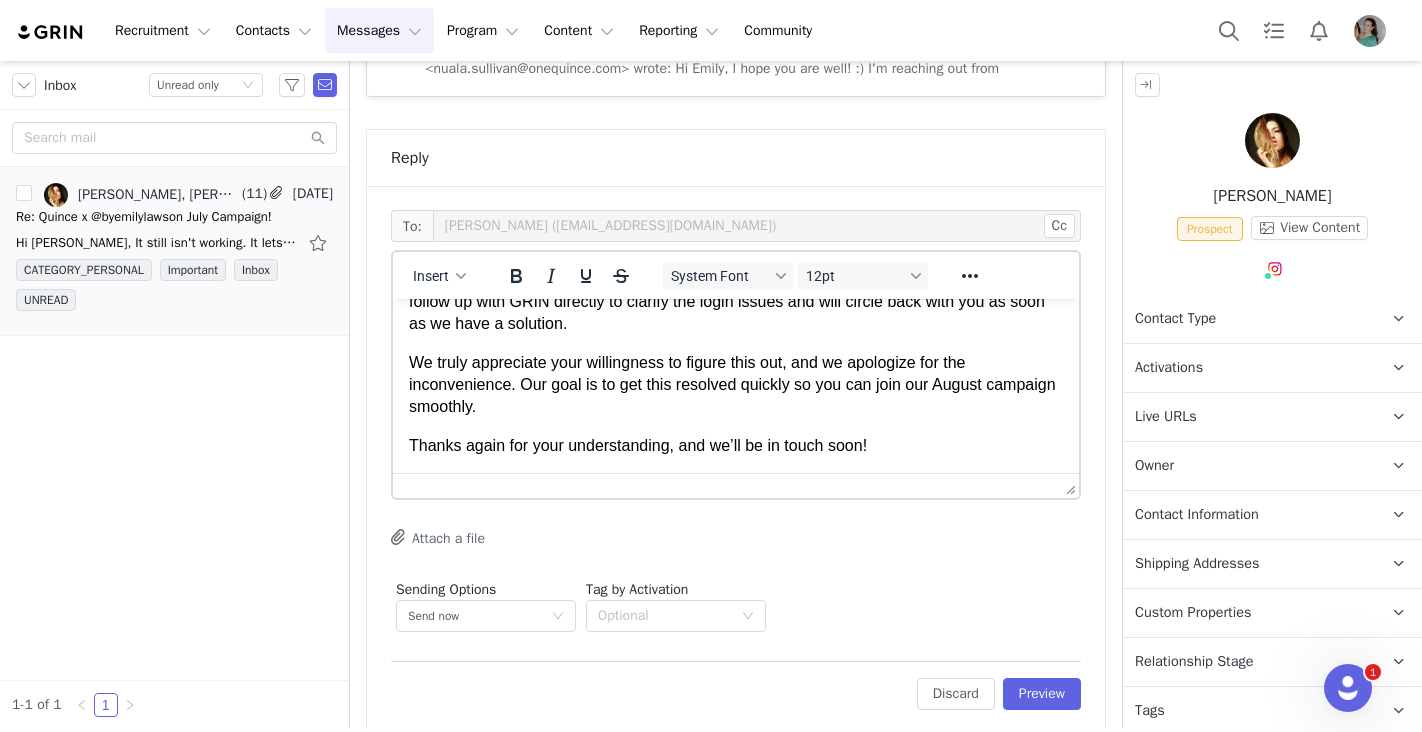 scroll, scrollTop: 123, scrollLeft: 0, axis: vertical 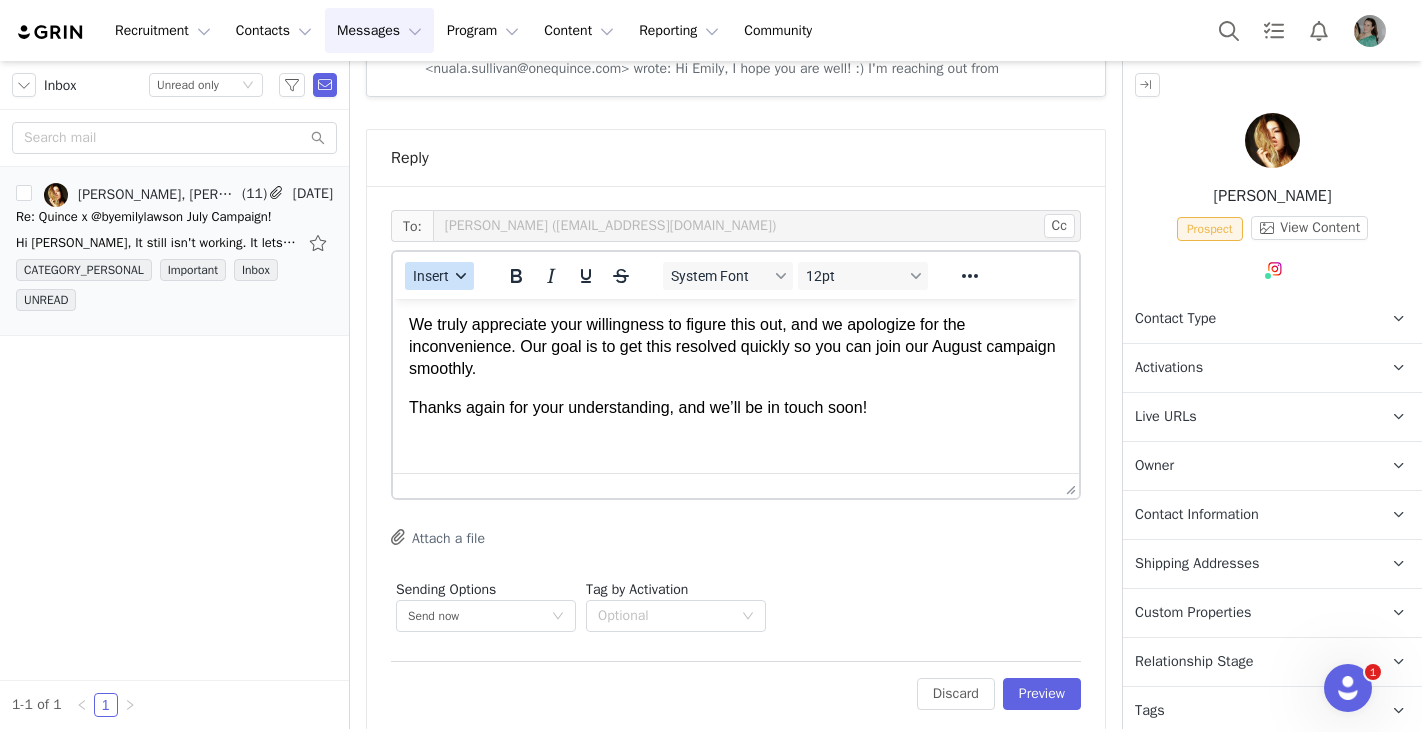 click on "Insert" at bounding box center [439, 276] 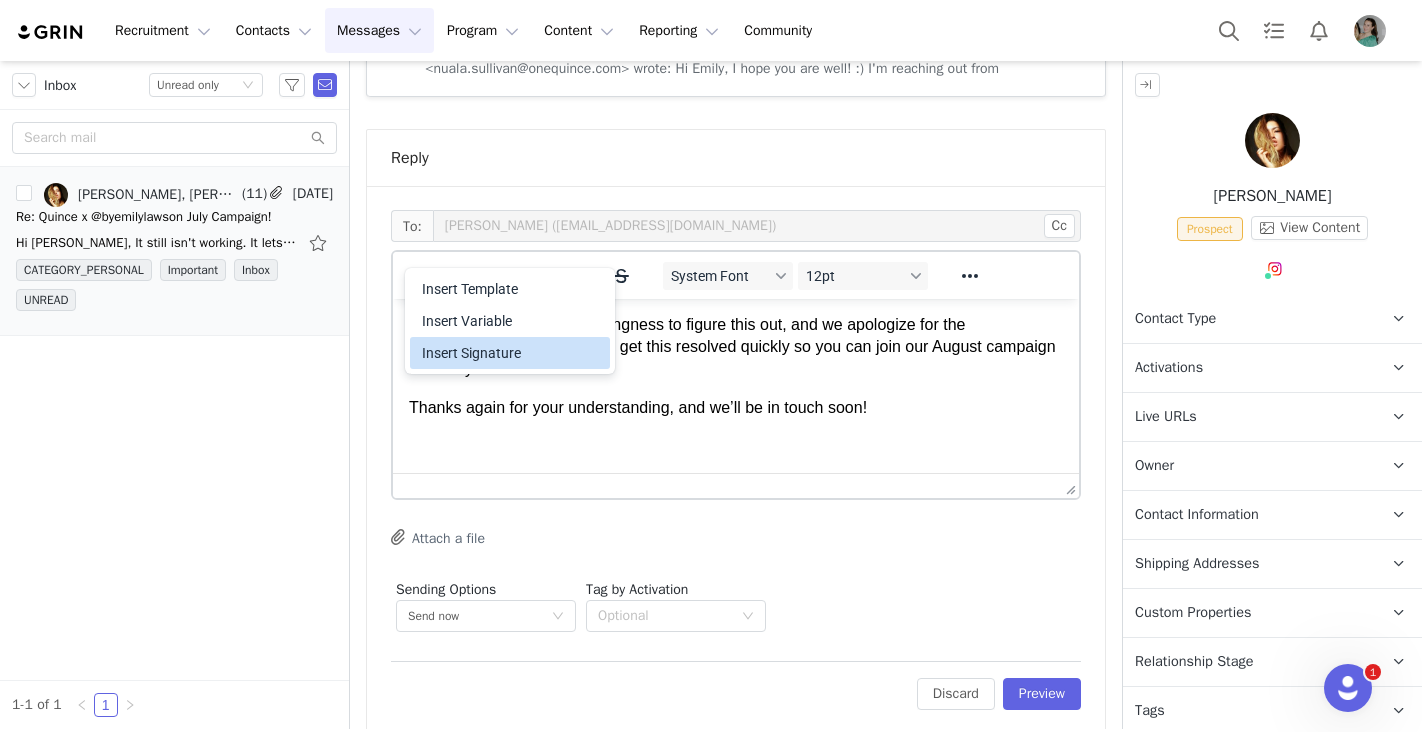 click on "Insert Signature" at bounding box center (512, 353) 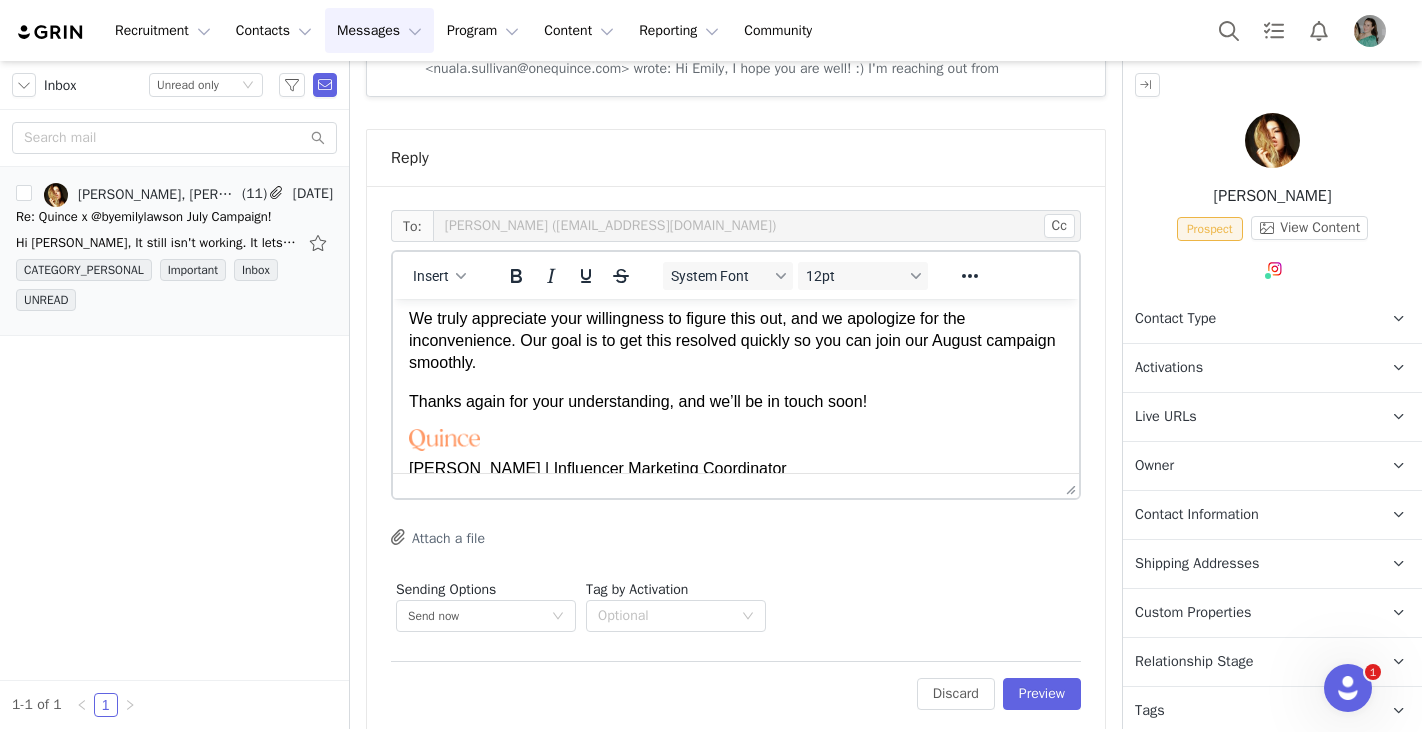scroll, scrollTop: 147, scrollLeft: 0, axis: vertical 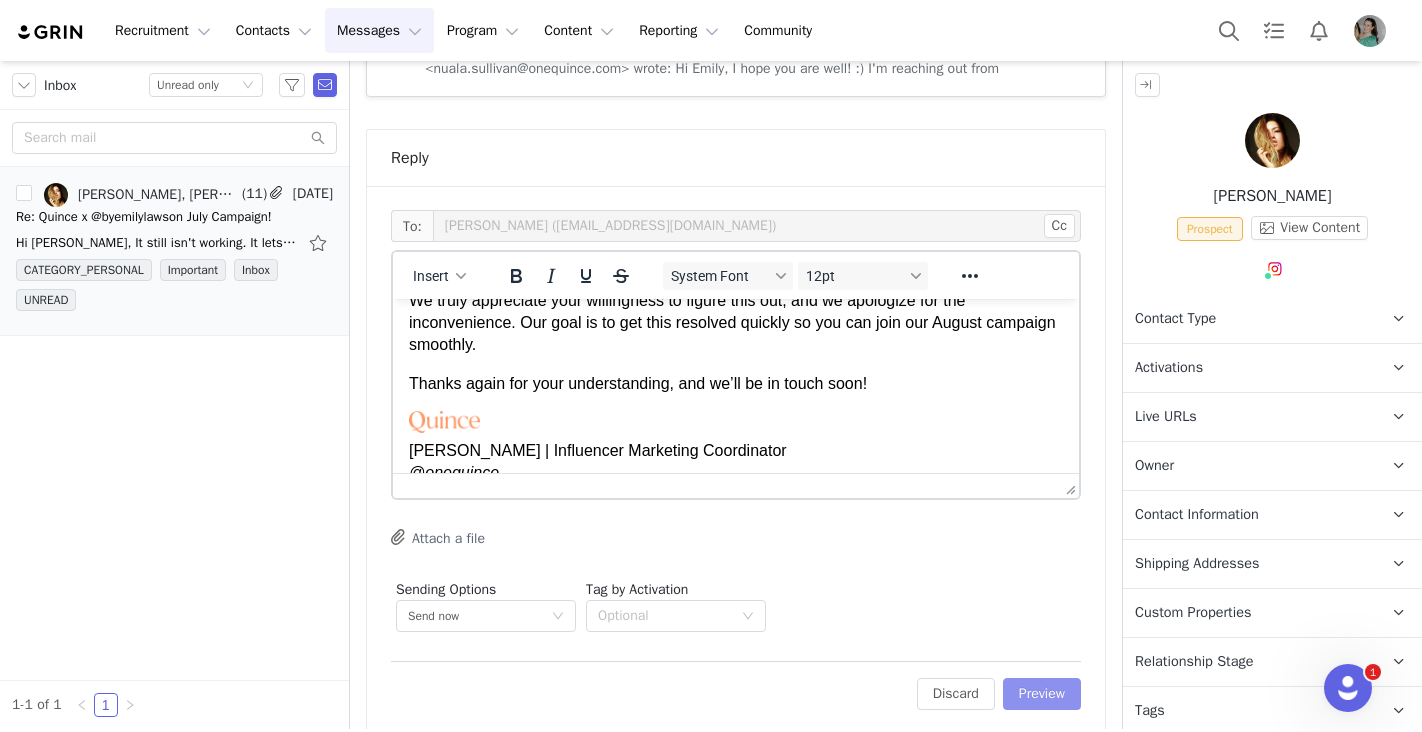 click on "Preview" at bounding box center [1042, 694] 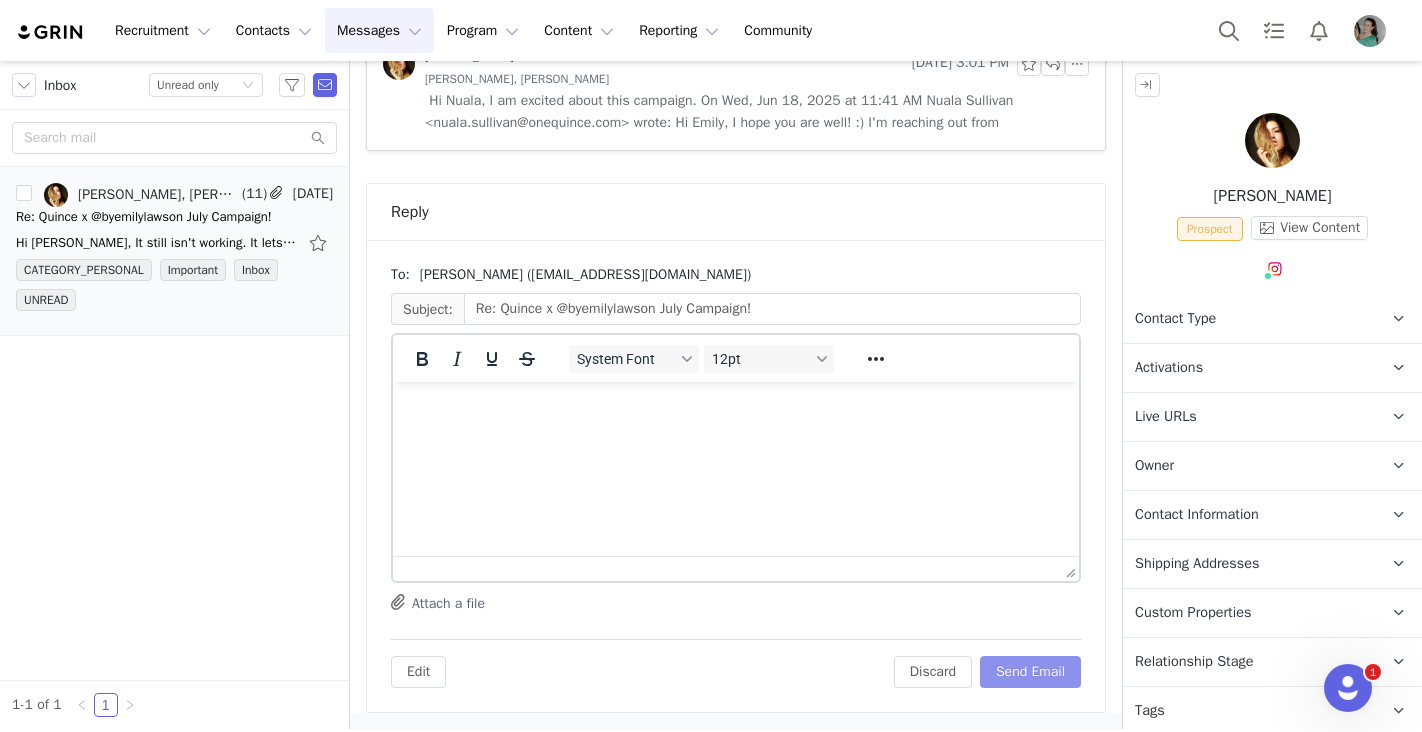 scroll, scrollTop: 2376, scrollLeft: 0, axis: vertical 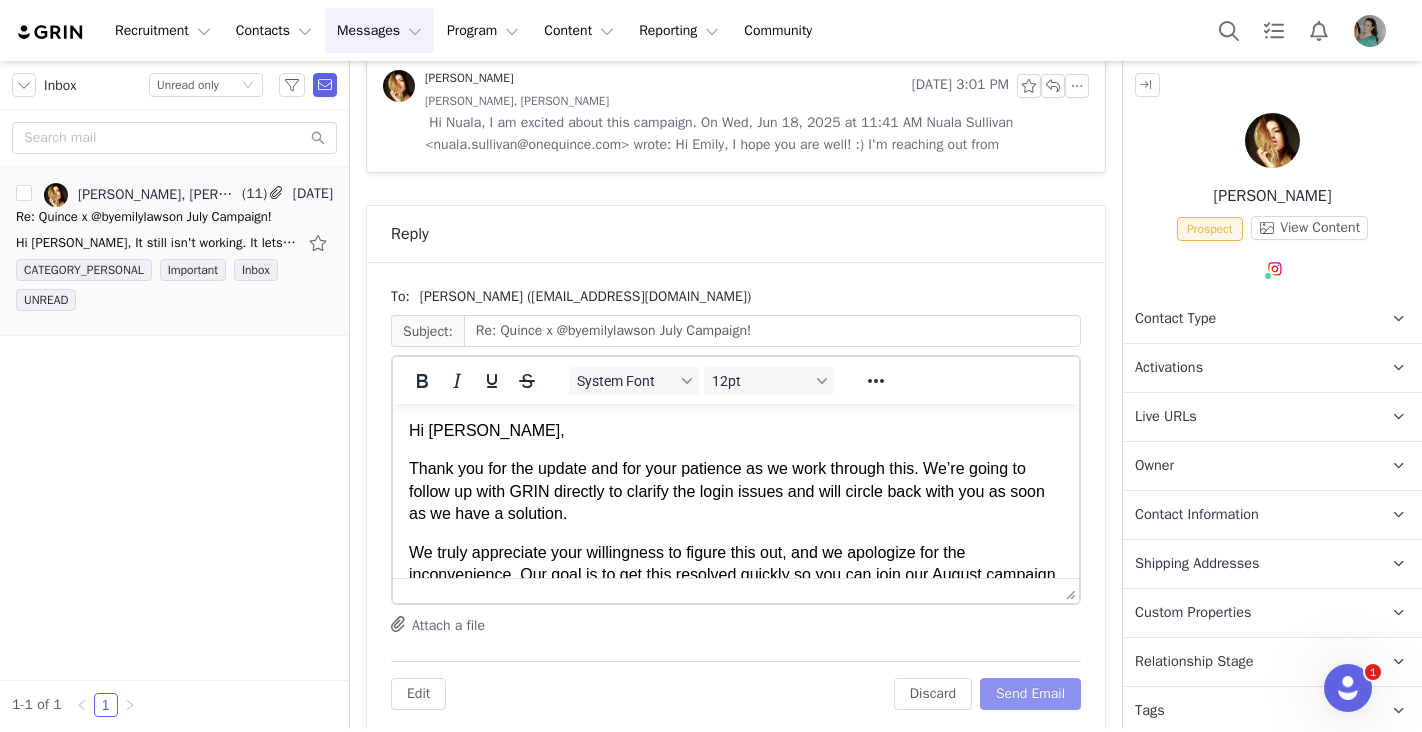 click on "Send Email" at bounding box center [1030, 694] 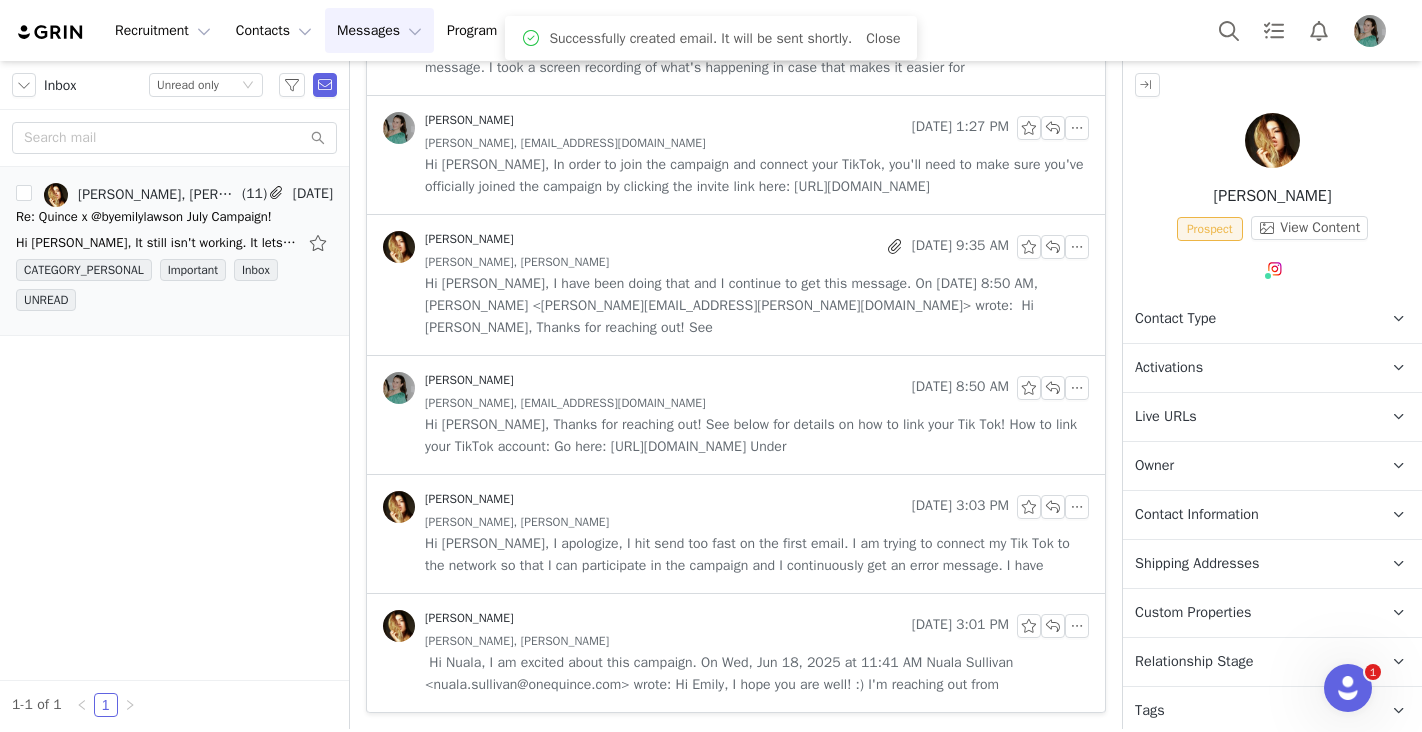 scroll, scrollTop: 1814, scrollLeft: 0, axis: vertical 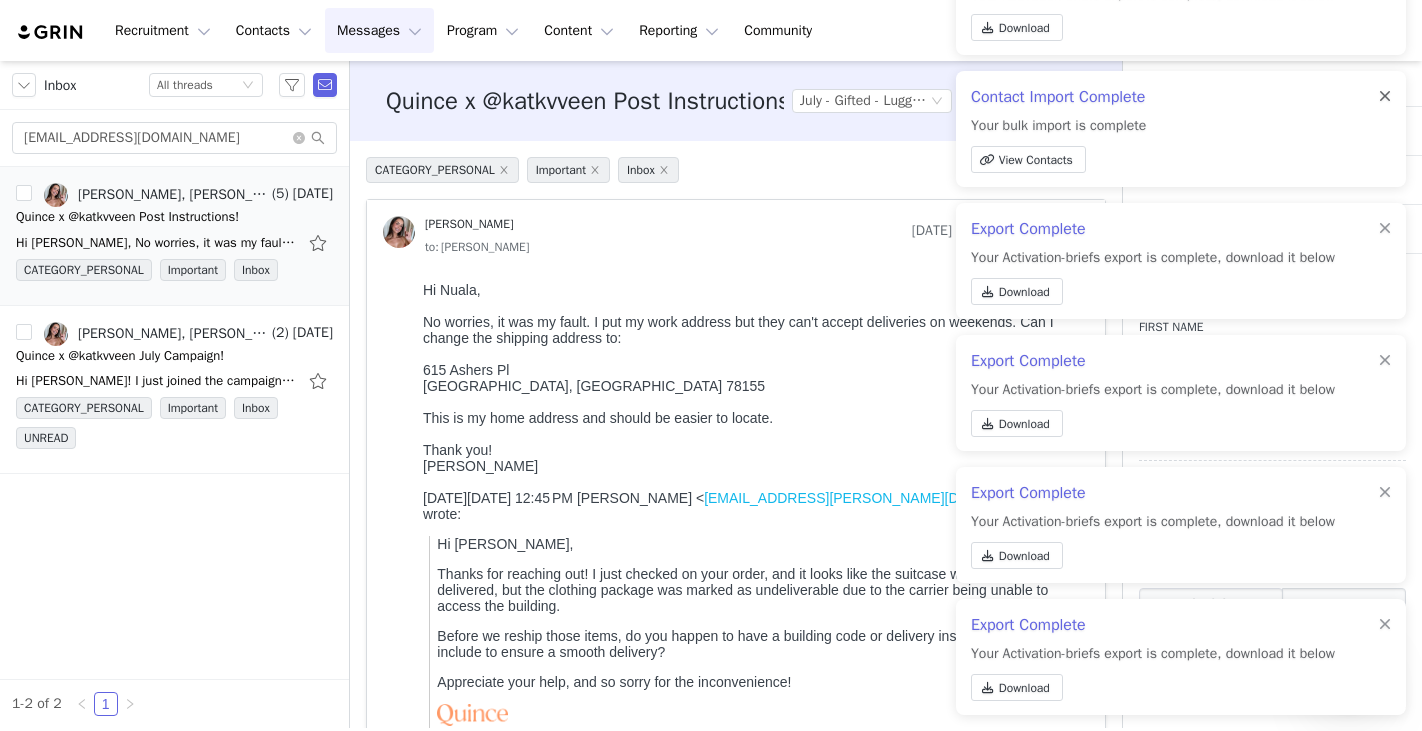 click at bounding box center [1385, 97] 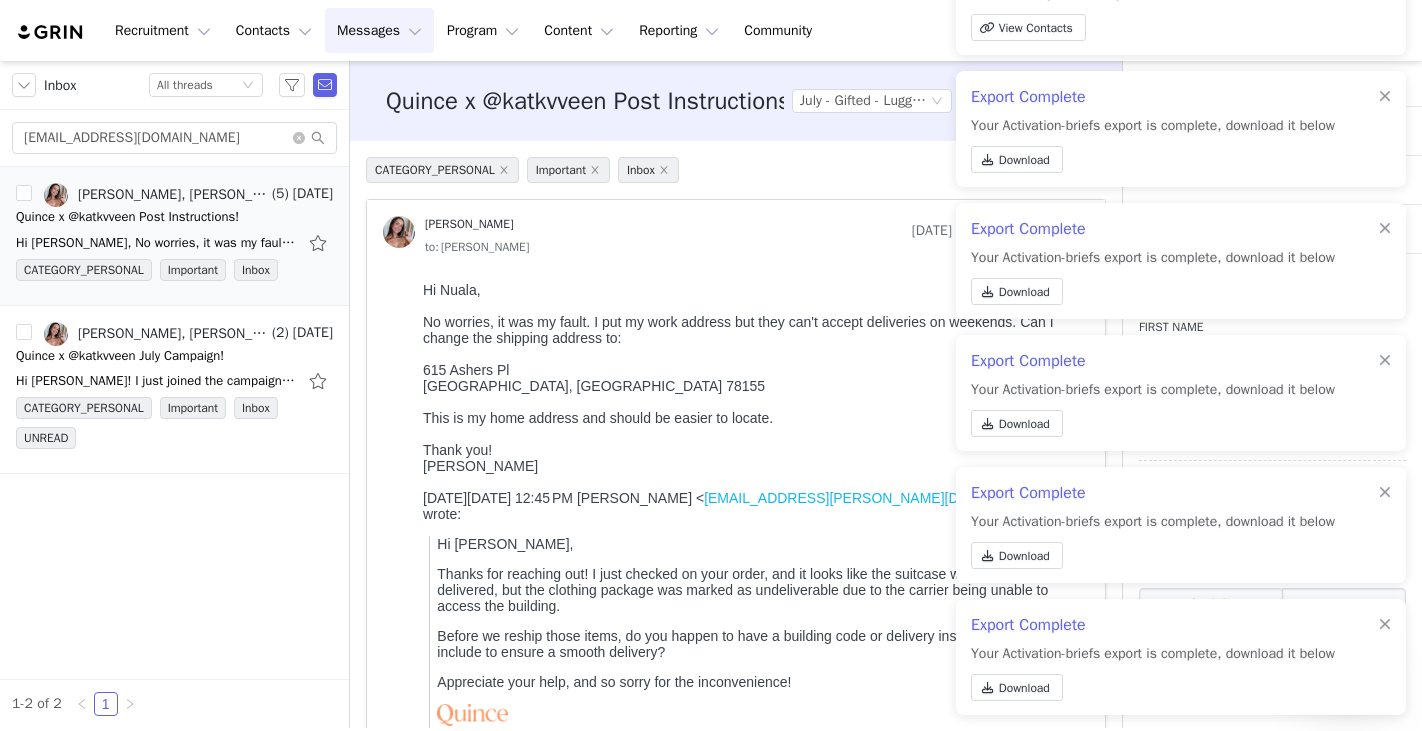 click at bounding box center [1385, 97] 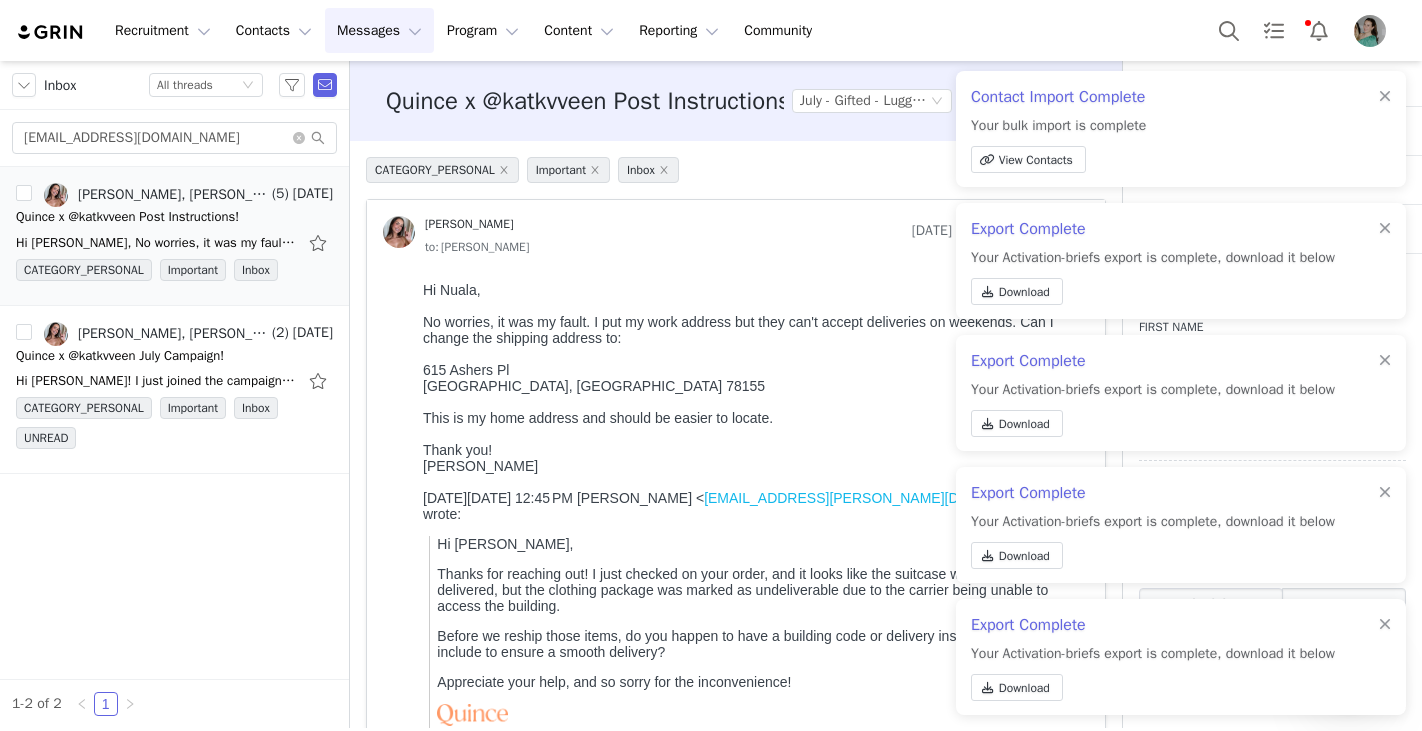 click on "Contact Import Complete Your bulk import is complete
View Contacts" at bounding box center (1181, 129) 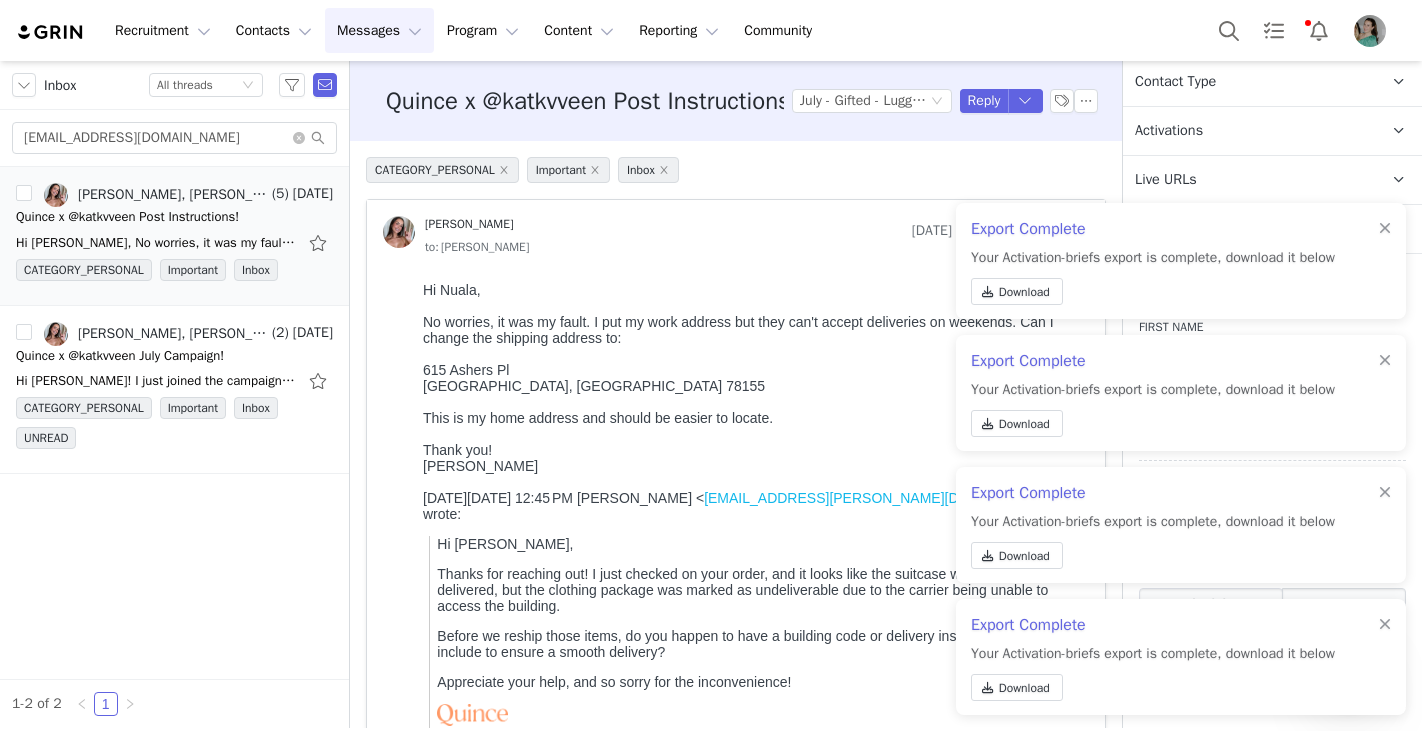 click at bounding box center (1385, 97) 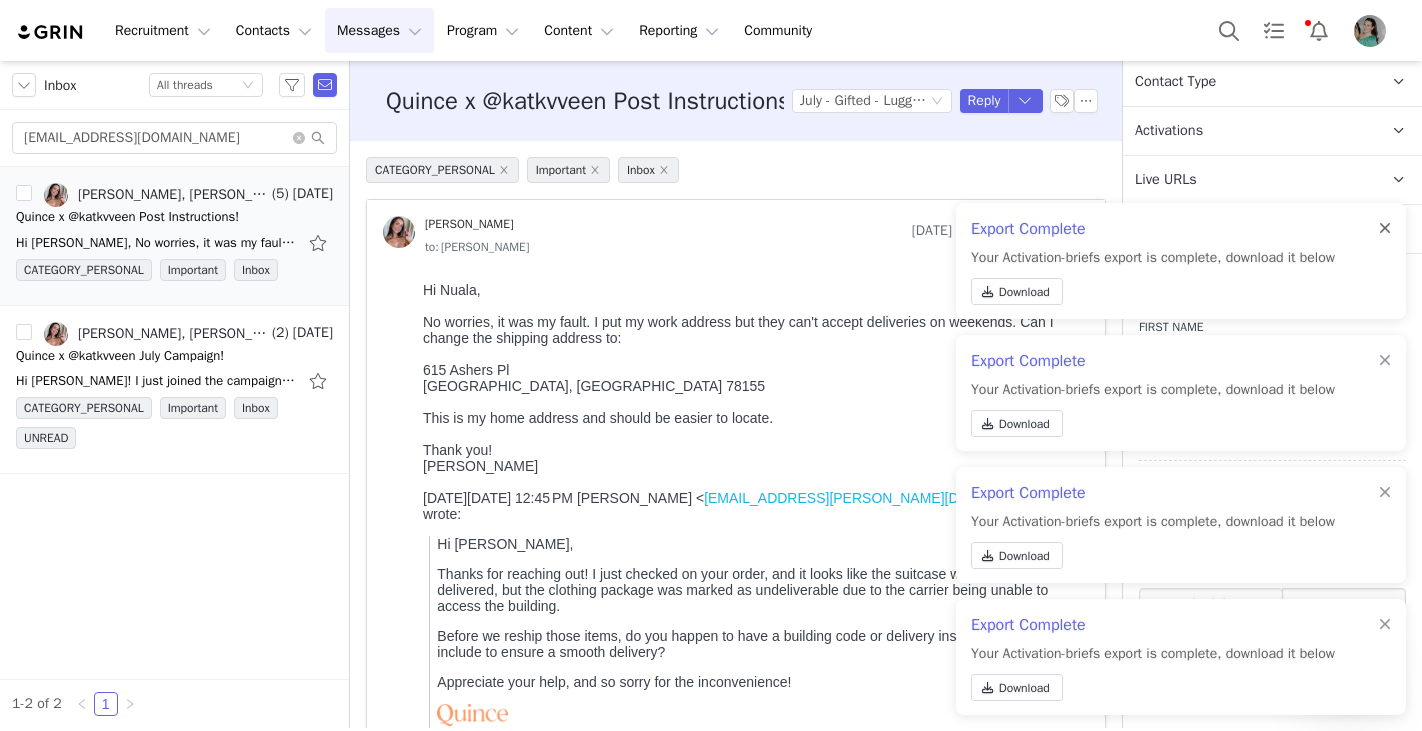 click at bounding box center [1385, 229] 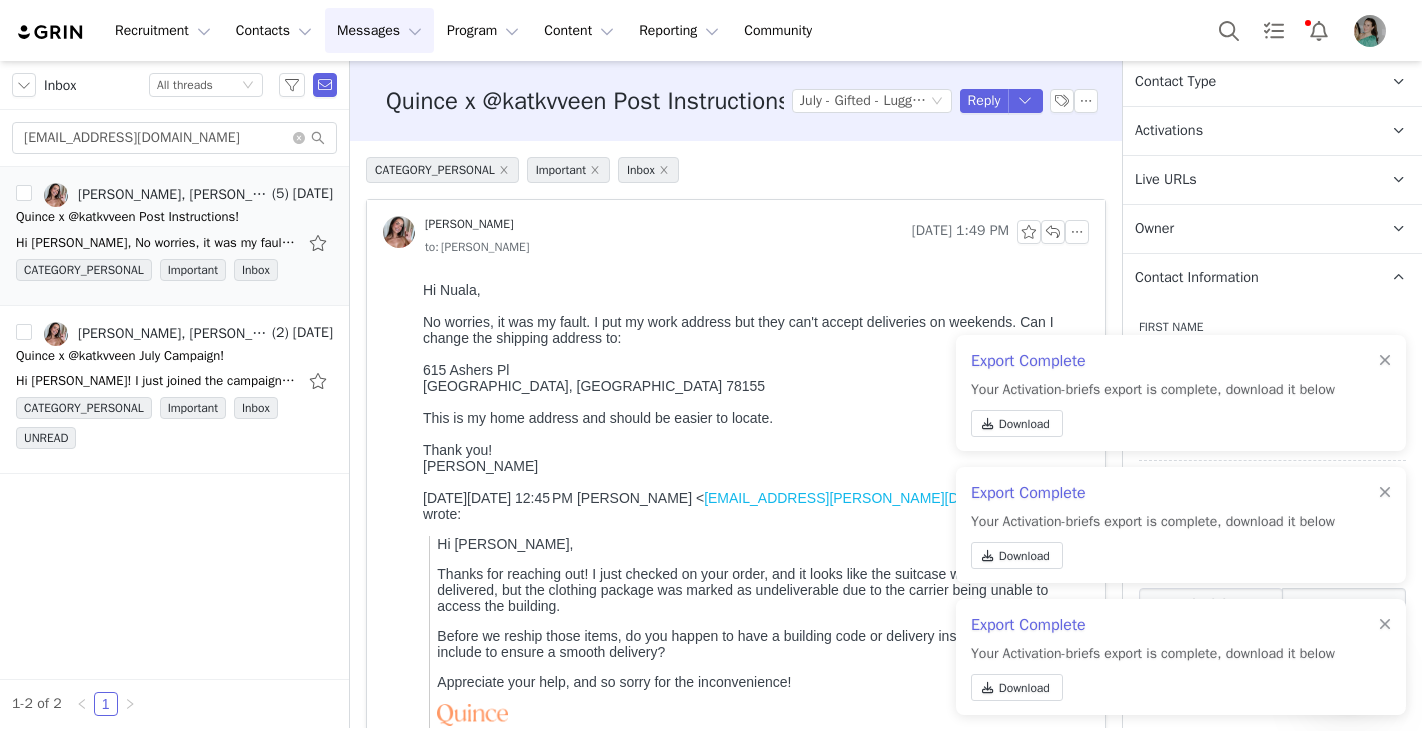 click on "Export Complete Your Activation-briefs export is complete, download it below
Download" at bounding box center [1181, 393] 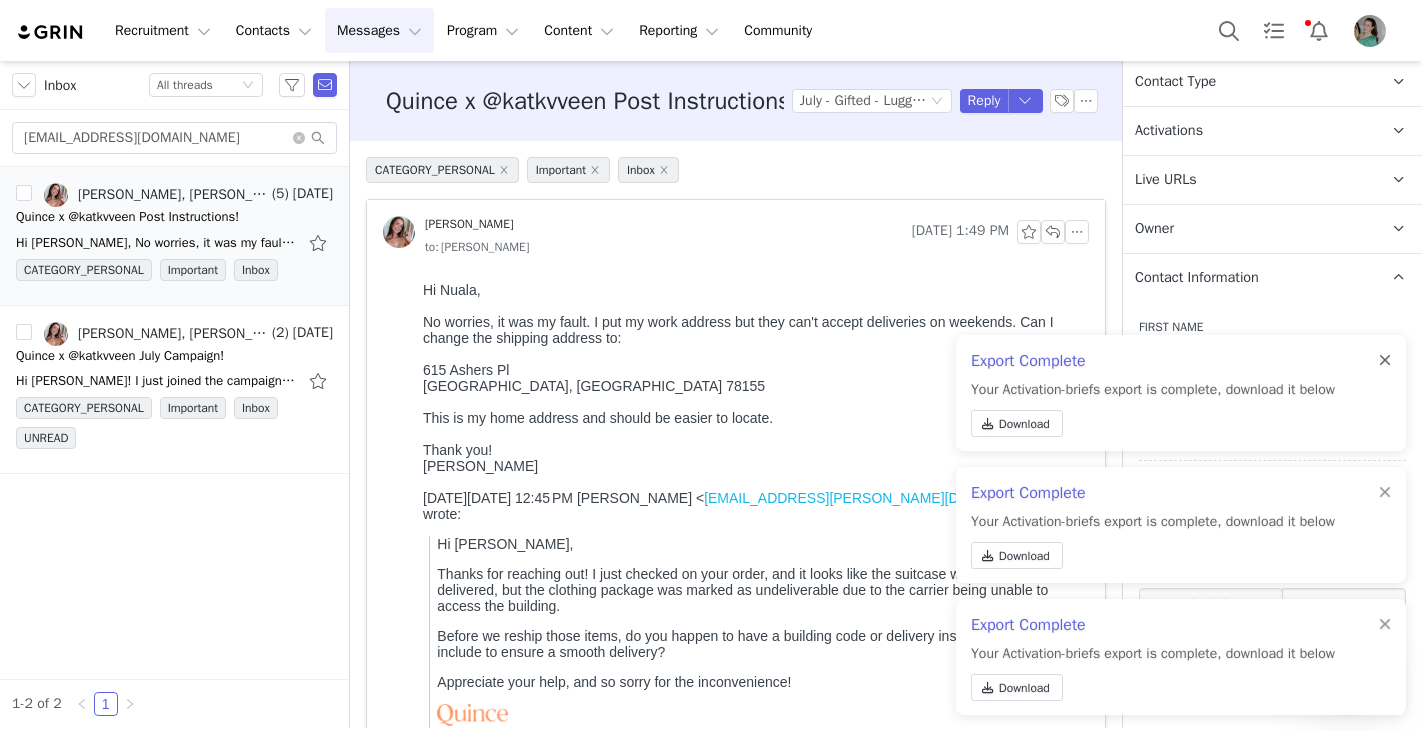 click at bounding box center (1385, 361) 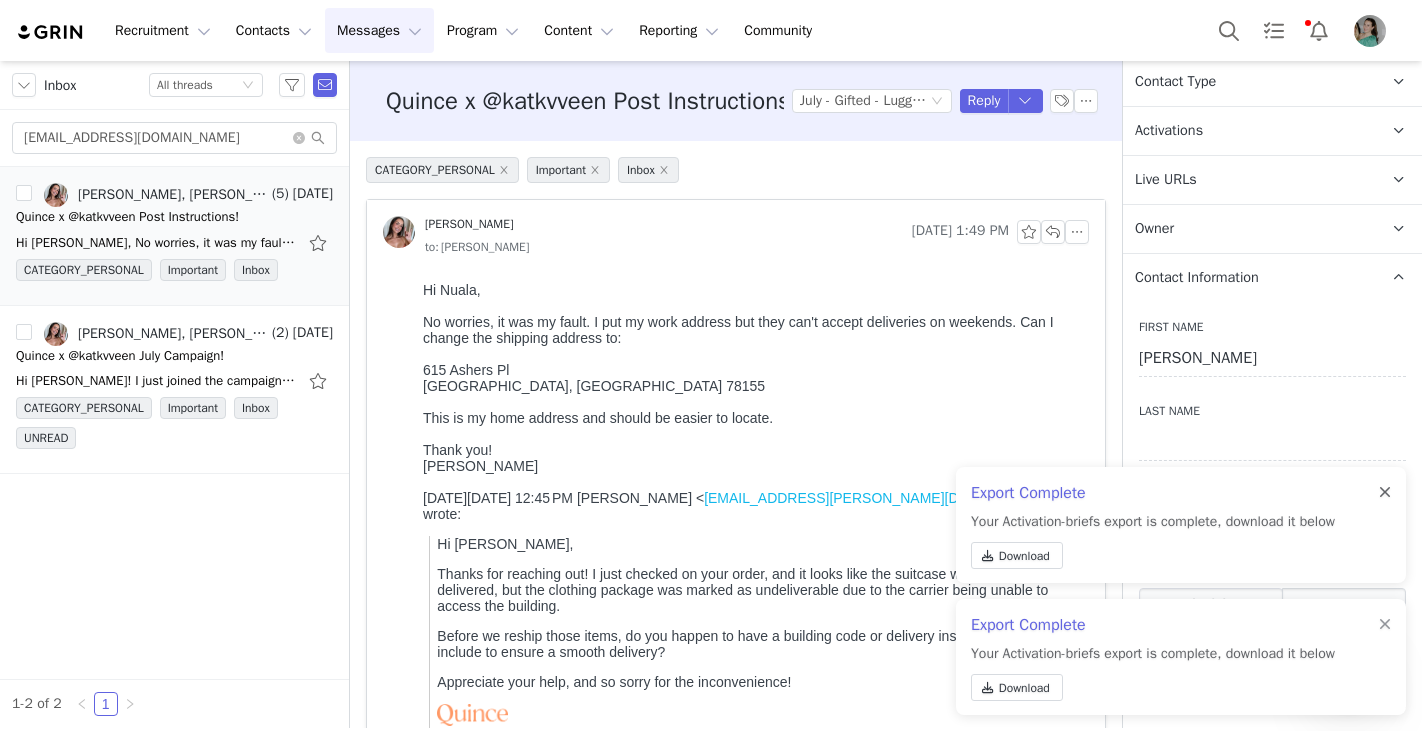 click at bounding box center (1385, 493) 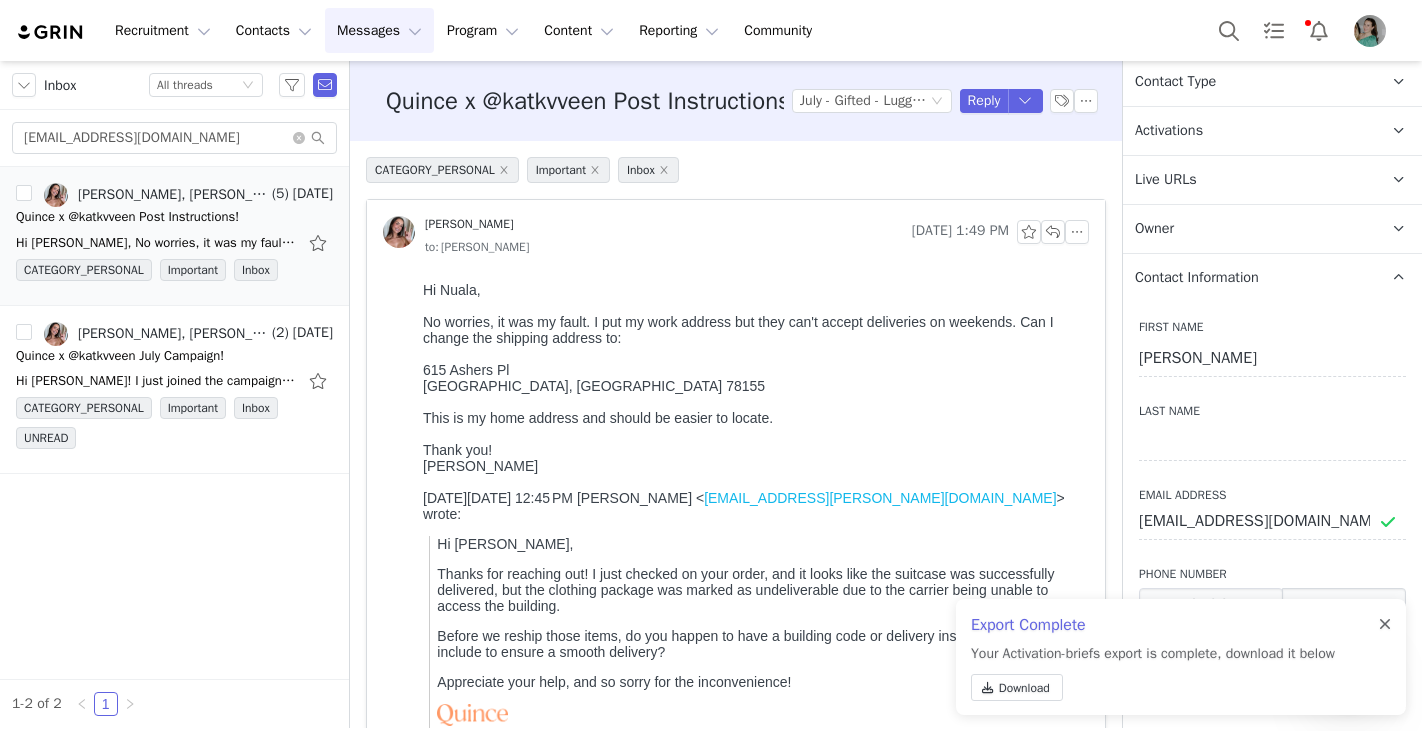 click at bounding box center (1385, 625) 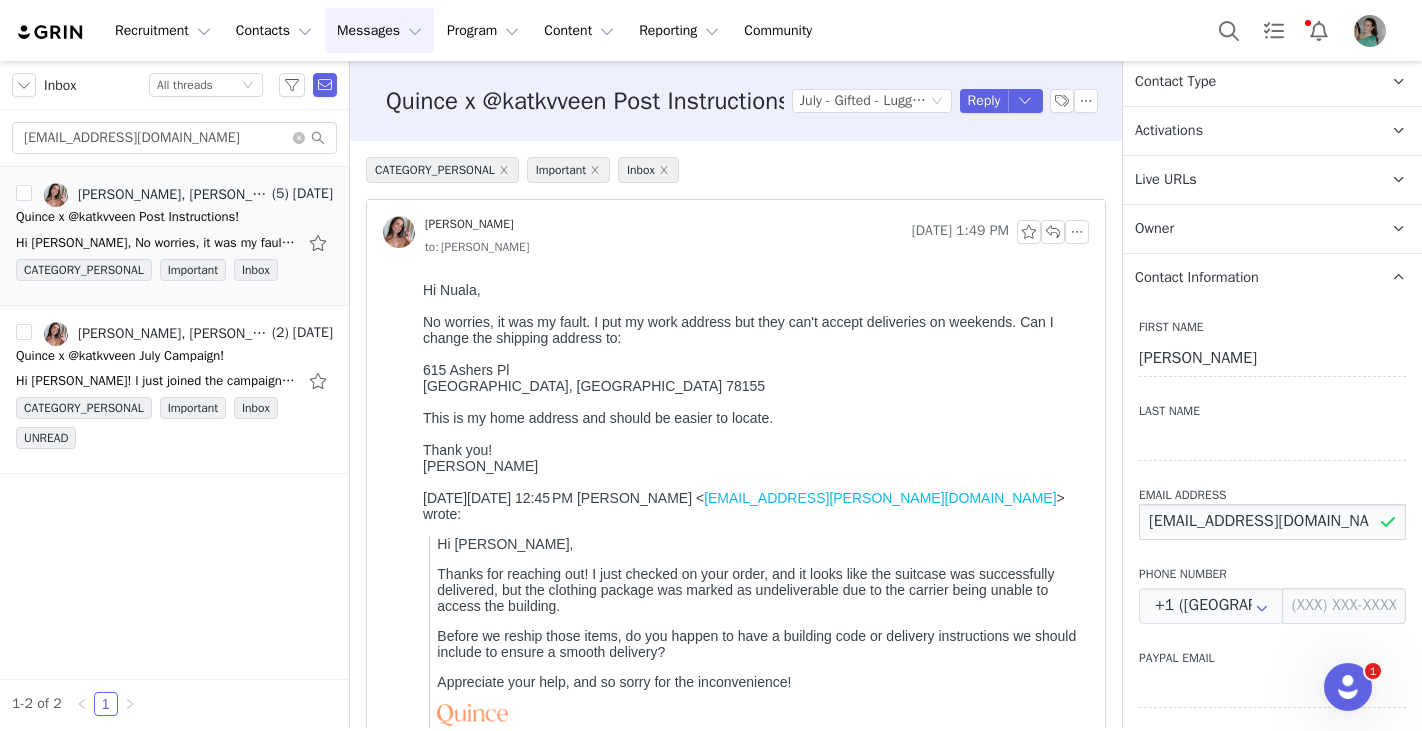 click on "[EMAIL_ADDRESS][DOMAIN_NAME]" at bounding box center [1272, 522] 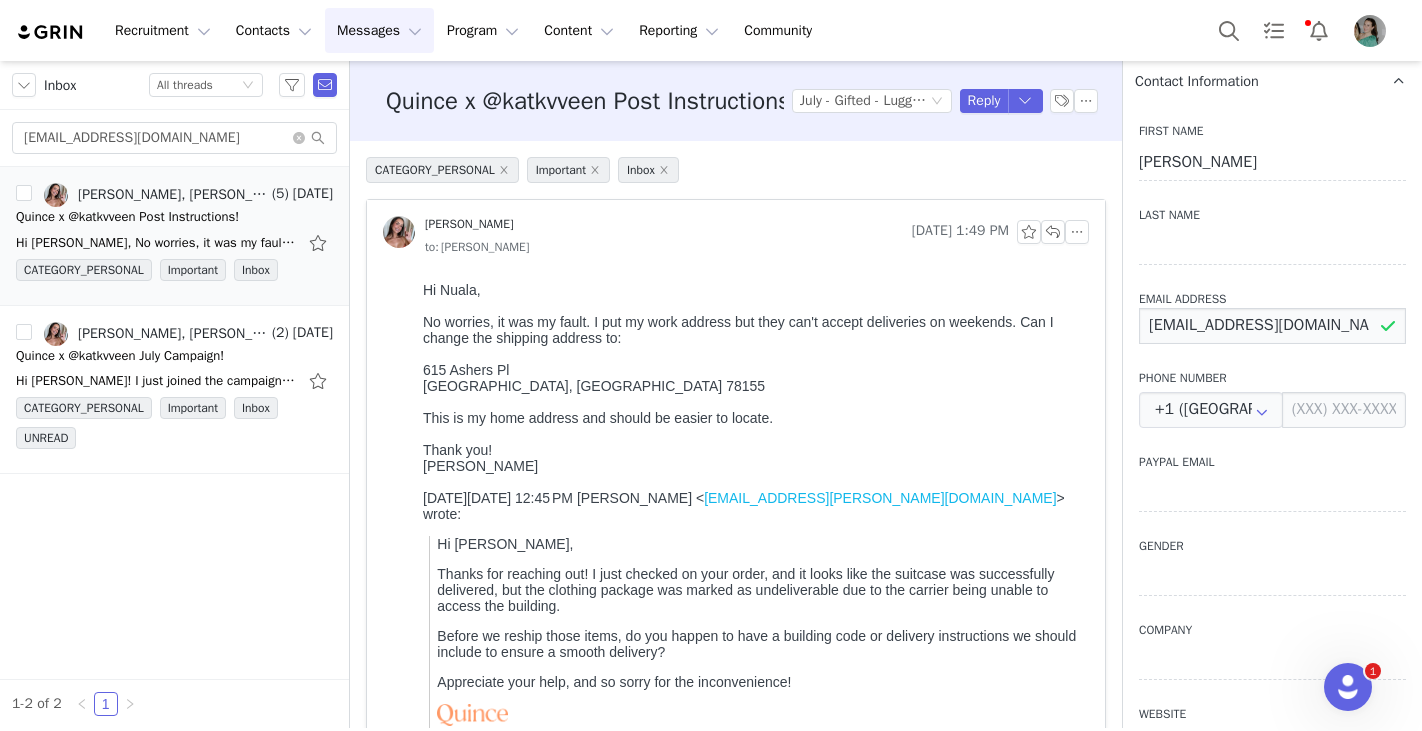 scroll, scrollTop: 950, scrollLeft: 0, axis: vertical 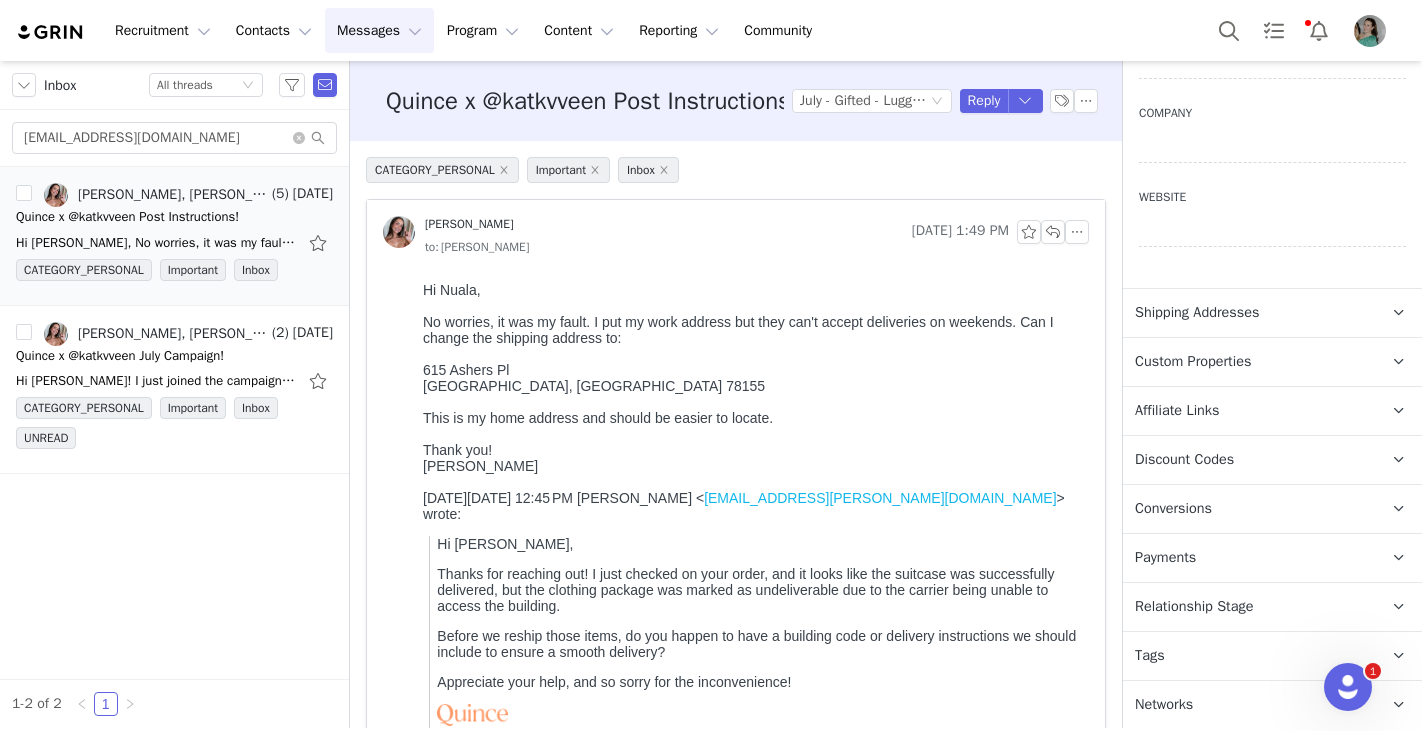 click on "Tags  Keep track of your contacts by assigning them tags. You can then filter your contacts by tag." at bounding box center [1248, 656] 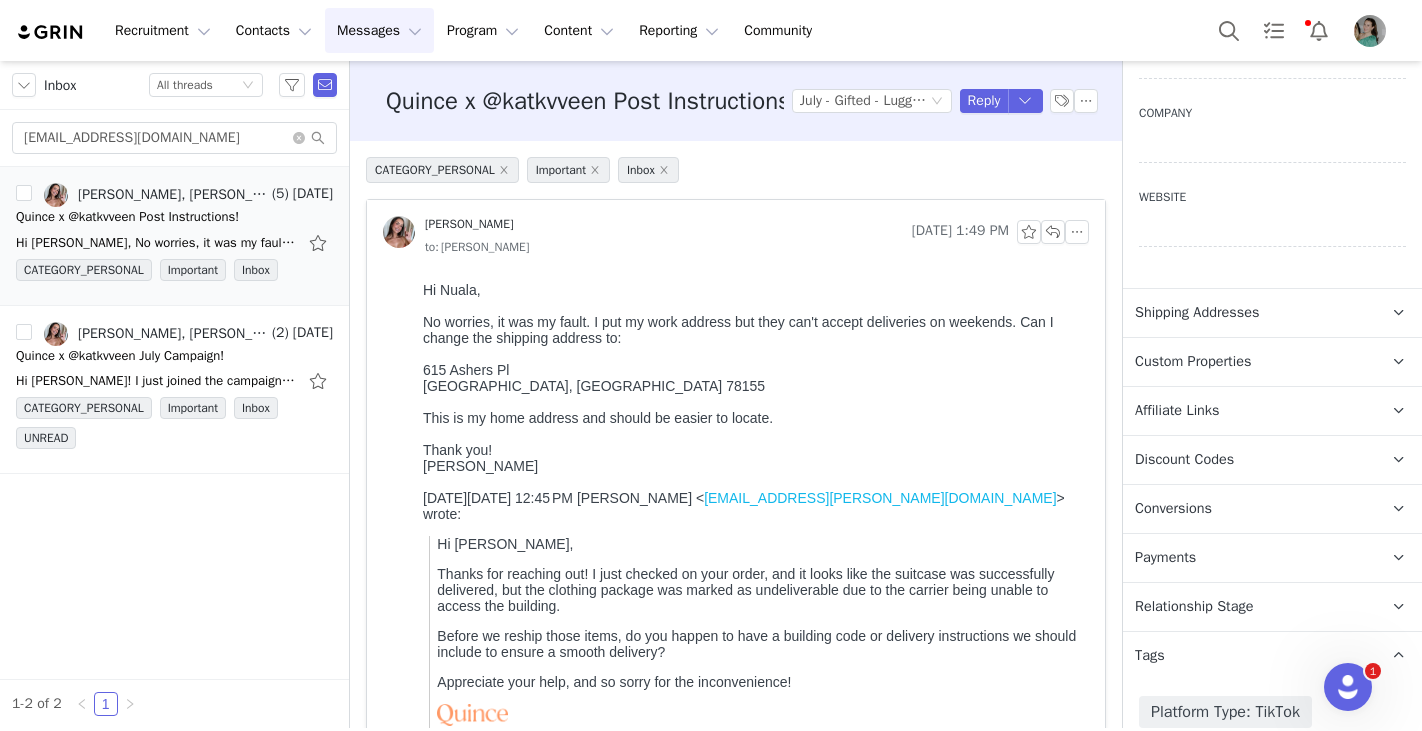 scroll, scrollTop: 1194, scrollLeft: 0, axis: vertical 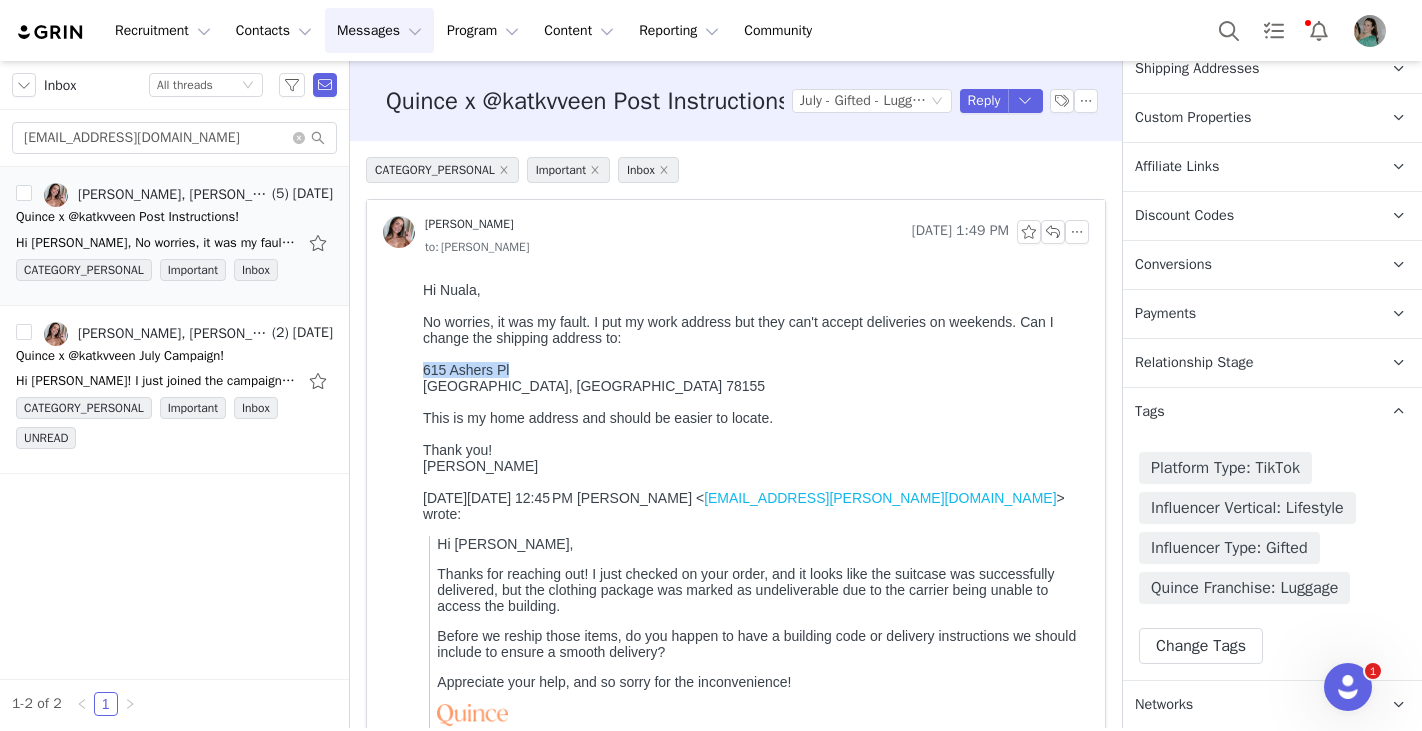 copy on "615 Ashers Pl" 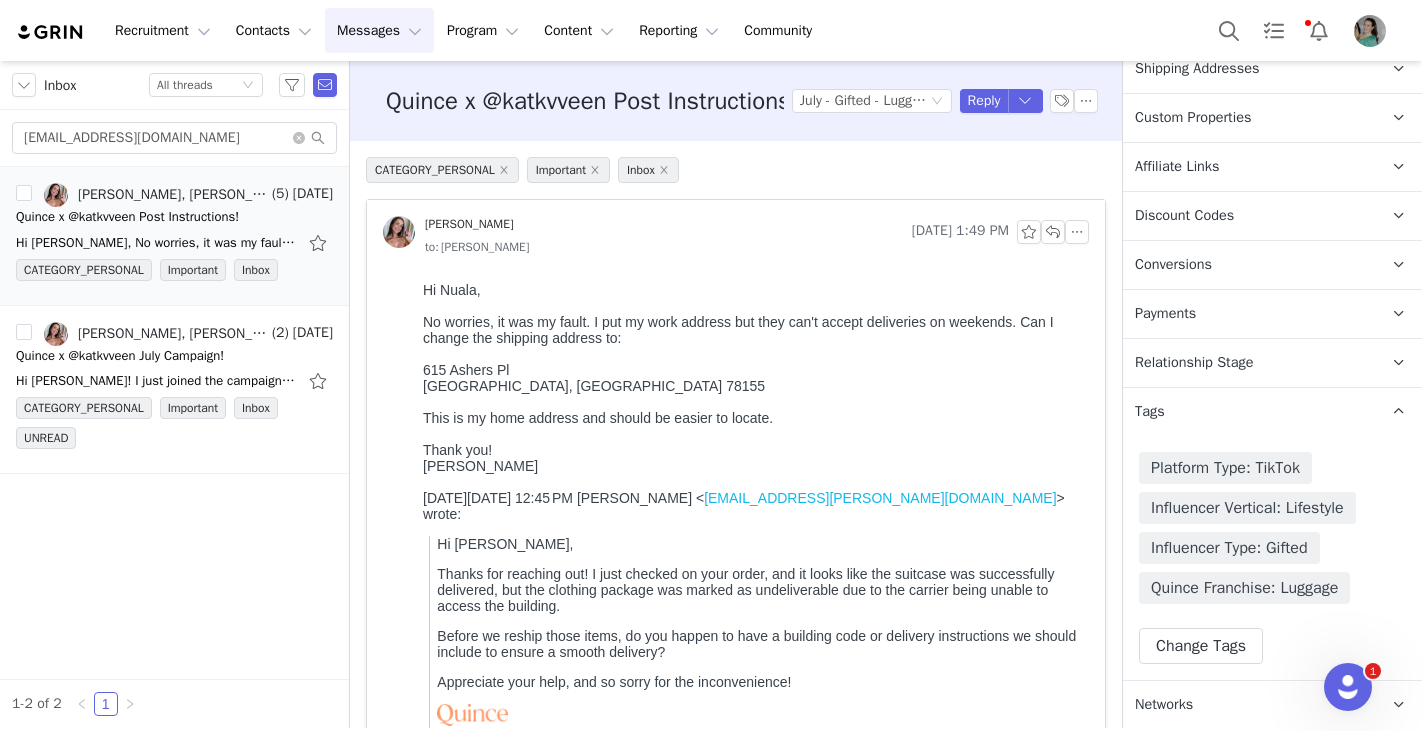 click on "[GEOGRAPHIC_DATA], [GEOGRAPHIC_DATA] 78155" at bounding box center (752, 386) 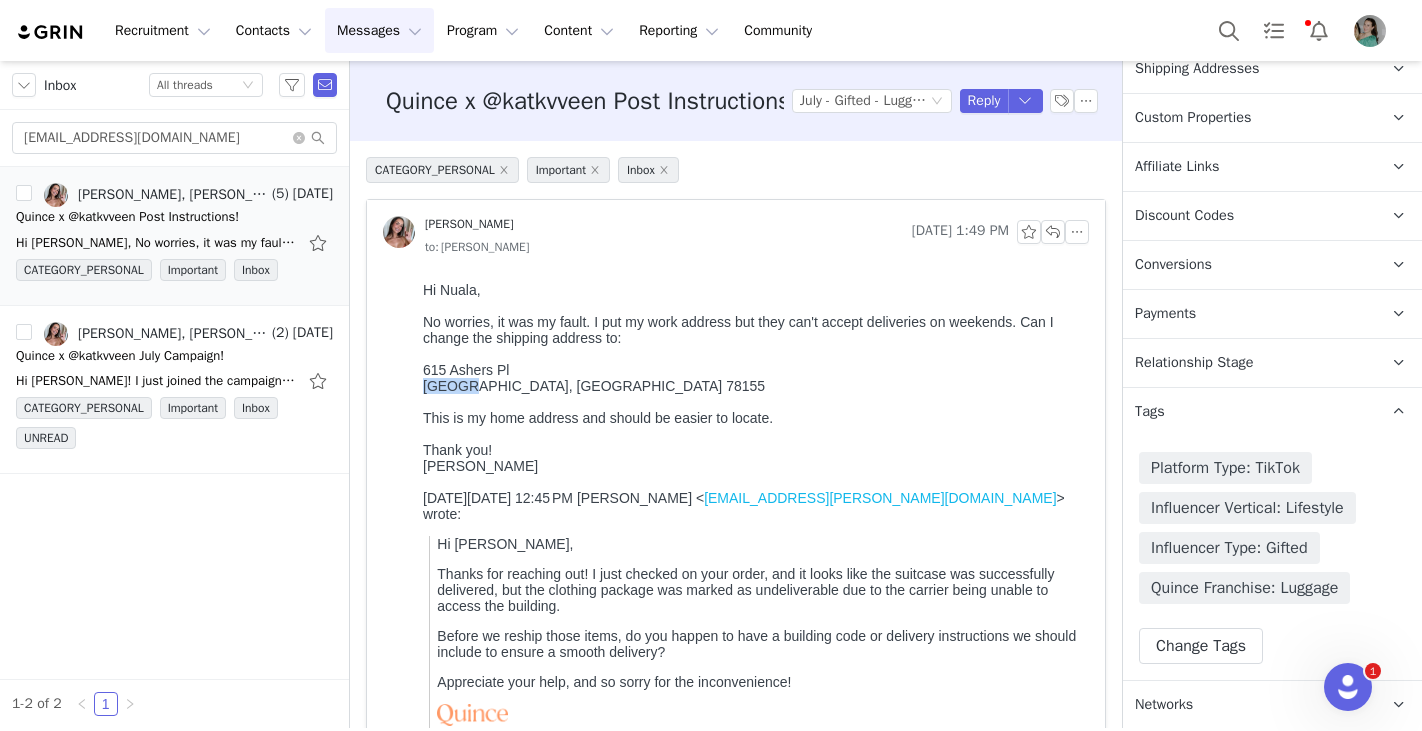 click on "[GEOGRAPHIC_DATA], [GEOGRAPHIC_DATA] 78155" at bounding box center [752, 386] 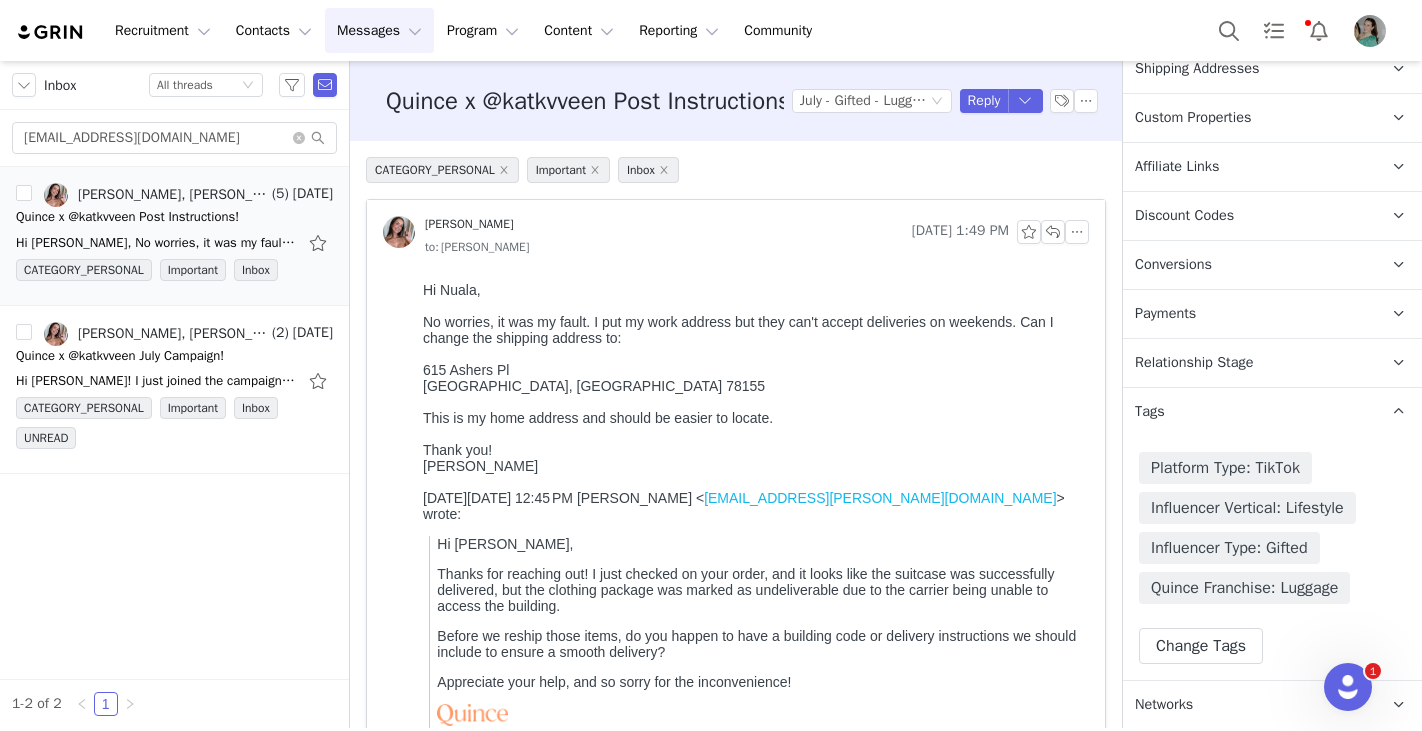 click on "[GEOGRAPHIC_DATA], [GEOGRAPHIC_DATA] 78155" at bounding box center (752, 386) 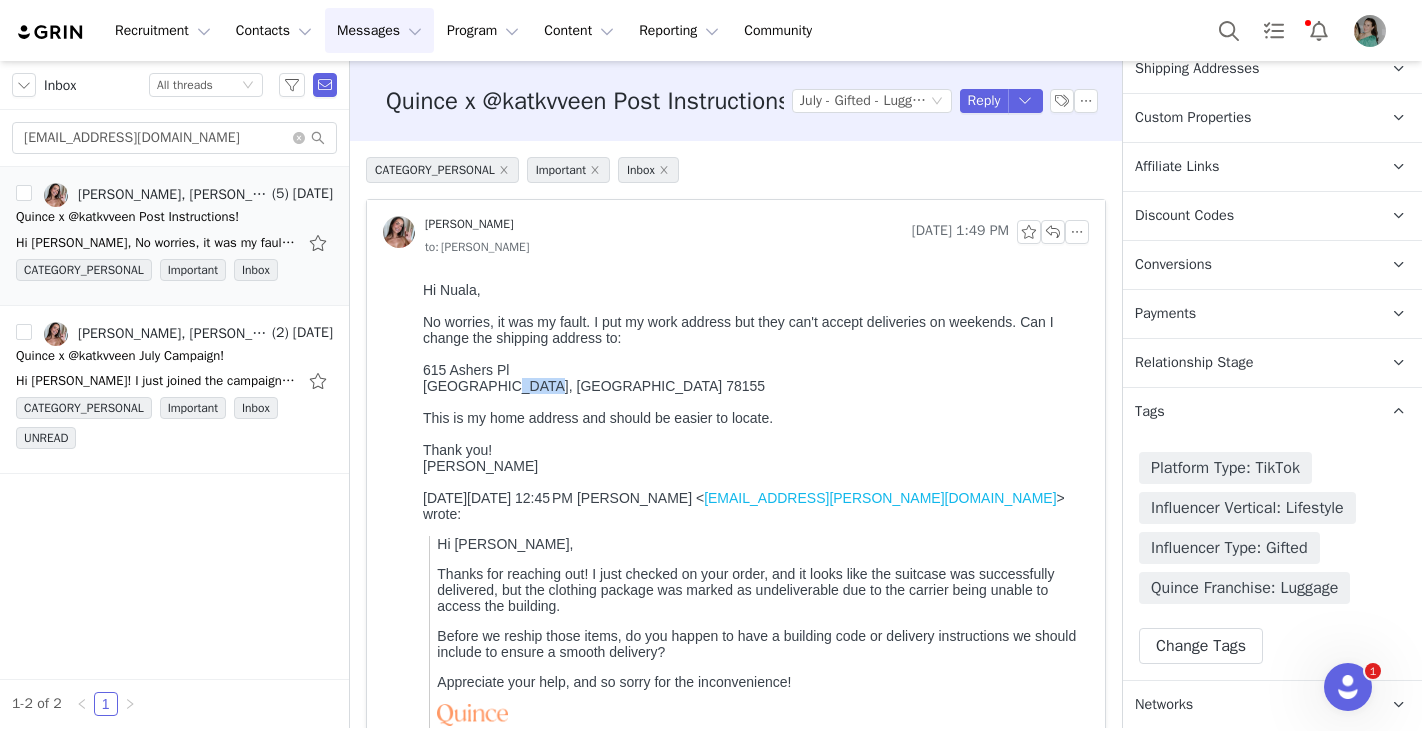 click on "[GEOGRAPHIC_DATA], [GEOGRAPHIC_DATA] 78155" at bounding box center (752, 386) 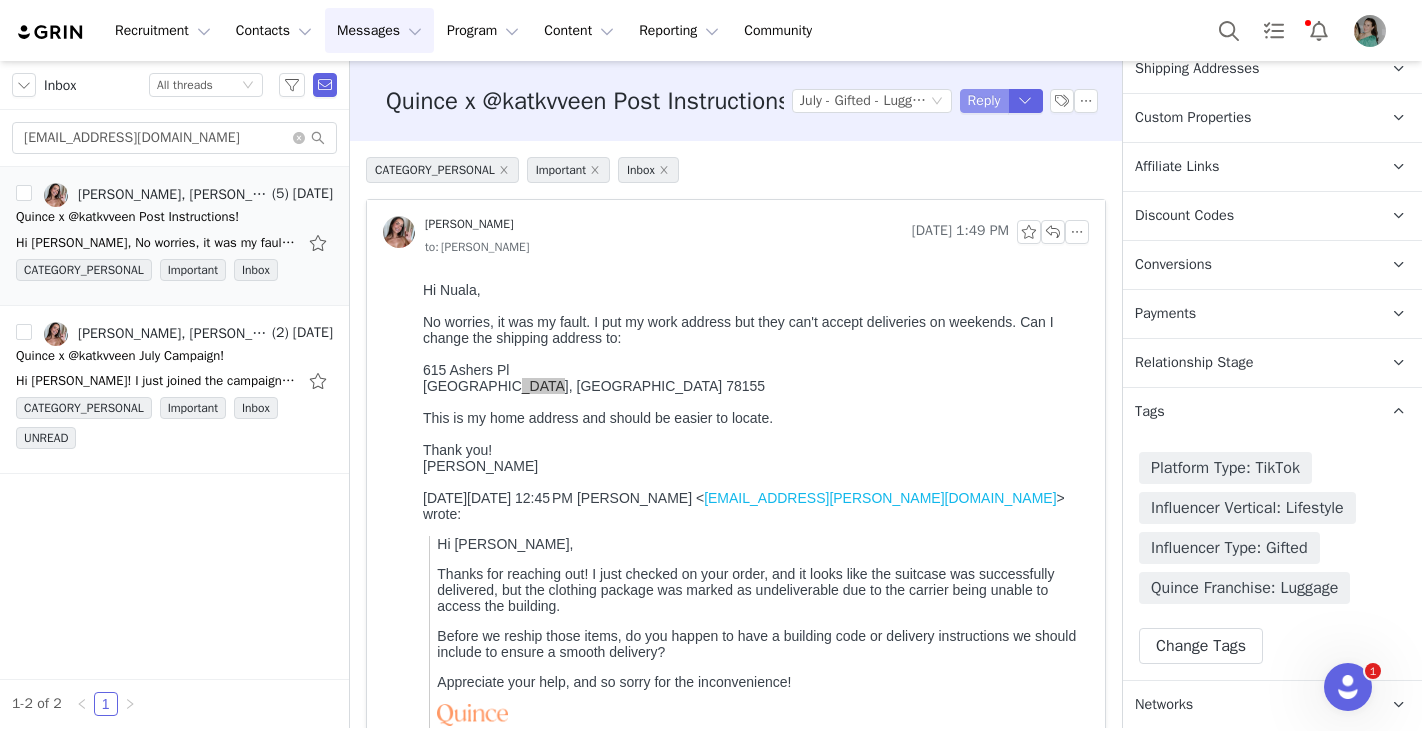 click on "Reply" at bounding box center (984, 101) 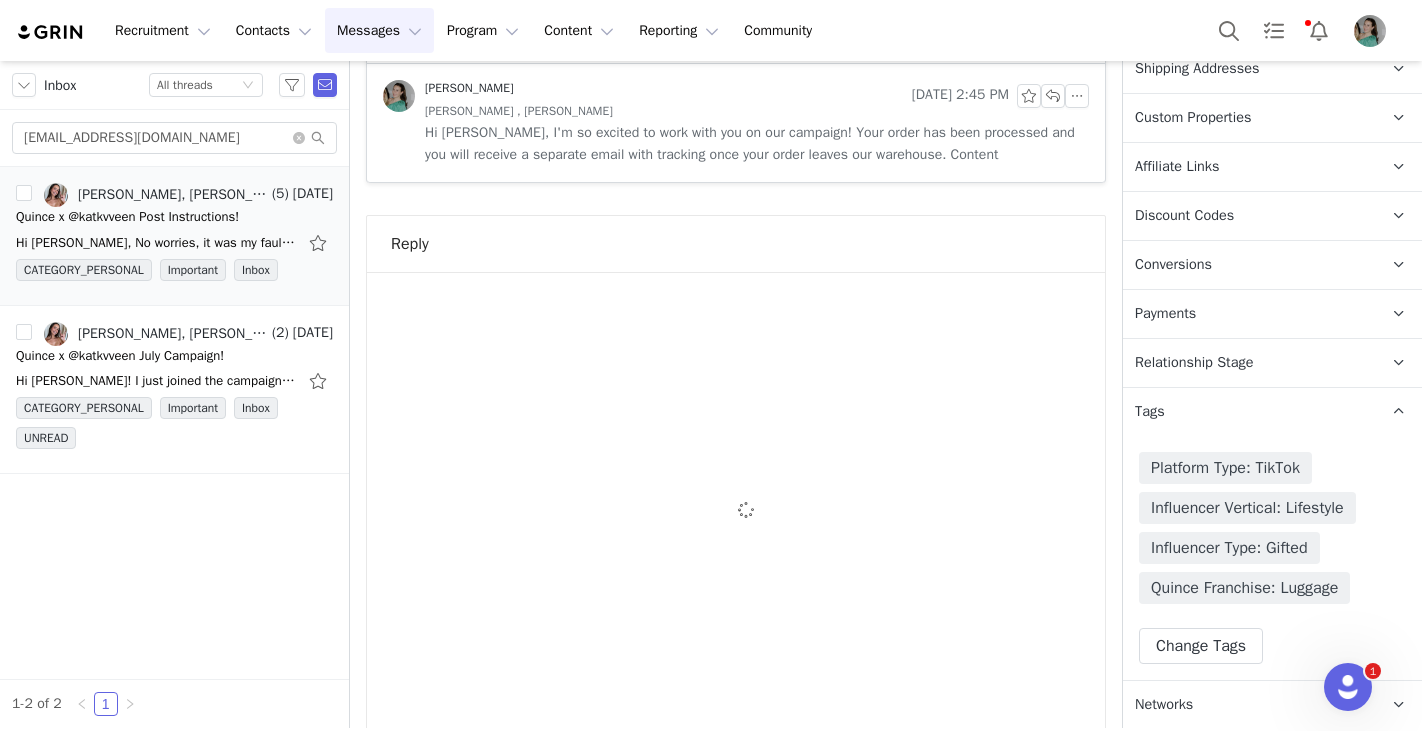 scroll, scrollTop: 0, scrollLeft: 0, axis: both 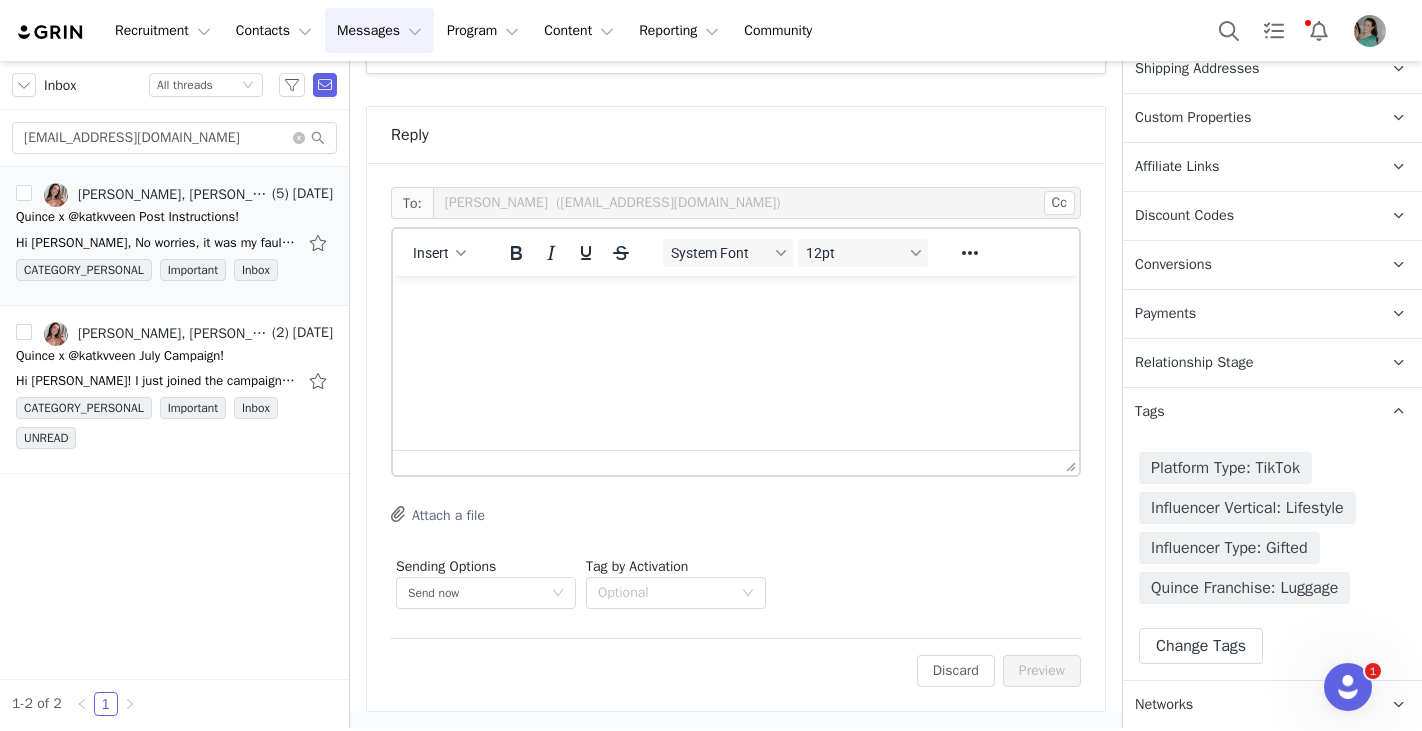click at bounding box center (736, 303) 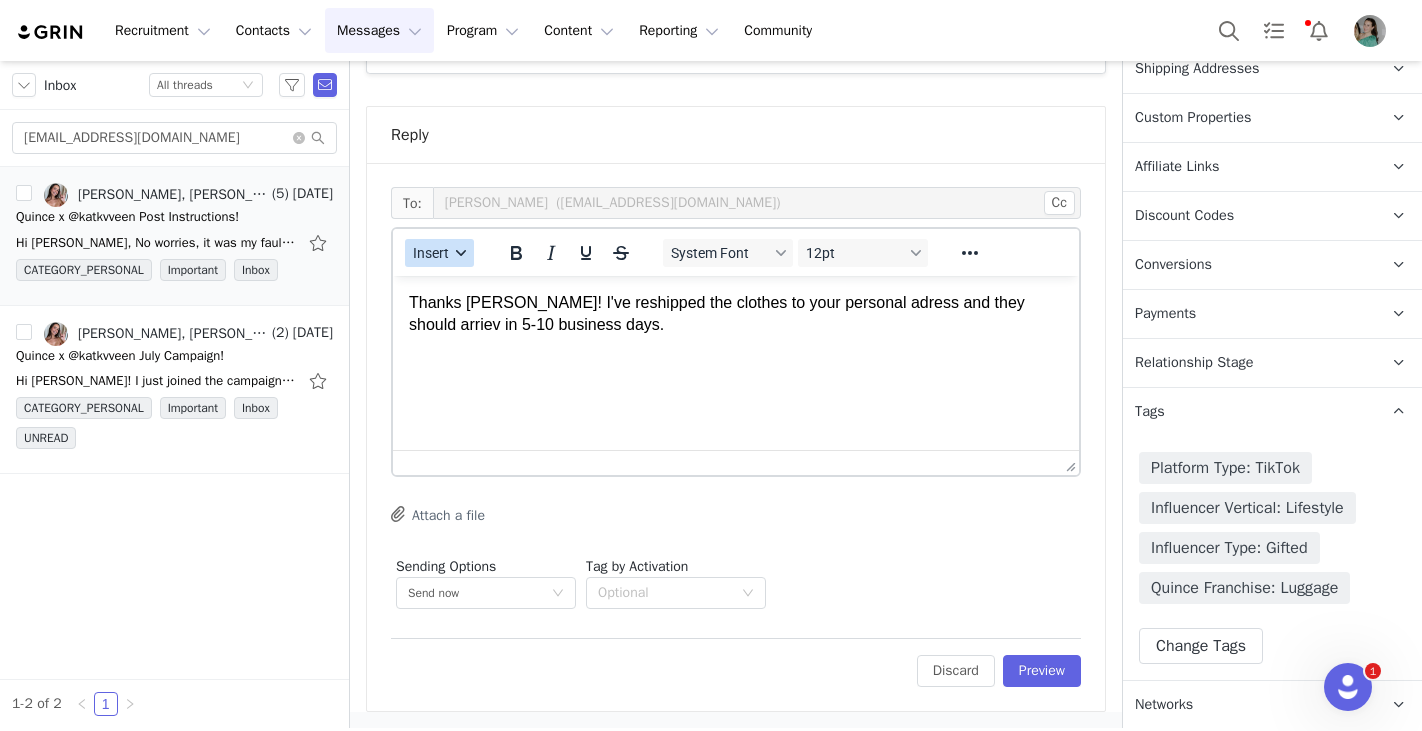 click on "Insert" at bounding box center (431, 253) 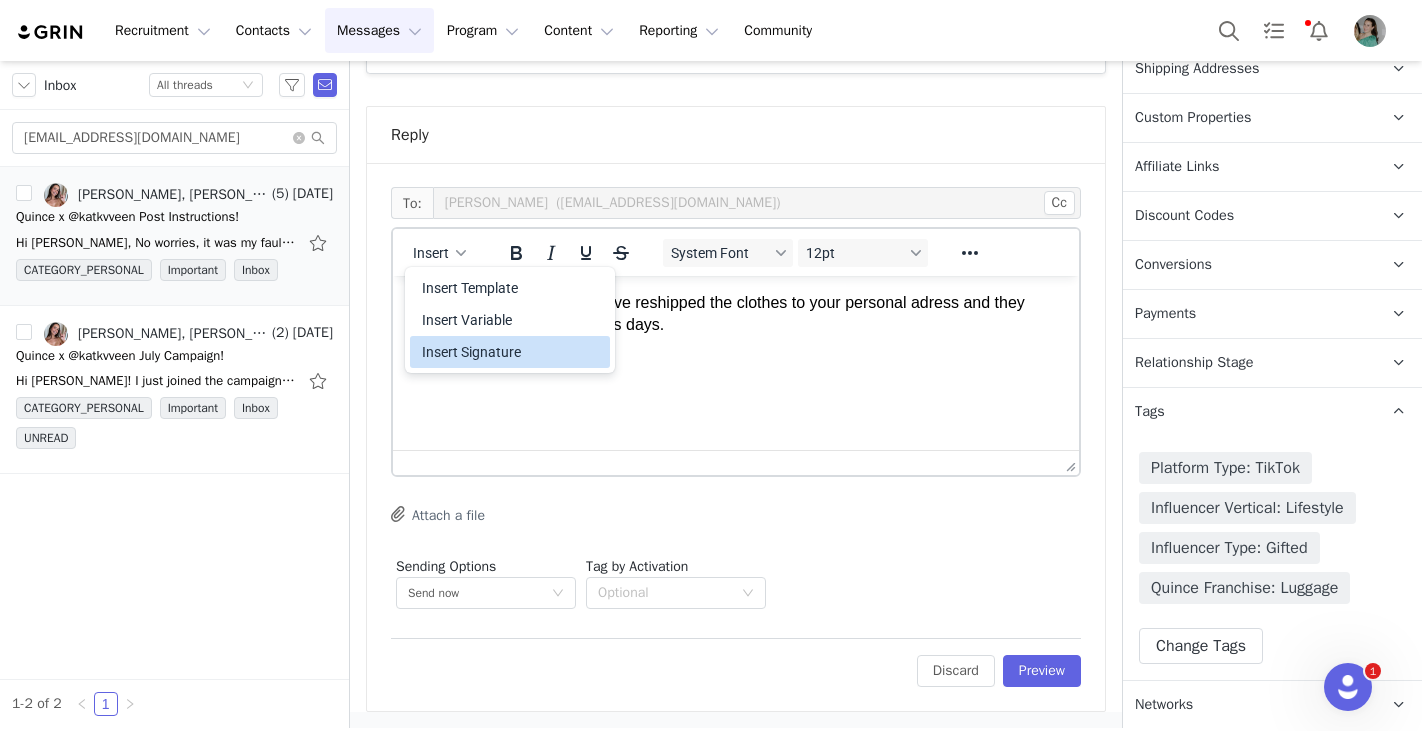 drag, startPoint x: 465, startPoint y: 342, endPoint x: 76, endPoint y: 61, distance: 479.87708 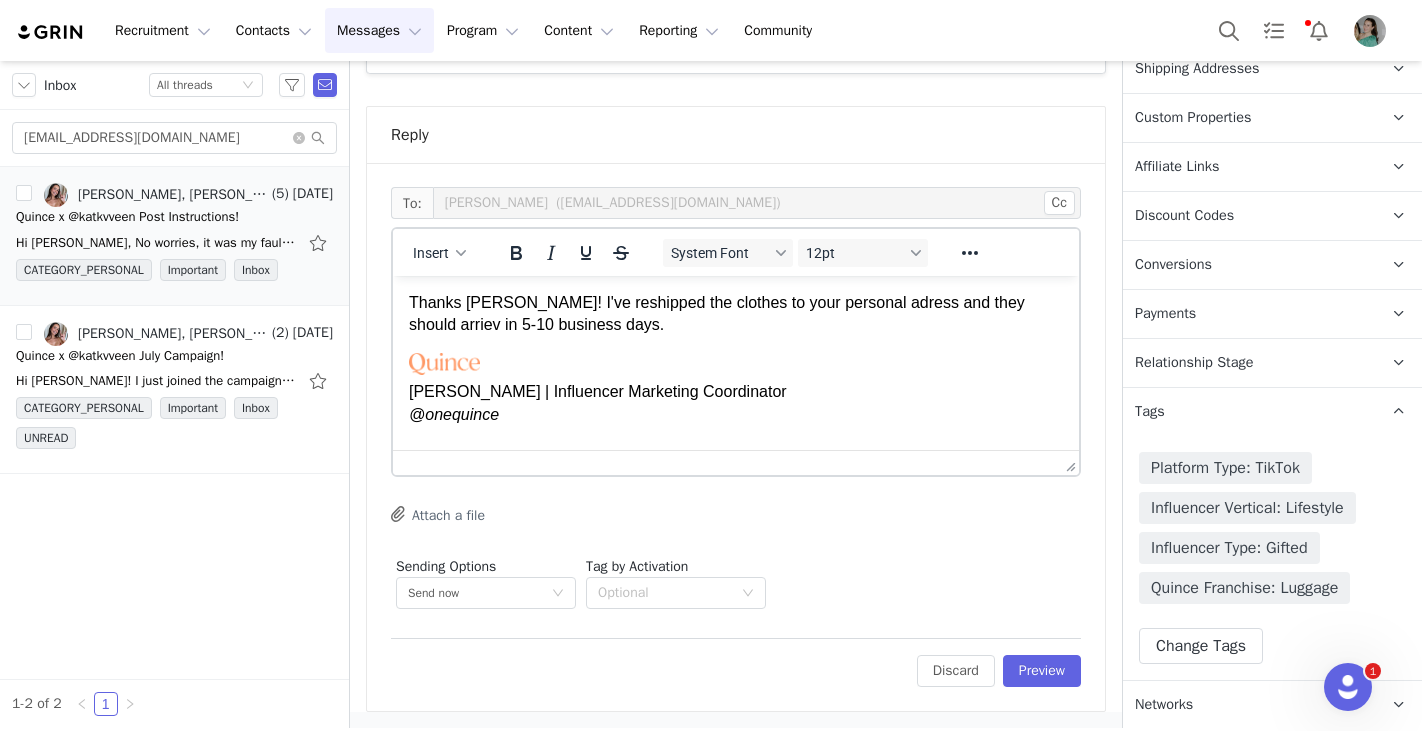 click on "Thanks [PERSON_NAME]! I've reshipped the clothes to your personal adress and they should arriev in 5-10 business days." at bounding box center [736, 314] 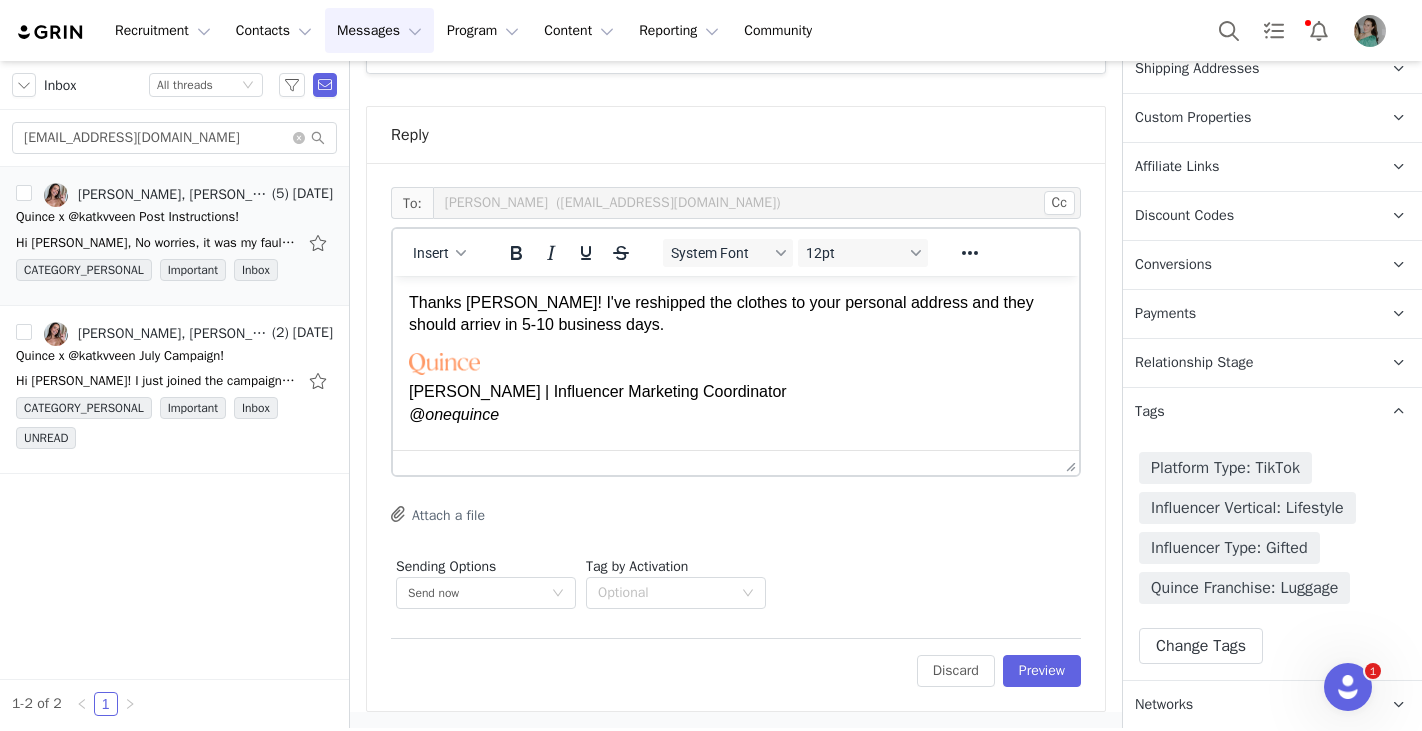 click on "Thanks [PERSON_NAME]! I've reshipped the clothes to your personal address and they should arriev in 5-10 business days." at bounding box center [736, 314] 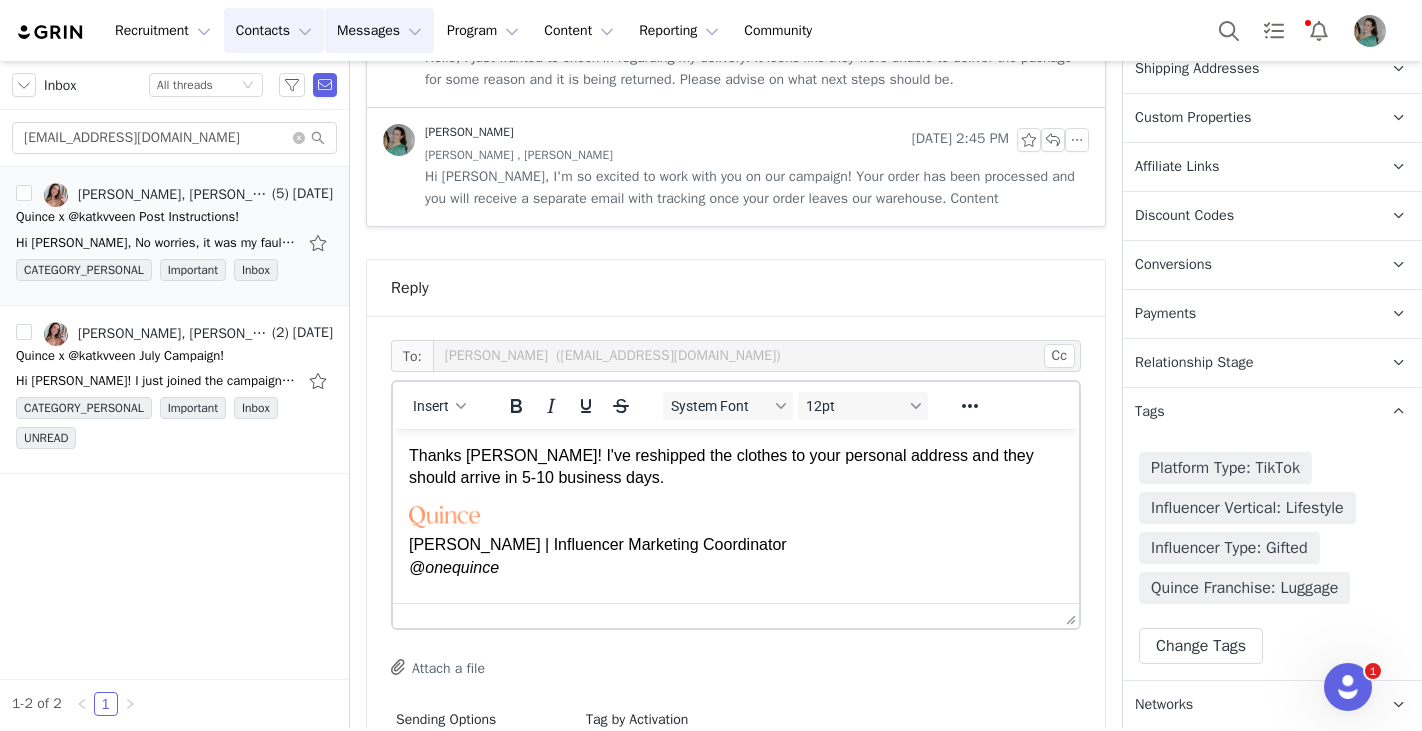 scroll, scrollTop: 1238, scrollLeft: 0, axis: vertical 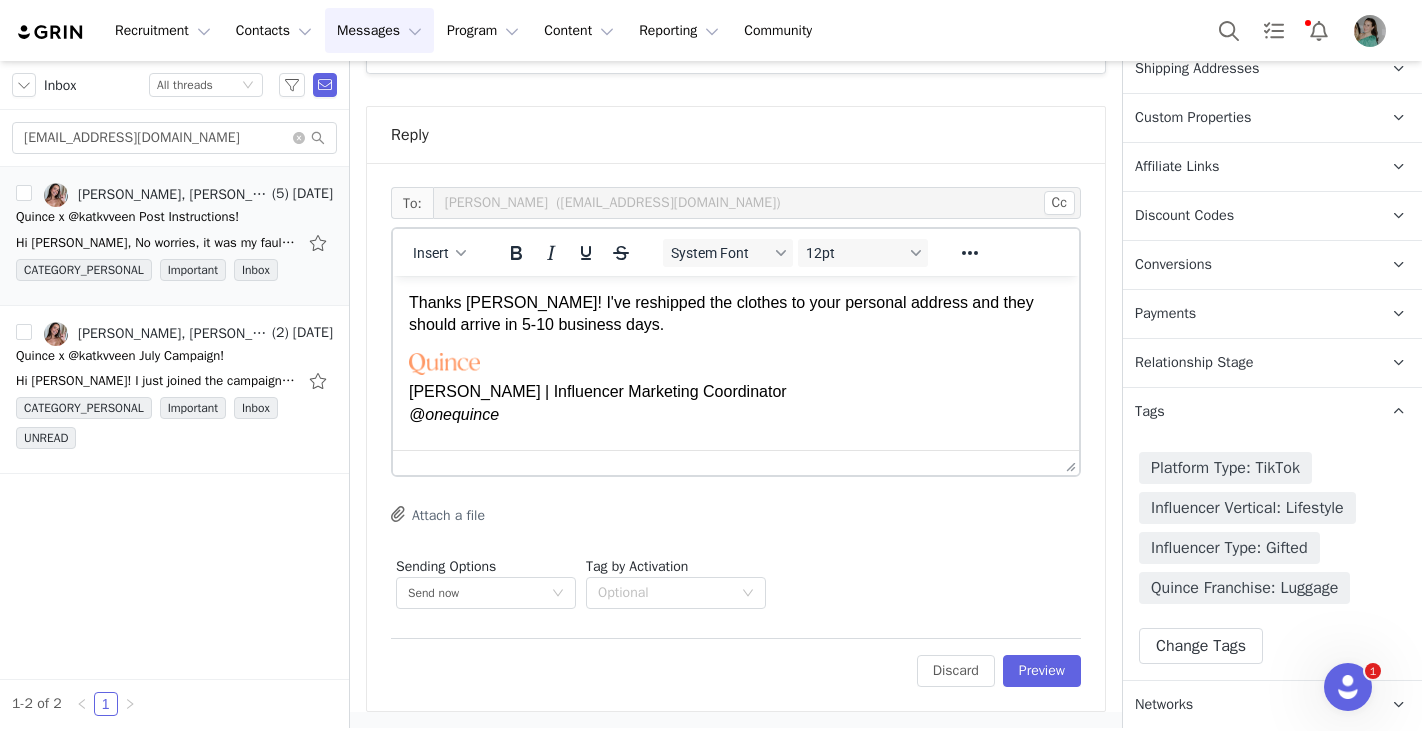 click on "Thanks [PERSON_NAME]! I've reshipped the clothes to your personal address and they should arrive in 5-10 business days." at bounding box center (736, 314) 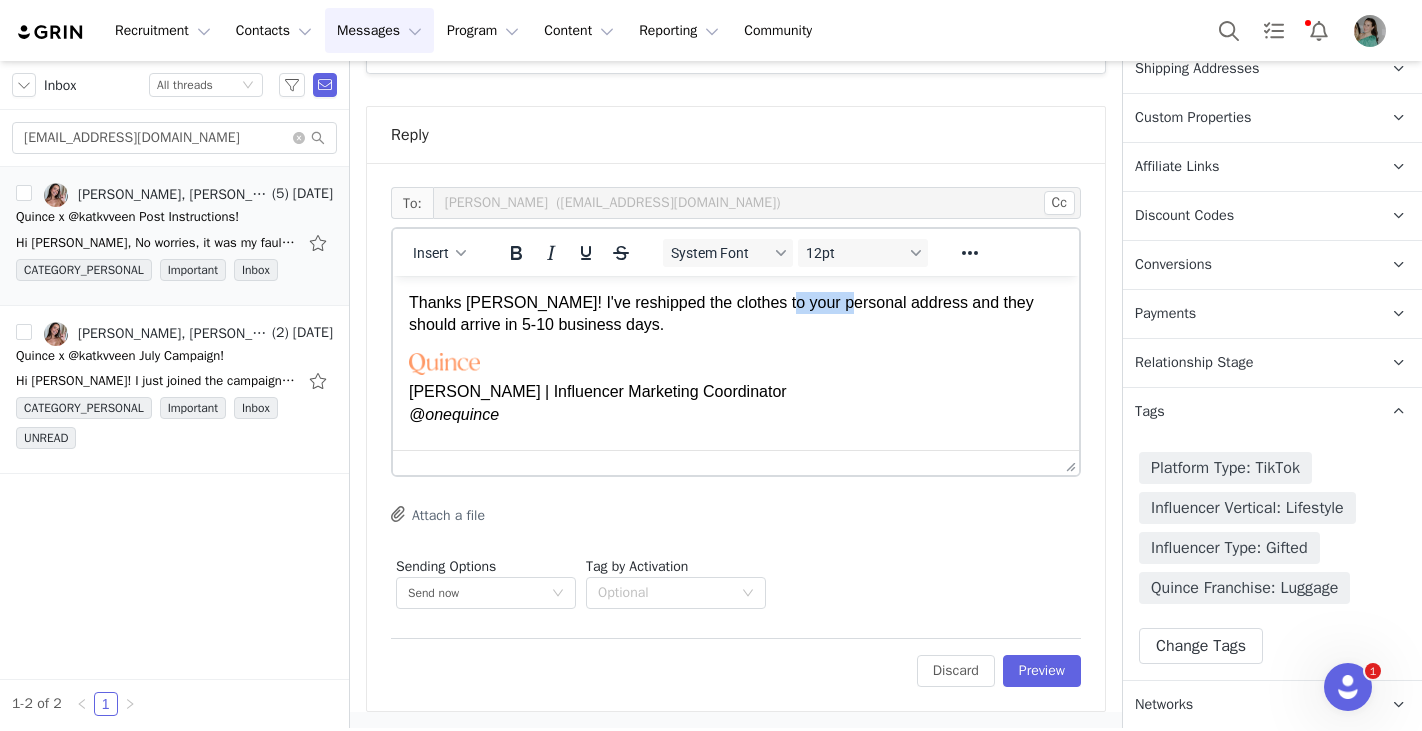 click on "Thanks [PERSON_NAME]! I've reshipped the clothes to your personal address and they should arrive in 5-10 business days." at bounding box center [736, 314] 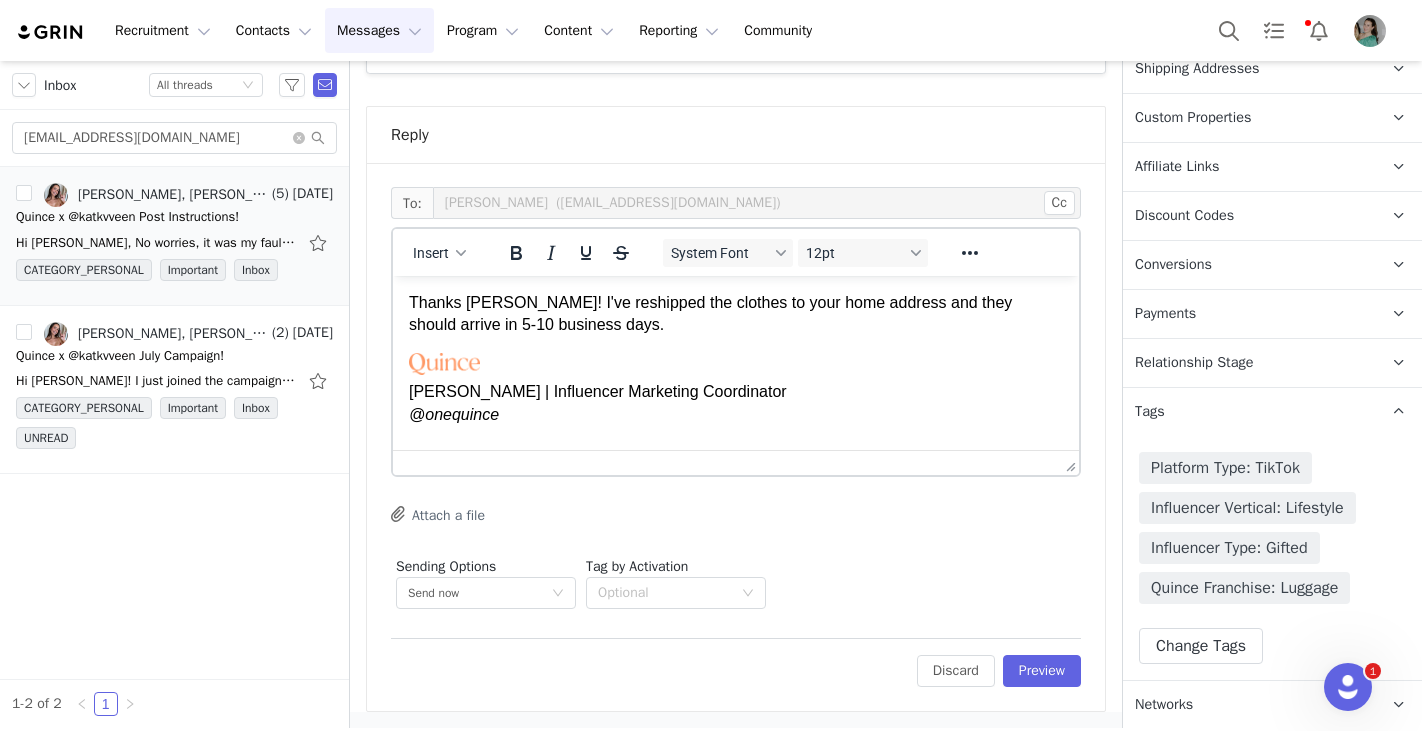 click on "Thanks [PERSON_NAME]! I've reshipped the clothes to your home address and they should arrive in 5-10 business days.  [PERSON_NAME] | Influencer Marketing Coordinator  @onequince" at bounding box center [736, 359] 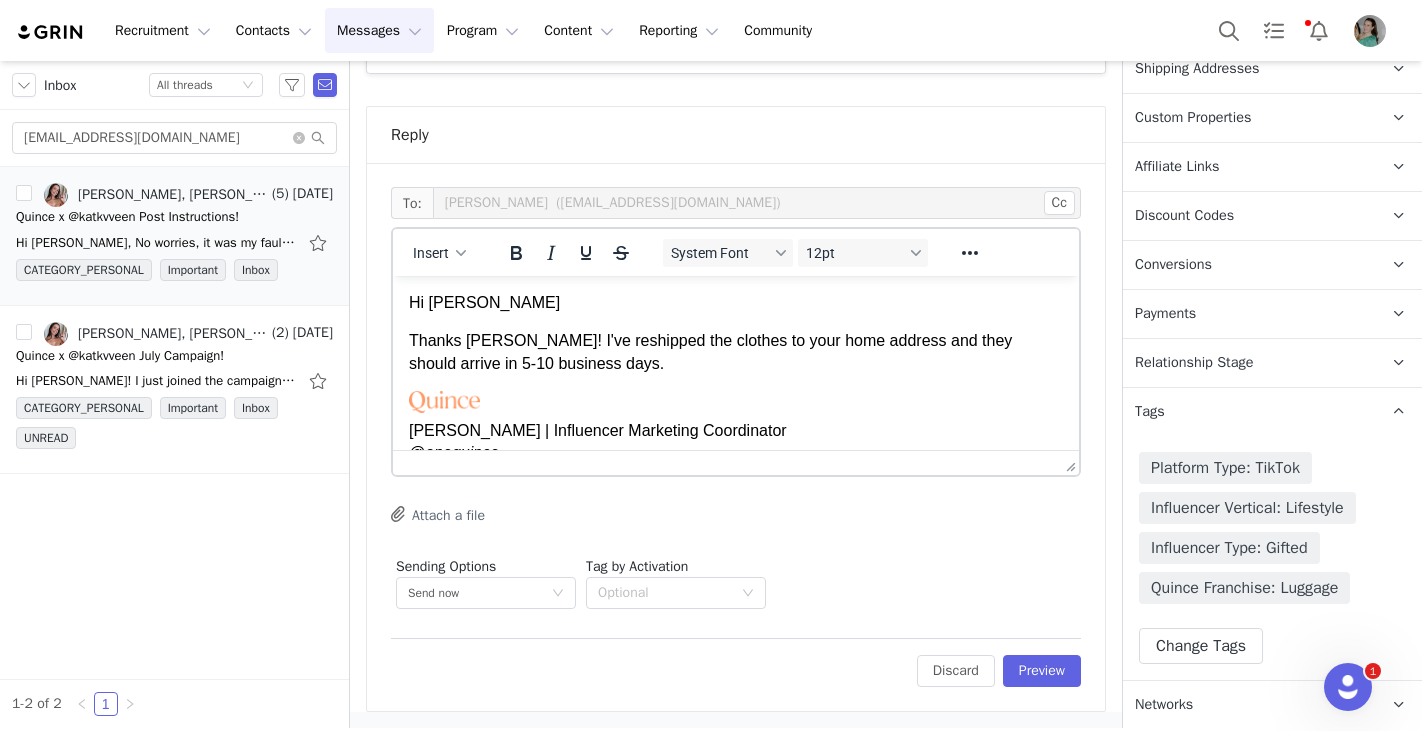 click on "Thanks [PERSON_NAME]! I've reshipped the clothes to your home address and they should arrive in 5-10 business days." at bounding box center (736, 352) 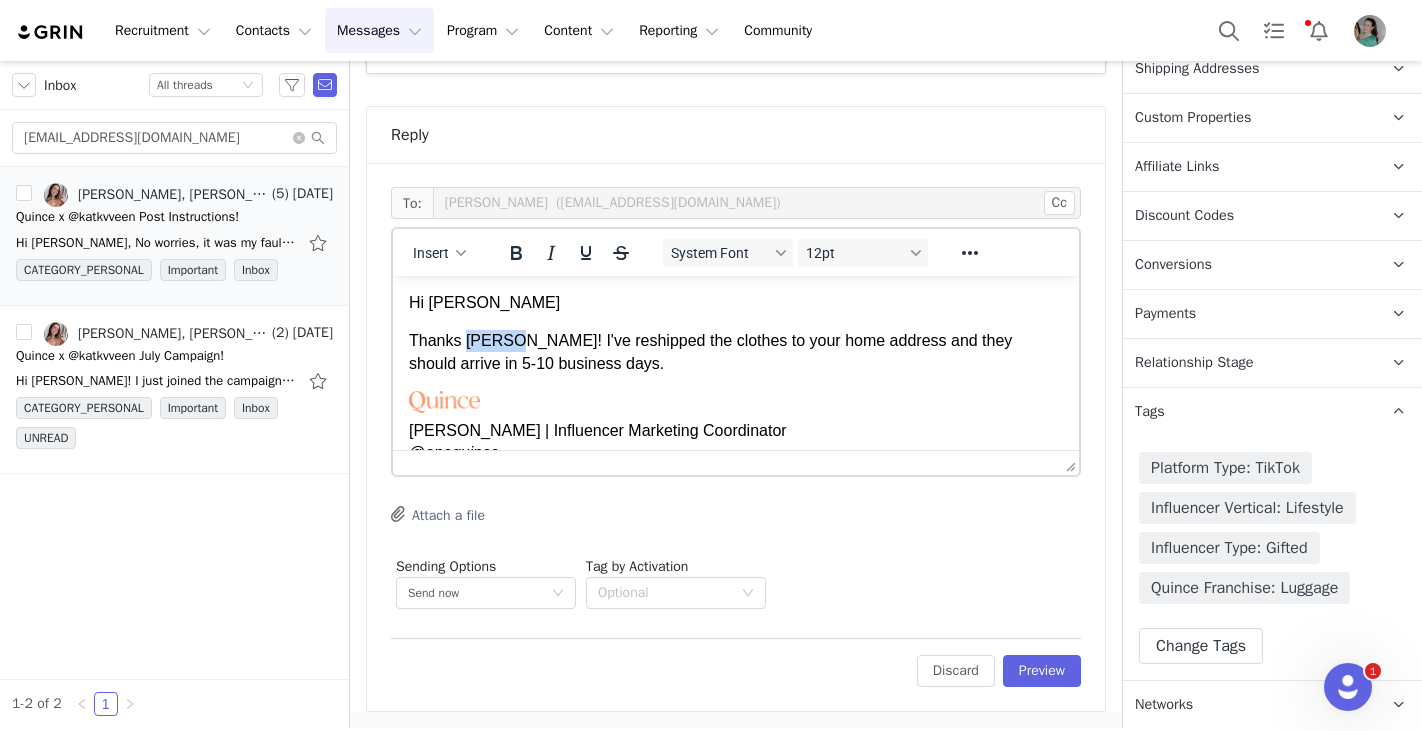 click on "Thanks [PERSON_NAME]! I've reshipped the clothes to your home address and they should arrive in 5-10 business days." at bounding box center [736, 352] 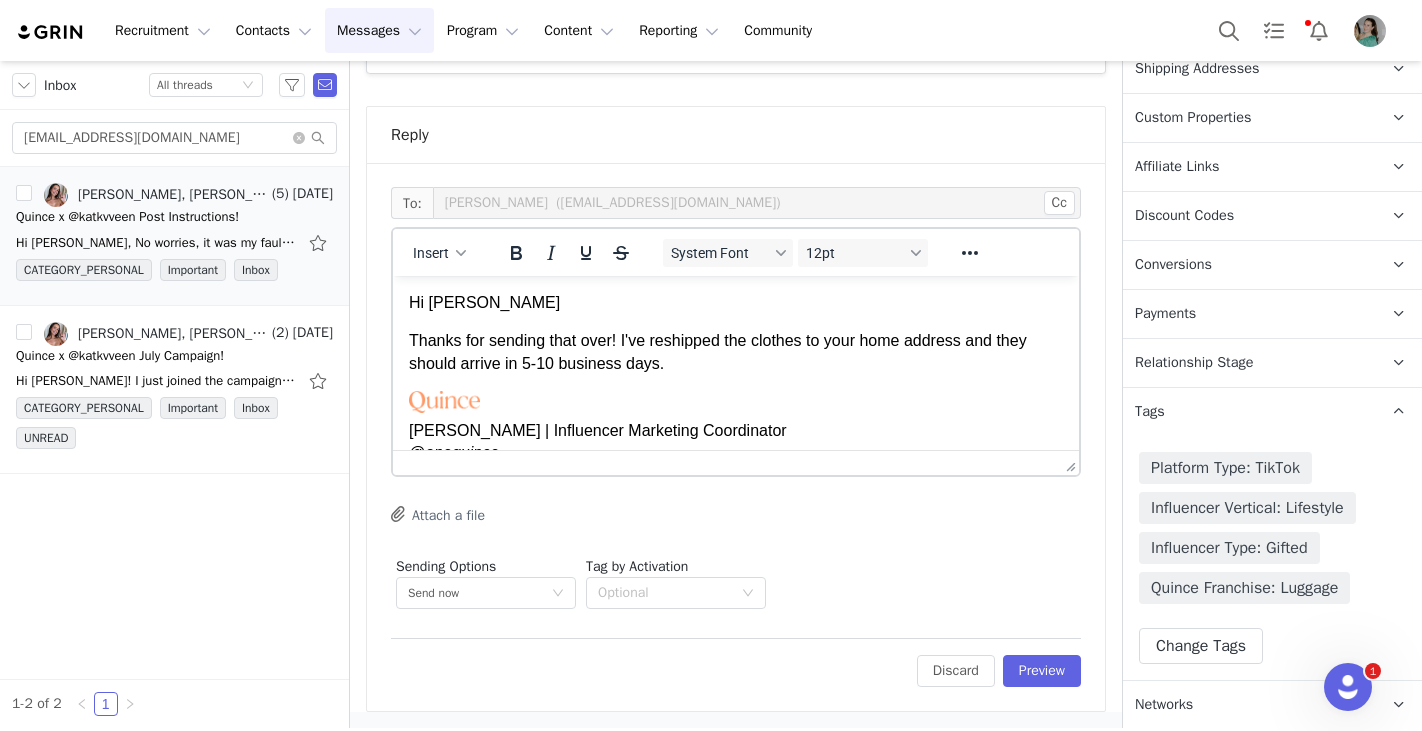 click on "Thanks for sending that over! I've reshipped the clothes to your home address and they should arrive in 5-10 business days." at bounding box center [736, 352] 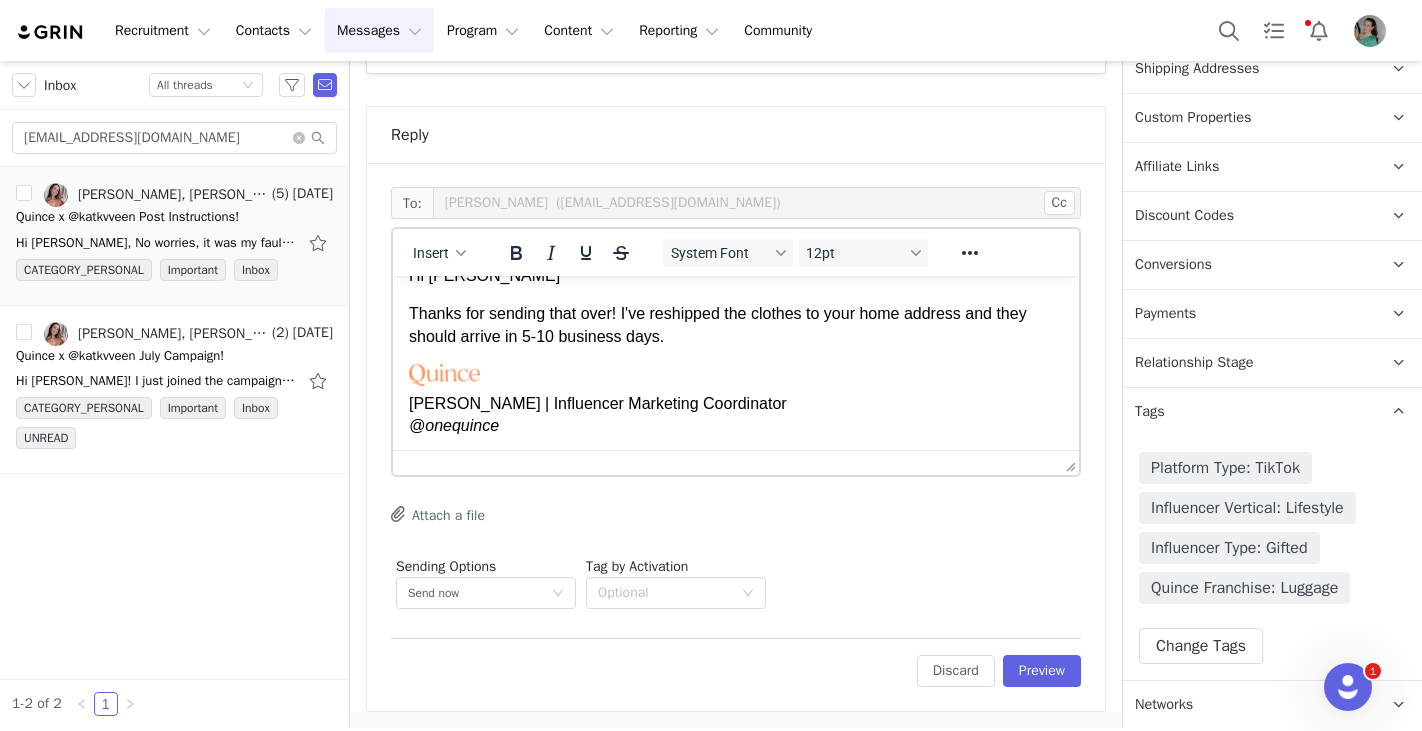 scroll, scrollTop: 30, scrollLeft: 0, axis: vertical 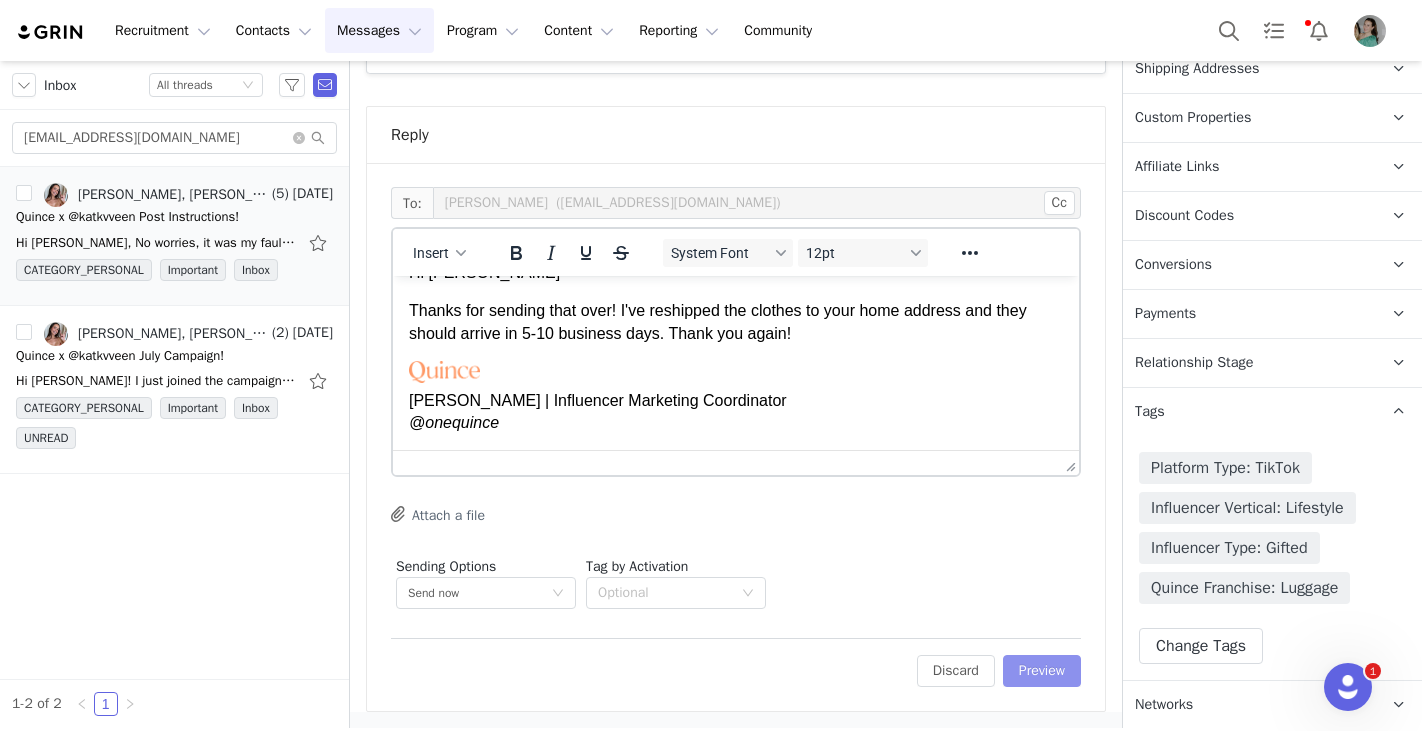 click on "Preview" at bounding box center (1042, 671) 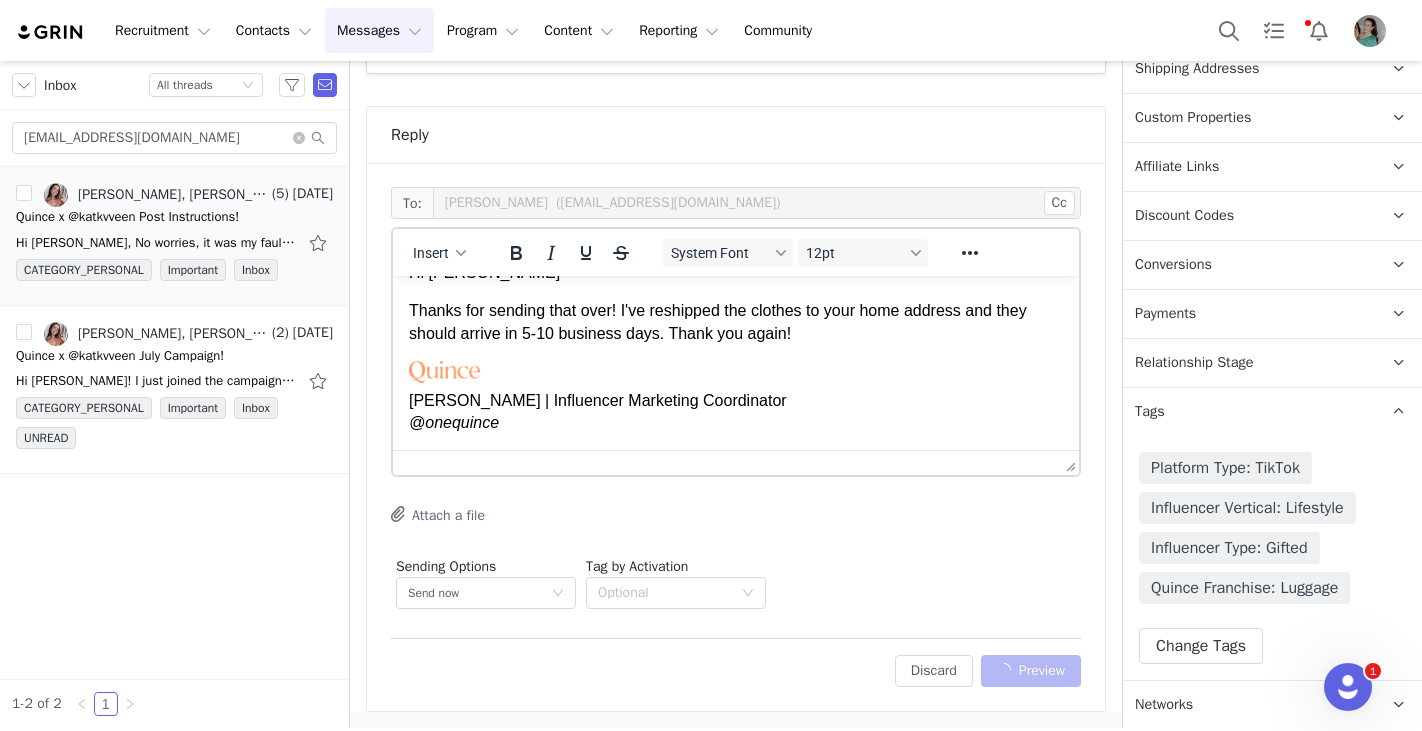 scroll, scrollTop: 1162, scrollLeft: 0, axis: vertical 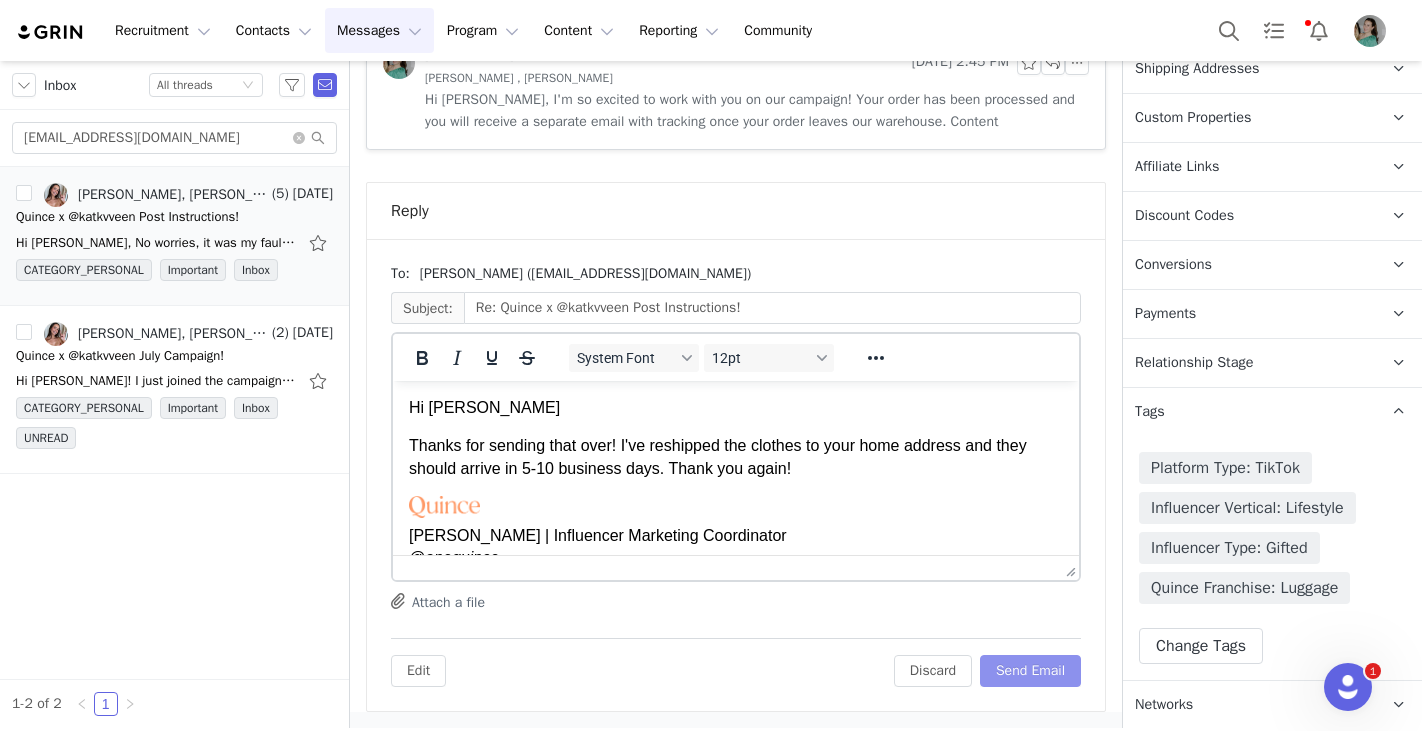 click on "Send Email" at bounding box center [1030, 671] 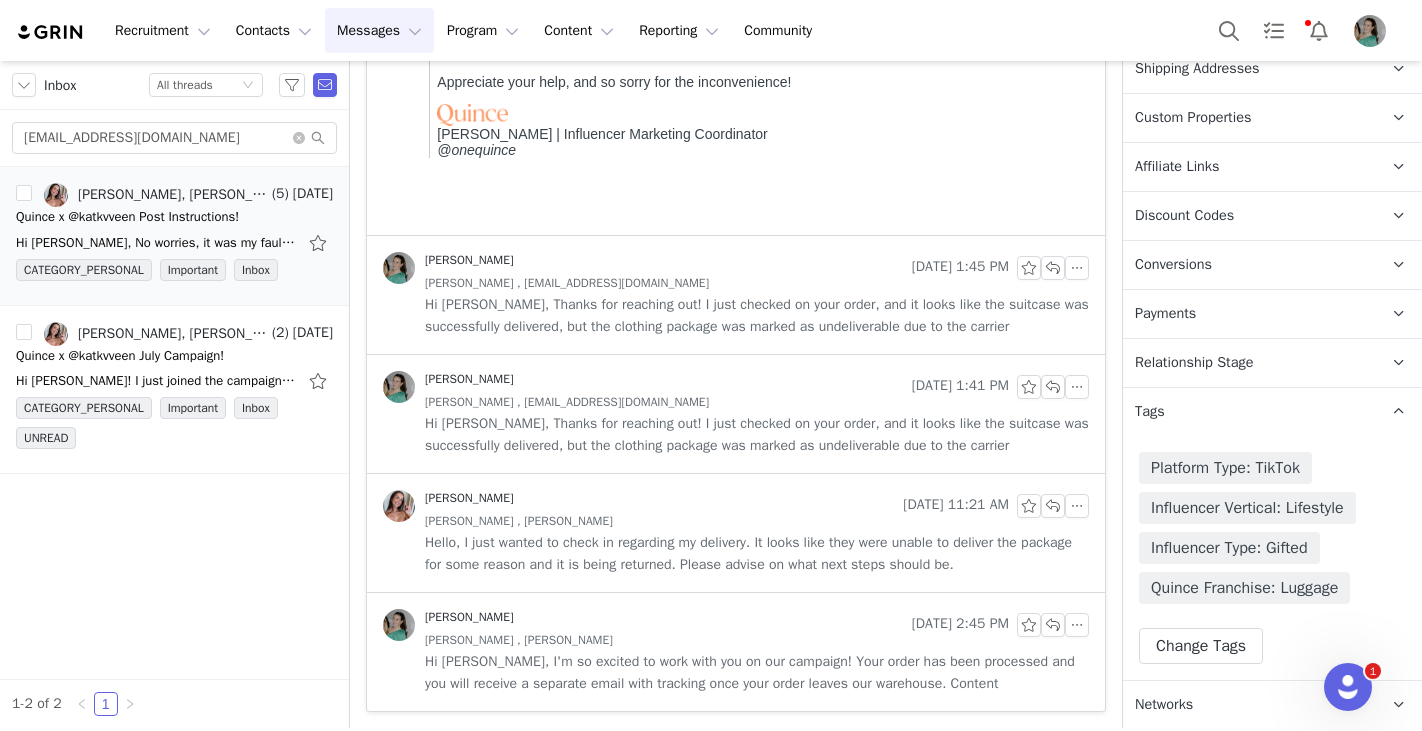 scroll, scrollTop: 600, scrollLeft: 0, axis: vertical 